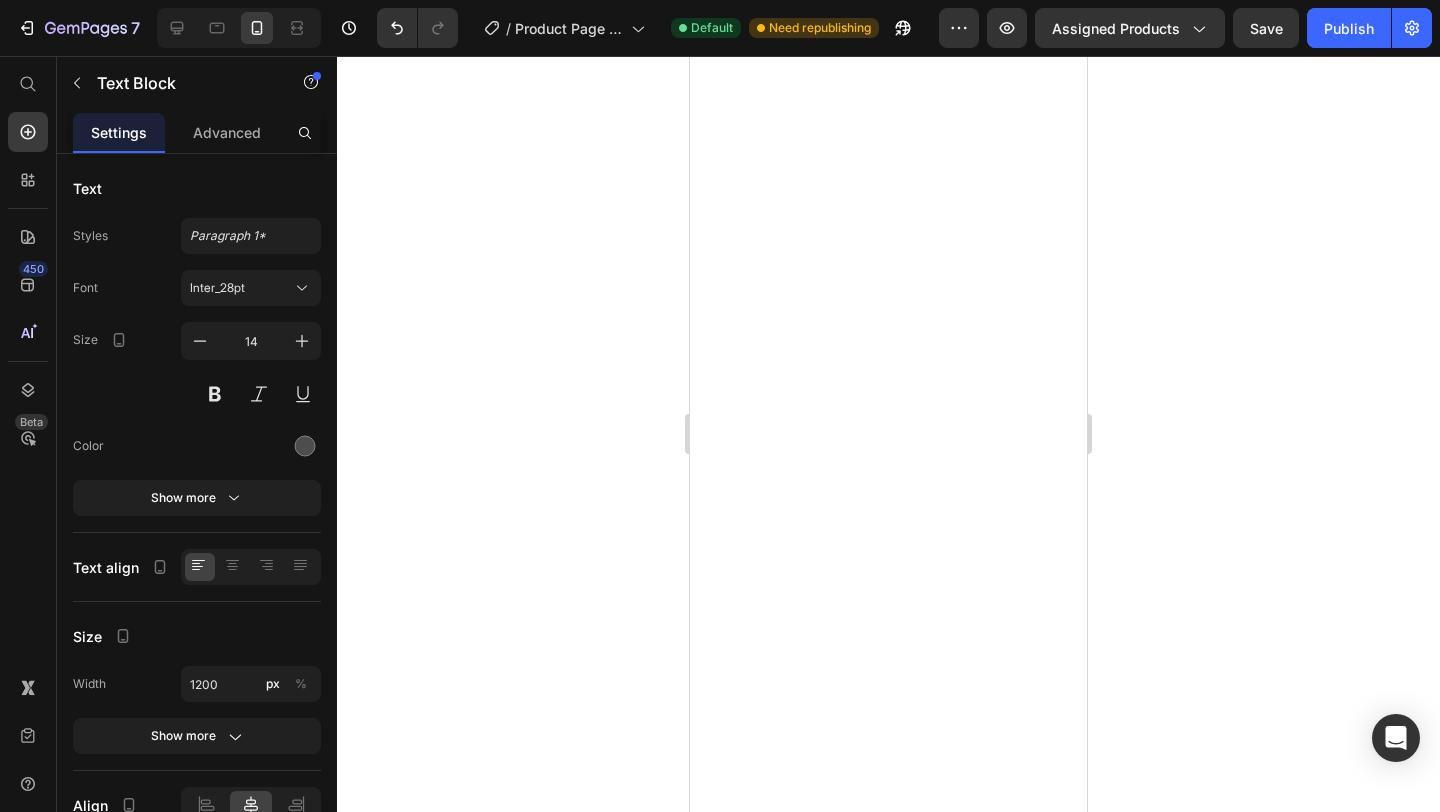 scroll, scrollTop: 0, scrollLeft: 0, axis: both 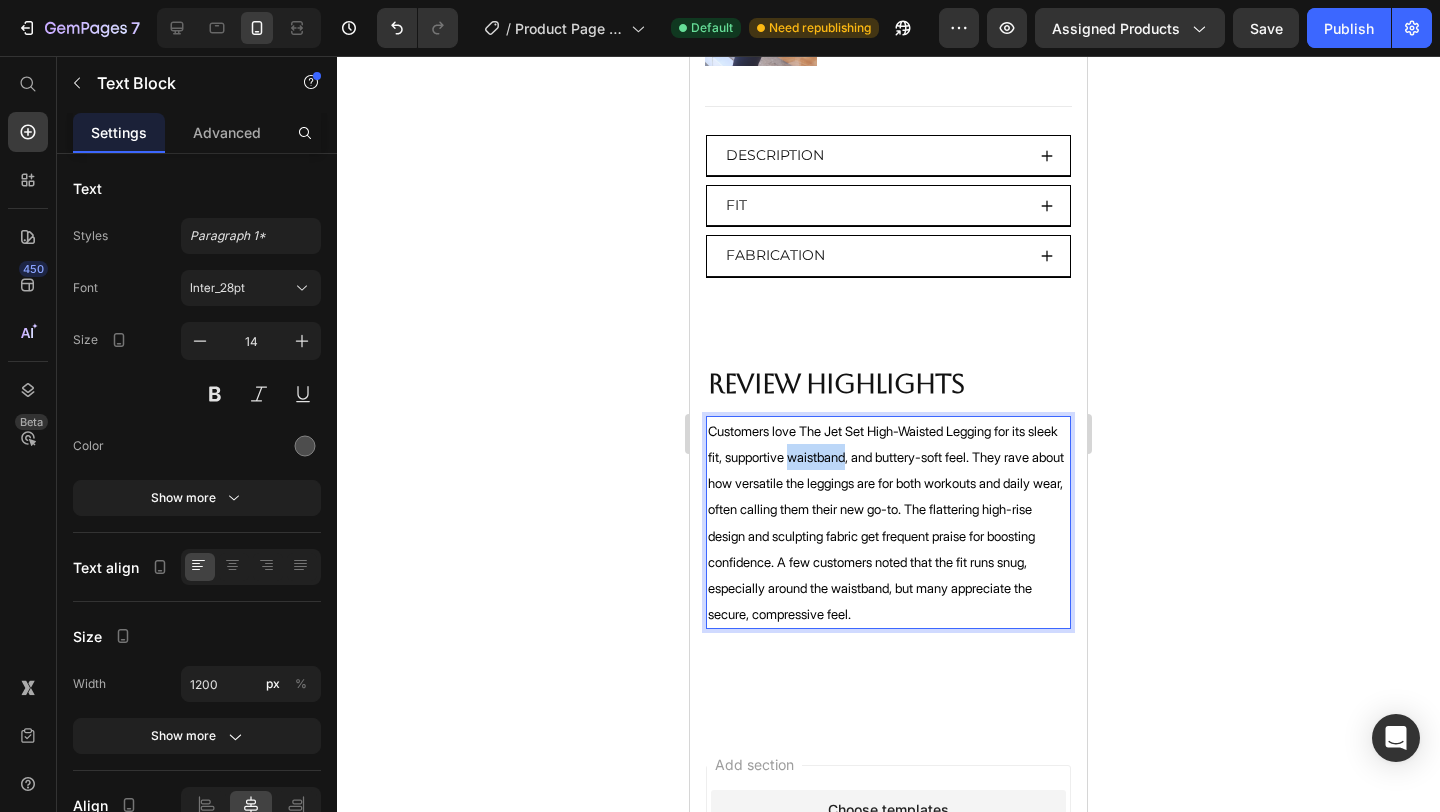 click on "Customers love The Jet Set High-Waisted Legging for its sleek fit, supportive waistband, and buttery-soft feel. They rave about how versatile the leggings are for both workouts and daily wear, often calling them their new go-to. The flattering high-rise design and sculpting fabric get frequent praise for boosting confidence. A few customers noted that the fit runs snug, especially around the waistband, but many appreciate the secure, compressive feel." at bounding box center (886, 522) 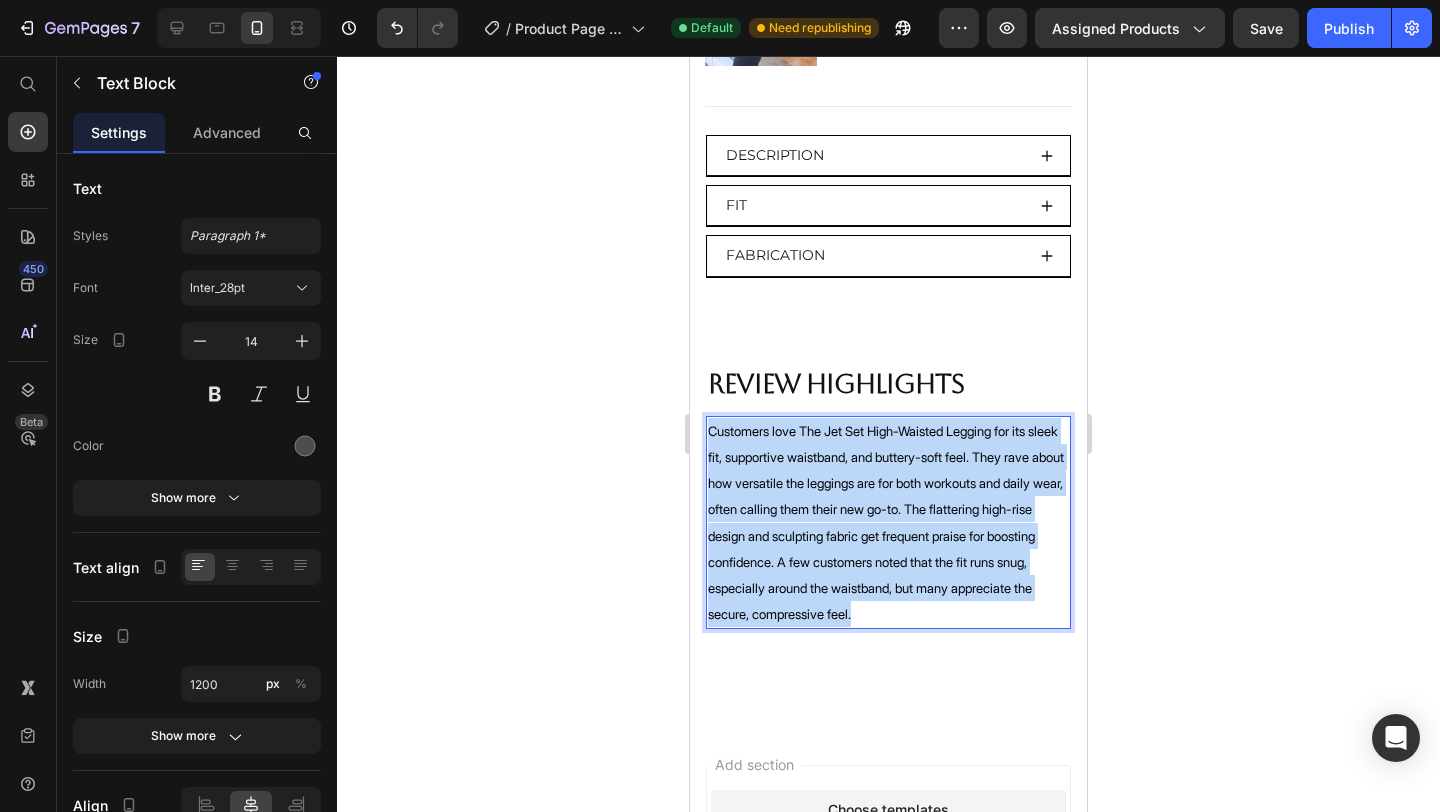 click on "Customers love The Jet Set High-Waisted Legging for its sleek fit, supportive waistband, and buttery-soft feel. They rave about how versatile the leggings are for both workouts and daily wear, often calling them their new go-to. The flattering high-rise design and sculpting fabric get frequent praise for boosting confidence. A few customers noted that the fit runs snug, especially around the waistband, but many appreciate the secure, compressive feel." at bounding box center (886, 522) 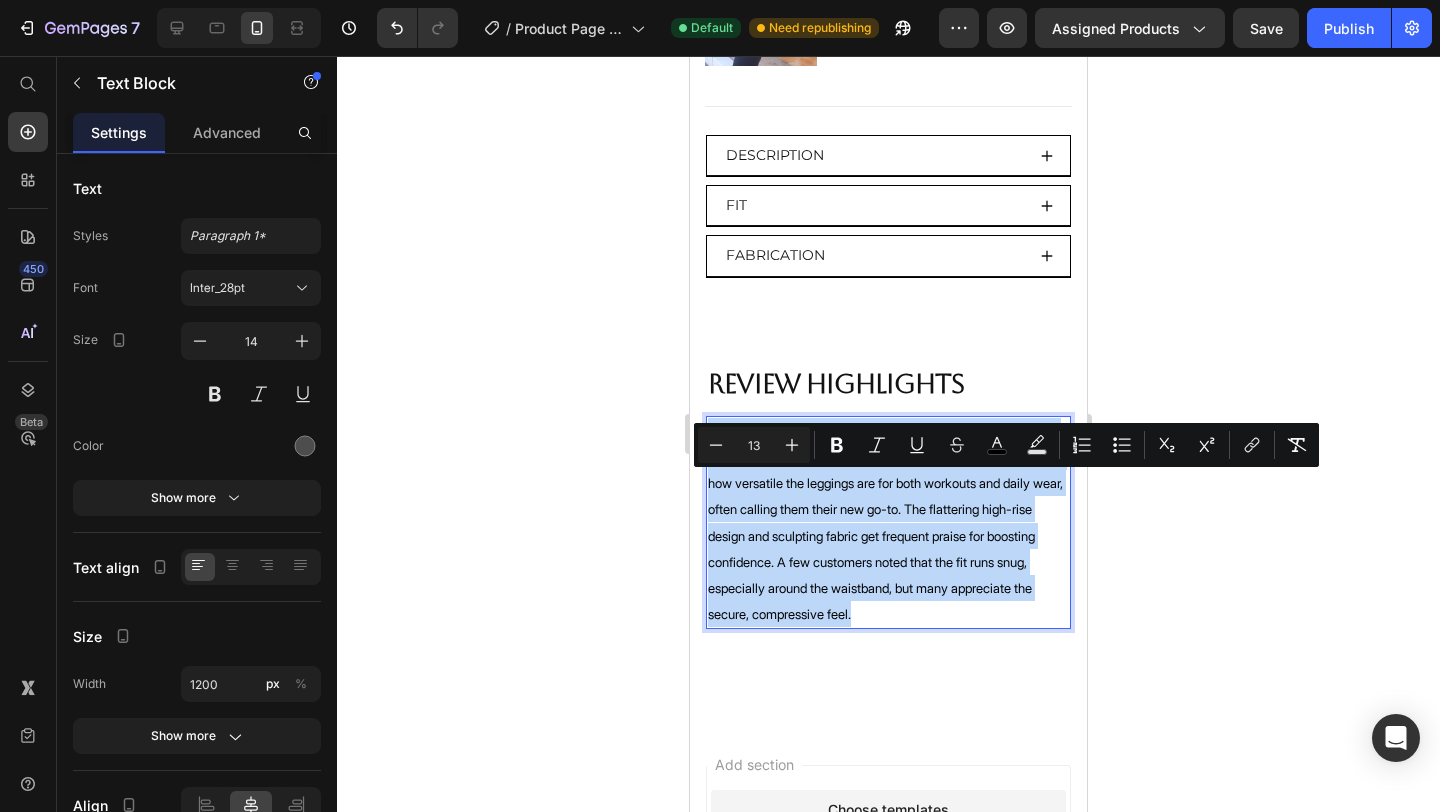 click on "Customers love The Jet Set High-Waisted Legging for its sleek fit, supportive waistband, and buttery-soft feel. They rave about how versatile the leggings are for both workouts and daily wear, often calling them their new go-to. The flattering high-rise design and sculpting fabric get frequent praise for boosting confidence. A few customers noted that the fit runs snug, especially around the waistband, but many appreciate the secure, compressive feel." at bounding box center [886, 522] 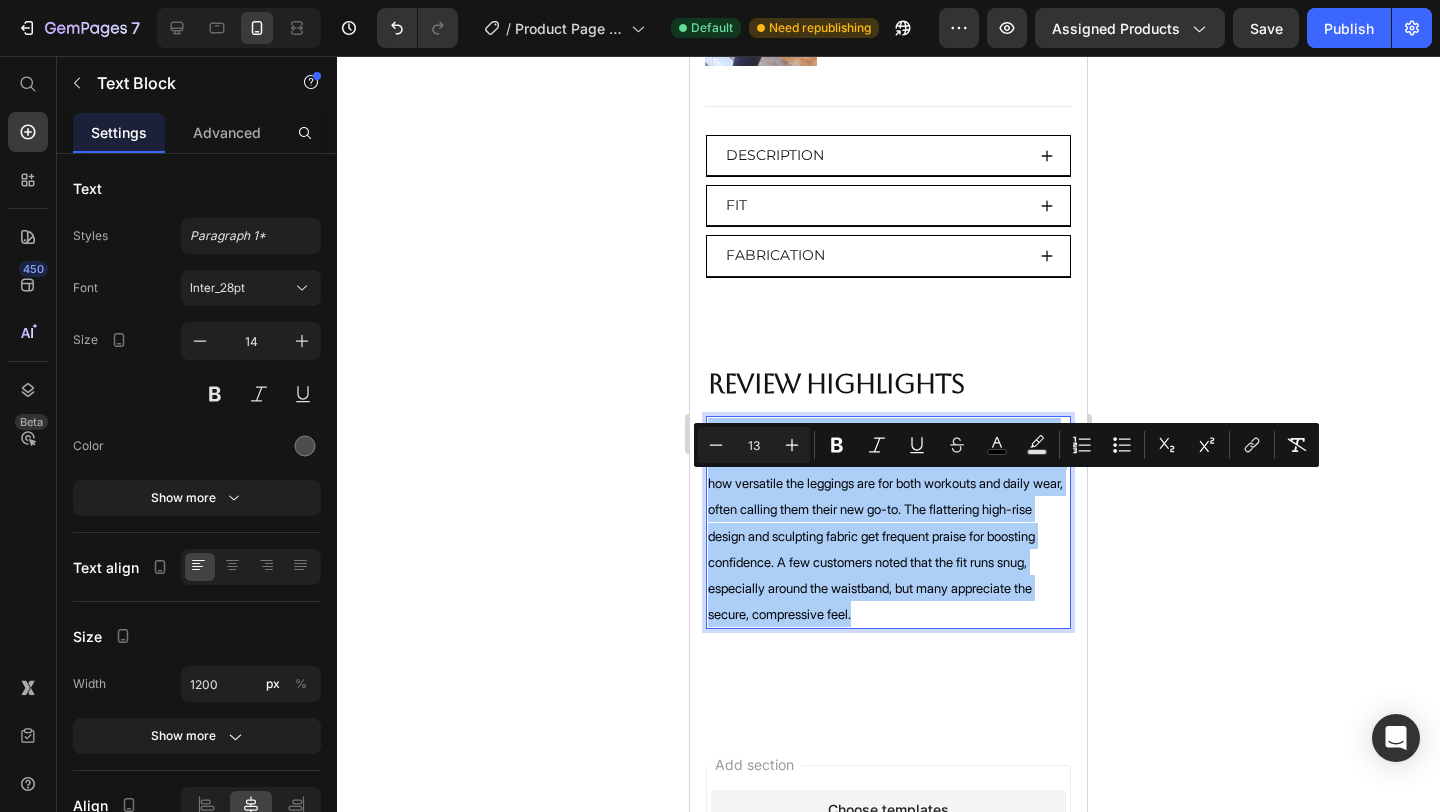 click 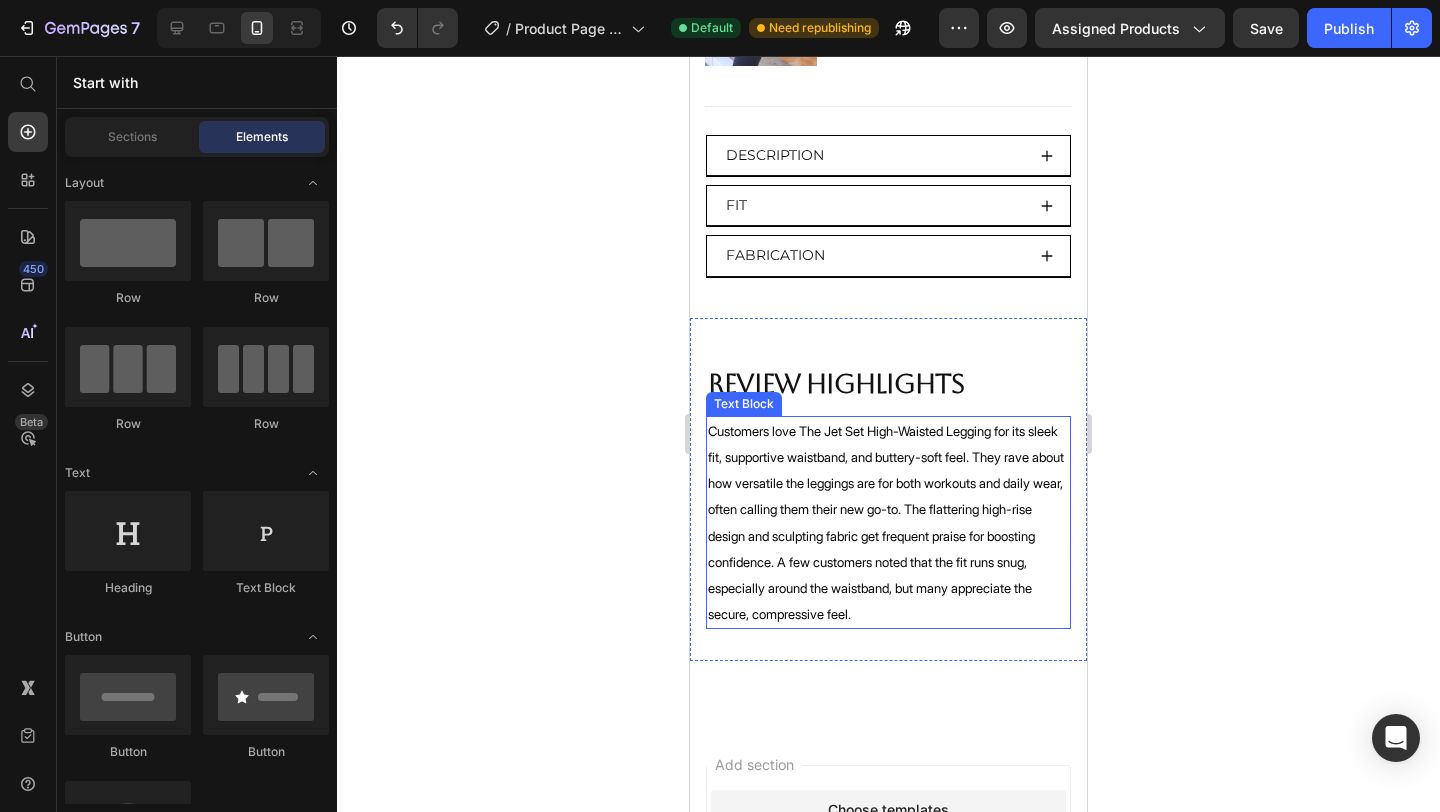 click on "Customers love The Jet Set High-Waisted Legging for its sleek fit, supportive waistband, and buttery-soft feel. They rave about how versatile the leggings are for both workouts and daily wear, often calling them their new go-to. The flattering high-rise design and sculpting fabric get frequent praise for boosting confidence. A few customers noted that the fit runs snug, especially around the waistband, but many appreciate the secure, compressive feel." at bounding box center [886, 522] 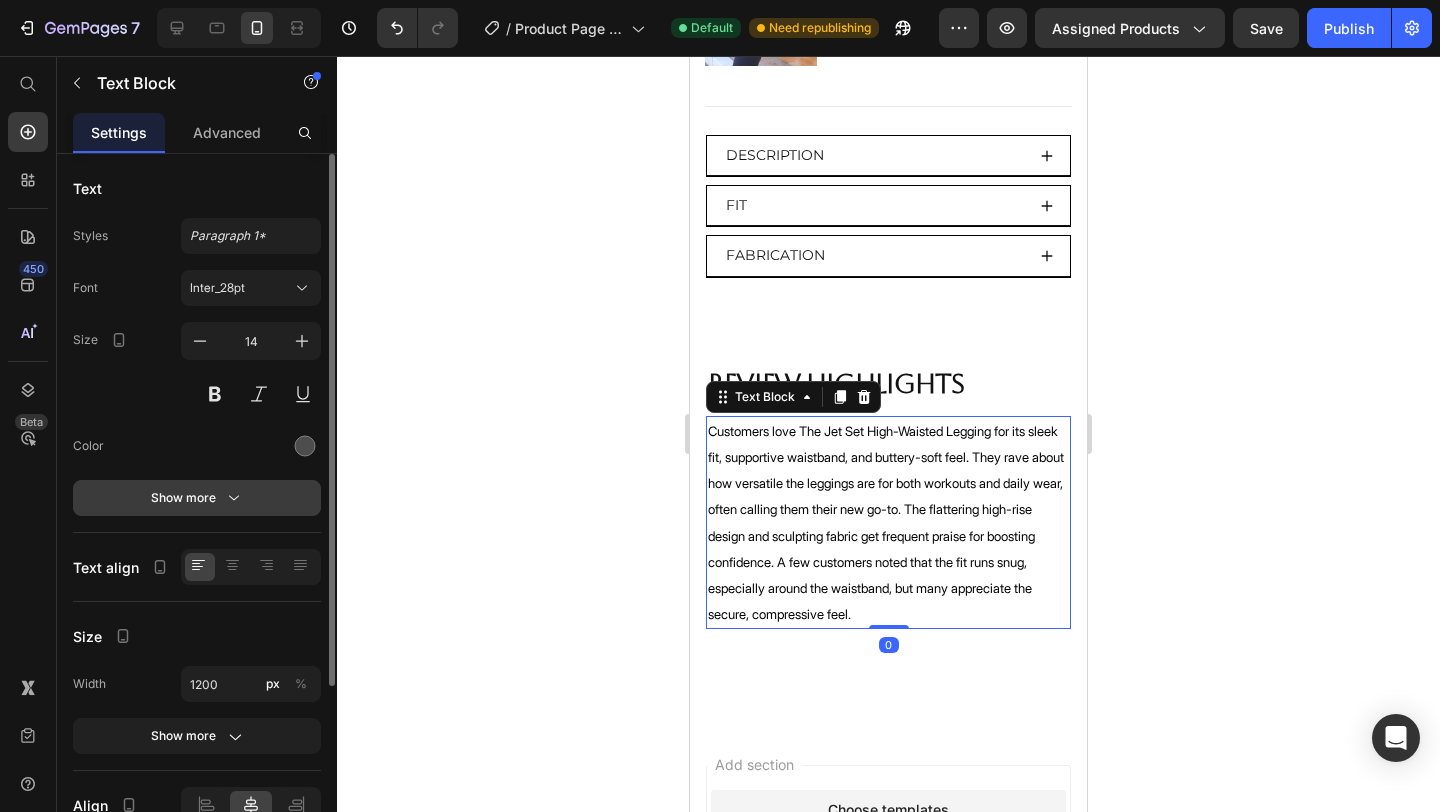 click on "Show more" at bounding box center (197, 498) 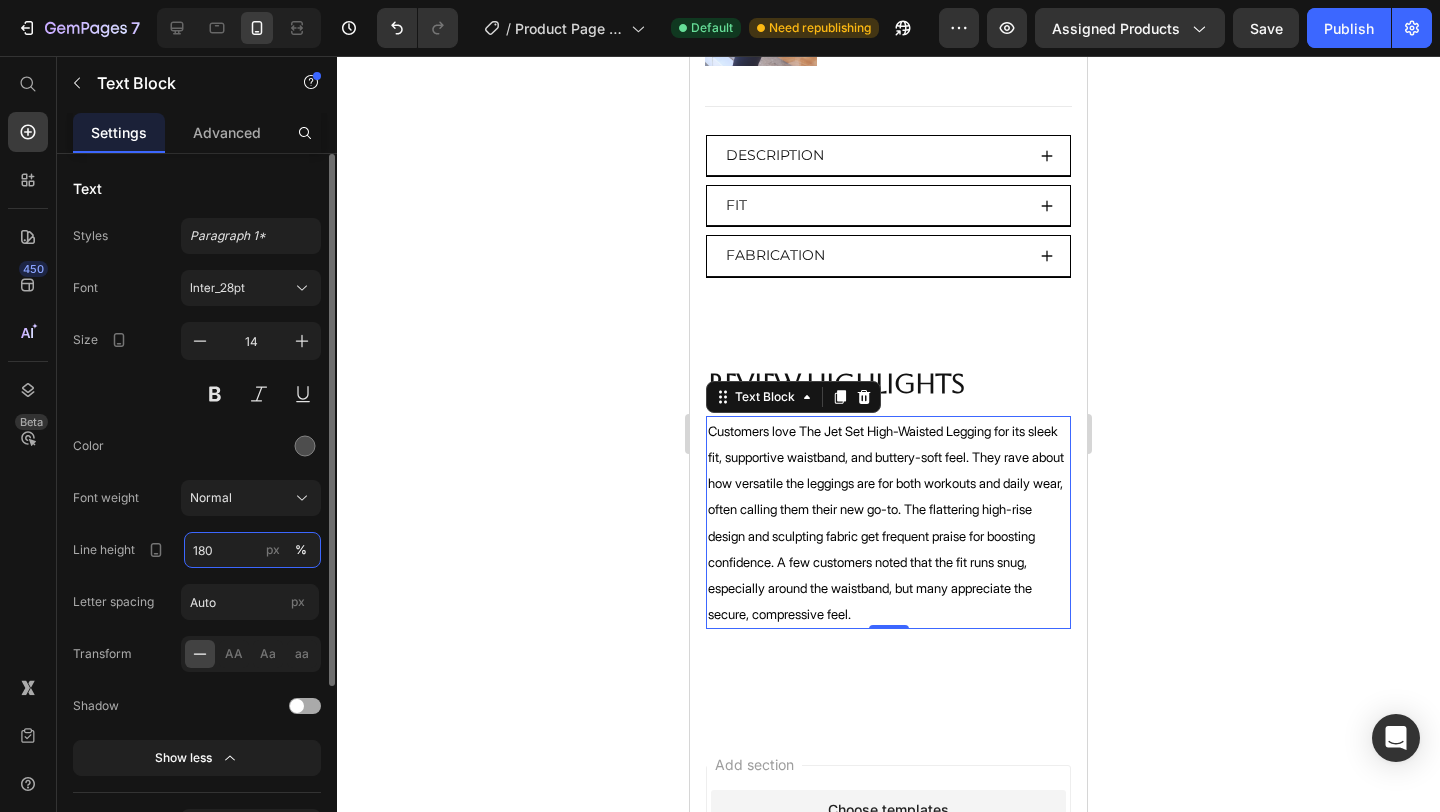 click on "180" at bounding box center (252, 550) 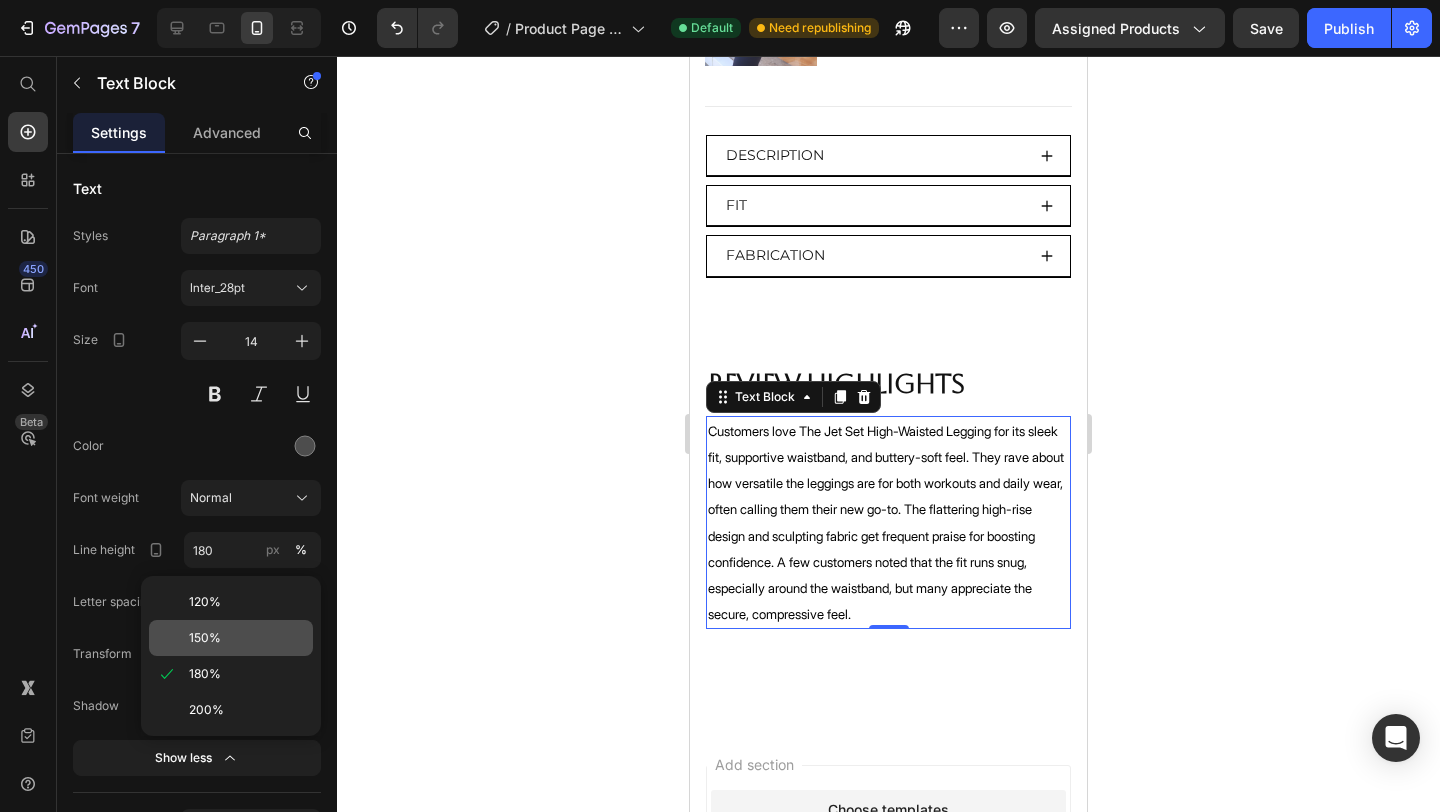 click on "150%" at bounding box center [247, 638] 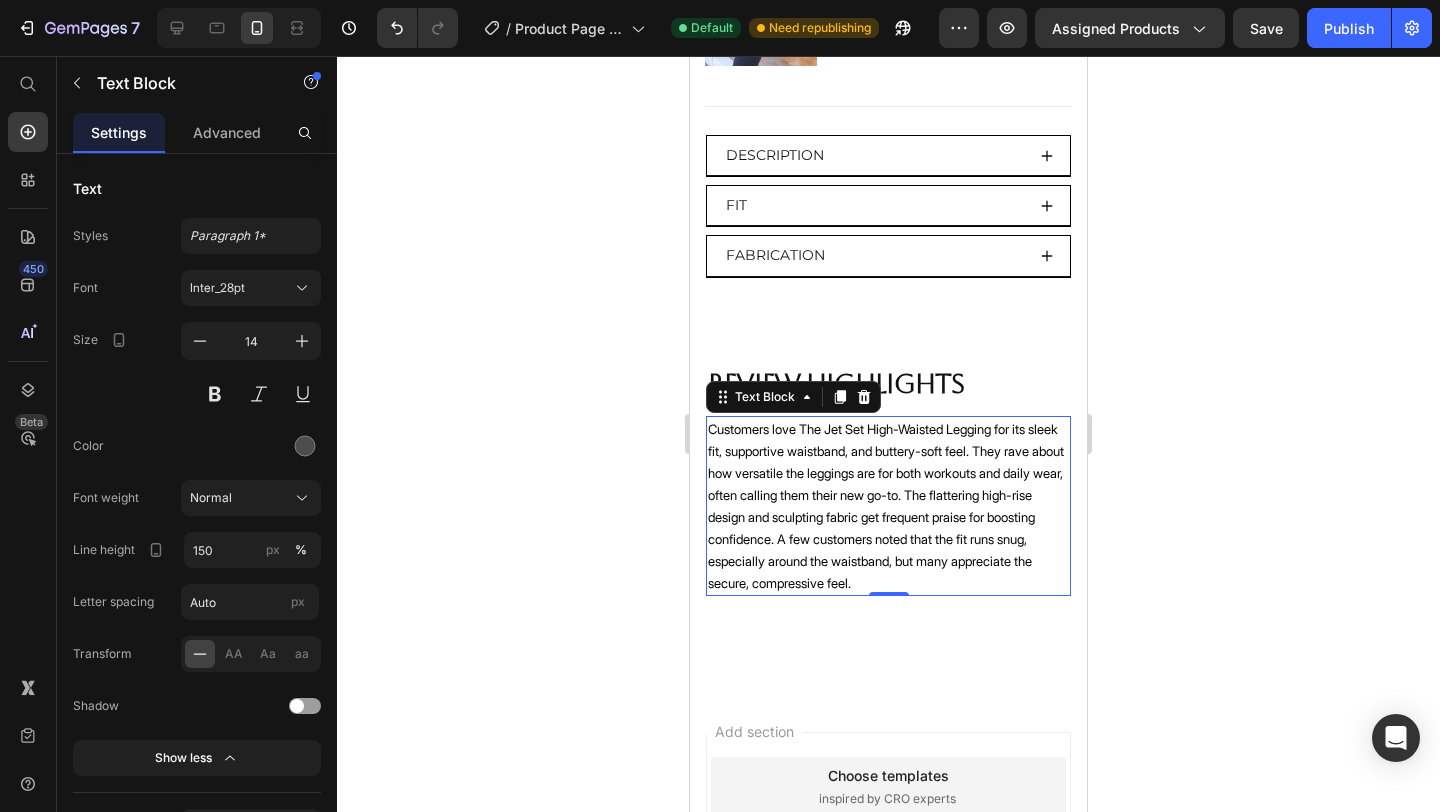 click 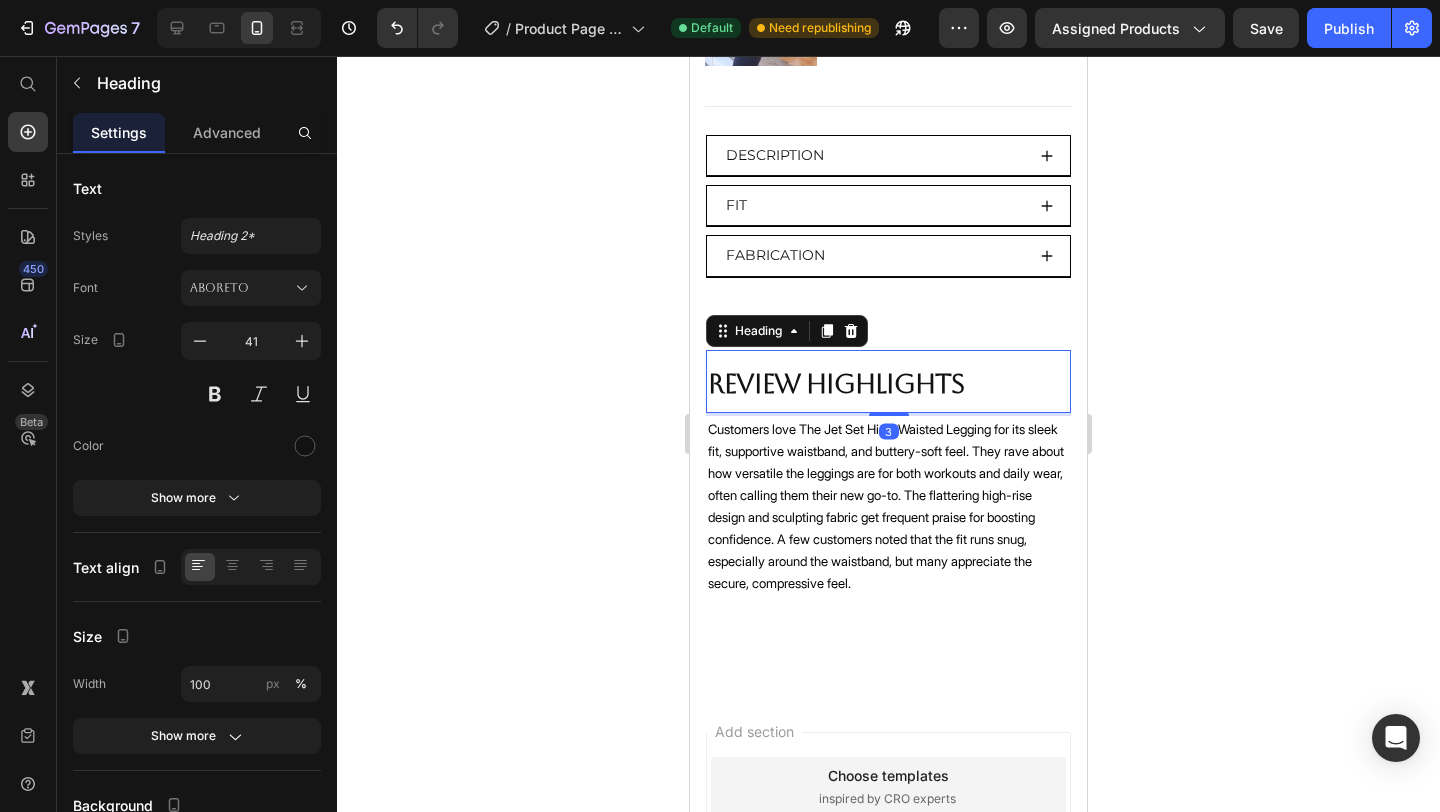 click on "Review Highlights" at bounding box center (836, 384) 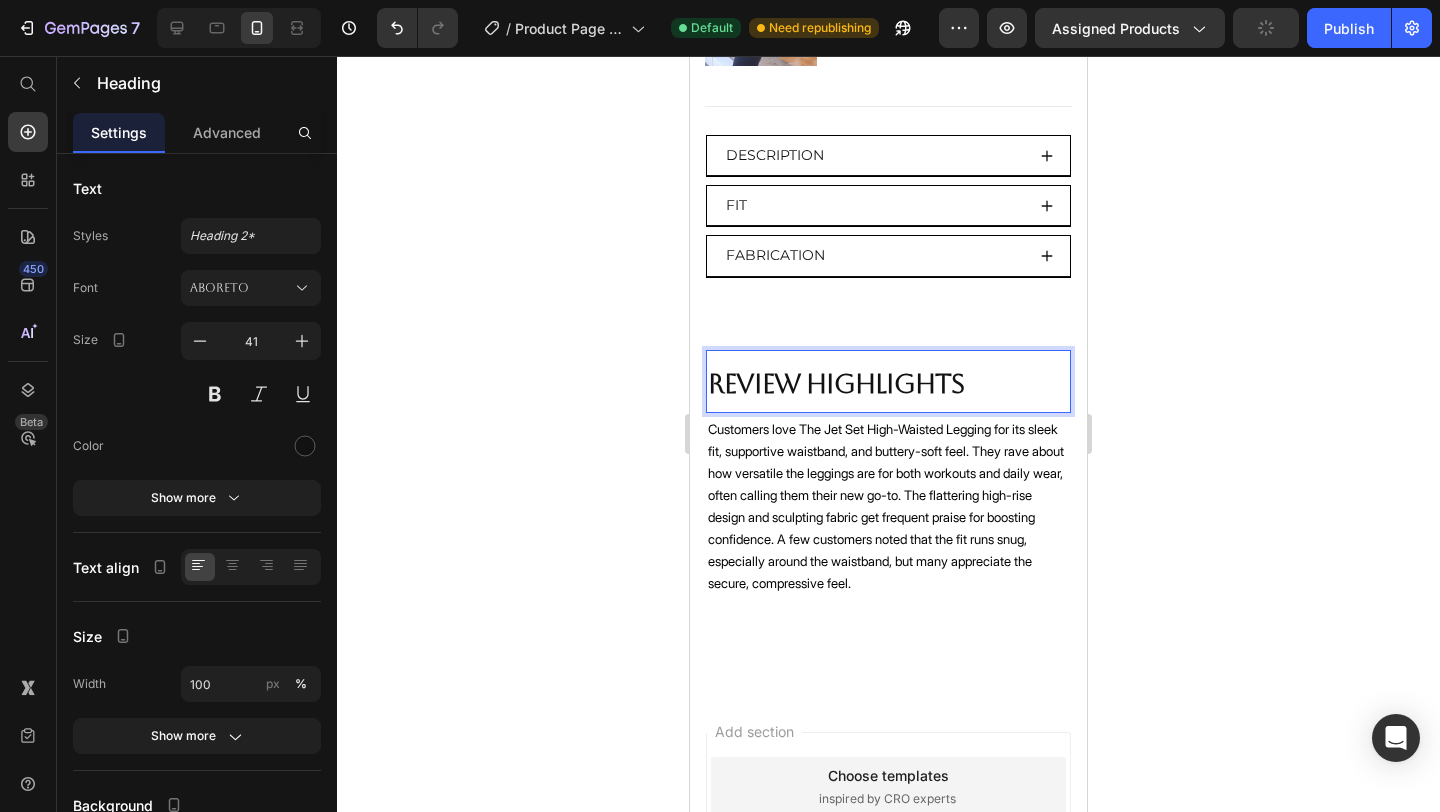 click on "Review Highlights" at bounding box center (836, 384) 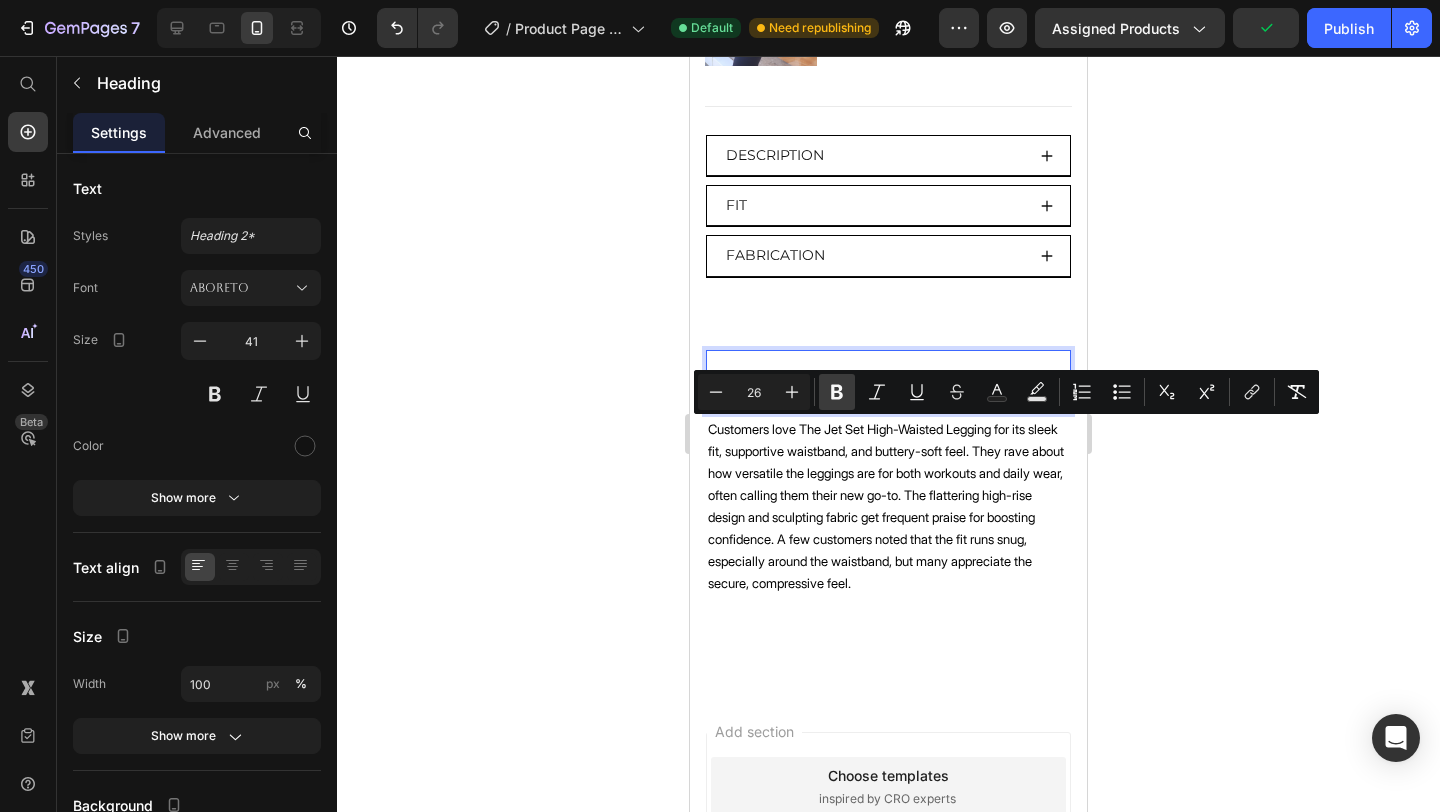 click on "Bold" at bounding box center (837, 392) 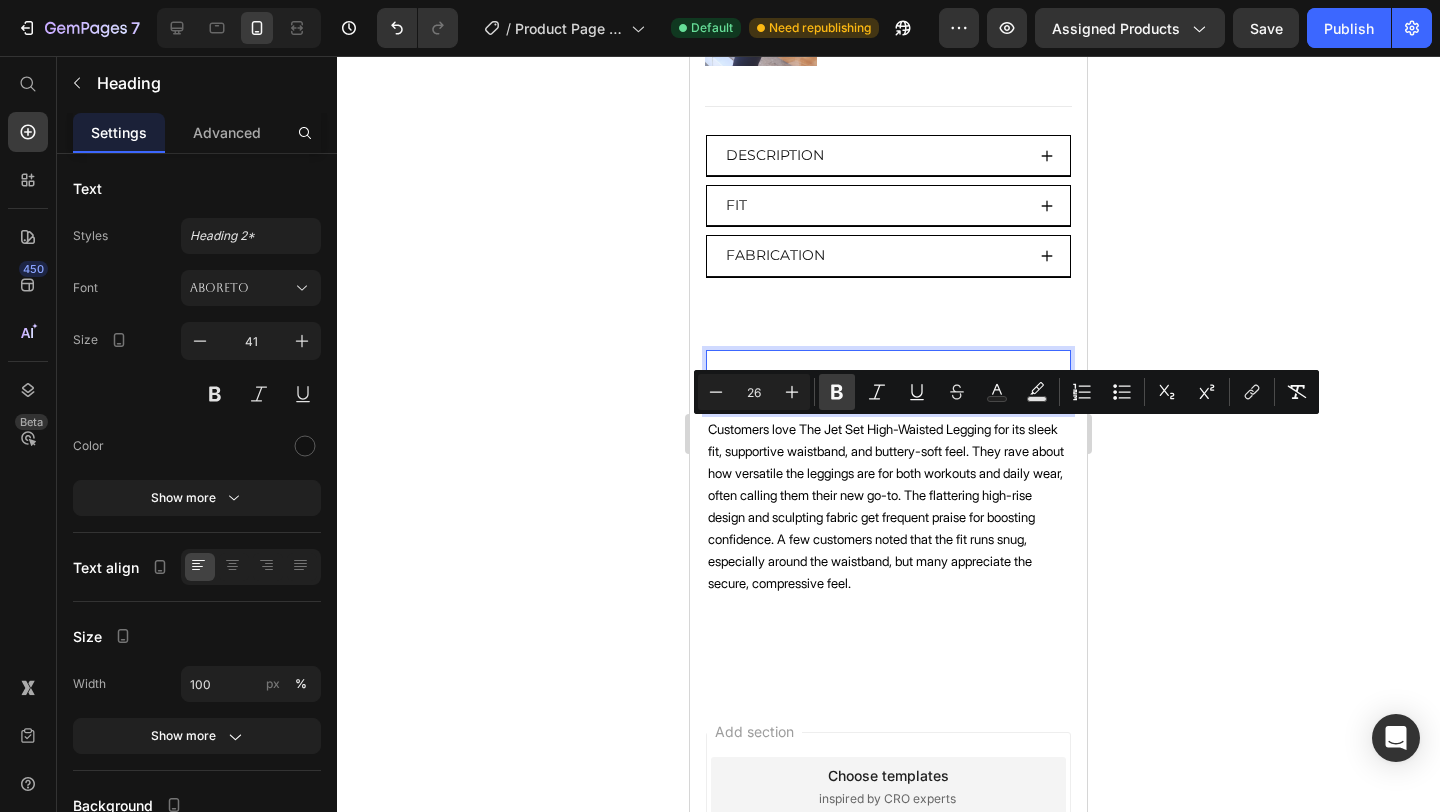 click on "Bold" at bounding box center (837, 392) 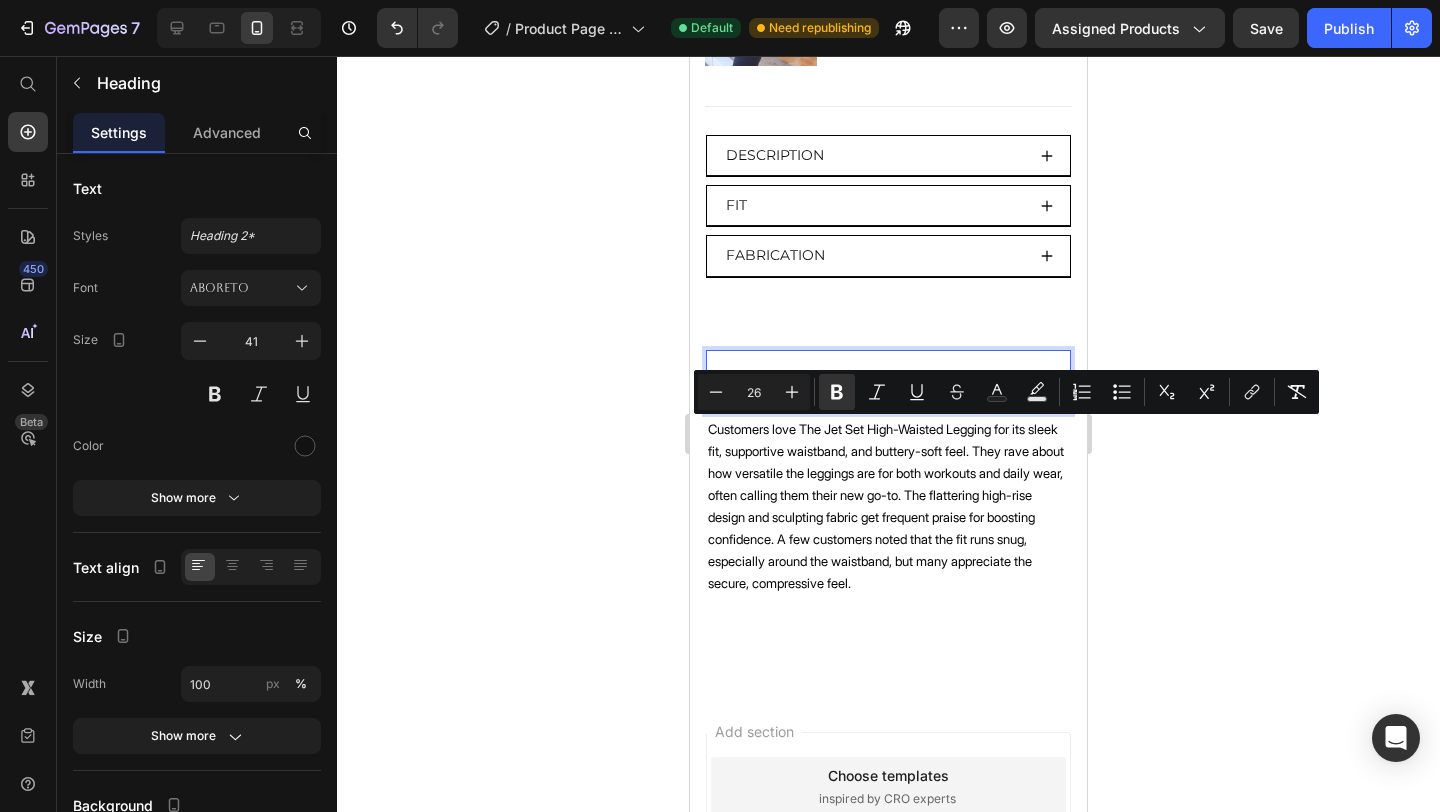 click 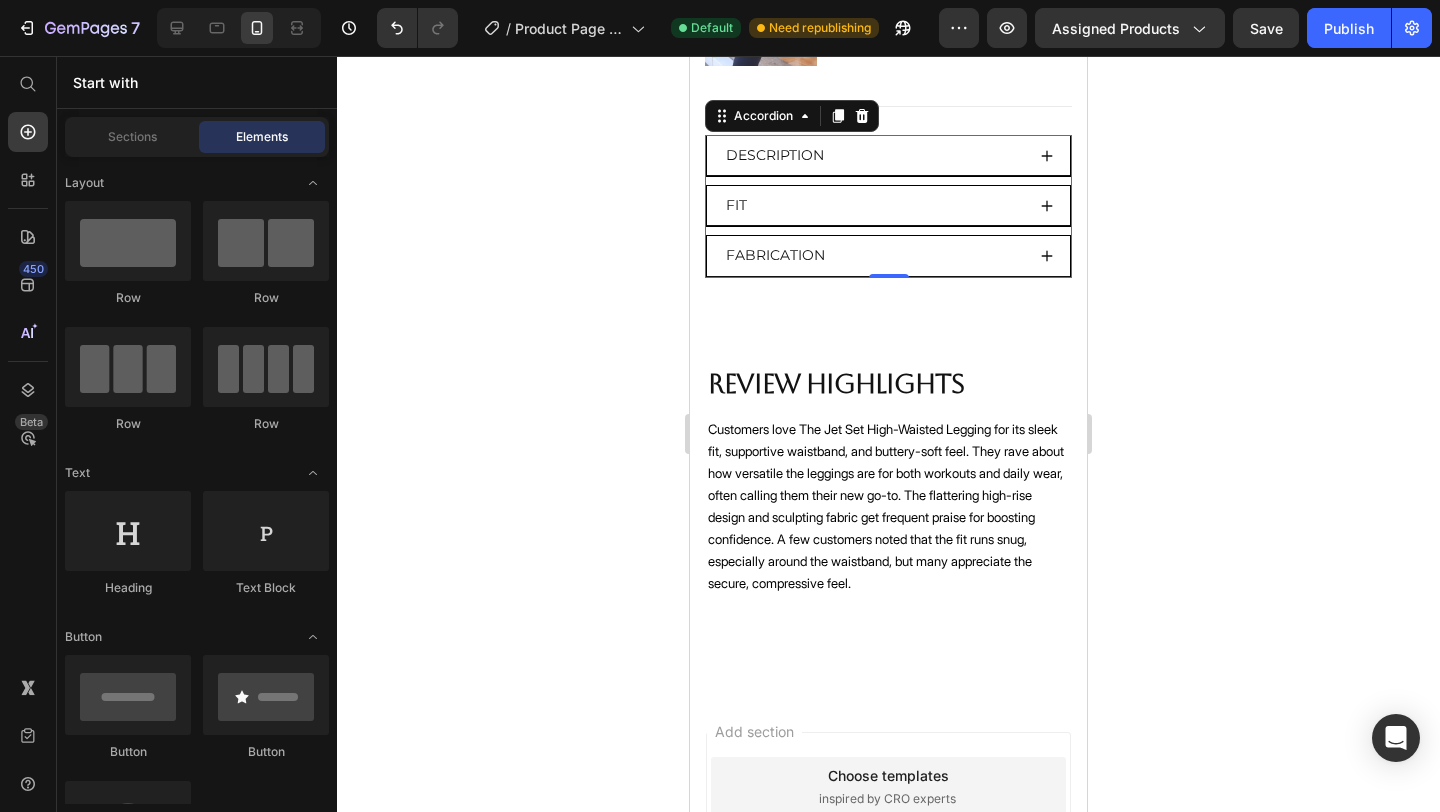 click 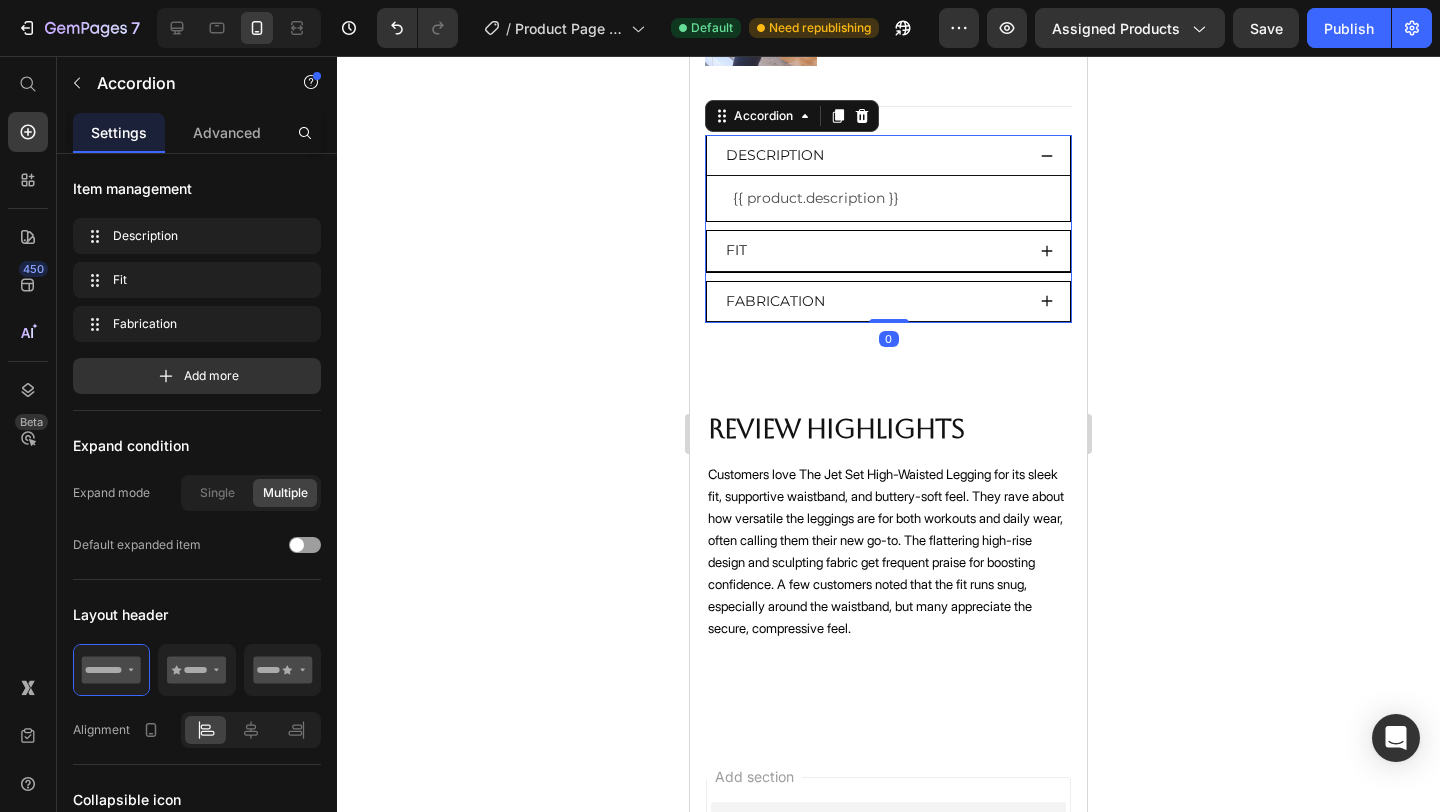 click 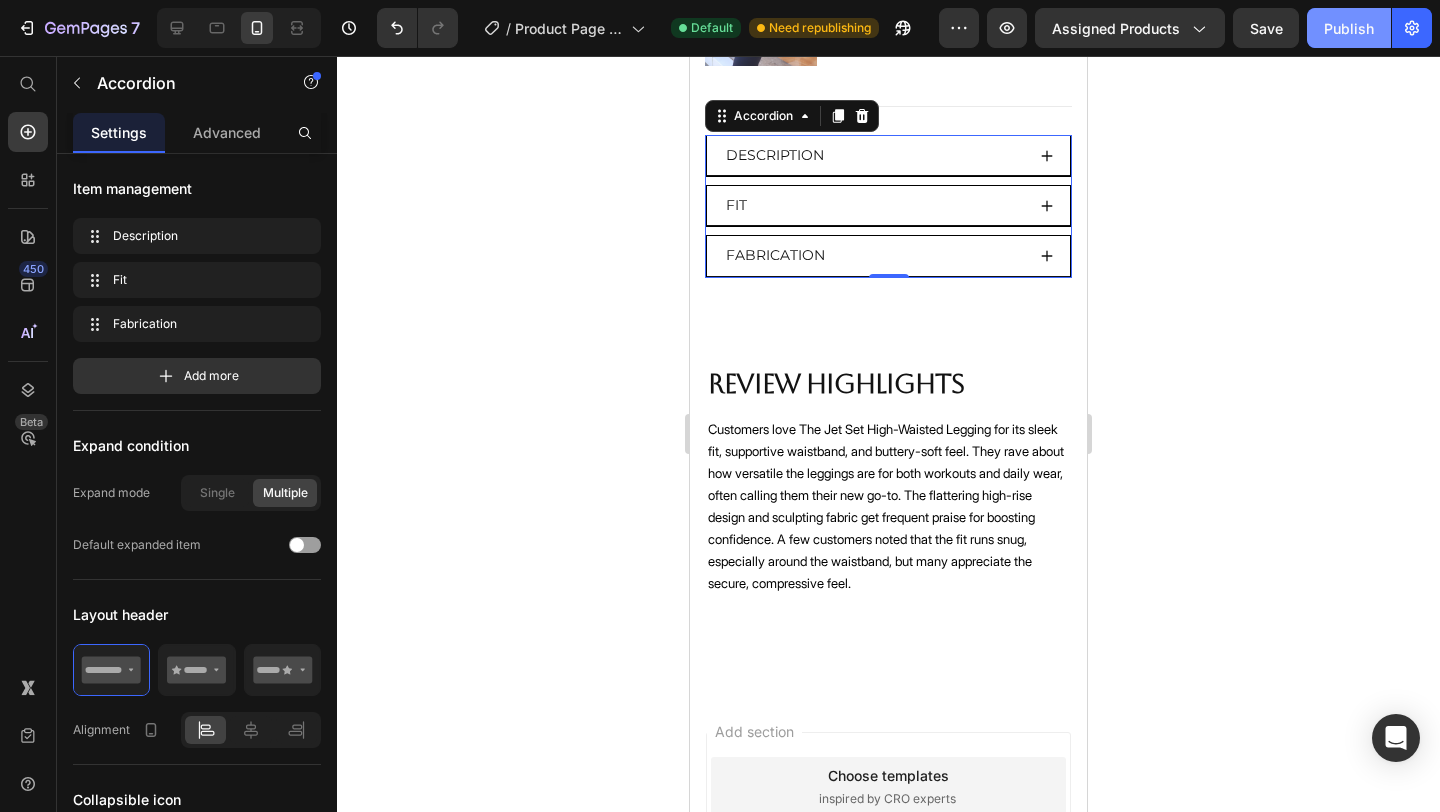click on "Publish" 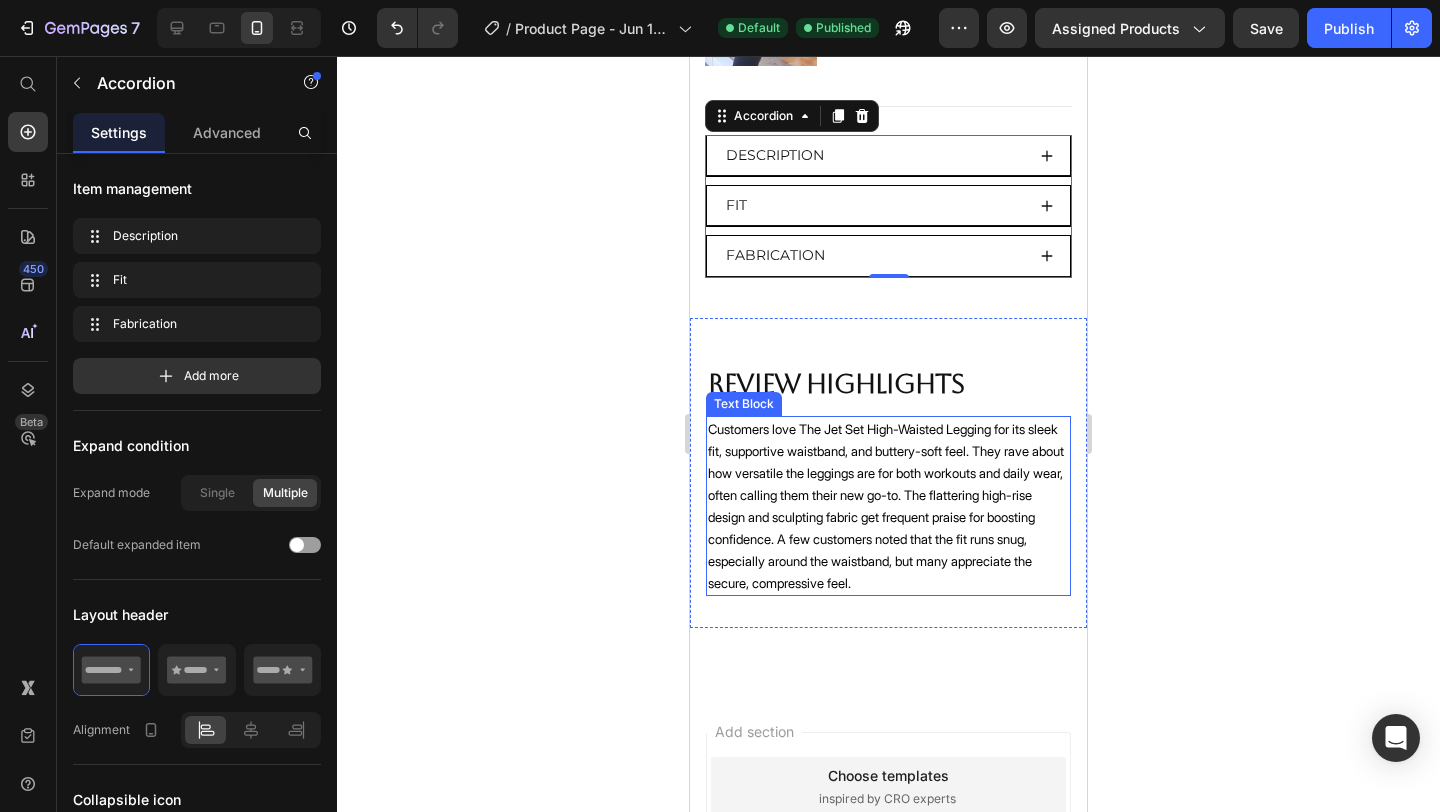 click on "Customers love The Jet Set High-Waisted Legging for its sleek fit, supportive waistband, and buttery-soft feel. They rave about how versatile the leggings are for both workouts and daily wear, often calling them their new go-to. The flattering high-rise design and sculpting fabric get frequent praise for boosting confidence. A few customers noted that the fit runs snug, especially around the waistband, but many appreciate the secure, compressive feel." at bounding box center [886, 506] 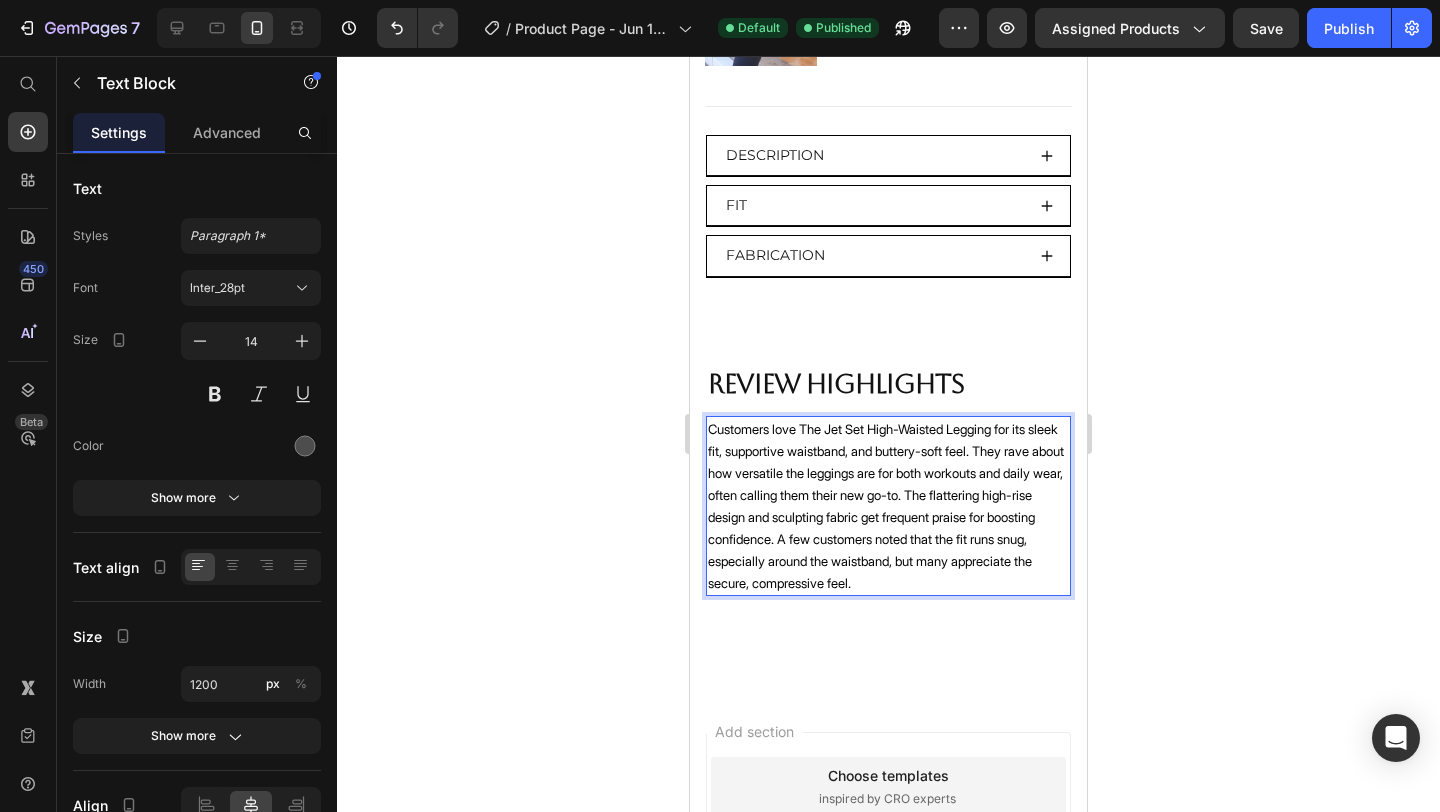 click on "Customers love The Jet Set High-Waisted Legging for its sleek fit, supportive waistband, and buttery-soft feel. They rave about how versatile the leggings are for both workouts and daily wear, often calling them their new go-to. The flattering high-rise design and sculpting fabric get frequent praise for boosting confidence. A few customers noted that the fit runs snug, especially around the waistband, but many appreciate the secure, compressive feel." at bounding box center [886, 506] 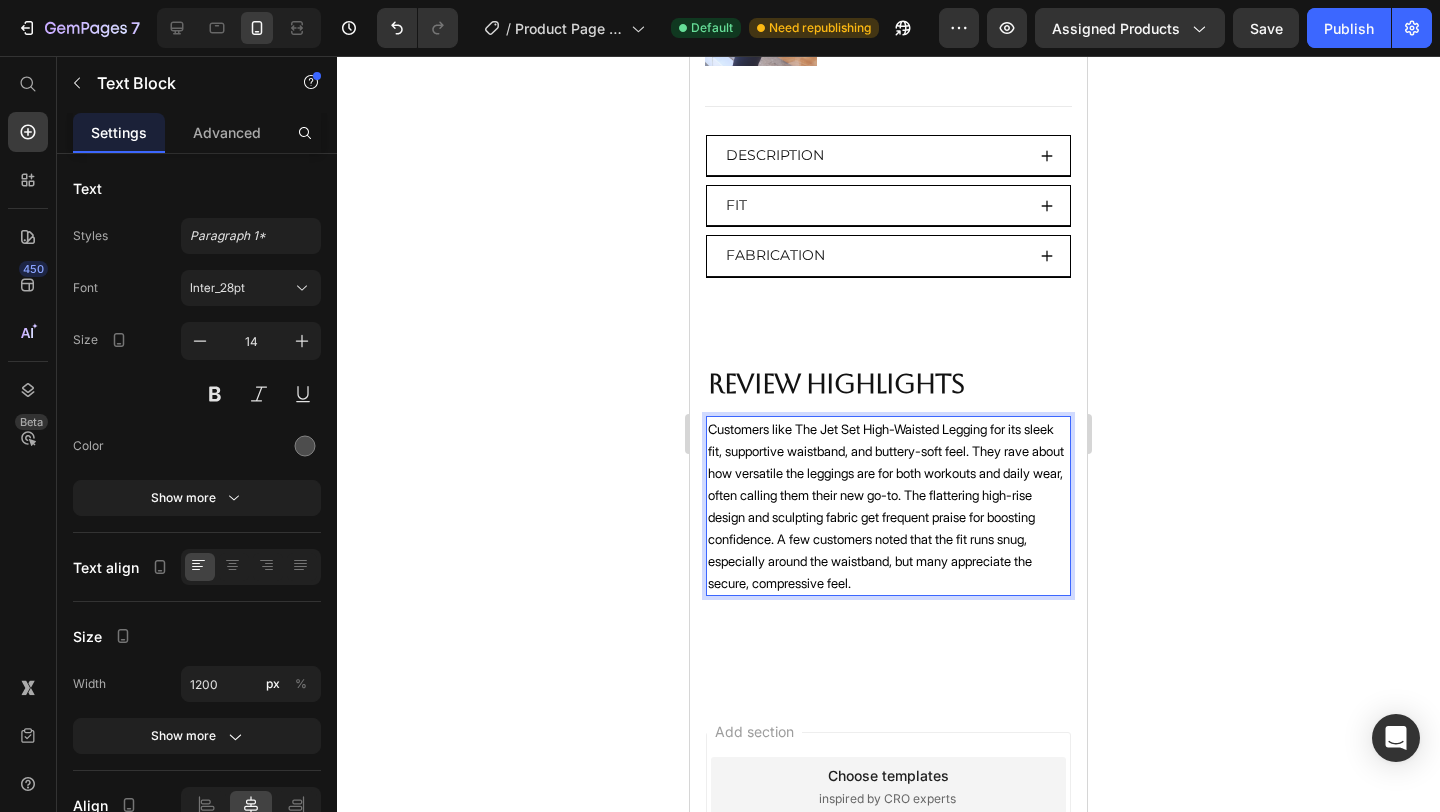 click on "Customers like The Jet Set High-Waisted Legging for its sleek fit, supportive waistband, and buttery-soft feel. They rave about how versatile the leggings are for both workouts and daily wear, often calling them their new go-to. The flattering high-rise design and sculpting fabric get frequent praise for boosting confidence. A few customers noted that the fit runs snug, especially around the waistband, but many appreciate the secure, compressive feel." at bounding box center (886, 506) 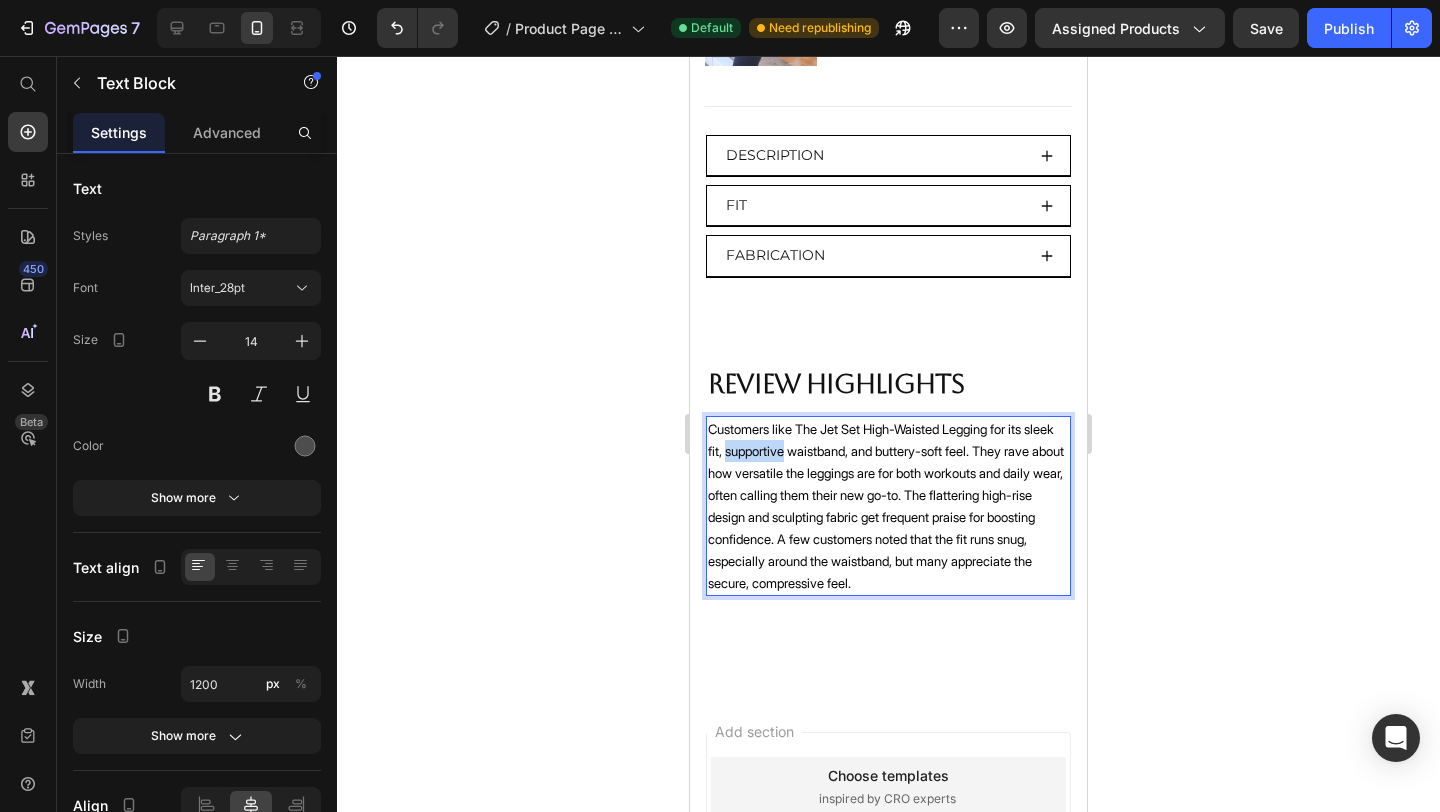 click on "Customers like The Jet Set High-Waisted Legging for its sleek fit, supportive waistband, and buttery-soft feel. They rave about how versatile the leggings are for both workouts and daily wear, often calling them their new go-to. The flattering high-rise design and sculpting fabric get frequent praise for boosting confidence. A few customers noted that the fit runs snug, especially around the waistband, but many appreciate the secure, compressive feel." at bounding box center [886, 506] 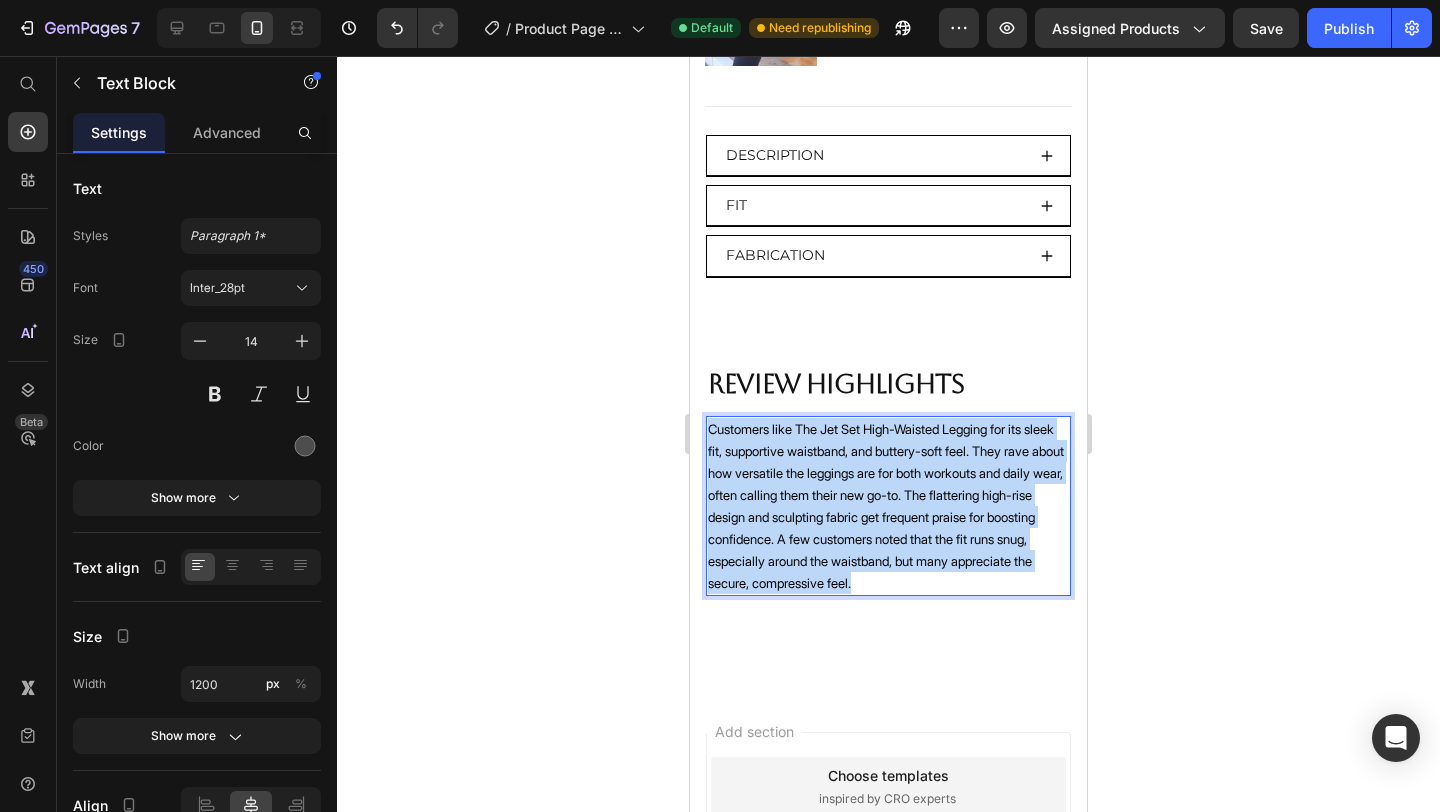 click on "Customers like The Jet Set High-Waisted Legging for its sleek fit, supportive waistband, and buttery-soft feel. They rave about how versatile the leggings are for both workouts and daily wear, often calling them their new go-to. The flattering high-rise design and sculpting fabric get frequent praise for boosting confidence. A few customers noted that the fit runs snug, especially around the waistband, but many appreciate the secure, compressive feel." at bounding box center (886, 506) 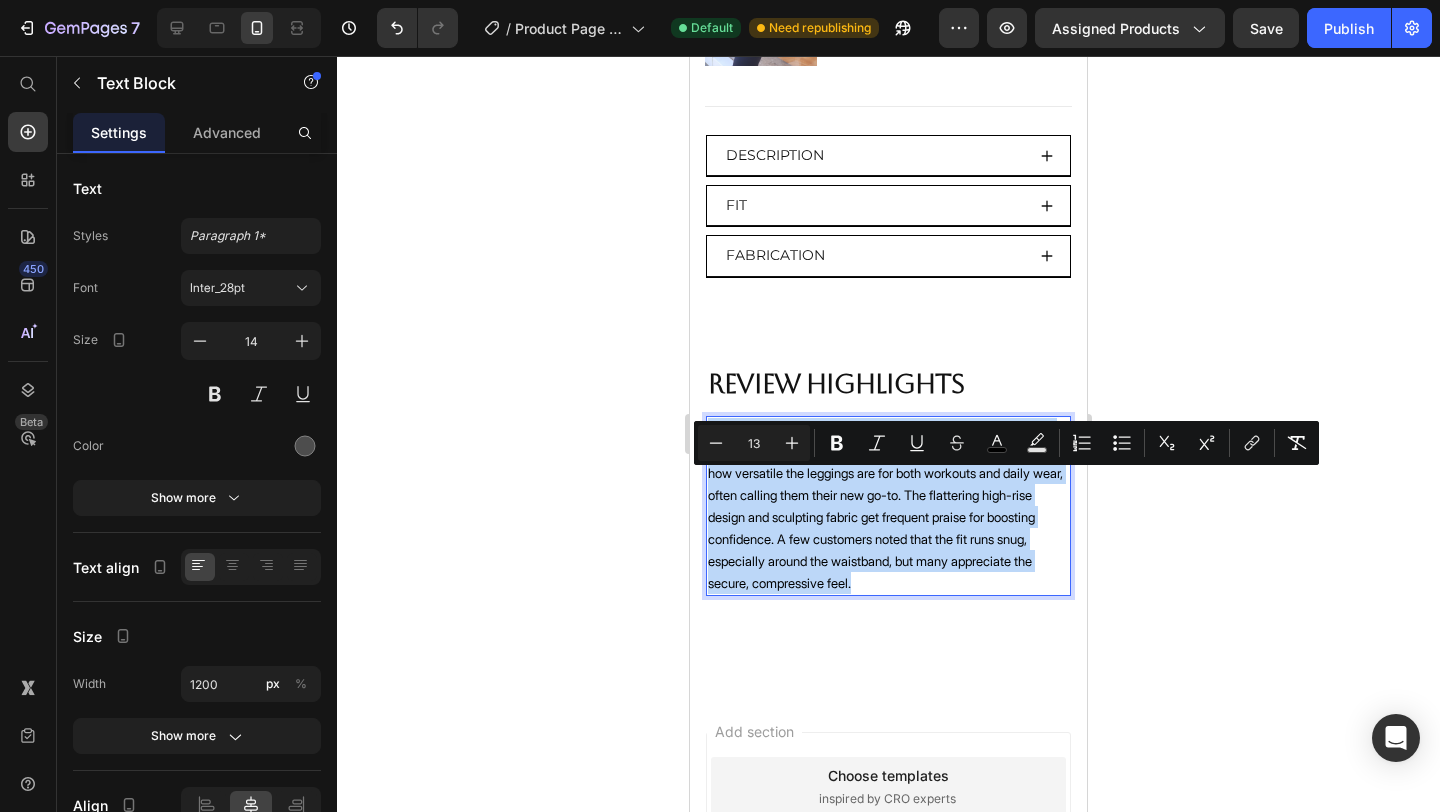 copy on "Customers like The Jet Set High-Waisted Legging for its sleek fit, supportive waistband, and buttery-soft feel. They rave about how versatile the leggings are for both workouts and daily wear, often calling them their new go-to. The flattering high-rise design and sculpting fabric get frequent praise for boosting confidence. A few customers noted that the fit runs snug, especially around the waistband, but many appreciate the secure, compressive feel." 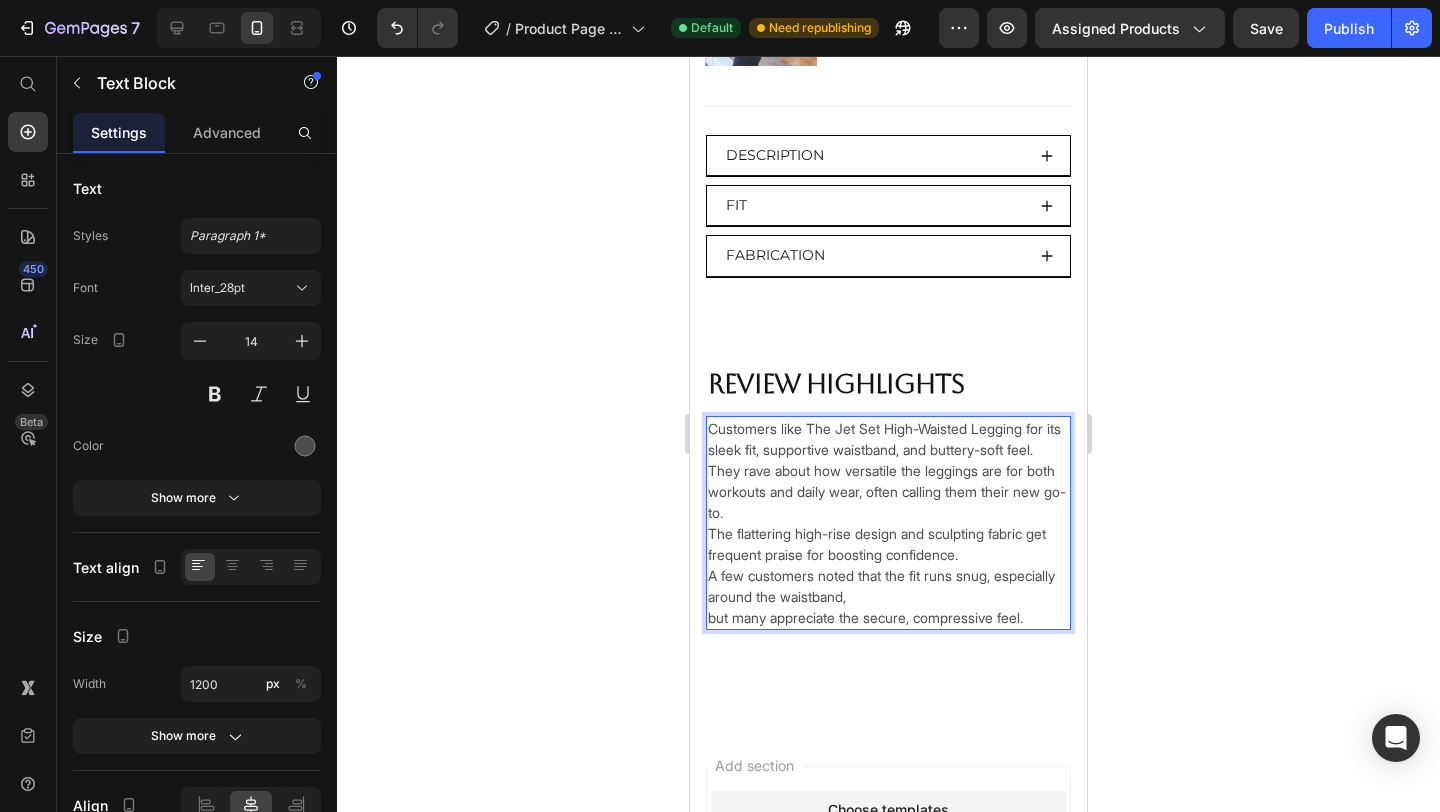 click on "Customers like The Jet Set High-Waisted Legging for its sleek fit, supportive waistband, and buttery-soft feel. They rave about how versatile the leggings are for both workouts and daily wear, often calling them their new go-to. The flattering high-rise design and sculpting fabric get frequent praise for boosting confidence. A few customers noted that the fit runs snug, especially around the waistband, but many appreciate the secure, compressive feel." at bounding box center [888, 523] 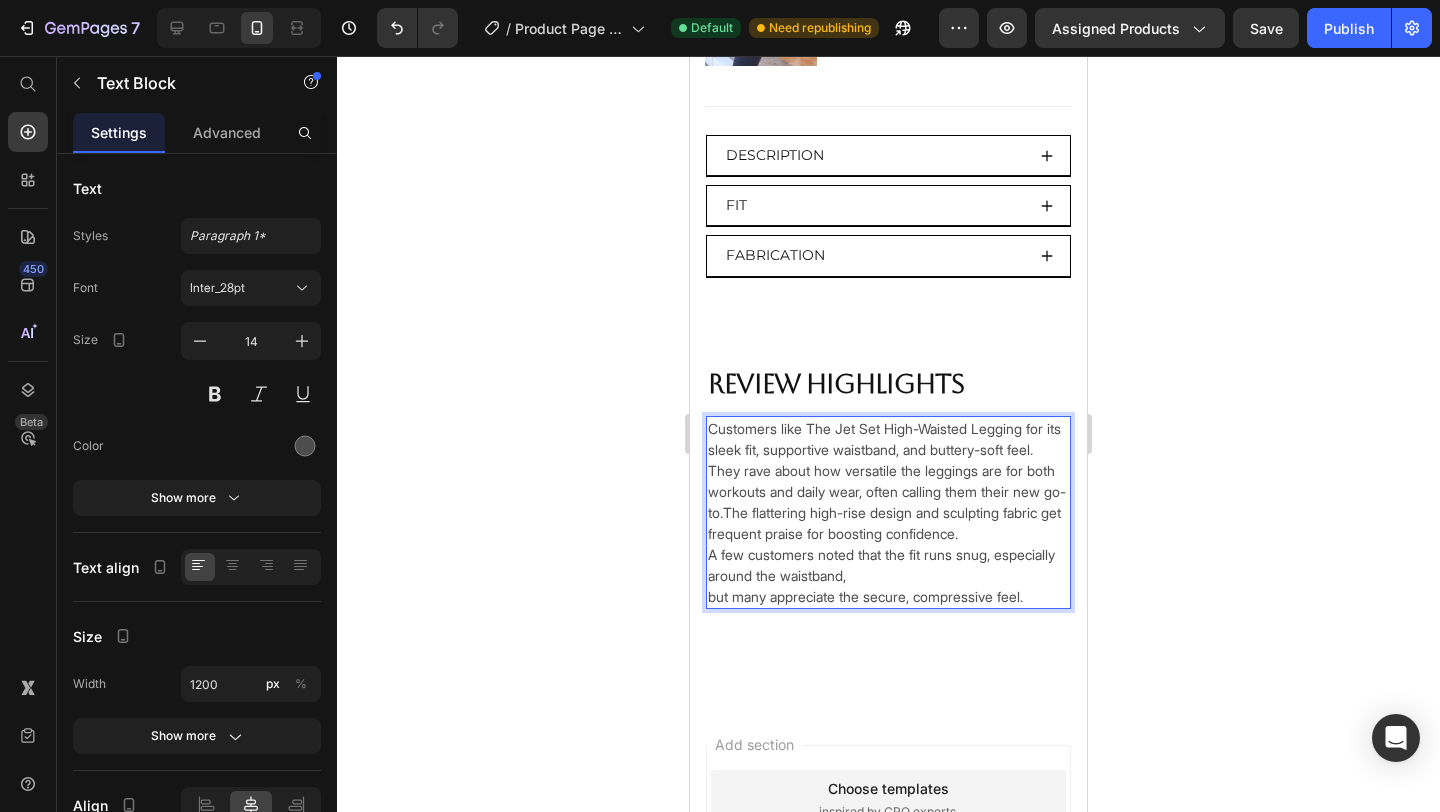click on "Customers like The Jet Set High-Waisted Legging for its sleek fit, supportive waistband, and buttery-soft feel. They rave about how versatile the leggings are for both workouts and daily wear, often calling them their new go-to.The flattering high-rise design and sculpting fabric get frequent praise for boosting confidence. A few customers noted that the fit runs snug, especially around the waistband, but many appreciate the secure, compressive feel." at bounding box center (888, 512) 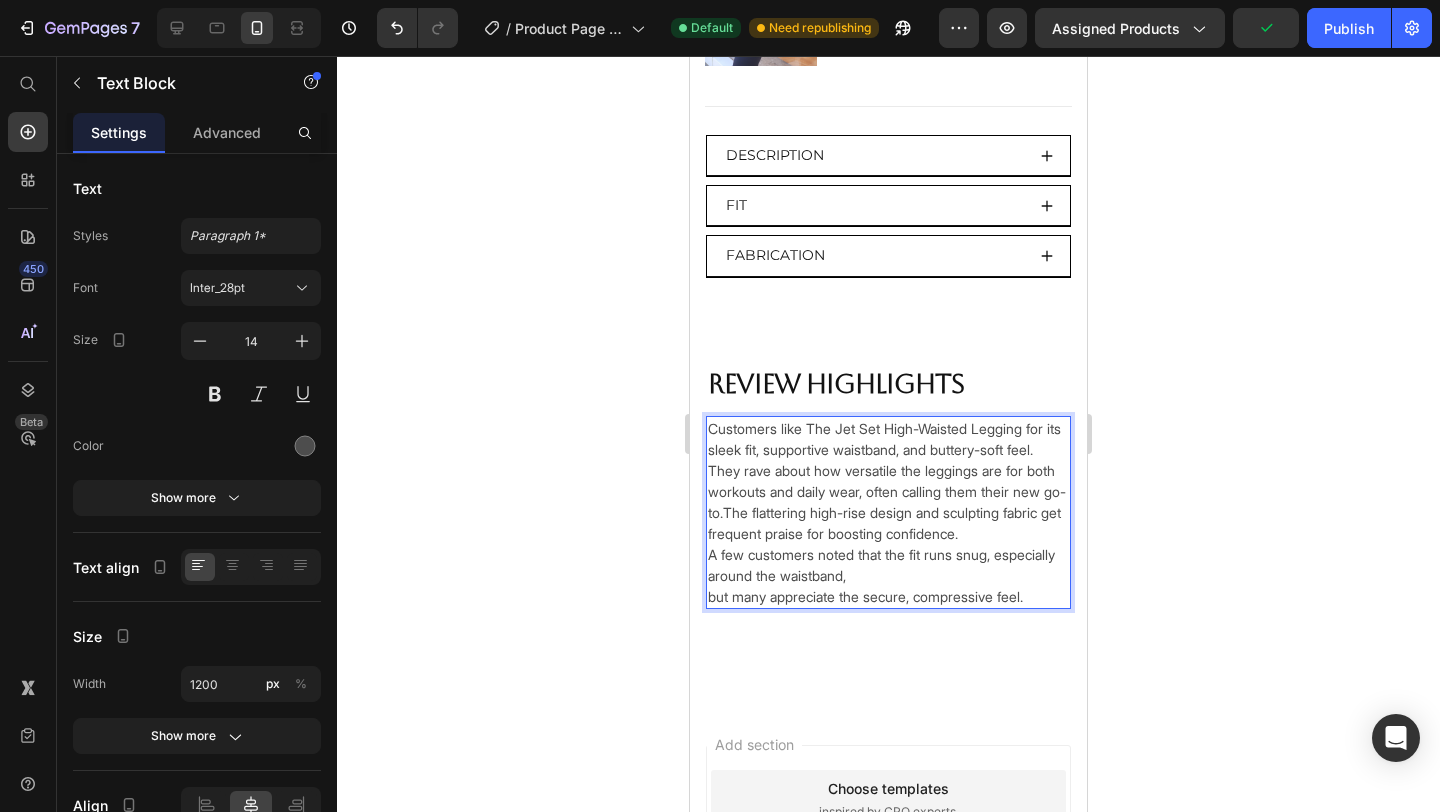click on "Customers like The Jet Set High-Waisted Legging for its sleek fit, supportive waistband, and buttery-soft feel. They rave about how versatile the leggings are for both workouts and daily wear, often calling them their new go-to.The flattering high-rise design and sculpting fabric get frequent praise for boosting confidence. A few customers noted that the fit runs snug, especially around the waistband, but many appreciate the secure, compressive feel." at bounding box center [888, 512] 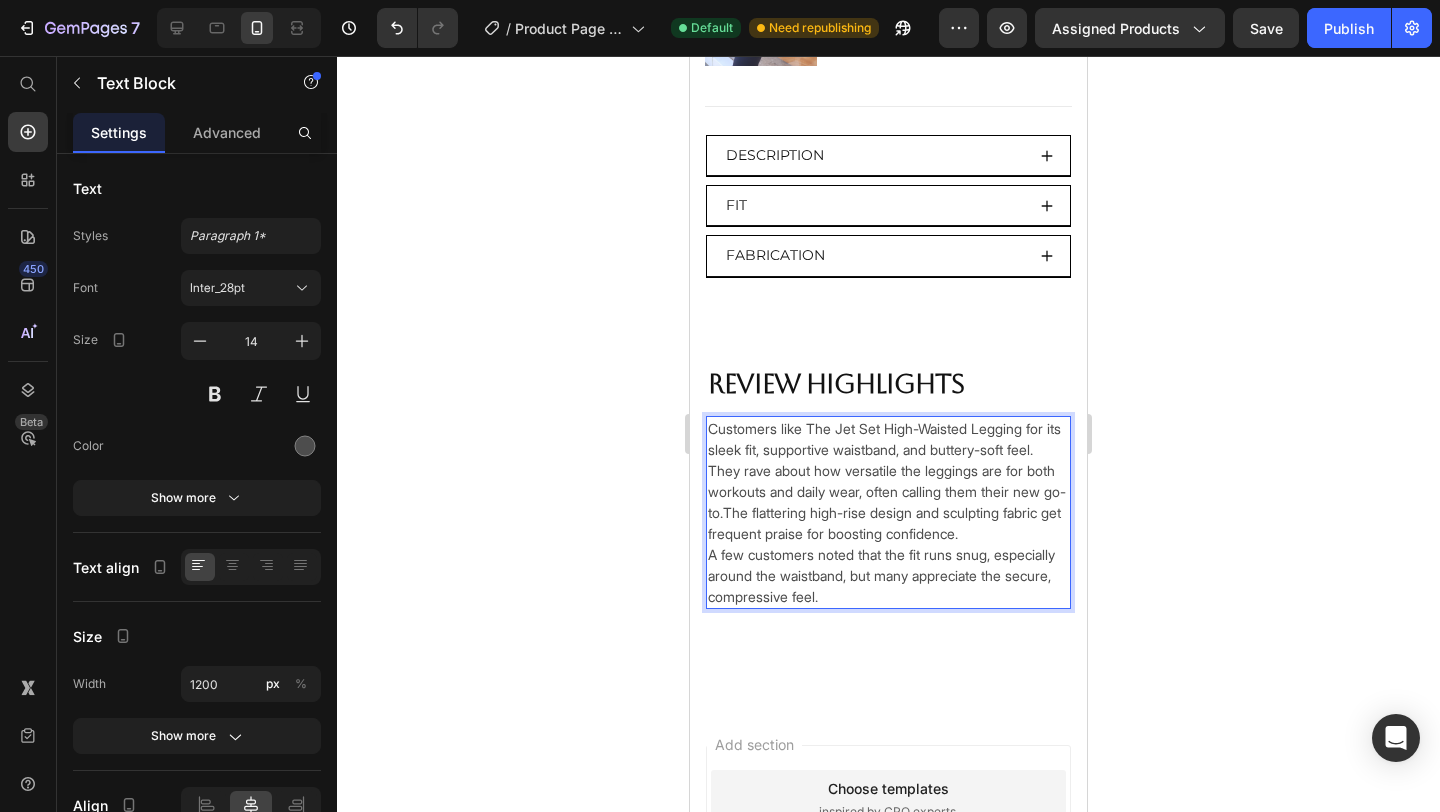 click on "Customers like The Jet Set High-Waisted Legging for its sleek fit, supportive waistband, and buttery-soft feel. They rave about how versatile the leggings are for both workouts and daily wear, often calling them their new go-to.The flattering high-rise design and sculpting fabric get frequent praise for boosting confidence. A few customers noted that the fit runs snug, especially around the waistband, but many appreciate the secure, compressive feel." at bounding box center (888, 512) 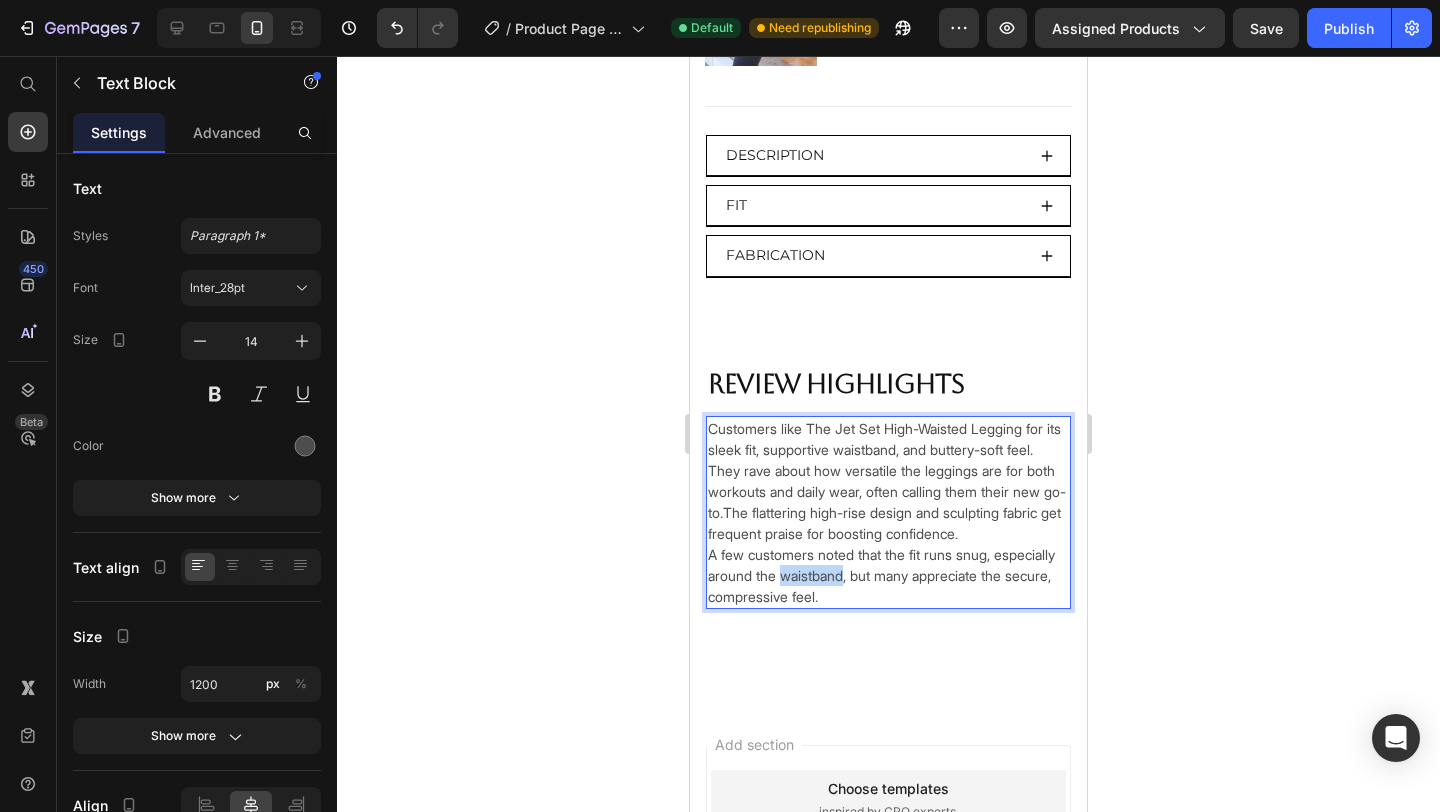 click on "Customers like The Jet Set High-Waisted Legging for its sleek fit, supportive waistband, and buttery-soft feel. They rave about how versatile the leggings are for both workouts and daily wear, often calling them their new go-to.The flattering high-rise design and sculpting fabric get frequent praise for boosting confidence. A few customers noted that the fit runs snug, especially around the waistband, but many appreciate the secure, compressive feel." at bounding box center [888, 512] 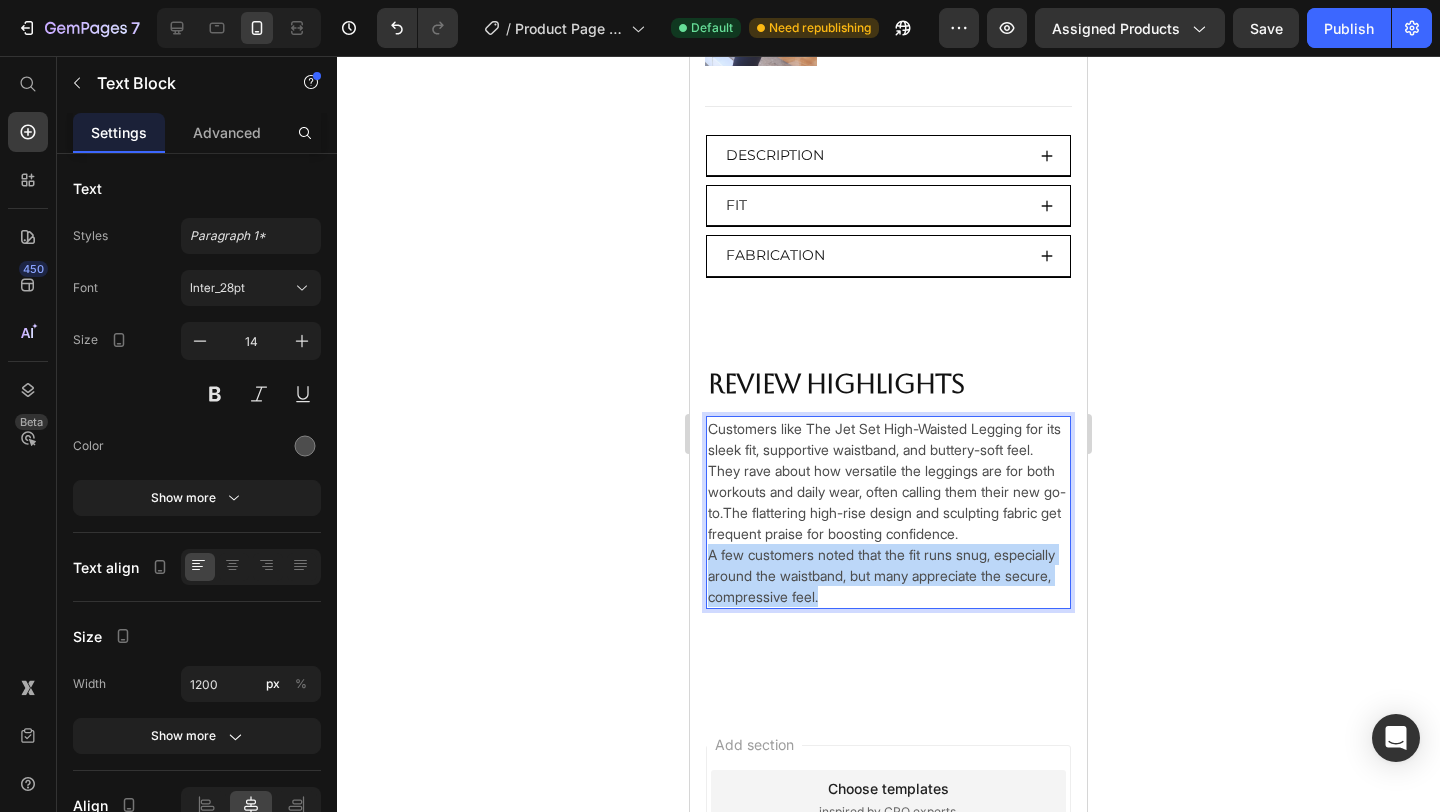 click on "Customers like The Jet Set High-Waisted Legging for its sleek fit, supportive waistband, and buttery-soft feel. They rave about how versatile the leggings are for both workouts and daily wear, often calling them their new go-to.The flattering high-rise design and sculpting fabric get frequent praise for boosting confidence. A few customers noted that the fit runs snug, especially around the waistband, but many appreciate the secure, compressive feel." at bounding box center [888, 512] 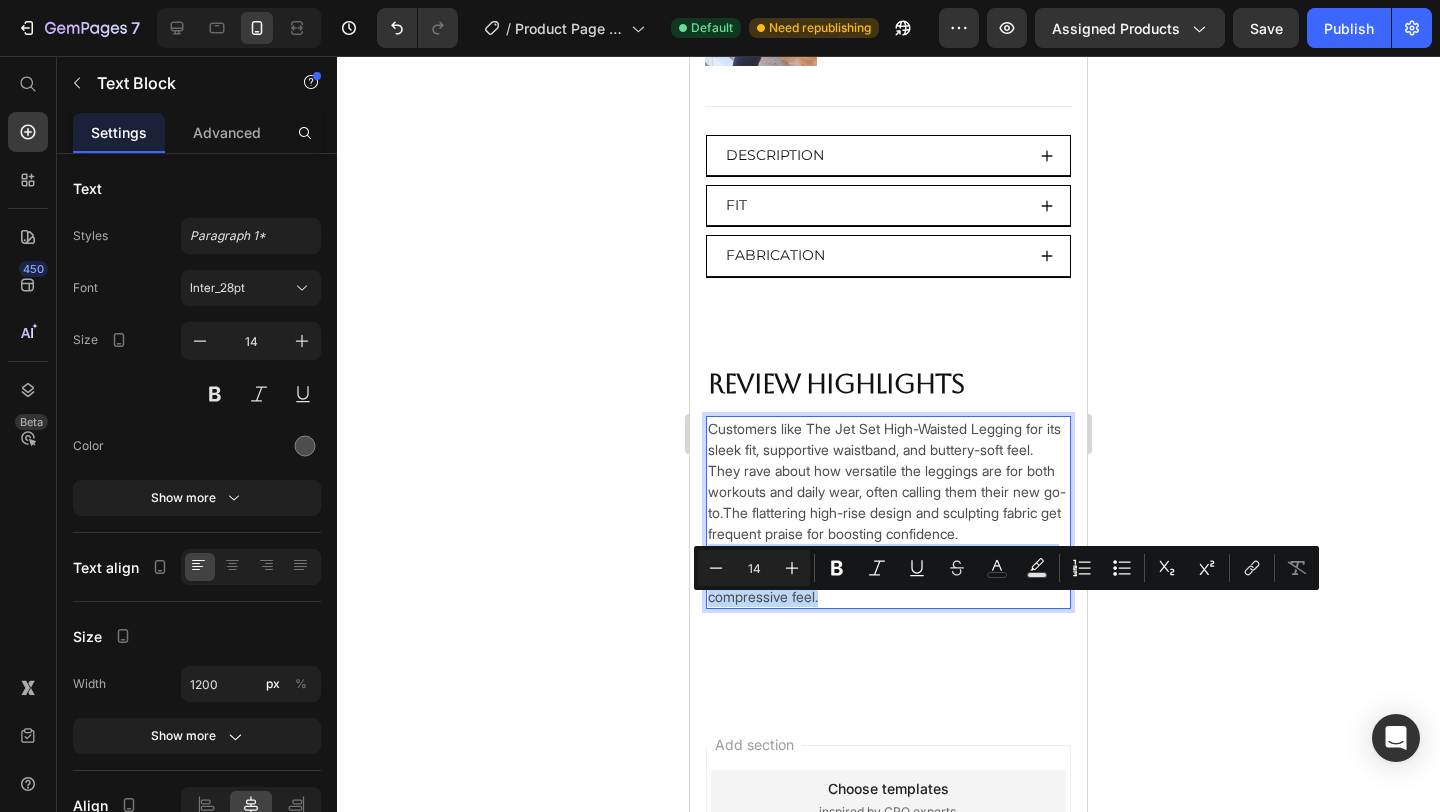 click on "Customers like The Jet Set High-Waisted Legging for its sleek fit, supportive waistband, and buttery-soft feel. They rave about how versatile the leggings are for both workouts and daily wear, often calling them their new go-to.The flattering high-rise design and sculpting fabric get frequent praise for boosting confidence. A few customers noted that the fit runs snug, especially around the waistband, but many appreciate the secure, compressive feel." at bounding box center [888, 512] 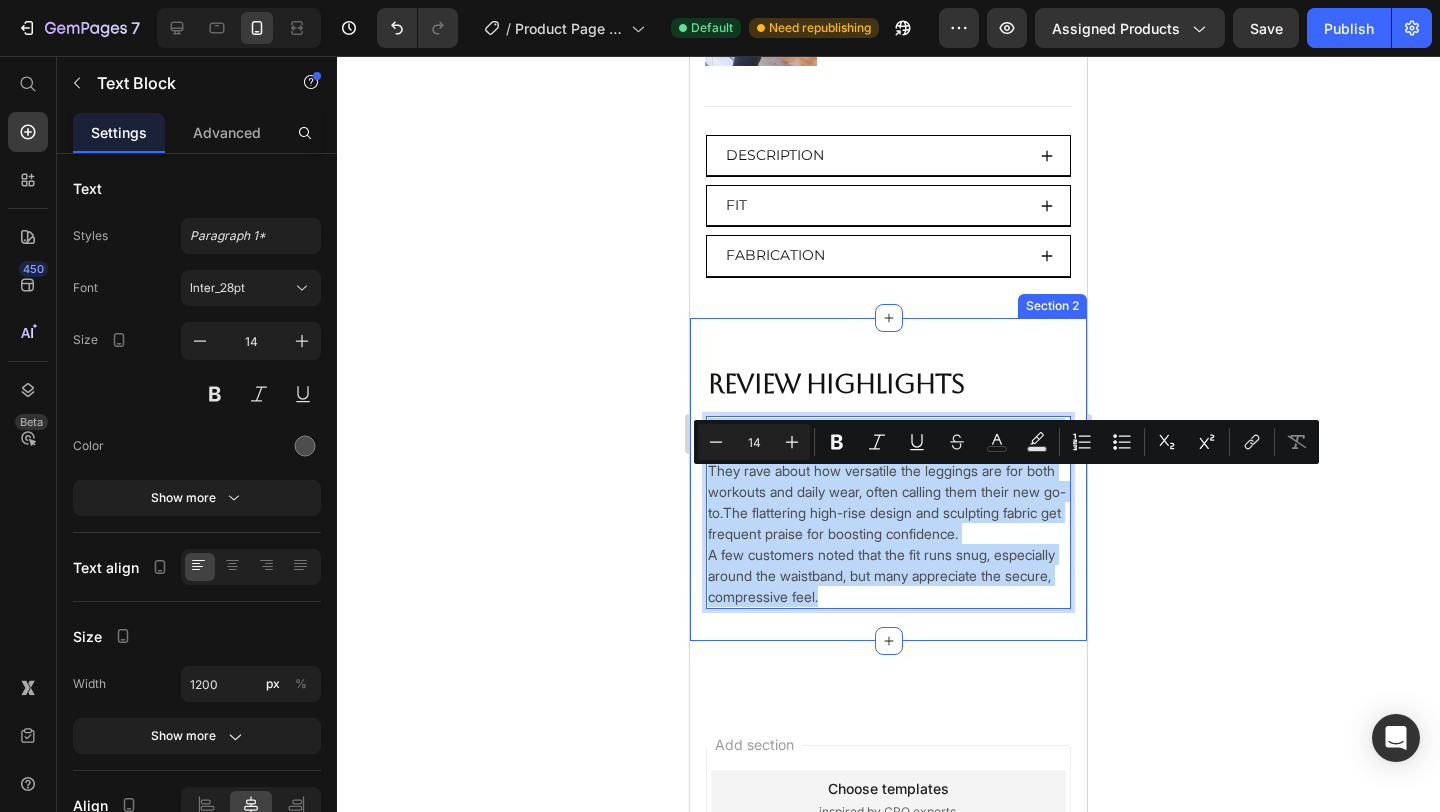 drag, startPoint x: 710, startPoint y: 485, endPoint x: 929, endPoint y: 669, distance: 286.0367 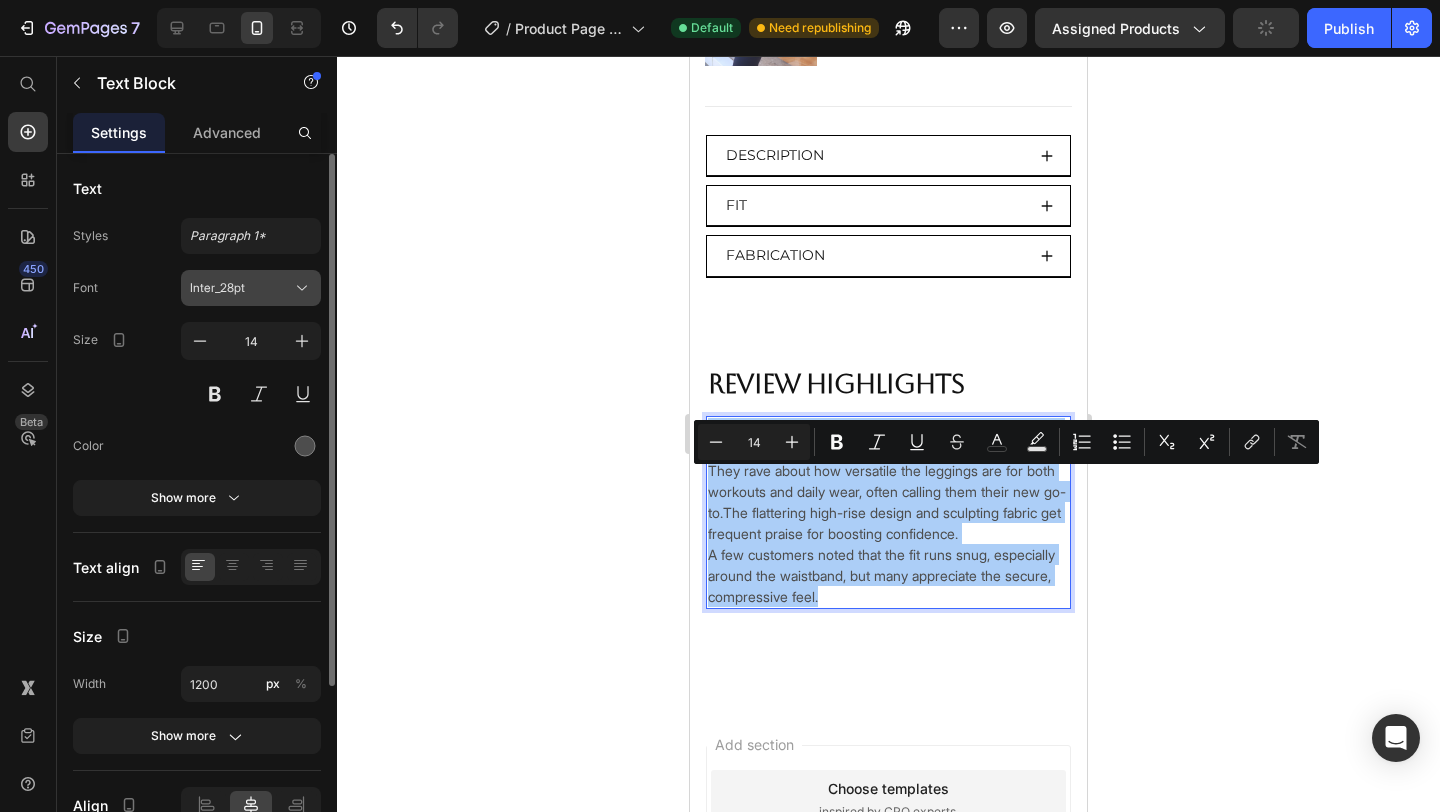click on "Inter_28pt" at bounding box center (241, 288) 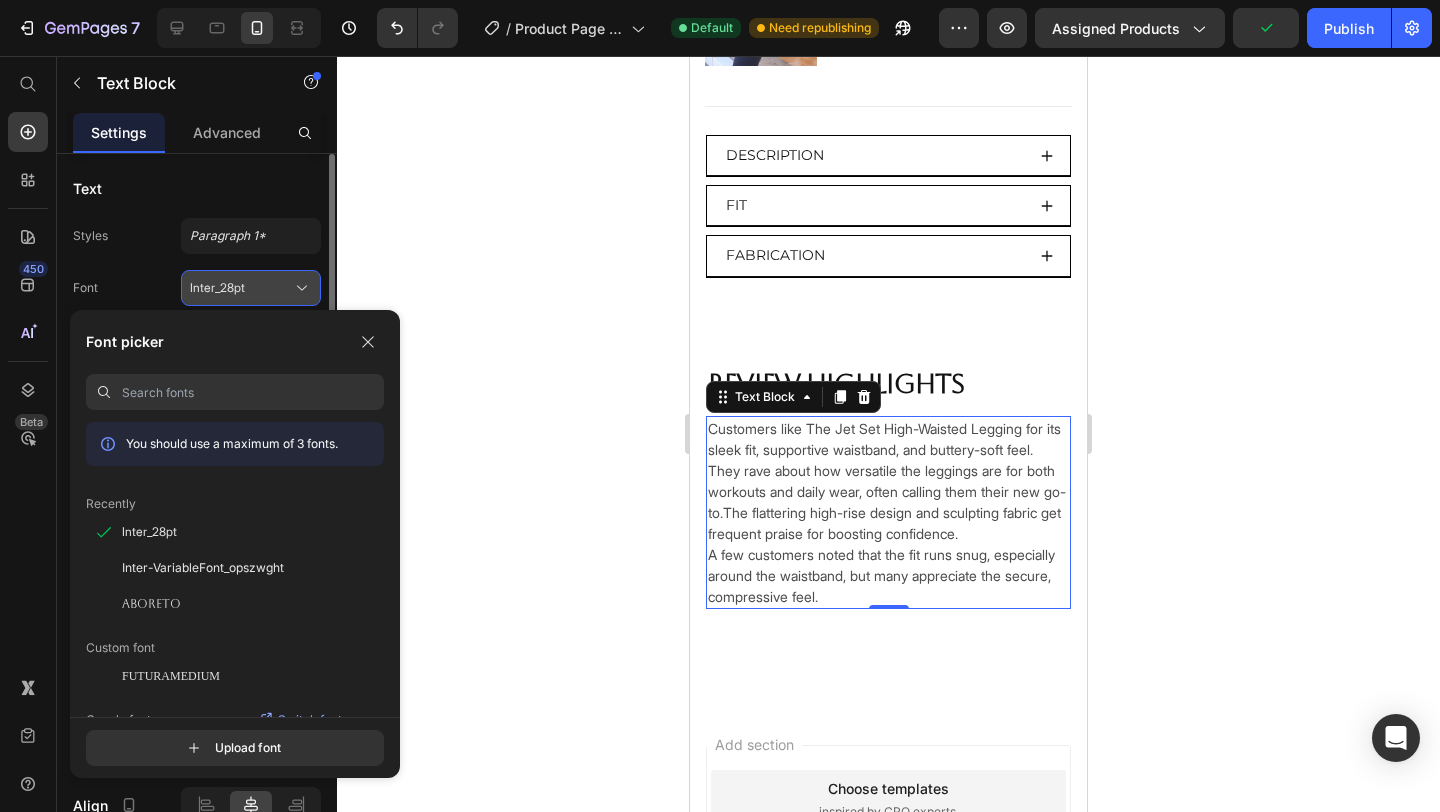 click on "Inter_28pt" at bounding box center [241, 288] 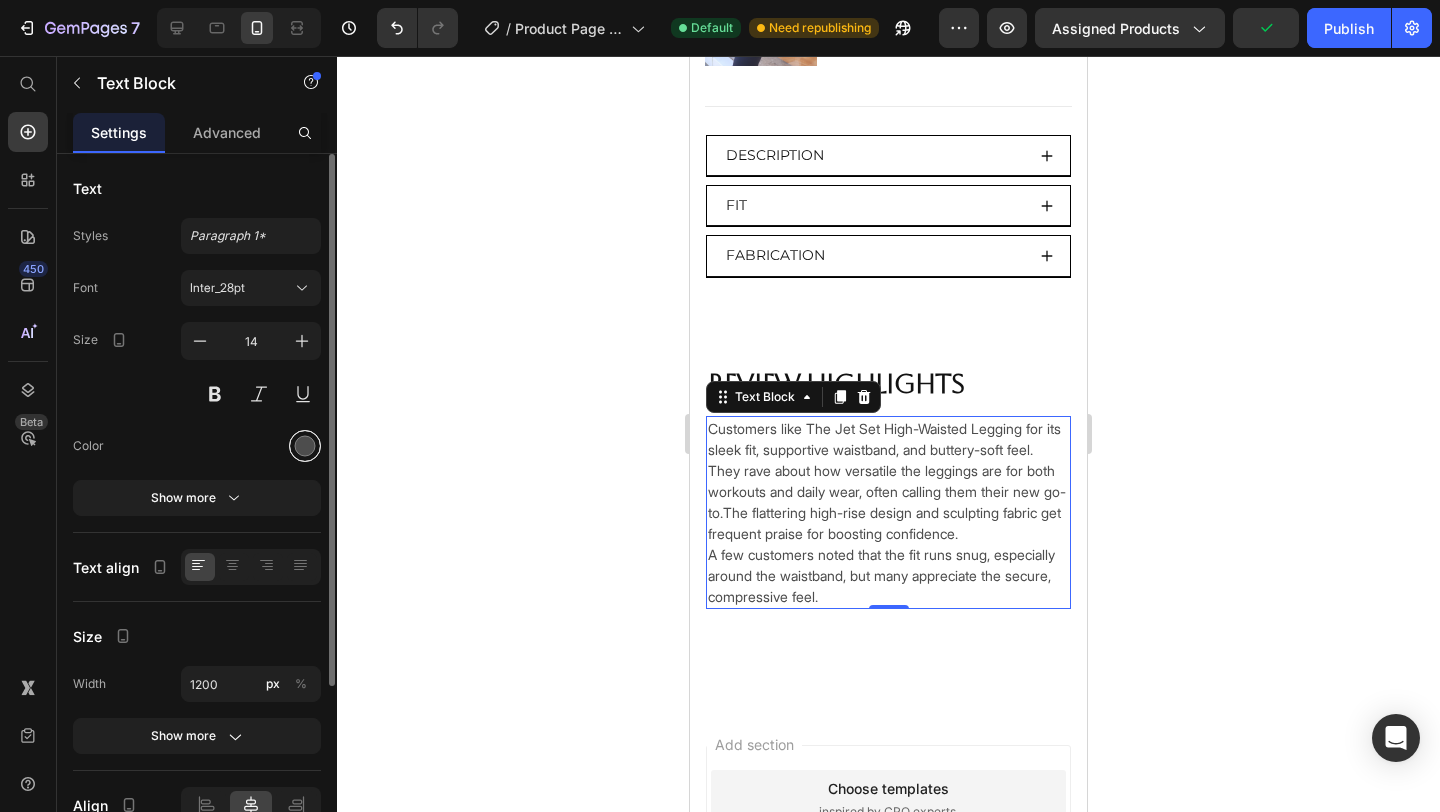 click at bounding box center [305, 446] 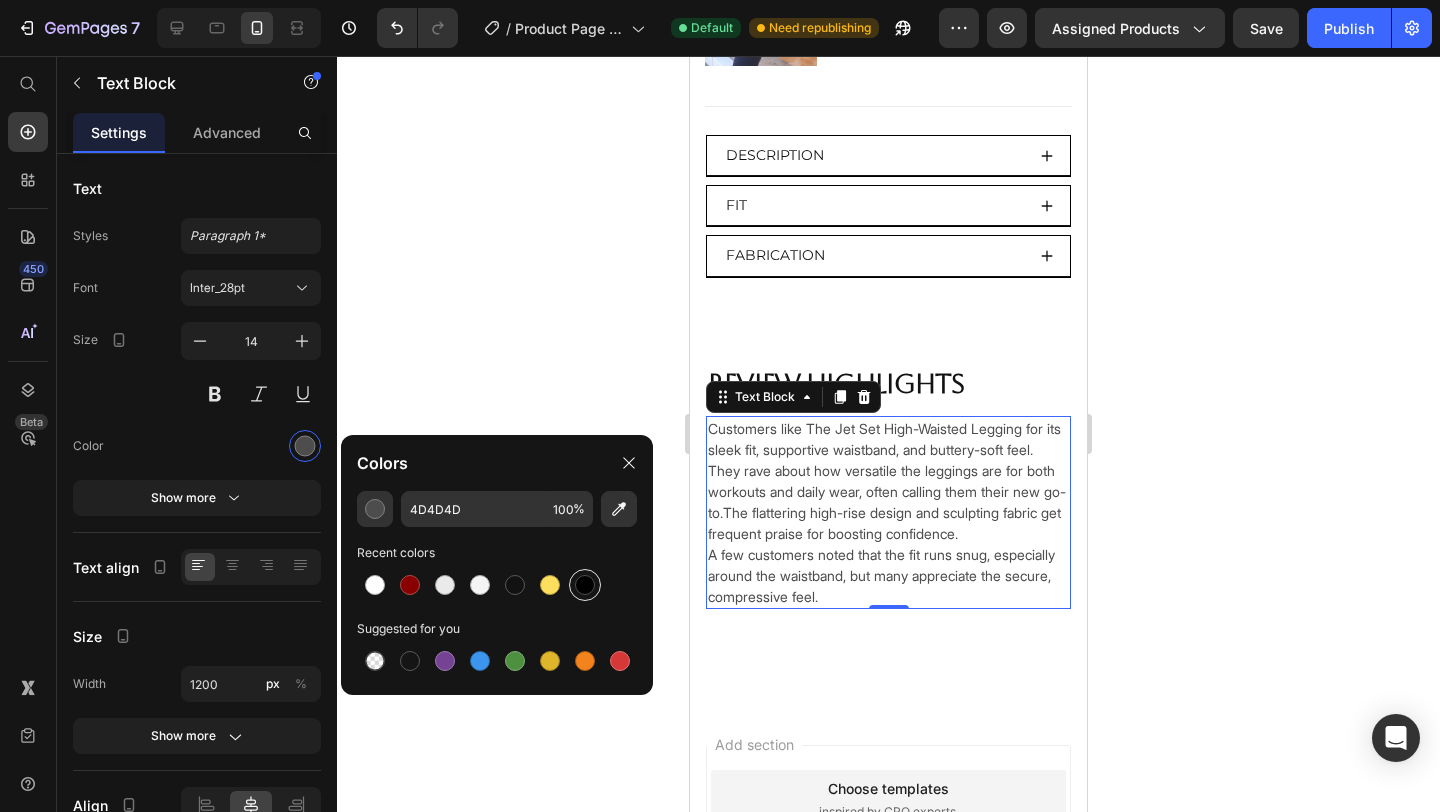 click at bounding box center (585, 585) 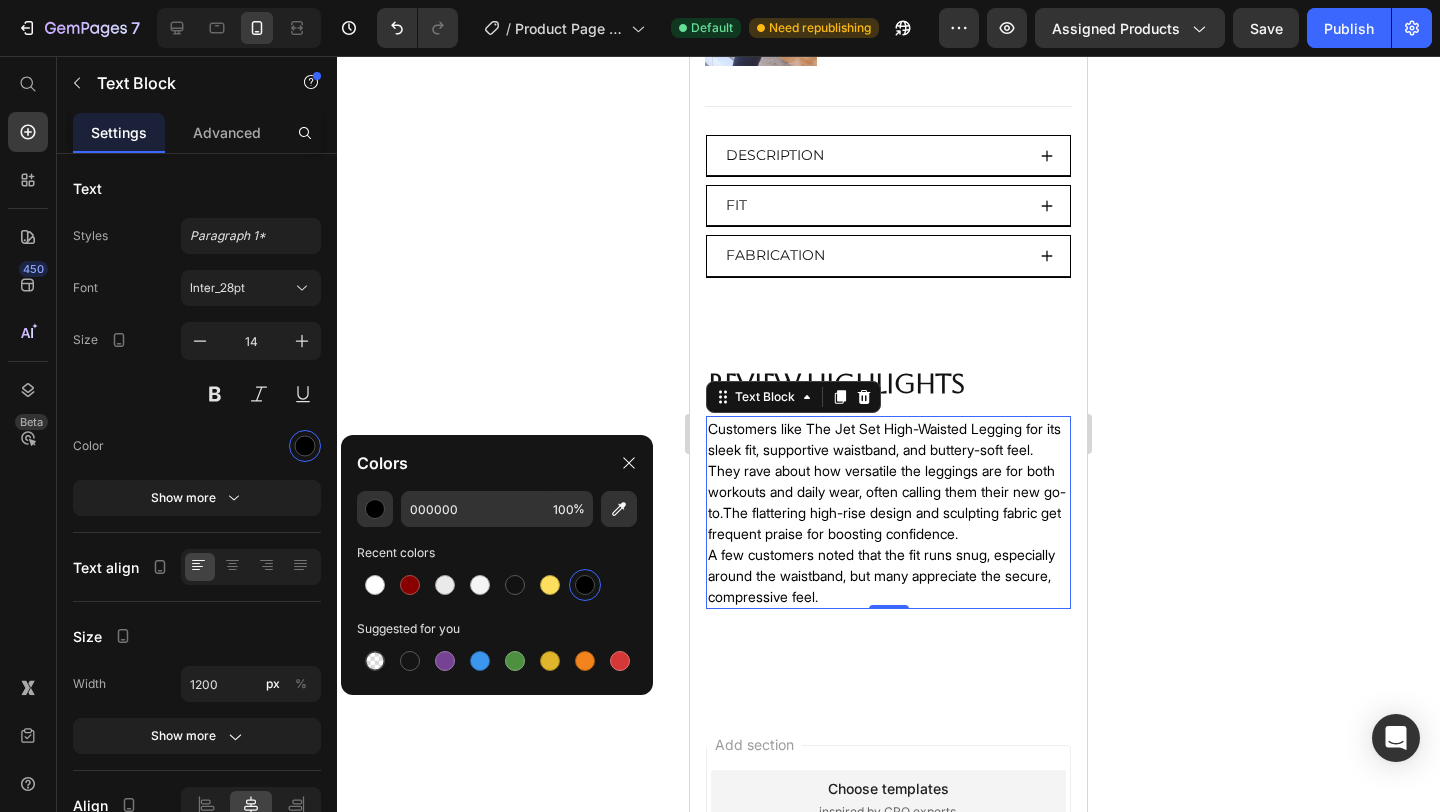 click 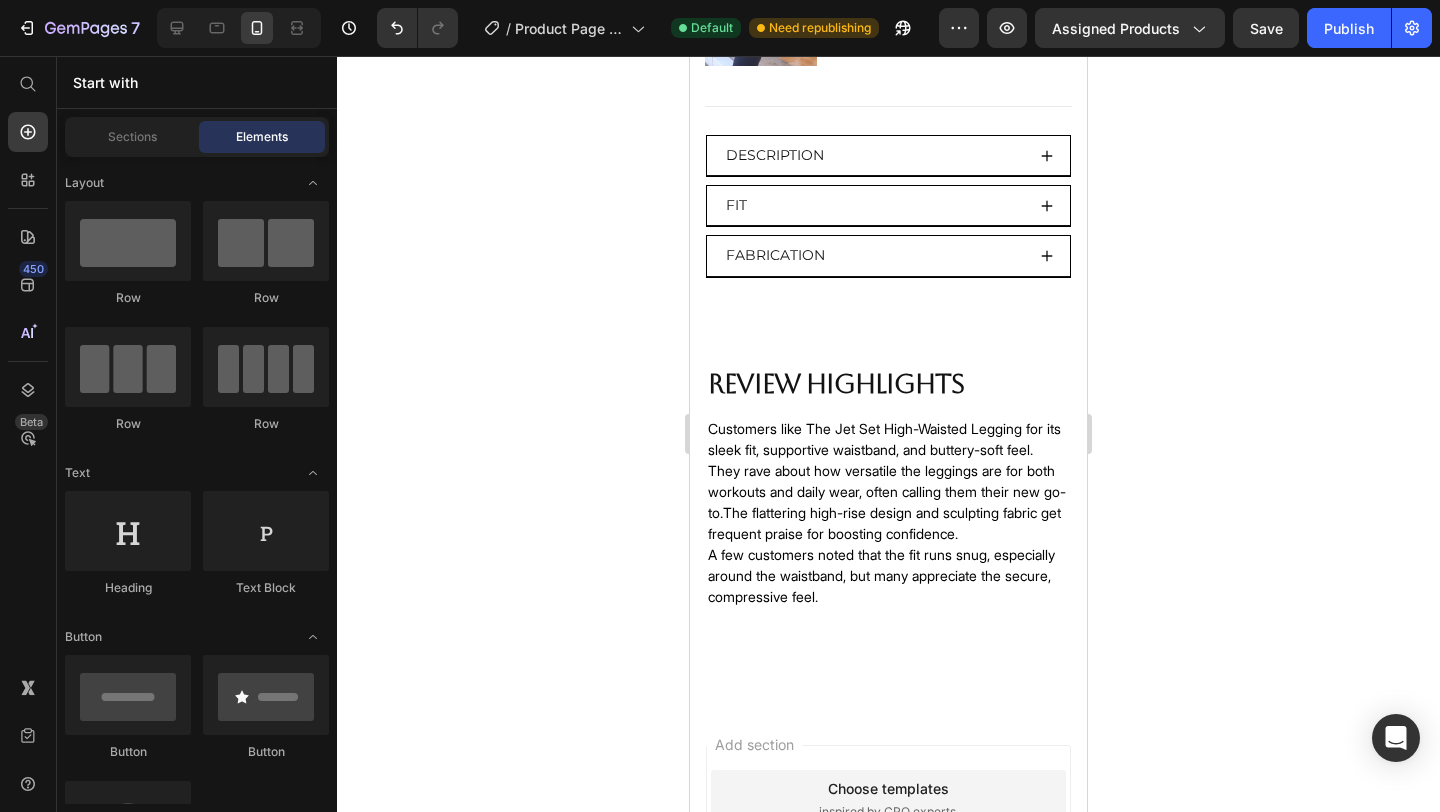 click 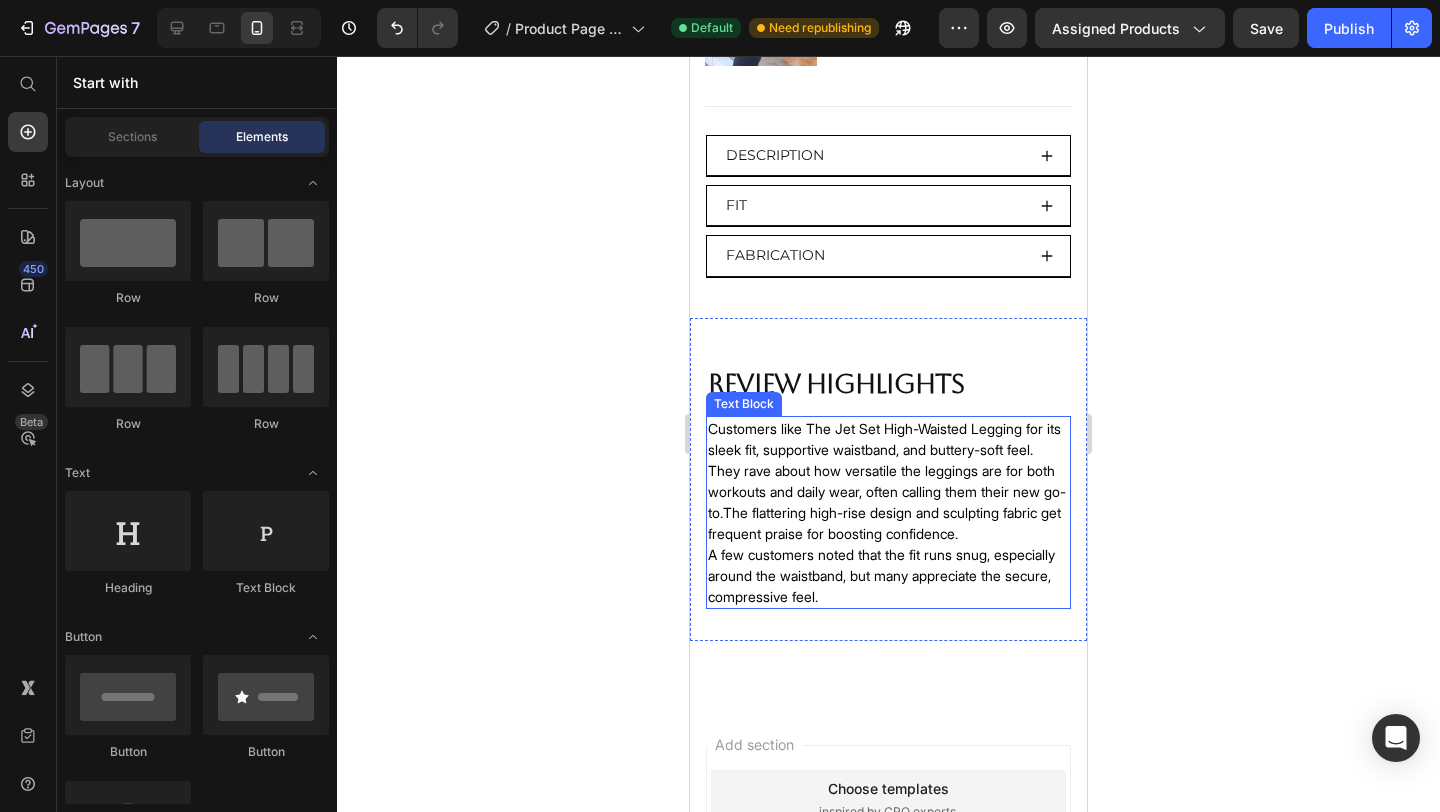 click on "Customers like The Jet Set High-Waisted Legging for its sleek fit, supportive waistband, and buttery-soft feel. They rave about how versatile the leggings are for both workouts and daily wear, often calling them their new go-to.The flattering high-rise design and sculpting fabric get frequent praise for boosting confidence. A few customers noted that the fit runs snug, especially around the waistband, but many appreciate the secure, compressive feel." at bounding box center [888, 512] 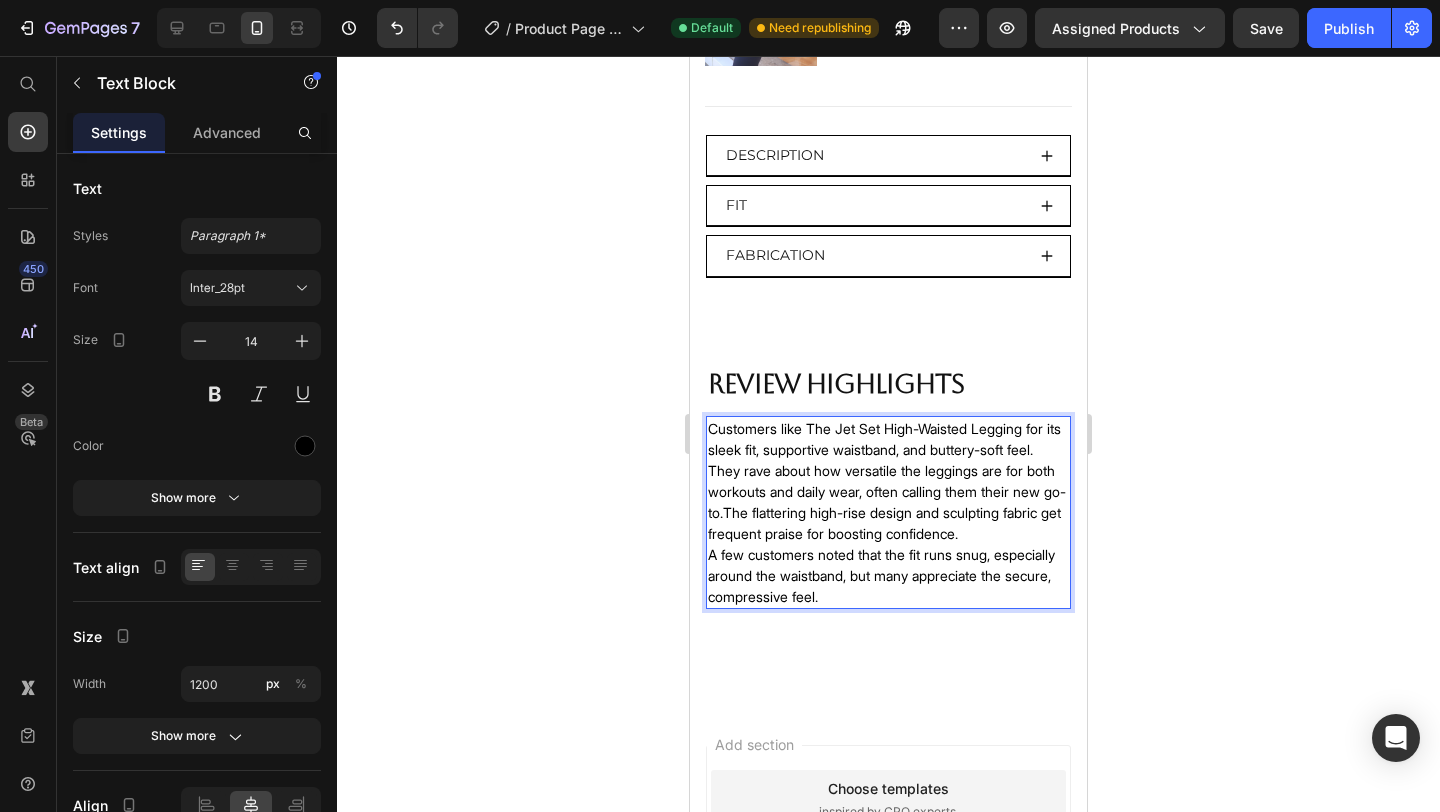 click on "Customers like The Jet Set High-Waisted Legging for its sleek fit, supportive waistband, and buttery-soft feel. They rave about how versatile the leggings are for both workouts and daily wear, often calling them their new go-to.The flattering high-rise design and sculpting fabric get frequent praise for boosting confidence. A few customers noted that the fit runs snug, especially around the waistband, but many appreciate the secure, compressive feel." at bounding box center (888, 512) 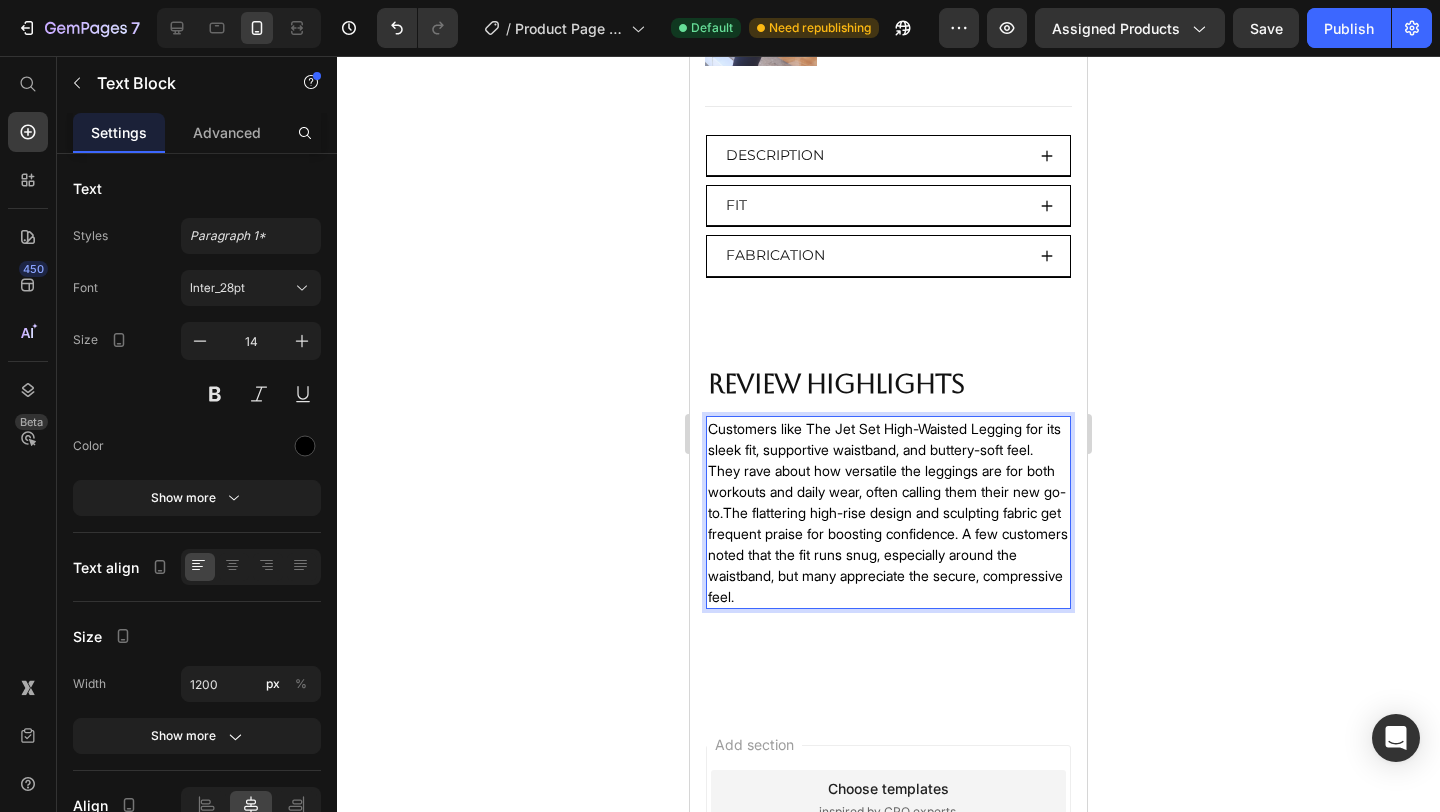 click on "Customers like The Jet Set High-Waisted Legging for its sleek fit, supportive waistband, and buttery-soft feel. They rave about how versatile the leggings are for both workouts and daily wear, often calling them their new go-to.The flattering high-rise design and sculpting fabric get frequent praise for boosting confidence. A few customers noted that the fit runs snug, especially around the waistband, but many appreciate the secure, compressive feel." at bounding box center (888, 512) 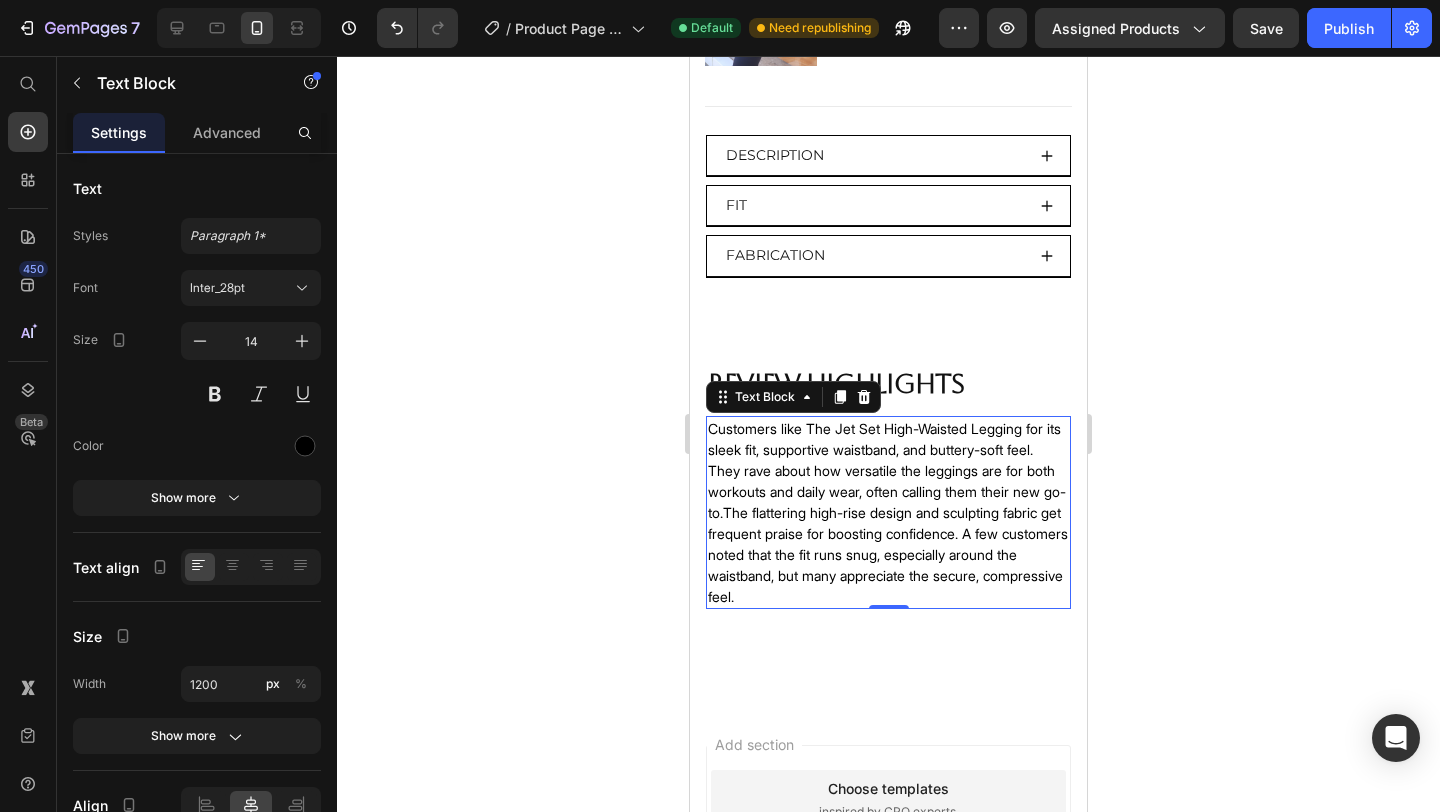 click 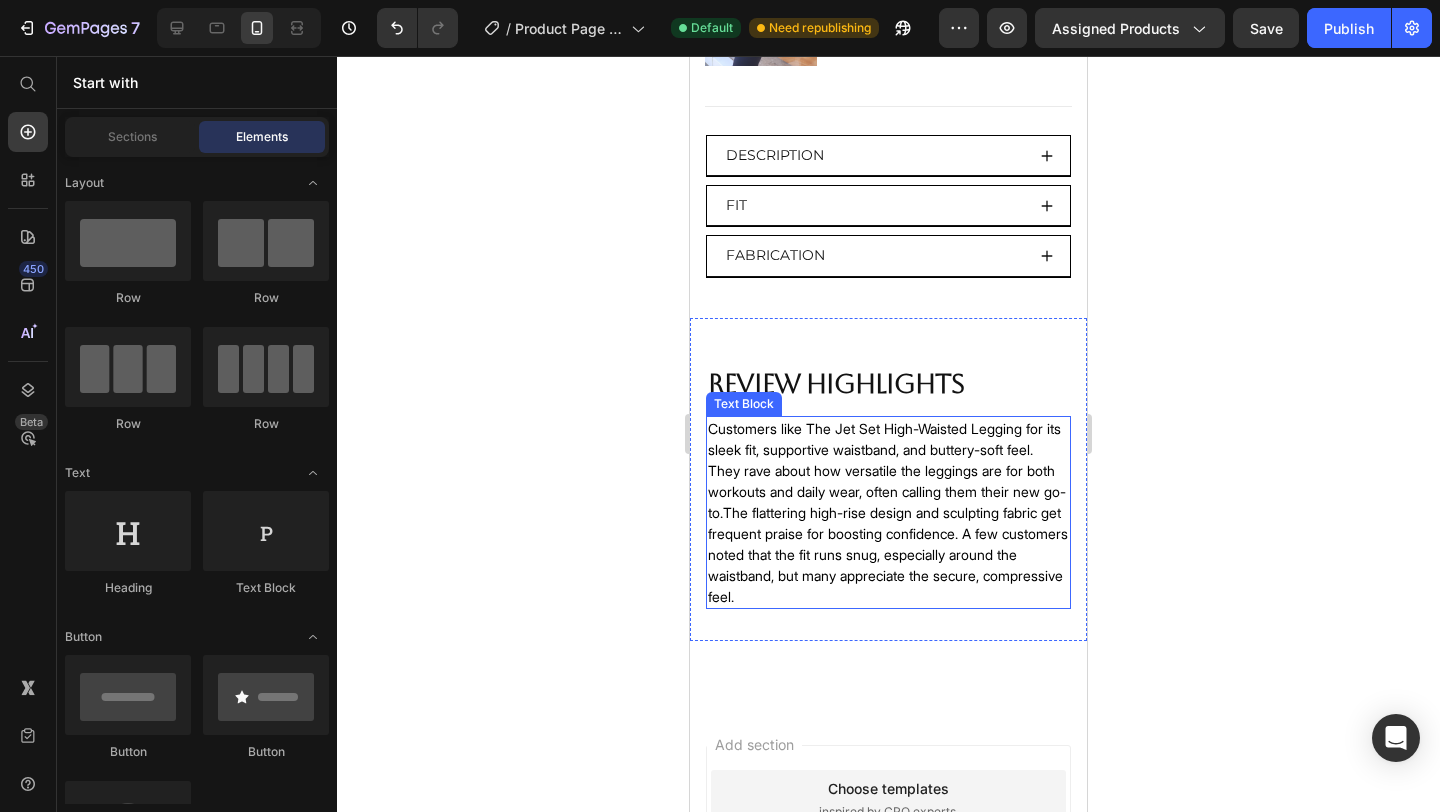 click on "Customers like The Jet Set High-Waisted Legging for its sleek fit, supportive waistband, and buttery-soft feel. They rave about how versatile the leggings are for both workouts and daily wear, often calling them their new go-to.The flattering high-rise design and sculpting fabric get frequent praise for boosting confidence. A few customers noted that the fit runs snug, especially around the waistband, but many appreciate the secure, compressive feel." at bounding box center [888, 512] 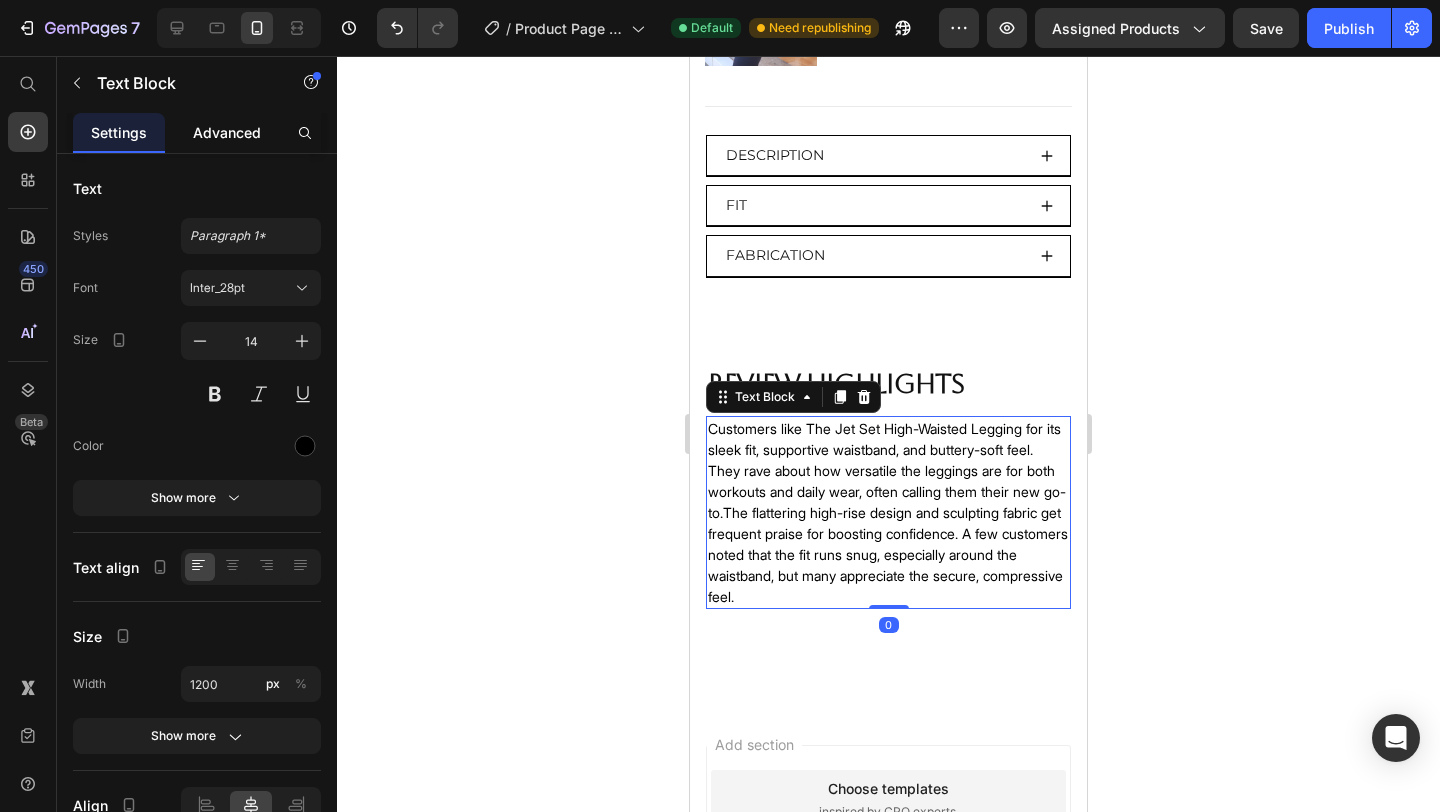 click on "Advanced" 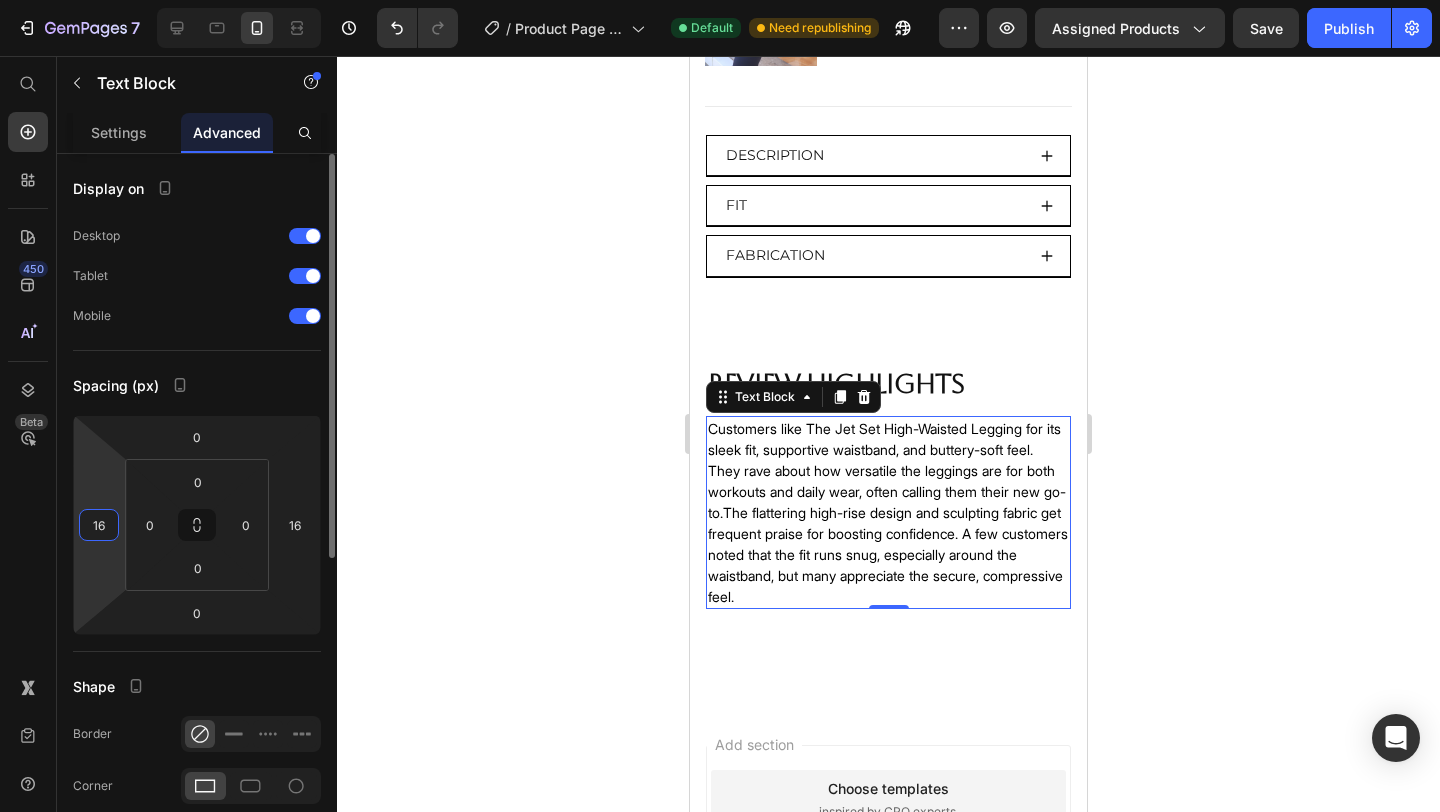 click on "16" at bounding box center (99, 525) 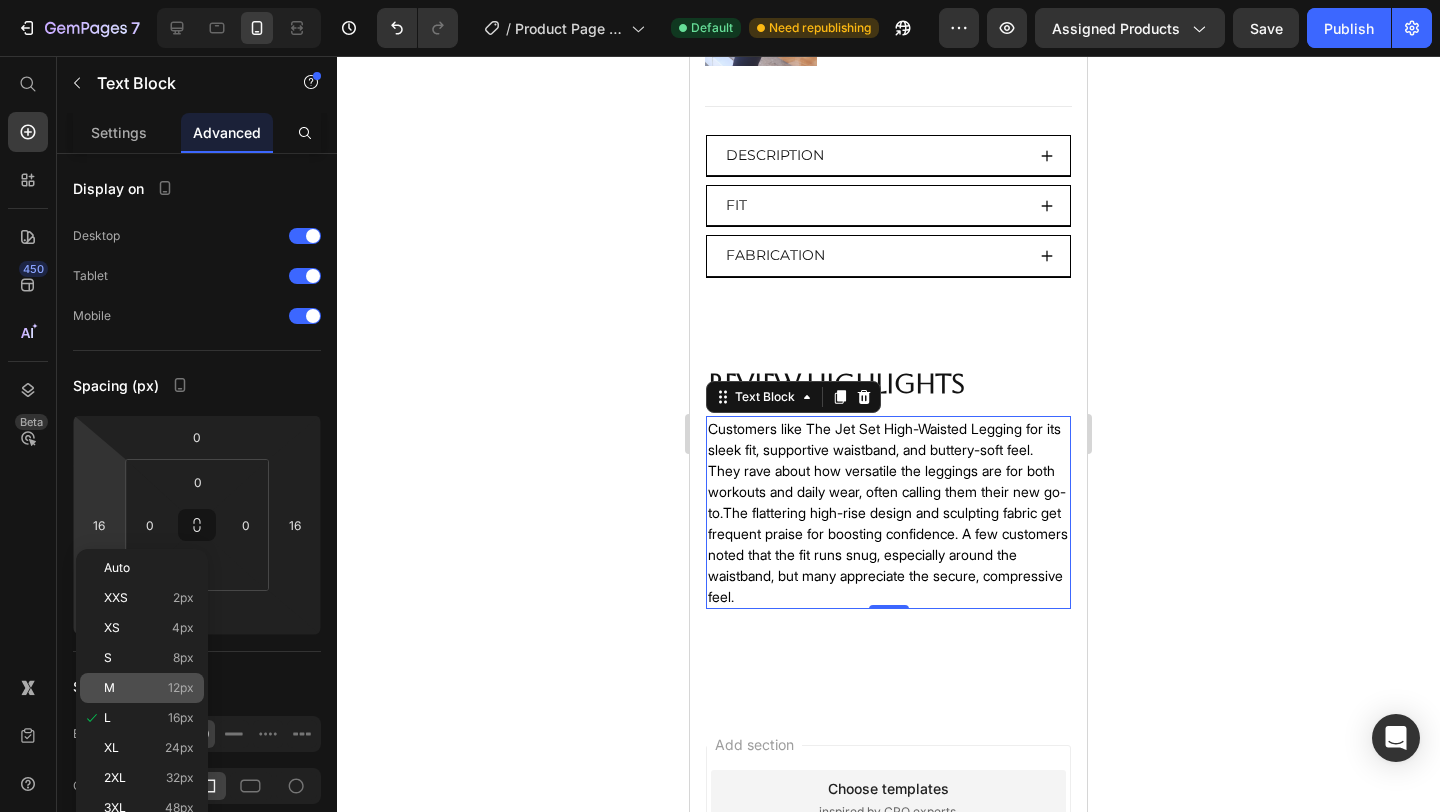 click on "M 12px" 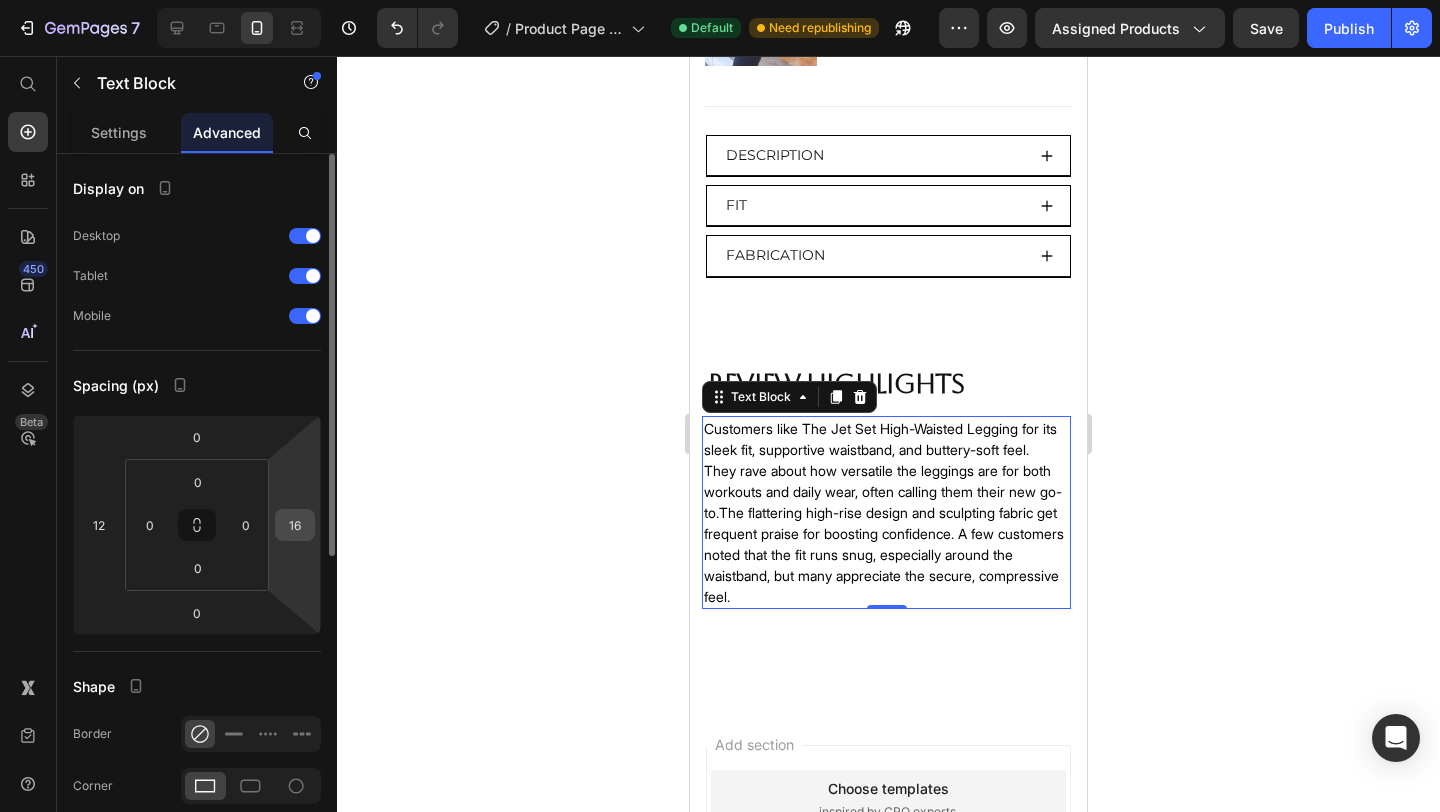 click on "16" at bounding box center [295, 525] 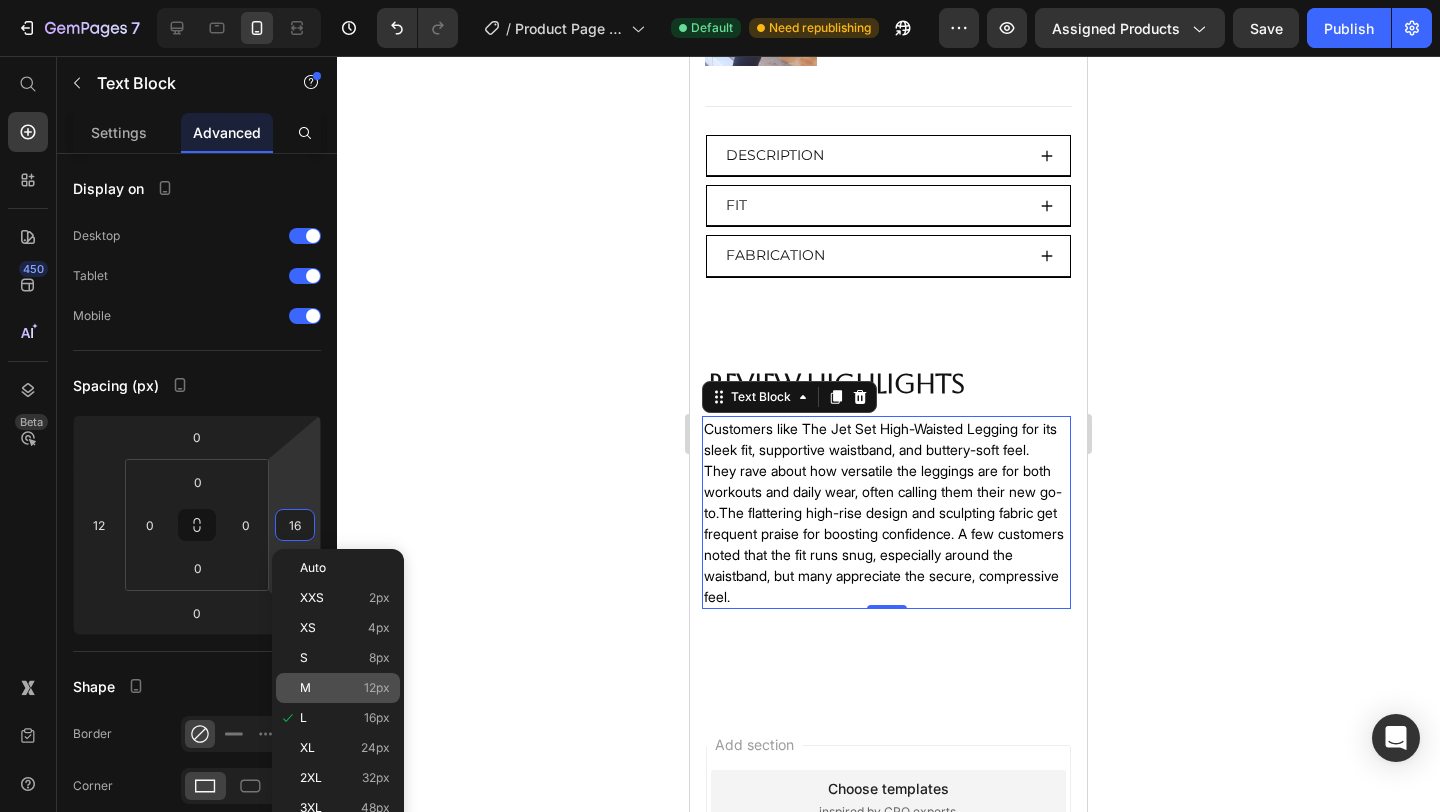 click on "M 12px" at bounding box center (345, 688) 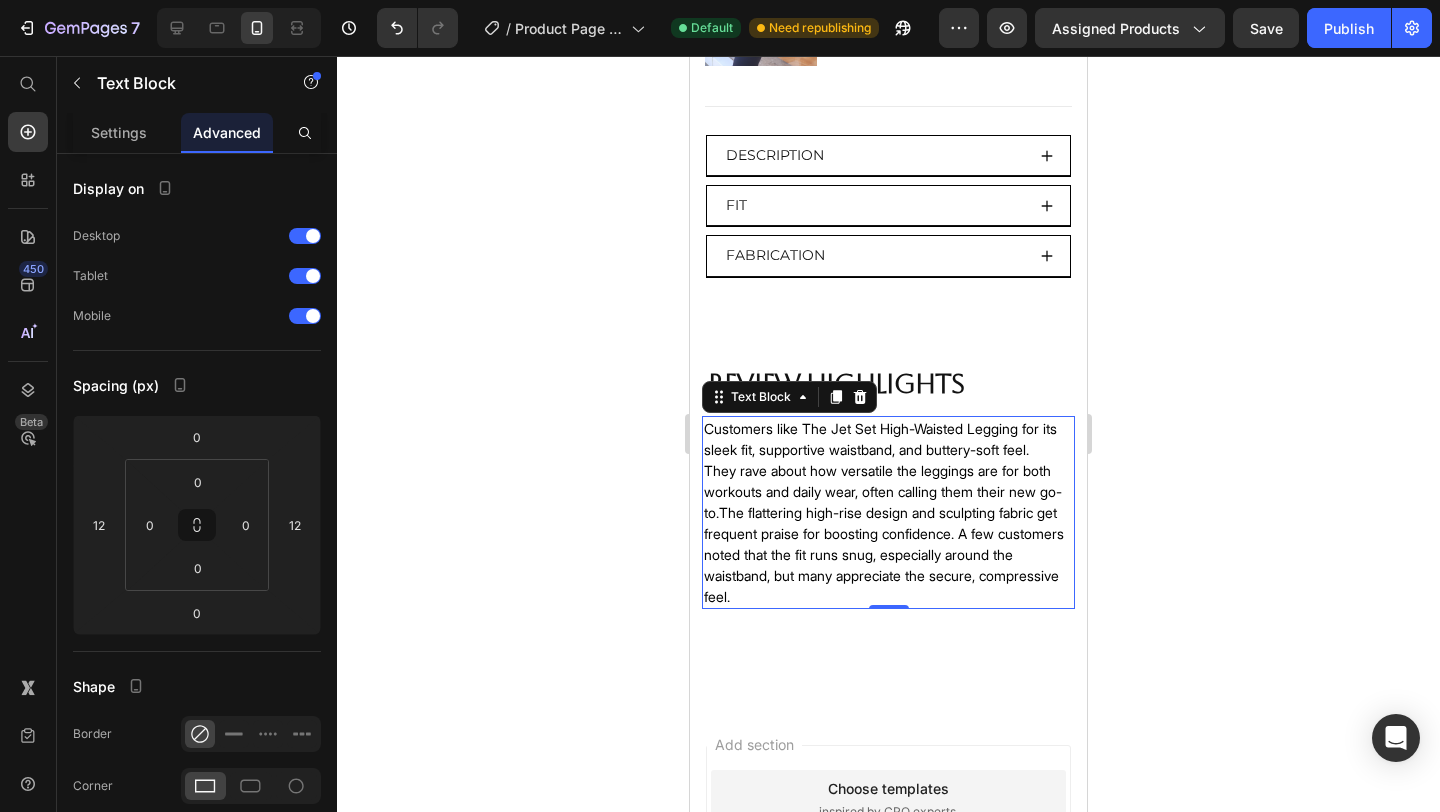 click 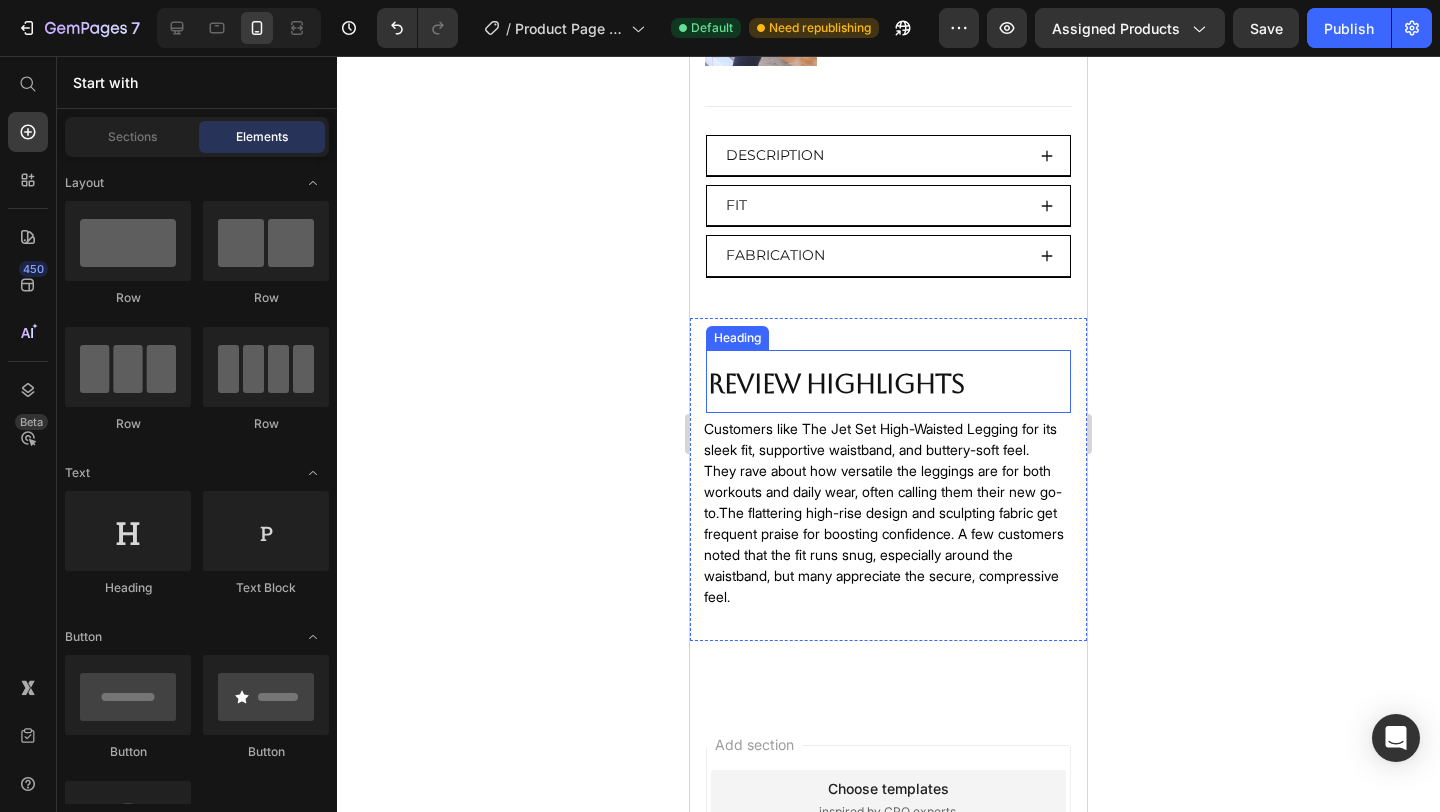 click on "Review Highlights" at bounding box center [836, 384] 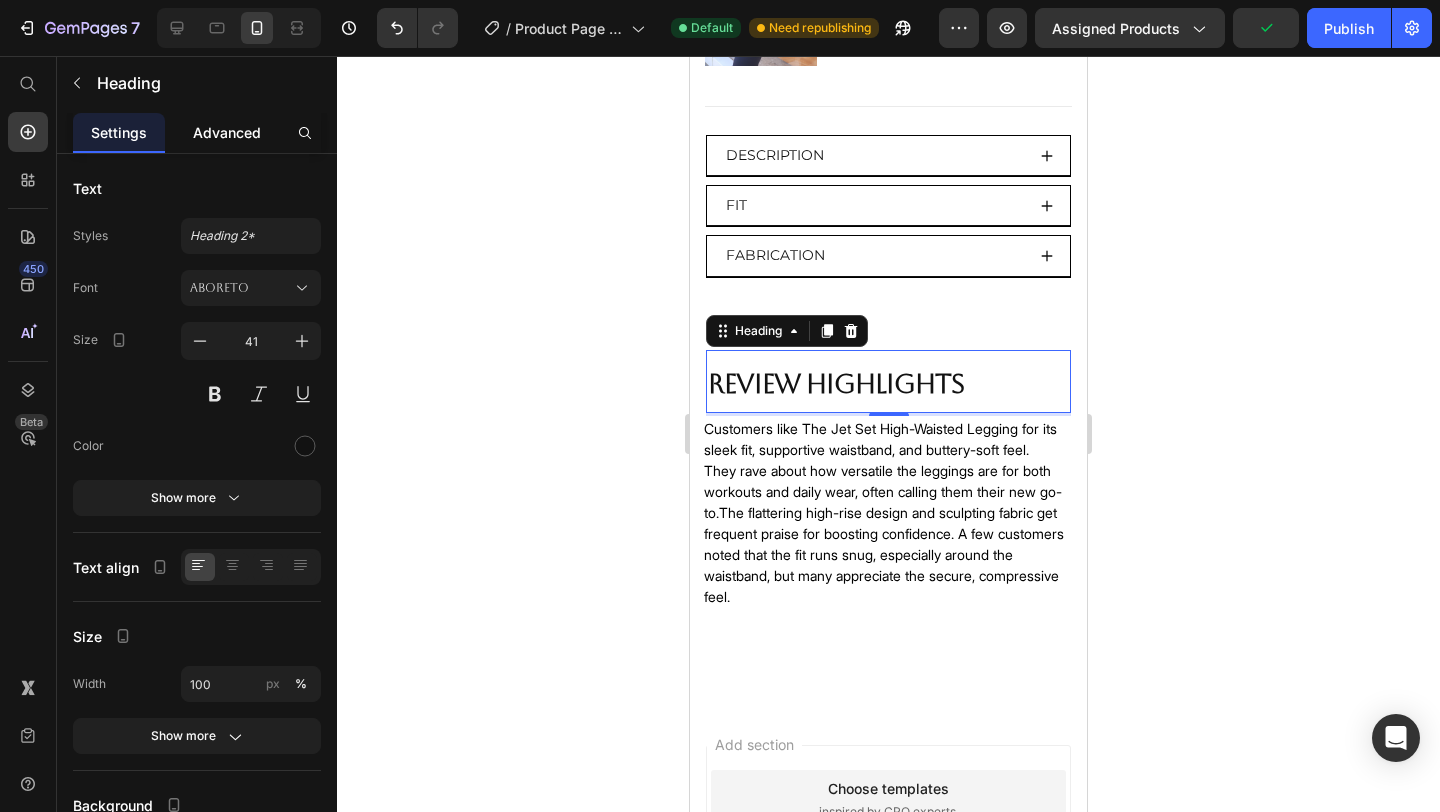 click on "Advanced" at bounding box center (227, 132) 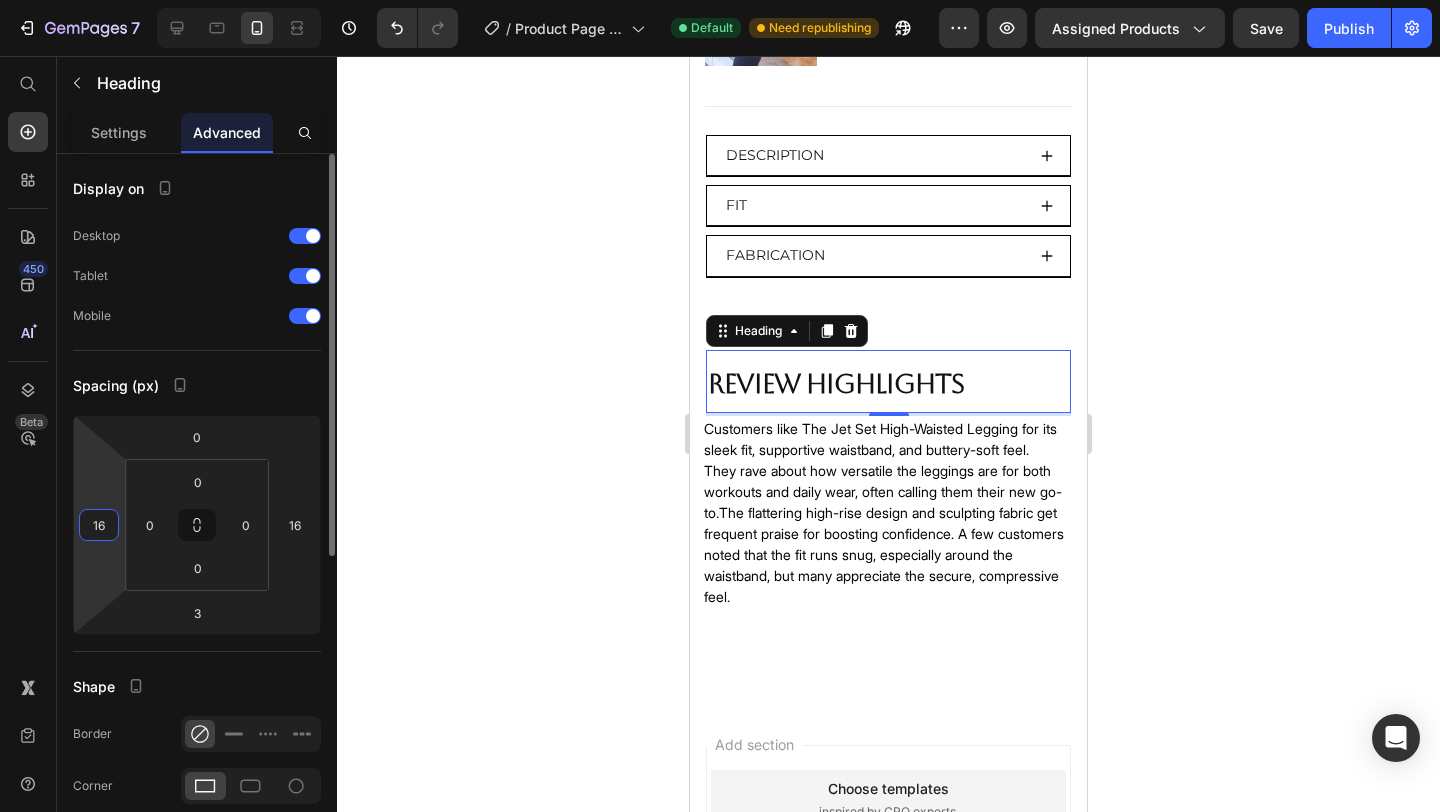 click on "16" at bounding box center (99, 525) 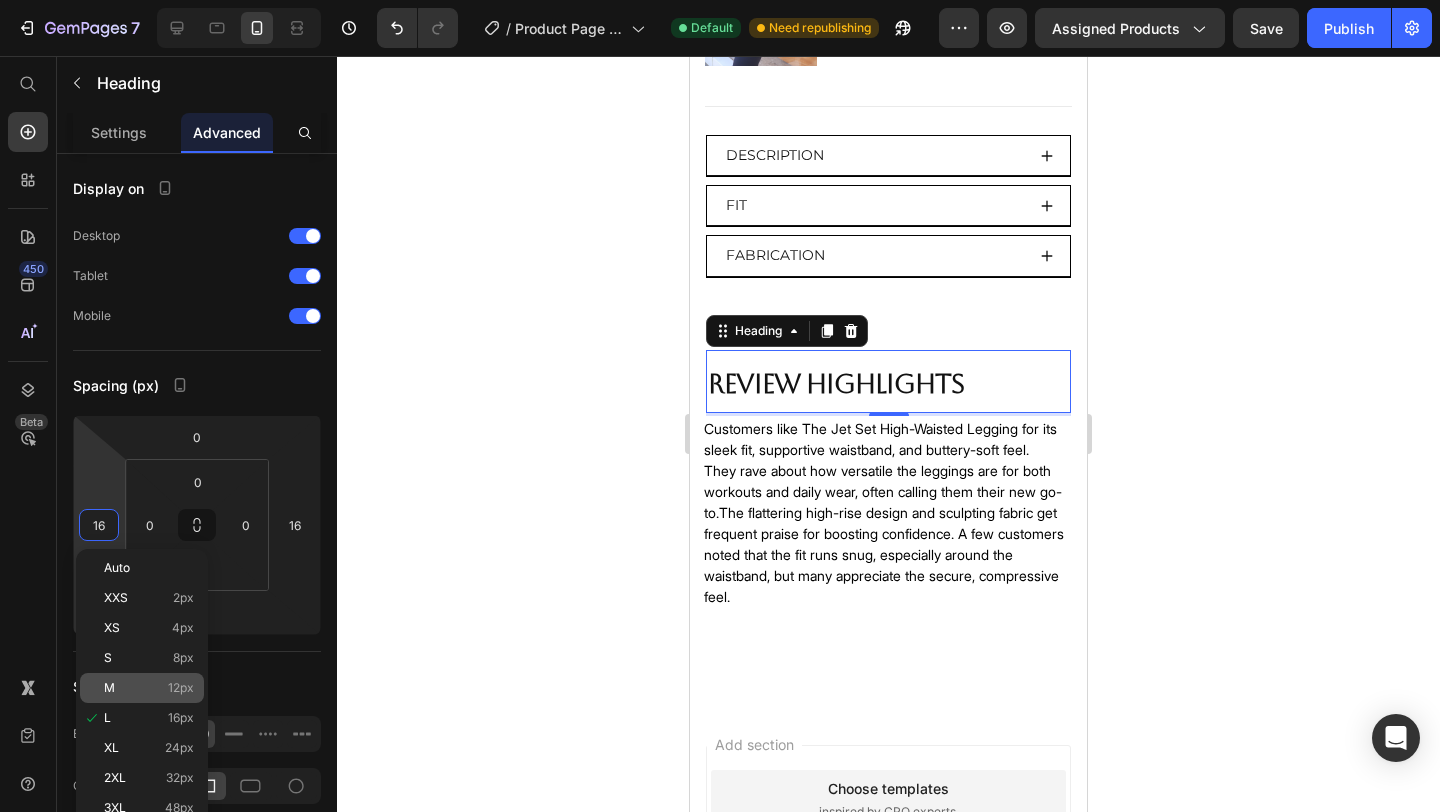 click on "M 12px" 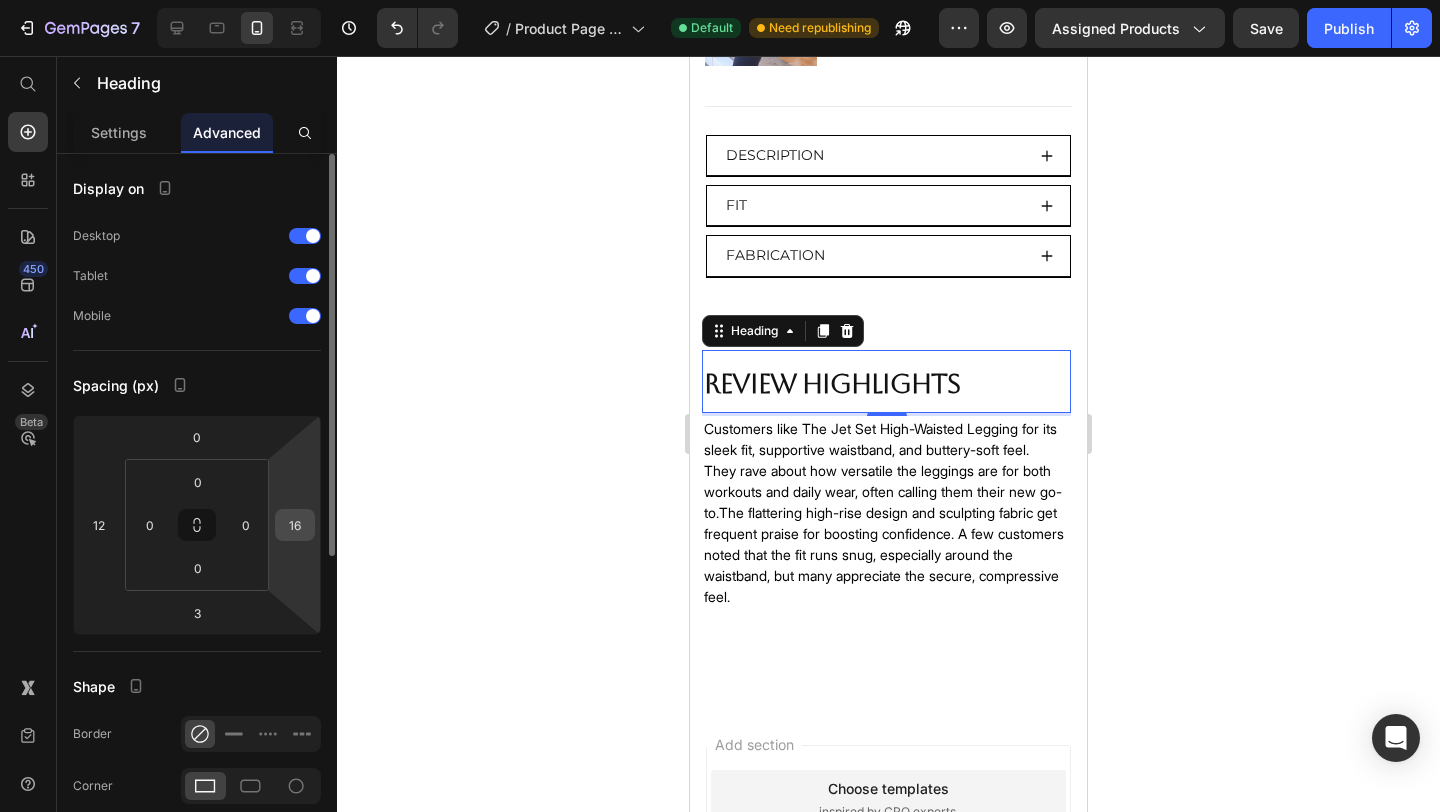 click on "16" at bounding box center (295, 525) 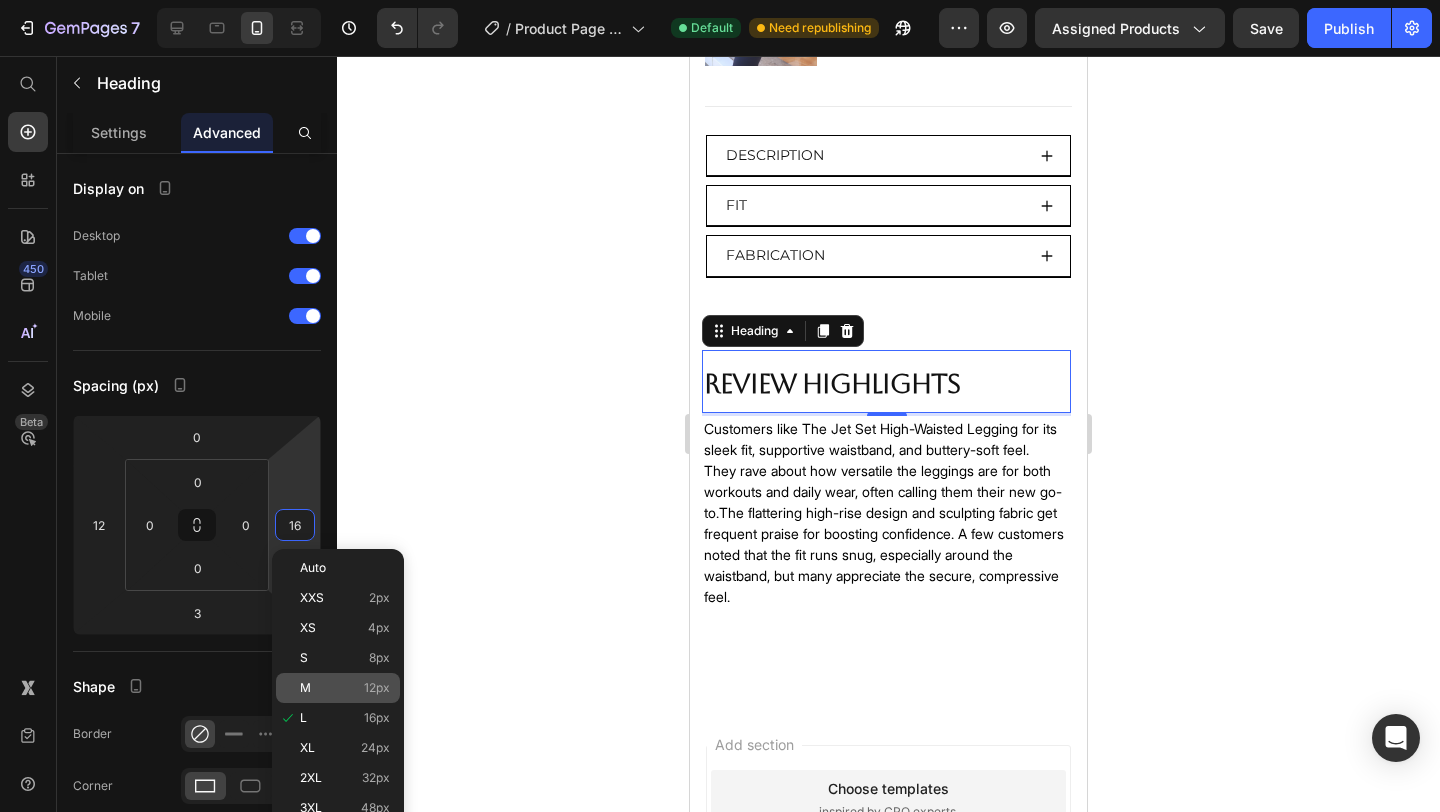 click on "M 12px" at bounding box center (345, 688) 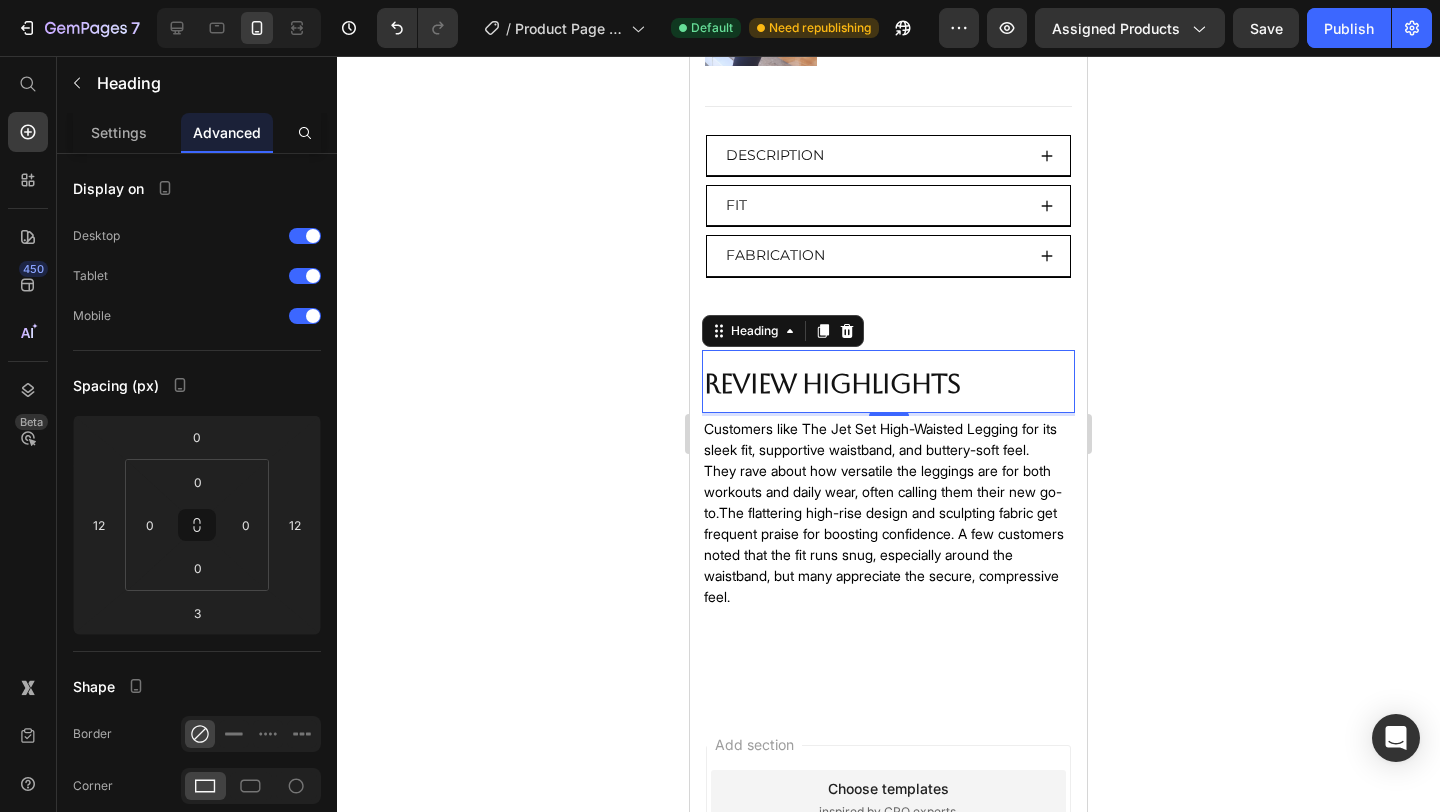 click 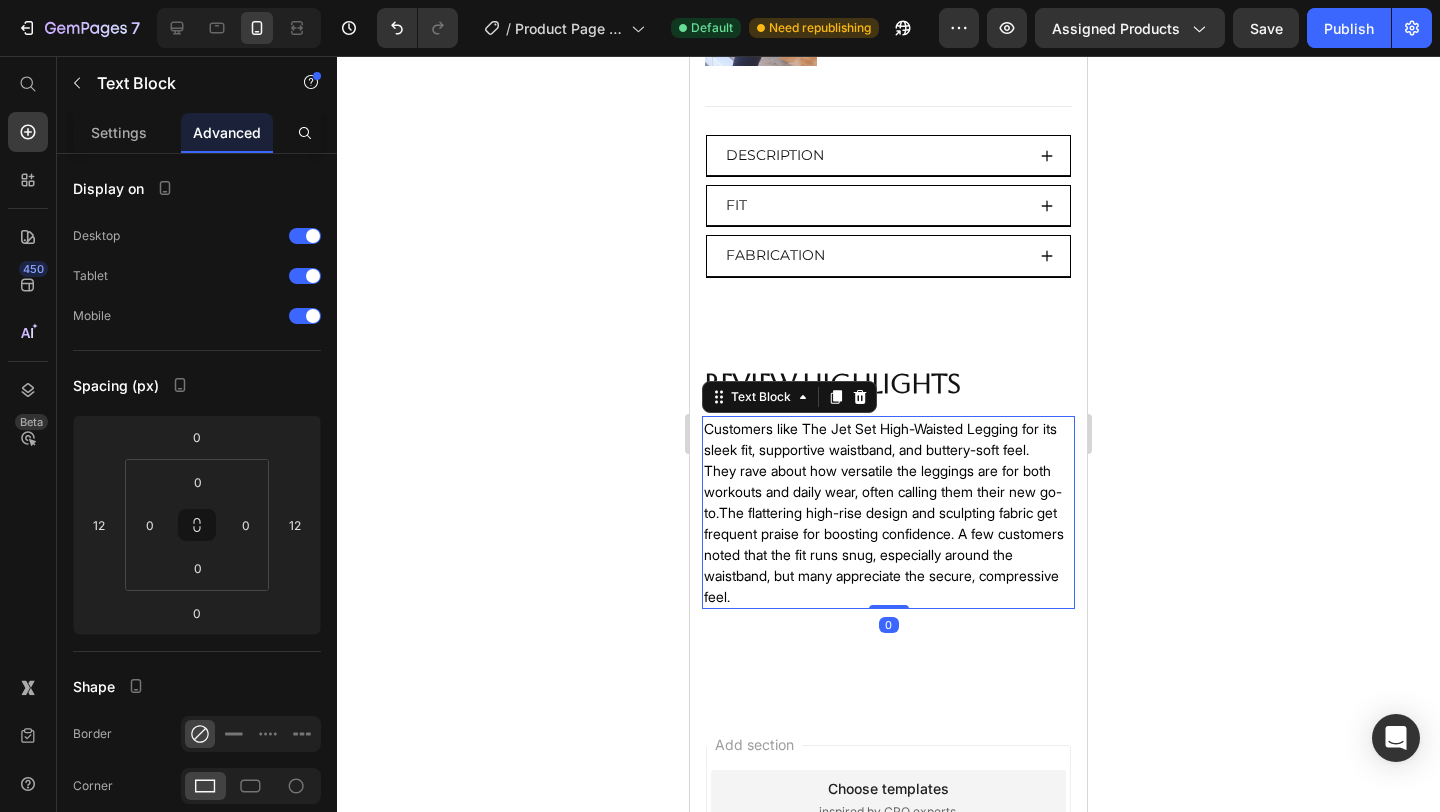 click on "Customers like The Jet Set High-Waisted Legging for its sleek fit, supportive waistband, and buttery-soft feel. They rave about how versatile the leggings are for both workouts and daily wear, often calling them their new go-to.The flattering high-rise design and sculpting fabric get frequent praise for boosting confidence. A few customers noted that the fit runs snug, especially around the waistband, but many appreciate the secure, compressive feel." at bounding box center (888, 512) 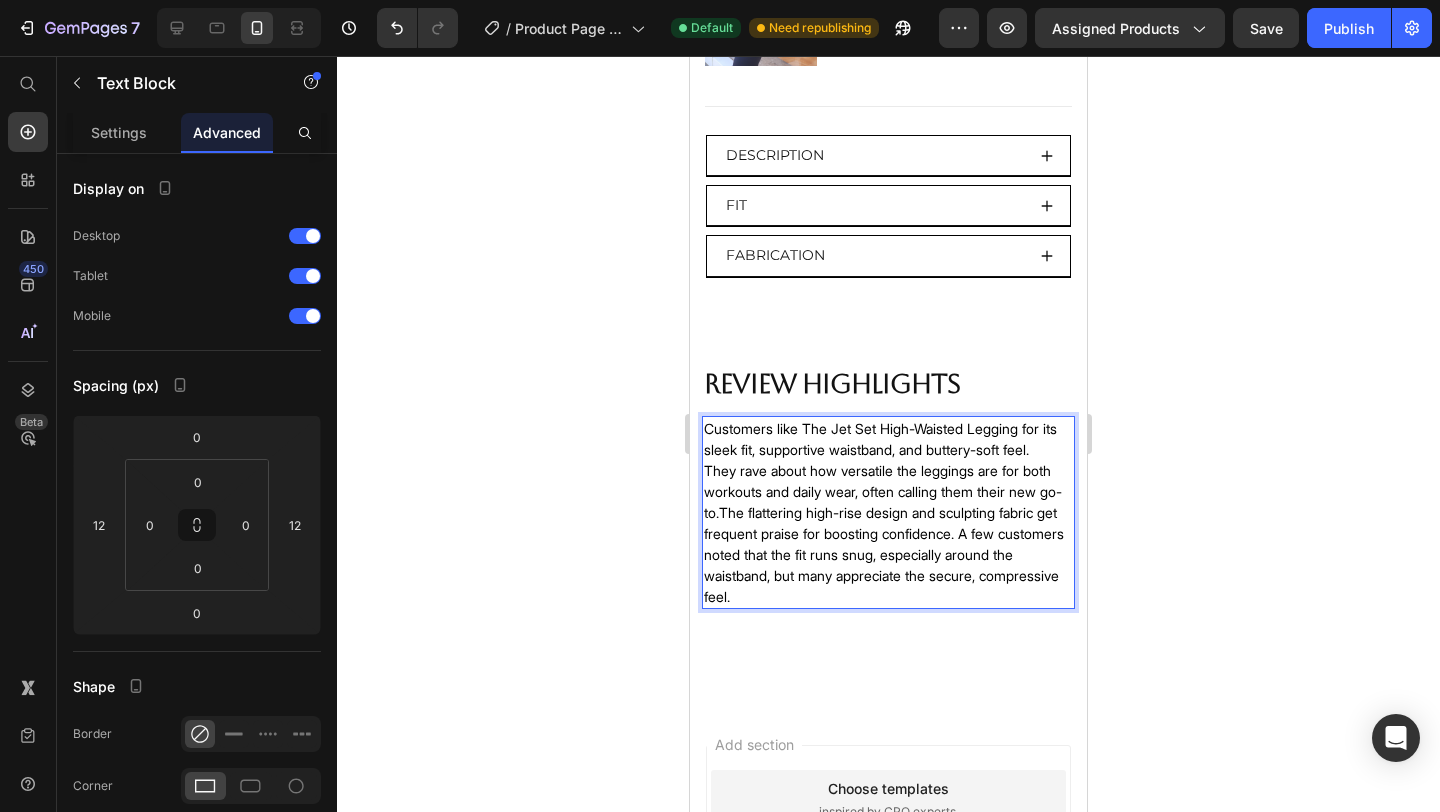 click on "Customers like The Jet Set High-Waisted Legging for its sleek fit, supportive waistband, and buttery-soft feel. They rave about how versatile the leggings are for both workouts and daily wear, often calling them their new go-to.The flattering high-rise design and sculpting fabric get frequent praise for boosting confidence. A few customers noted that the fit runs snug, especially around the waistband, but many appreciate the secure, compressive feel." at bounding box center [888, 512] 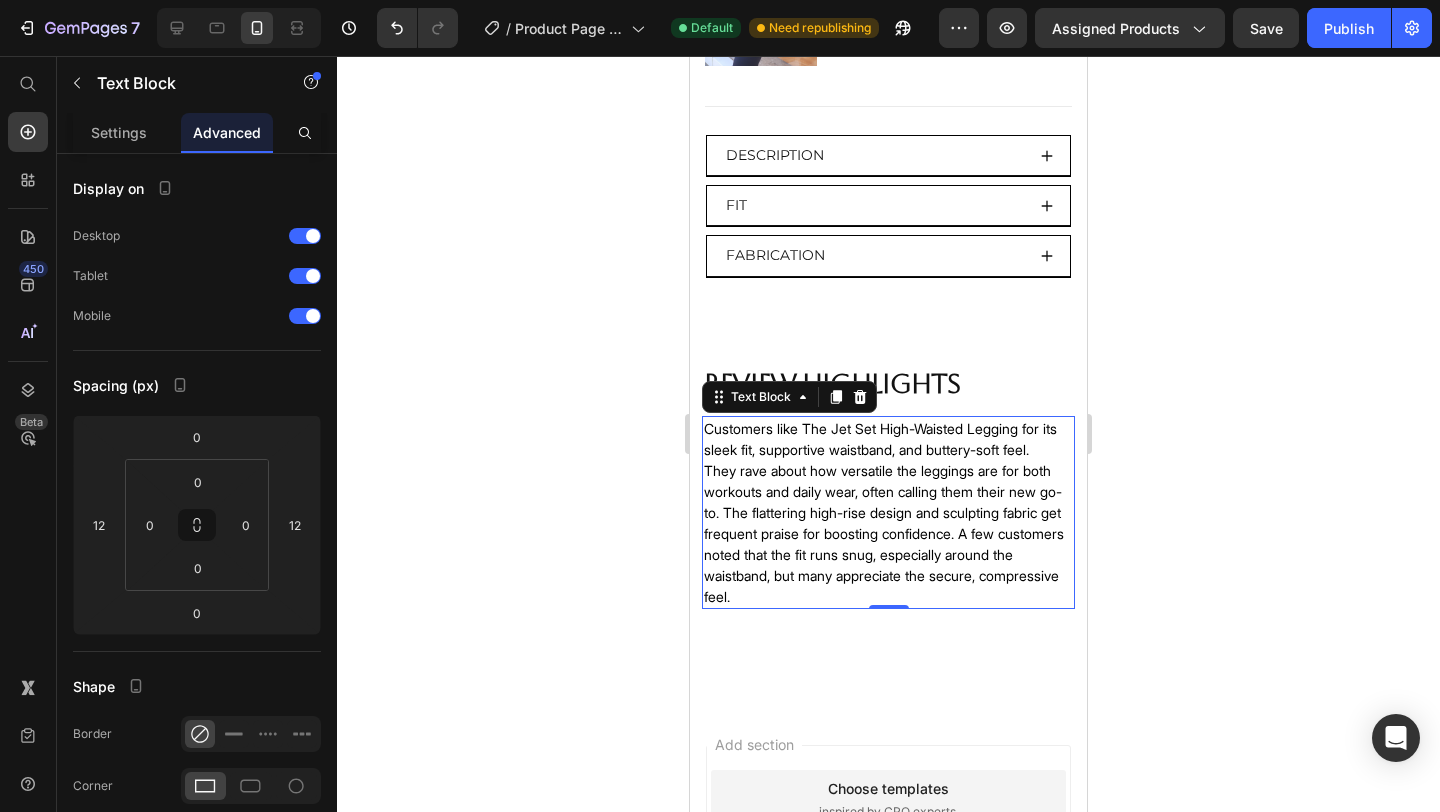 click 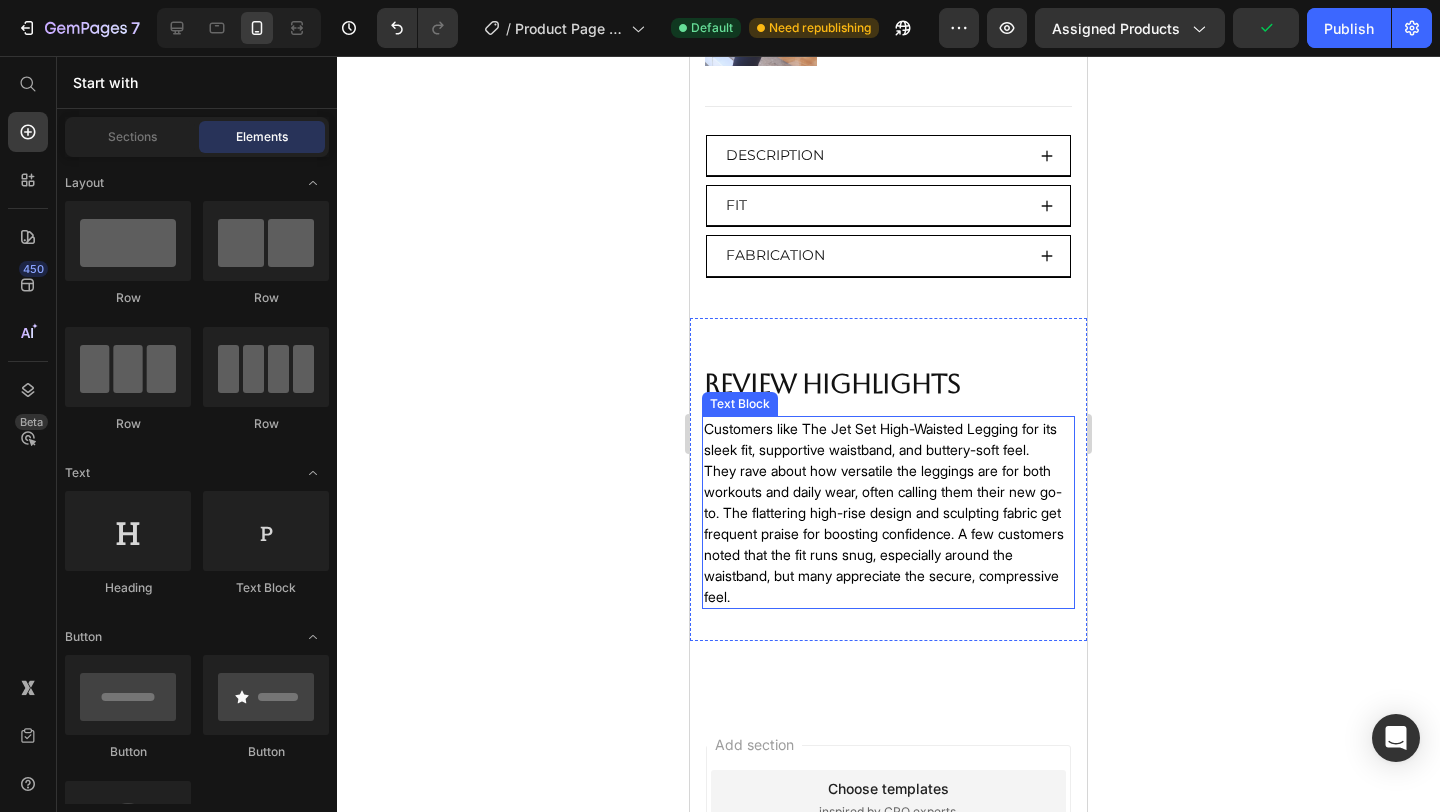 click on "Customers like The Jet Set High-Waisted Legging for its sleek fit, supportive waistband, and buttery-soft feel. They rave about how versatile the leggings are for both workouts and daily wear, often calling them their new go-to. The flattering high-rise design and sculpting fabric get frequent praise for boosting confidence. A few customers noted that the fit runs snug, especially around the waistband, but many appreciate the secure, compressive feel." at bounding box center (888, 512) 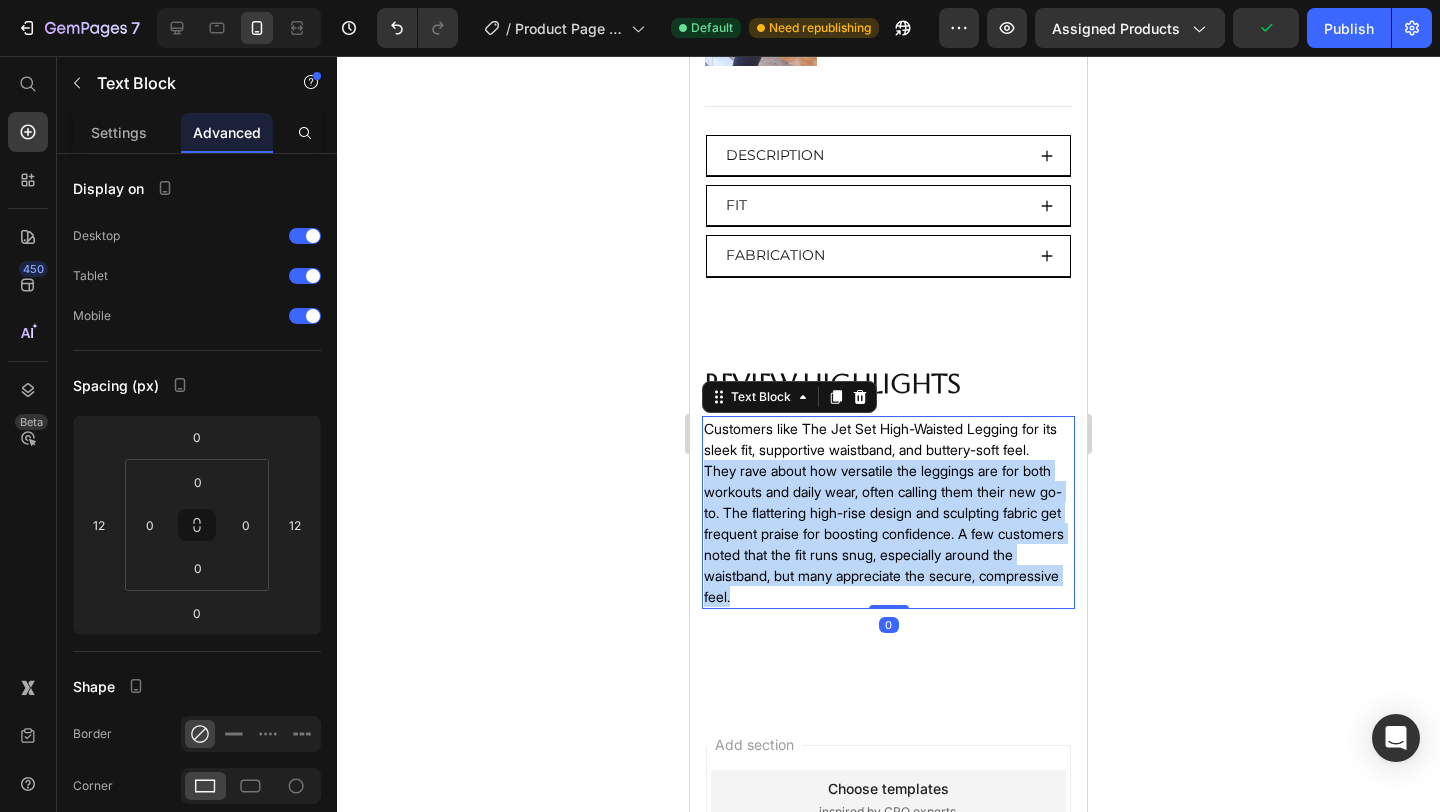click on "Customers like The Jet Set High-Waisted Legging for its sleek fit, supportive waistband, and buttery-soft feel. They rave about how versatile the leggings are for both workouts and daily wear, often calling them their new go-to. The flattering high-rise design and sculpting fabric get frequent praise for boosting confidence. A few customers noted that the fit runs snug, especially around the waistband, but many appreciate the secure, compressive feel." at bounding box center [888, 512] 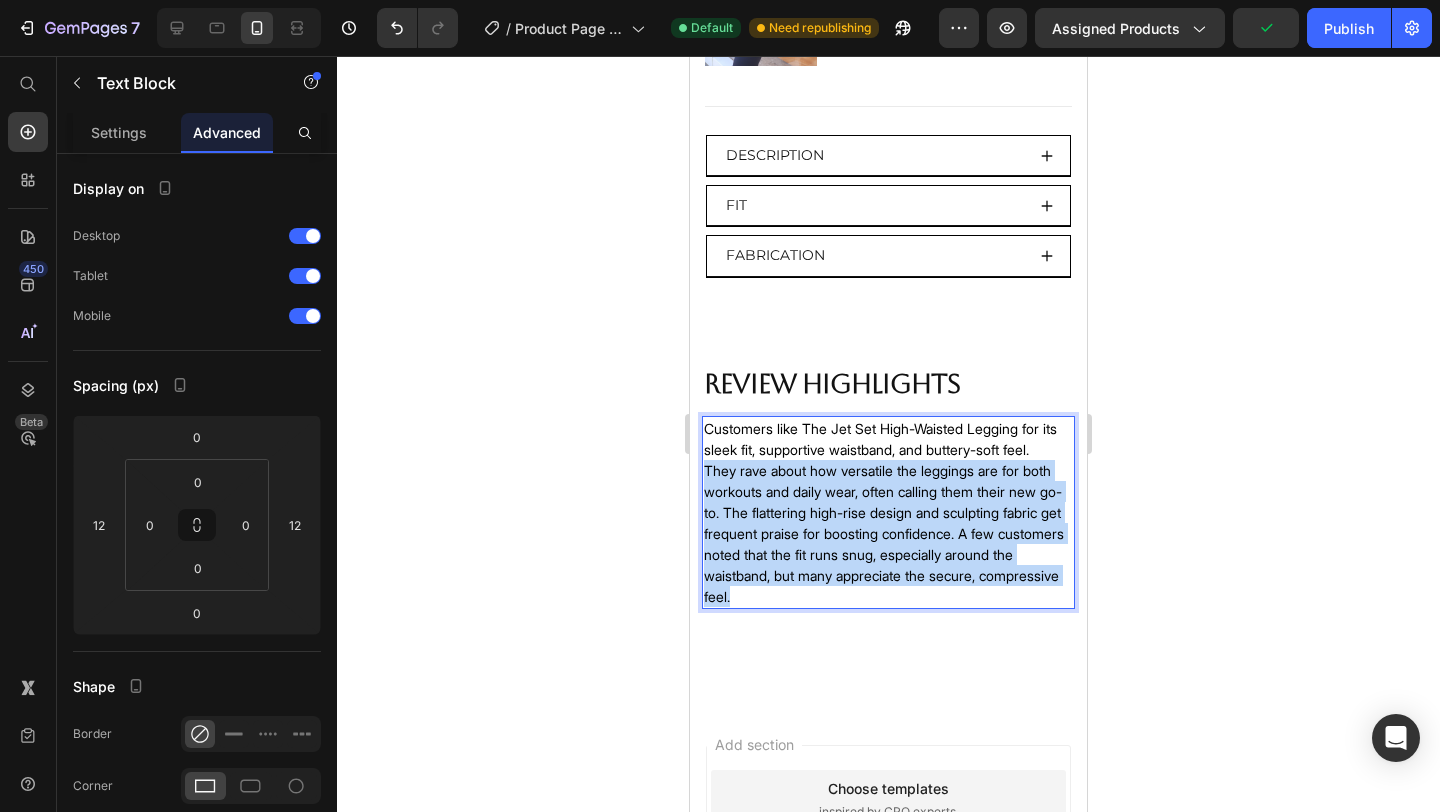 click on "Customers like The Jet Set High-Waisted Legging for its sleek fit, supportive waistband, and buttery-soft feel. They rave about how versatile the leggings are for both workouts and daily wear, often calling them their new go-to. The flattering high-rise design and sculpting fabric get frequent praise for boosting confidence. A few customers noted that the fit runs snug, especially around the waistband, but many appreciate the secure, compressive feel." at bounding box center (888, 512) 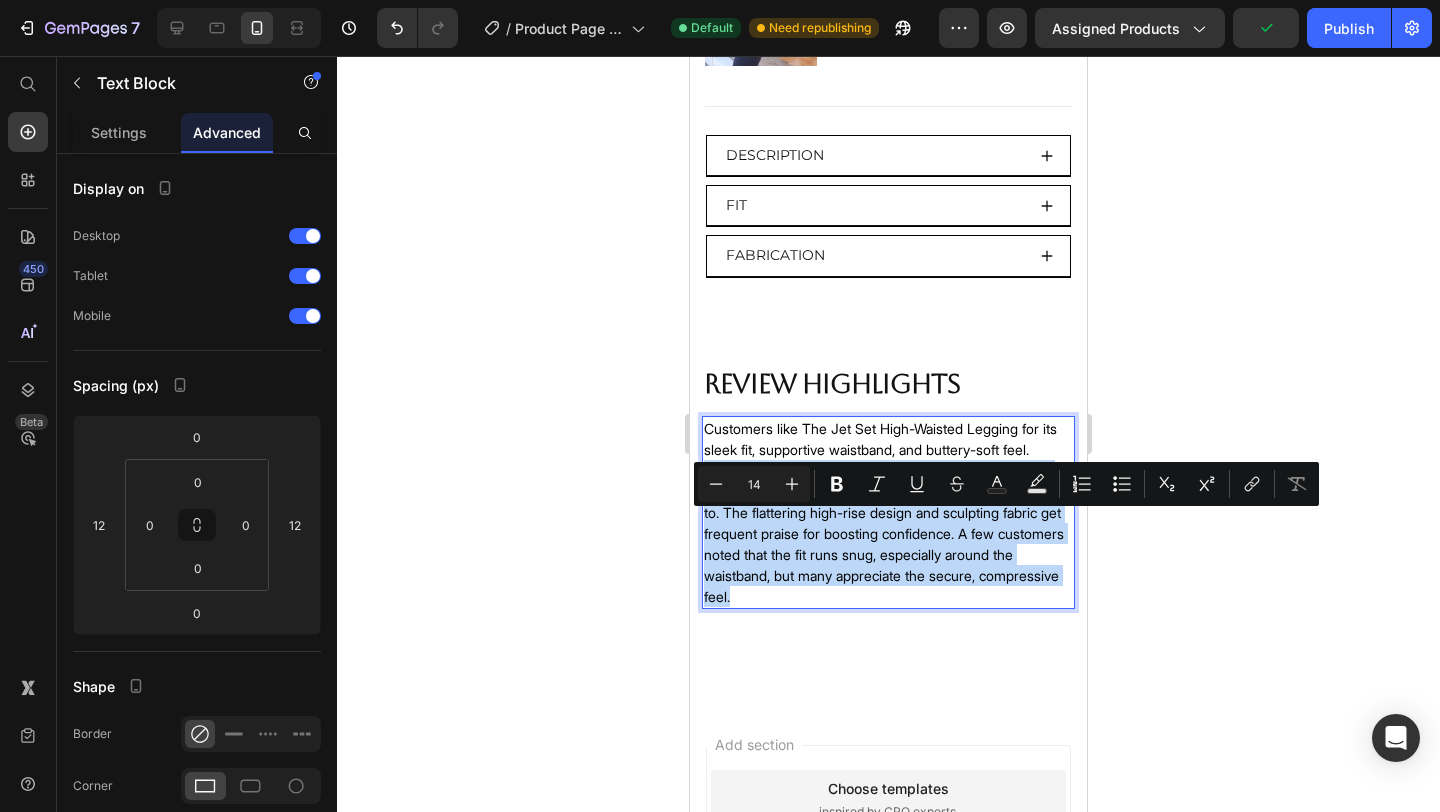 click on "Customers like The Jet Set High-Waisted Legging for its sleek fit, supportive waistband, and buttery-soft feel. They rave about how versatile the leggings are for both workouts and daily wear, often calling them their new go-to. The flattering high-rise design and sculpting fabric get frequent praise for boosting confidence. A few customers noted that the fit runs snug, especially around the waistband, but many appreciate the secure, compressive feel." at bounding box center [888, 512] 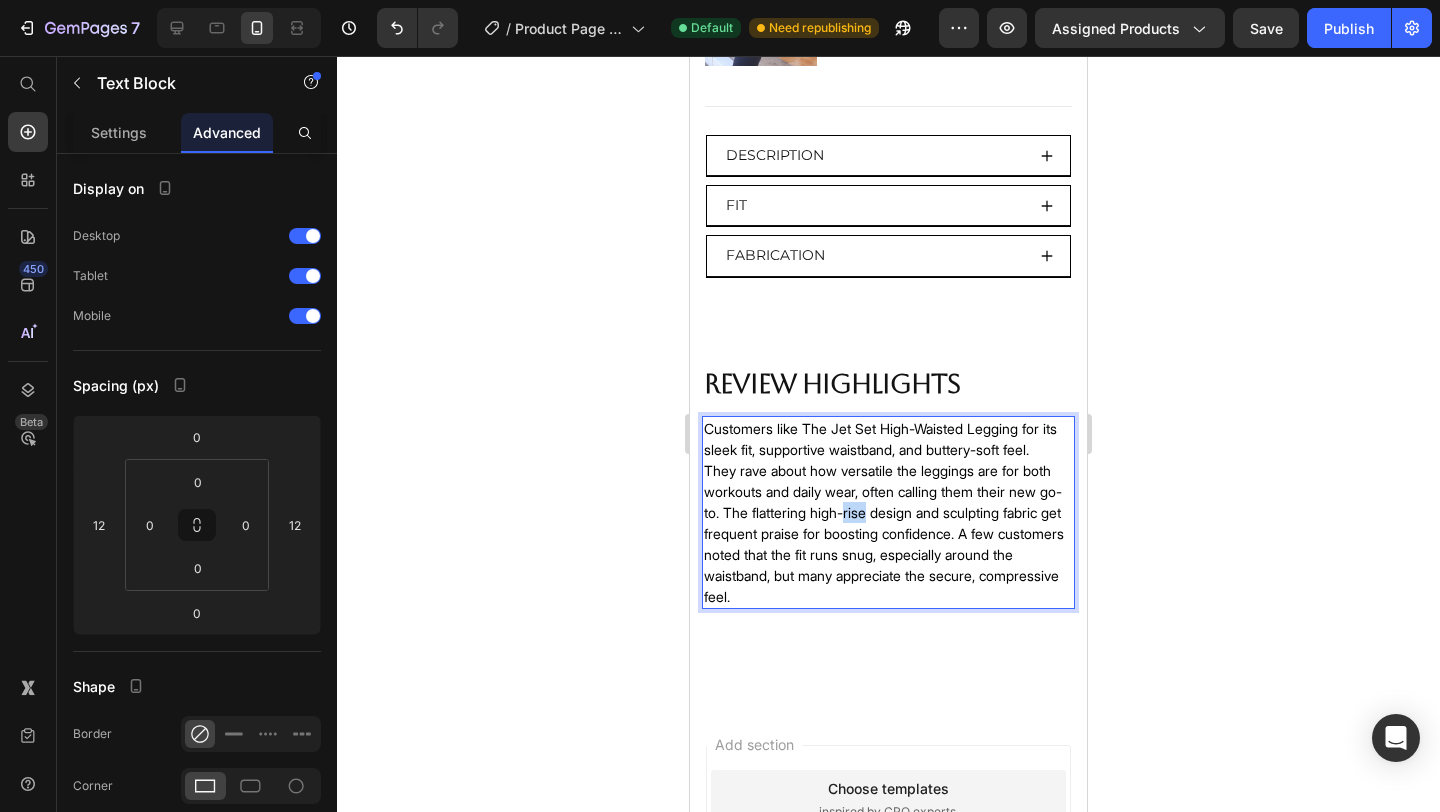 click on "Customers like The Jet Set High-Waisted Legging for its sleek fit, supportive waistband, and buttery-soft feel. They rave about how versatile the leggings are for both workouts and daily wear, often calling them their new go-to. The flattering high-rise design and sculpting fabric get frequent praise for boosting confidence. A few customers noted that the fit runs snug, especially around the waistband, but many appreciate the secure, compressive feel." at bounding box center [888, 512] 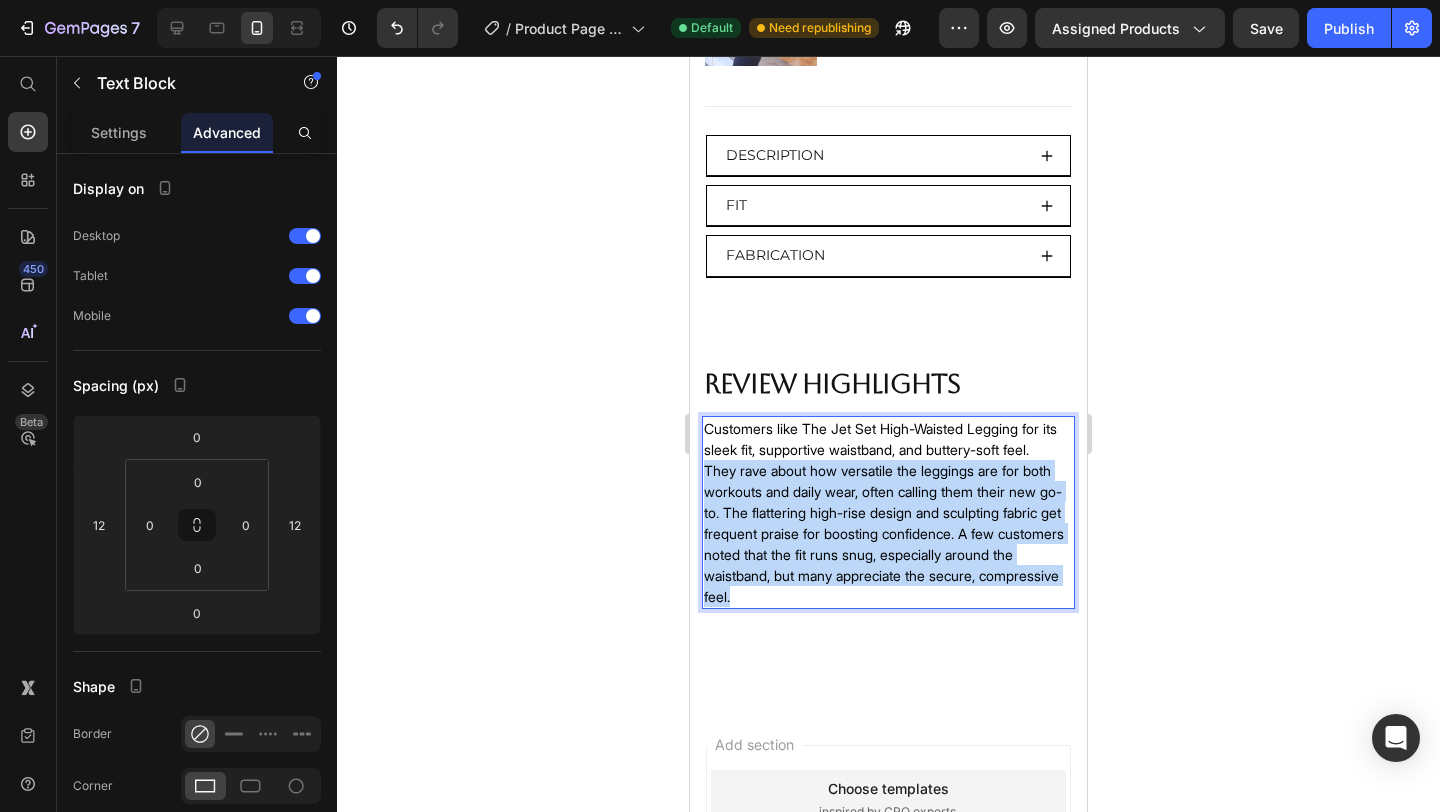 click on "Customers like The Jet Set High-Waisted Legging for its sleek fit, supportive waistband, and buttery-soft feel. They rave about how versatile the leggings are for both workouts and daily wear, often calling them their new go-to. The flattering high-rise design and sculpting fabric get frequent praise for boosting confidence. A few customers noted that the fit runs snug, especially around the waistband, but many appreciate the secure, compressive feel." at bounding box center [888, 512] 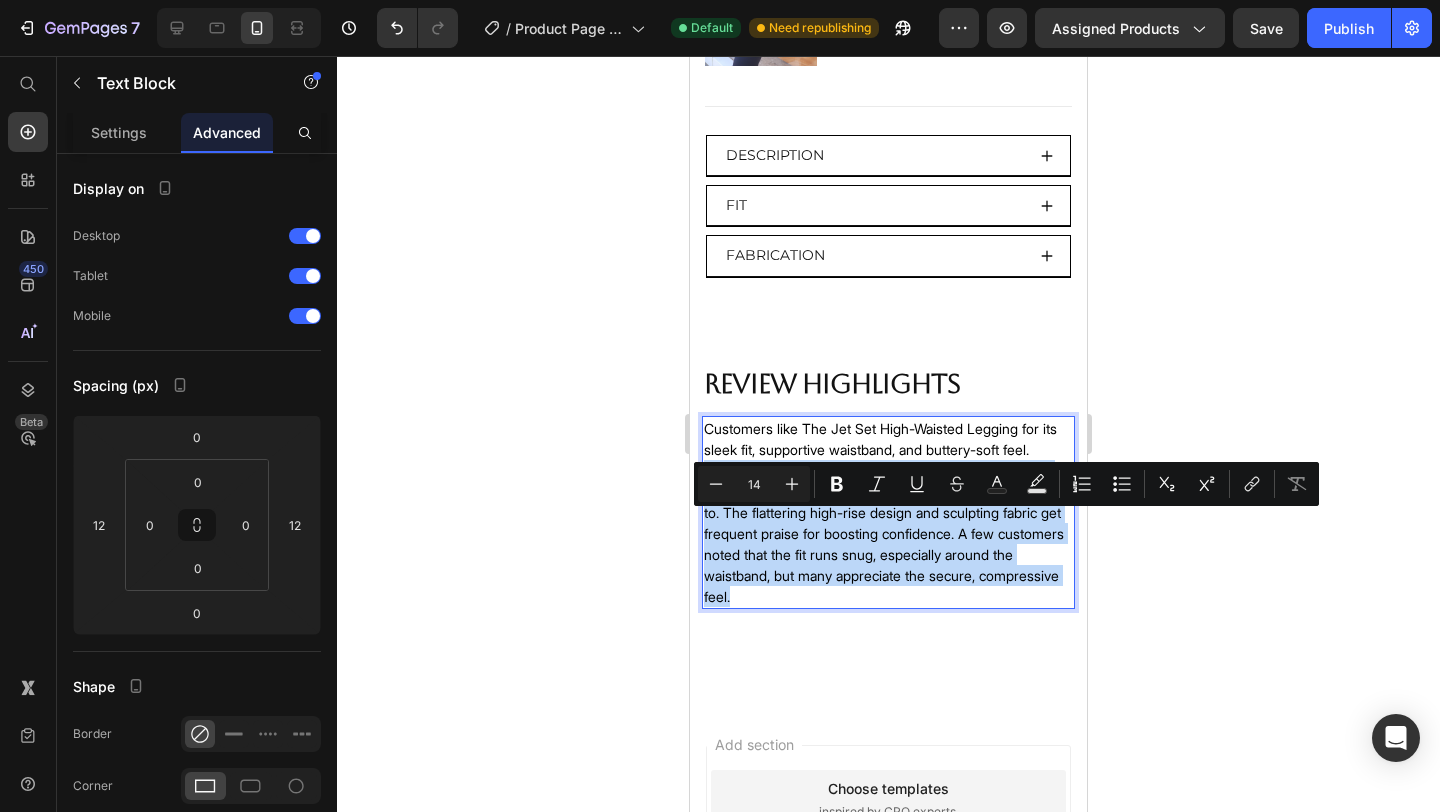 click on "Customers like The Jet Set High-Waisted Legging for its sleek fit, supportive waistband, and buttery-soft feel. They rave about how versatile the leggings are for both workouts and daily wear, often calling them their new go-to. The flattering high-rise design and sculpting fabric get frequent praise for boosting confidence. A few customers noted that the fit runs snug, especially around the waistband, but many appreciate the secure, compressive feel." at bounding box center (888, 512) 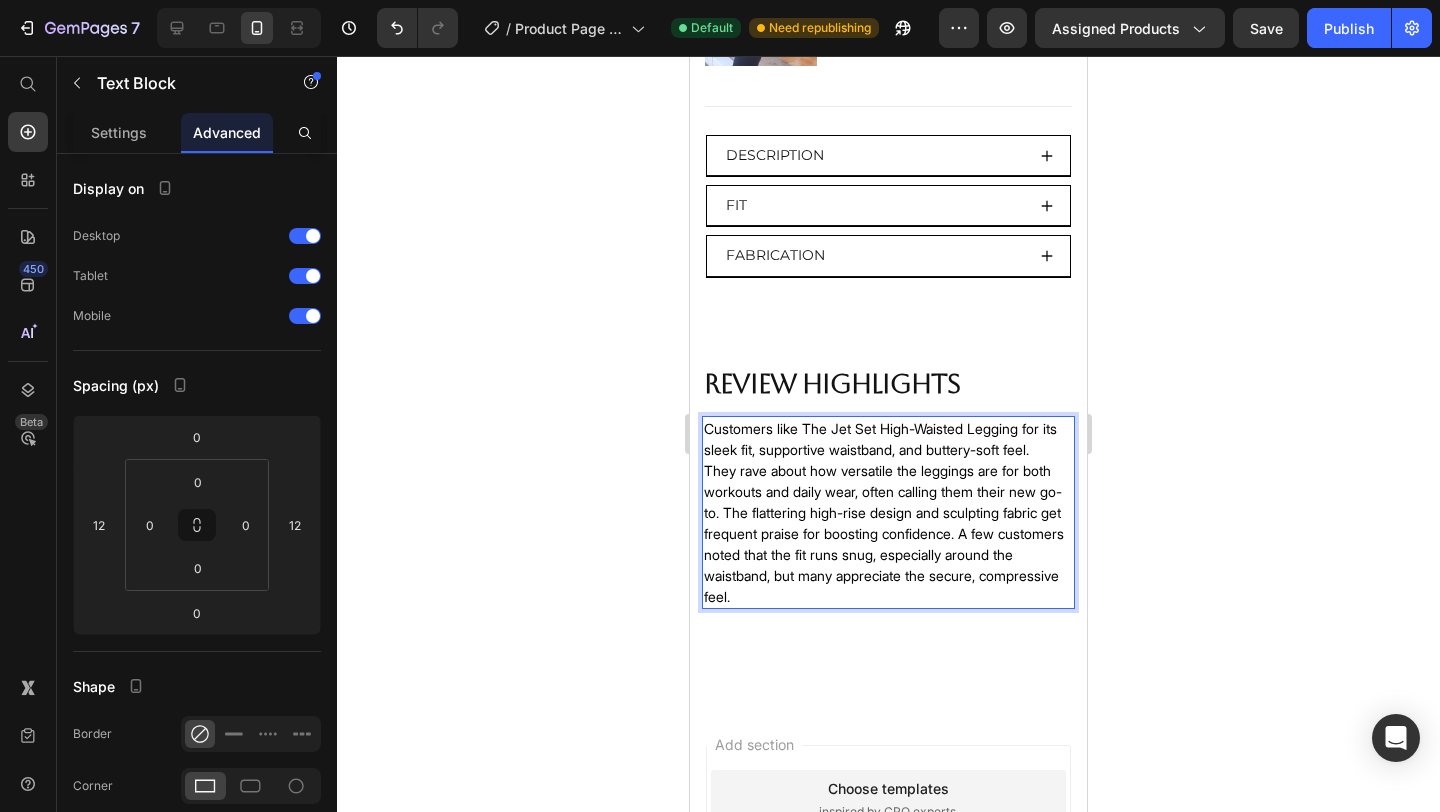 click on "Customers like The Jet Set High-Waisted Legging for its sleek fit, supportive waistband, and buttery-soft feel. They rave about how versatile the leggings are for both workouts and daily wear, often calling them their new go-to. The flattering high-rise design and sculpting fabric get frequent praise for boosting confidence. A few customers noted that the fit runs snug, especially around the waistband, but many appreciate the secure, compressive feel." at bounding box center [888, 512] 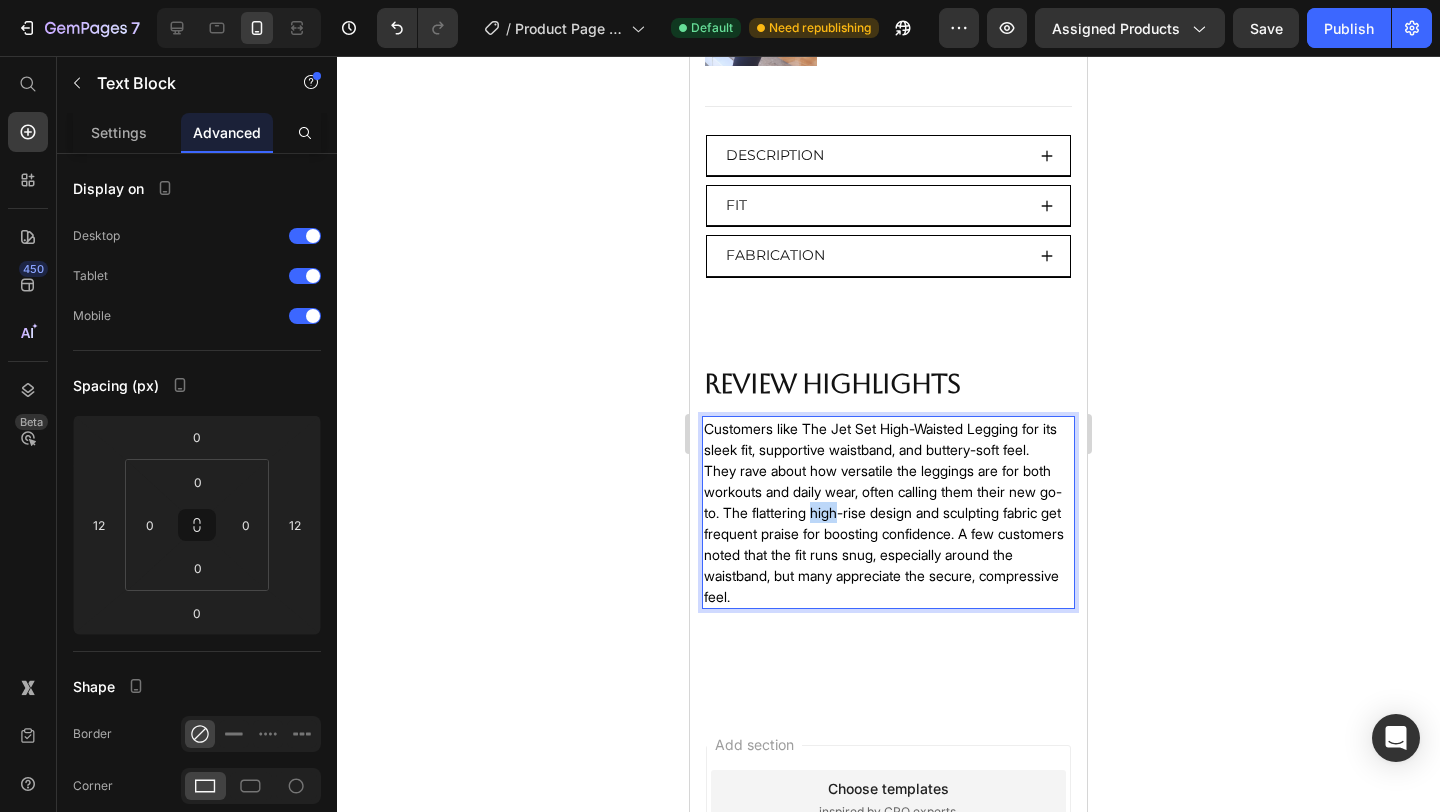 click on "Customers like The Jet Set High-Waisted Legging for its sleek fit, supportive waistband, and buttery-soft feel. They rave about how versatile the leggings are for both workouts and daily wear, often calling them their new go-to. The flattering high-rise design and sculpting fabric get frequent praise for boosting confidence. A few customers noted that the fit runs snug, especially around the waistband, but many appreciate the secure, compressive feel." at bounding box center (888, 512) 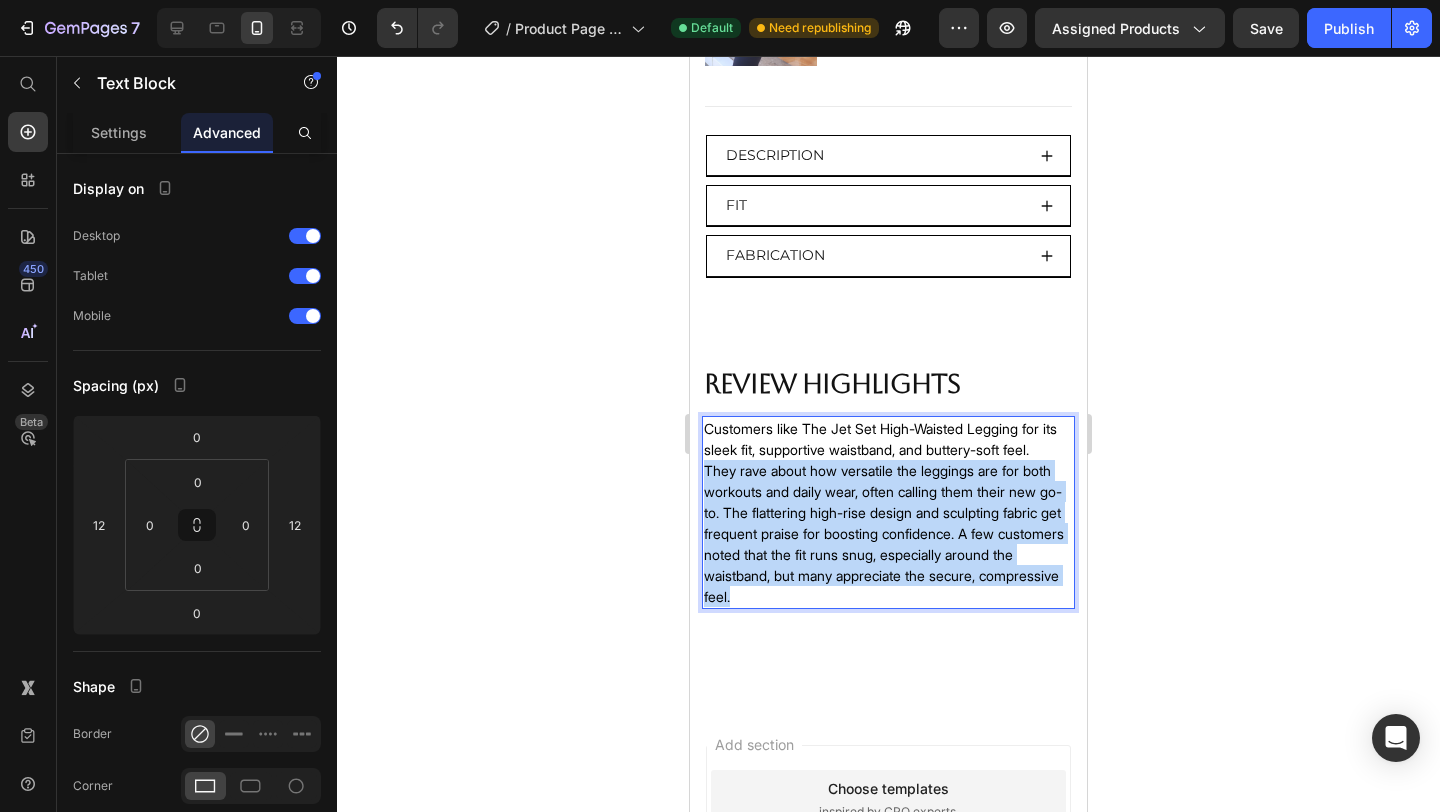 click on "Customers like The Jet Set High-Waisted Legging for its sleek fit, supportive waistband, and buttery-soft feel. They rave about how versatile the leggings are for both workouts and daily wear, often calling them their new go-to. The flattering high-rise design and sculpting fabric get frequent praise for boosting confidence. A few customers noted that the fit runs snug, especially around the waistband, but many appreciate the secure, compressive feel." at bounding box center (888, 512) 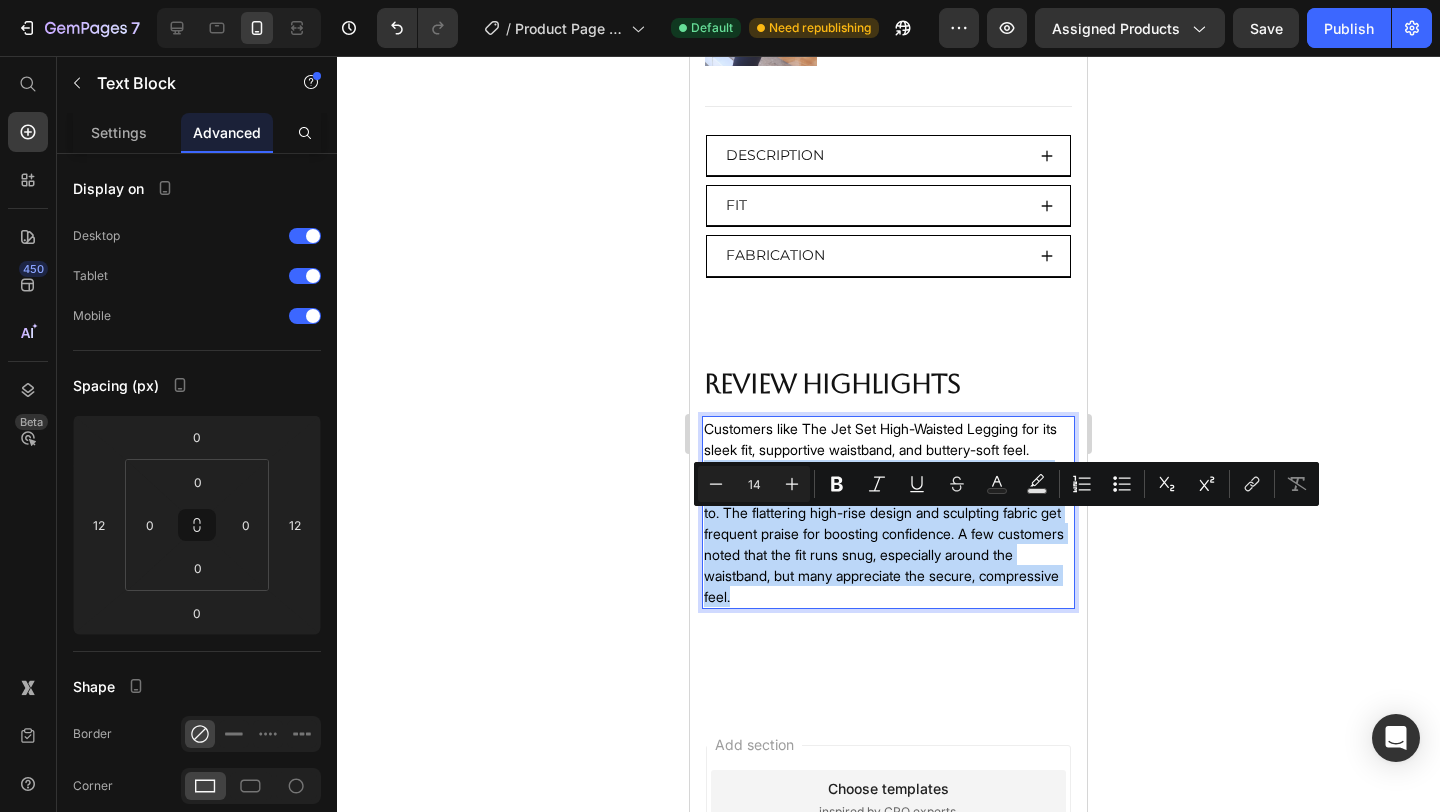 click on "Customers like The Jet Set High-Waisted Legging for its sleek fit, supportive waistband, and buttery-soft feel. They rave about how versatile the leggings are for both workouts and daily wear, often calling them their new go-to. The flattering high-rise design and sculpting fabric get frequent praise for boosting confidence. A few customers noted that the fit runs snug, especially around the waistband, but many appreciate the secure, compressive feel." at bounding box center [888, 512] 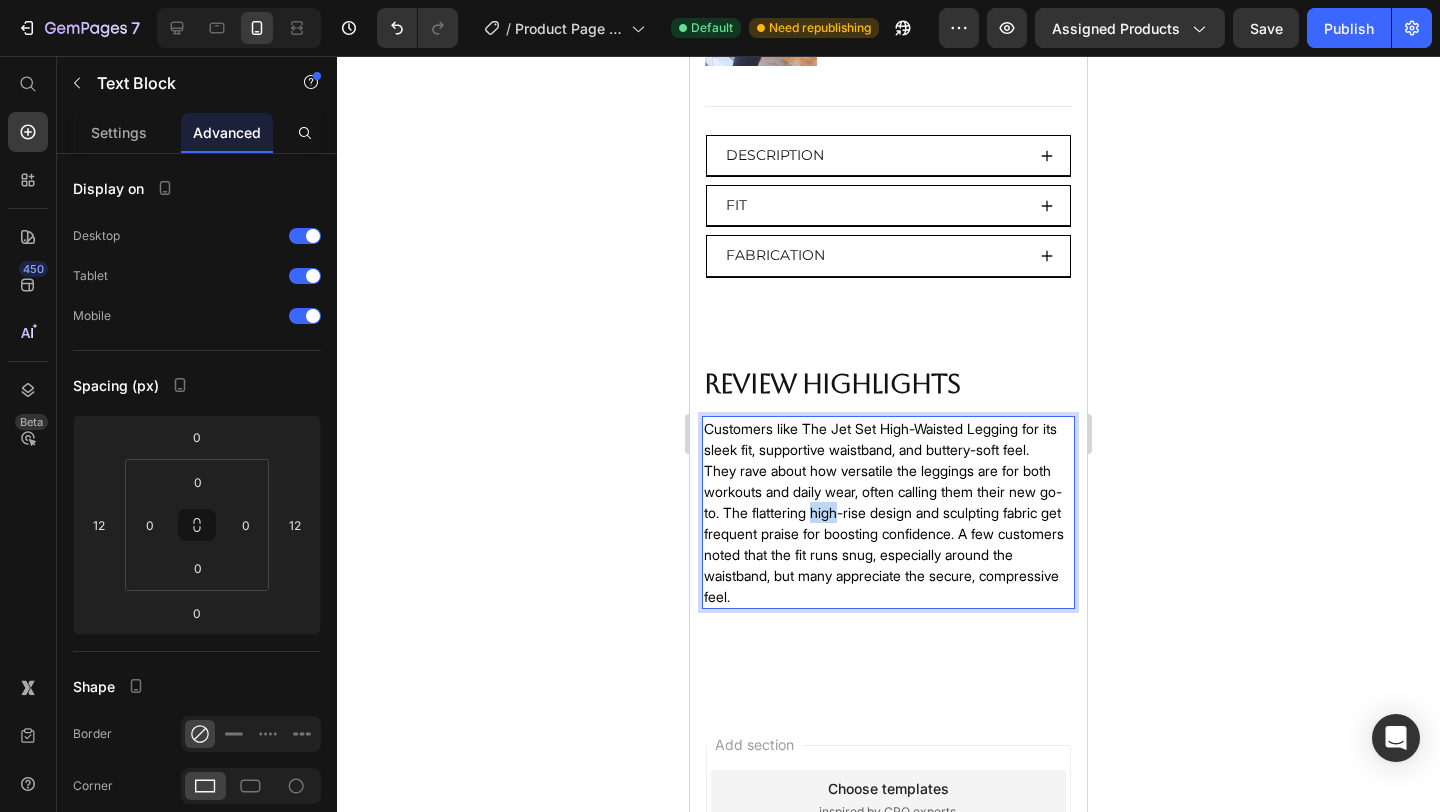 click on "Customers like The Jet Set High-Waisted Legging for its sleek fit, supportive waistband, and buttery-soft feel. They rave about how versatile the leggings are for both workouts and daily wear, often calling them their new go-to. The flattering high-rise design and sculpting fabric get frequent praise for boosting confidence. A few customers noted that the fit runs snug, especially around the waistband, but many appreciate the secure, compressive feel." at bounding box center (888, 512) 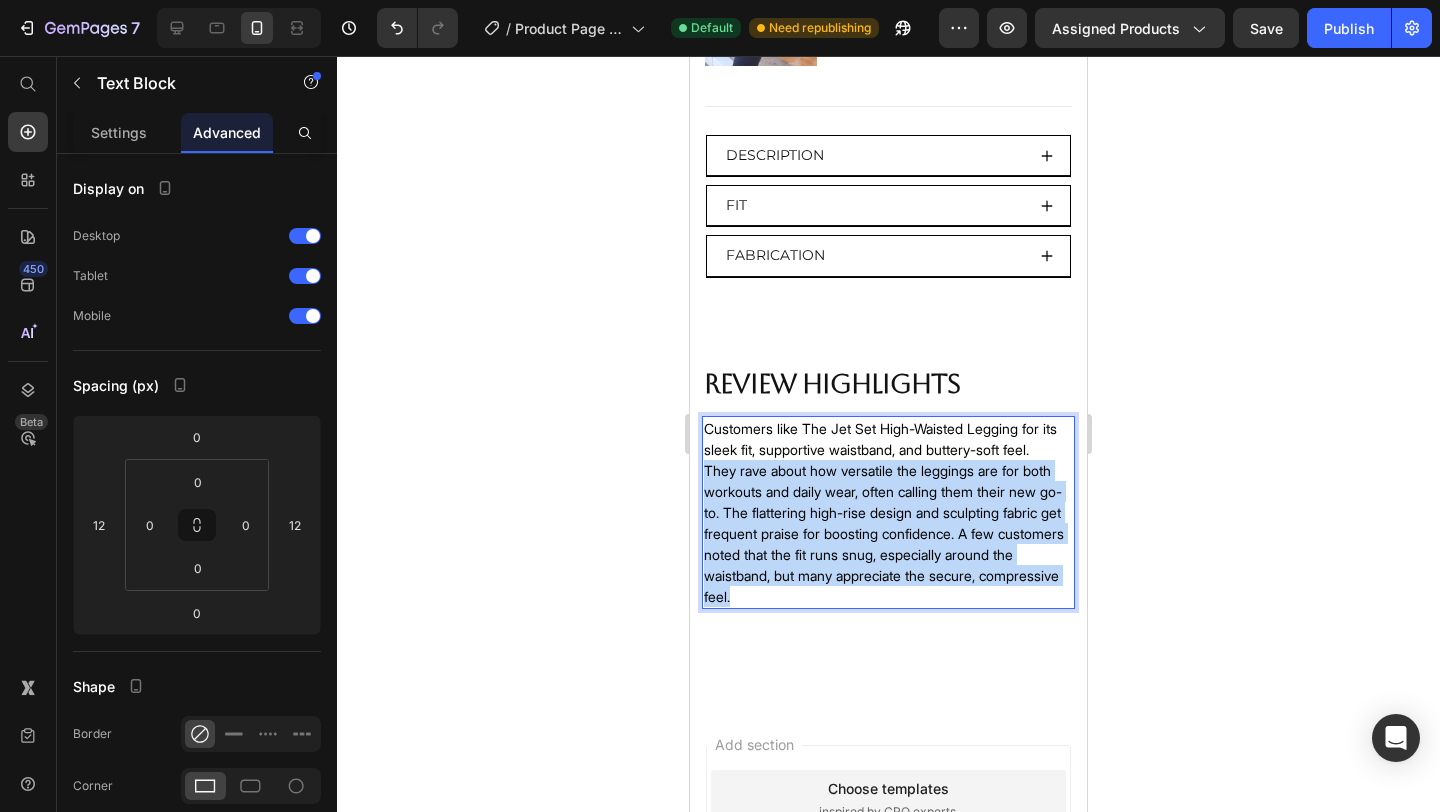 click on "Customers like The Jet Set High-Waisted Legging for its sleek fit, supportive waistband, and buttery-soft feel. They rave about how versatile the leggings are for both workouts and daily wear, often calling them their new go-to. The flattering high-rise design and sculpting fabric get frequent praise for boosting confidence. A few customers noted that the fit runs snug, especially around the waistband, but many appreciate the secure, compressive feel." at bounding box center (888, 512) 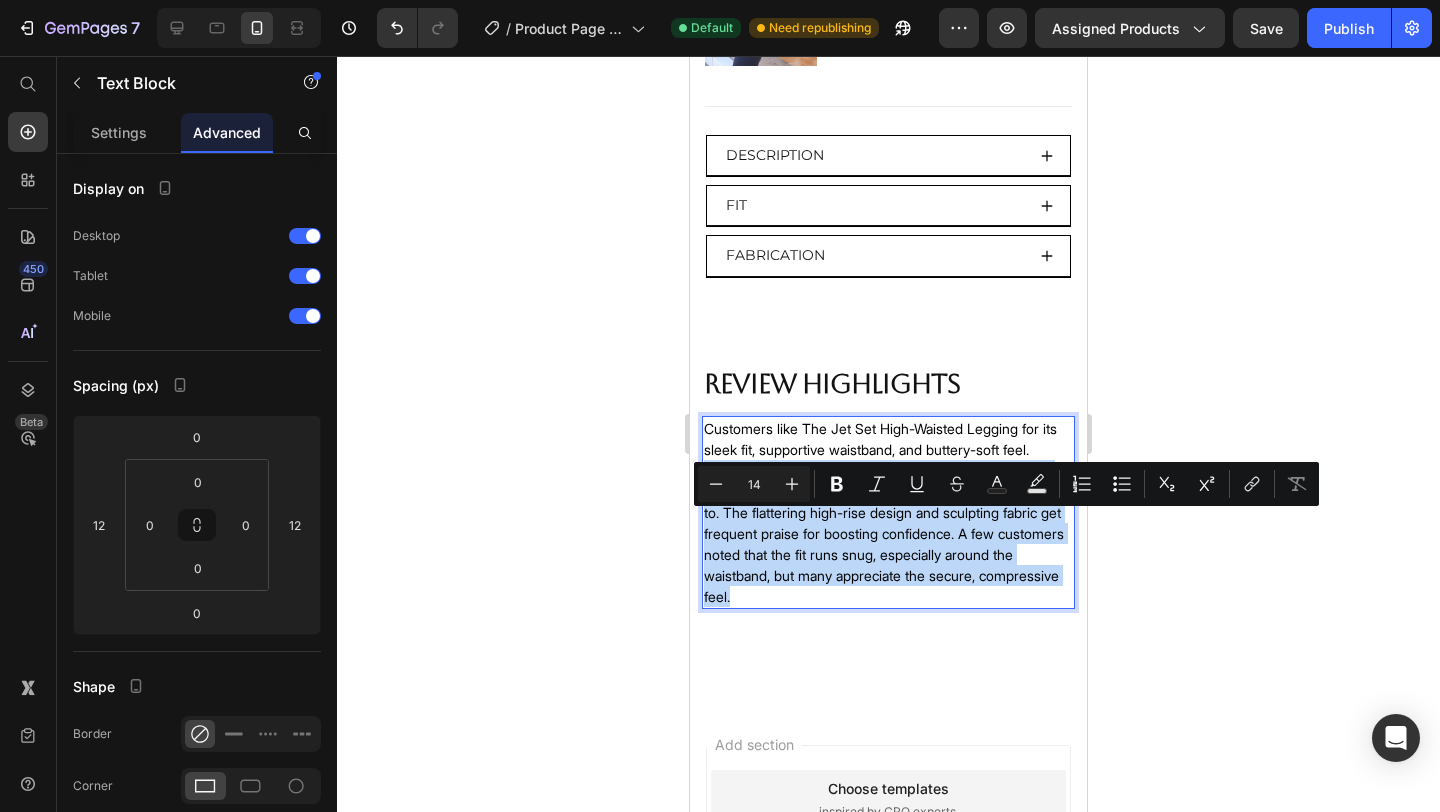 click on "Customers like The Jet Set High-Waisted Legging for its sleek fit, supportive waistband, and buttery-soft feel. They rave about how versatile the leggings are for both workouts and daily wear, often calling them their new go-to. The flattering high-rise design and sculpting fabric get frequent praise for boosting confidence. A few customers noted that the fit runs snug, especially around the waistband, but many appreciate the secure, compressive feel." at bounding box center (888, 512) 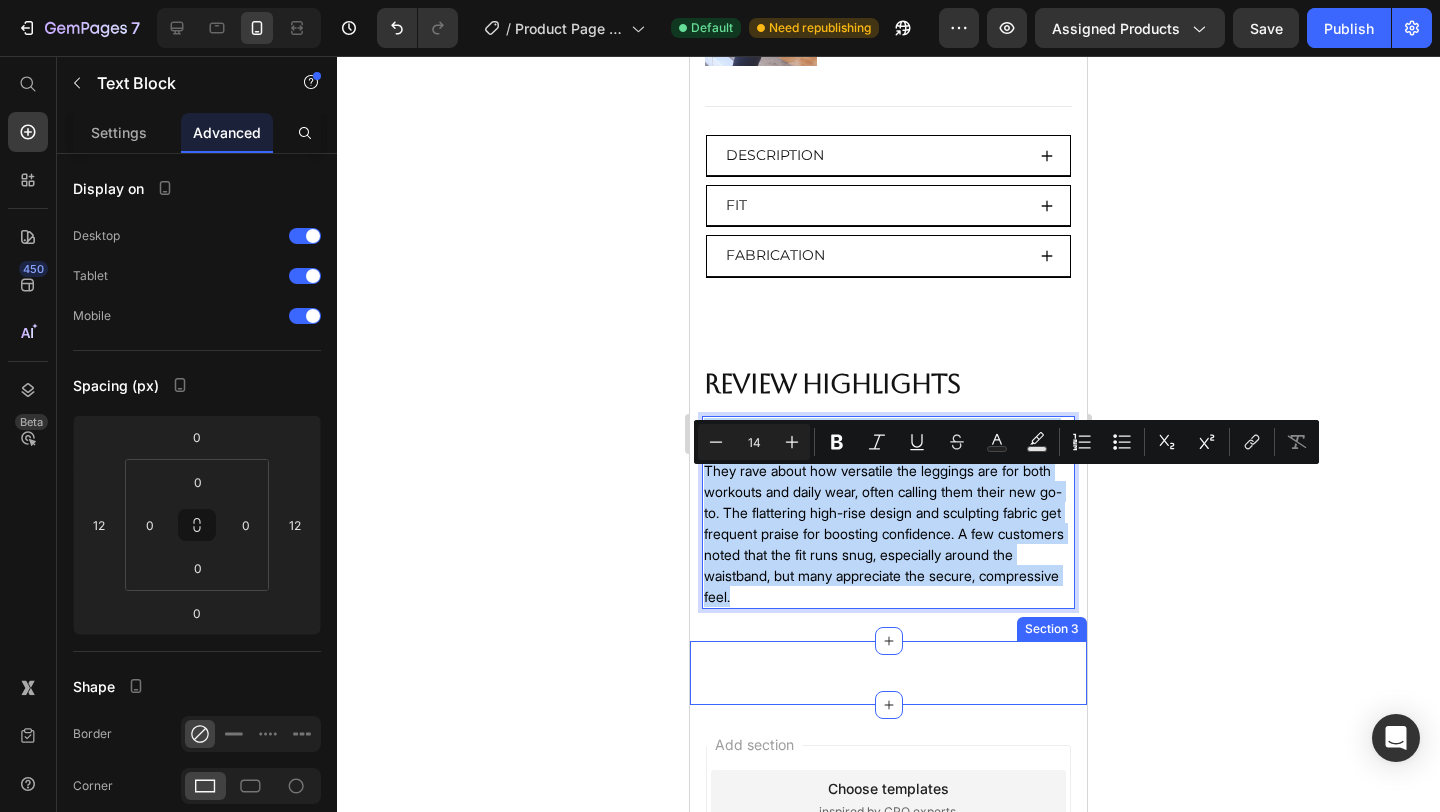 drag, startPoint x: 705, startPoint y: 481, endPoint x: 1042, endPoint y: 740, distance: 425.02942 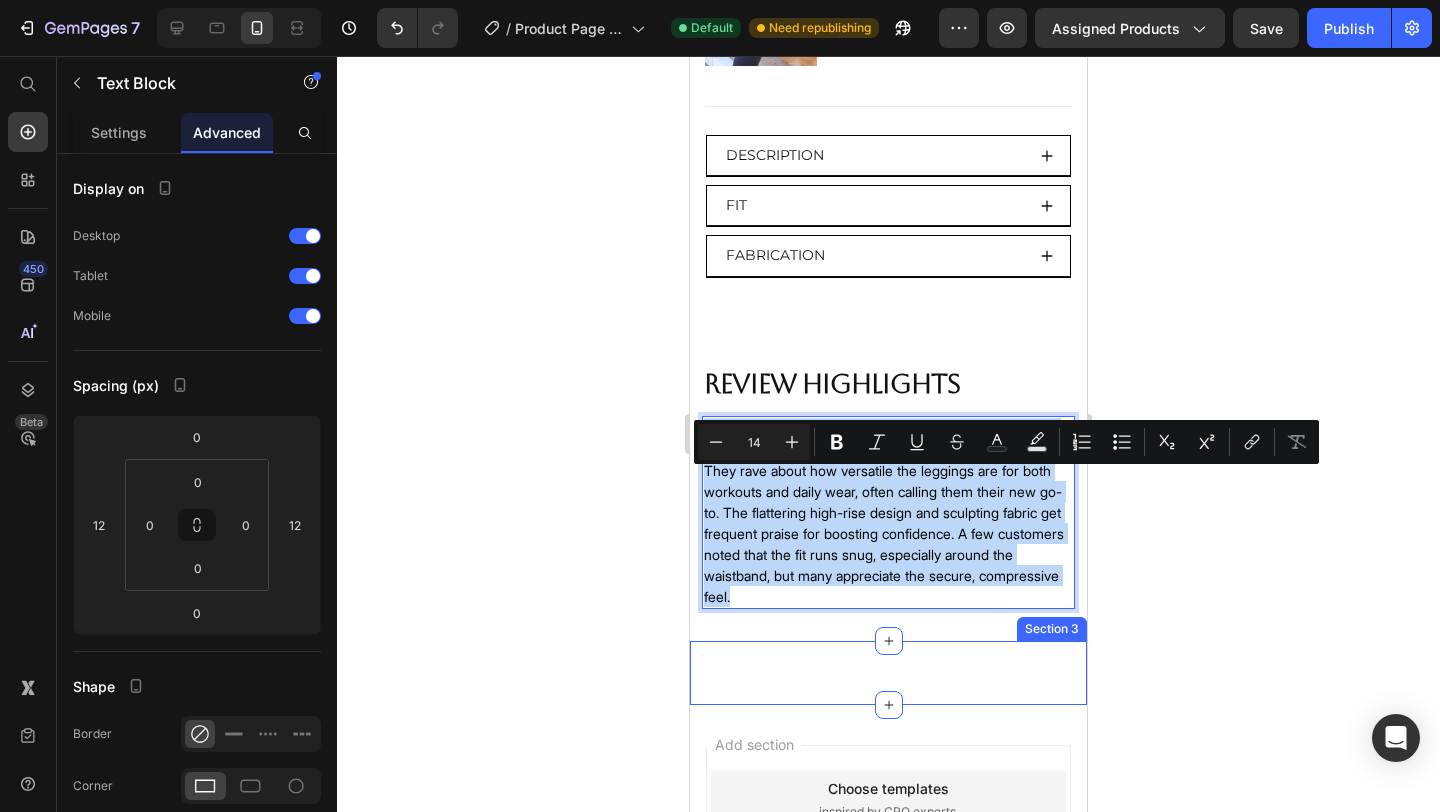 click on "NEW Text Block The Jet Set High-Waisted Legging Product Title $98 Product Price Product Images
Low Stock
Custom Code ‎ Size S (4-6) S (4-6) S (4-6) M (8-10) M (8-10) M (8-10) L (12-14) L (12-14) L (12-14) XL (16–18) XL (16–18) XL (16–18) Product Variants & Swatches
Publish the page to see the content.
Custom Code Fit:  True to size—designed with light compression for a comfortable fit Text Block
FREE delivery between
[DATE] - [DATE]
Delivery Date add to Bag Product Cart Button BUY IT NOW Dynamic Checkout
Pay in 4 interest-free installments with Shop Pay.
Custom Code
Free Shipping
Free Returns
Secure Checkout
Custom Code                Title Line Row Shop the Look Heading Text Block Row Product Product Images The Jet Set Full-Zip Jacket Product Title ADD TO BAG
$128   0" at bounding box center [888, -350] 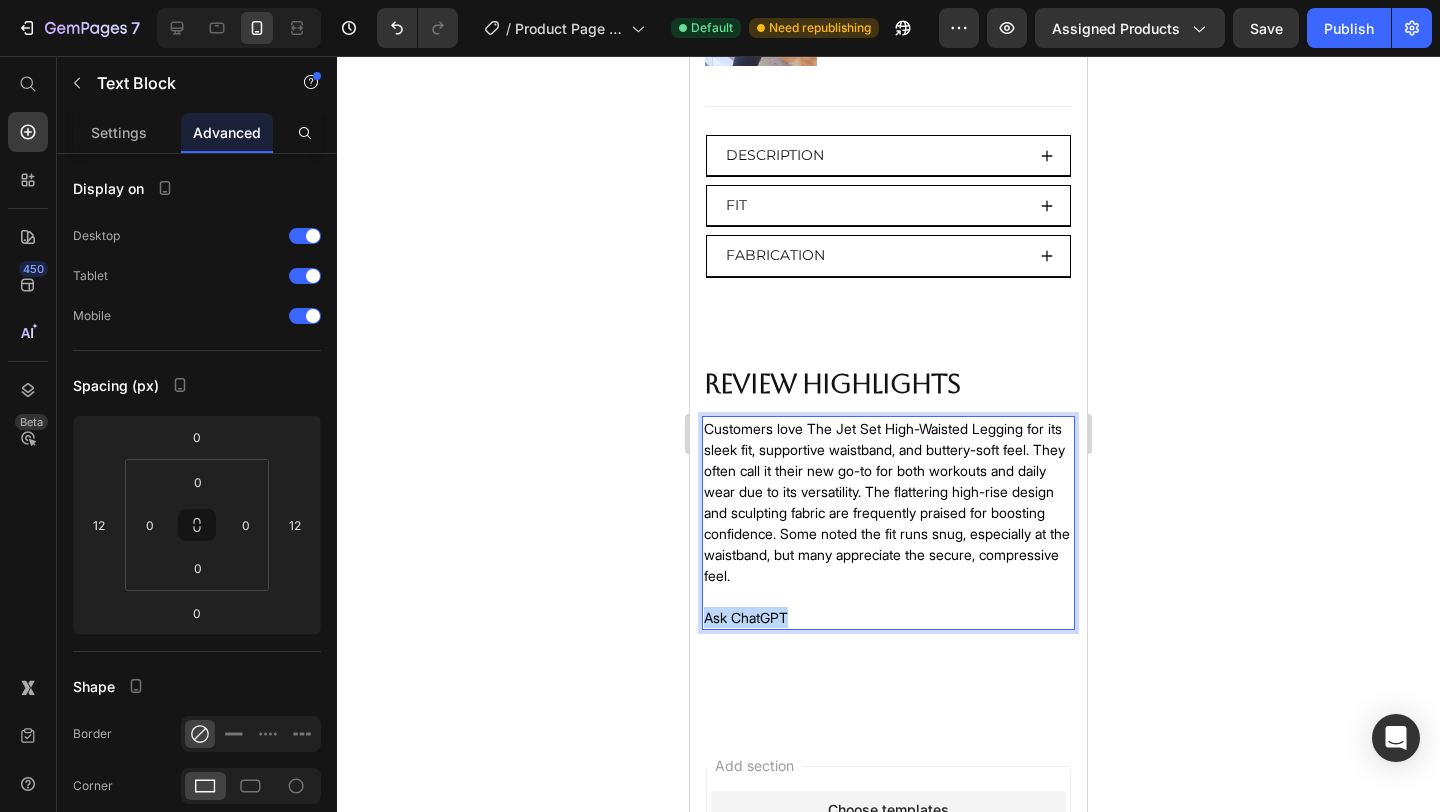 drag, startPoint x: 835, startPoint y: 673, endPoint x: 696, endPoint y: 673, distance: 139 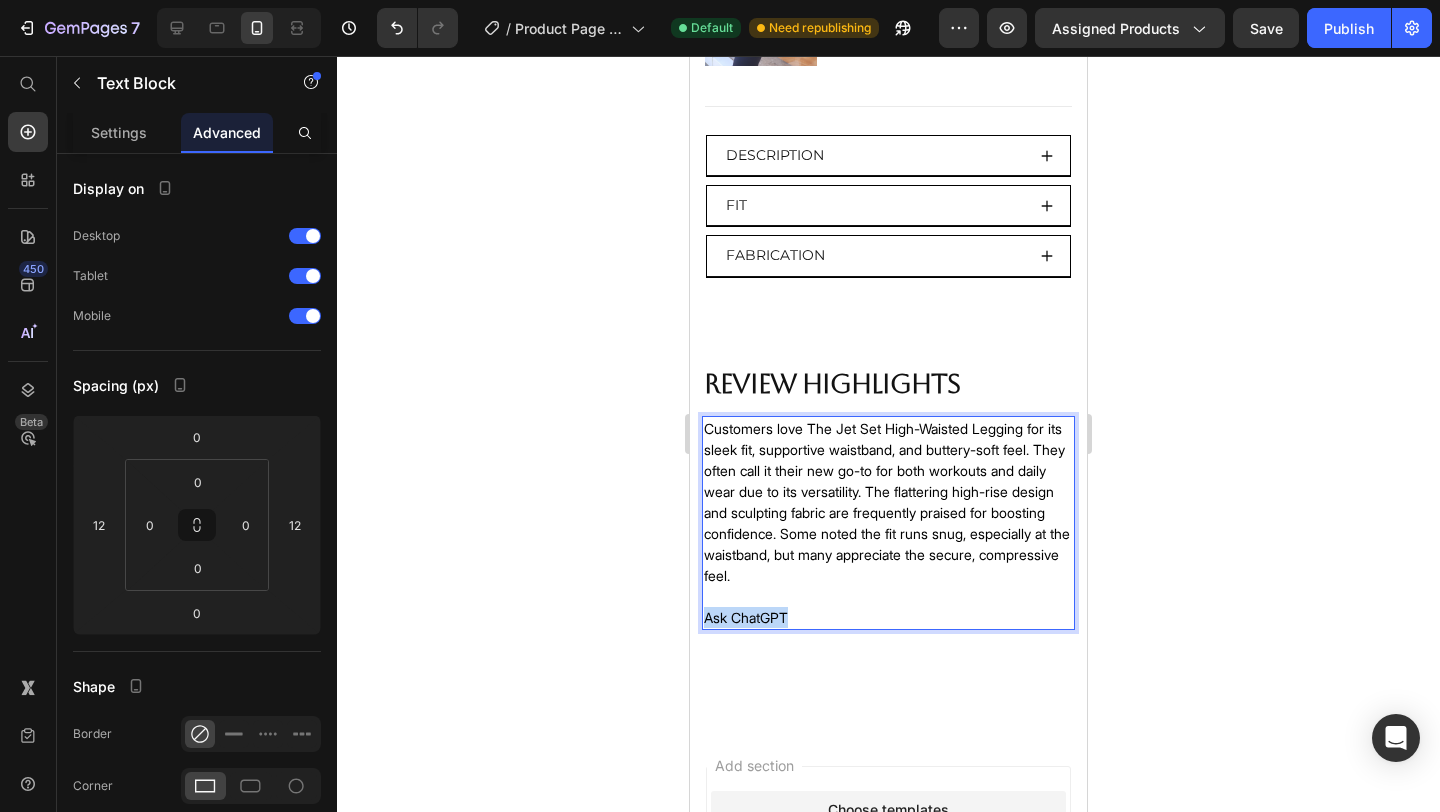 click on "⁠⁠⁠⁠⁠⁠⁠ Review Highlights  Heading Customers love The Jet Set High-Waisted Legging for its sleek fit, supportive waistband, and buttery-soft feel. They often call it their new go-to for both workouts and daily wear due to its versatility. The flattering high-rise design and sculpting fabric are frequently praised for boosting confidence. Some noted the fit runs snug, especially at the waistband, but many appreciate the secure, compressive feel. Ask ChatGPT Text Block   0" at bounding box center [888, 490] 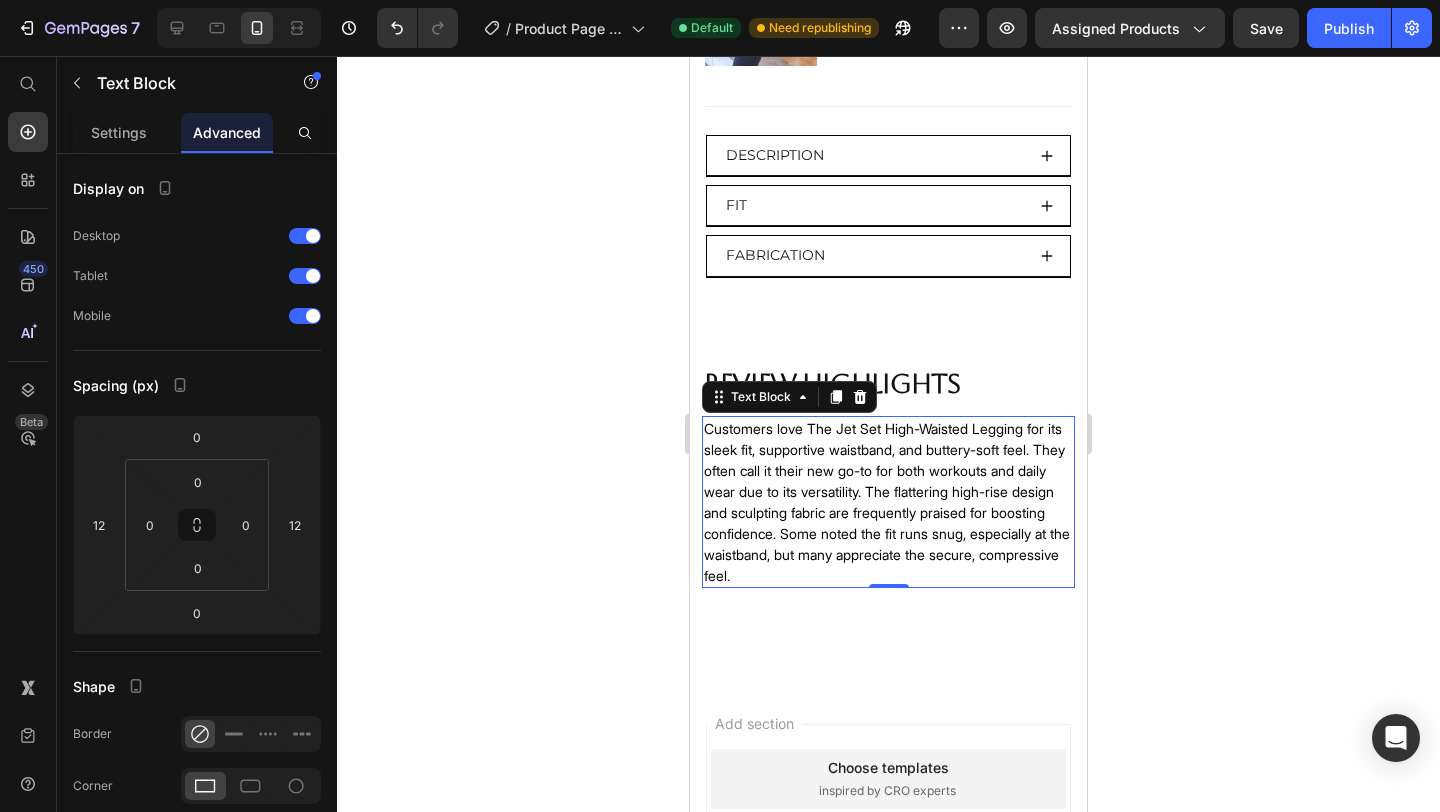 click 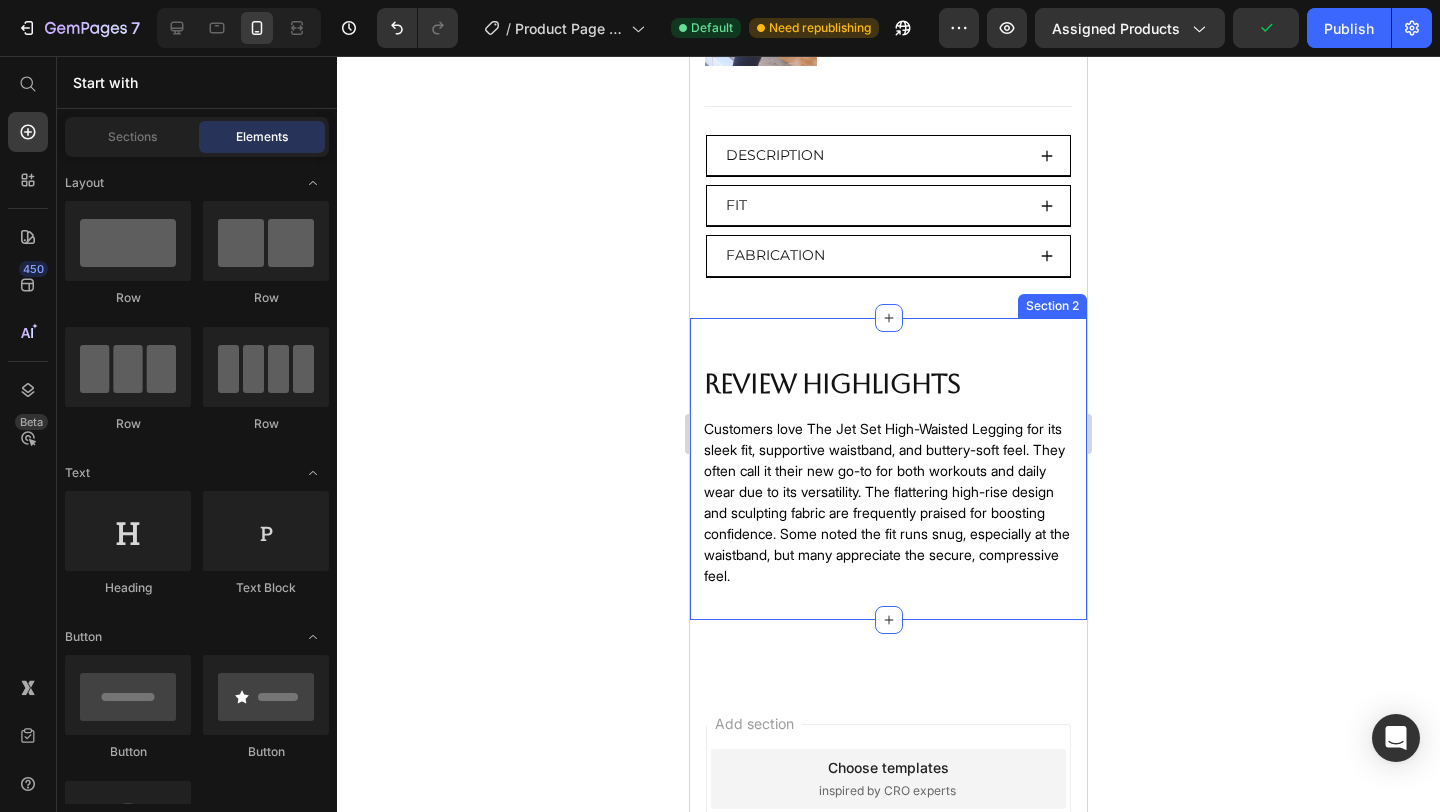 click 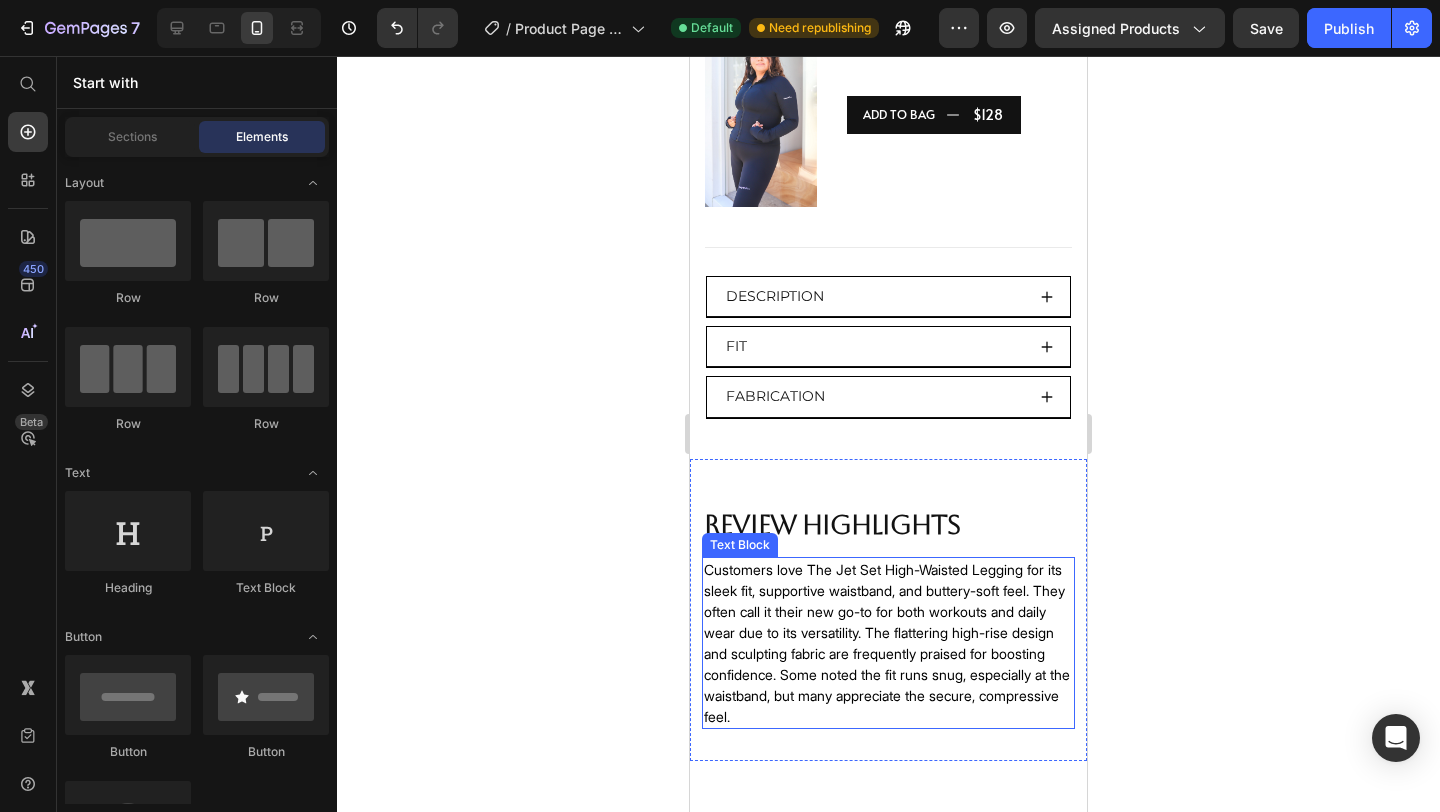 scroll, scrollTop: 1360, scrollLeft: 0, axis: vertical 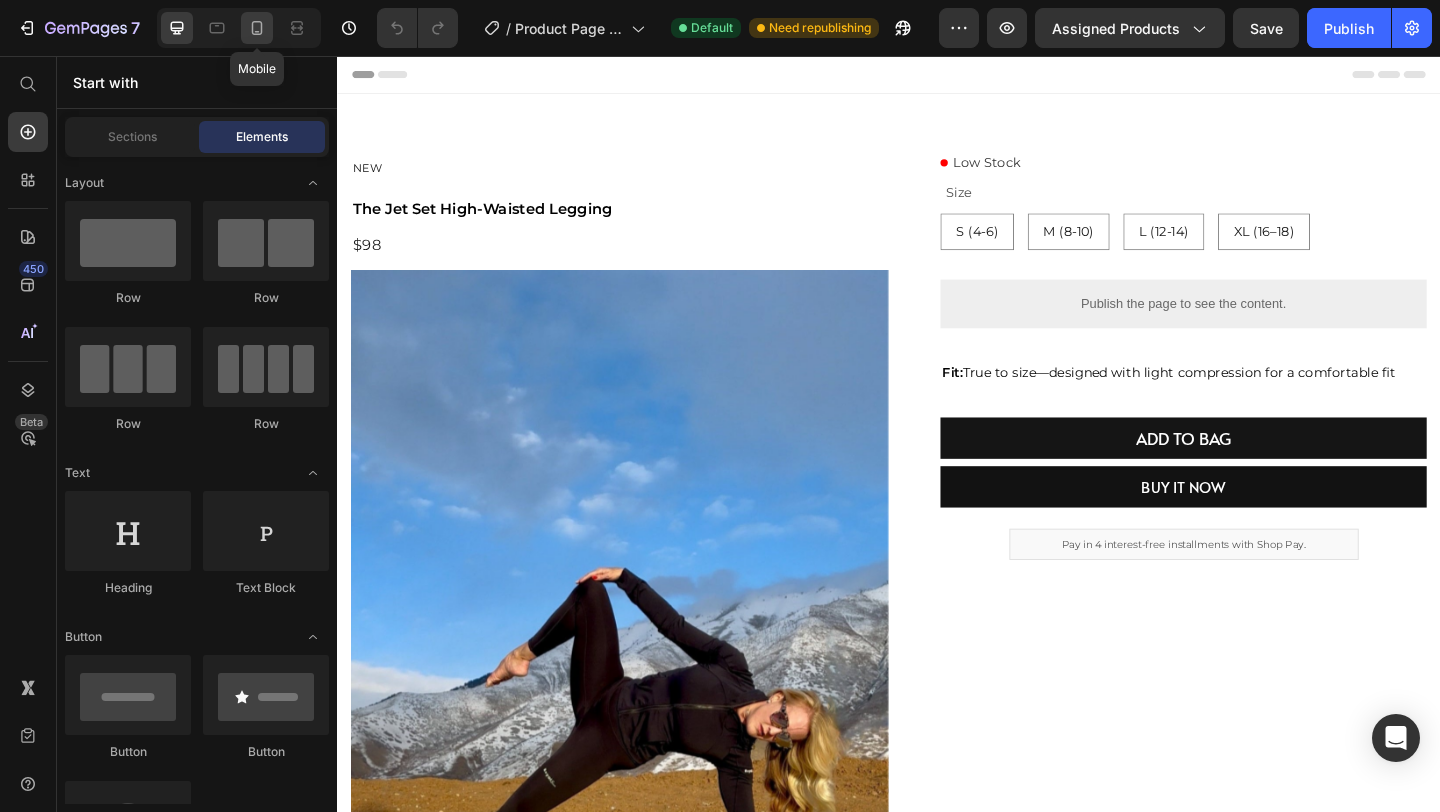 click 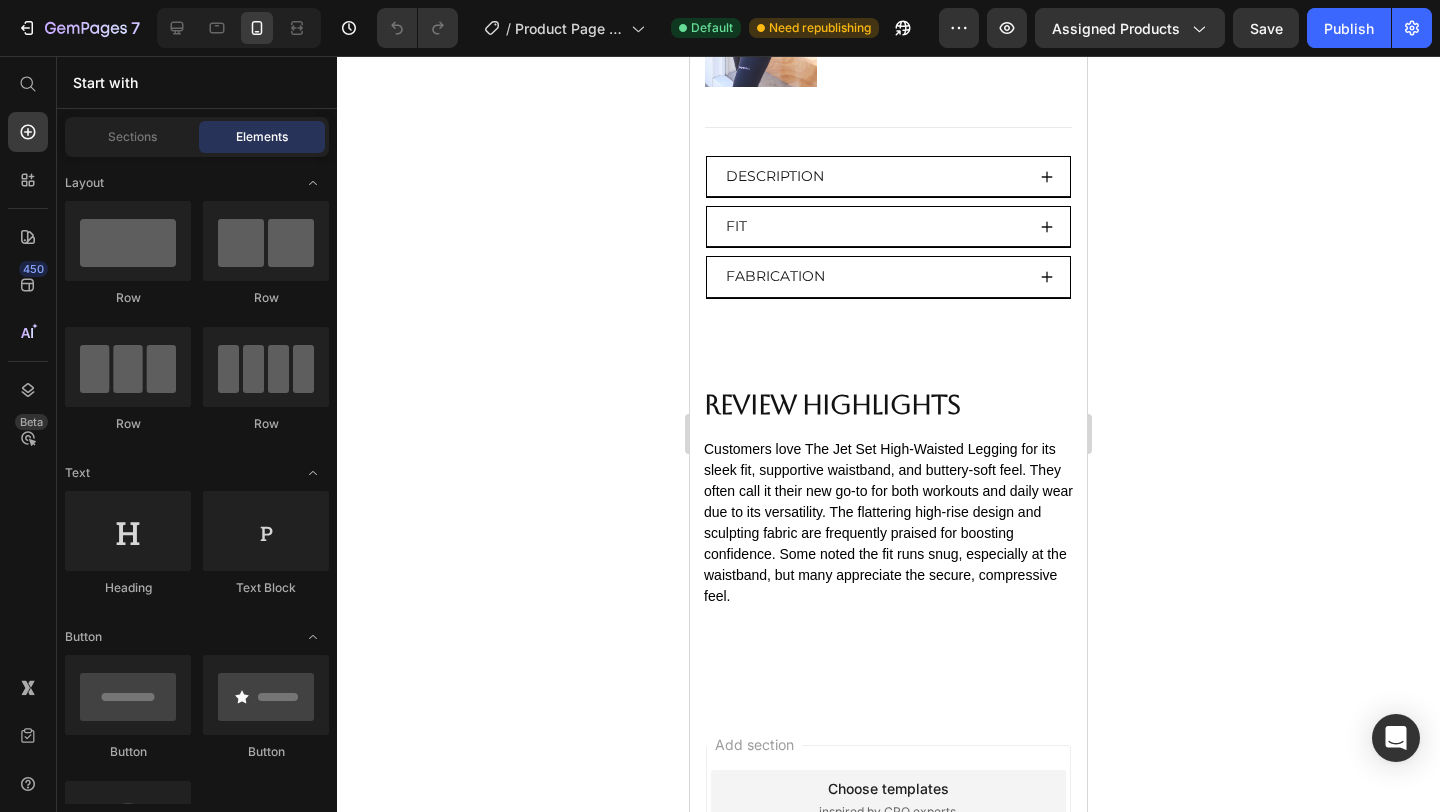 scroll, scrollTop: 1616, scrollLeft: 0, axis: vertical 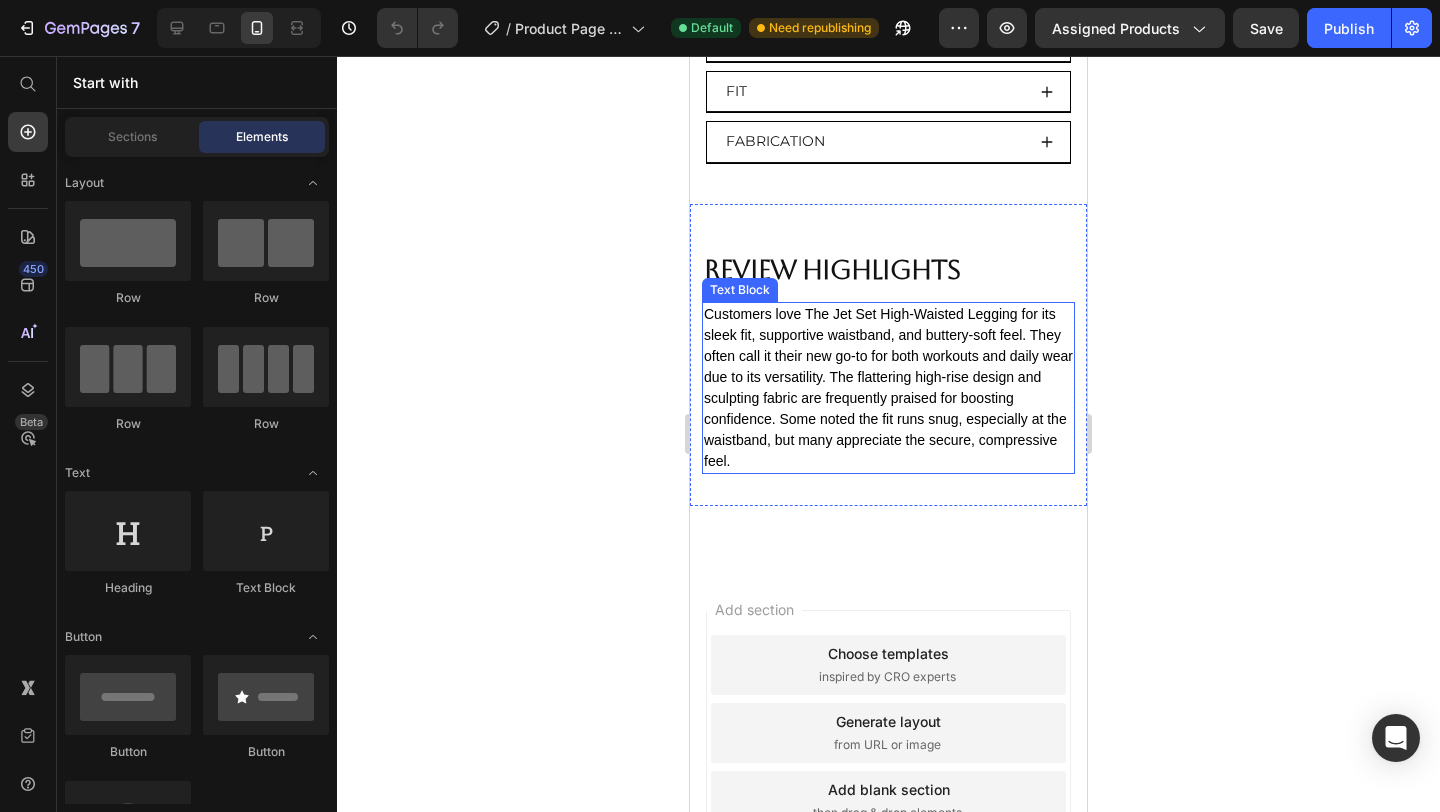 click 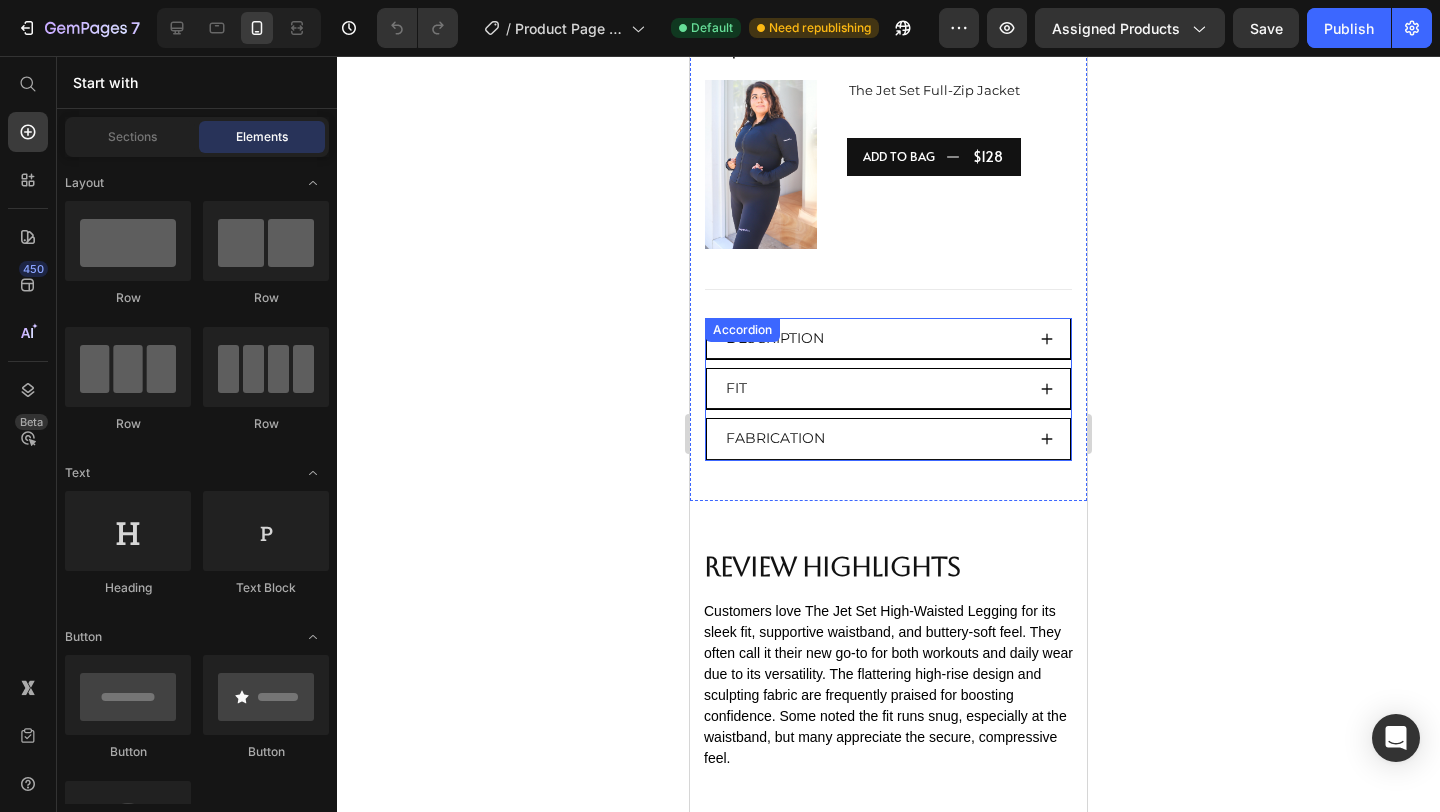 scroll, scrollTop: 1260, scrollLeft: 0, axis: vertical 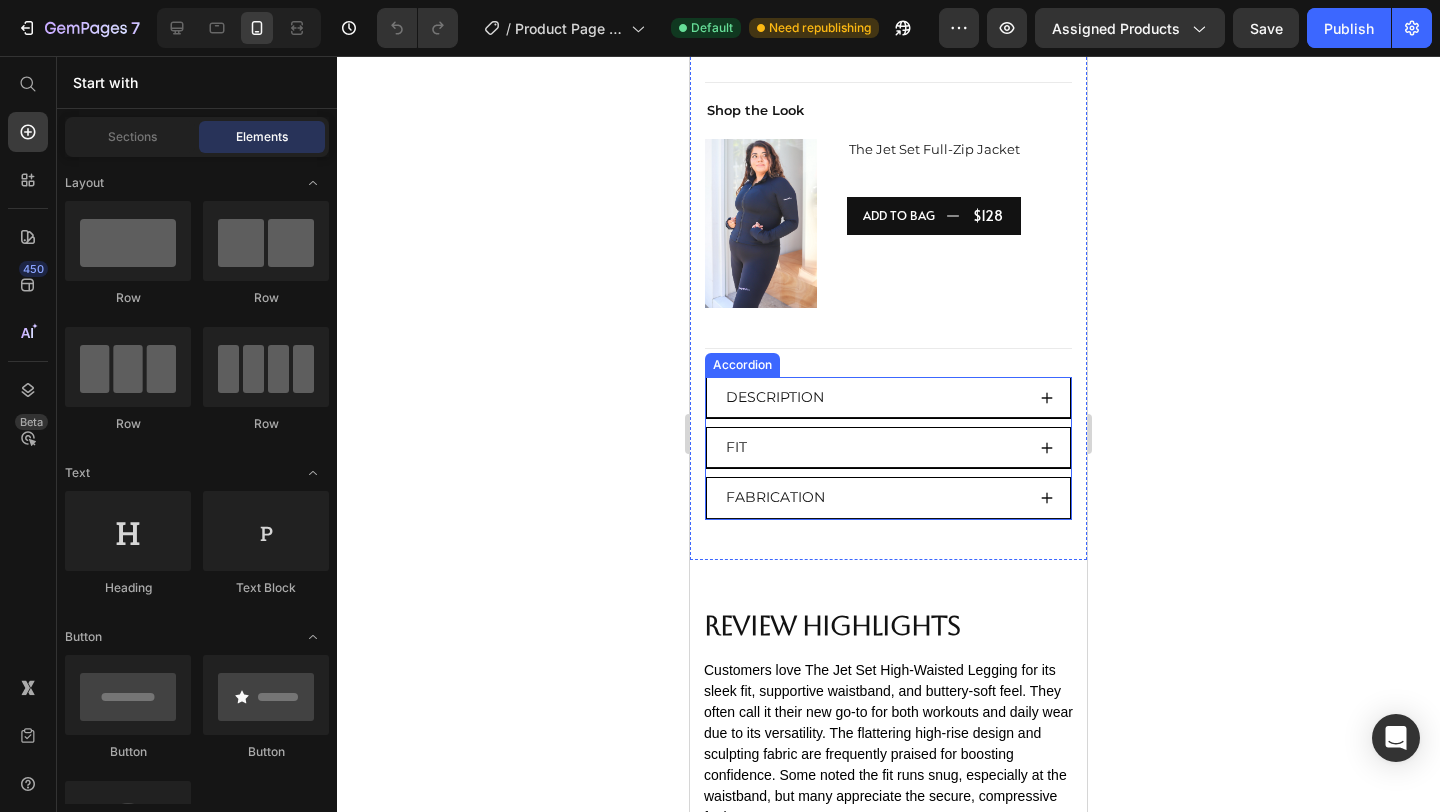 click on "Description" at bounding box center [775, 397] 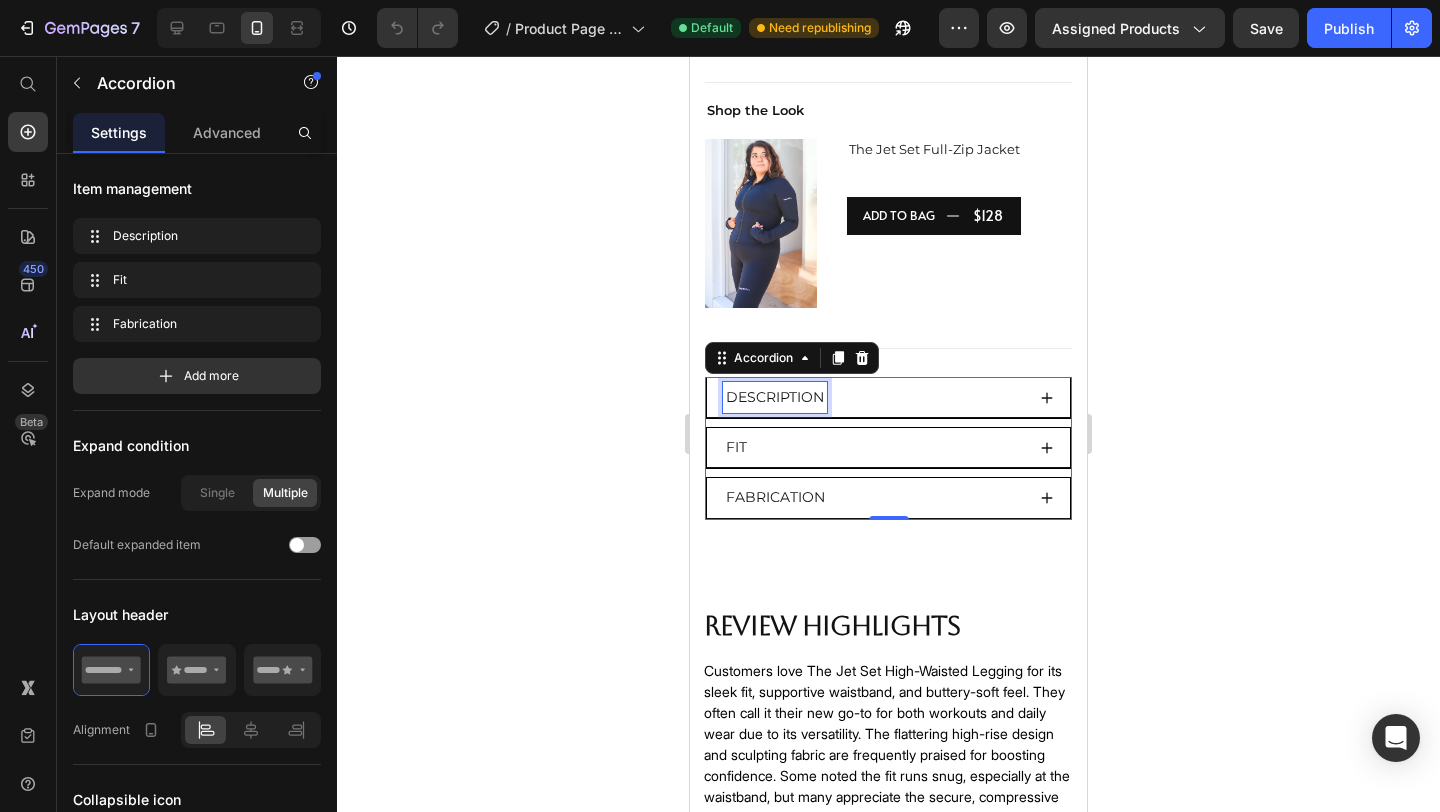 click on "Description" at bounding box center (775, 397) 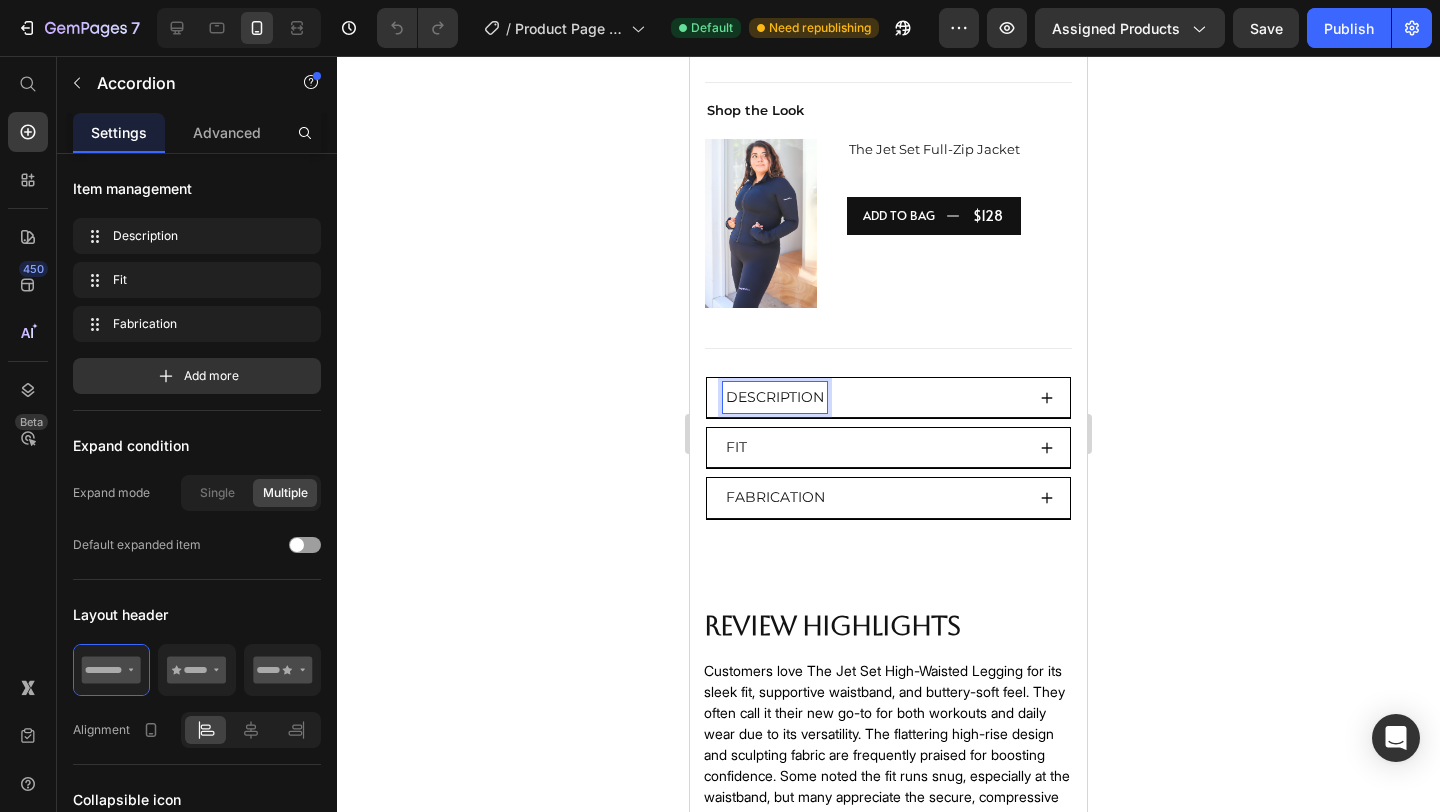 click on "Description" at bounding box center [775, 397] 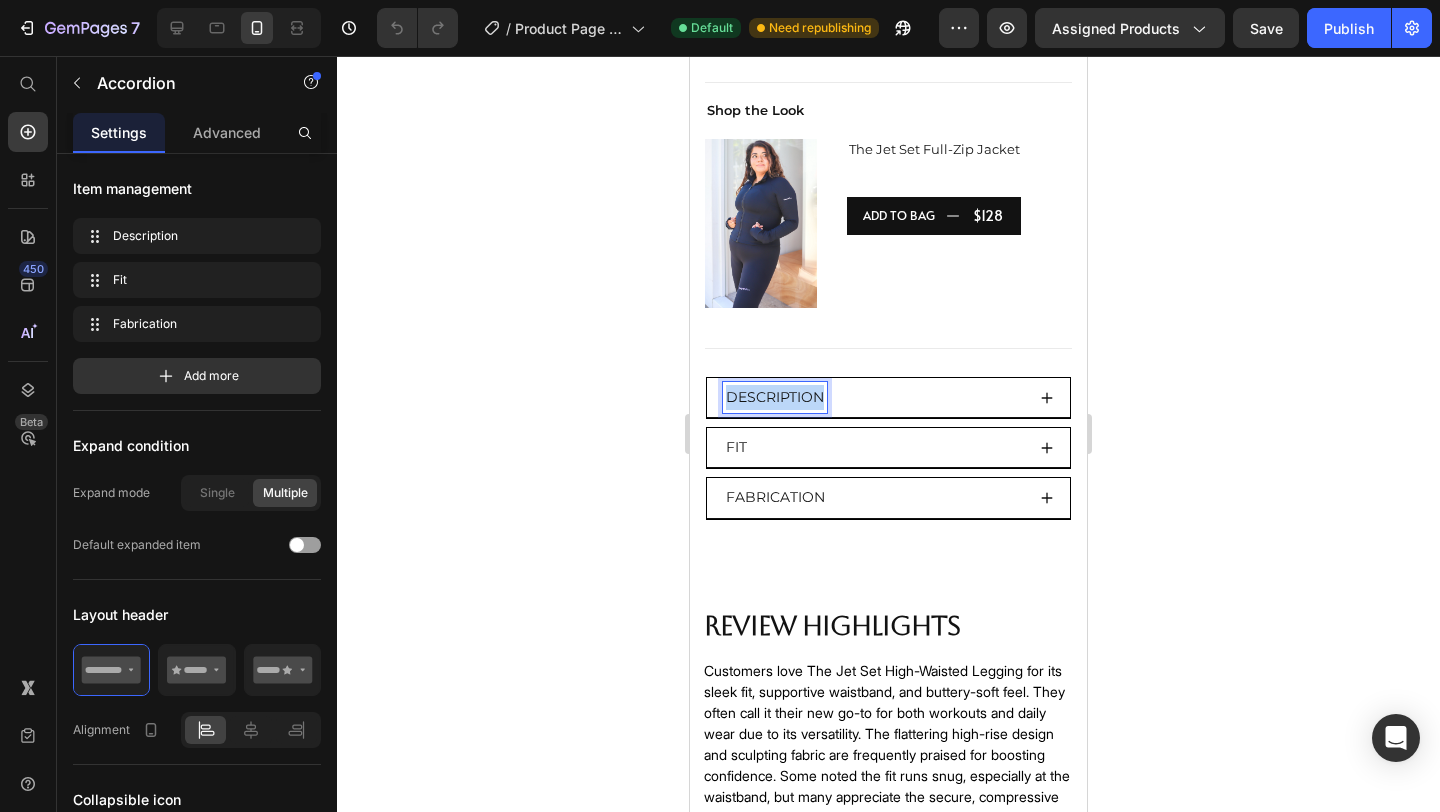 click on "Description" at bounding box center (775, 397) 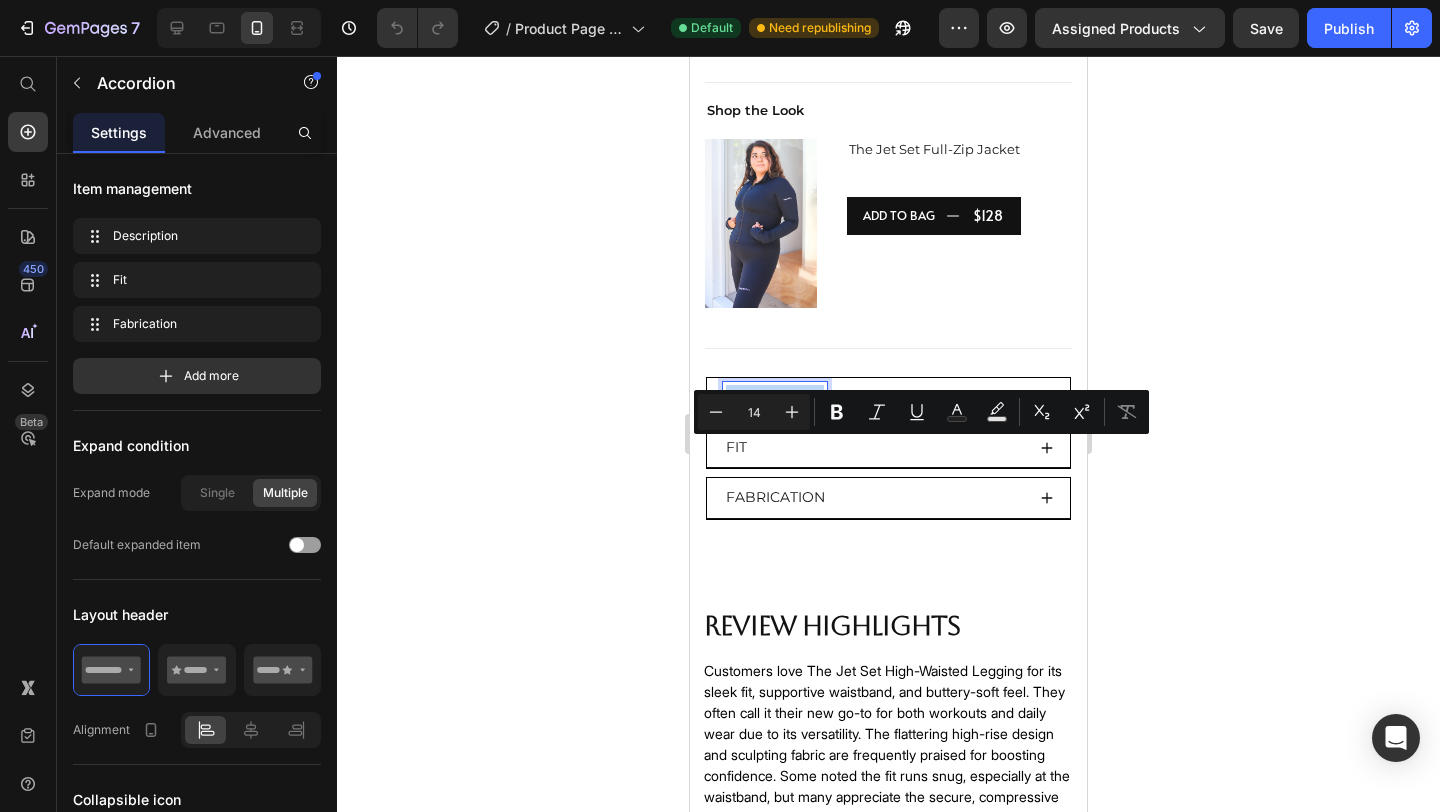 click on "Fit" at bounding box center (873, 447) 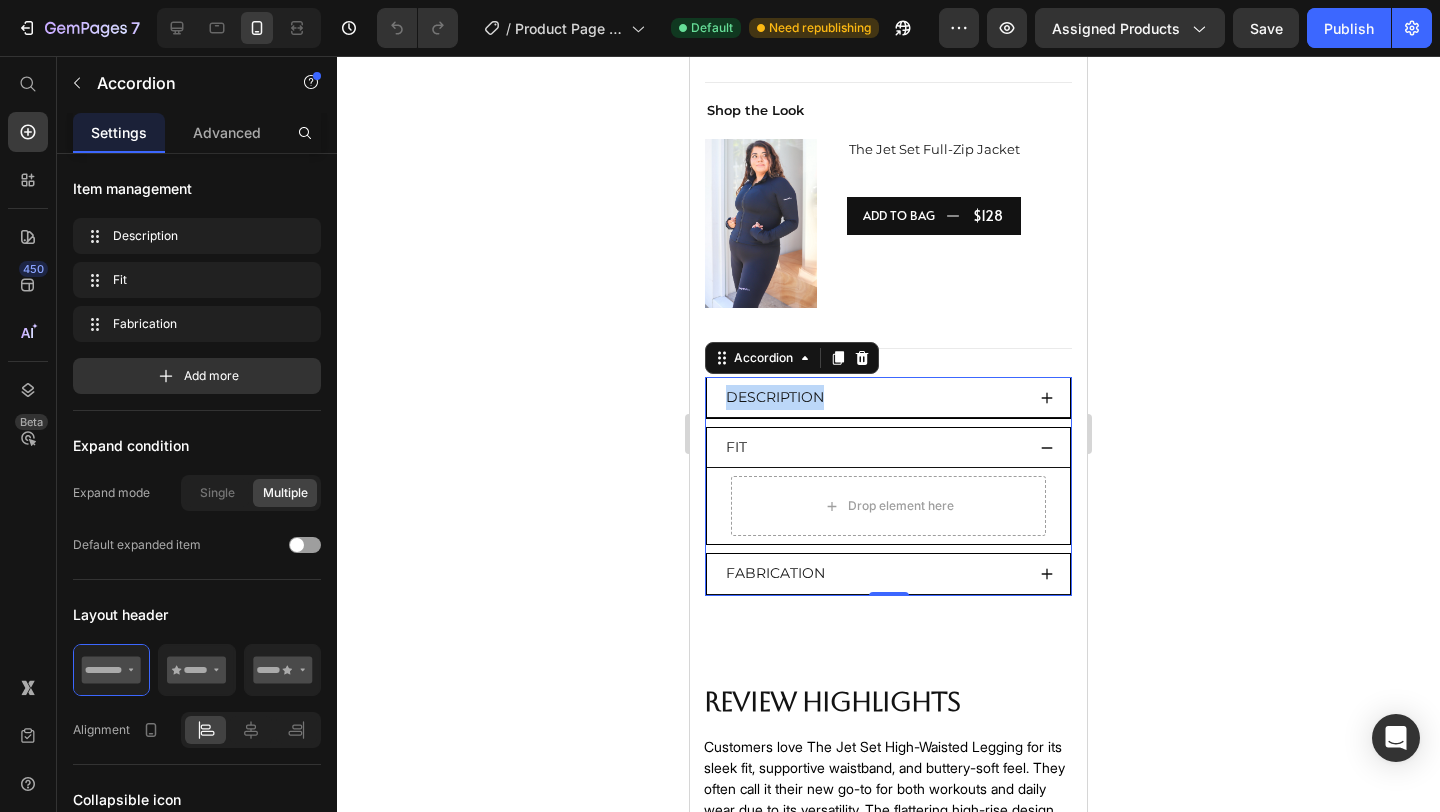 click on "Fit" at bounding box center (873, 447) 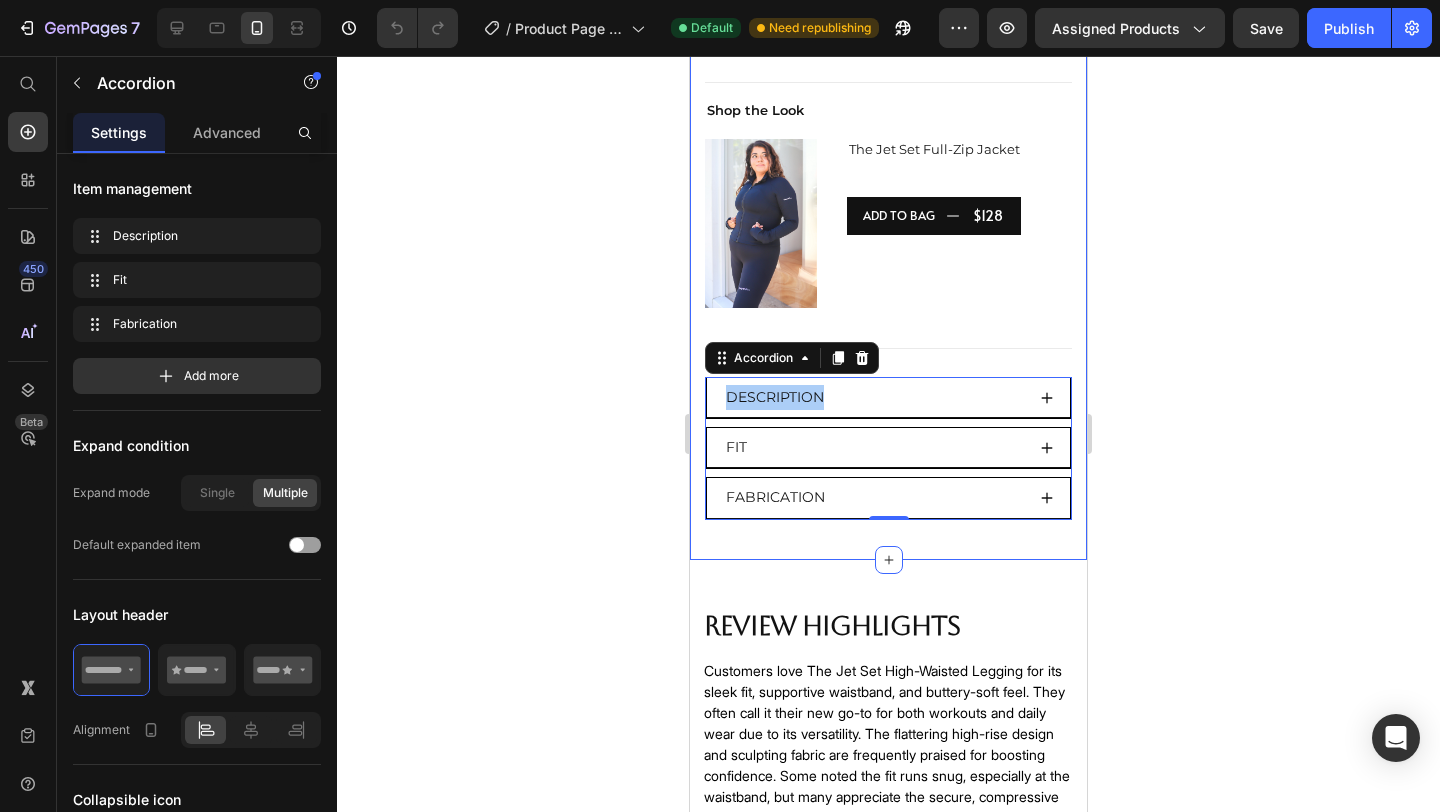 click 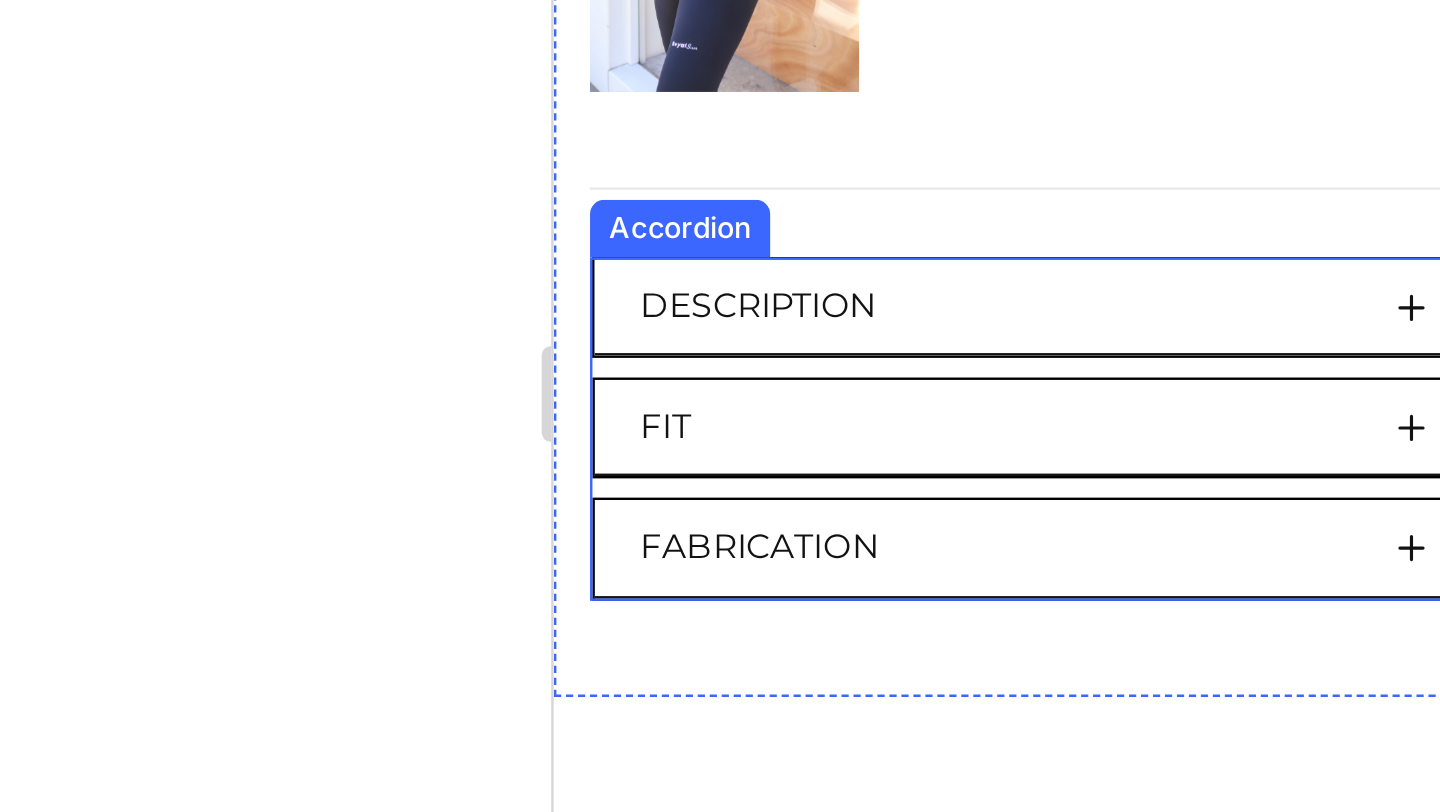 click on "Description" at bounding box center (638, -173) 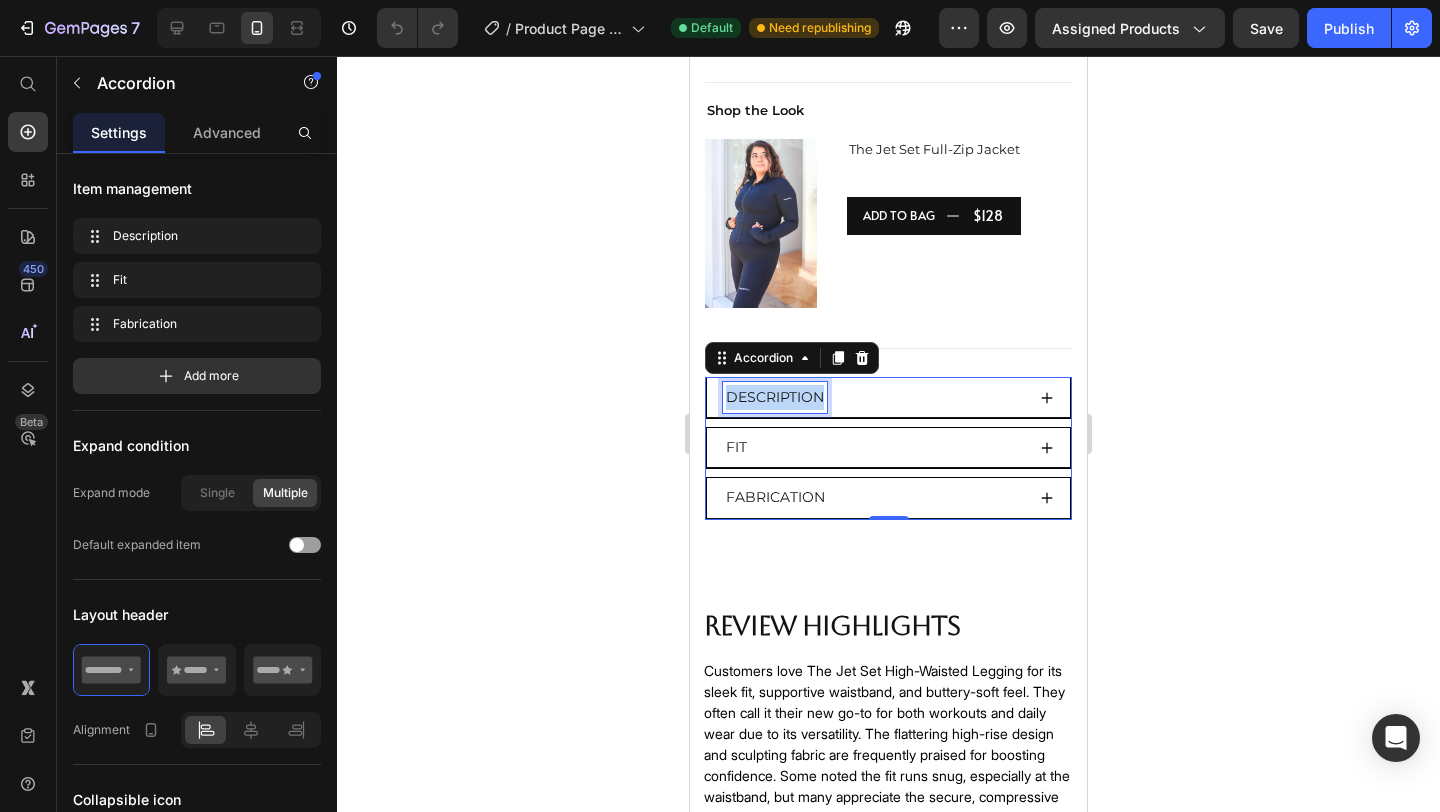 click on "Description" at bounding box center [775, 397] 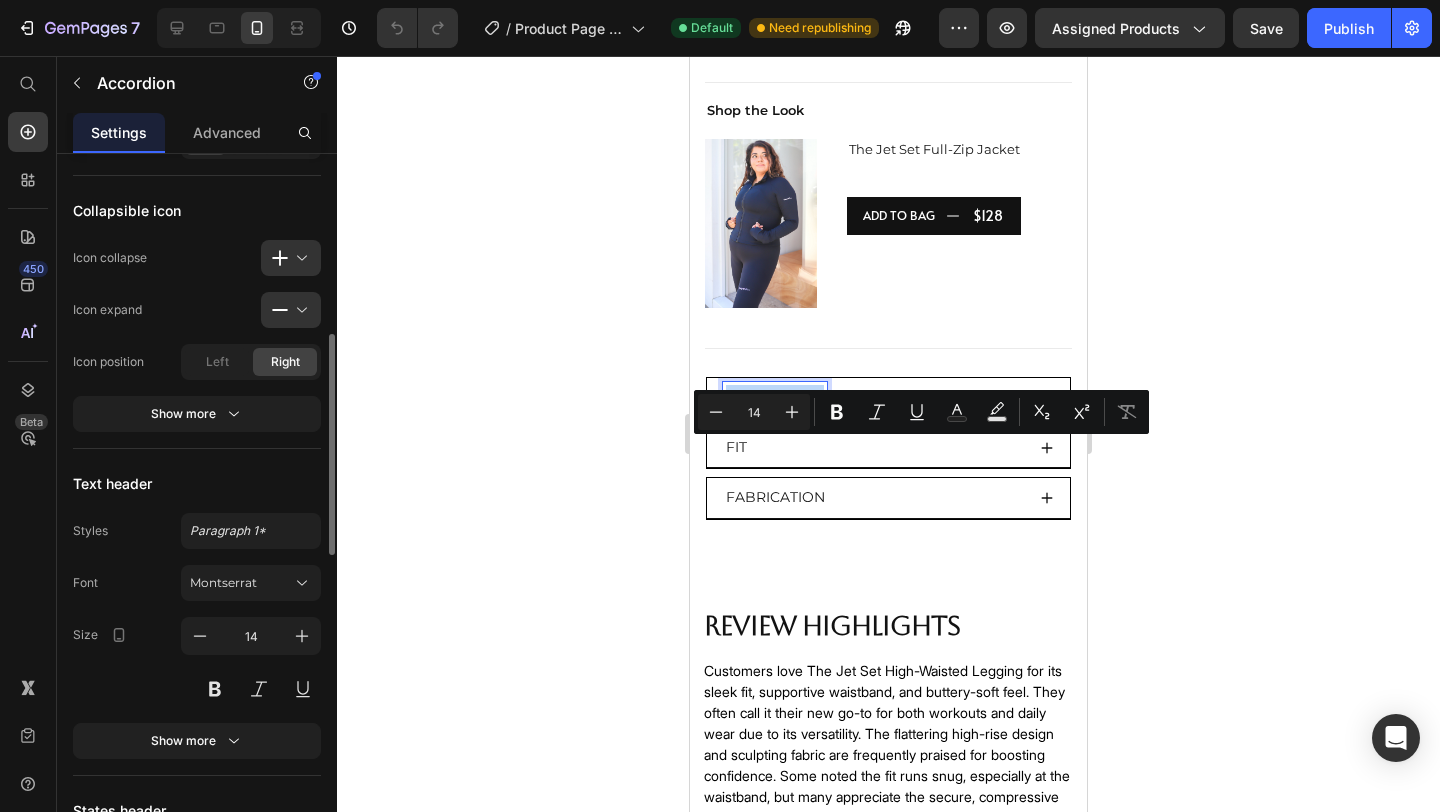 scroll, scrollTop: 594, scrollLeft: 0, axis: vertical 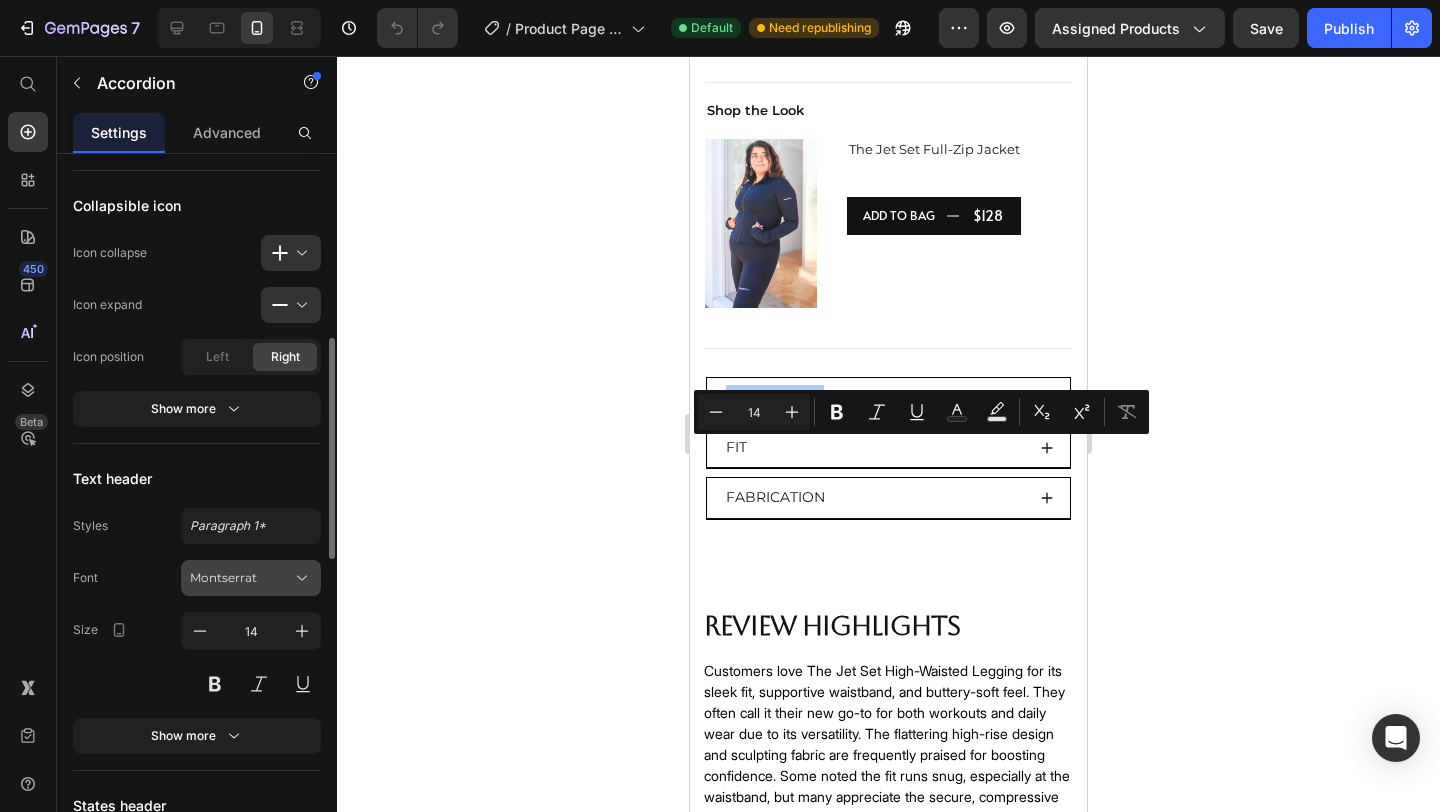 click on "Montserrat" at bounding box center (251, 578) 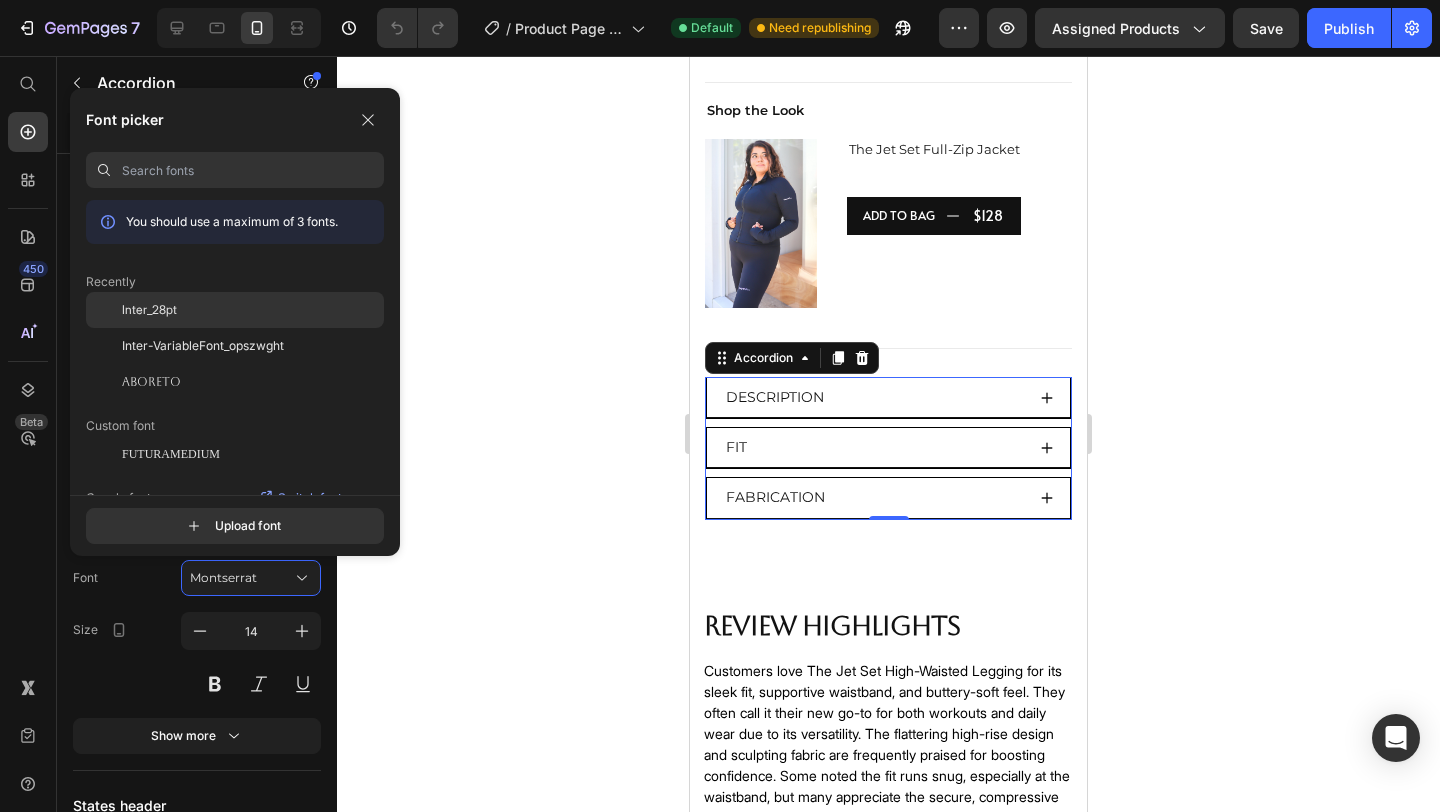 click on "Inter_28pt" 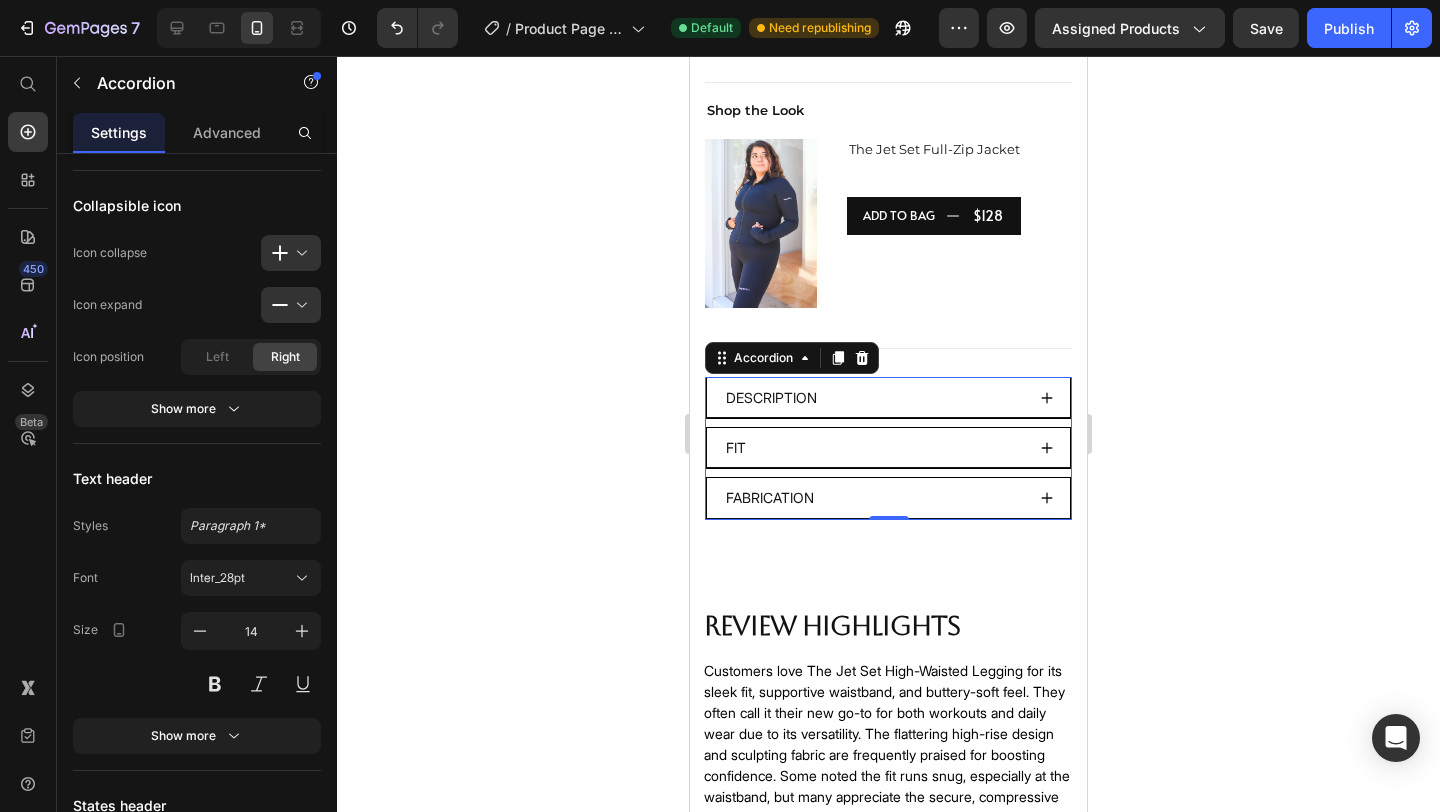 click 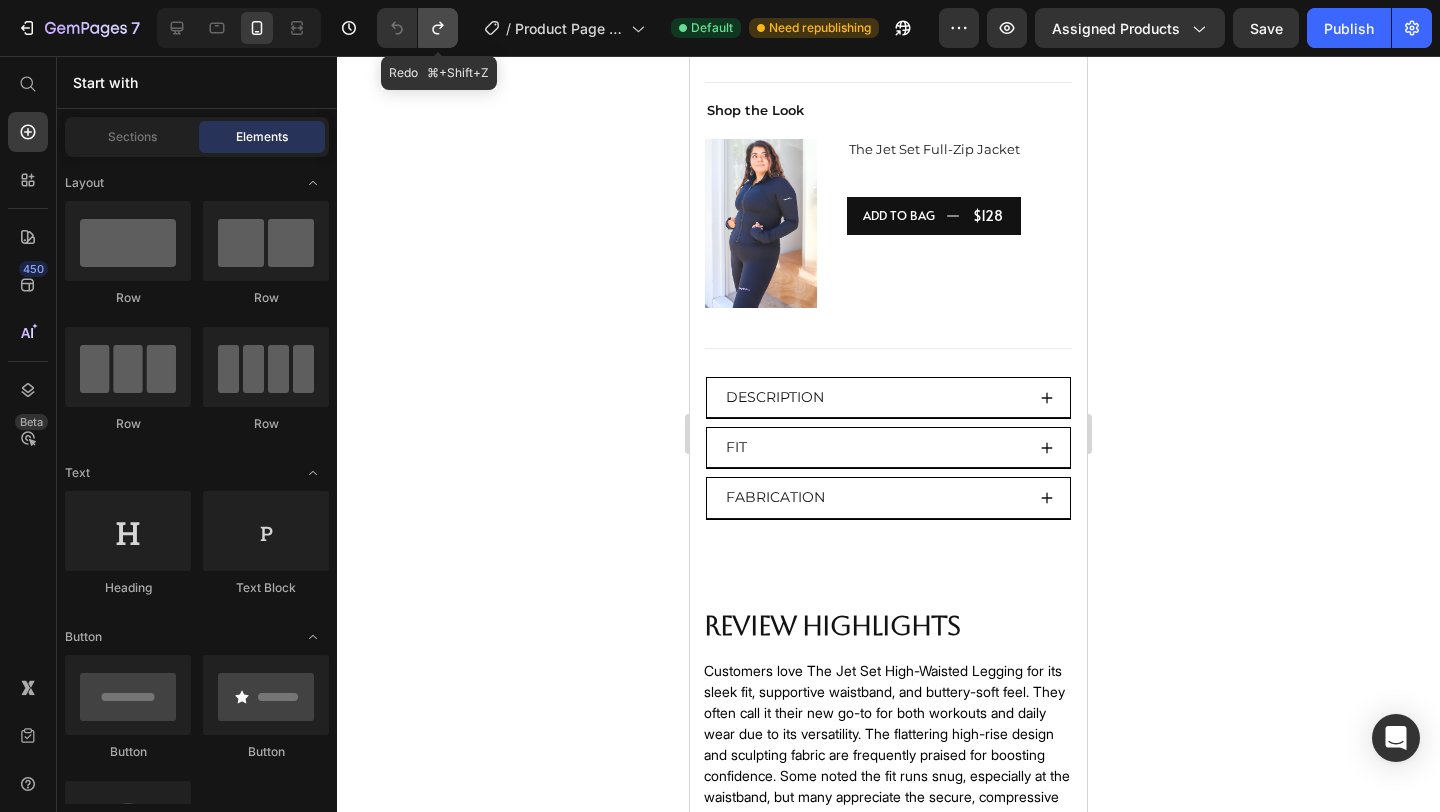 click 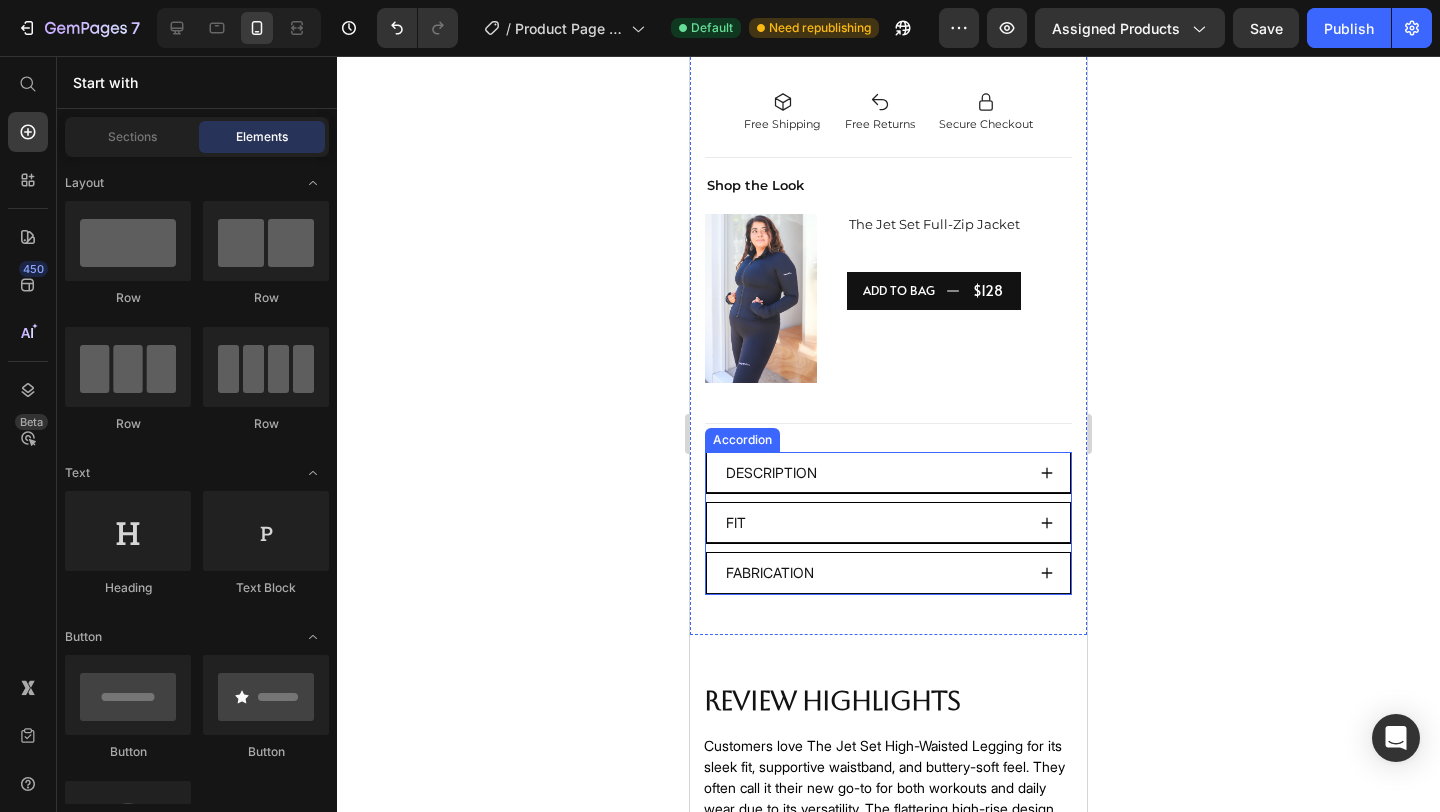 scroll, scrollTop: 1151, scrollLeft: 0, axis: vertical 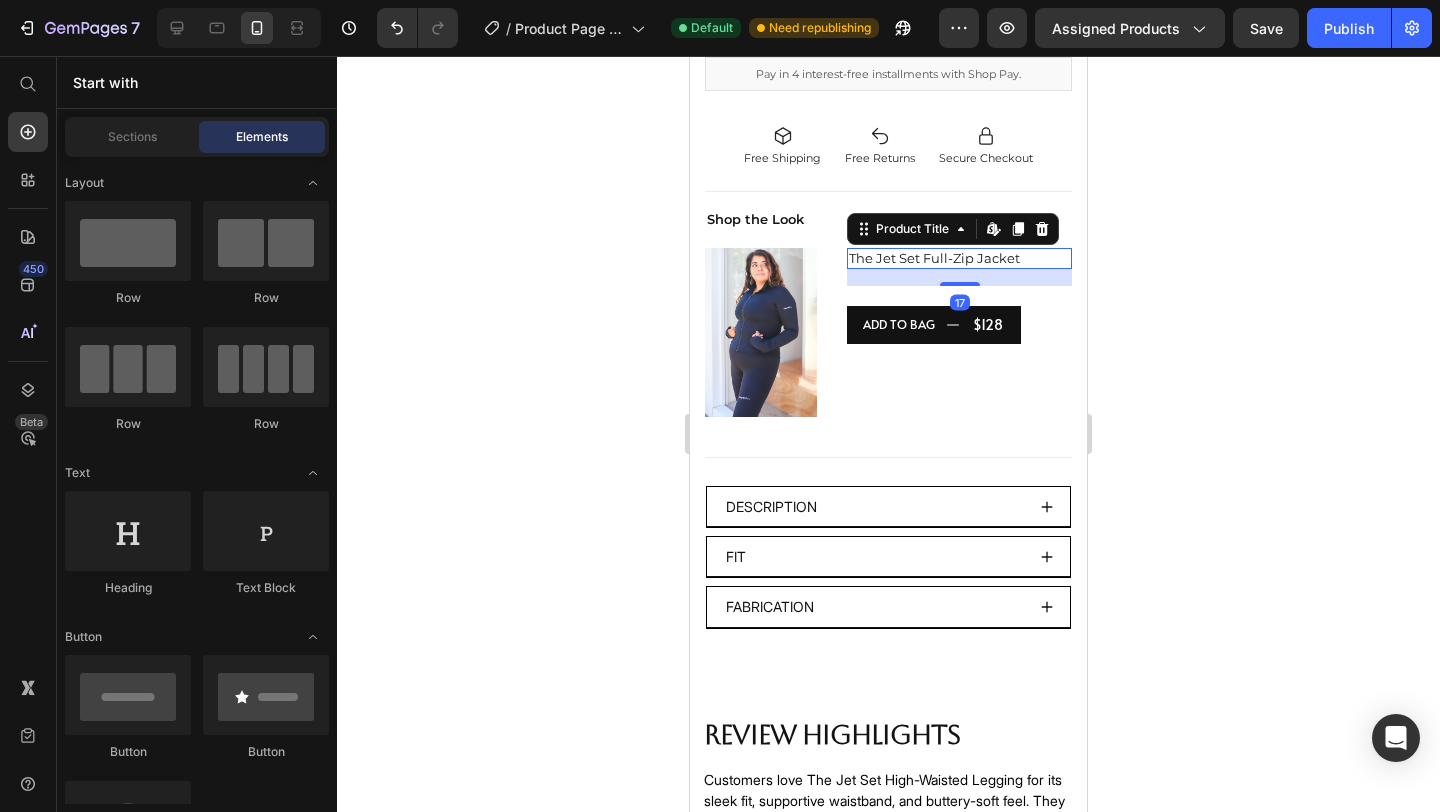 click on "The Jet Set Full-Zip Jacket" at bounding box center (959, 258) 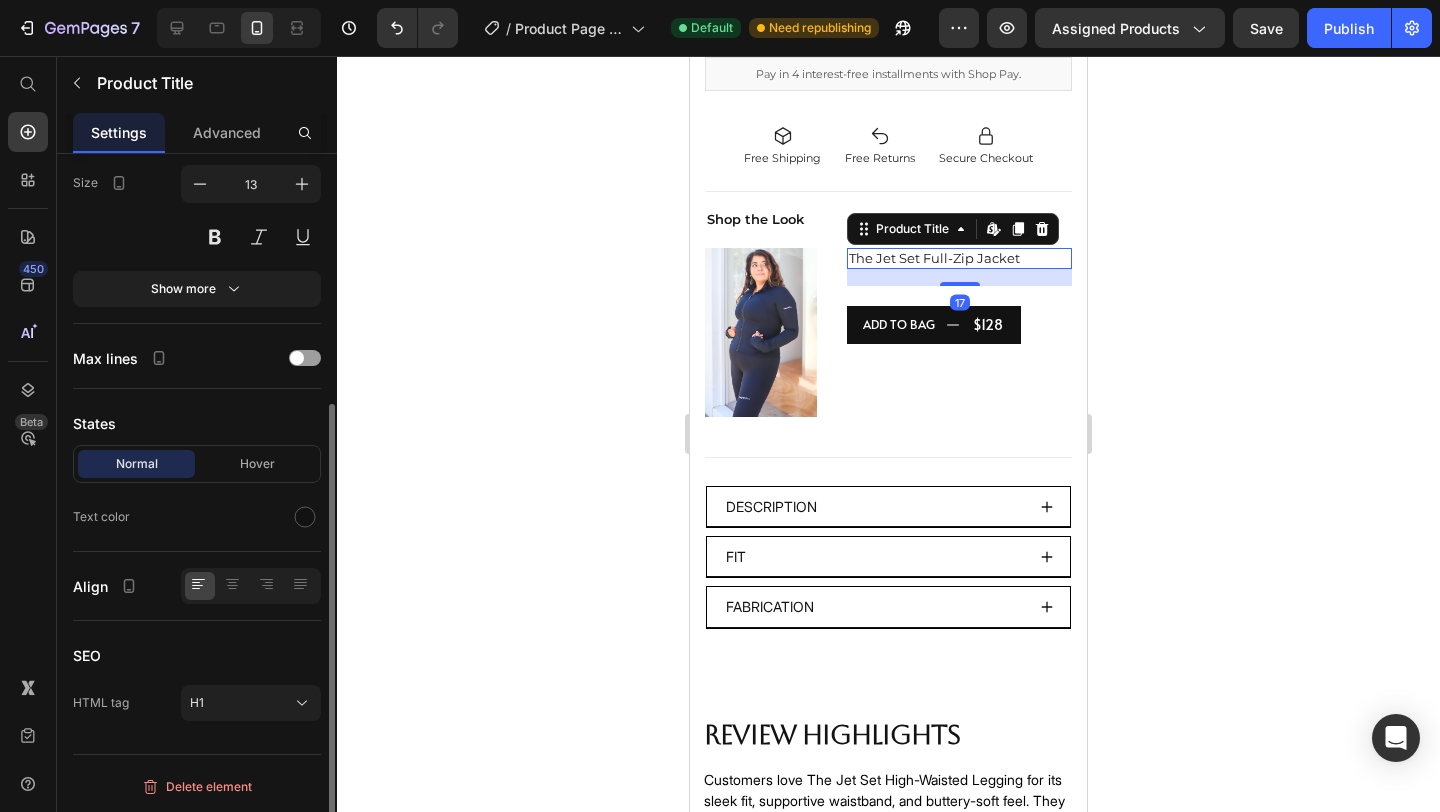 scroll, scrollTop: 0, scrollLeft: 0, axis: both 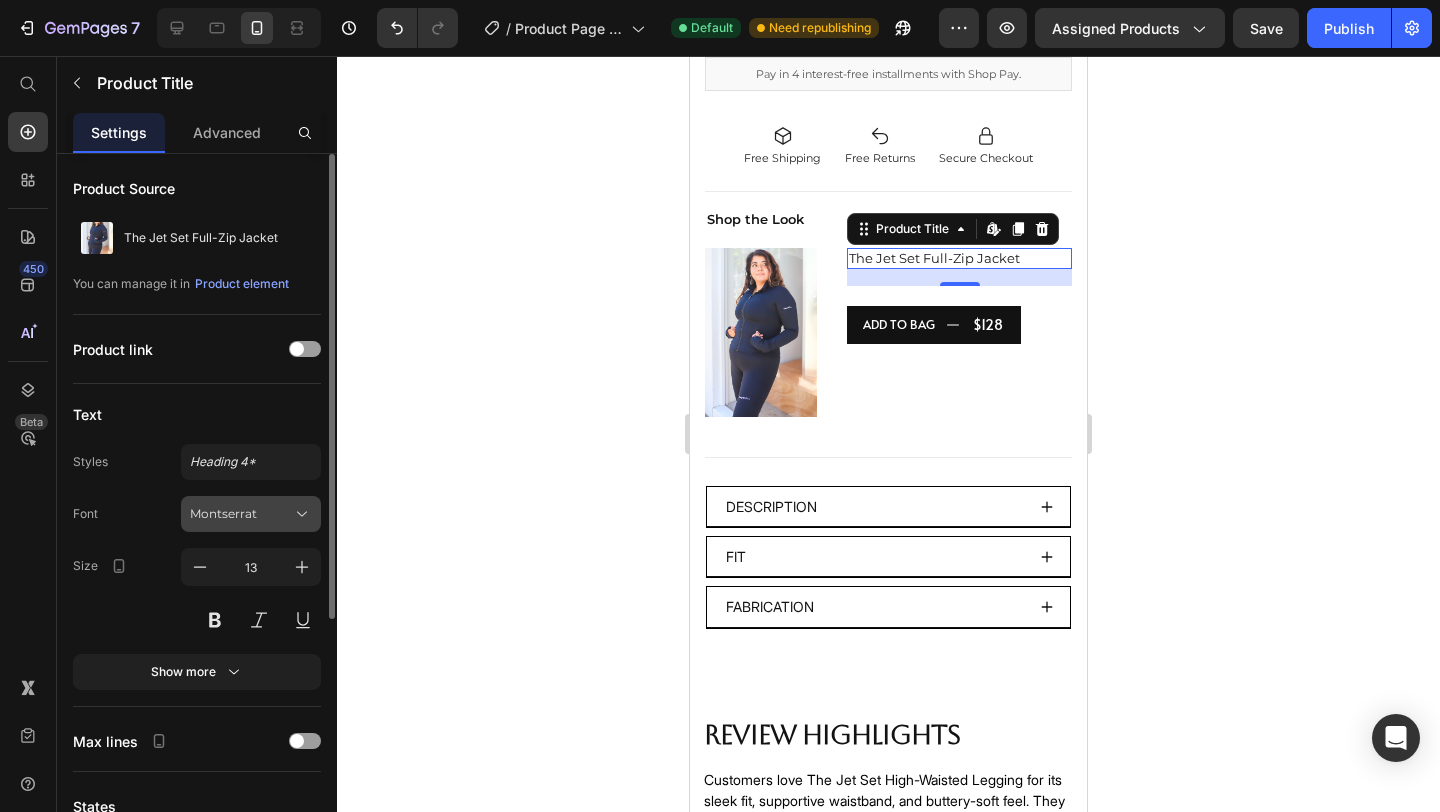 click on "Montserrat" at bounding box center (241, 514) 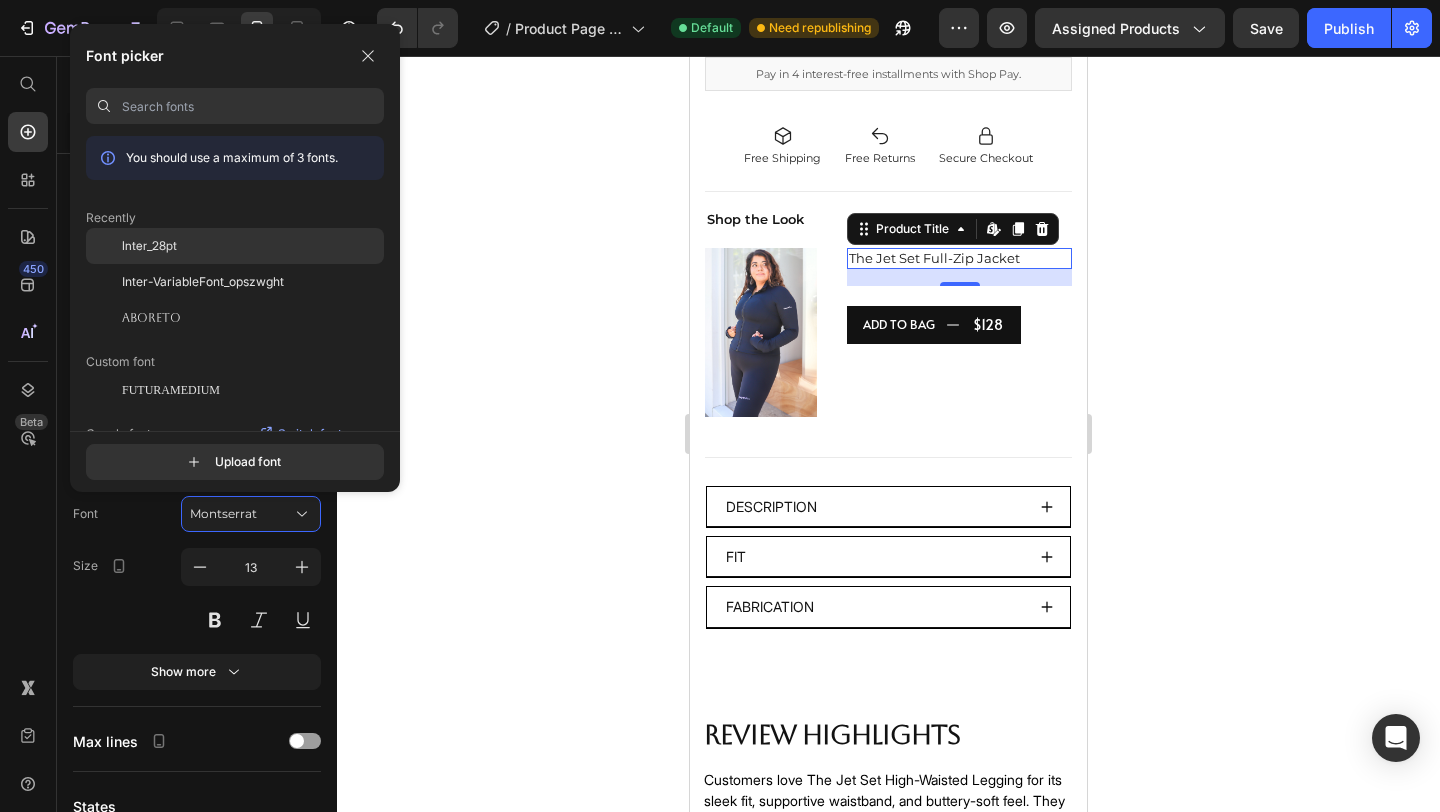 click on "Inter_28pt" 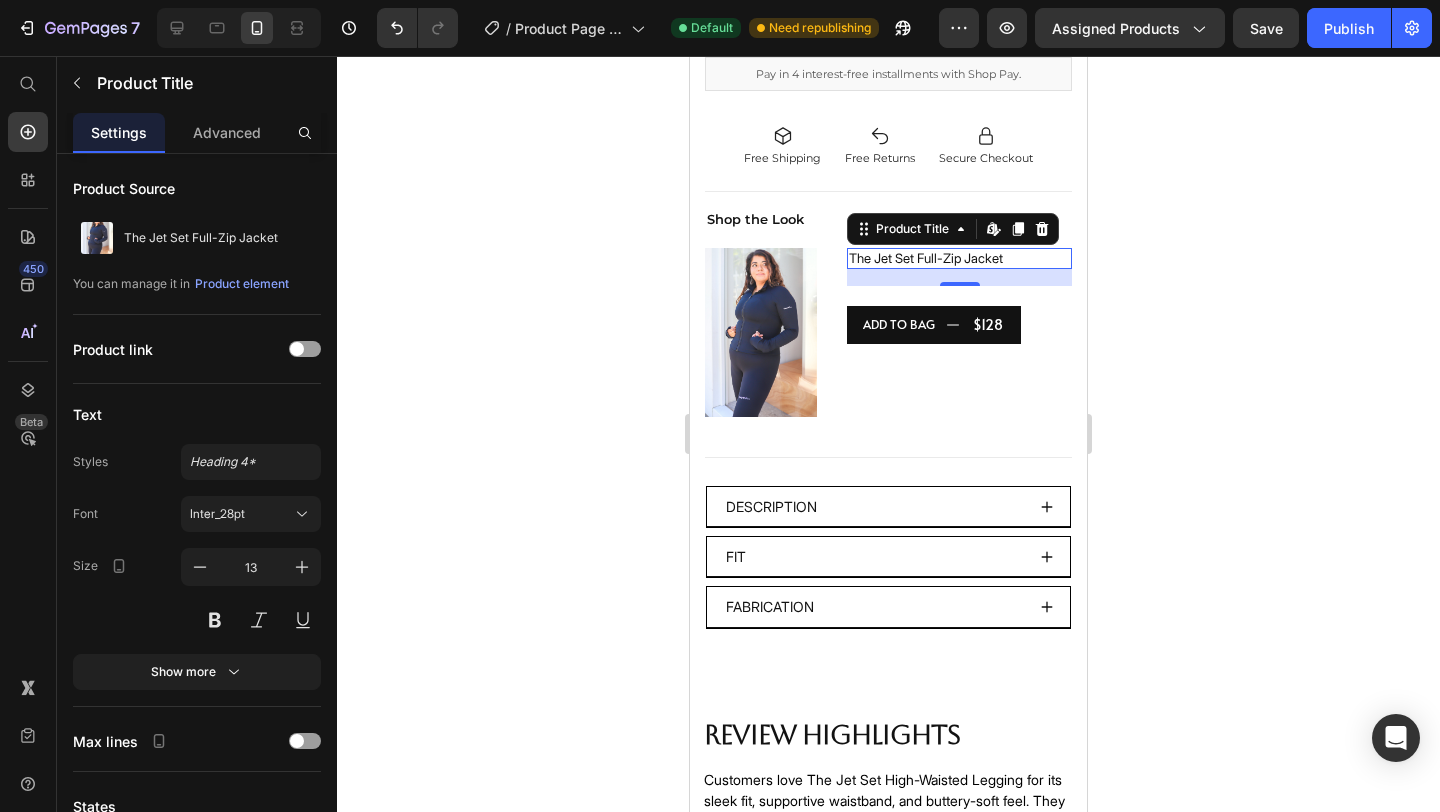 click 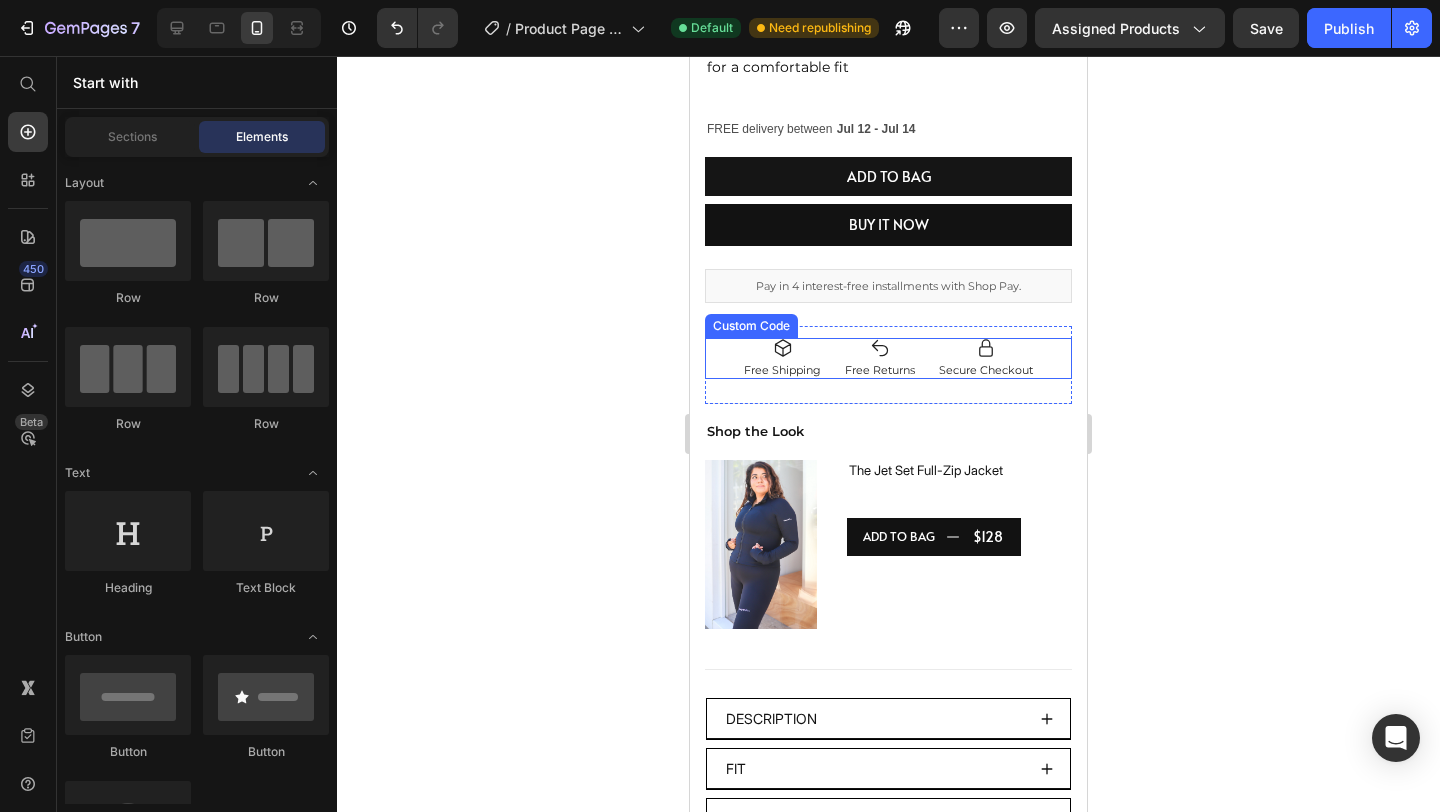 scroll, scrollTop: 902, scrollLeft: 0, axis: vertical 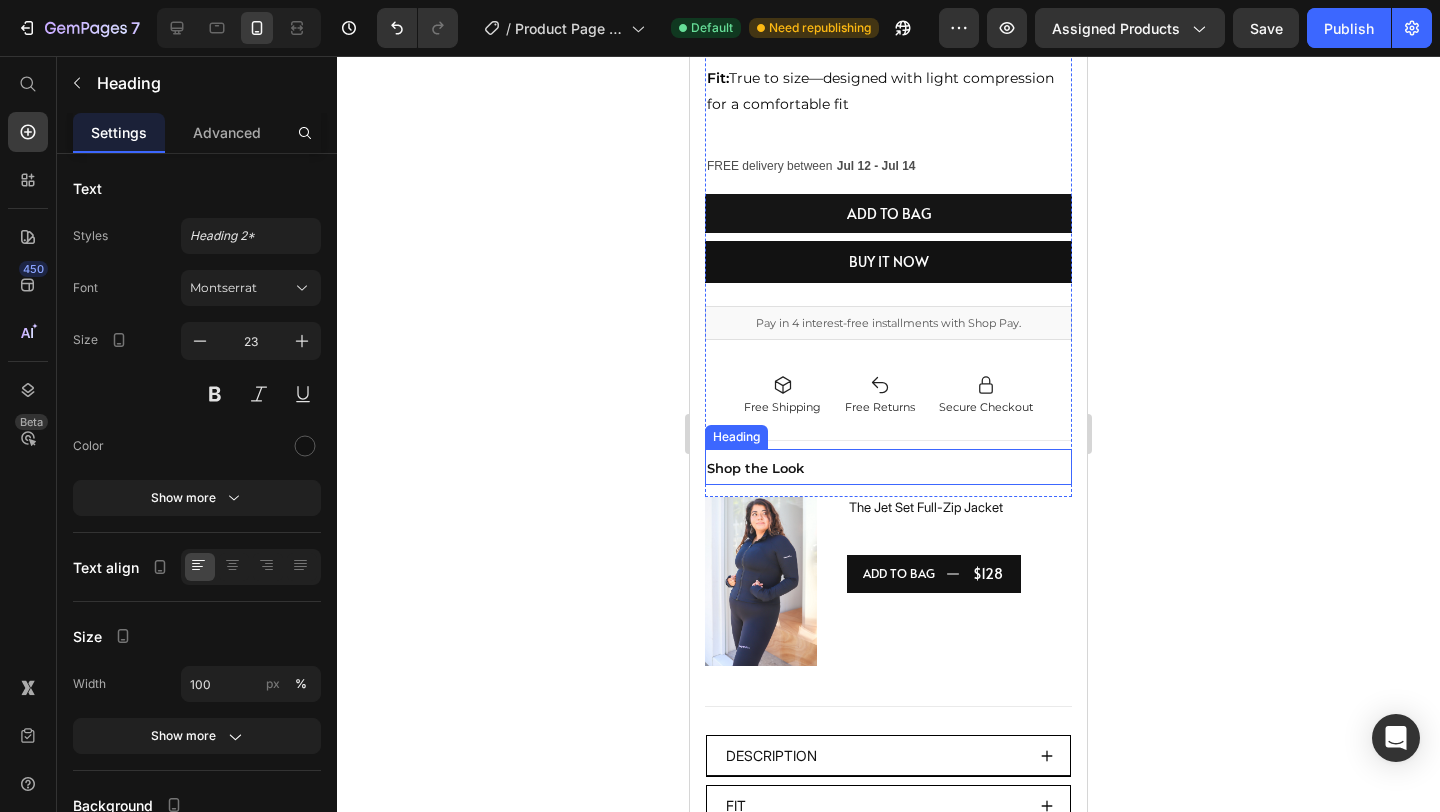 click on "Shop the Look" at bounding box center [755, 468] 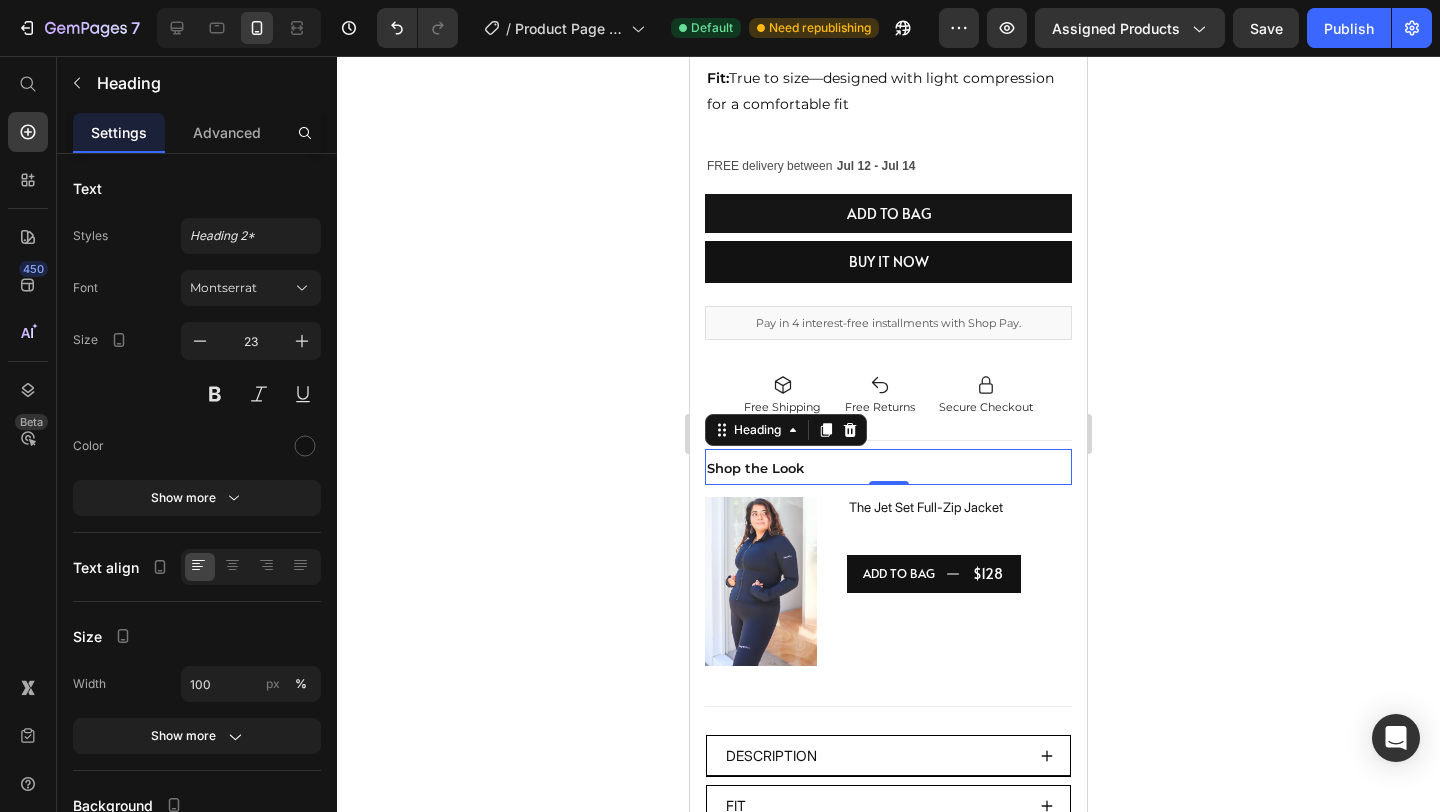click on "Shop the Look" at bounding box center (755, 468) 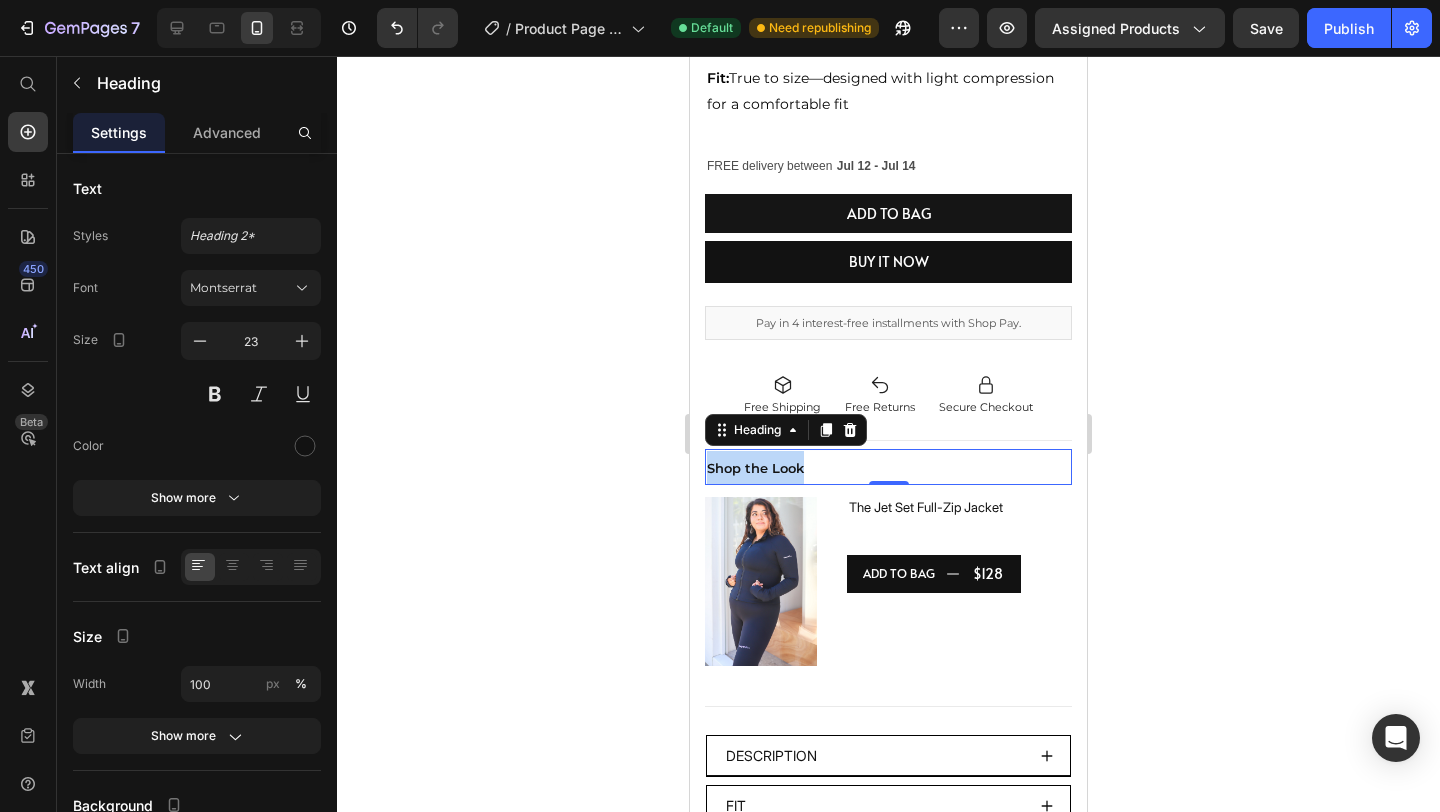 click on "Shop the Look" at bounding box center (755, 468) 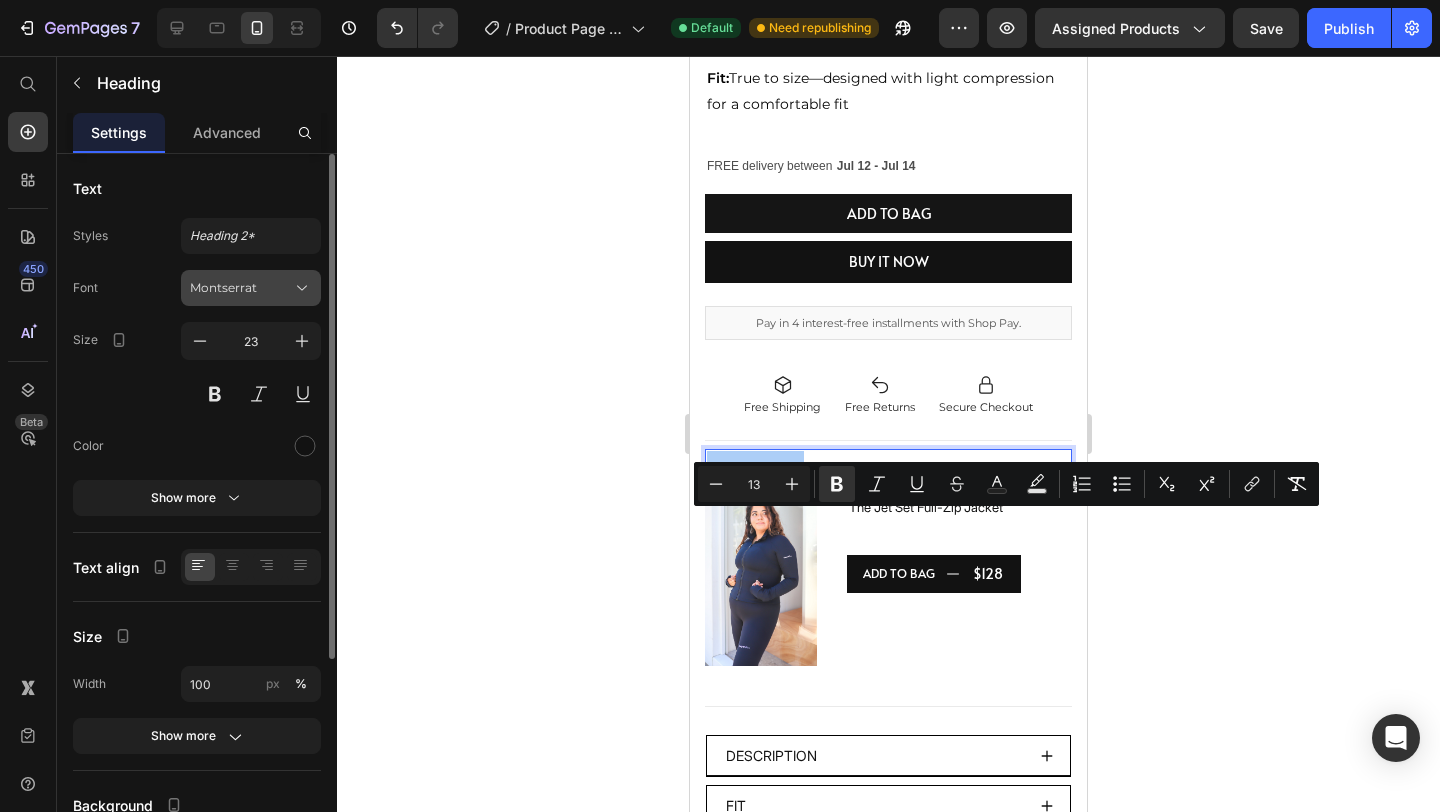 click on "Montserrat" at bounding box center [241, 288] 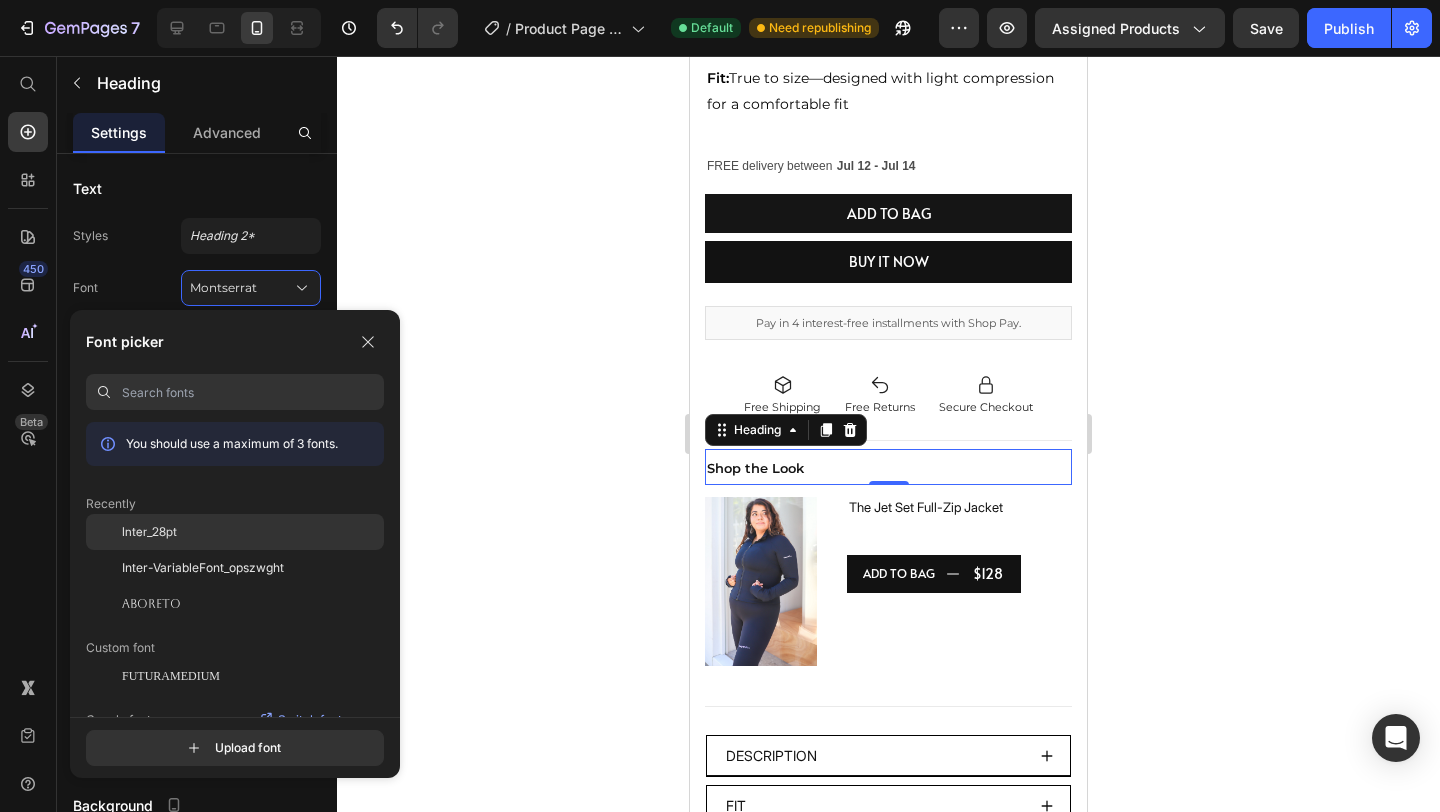 click on "Inter_28pt" 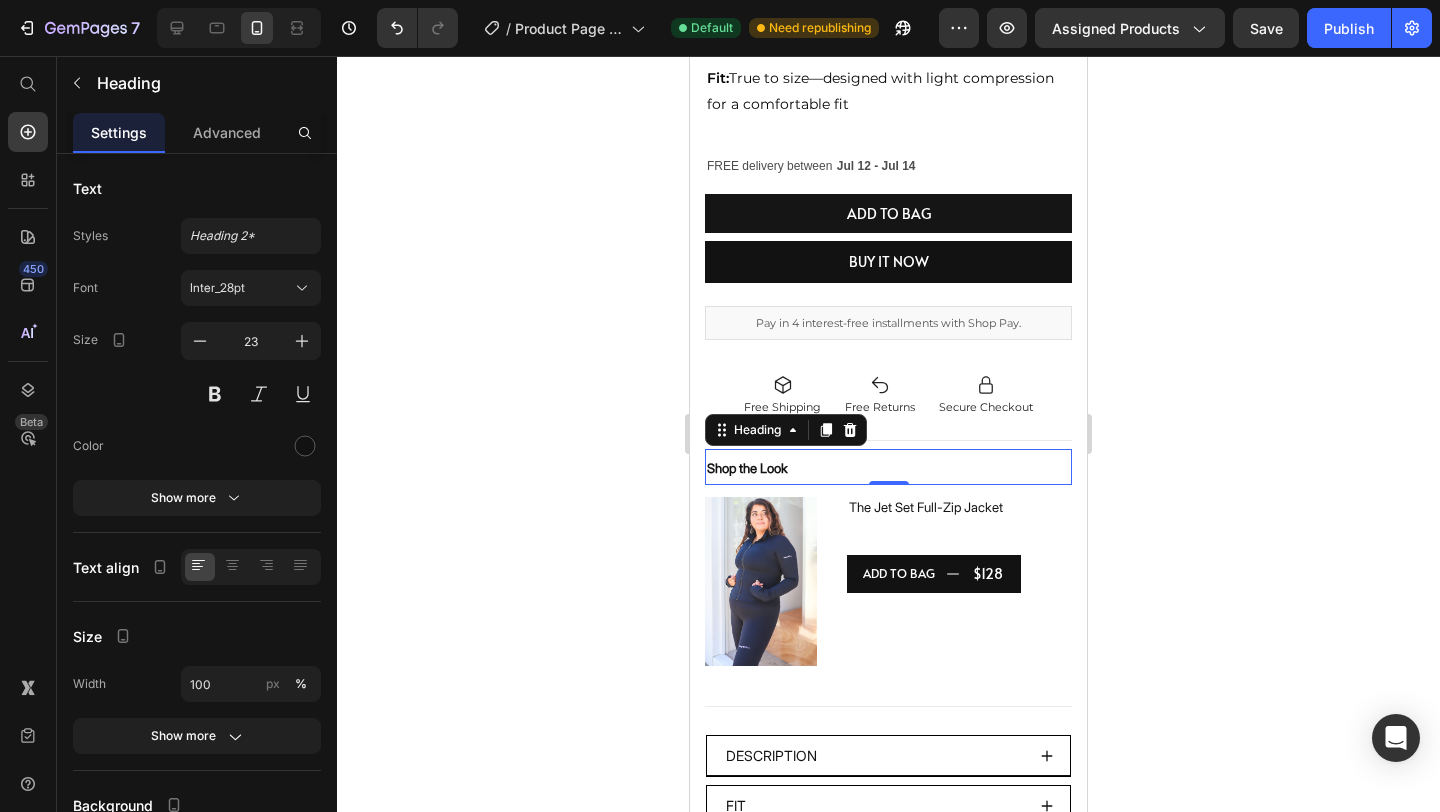 click 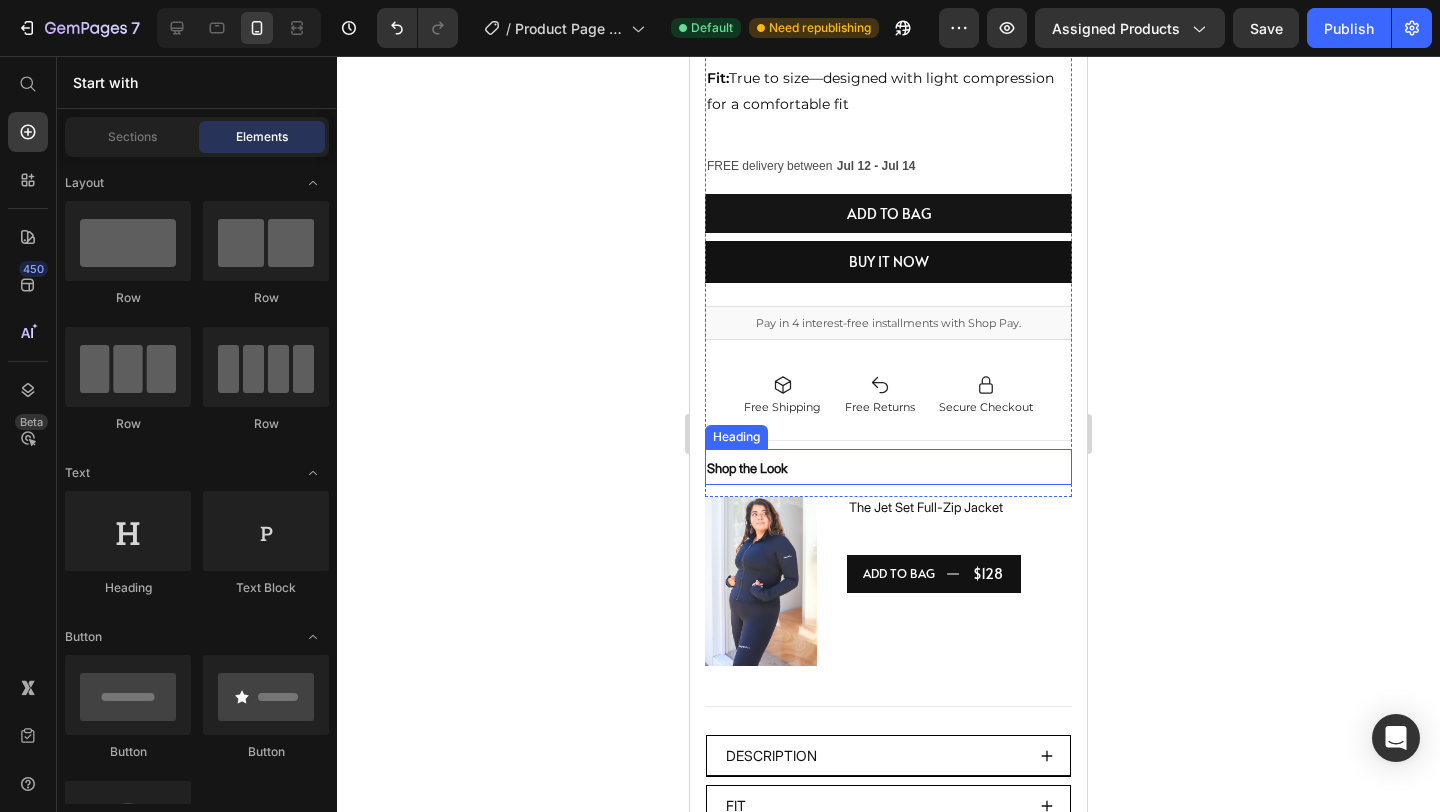 click on "Shop the Look" at bounding box center (747, 468) 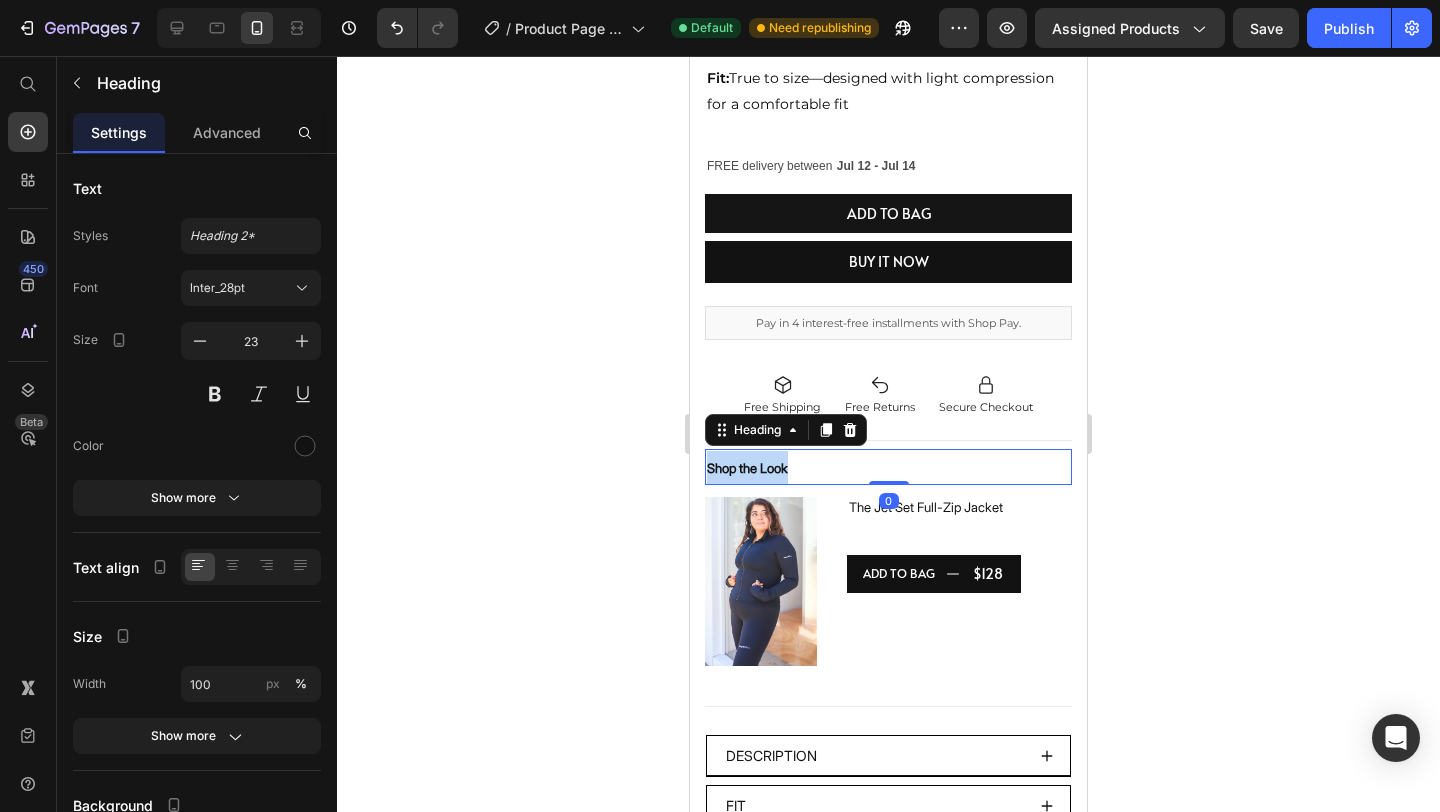 click on "Shop the Look" at bounding box center [747, 468] 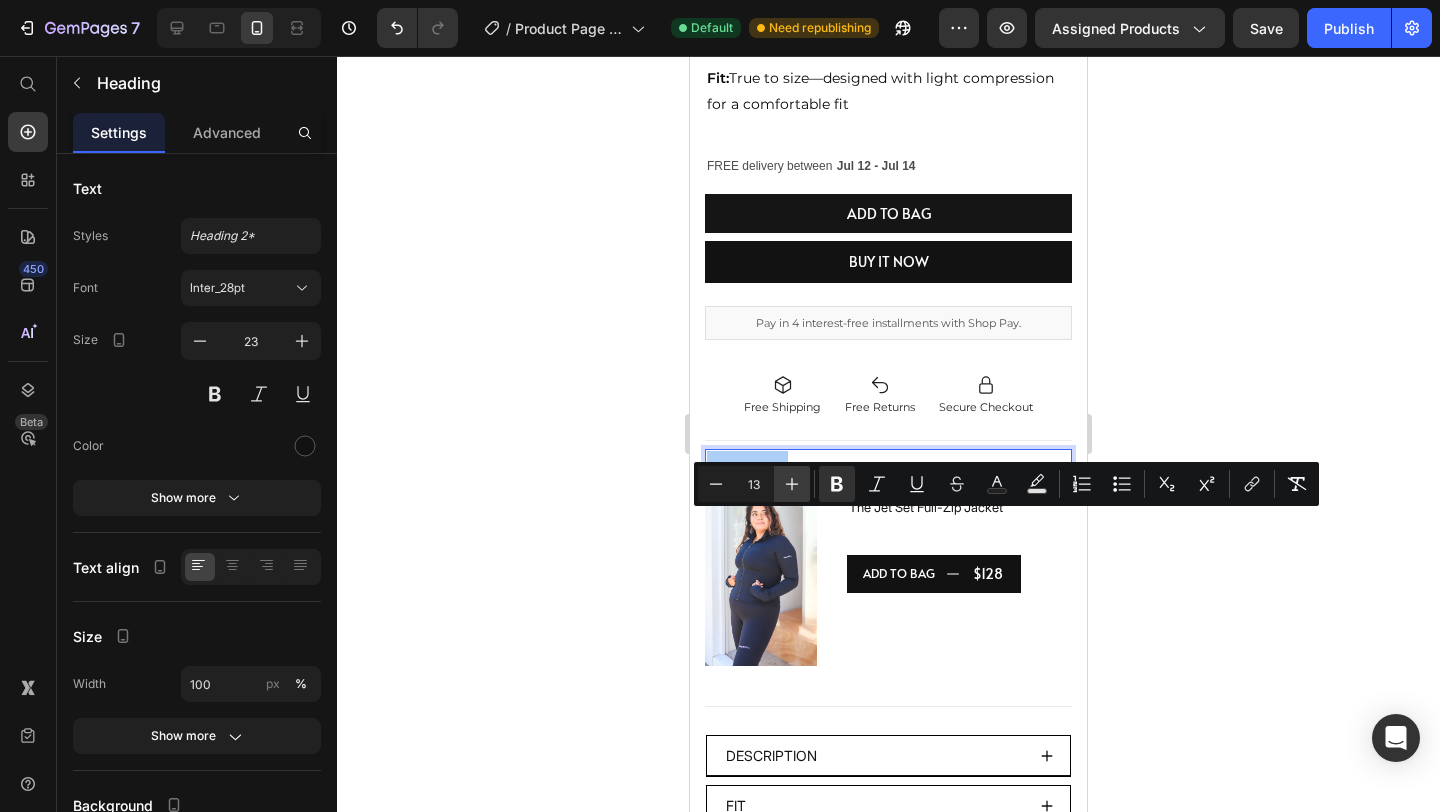 click 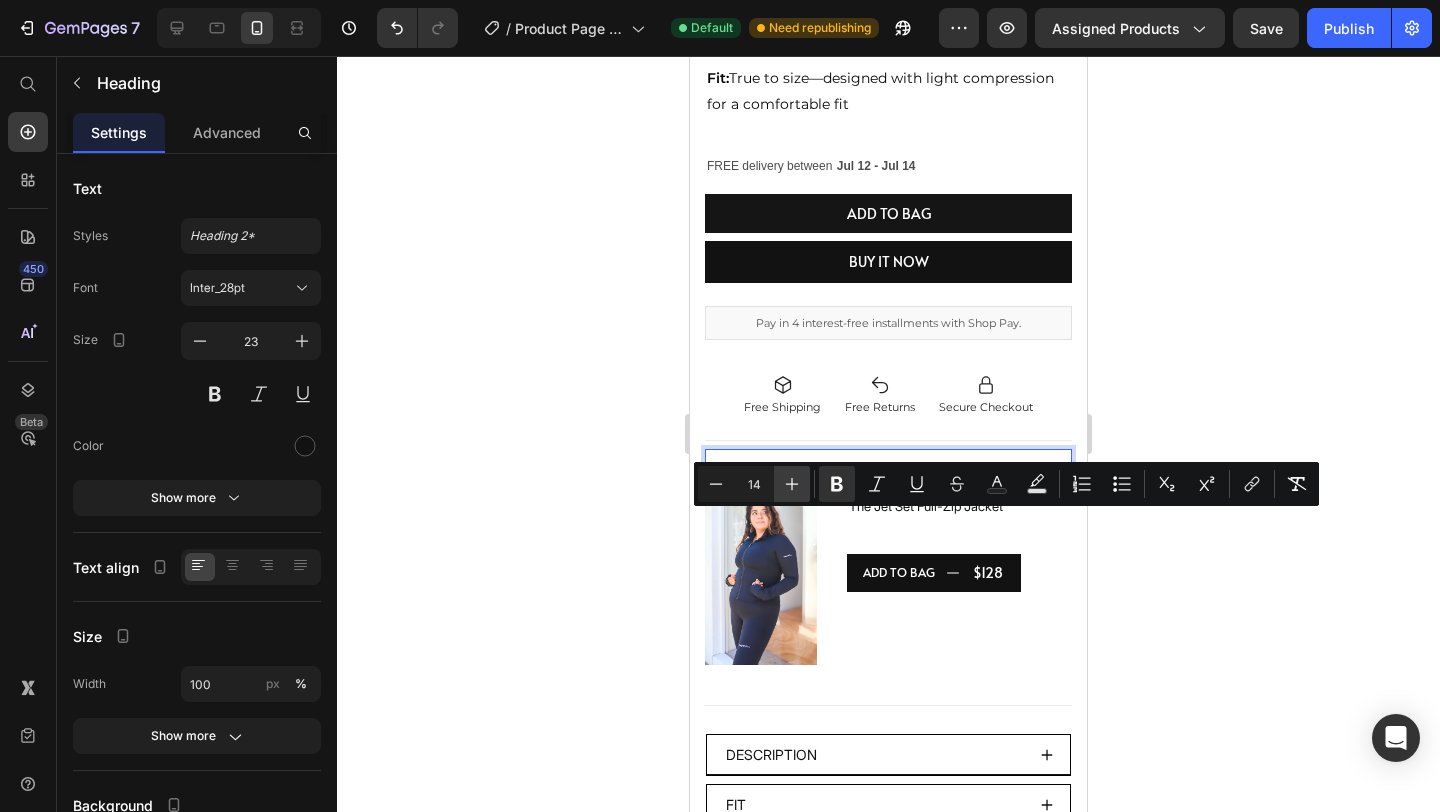 click 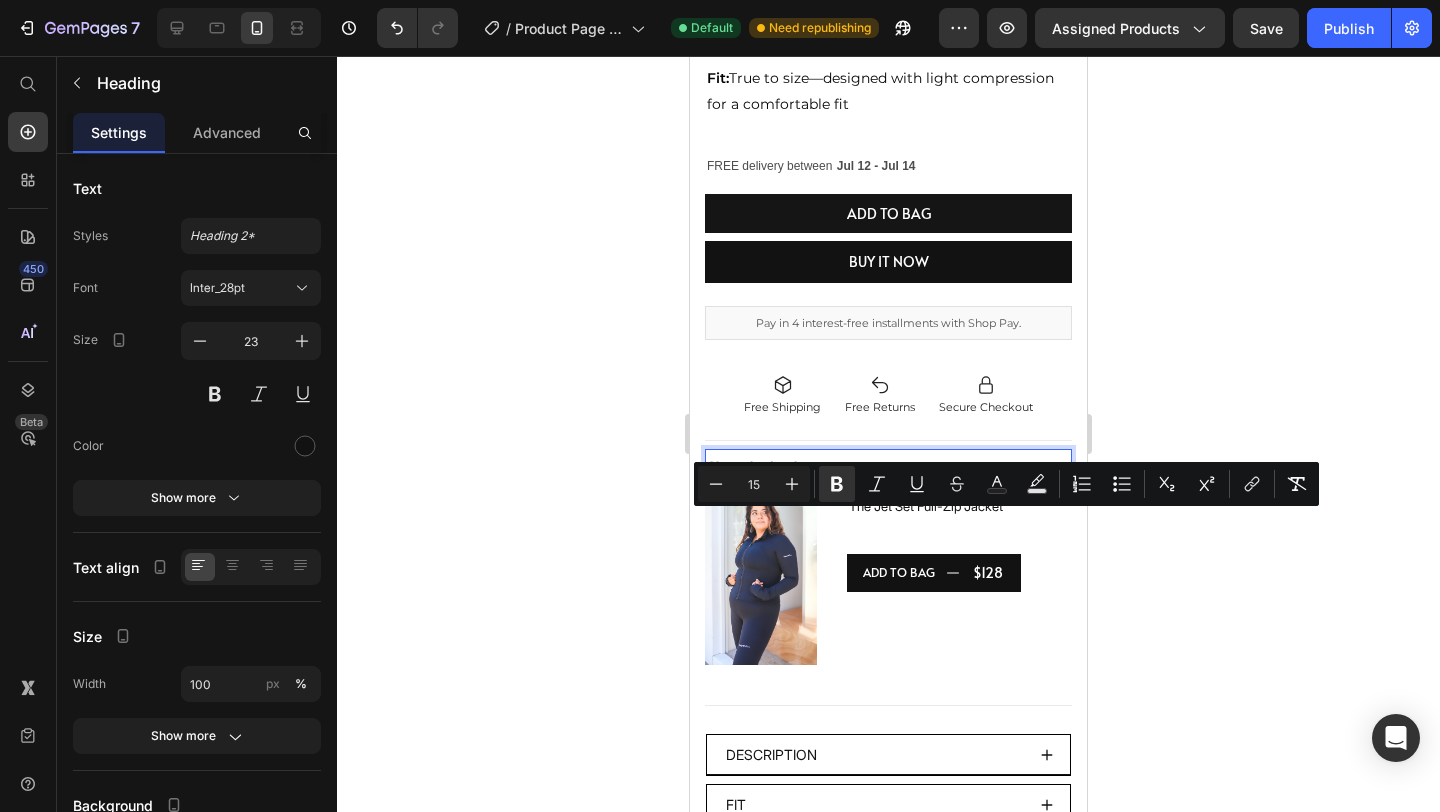 click 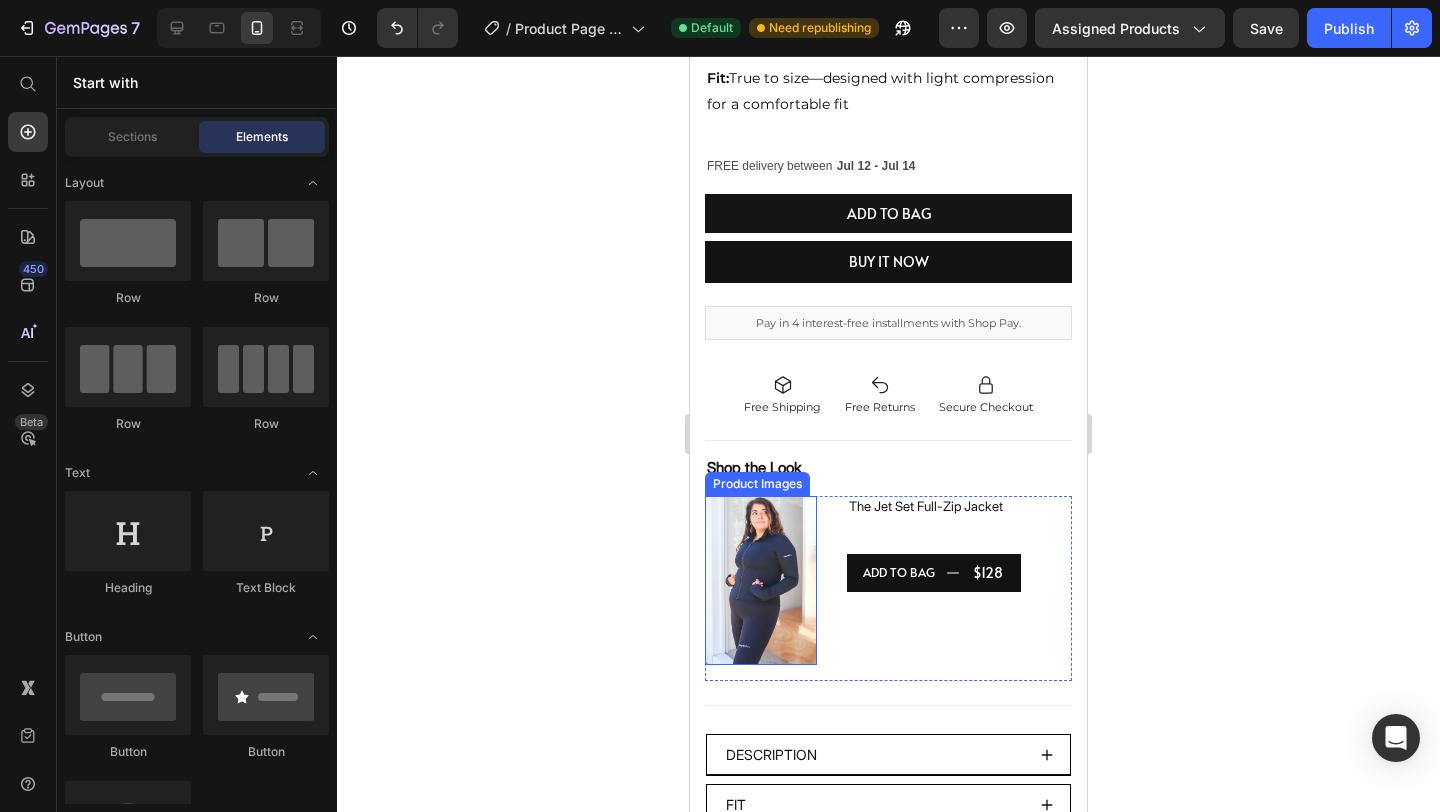 click on "Product Images" at bounding box center [757, 484] 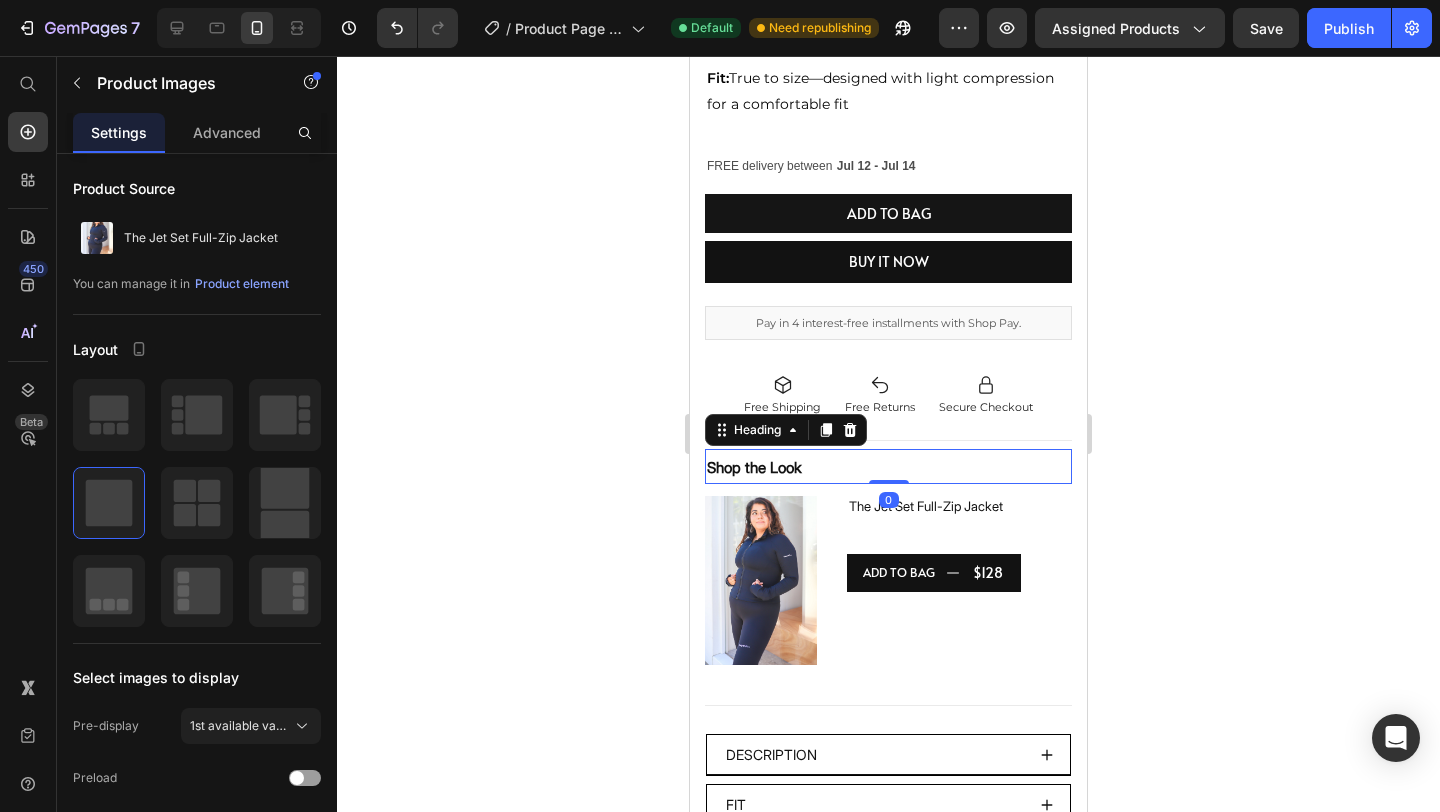 click on "⁠⁠⁠⁠⁠⁠⁠ Shop the Look" at bounding box center (888, 467) 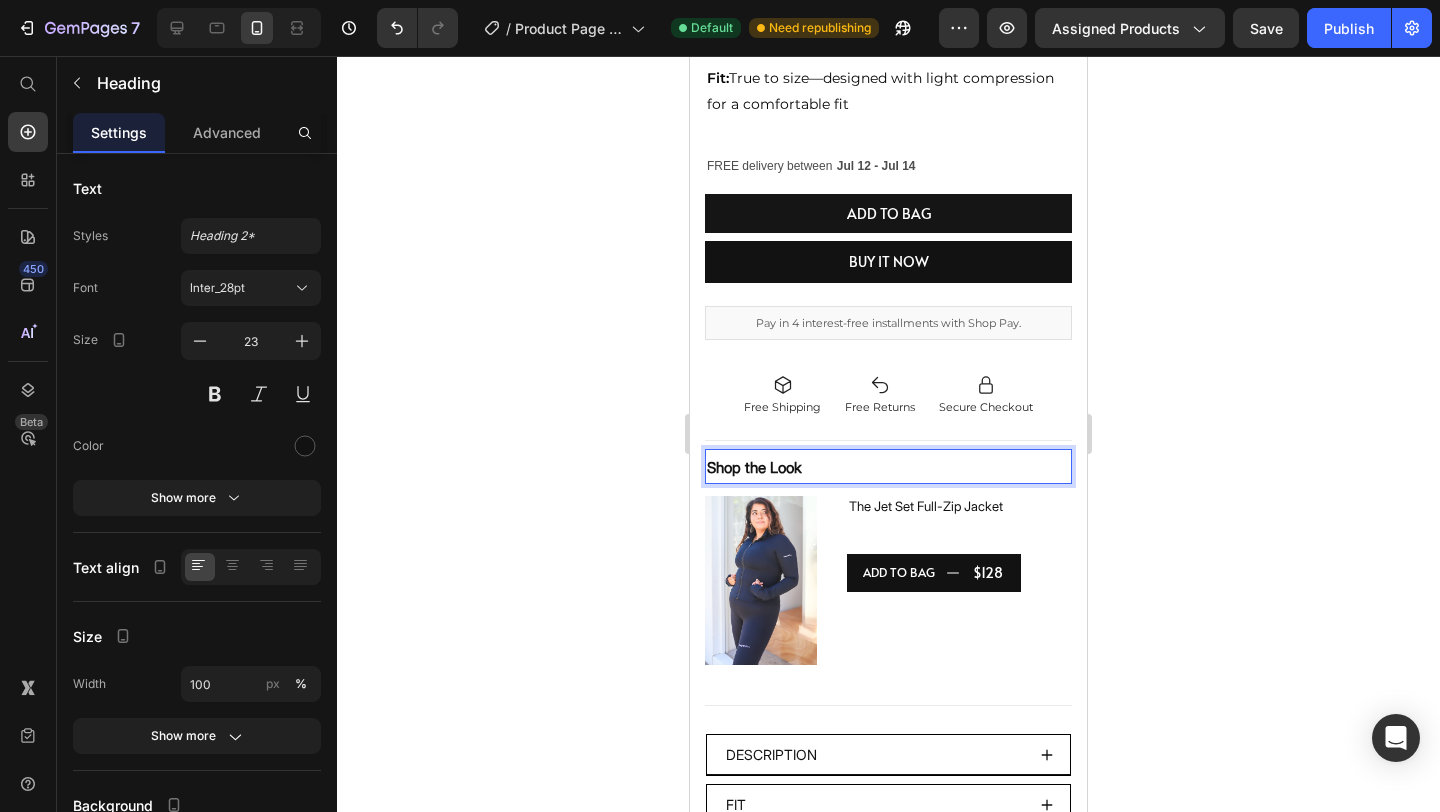 click on "Shop the Look" at bounding box center [754, 467] 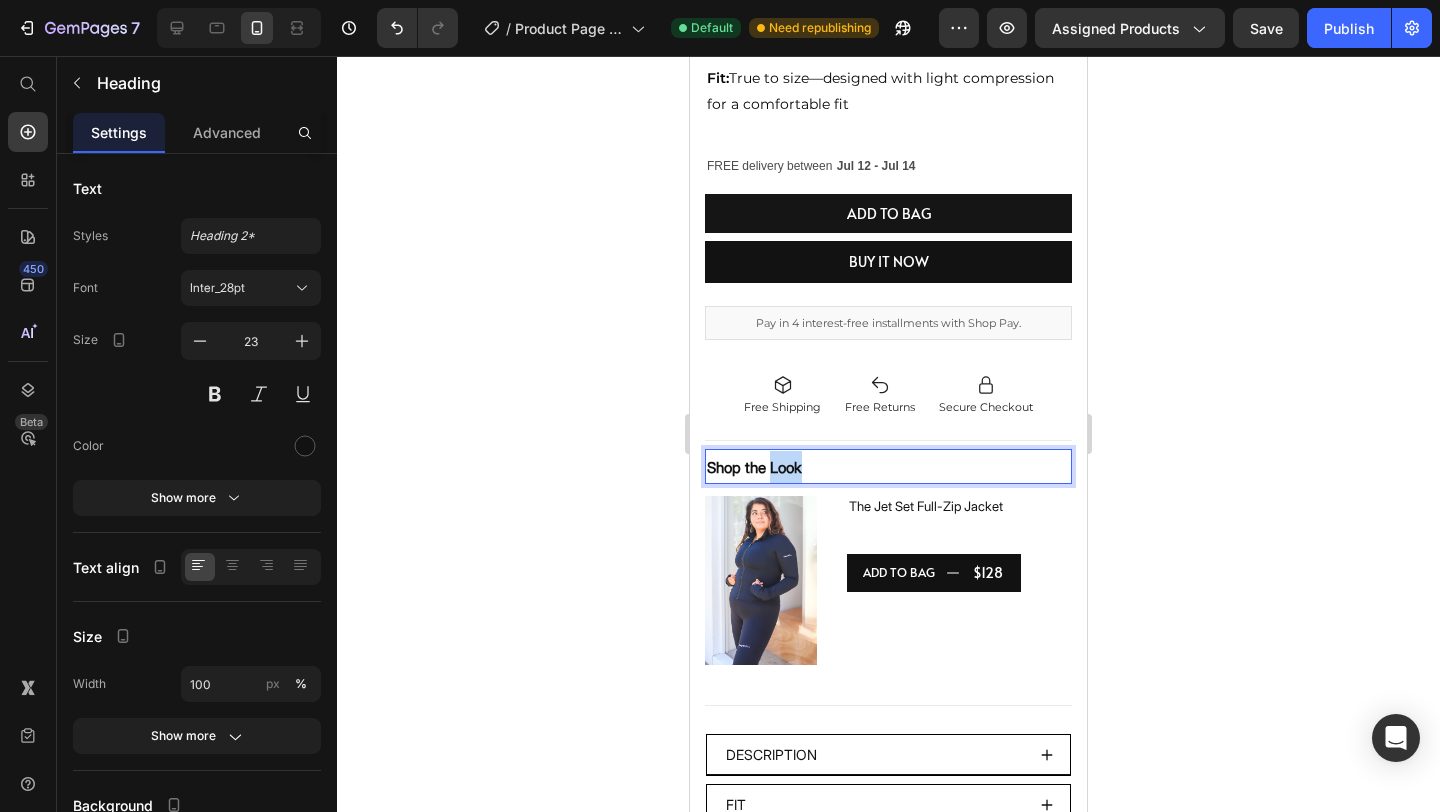 click on "Shop the Look" at bounding box center [754, 467] 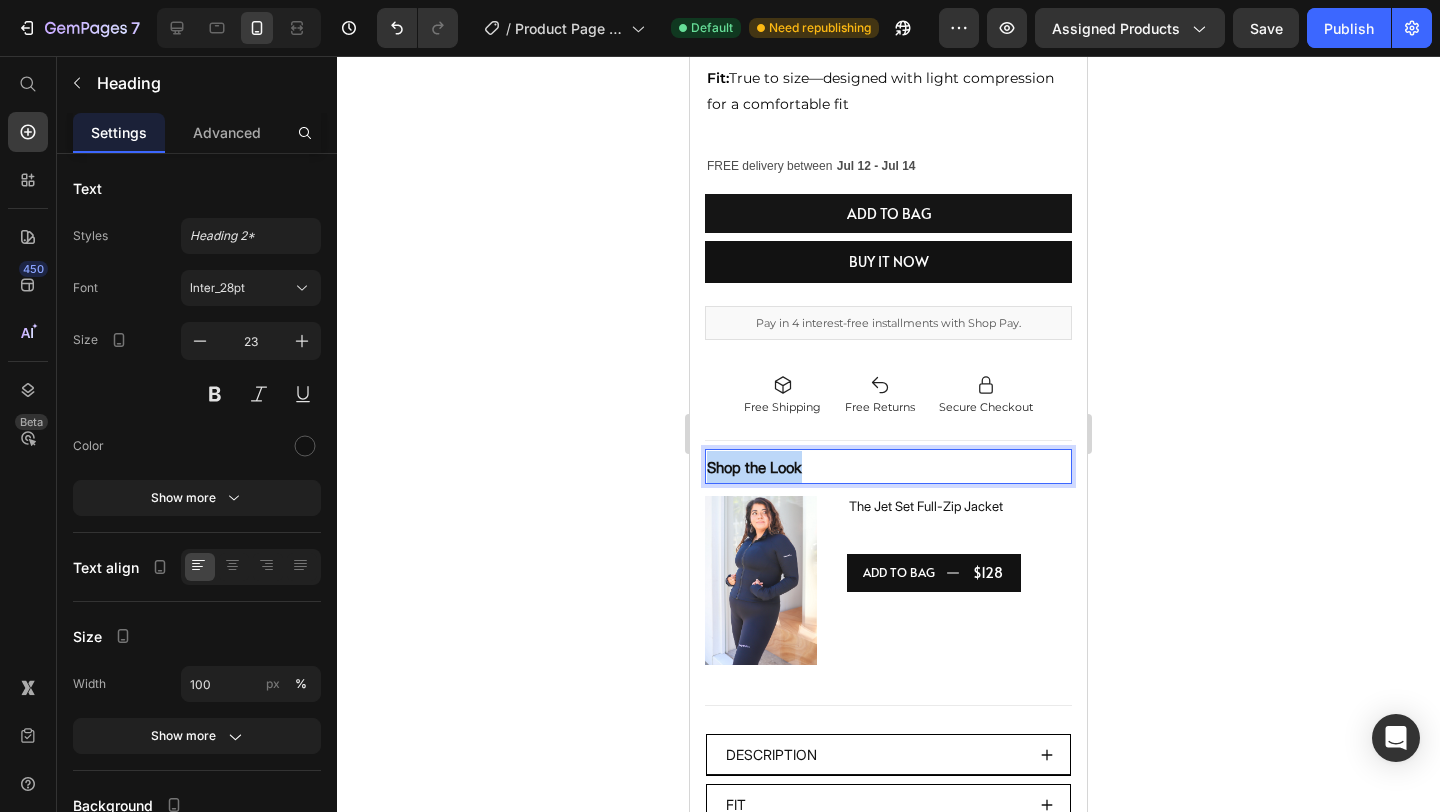 click on "Shop the Look" at bounding box center [754, 467] 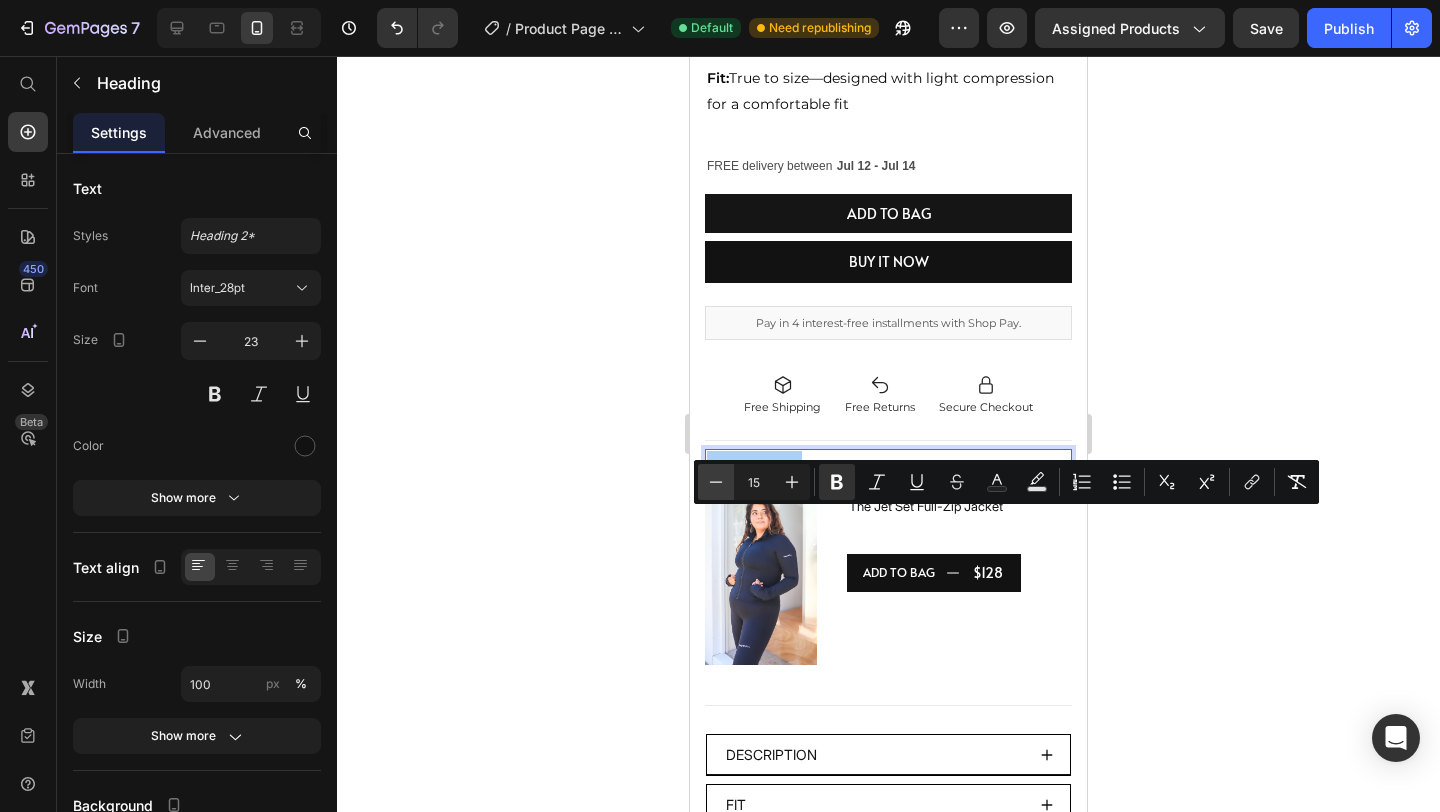 click 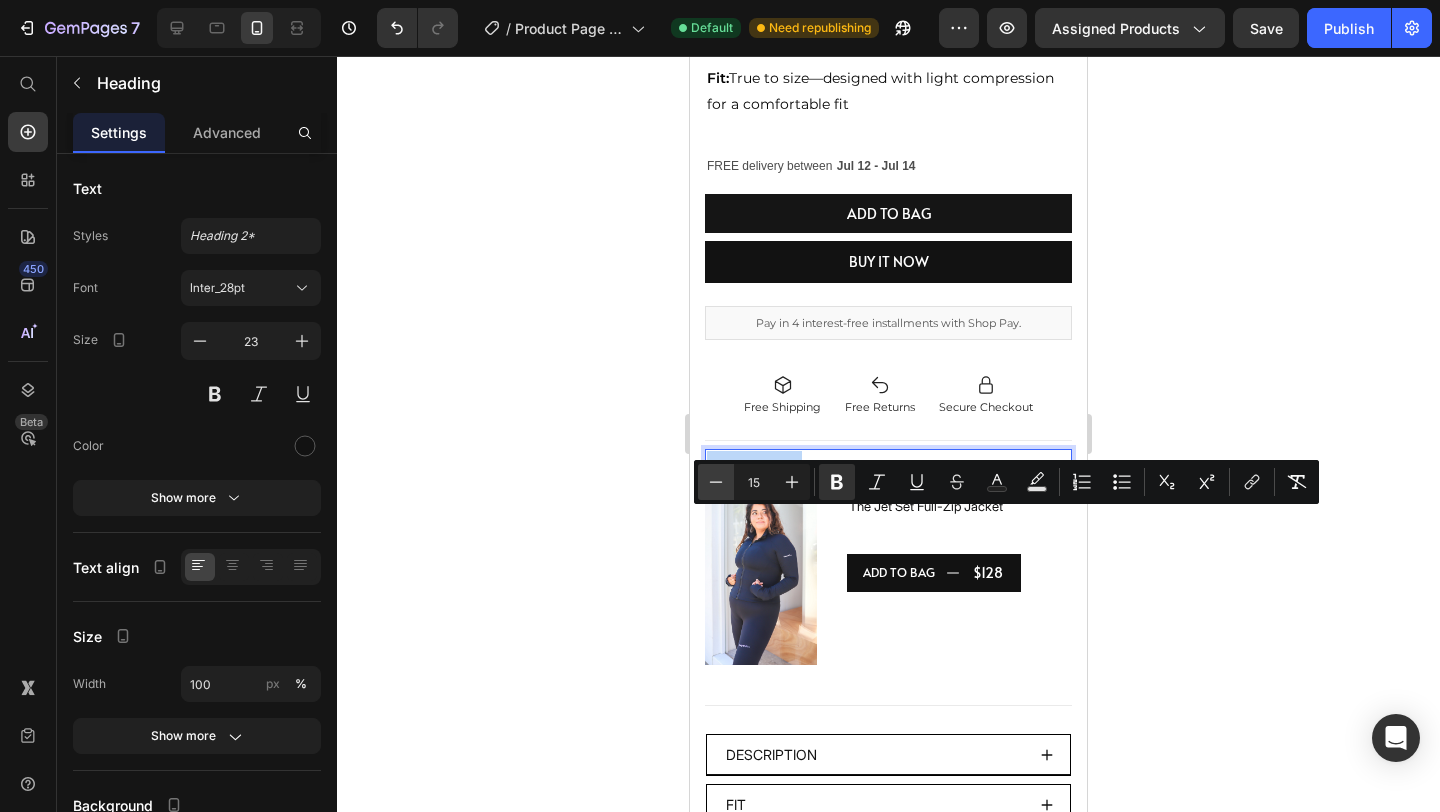 type on "14" 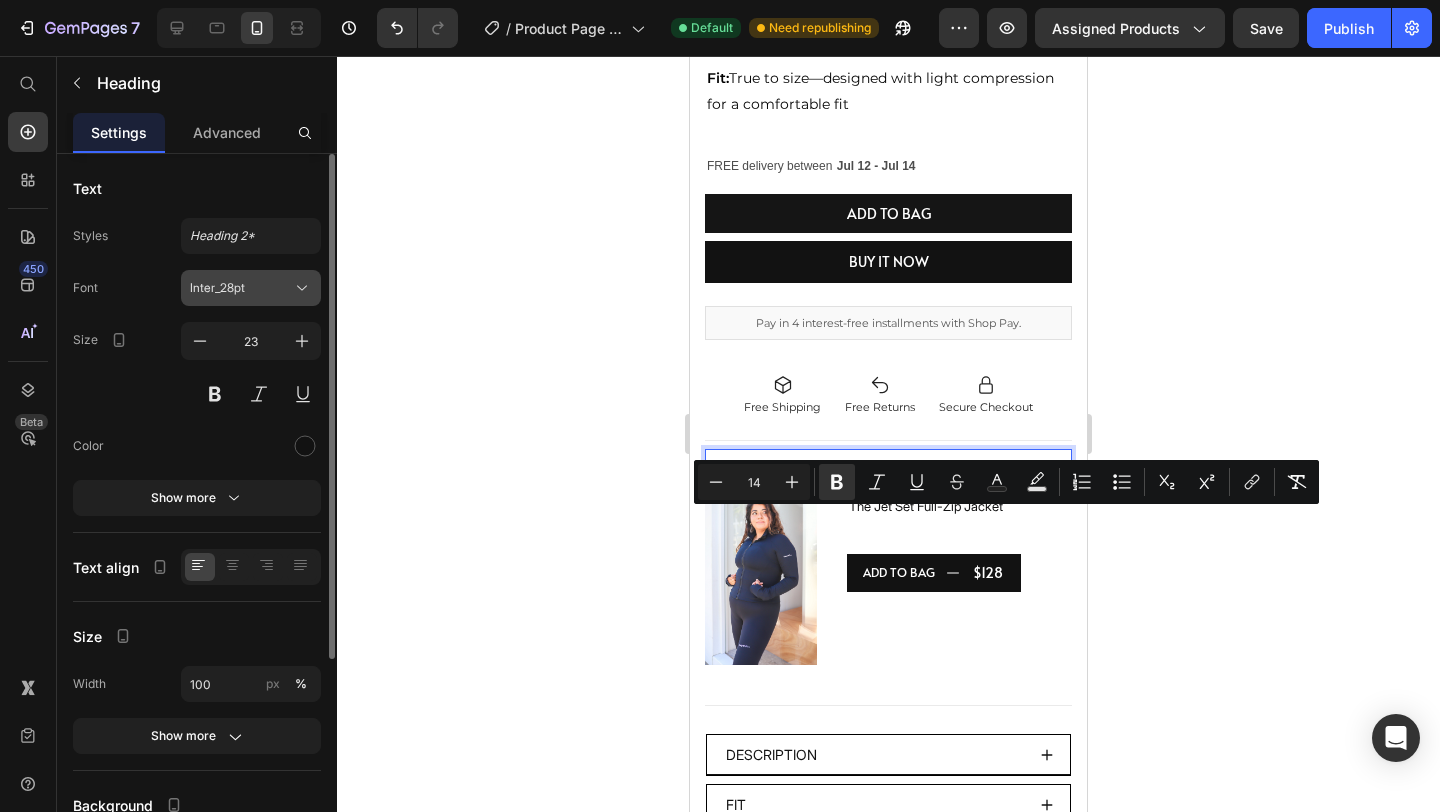 click on "Inter_28pt" at bounding box center [241, 288] 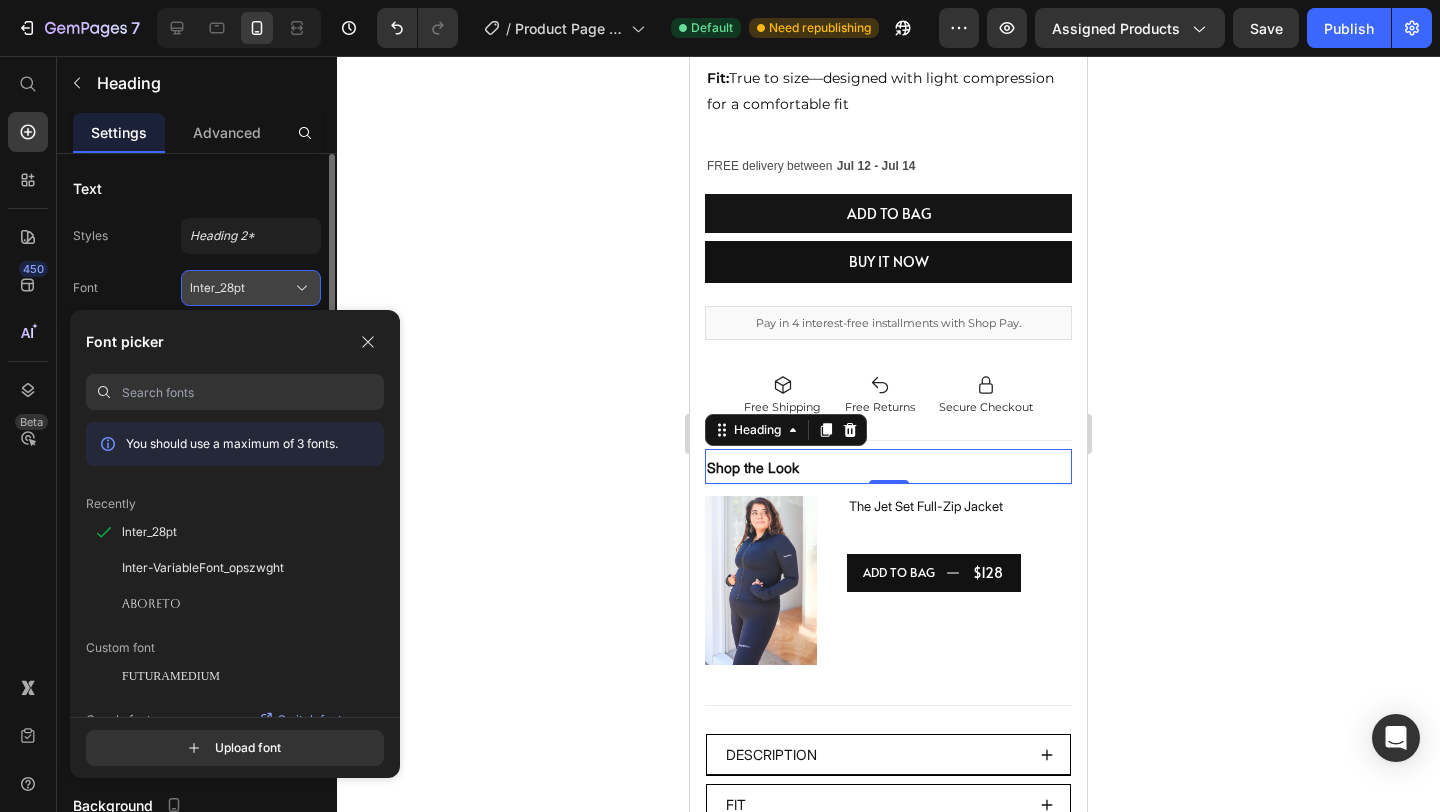 click on "Inter_28pt" at bounding box center [241, 288] 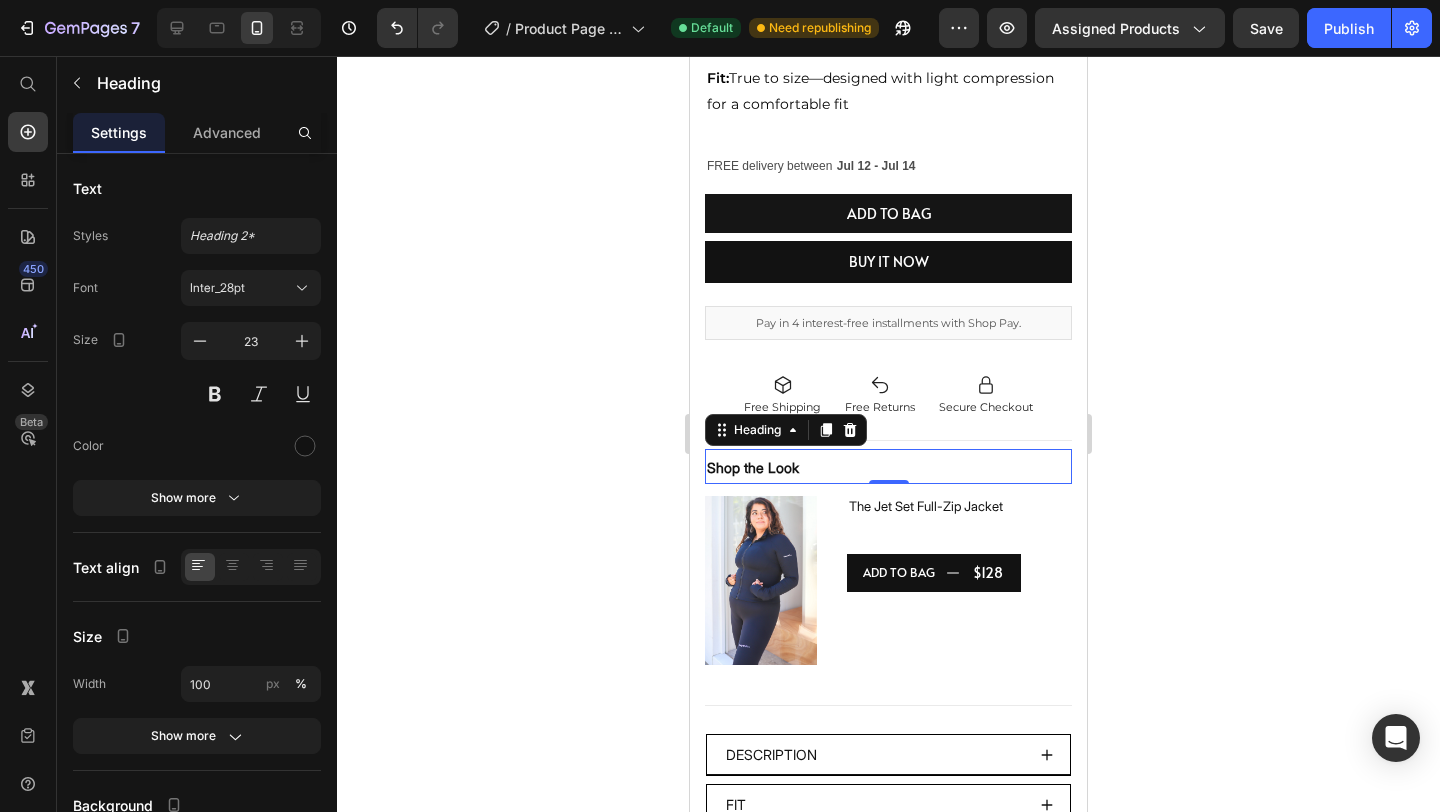 click 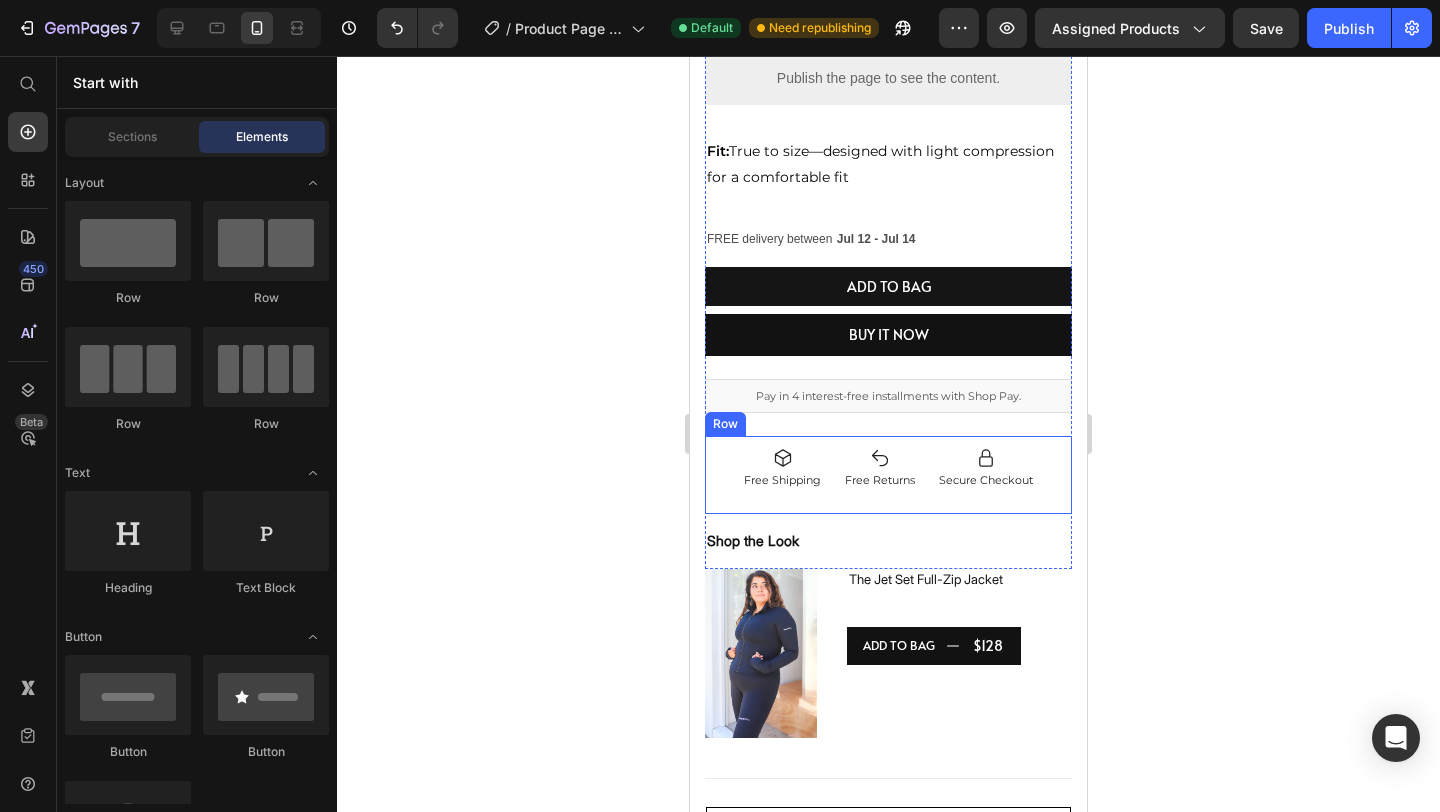 scroll, scrollTop: 825, scrollLeft: 0, axis: vertical 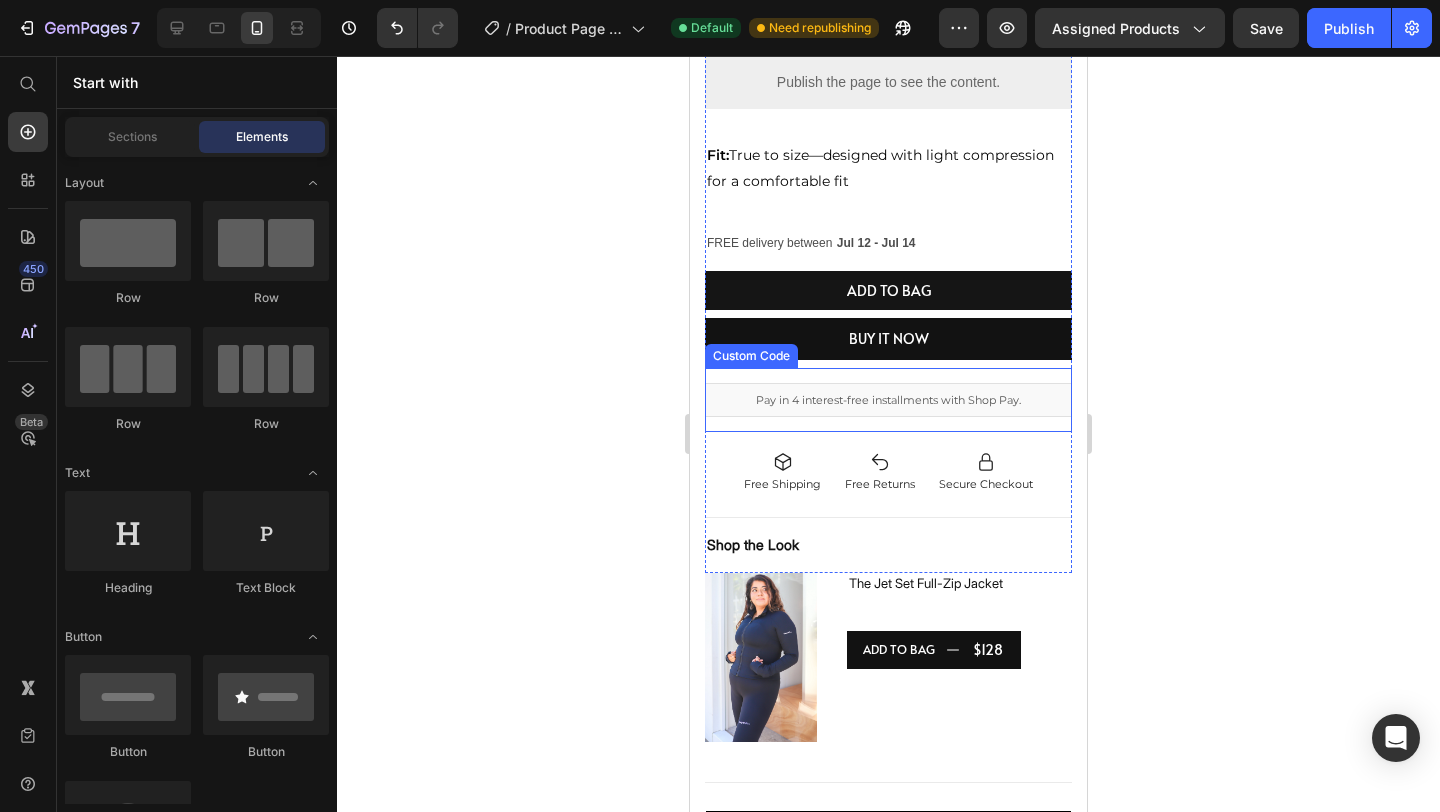 click on "Pay in 4 interest-free installments with Shop Pay." at bounding box center [888, 400] 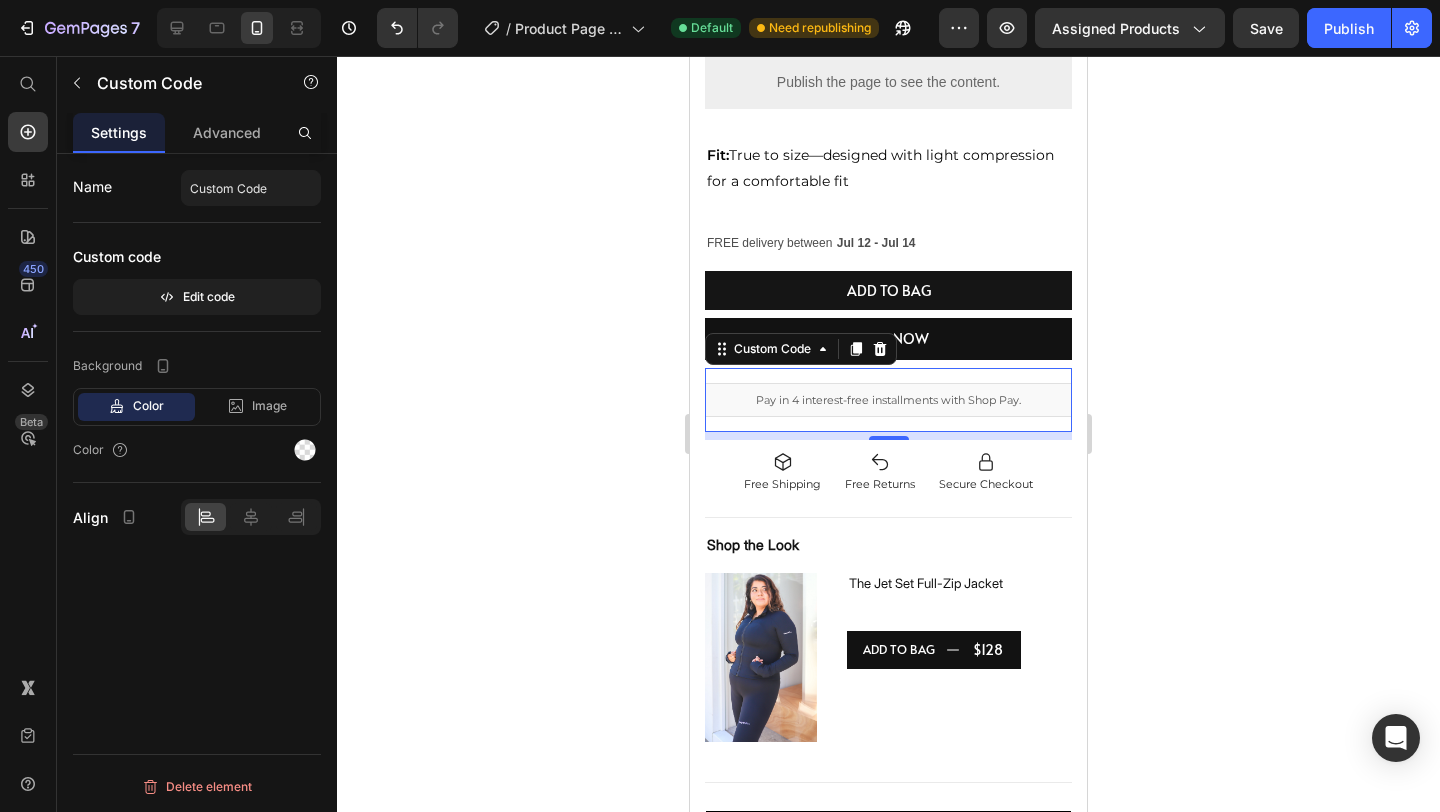 click 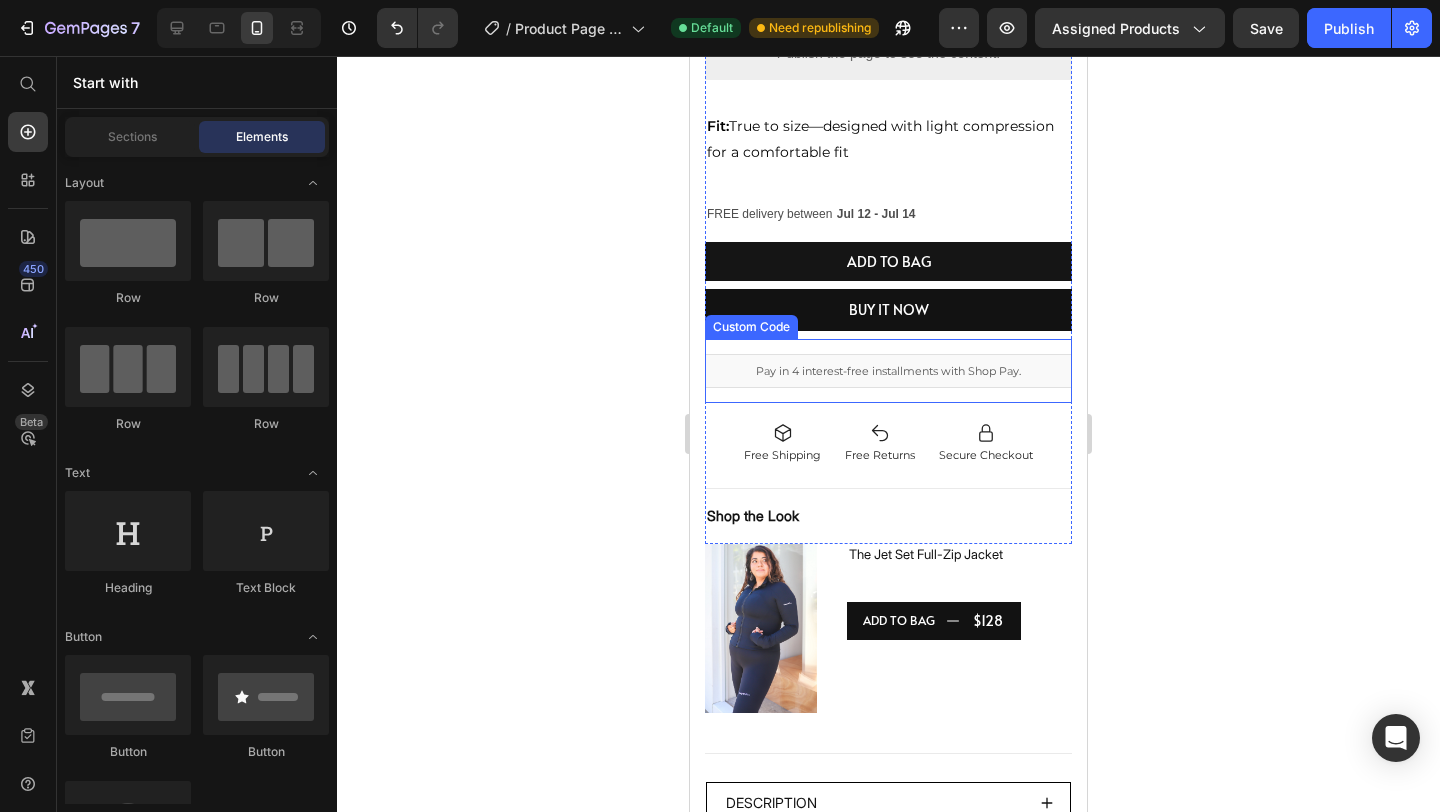 scroll, scrollTop: 851, scrollLeft: 0, axis: vertical 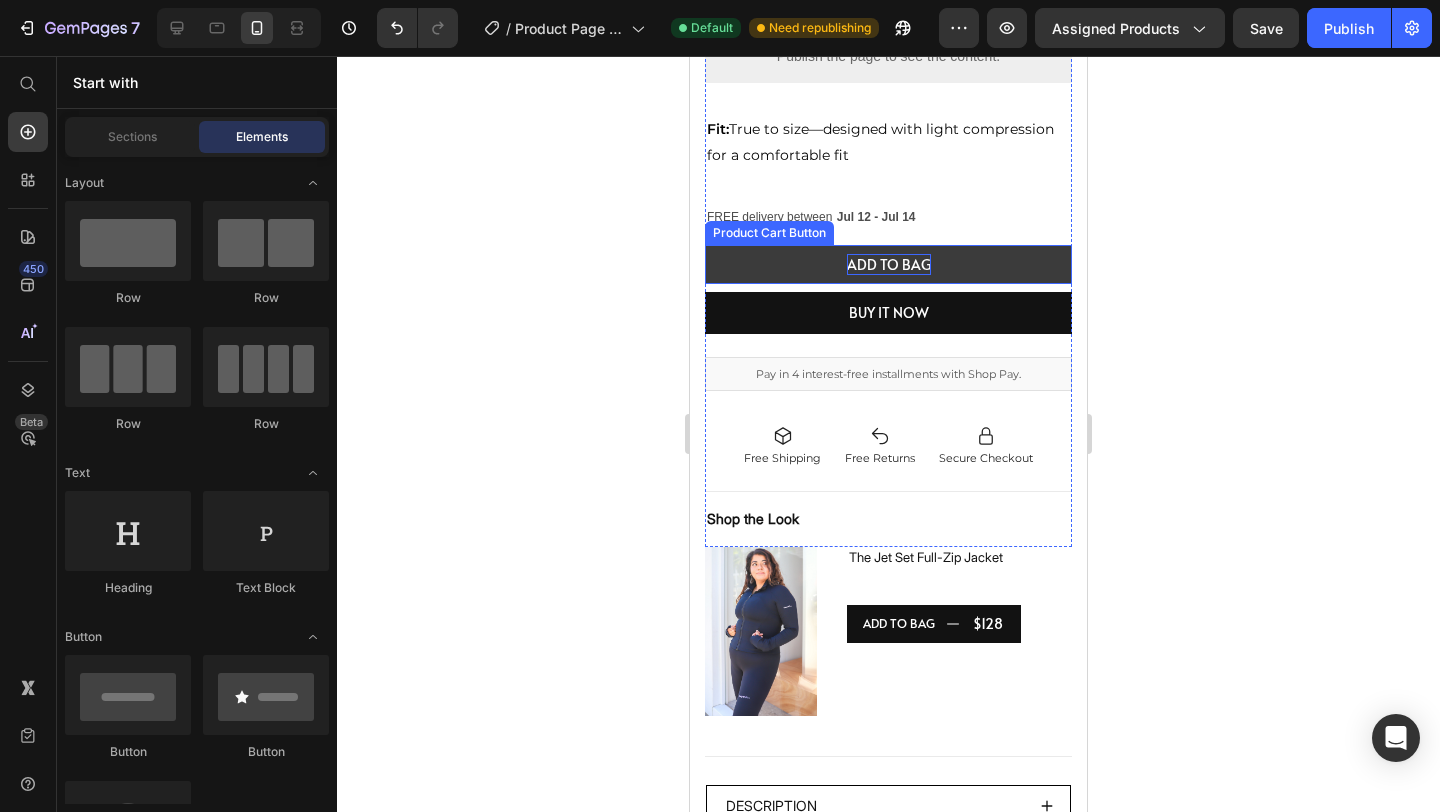 click on "add to Bag" at bounding box center (889, 264) 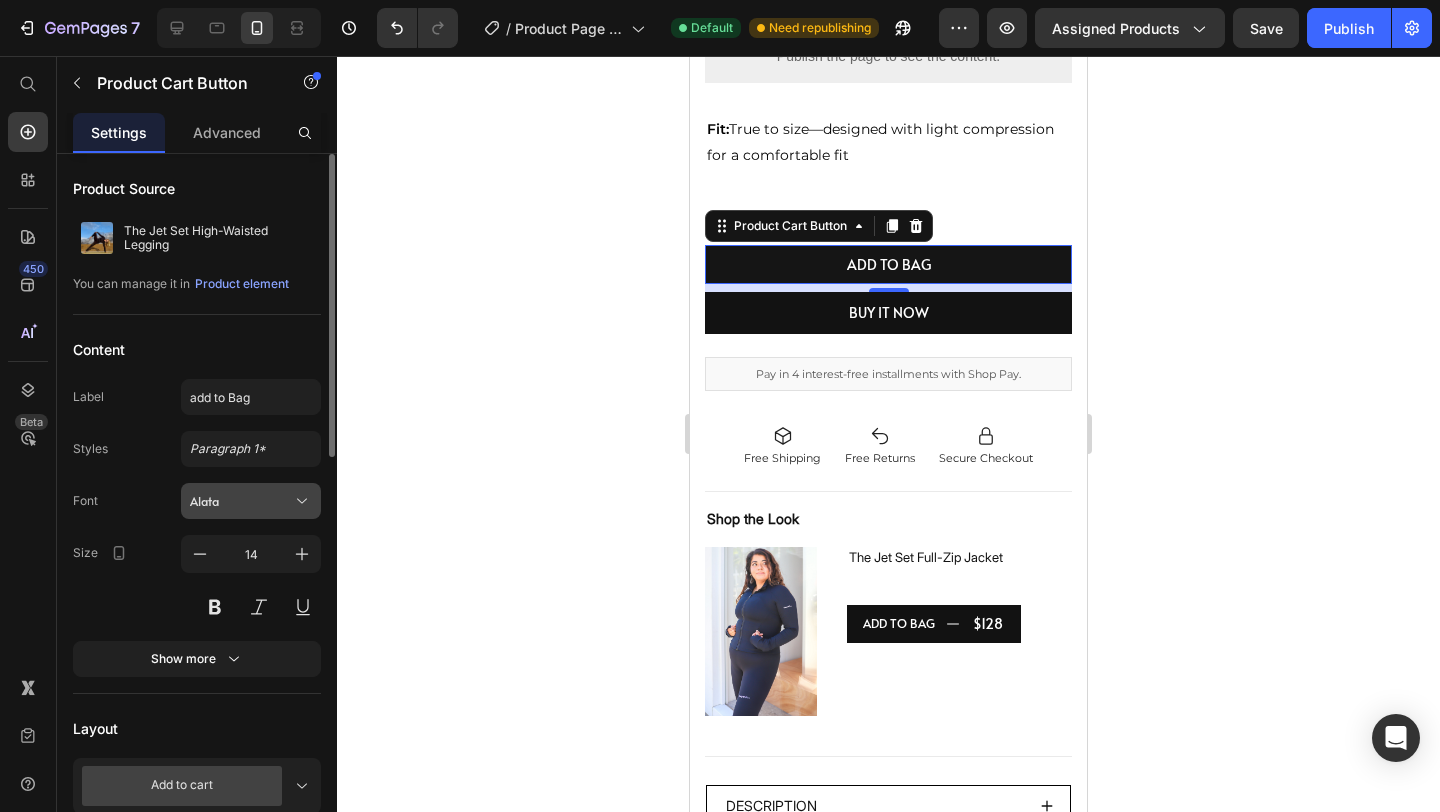 click on "Alata" at bounding box center (241, 501) 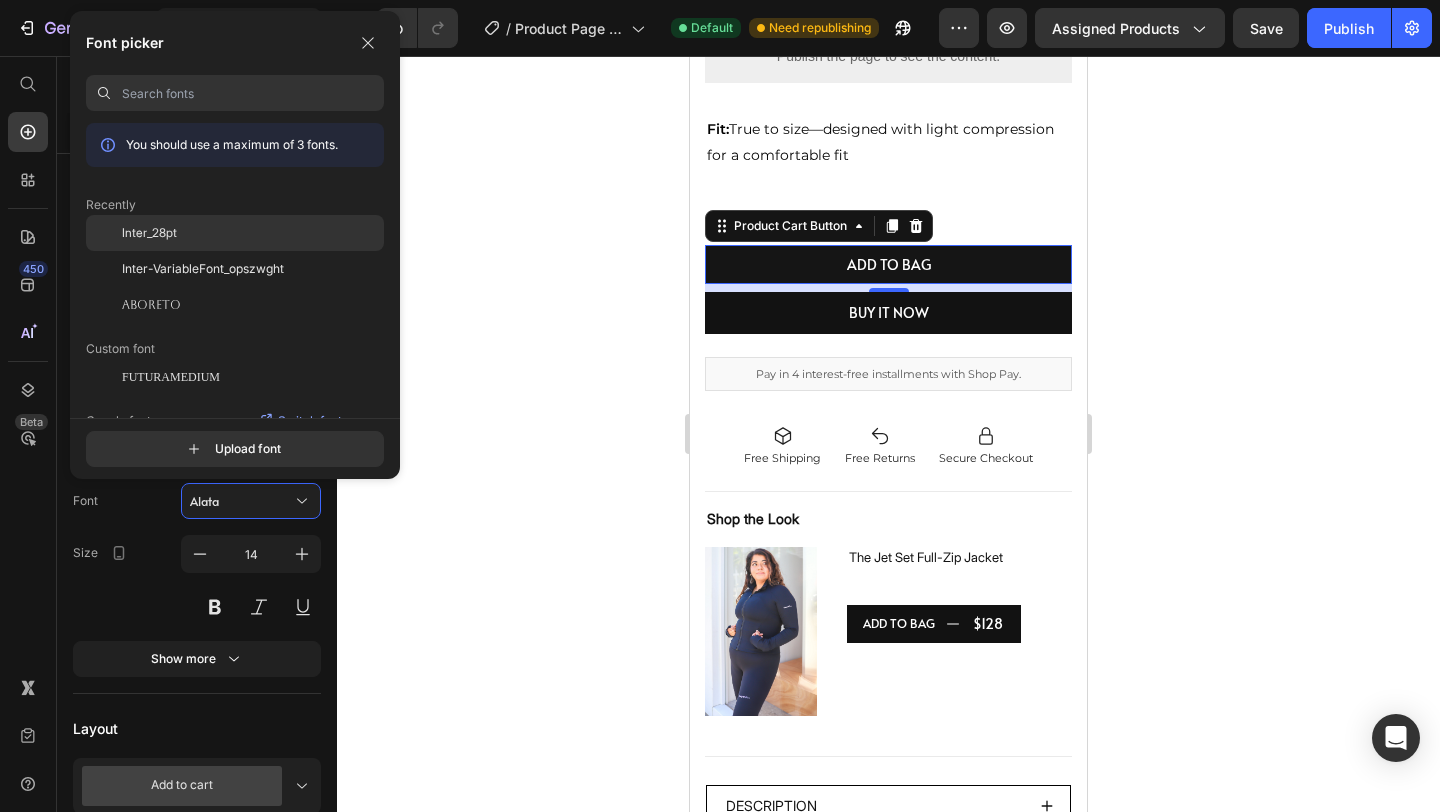 click on "Inter_28pt" 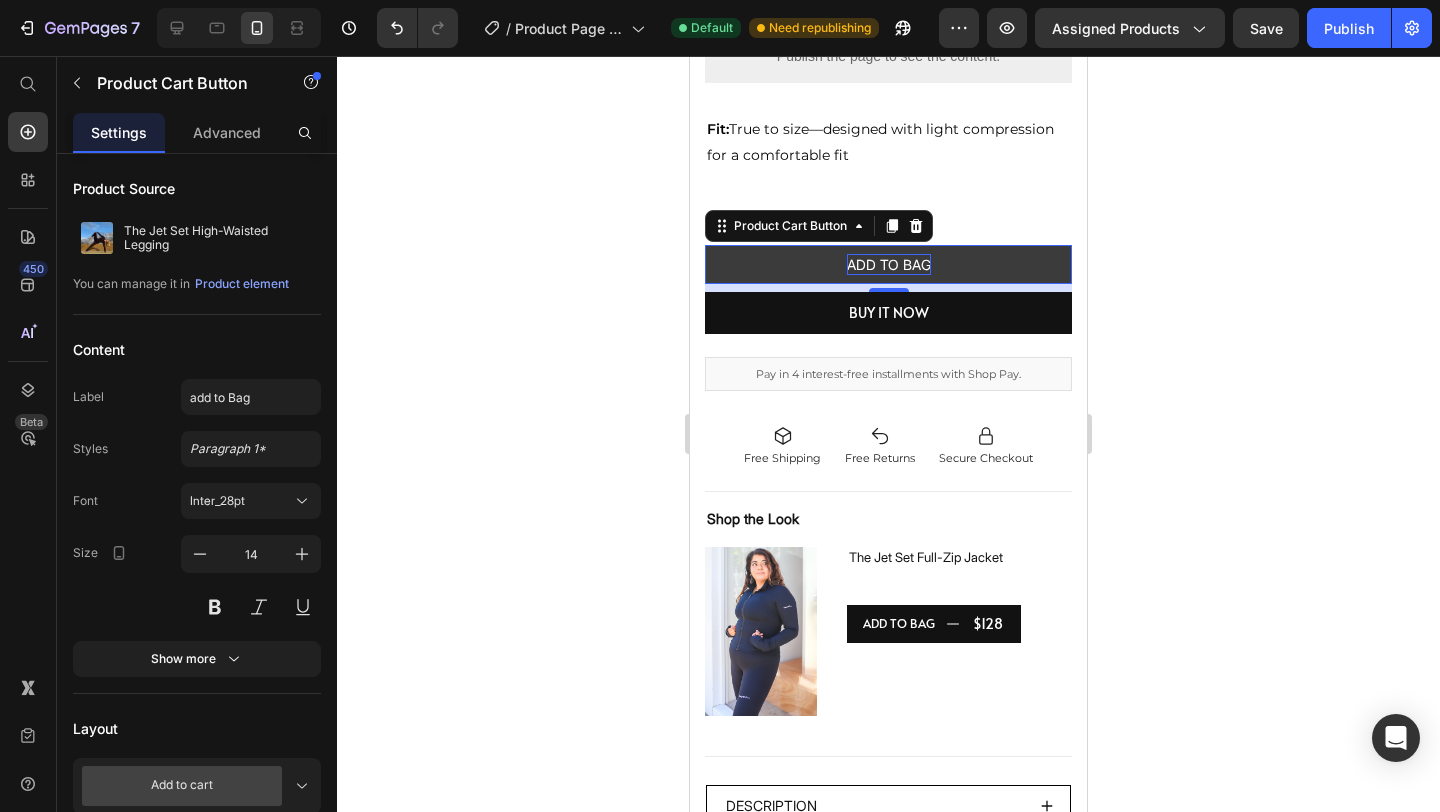 click on "add to Bag" at bounding box center (889, 264) 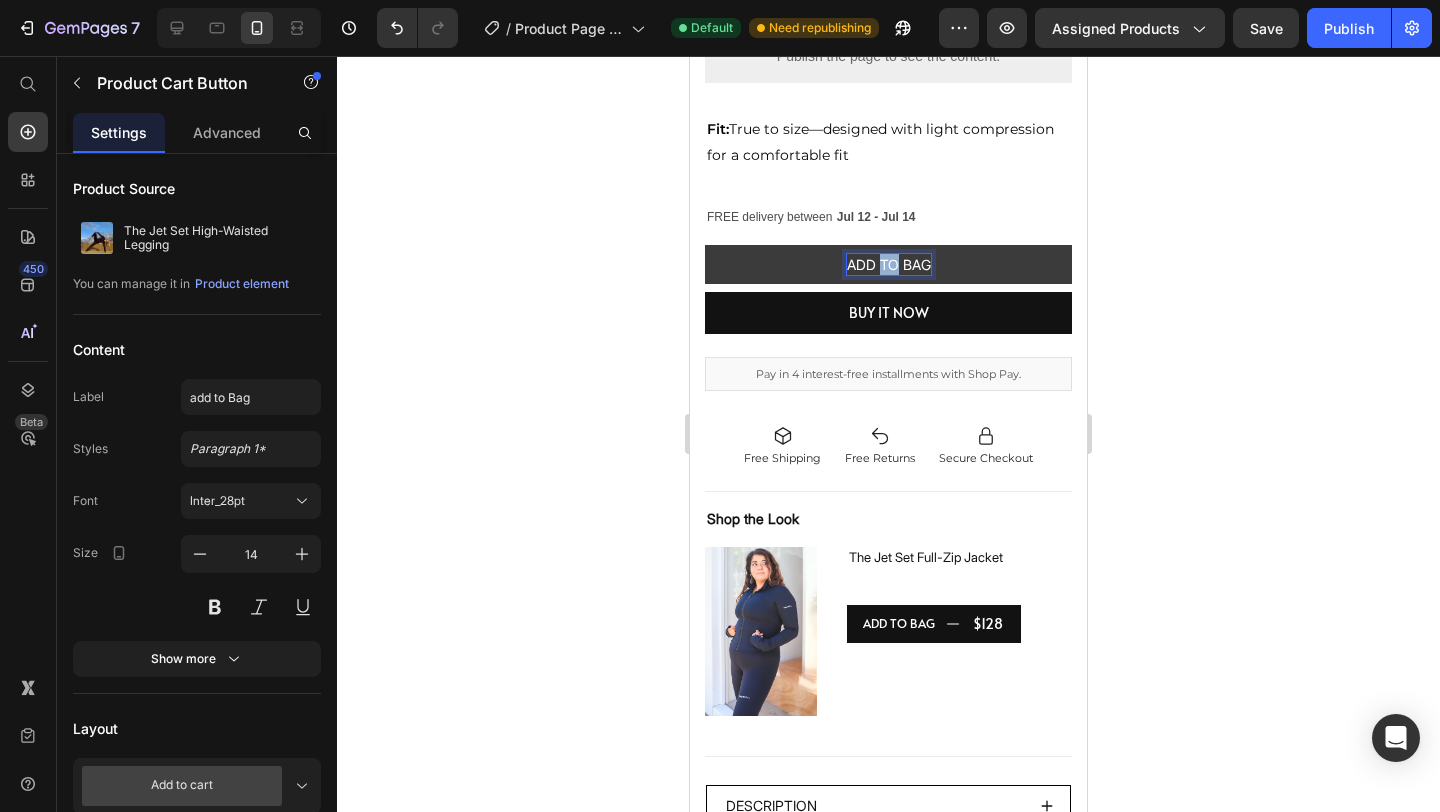 click on "add to Bag" at bounding box center [889, 264] 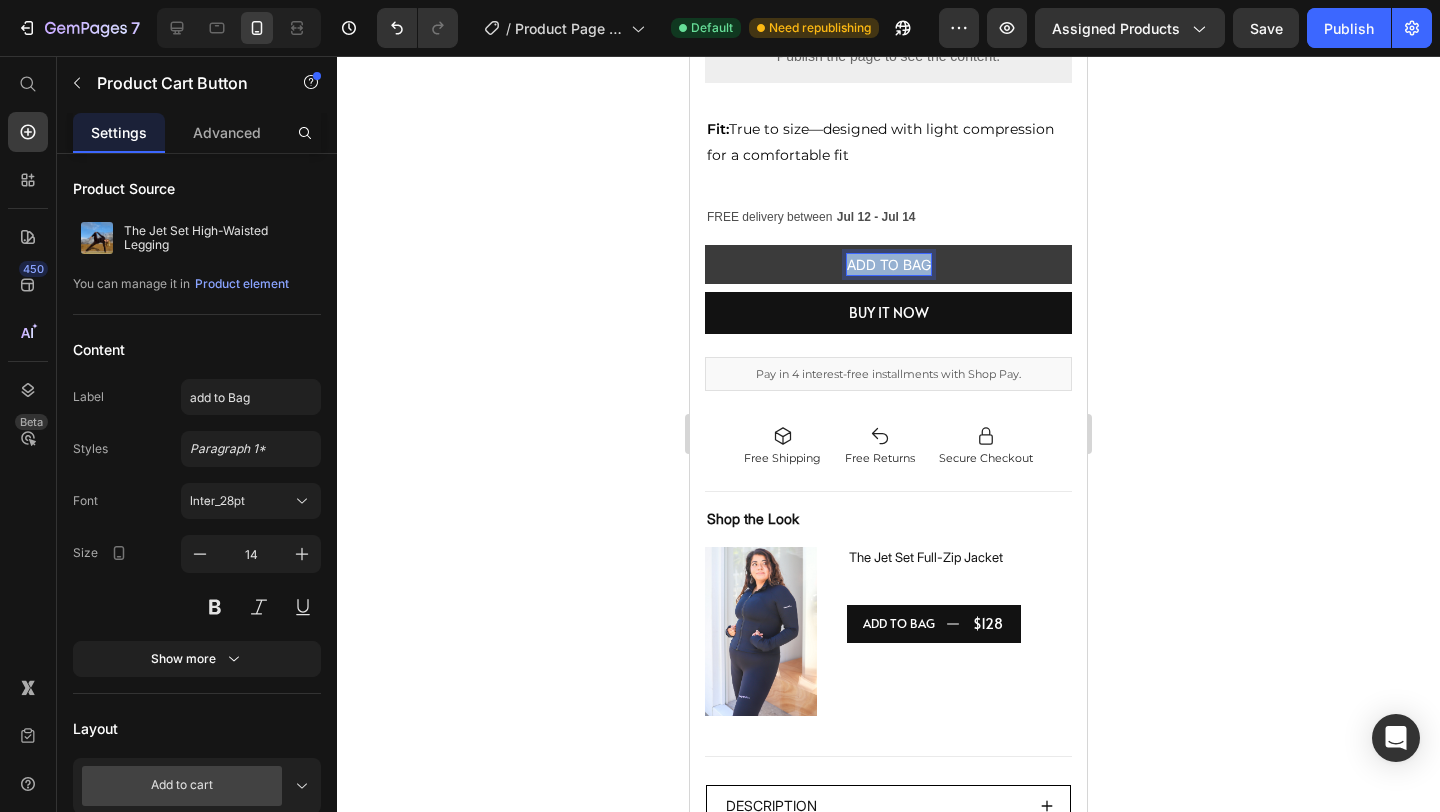 click on "add to Bag" at bounding box center [889, 264] 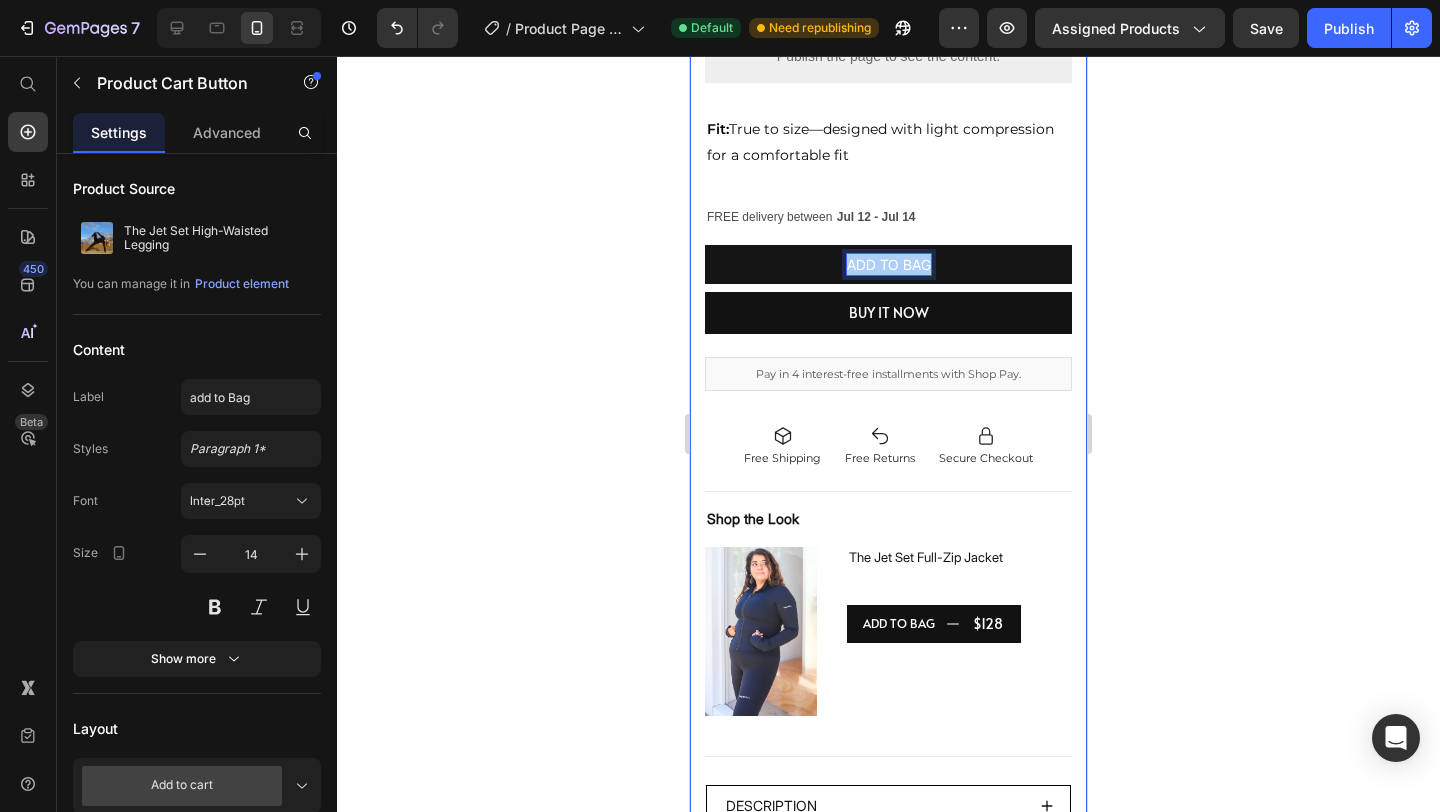 click 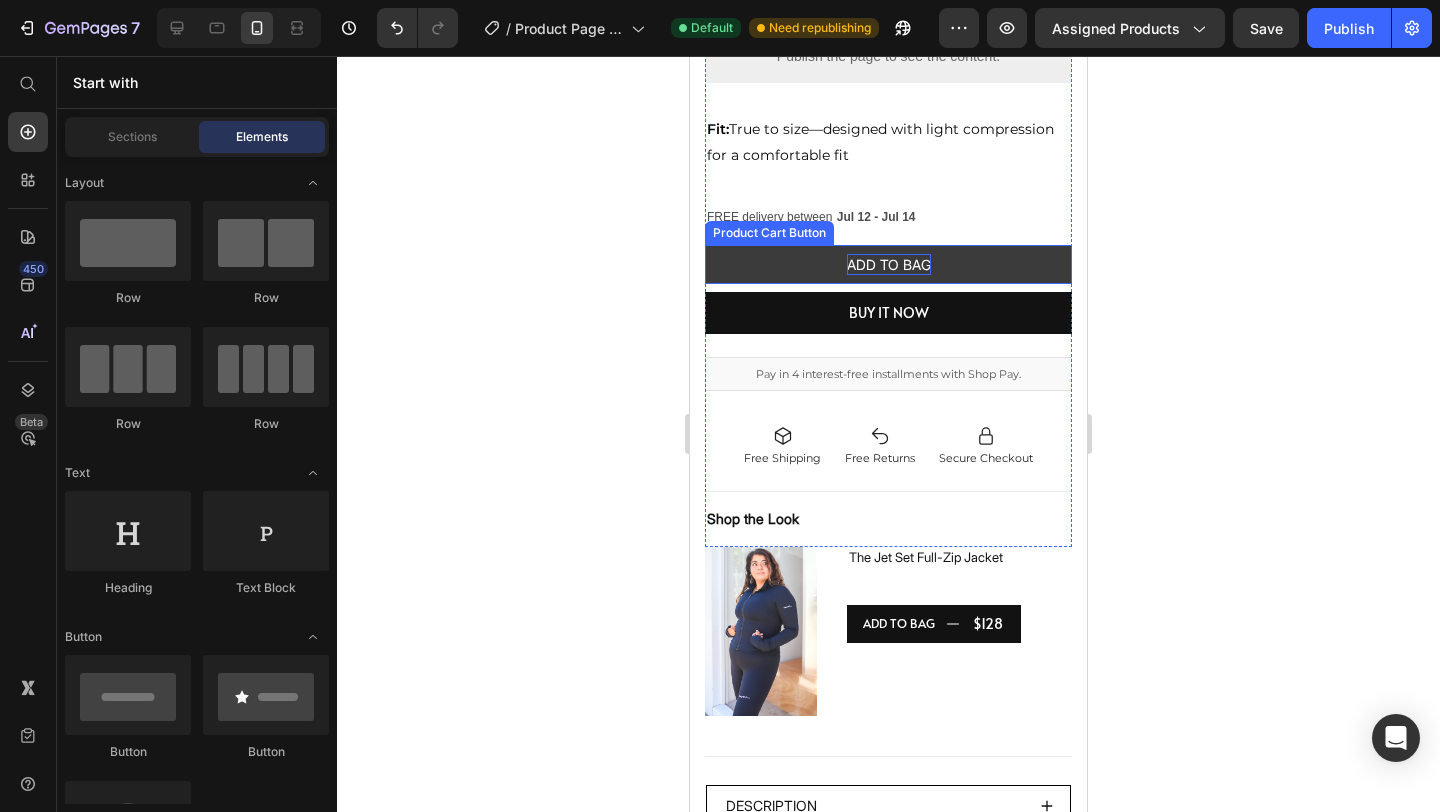 click on "add to Bag" at bounding box center (889, 264) 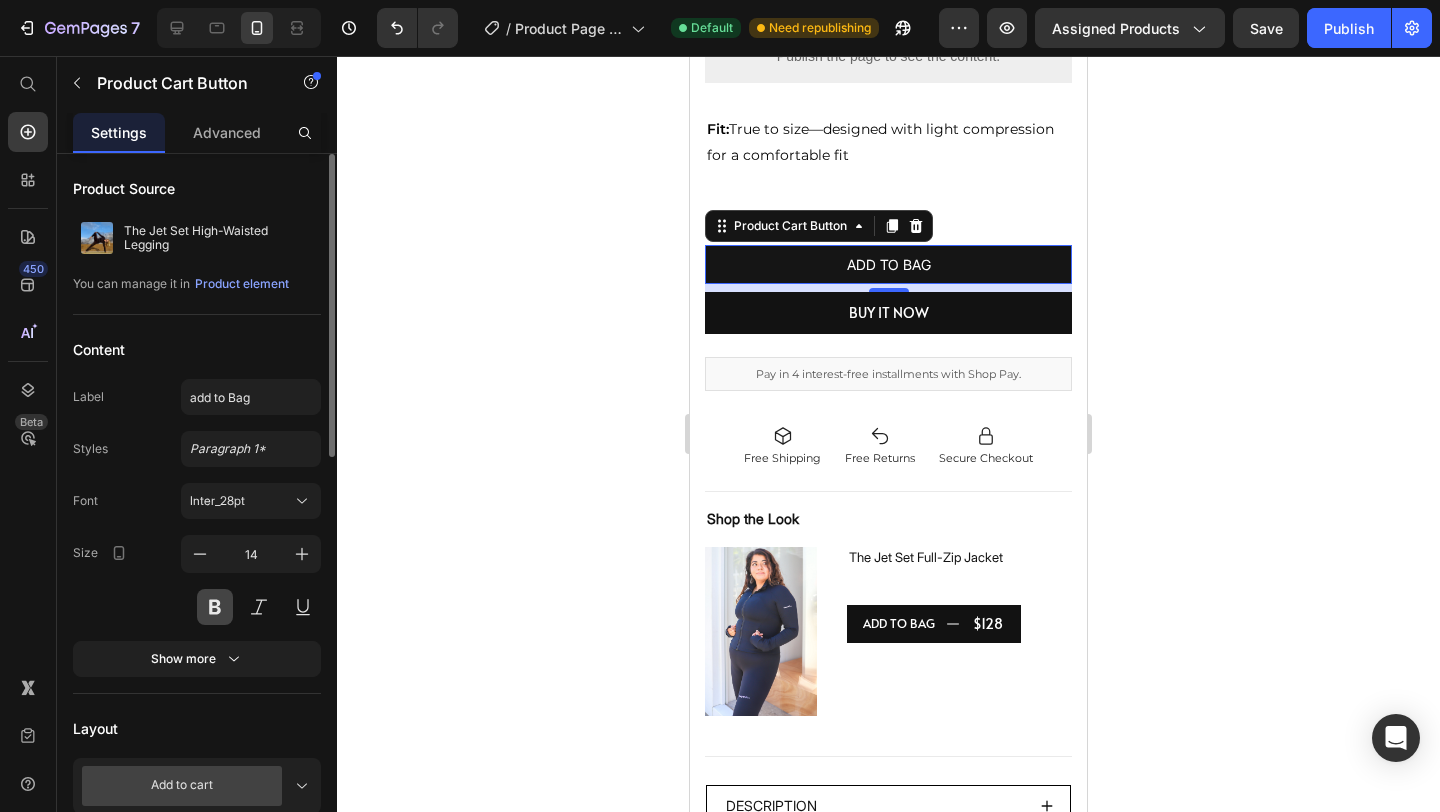 click at bounding box center (215, 607) 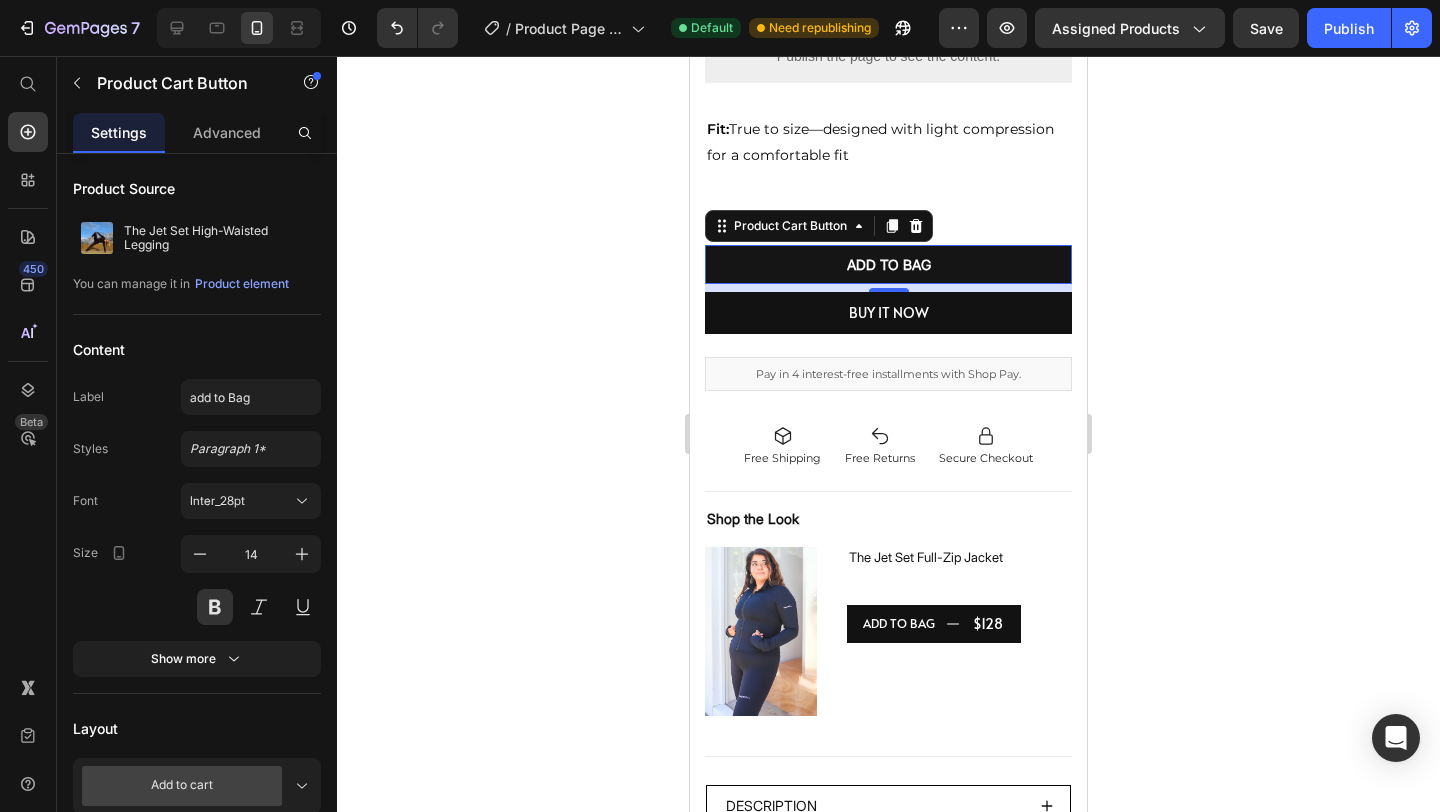 click 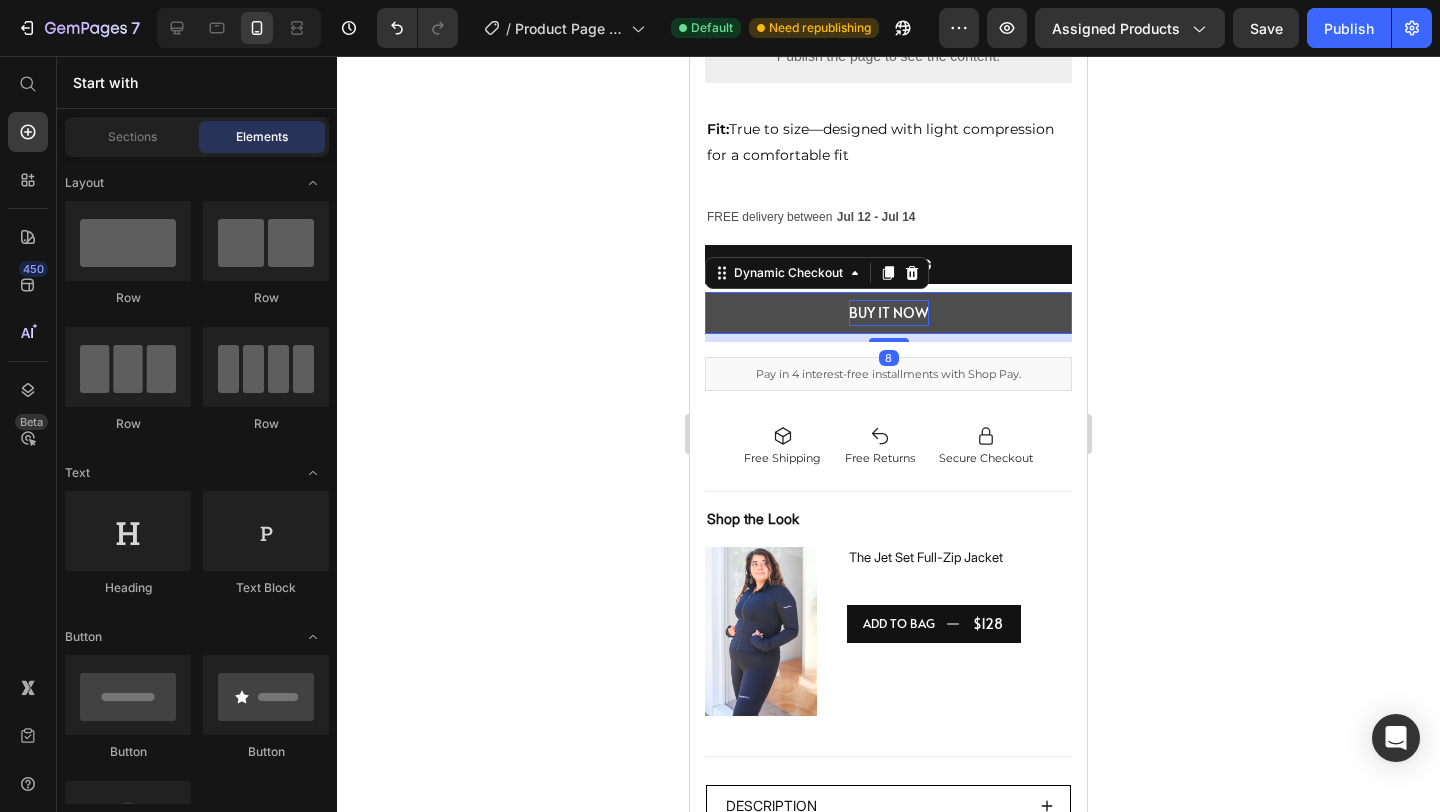 click on "BUY IT NOW" at bounding box center [889, 312] 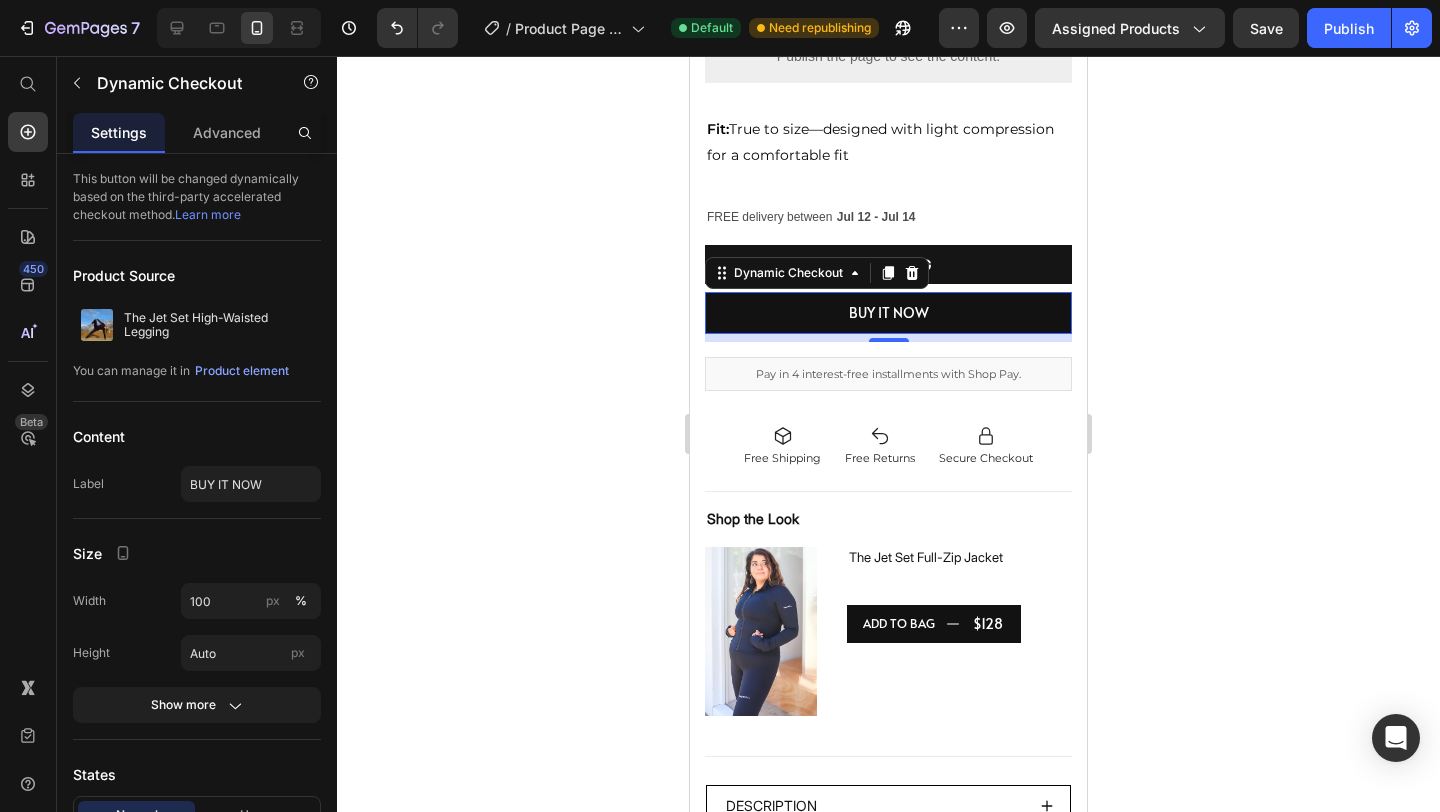 click 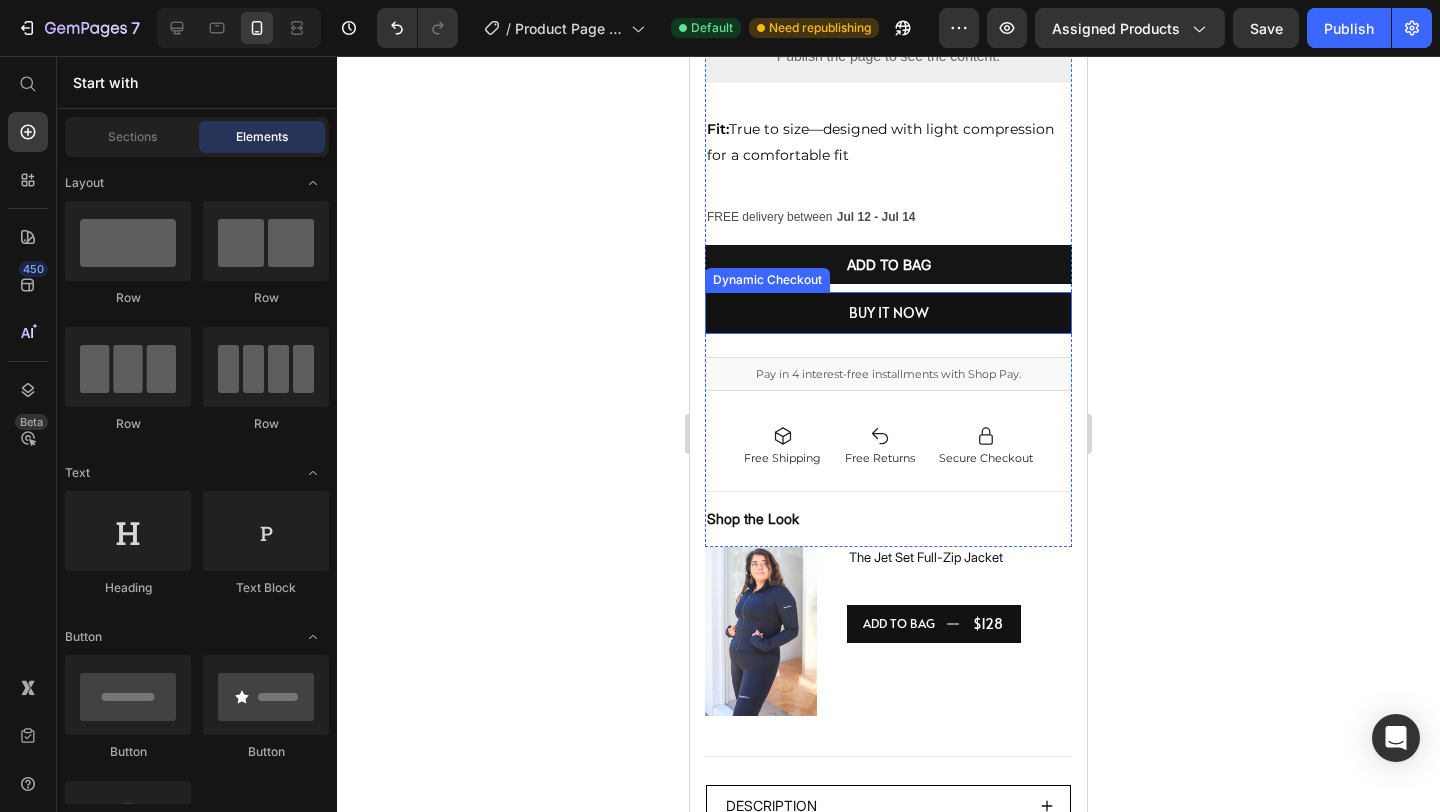 click 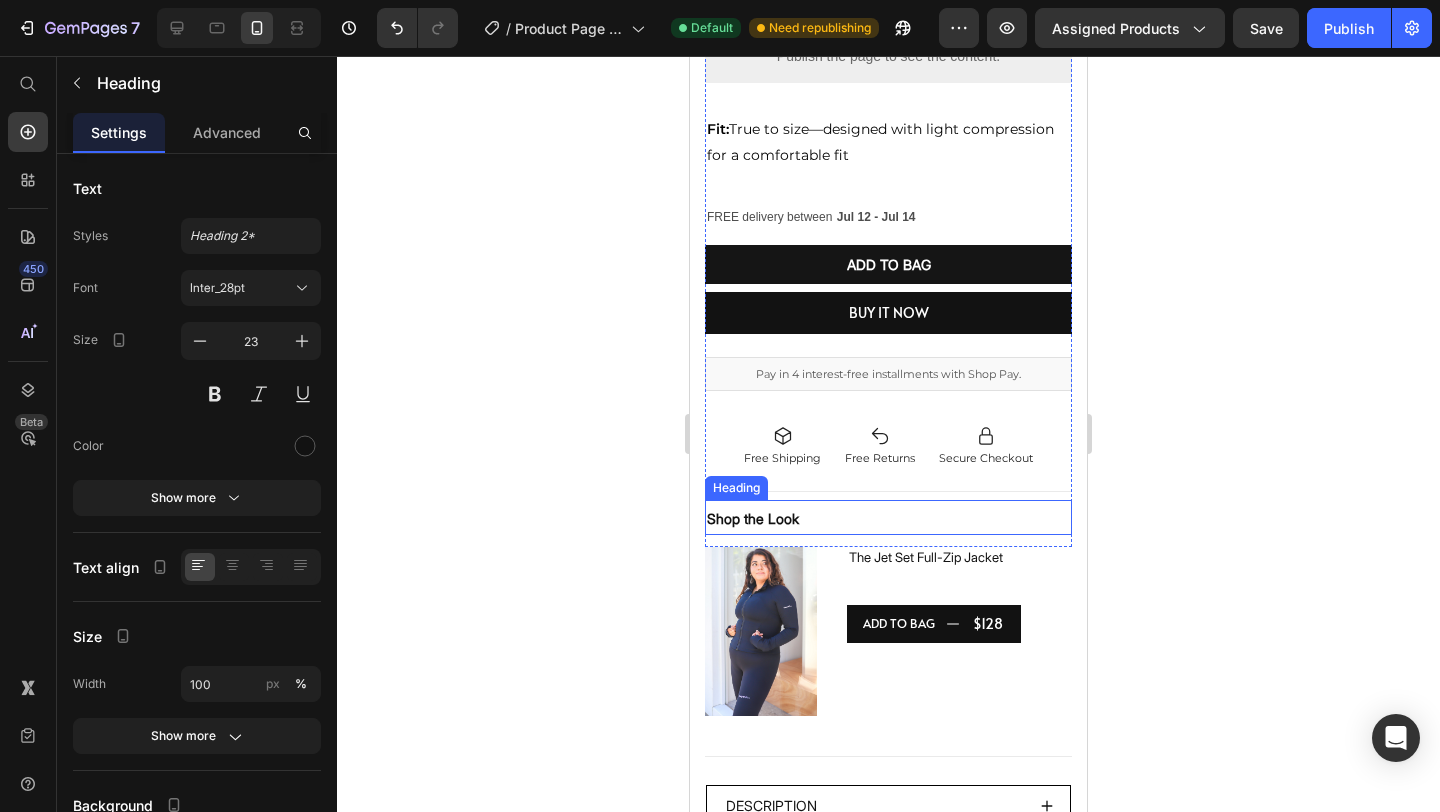 click on "Shop the Look" at bounding box center (753, 518) 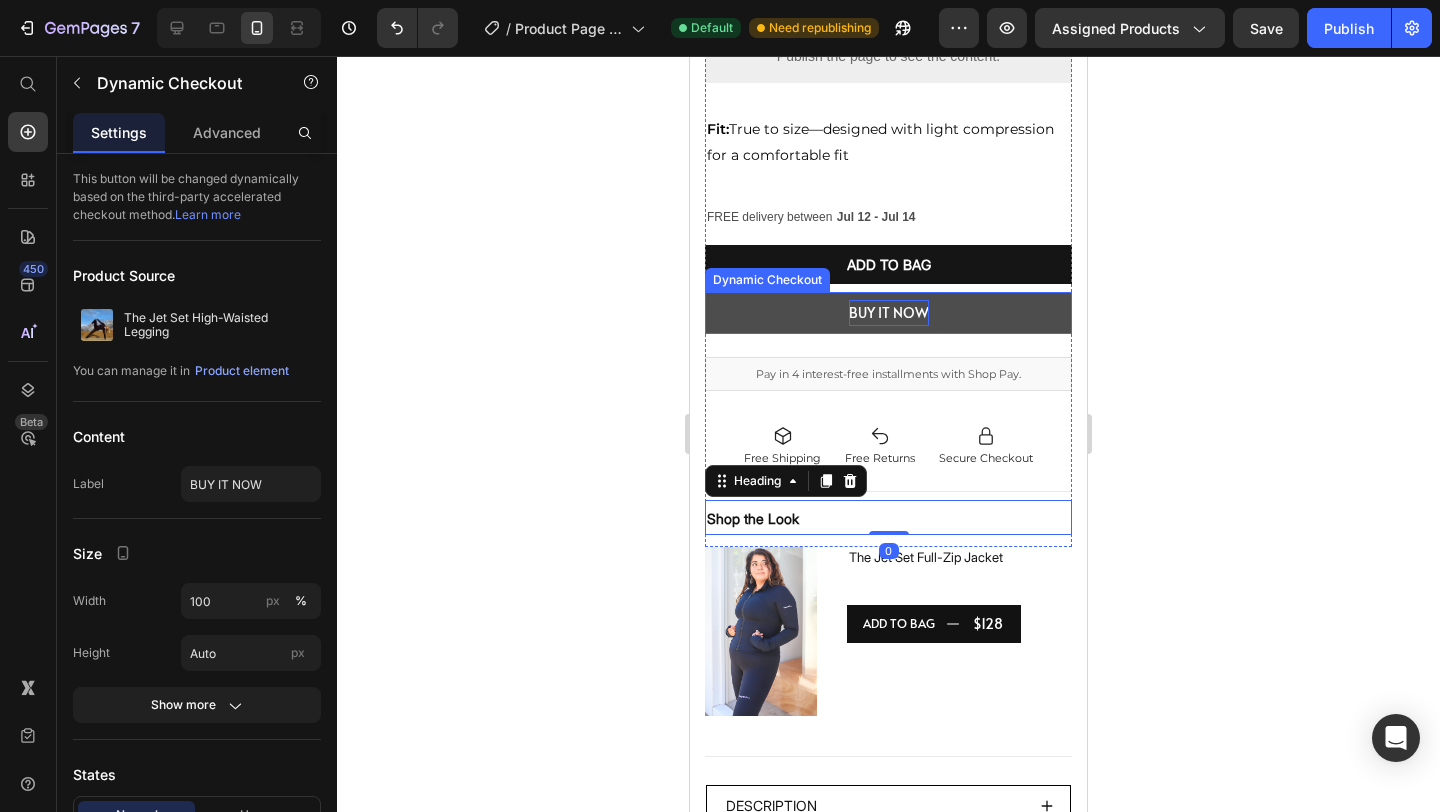 click on "BUY IT NOW" at bounding box center (889, 312) 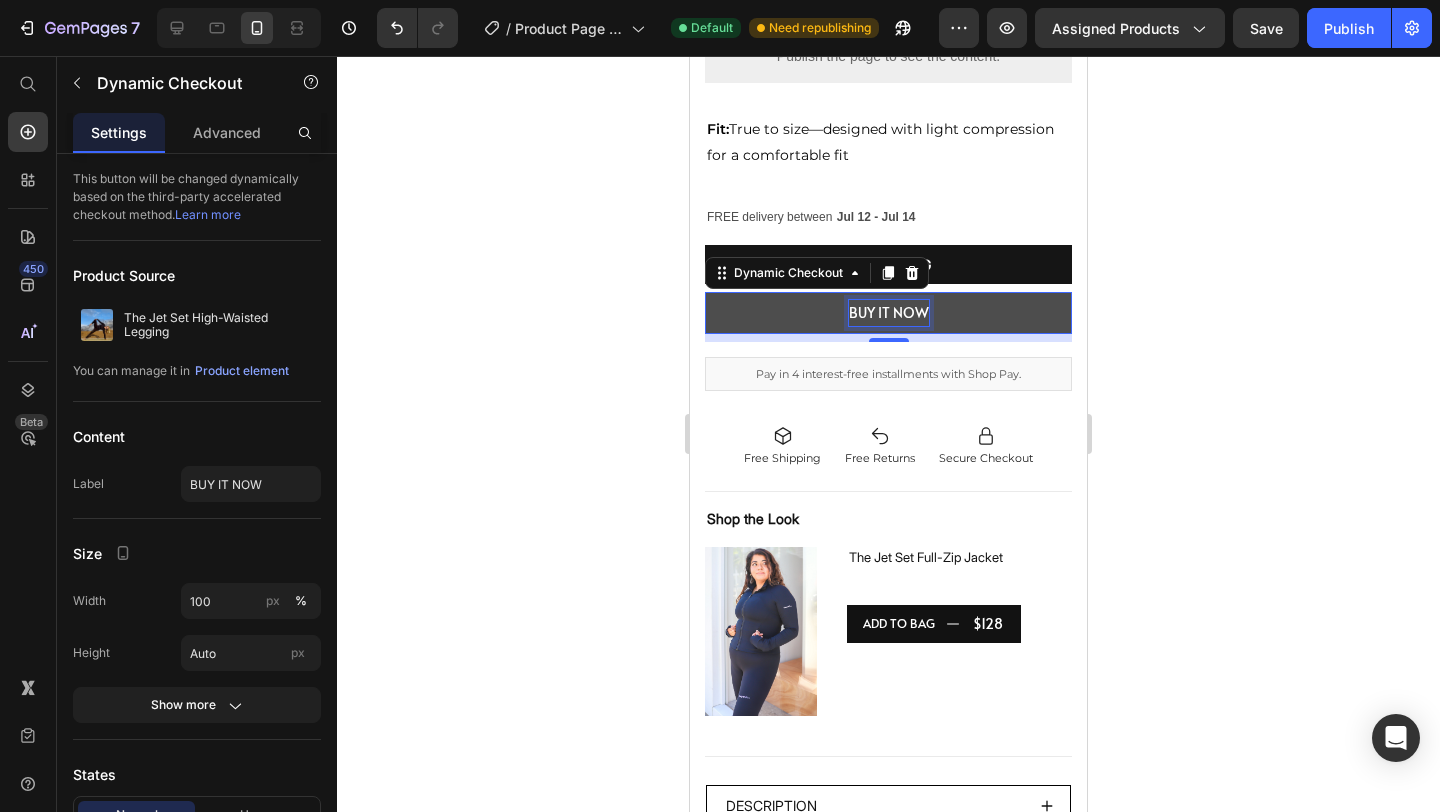 click on "BUY IT NOW" at bounding box center [889, 312] 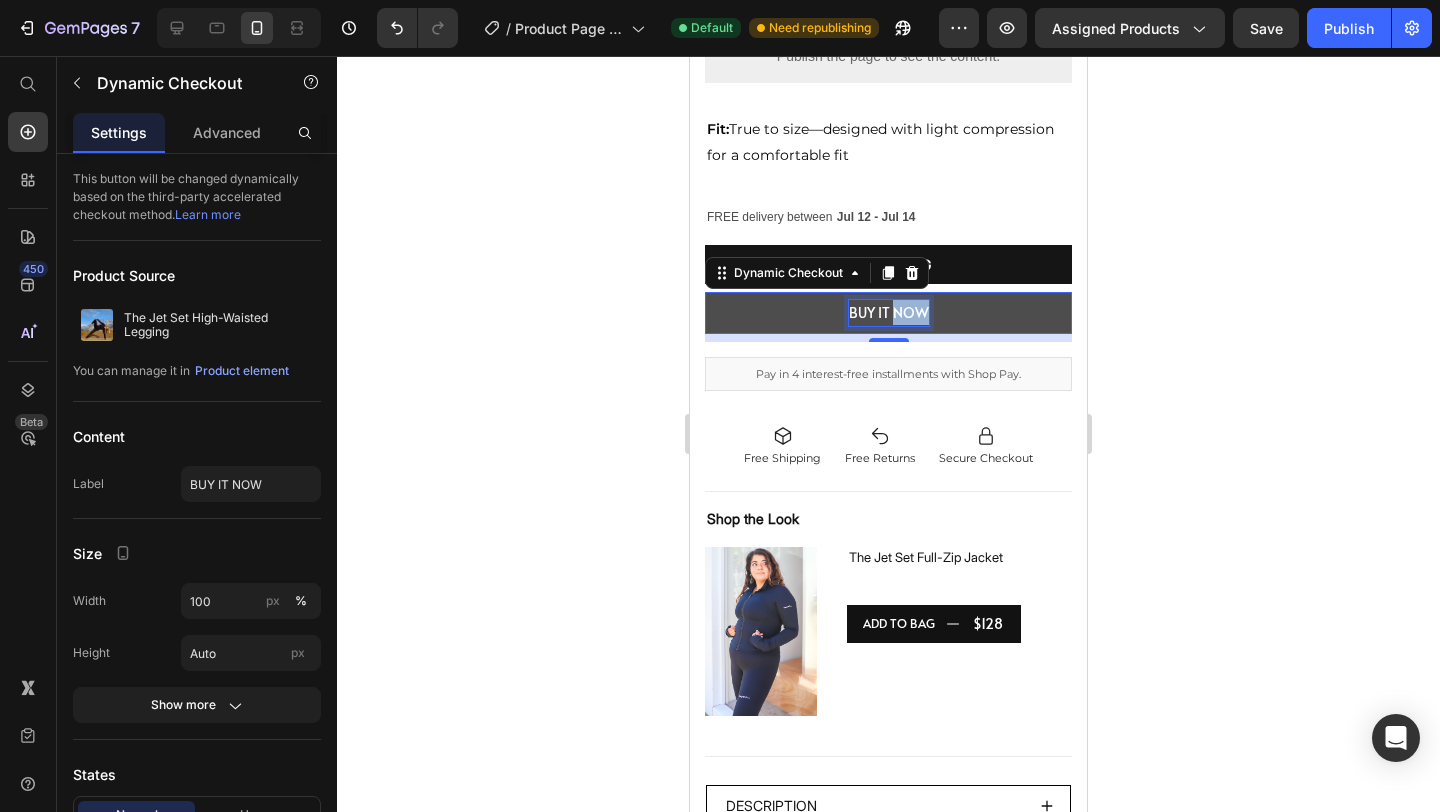 click on "BUY IT NOW" at bounding box center [889, 312] 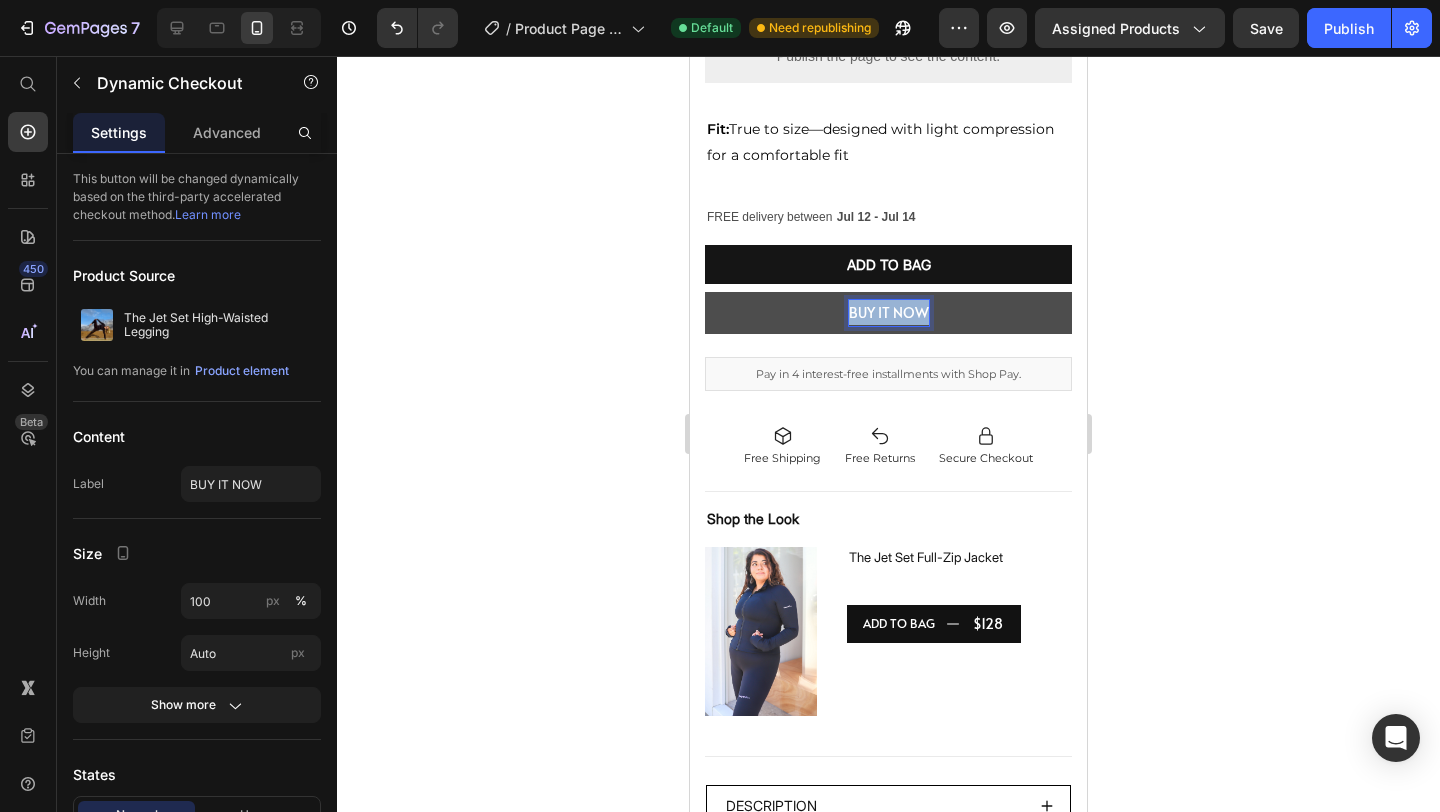 click on "BUY IT NOW" at bounding box center (889, 312) 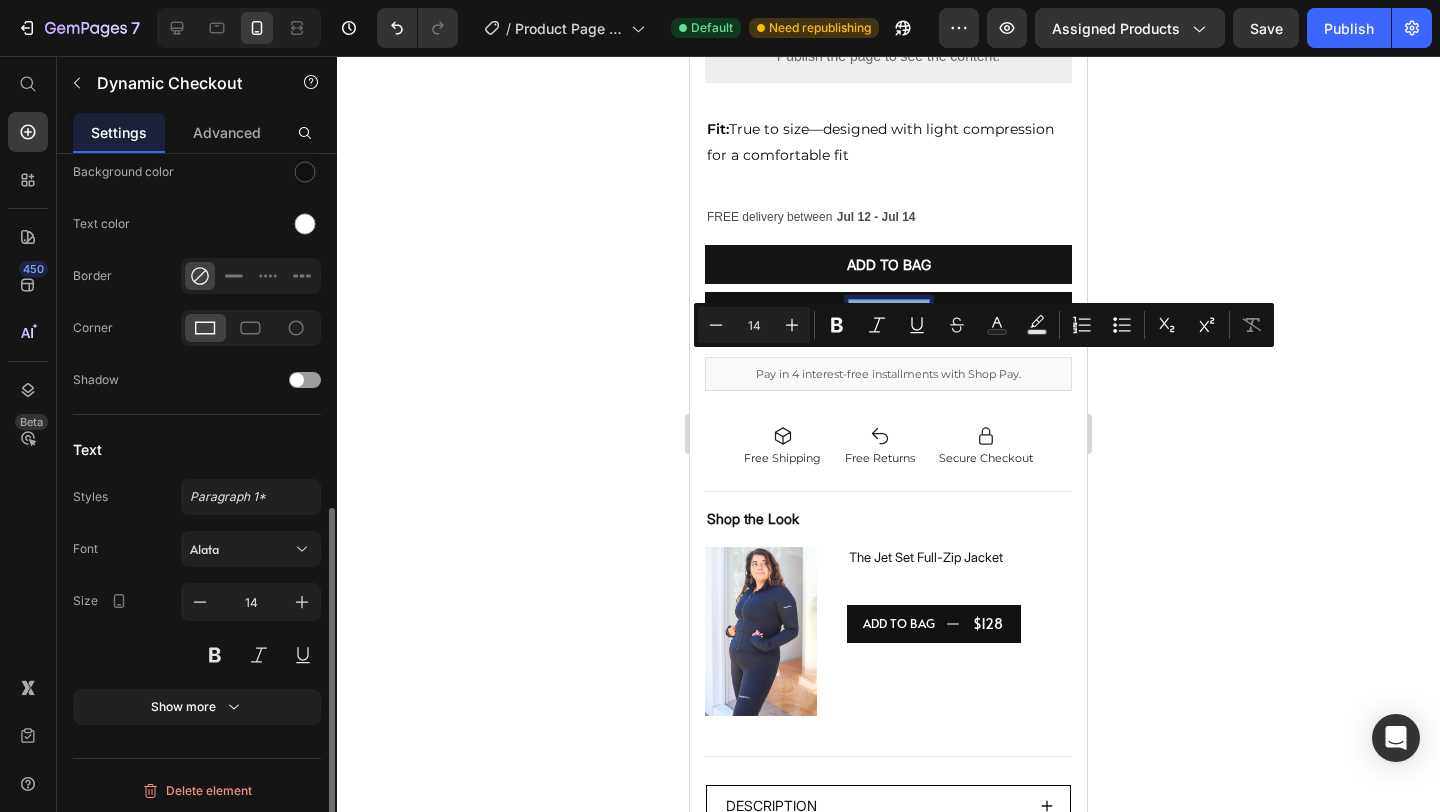 scroll, scrollTop: 700, scrollLeft: 0, axis: vertical 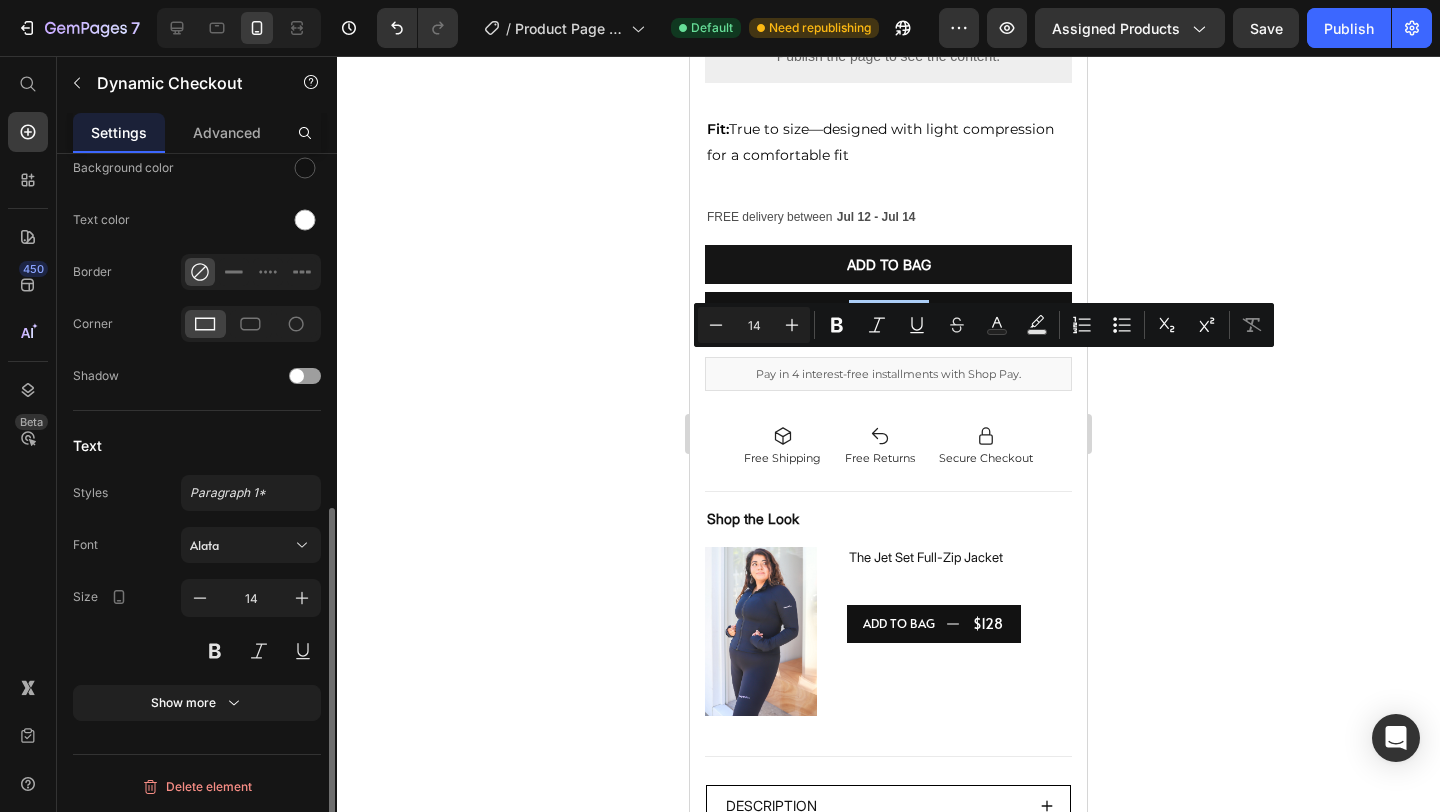 click 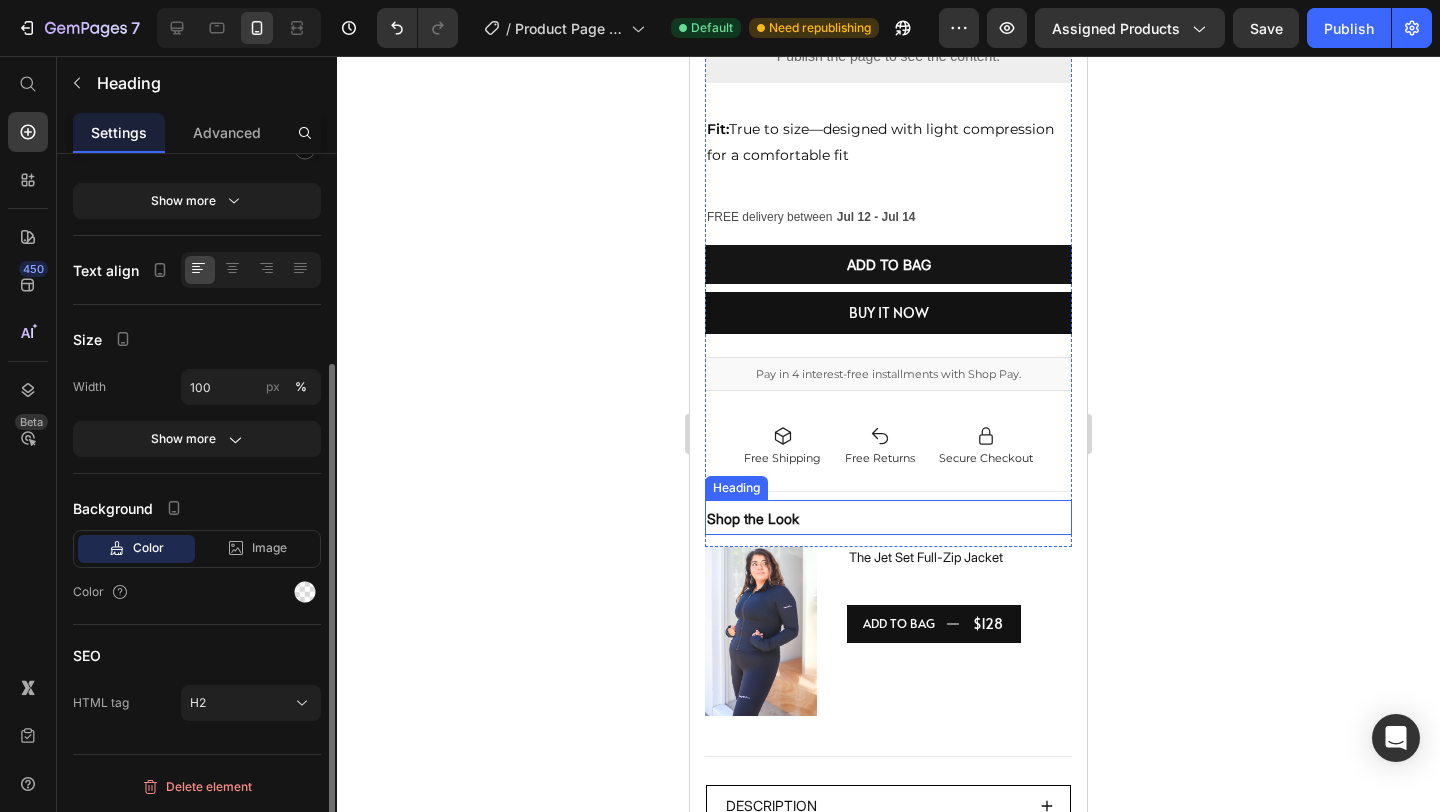 click on "Shop the Look" at bounding box center (753, 518) 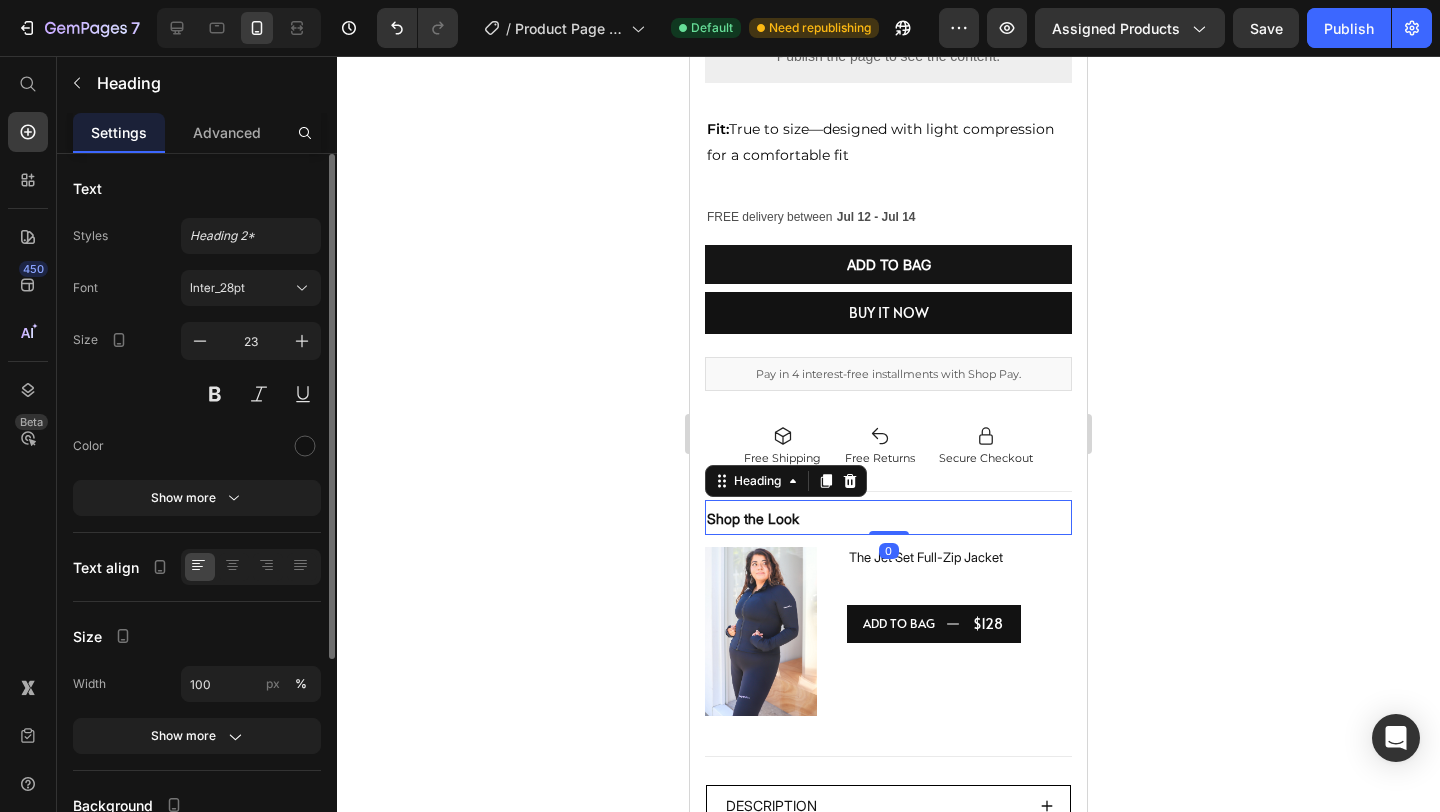 click on "Shop the Look" at bounding box center (753, 518) 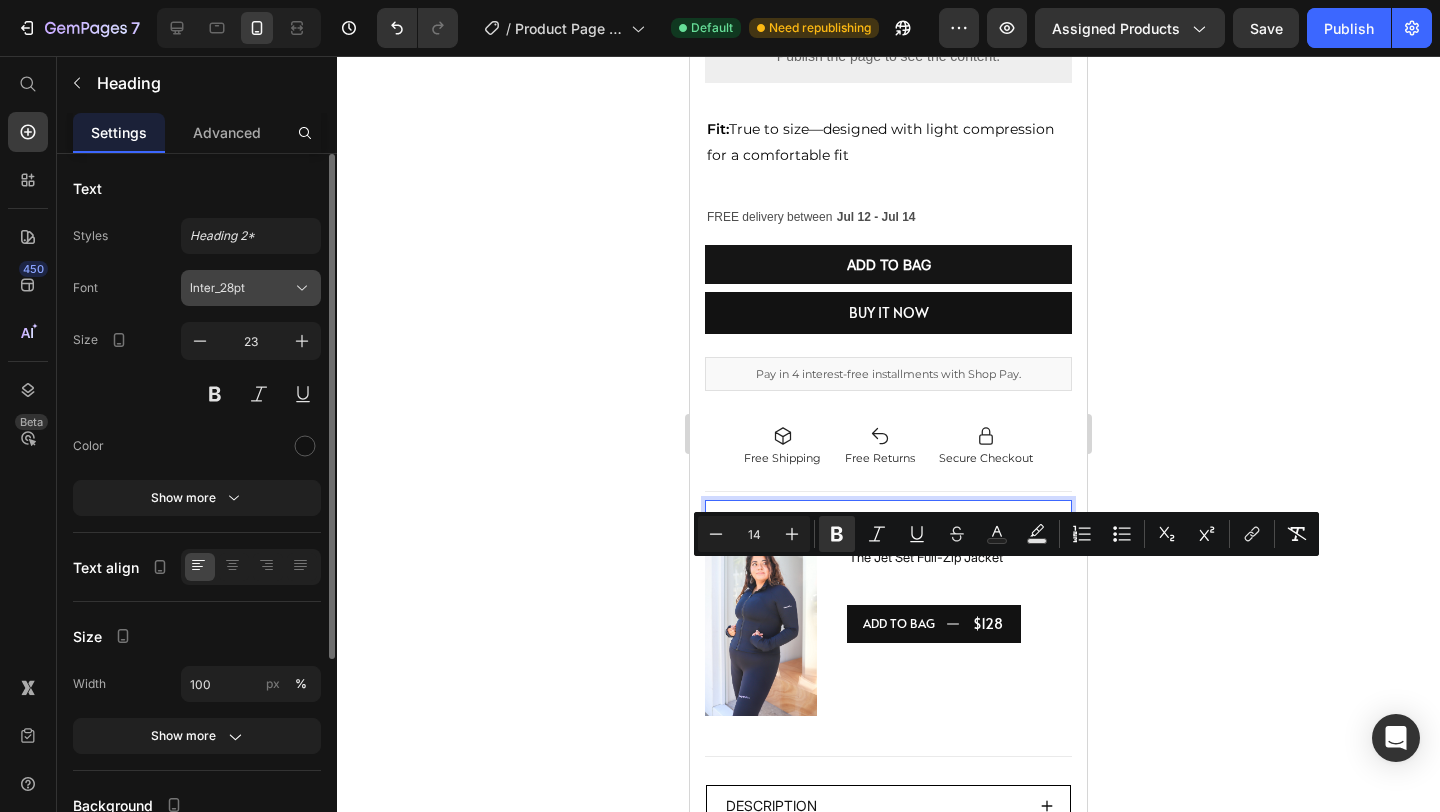 click on "Inter_28pt" at bounding box center (241, 288) 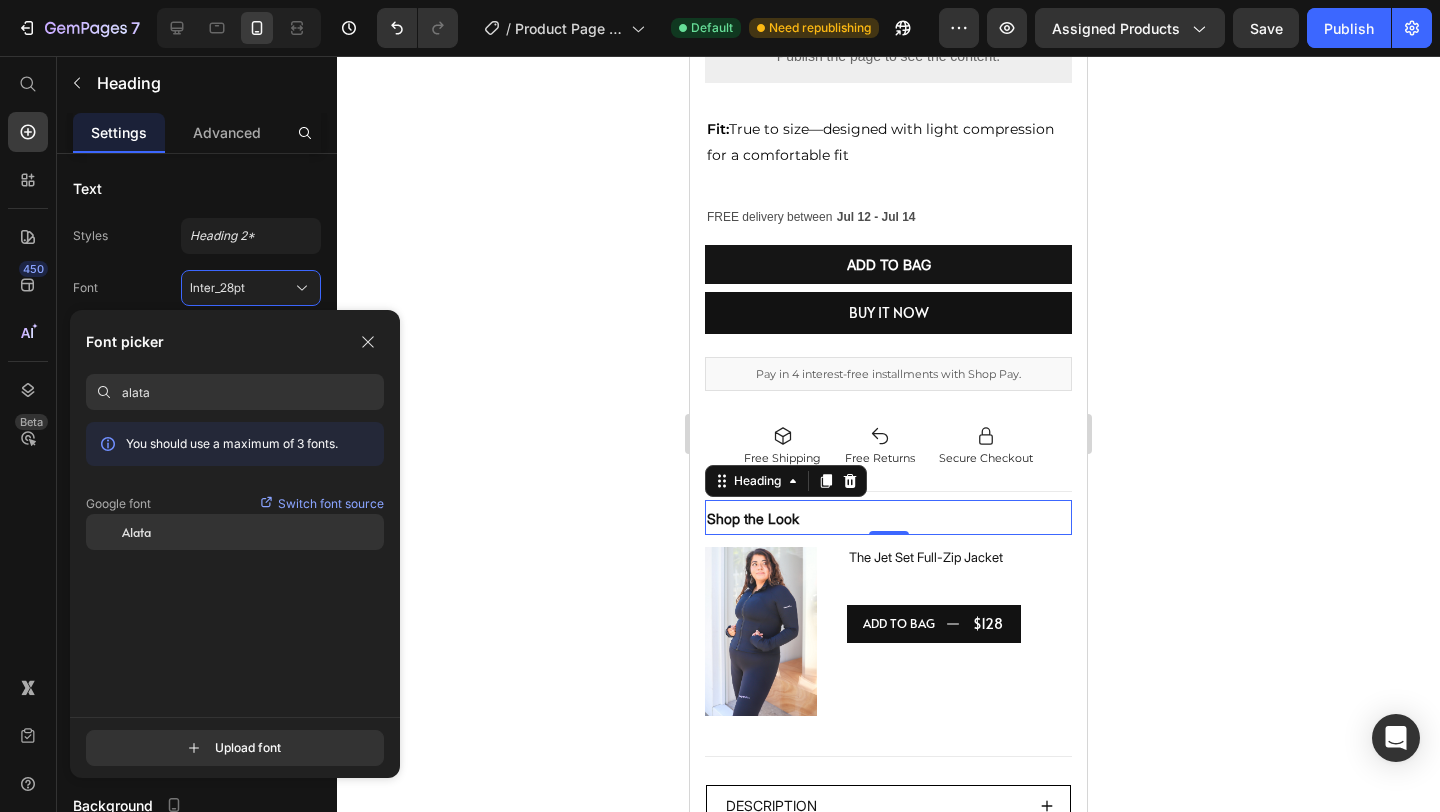 type on "alata" 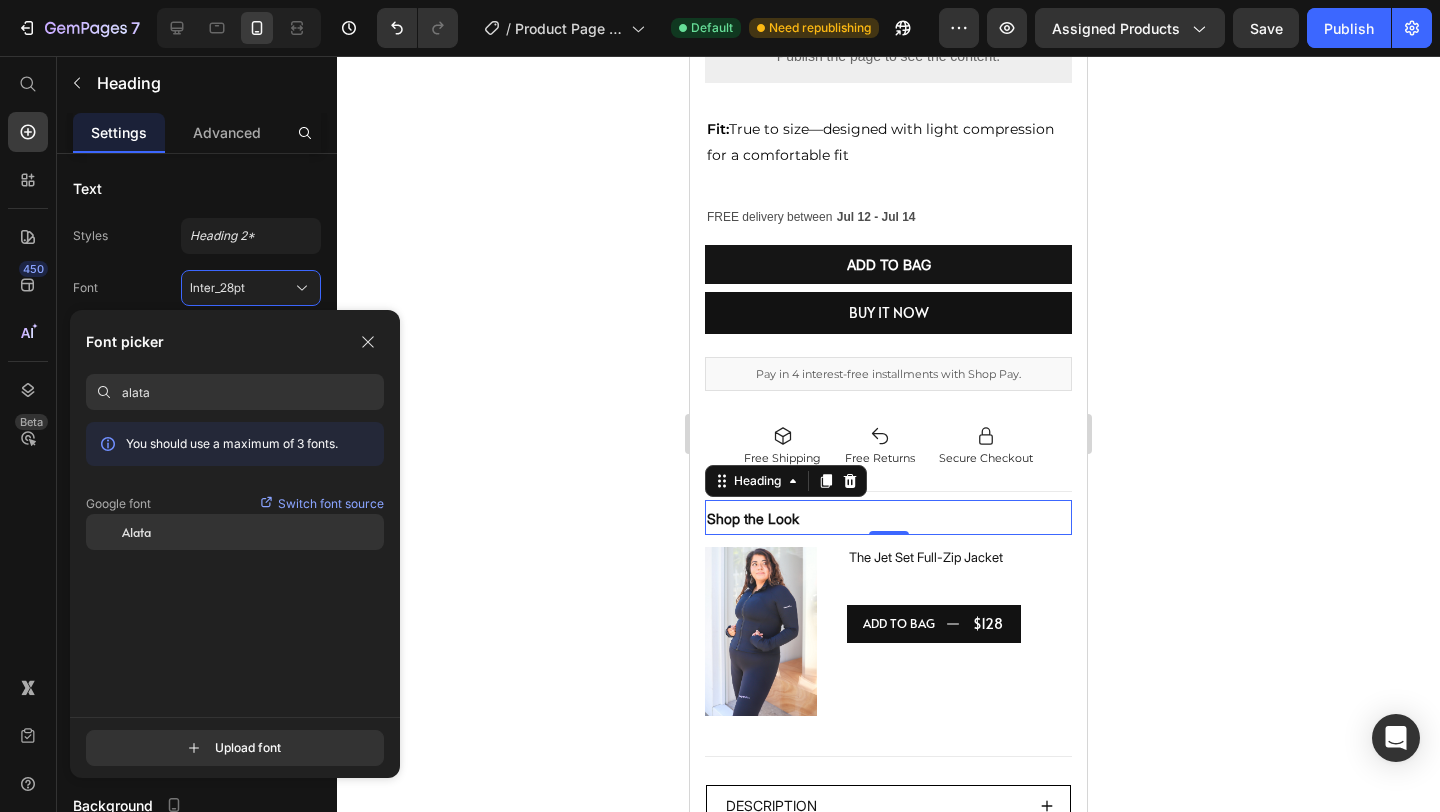 click on "Alata" 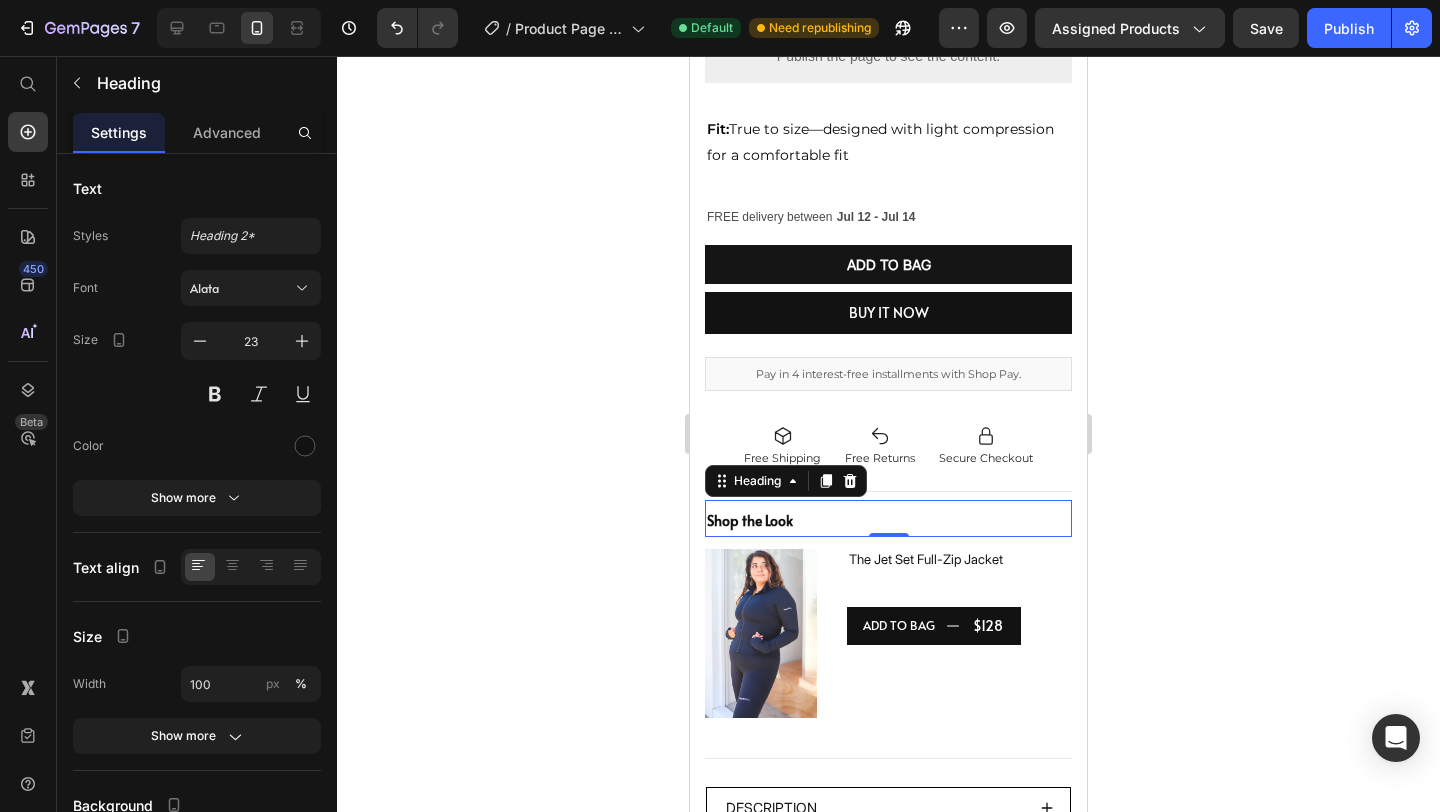 click 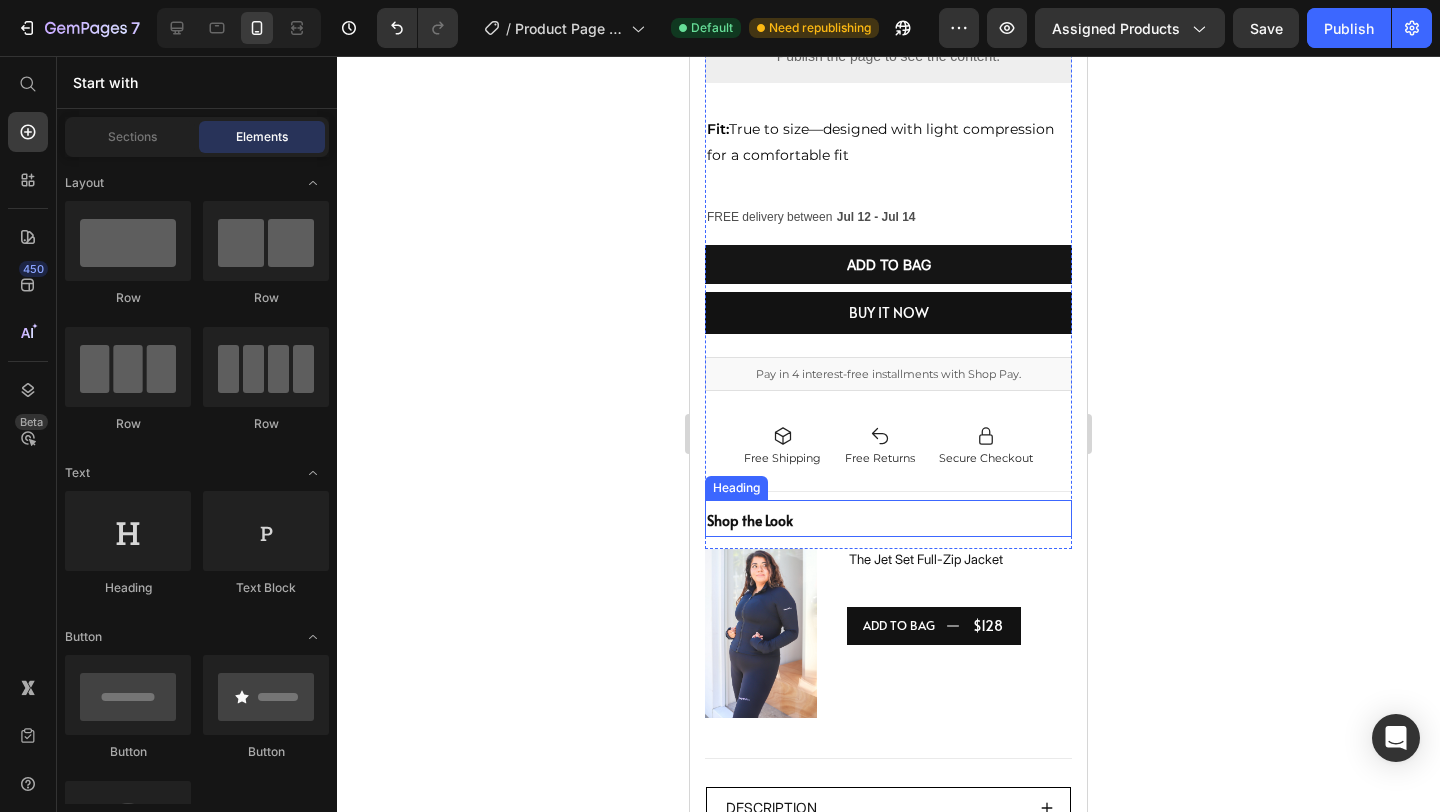 click on "Shop the Look" at bounding box center [750, 520] 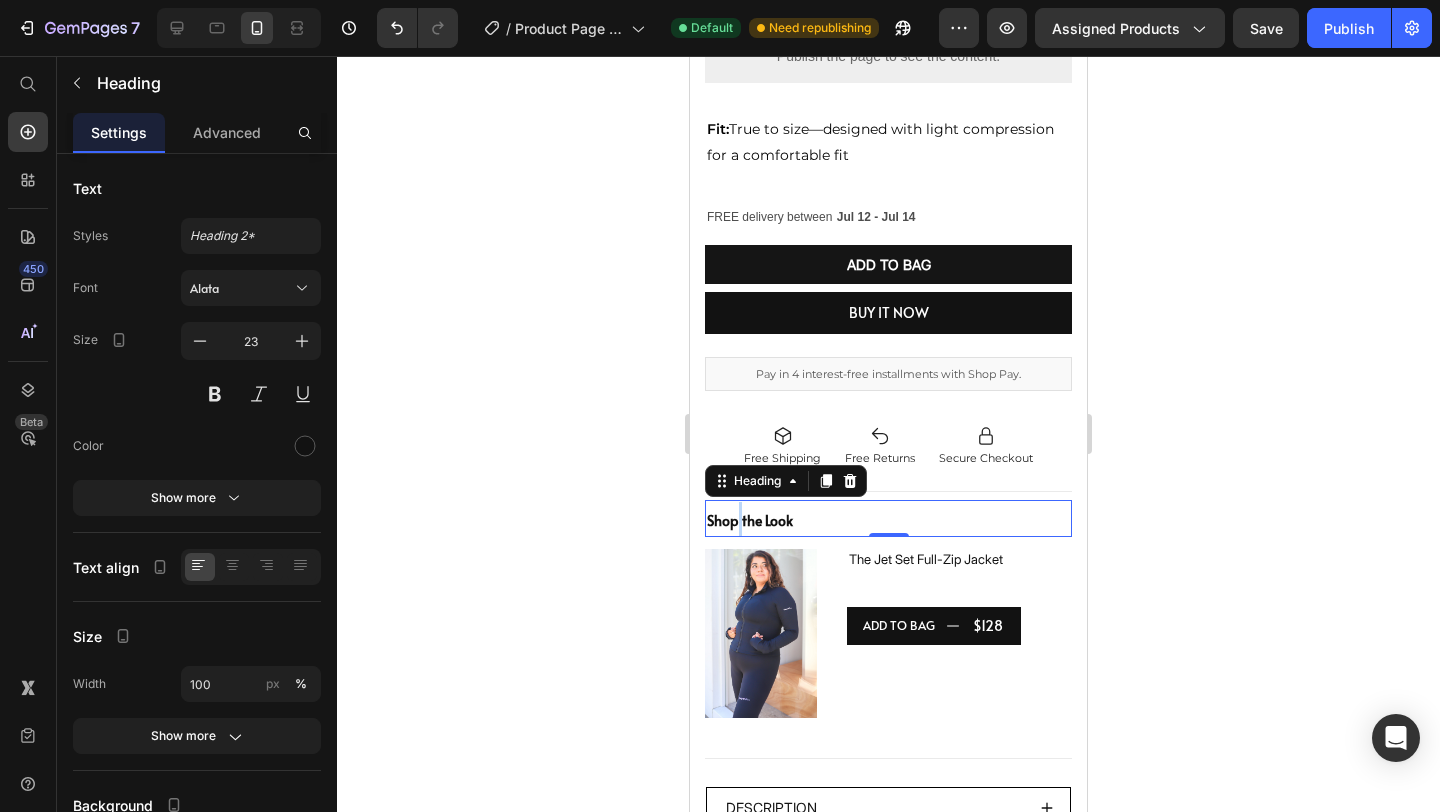 click on "Shop the Look" at bounding box center (750, 520) 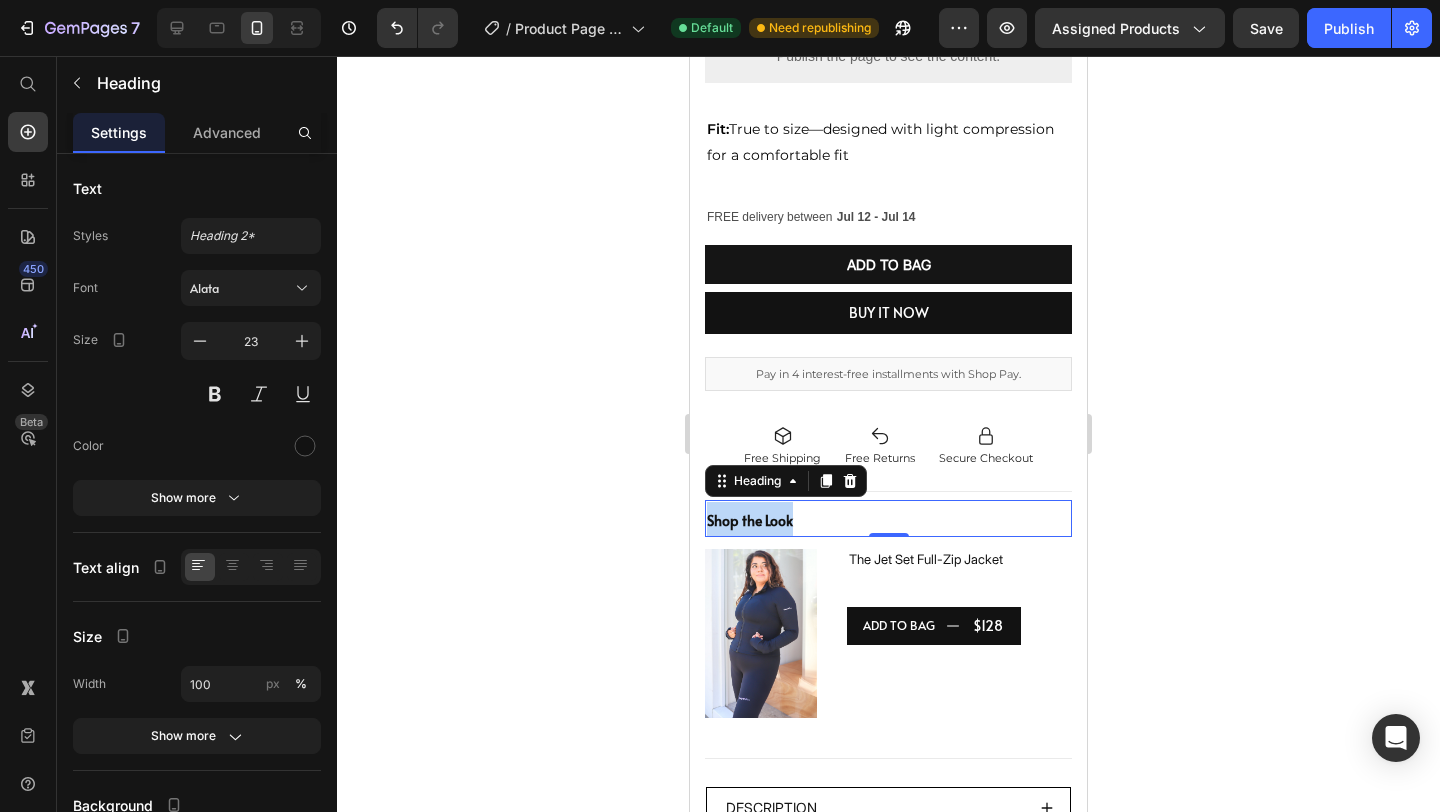 click on "Shop the Look" at bounding box center [750, 520] 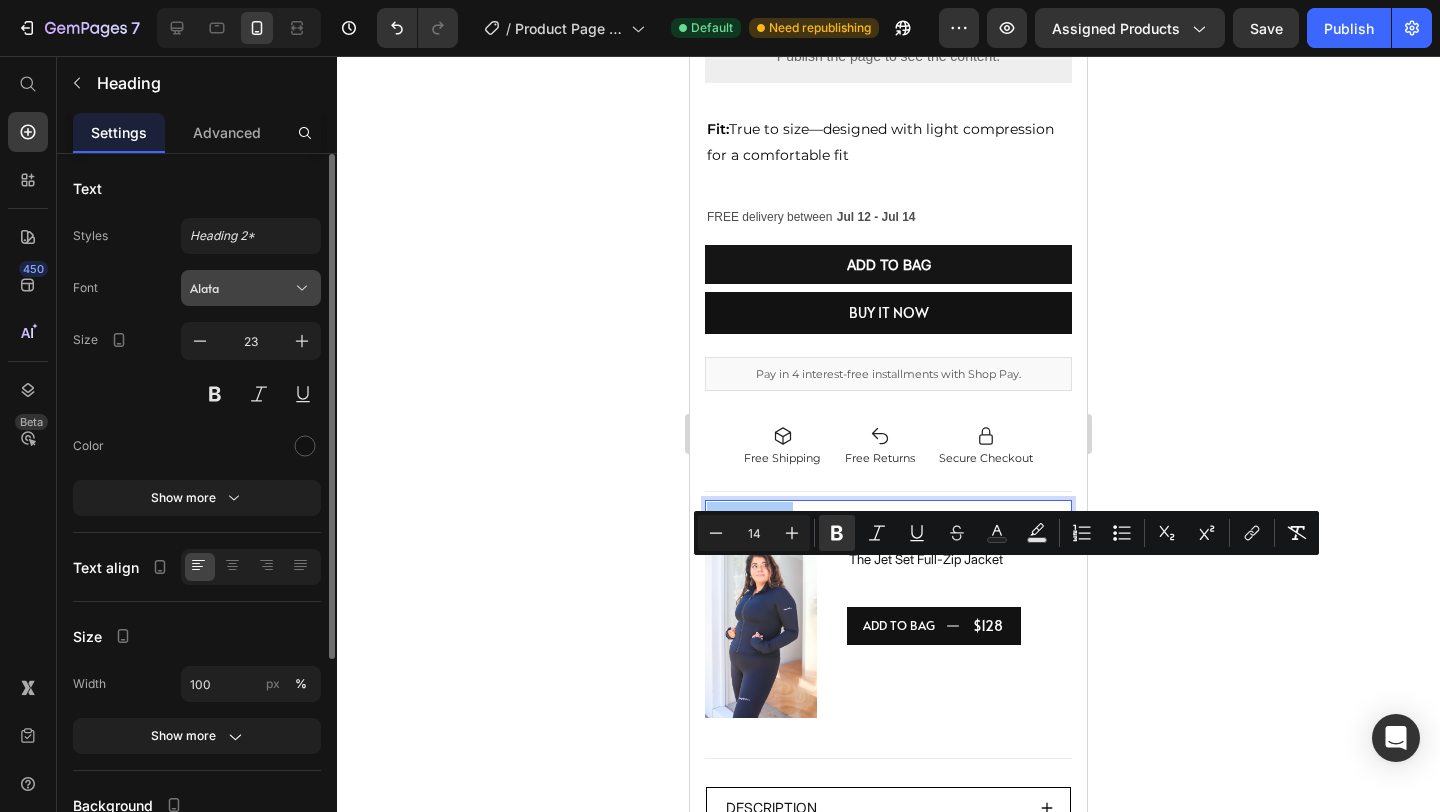 click on "Alata" at bounding box center [251, 288] 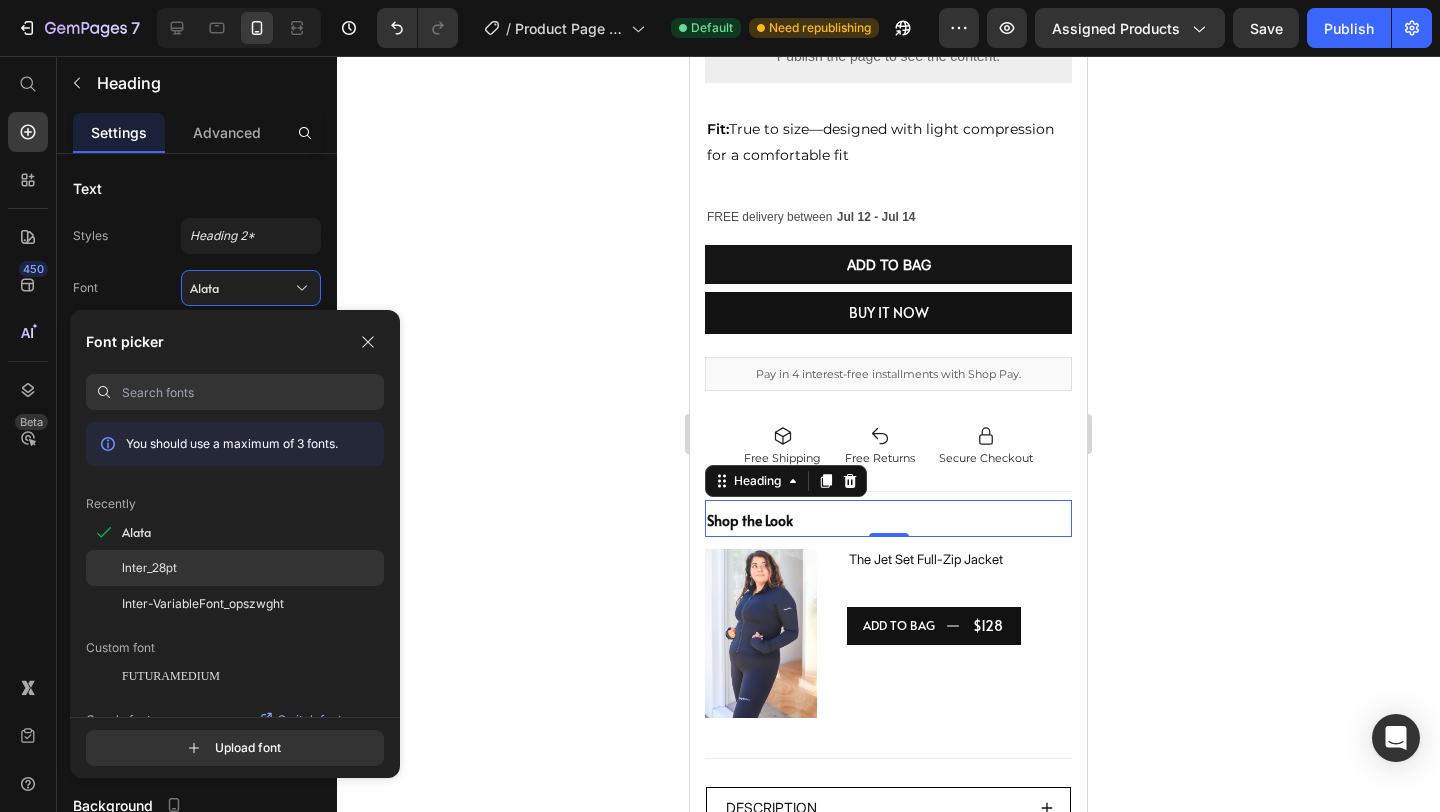 click on "Inter_28pt" 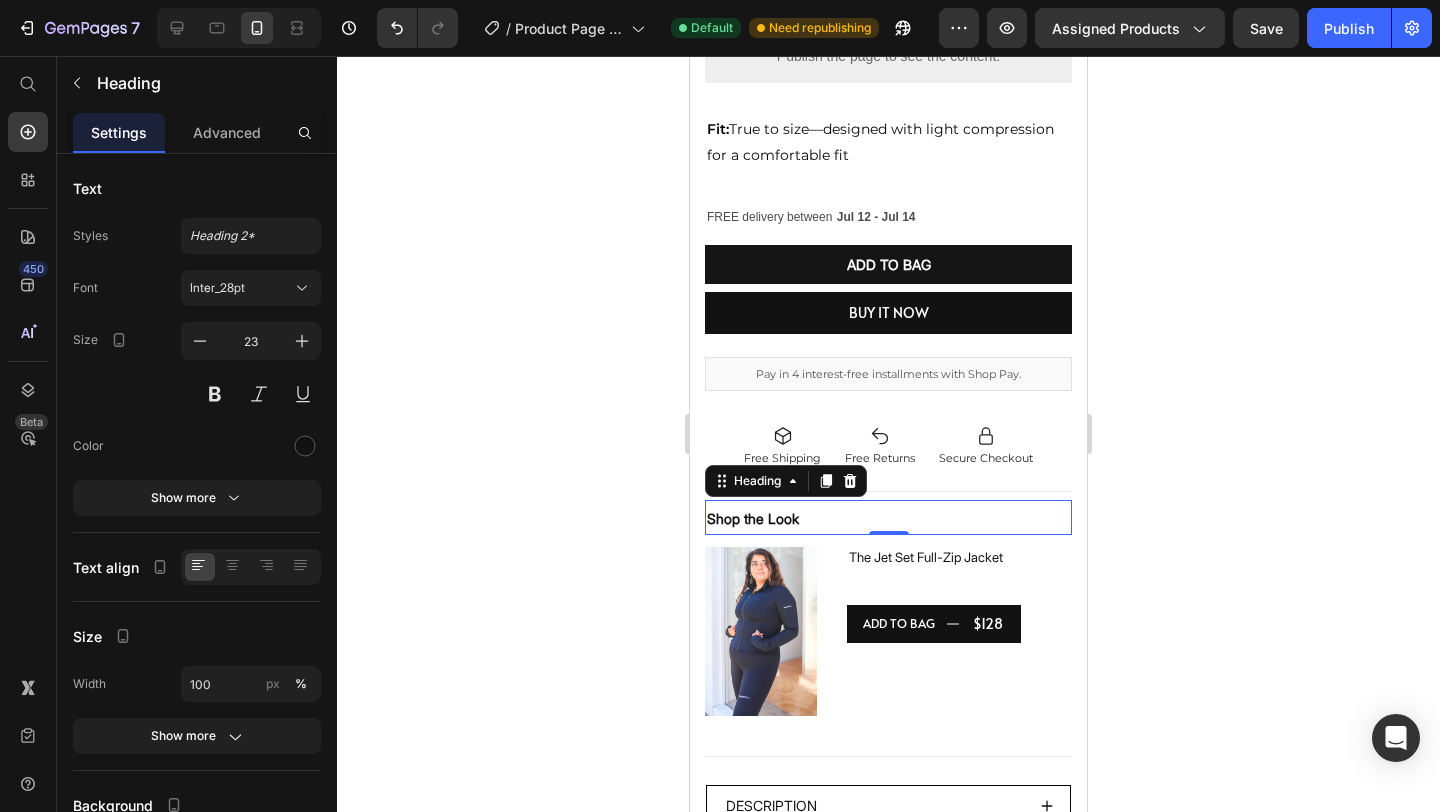 click 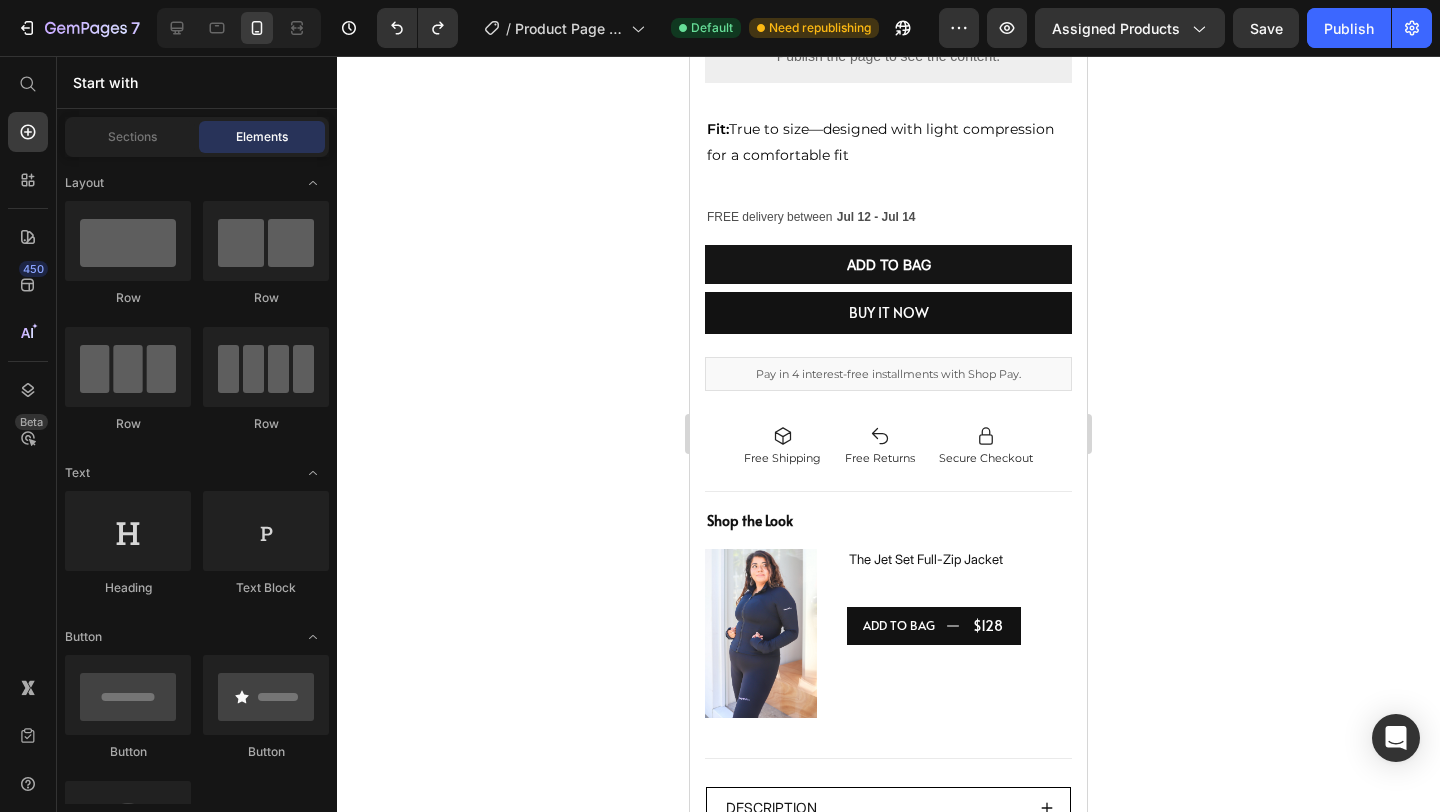 click 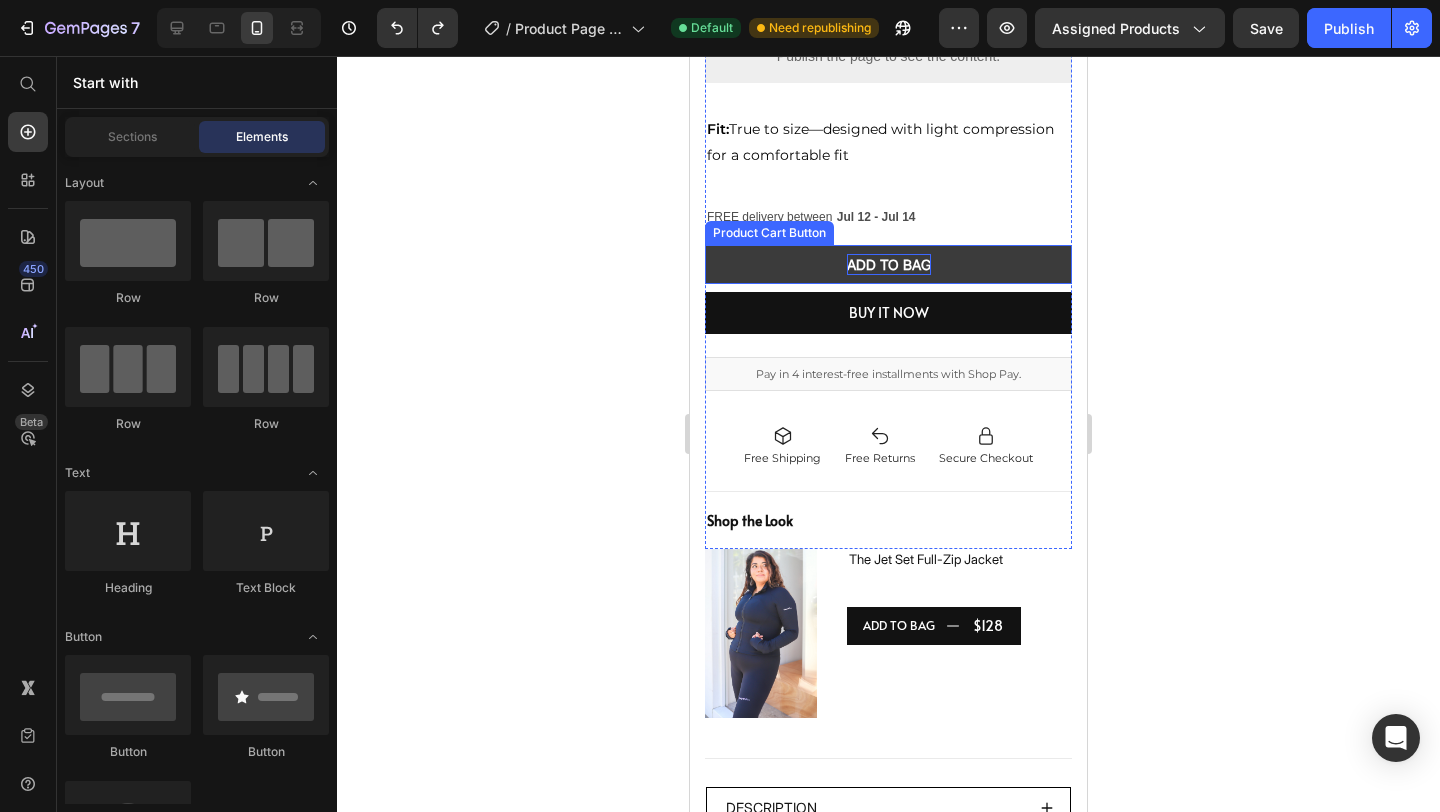 click on "add to Bag" at bounding box center [889, 264] 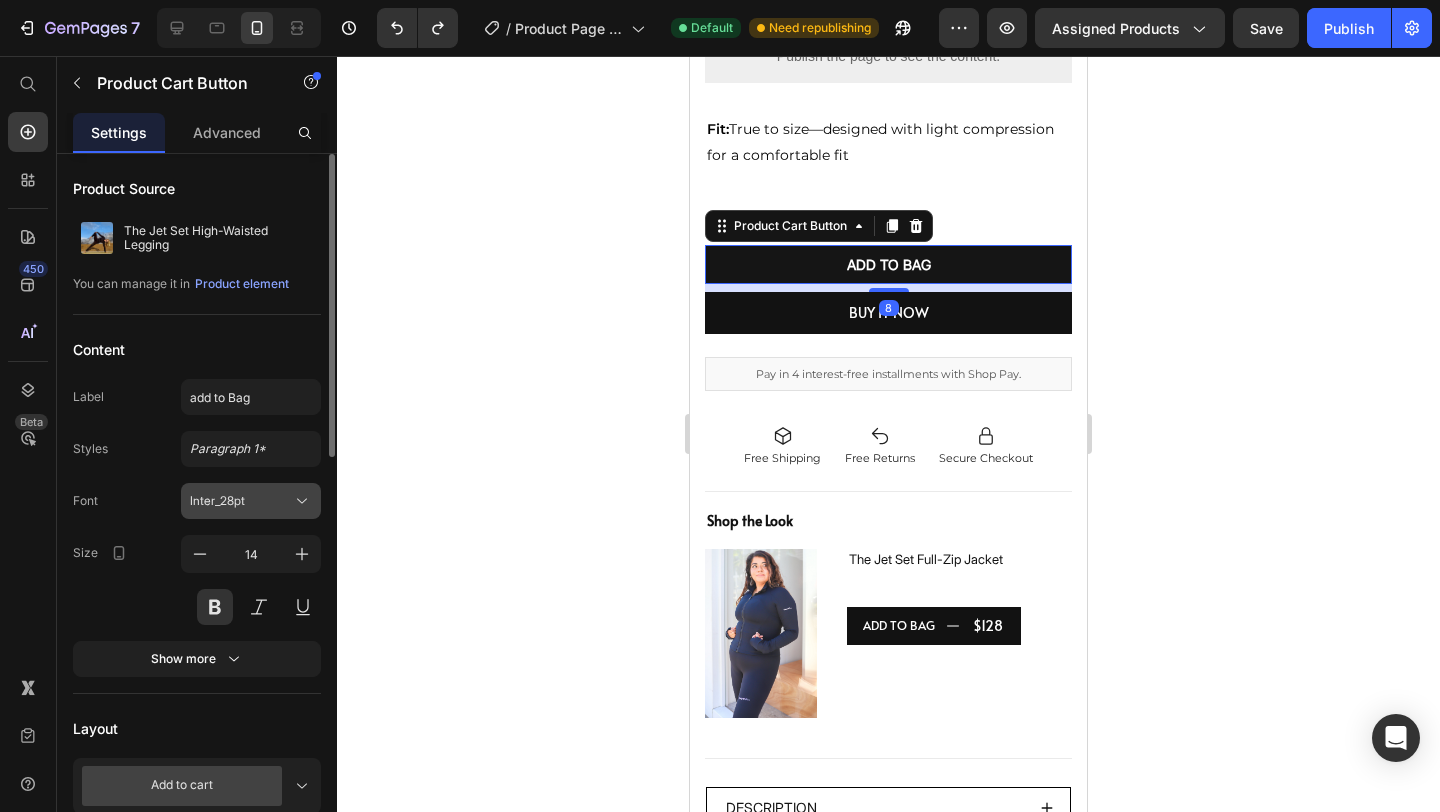 click on "Inter_28pt" at bounding box center (241, 501) 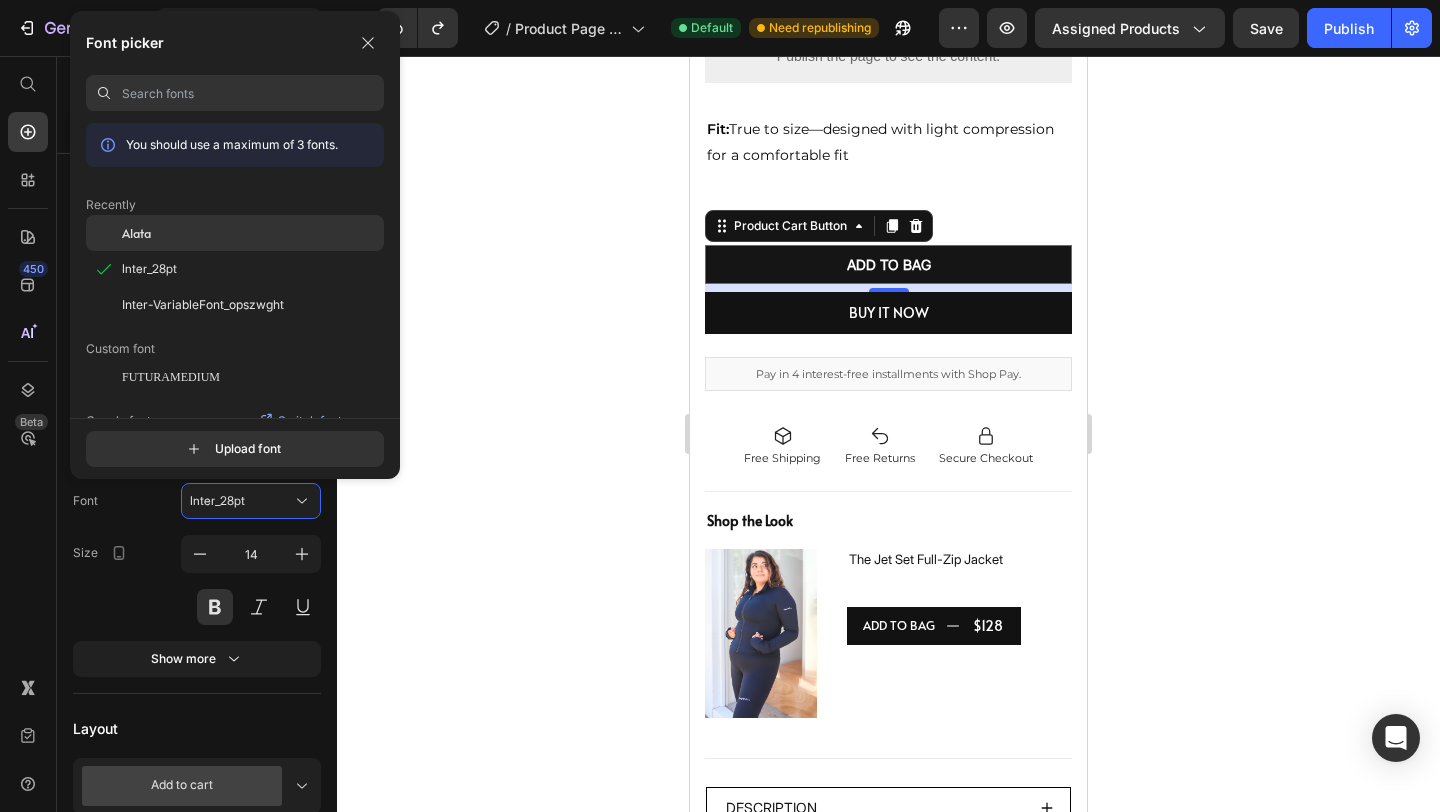 click on "Alata" 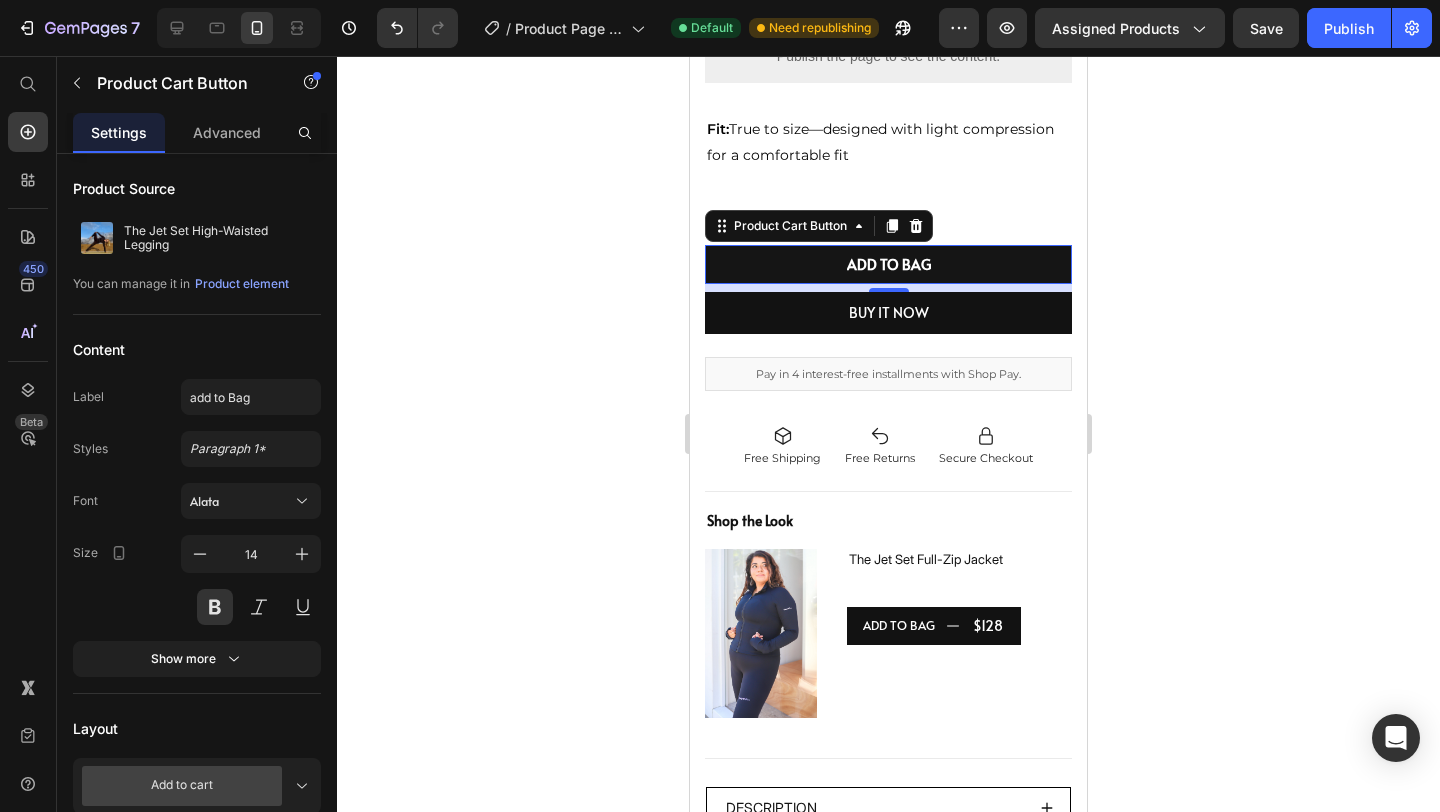 click 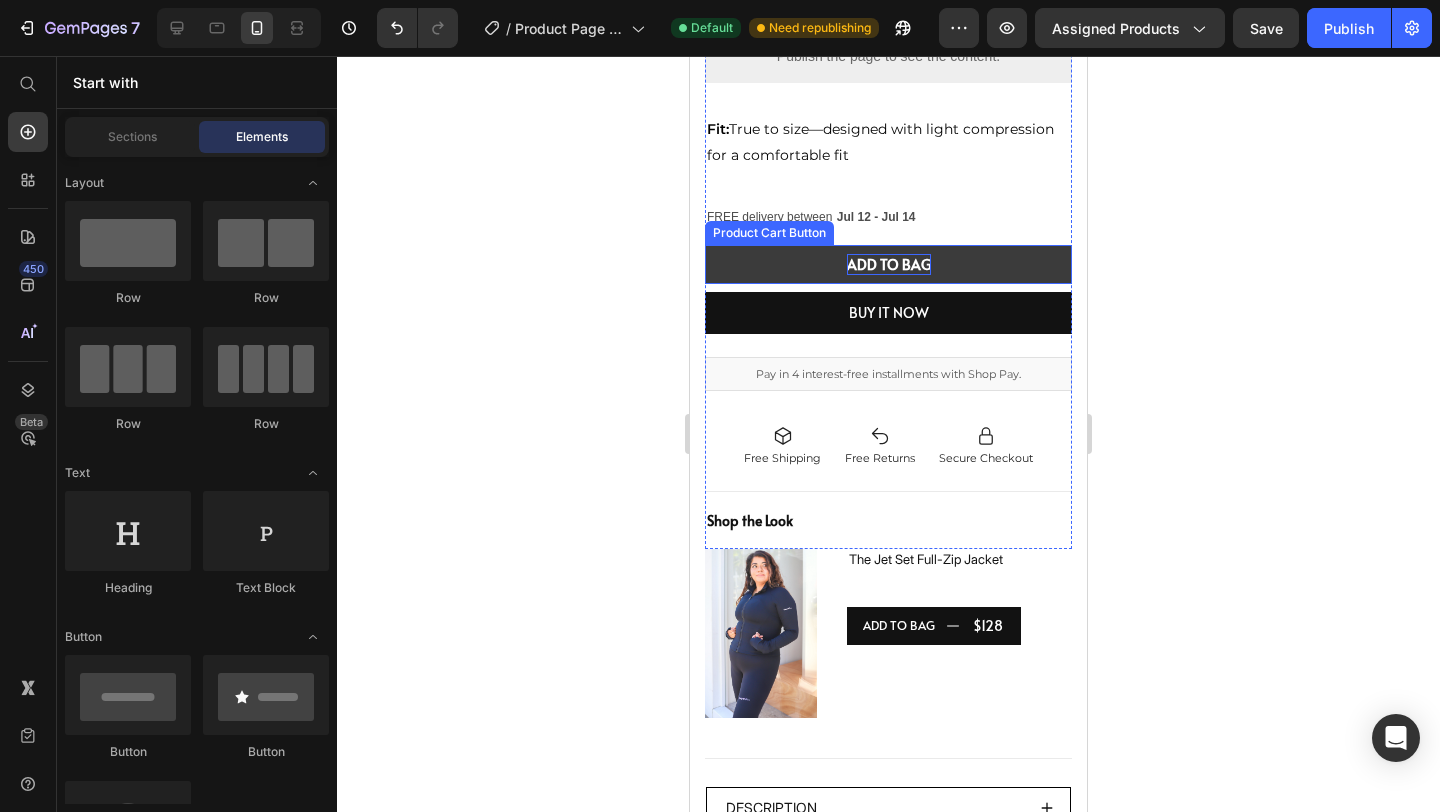 click on "add to Bag" at bounding box center (889, 264) 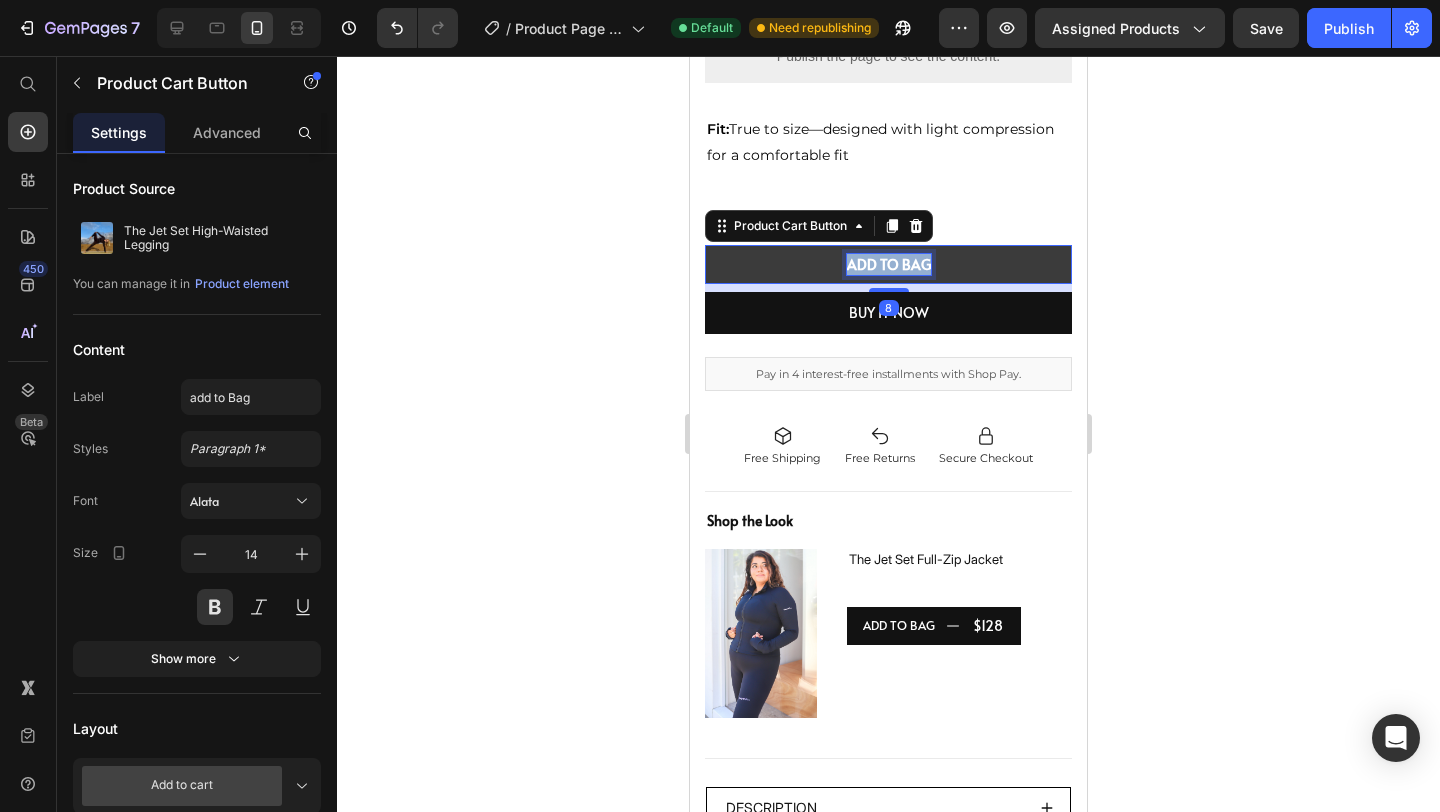 click on "add to Bag" at bounding box center [889, 264] 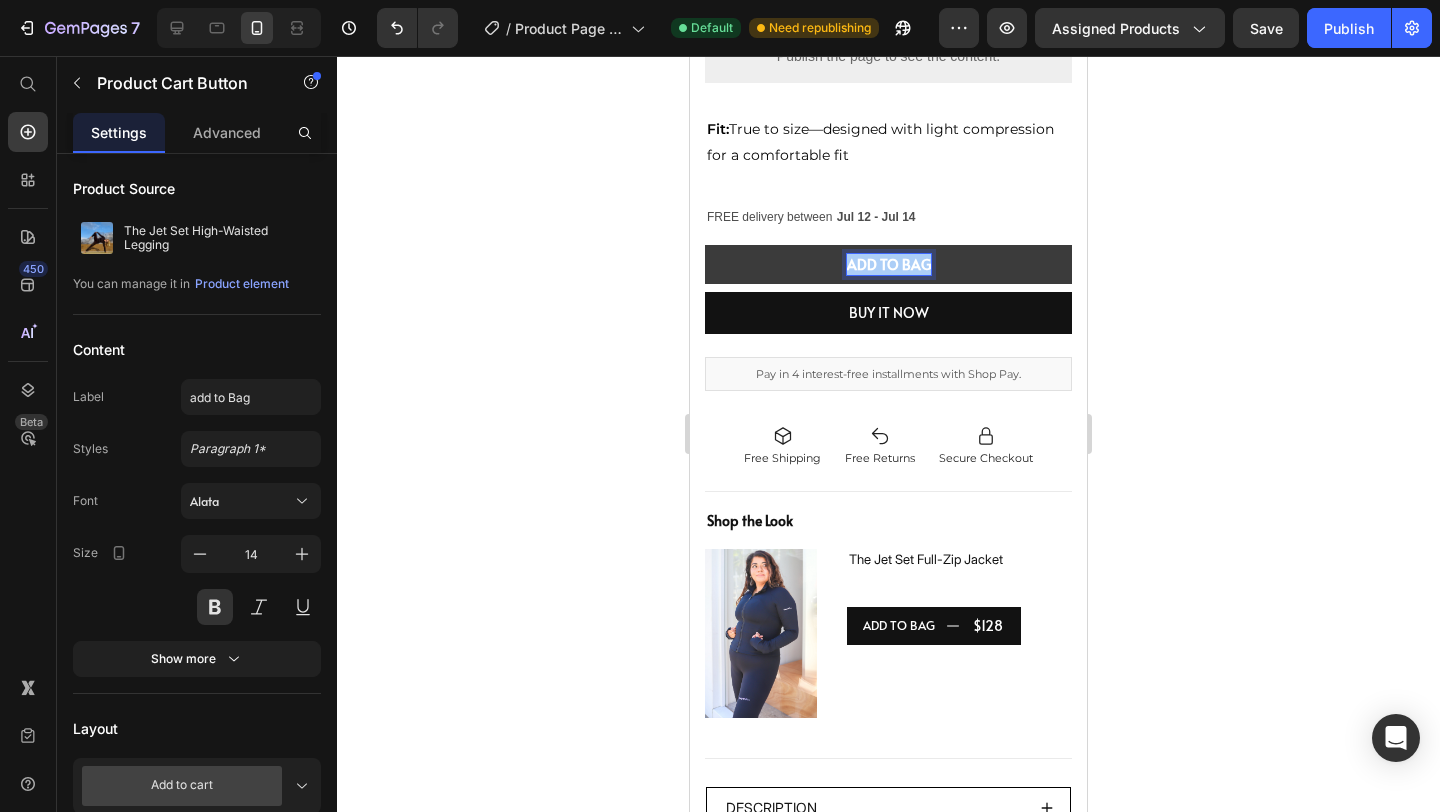 click 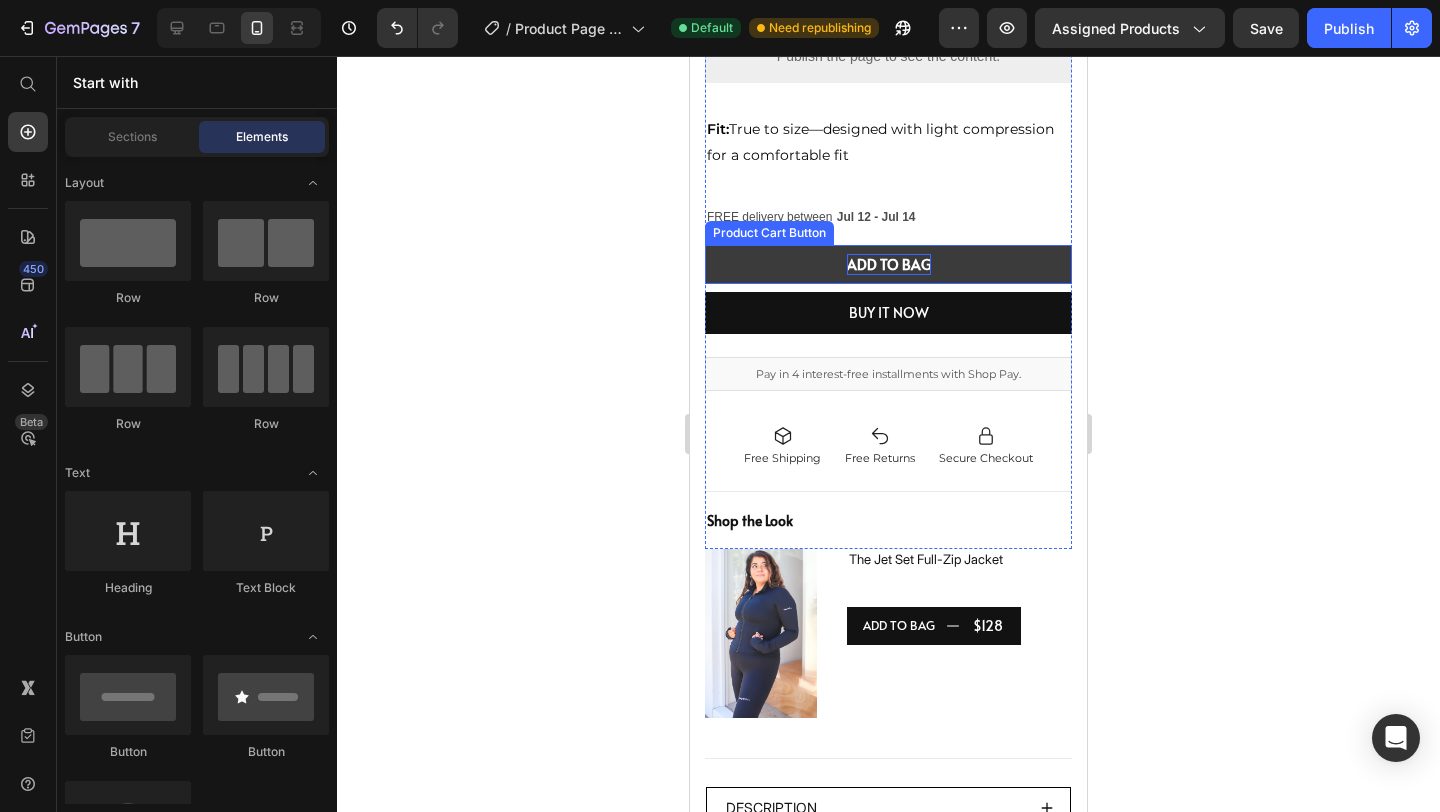 click on "add to Bag" at bounding box center (889, 264) 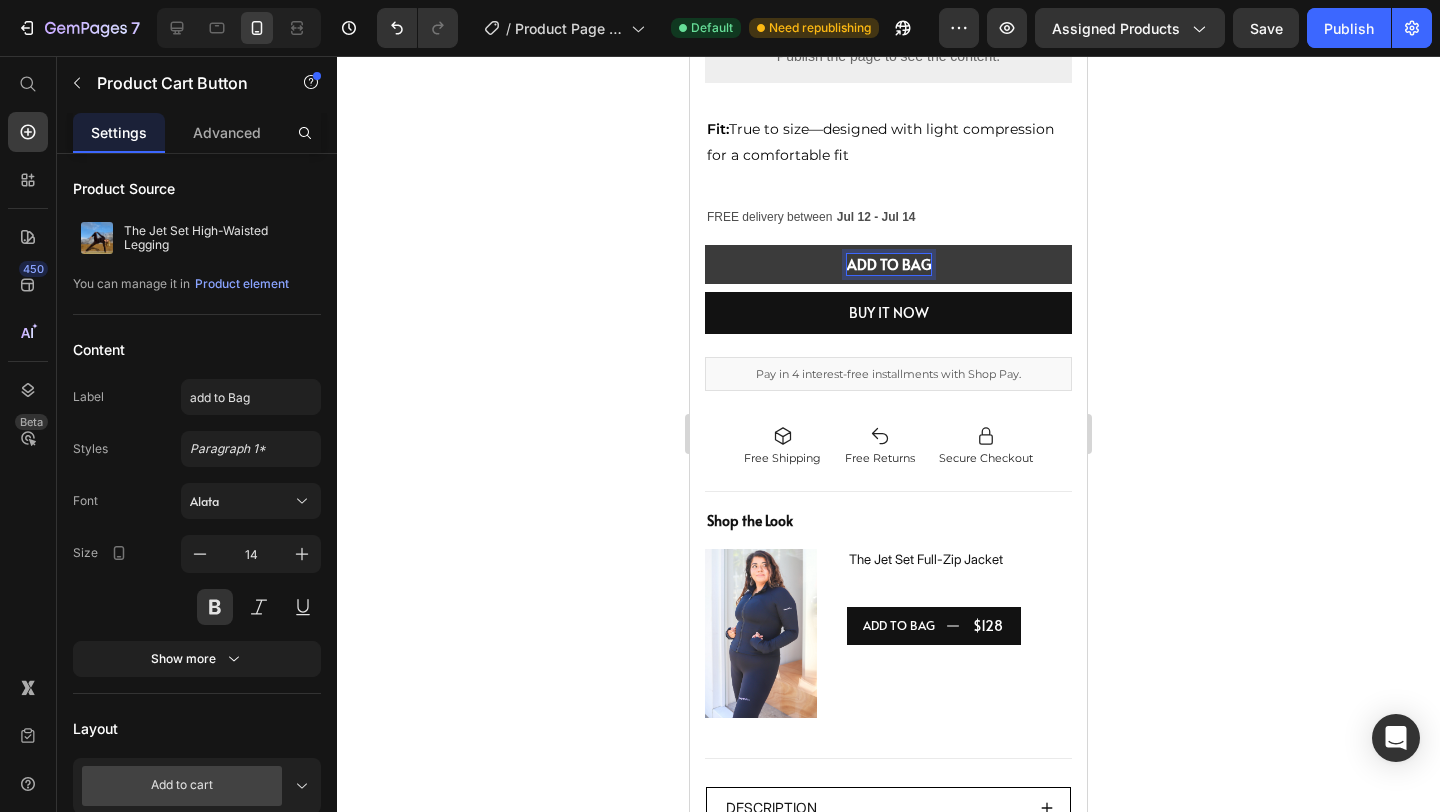 click on "add to Bag" at bounding box center [889, 264] 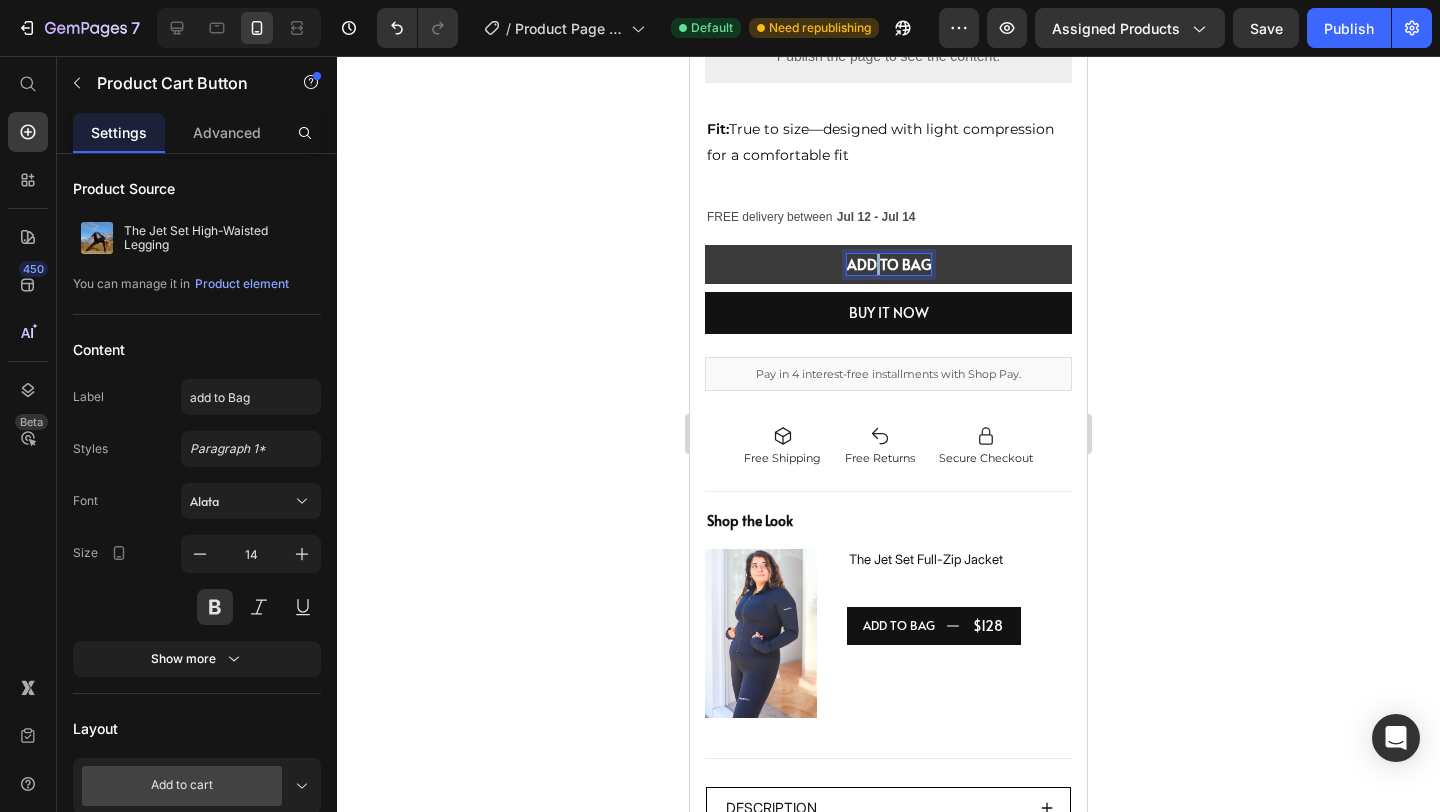 click on "add to Bag" at bounding box center (889, 264) 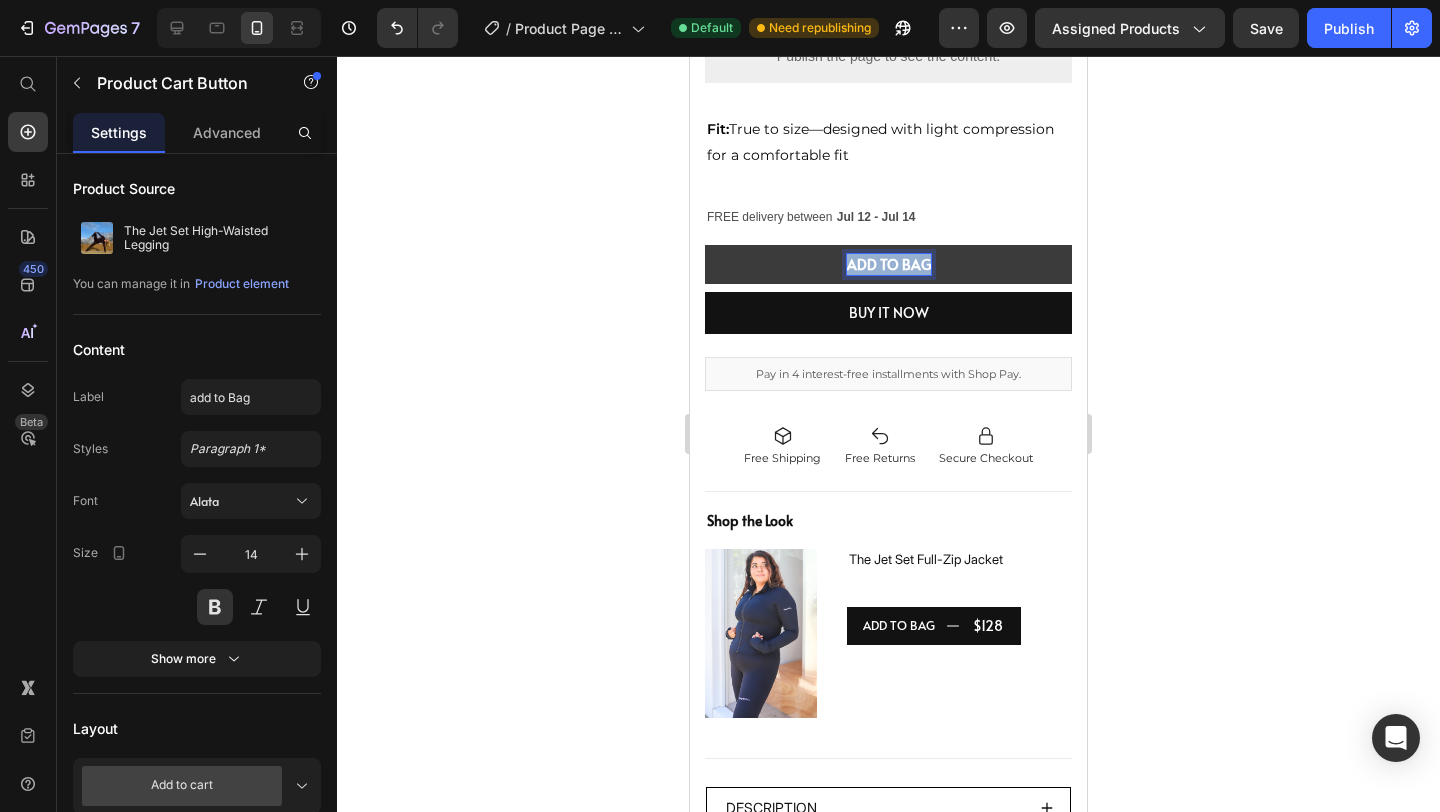 click on "add to Bag" at bounding box center [889, 264] 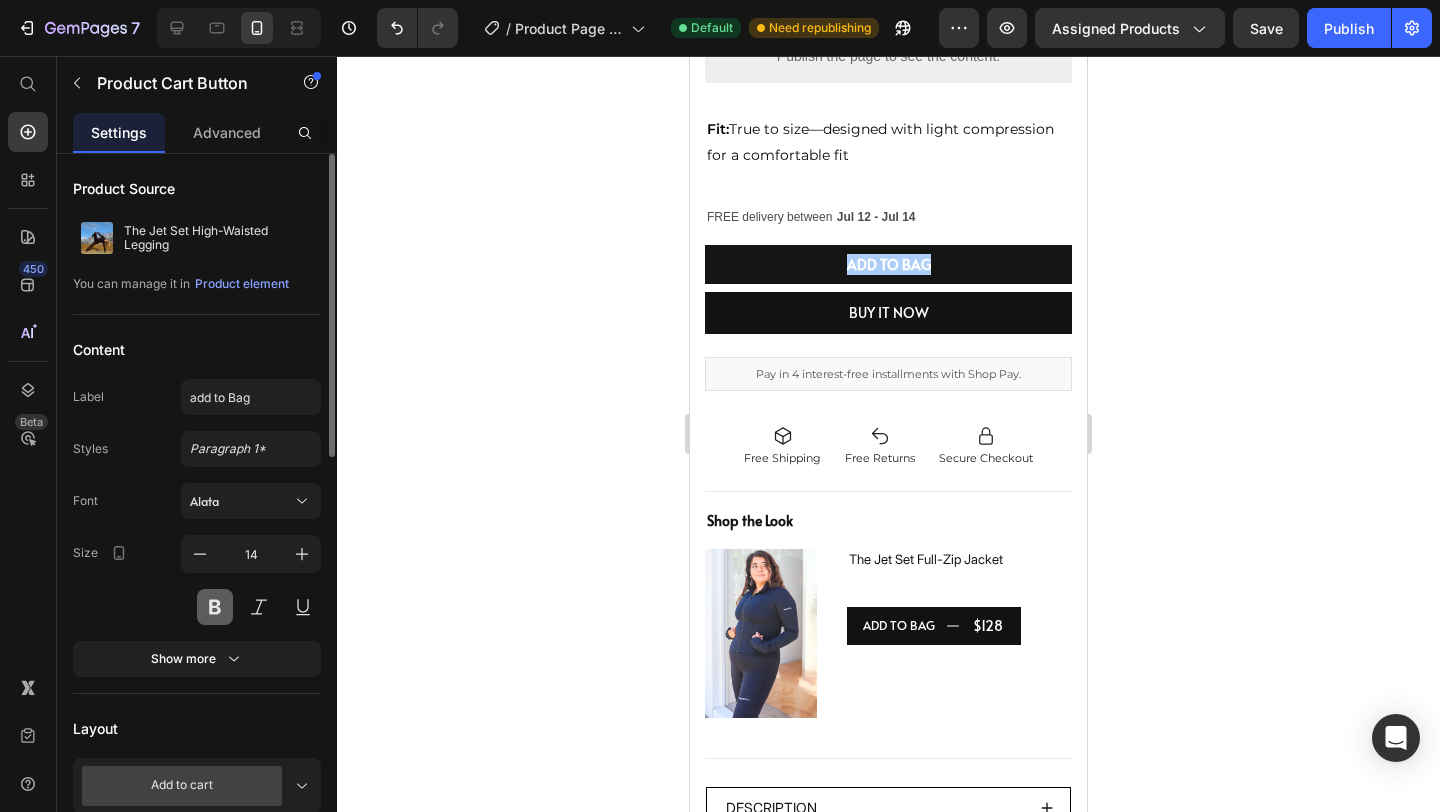 click at bounding box center (215, 607) 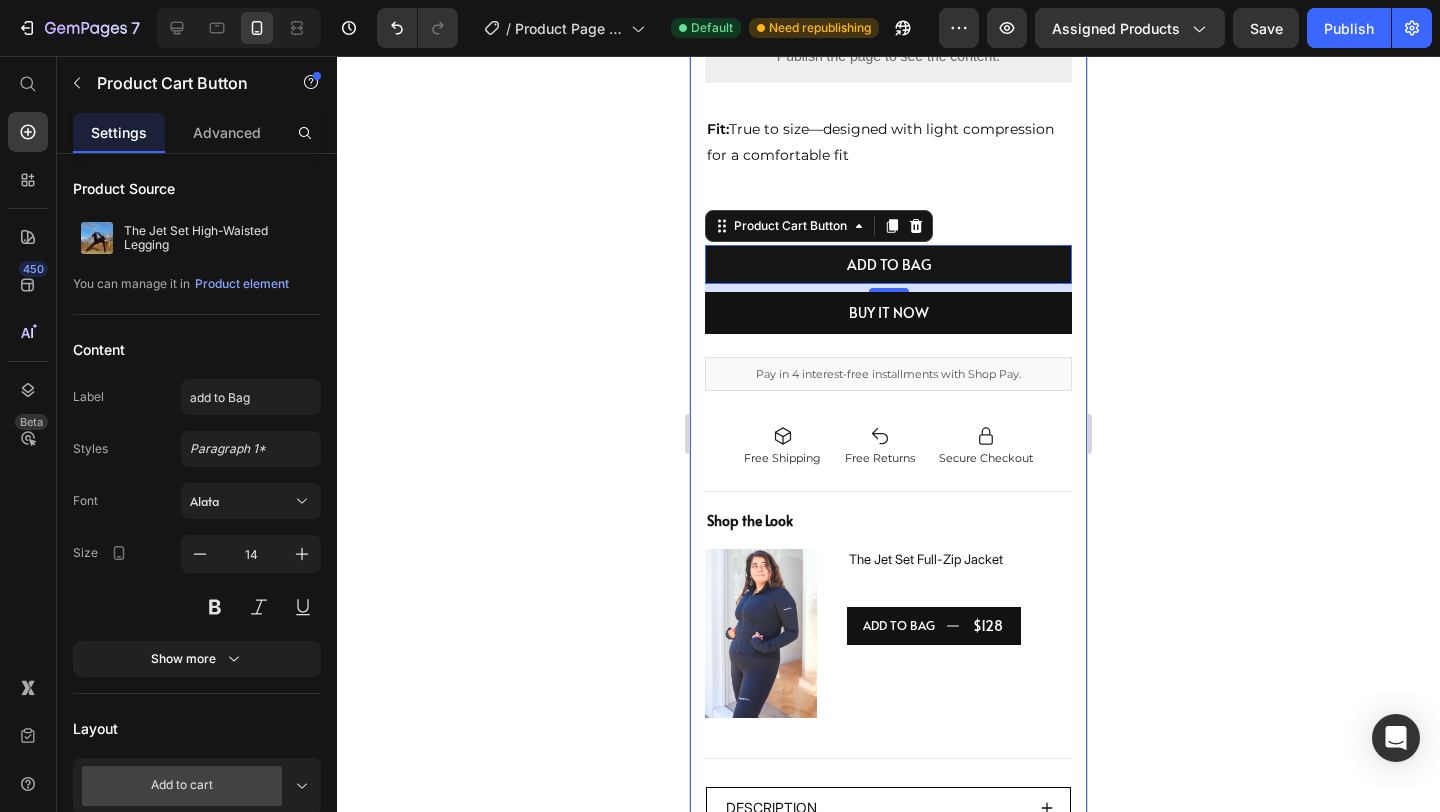 click 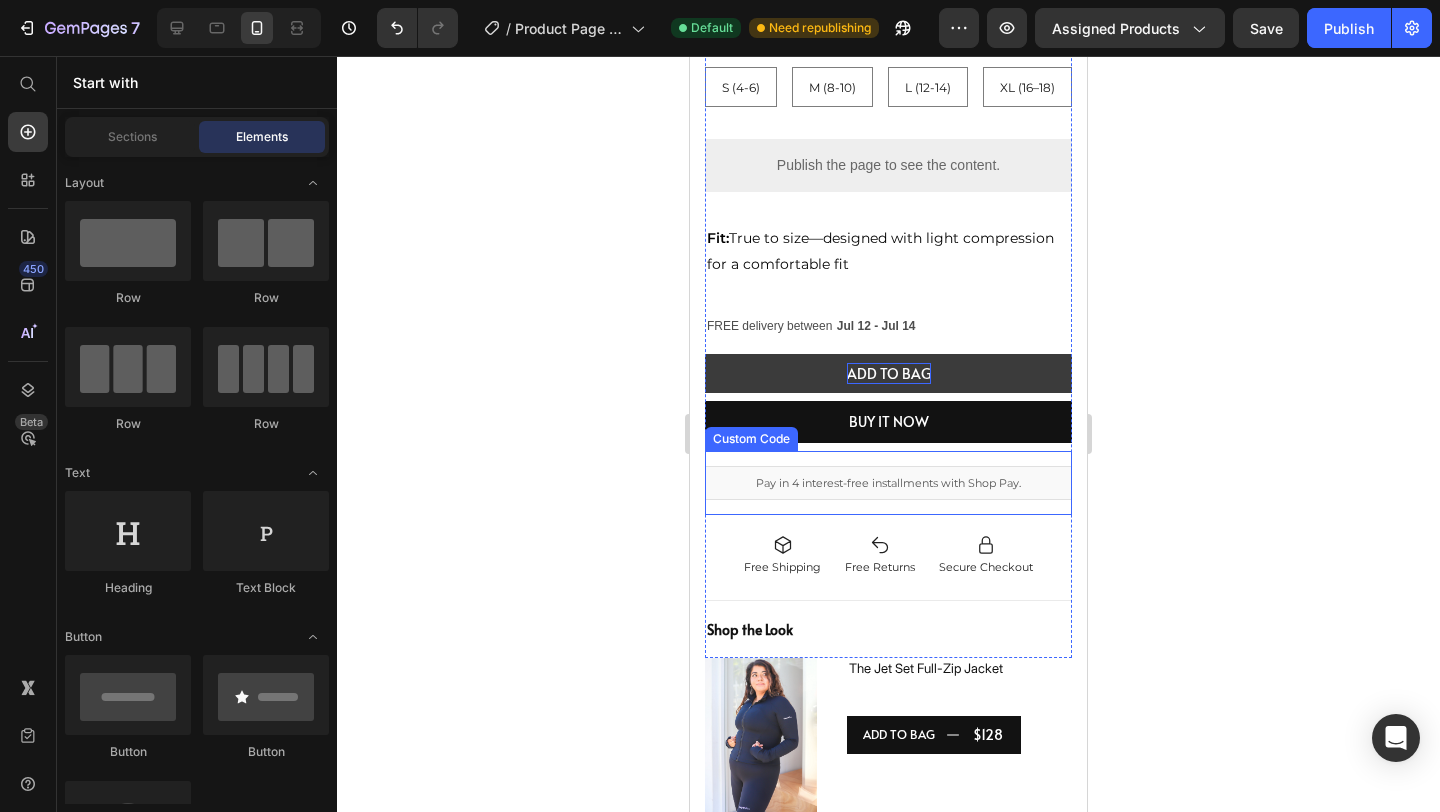 scroll, scrollTop: 738, scrollLeft: 0, axis: vertical 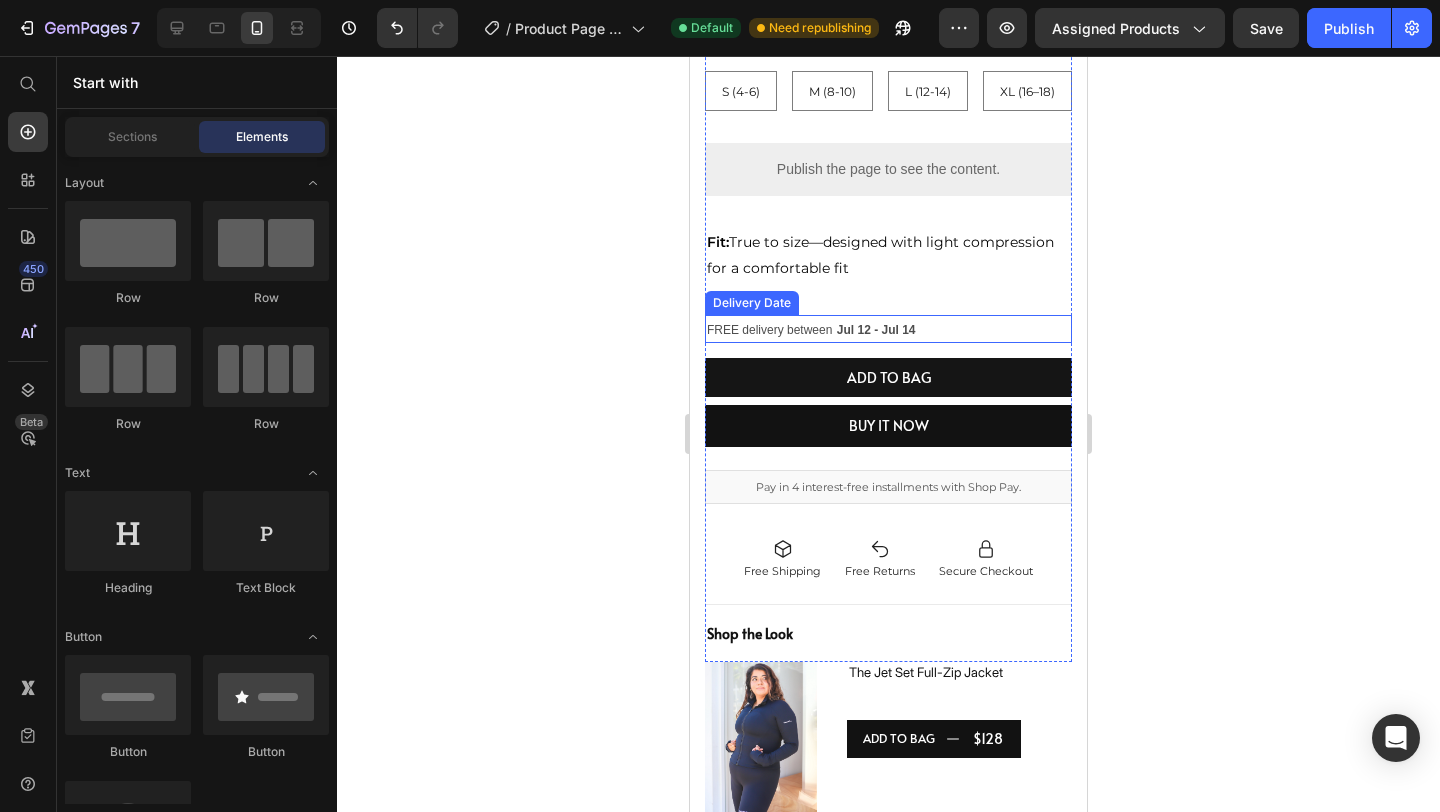 click on "Jul 12 - Jul 14" at bounding box center [876, 330] 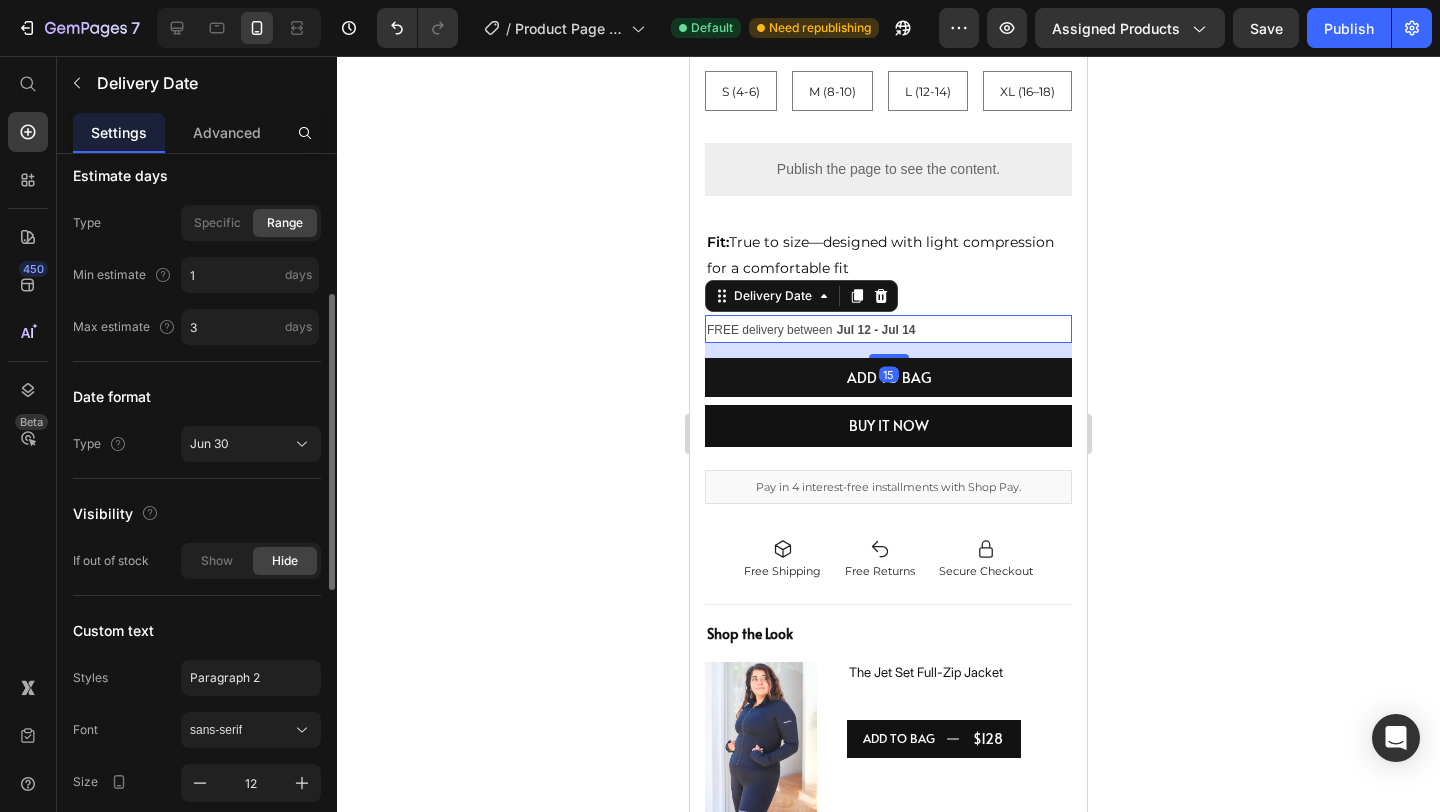 scroll, scrollTop: 200, scrollLeft: 0, axis: vertical 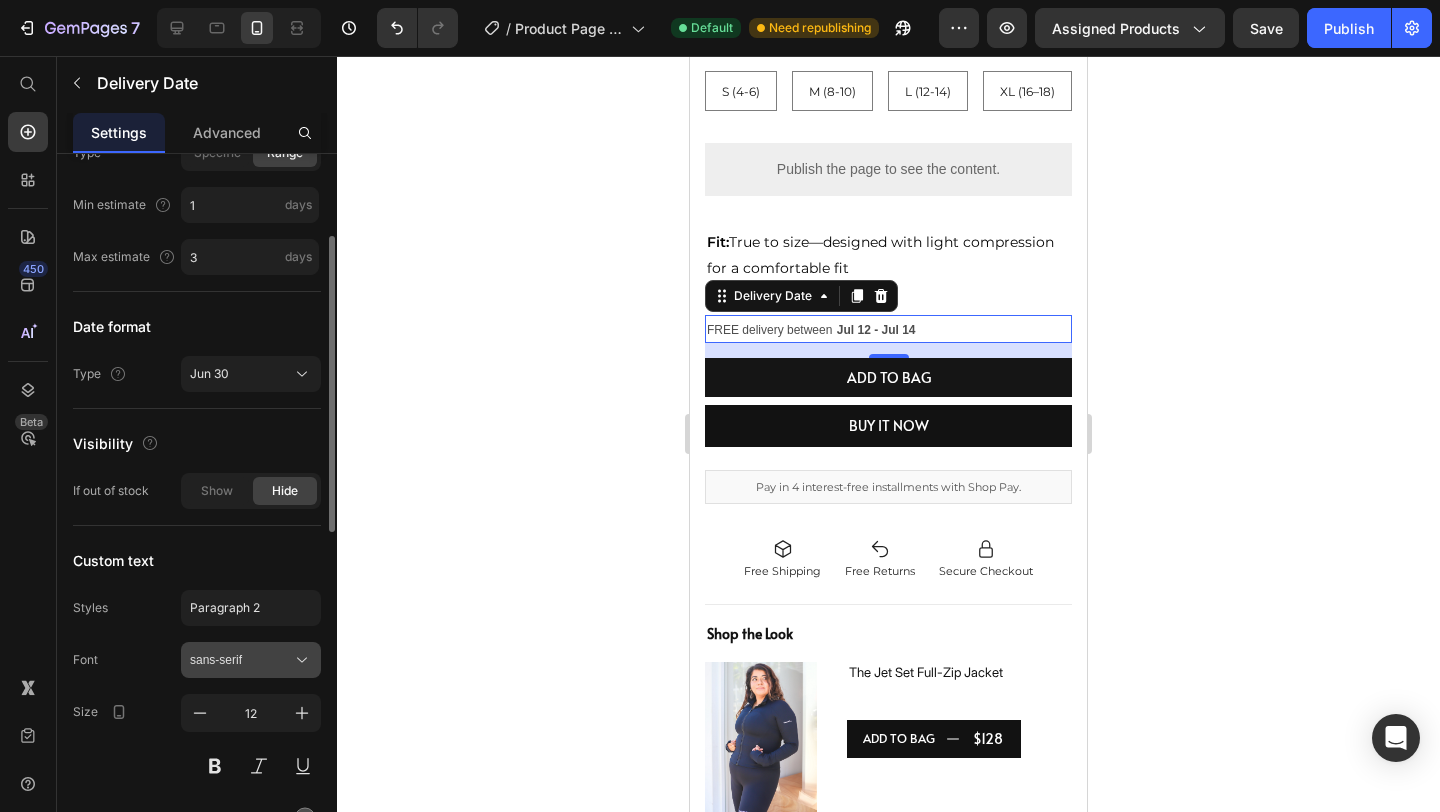 click on "sans-serif" at bounding box center (251, 660) 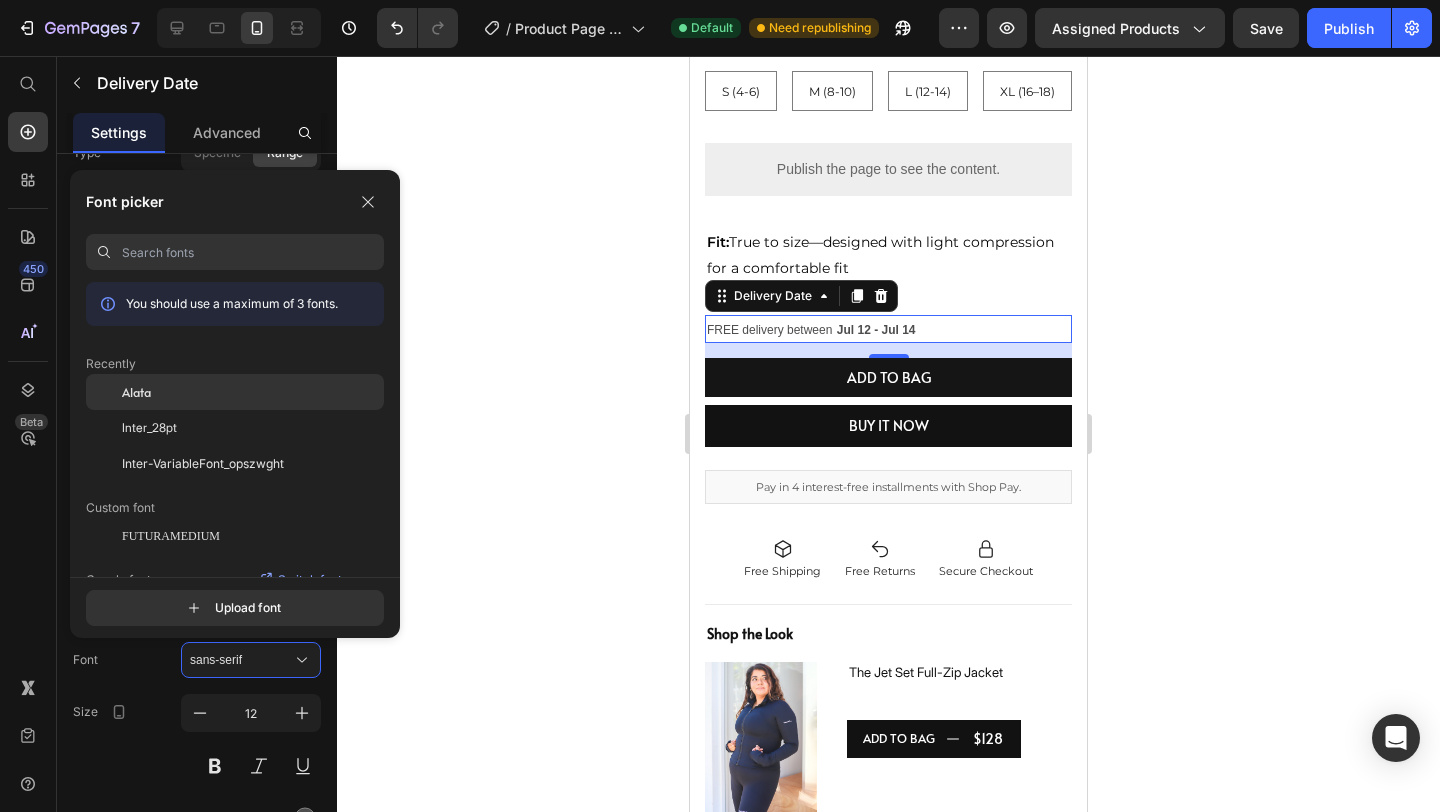 click on "Alata" 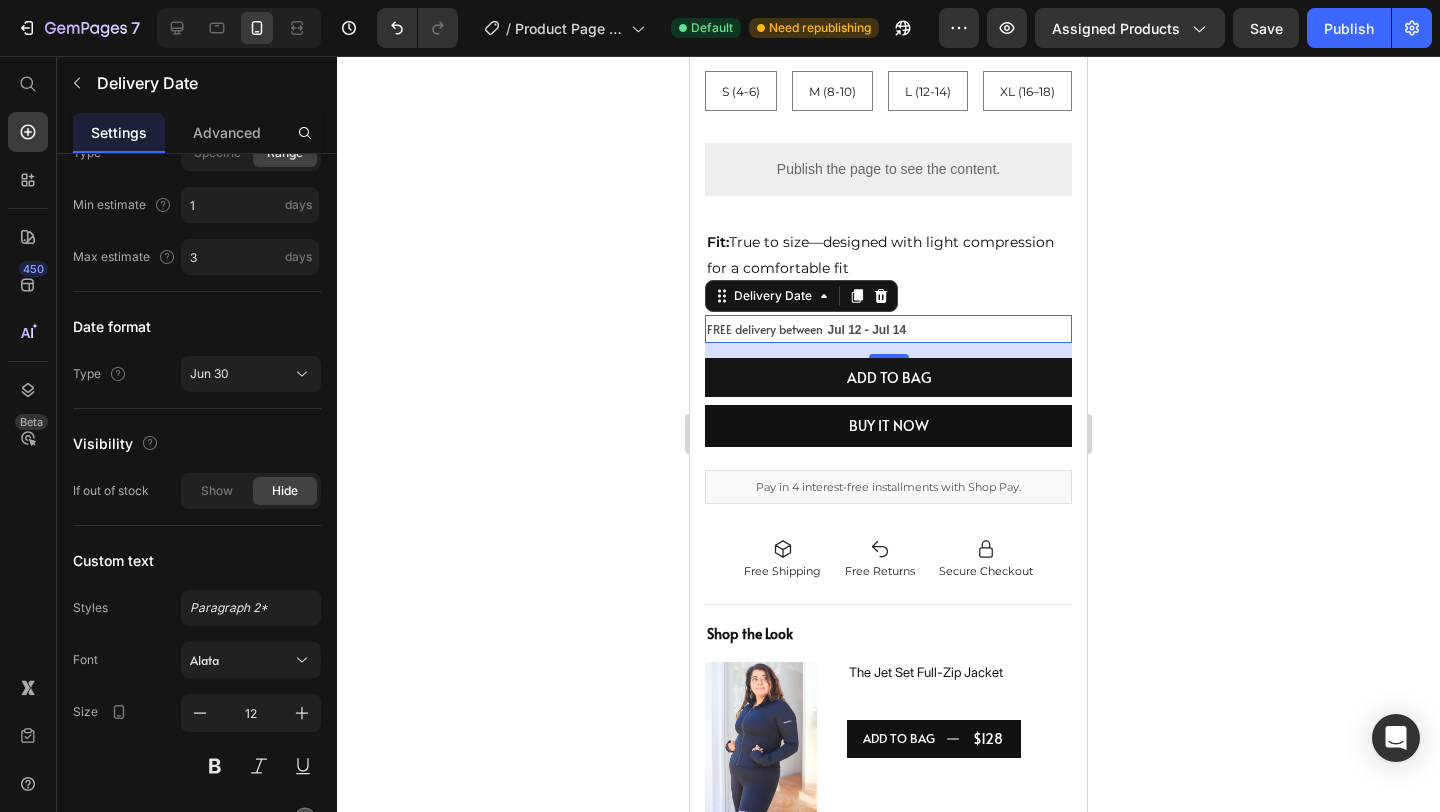 click on "FREE delivery between" at bounding box center [765, 329] 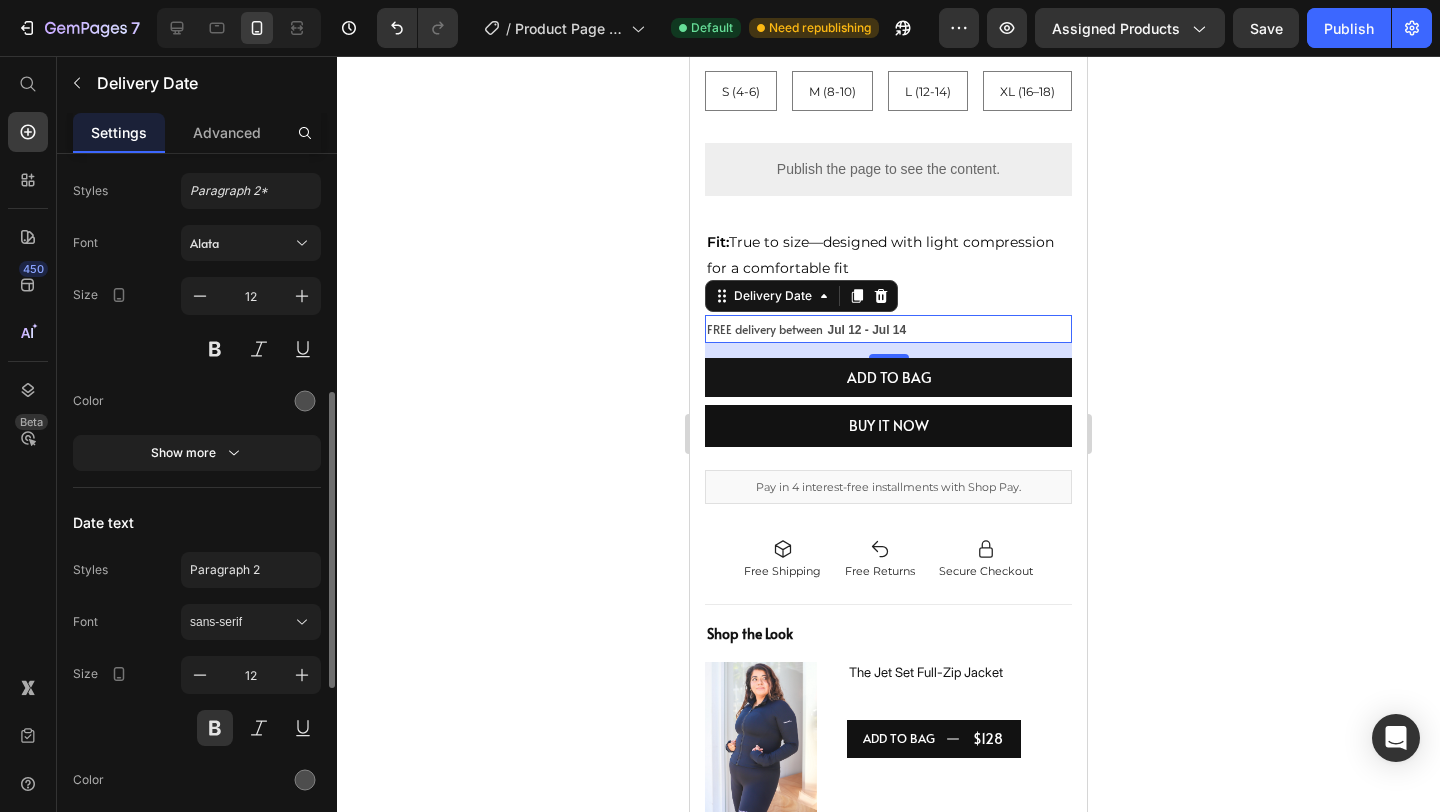 scroll, scrollTop: 622, scrollLeft: 0, axis: vertical 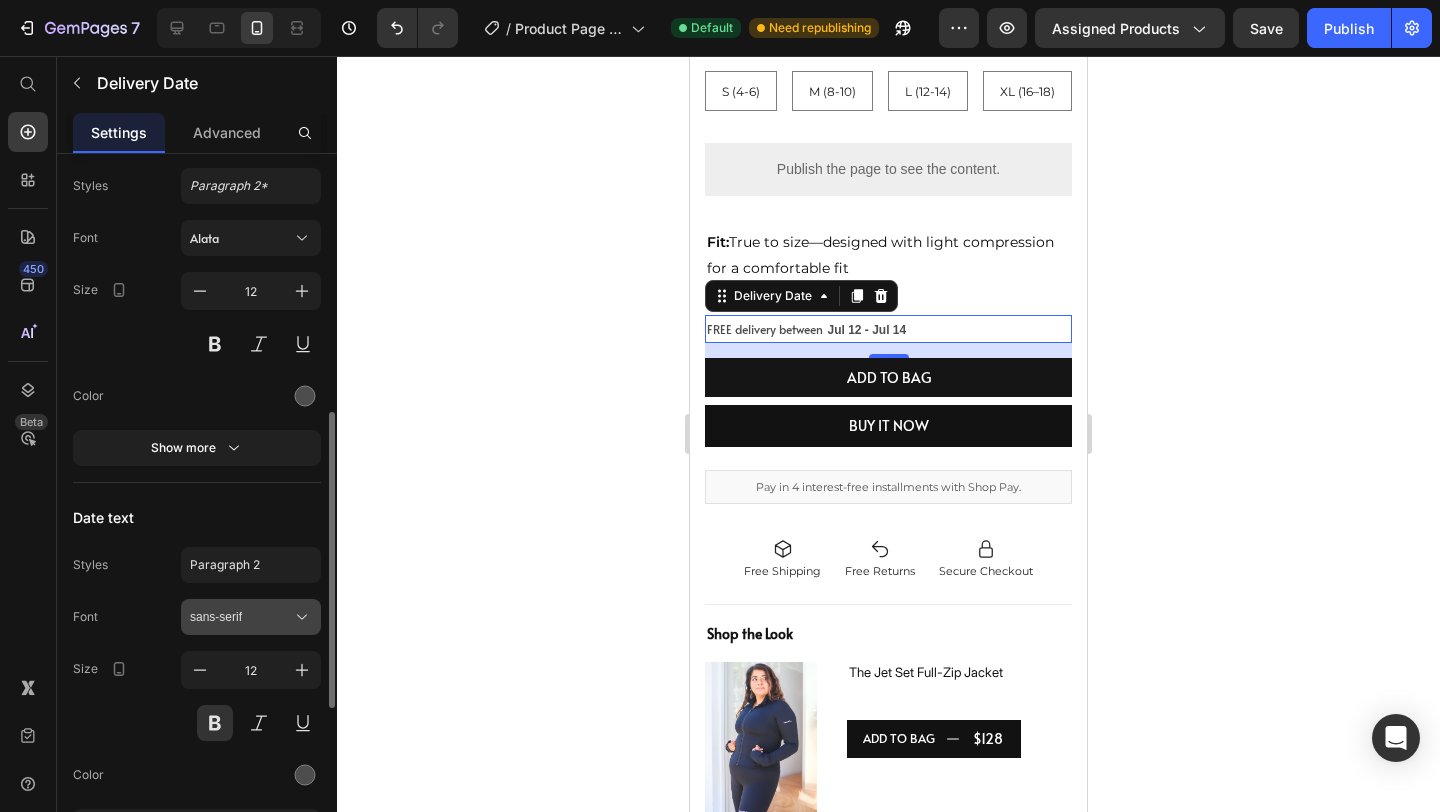 click on "sans-serif" at bounding box center [251, 617] 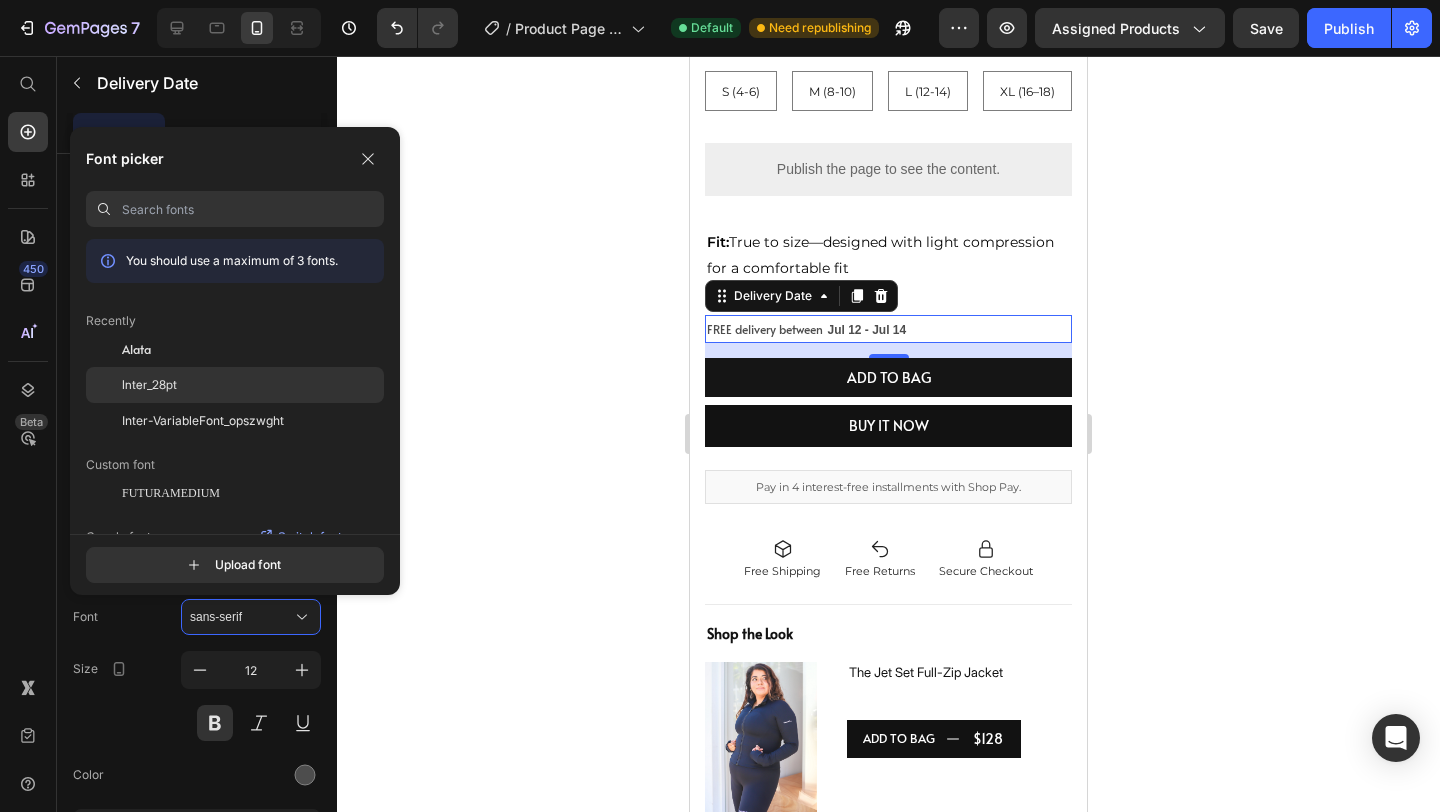 click on "Inter_28pt" 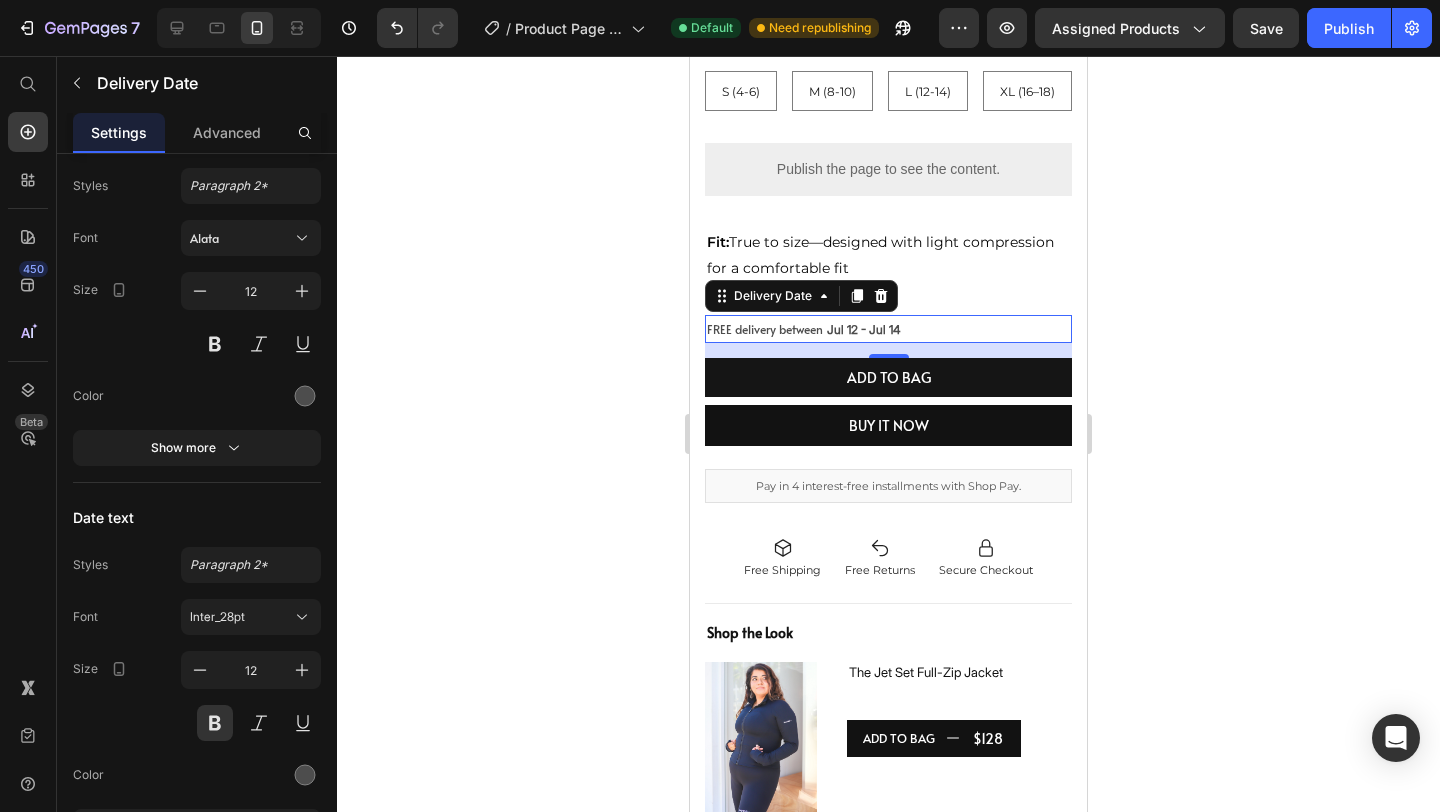 click on "FREE delivery between" at bounding box center (765, 329) 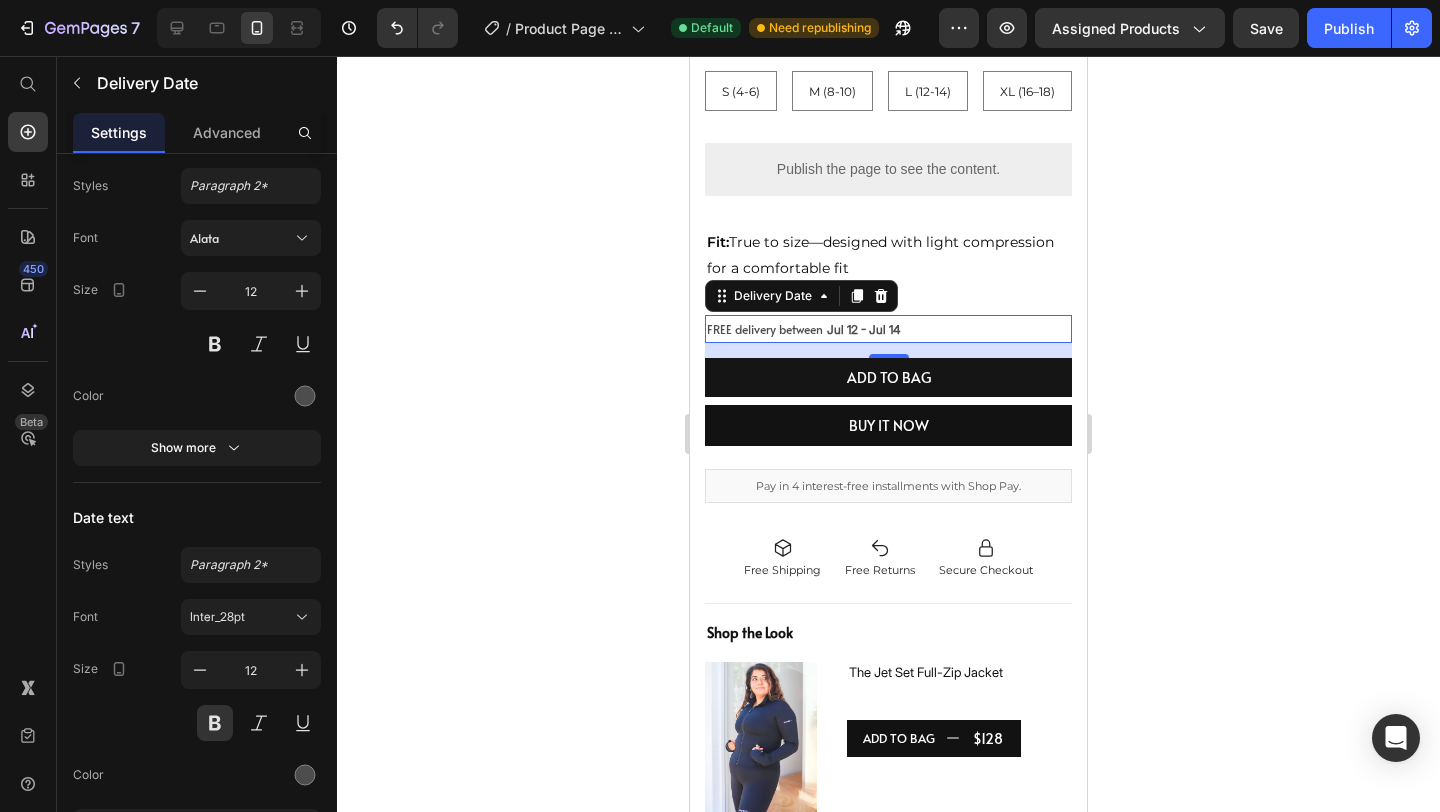 click 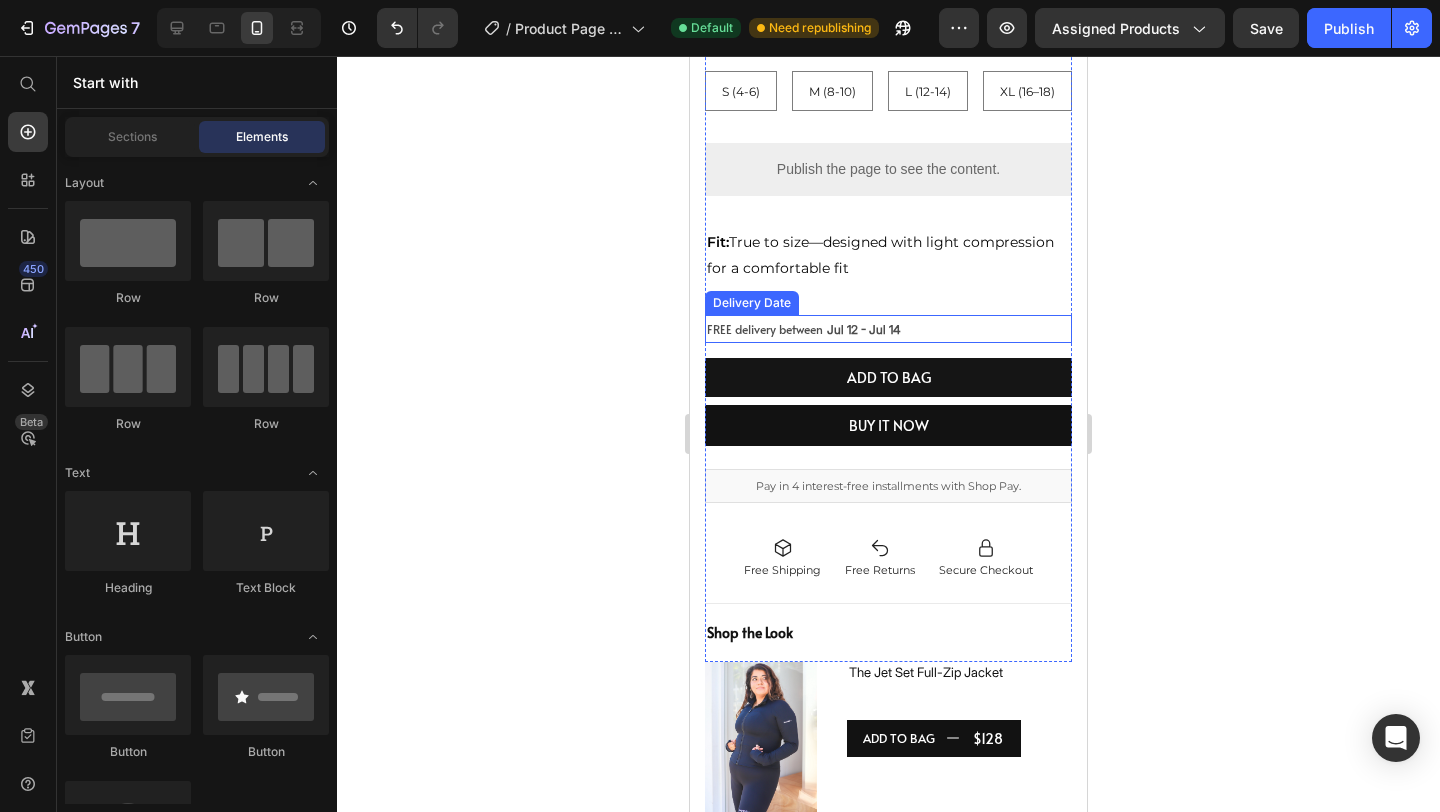 click on "FREE delivery between" at bounding box center (765, 329) 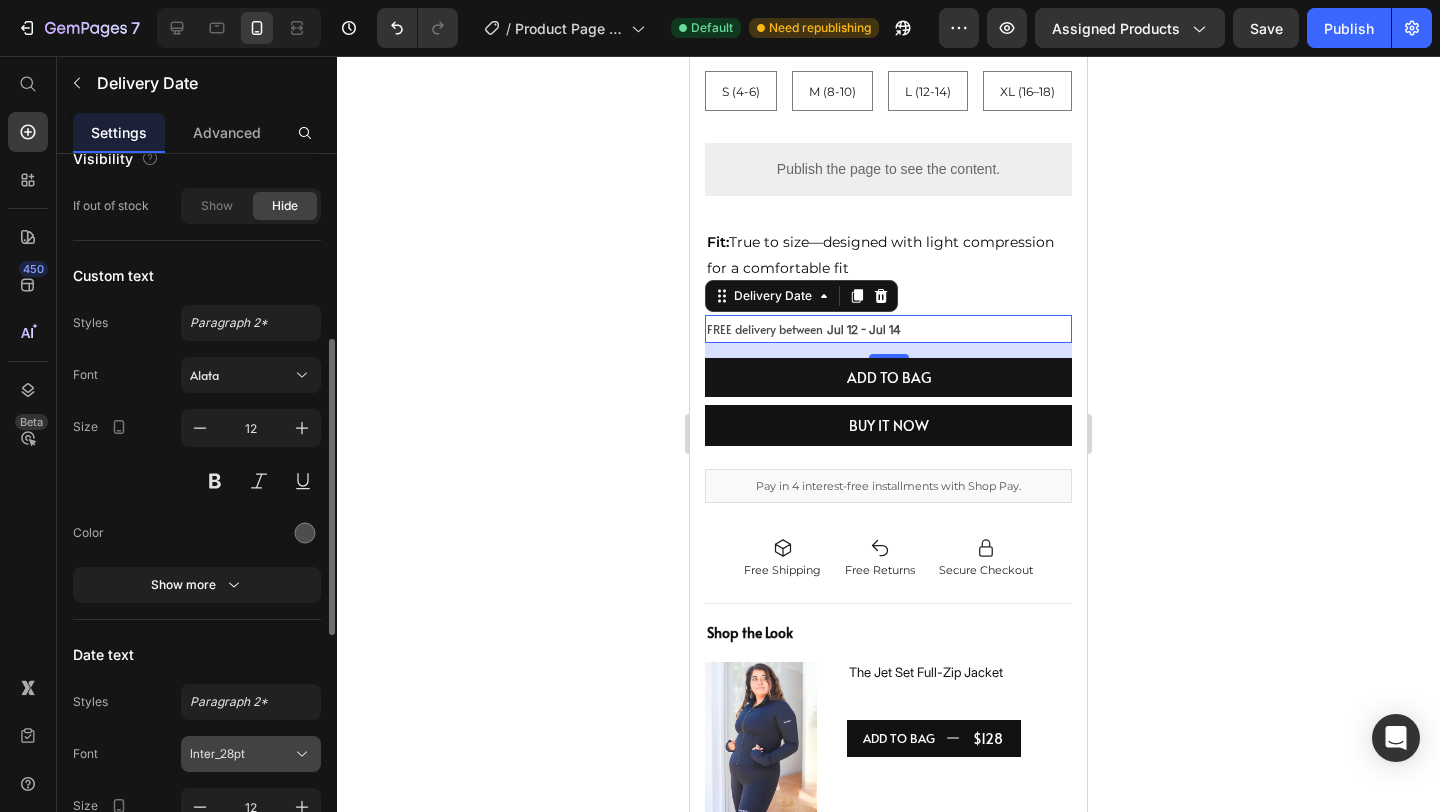scroll, scrollTop: 439, scrollLeft: 0, axis: vertical 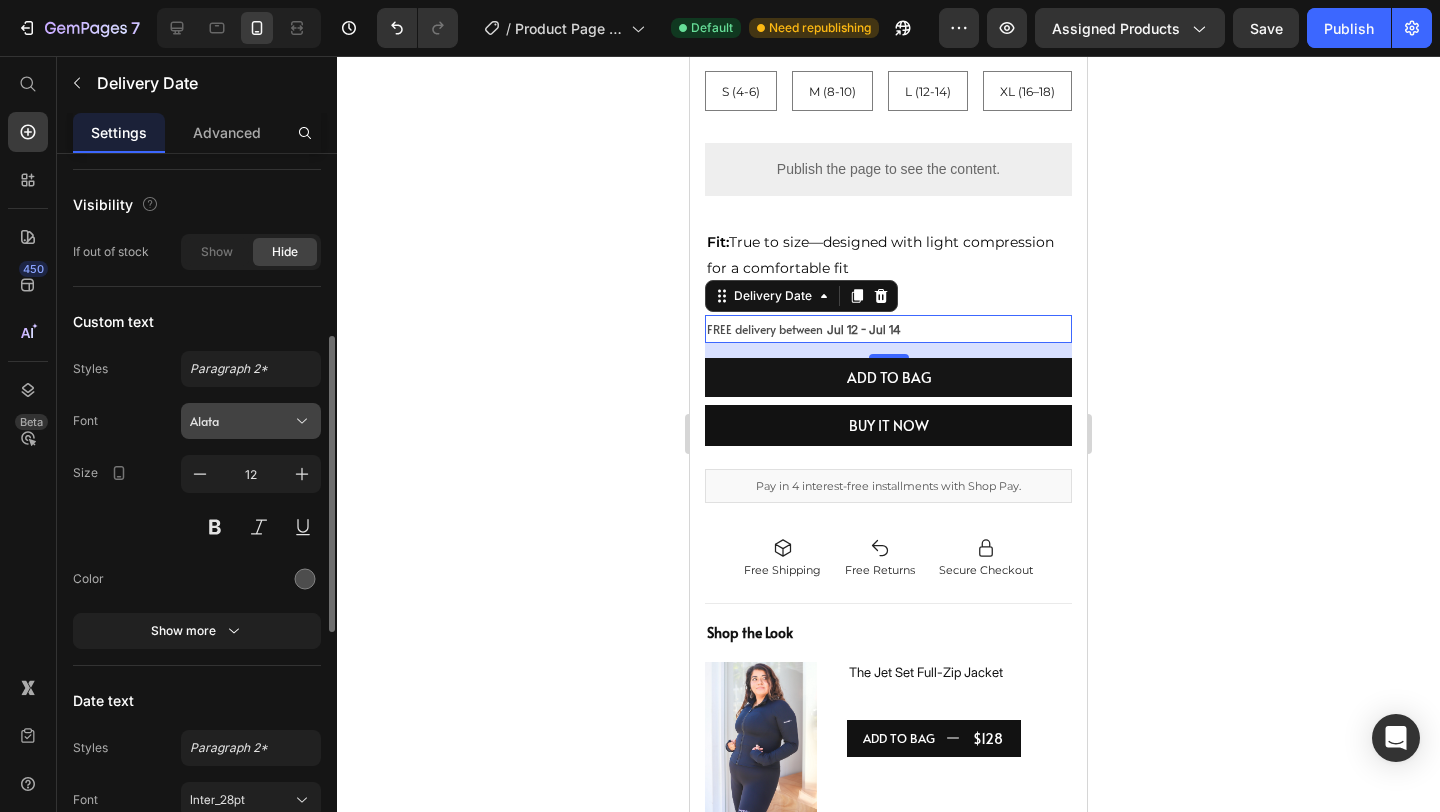 click on "Alata" at bounding box center (241, 421) 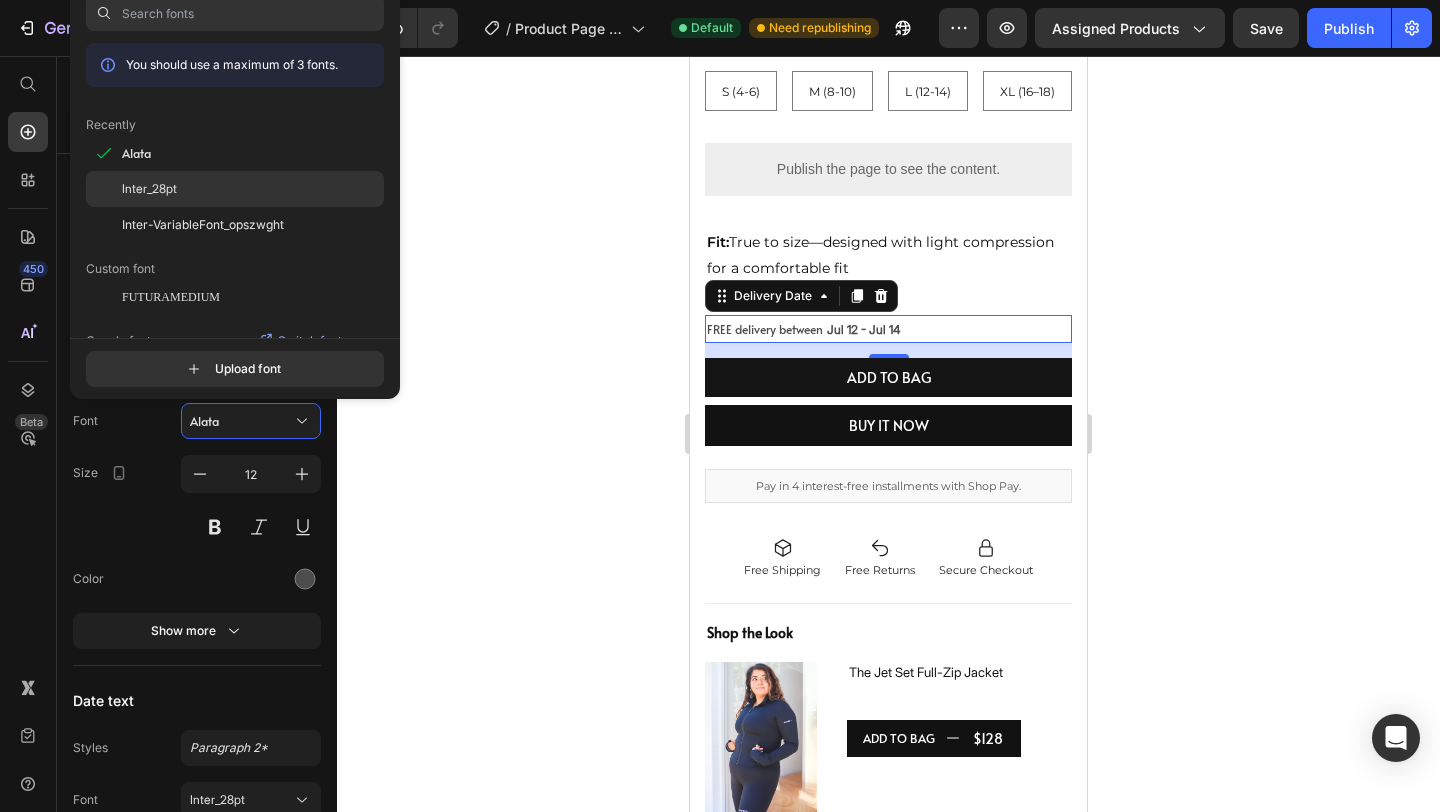 click on "Inter_28pt" 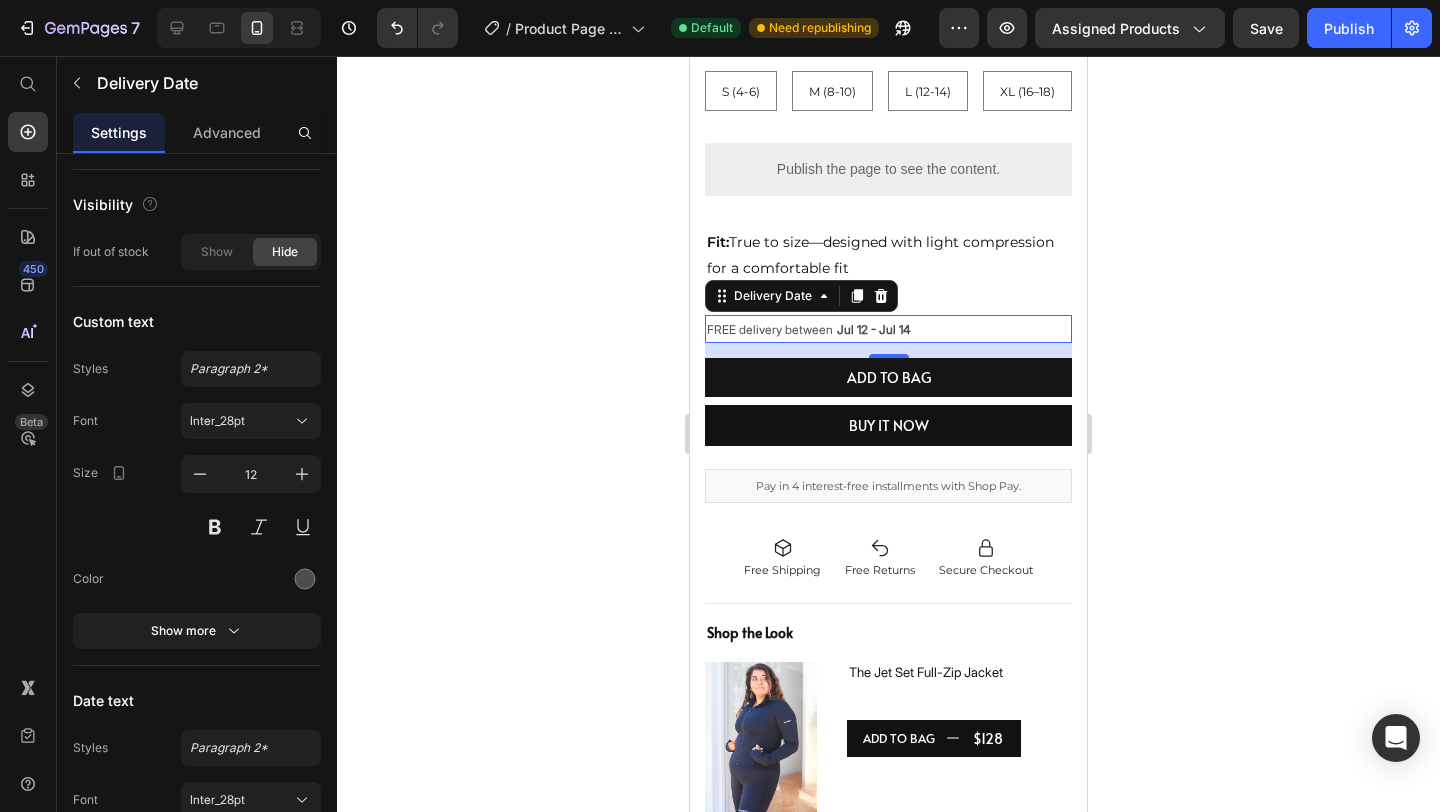 click 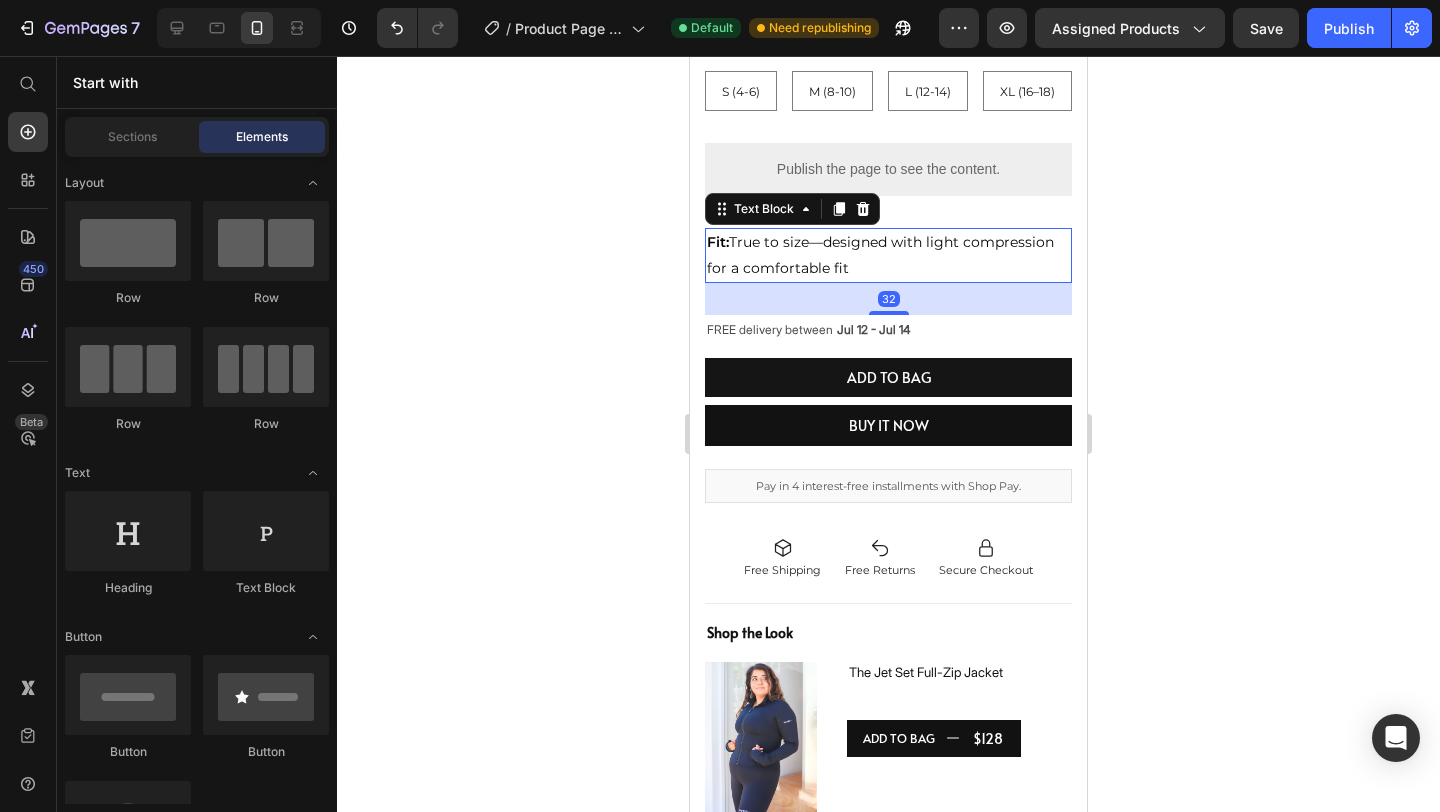 click on "Fit:  True to size—designed with light compression for a comfortable fit" at bounding box center (880, 254) 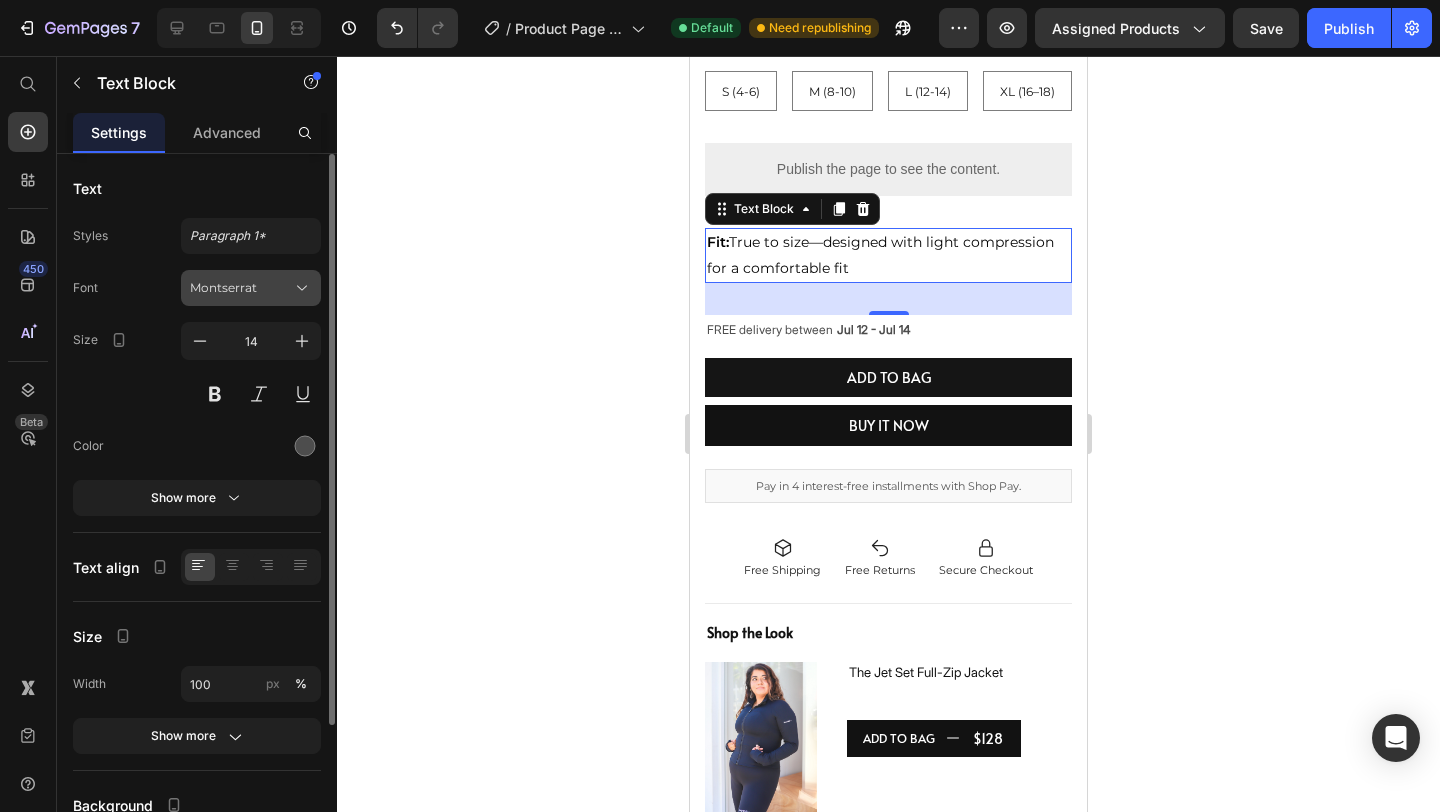 click on "Montserrat" at bounding box center (251, 288) 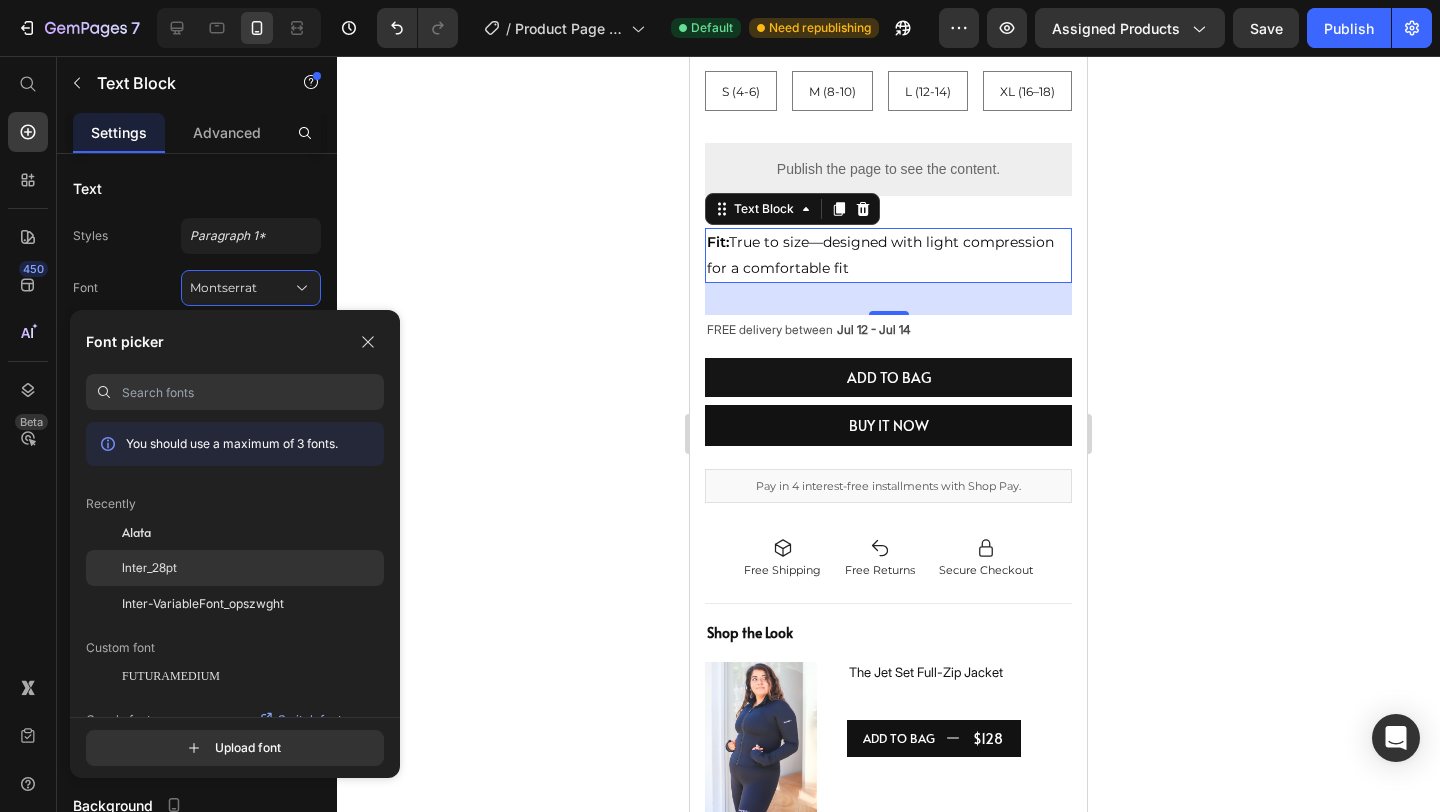 click on "Inter_28pt" 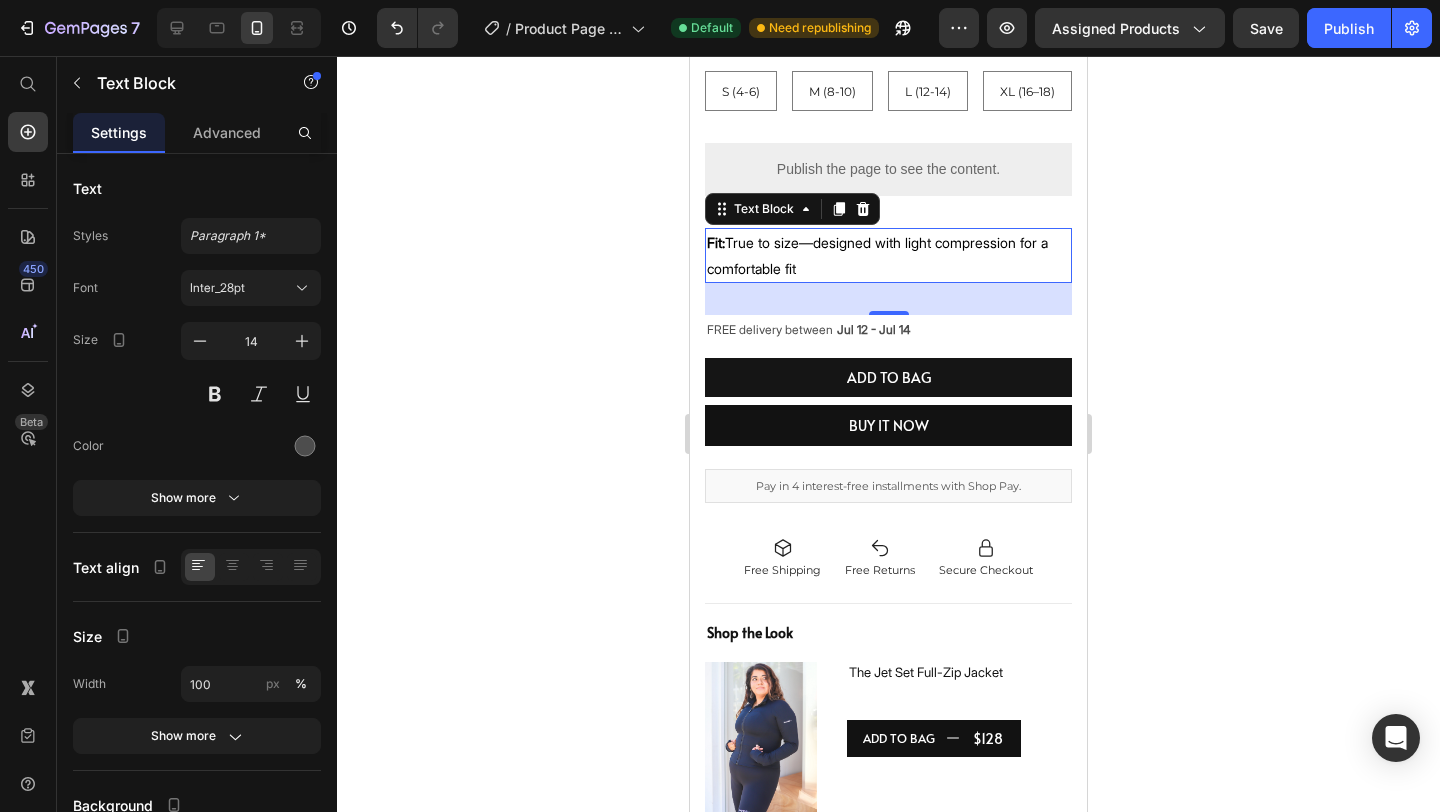 click 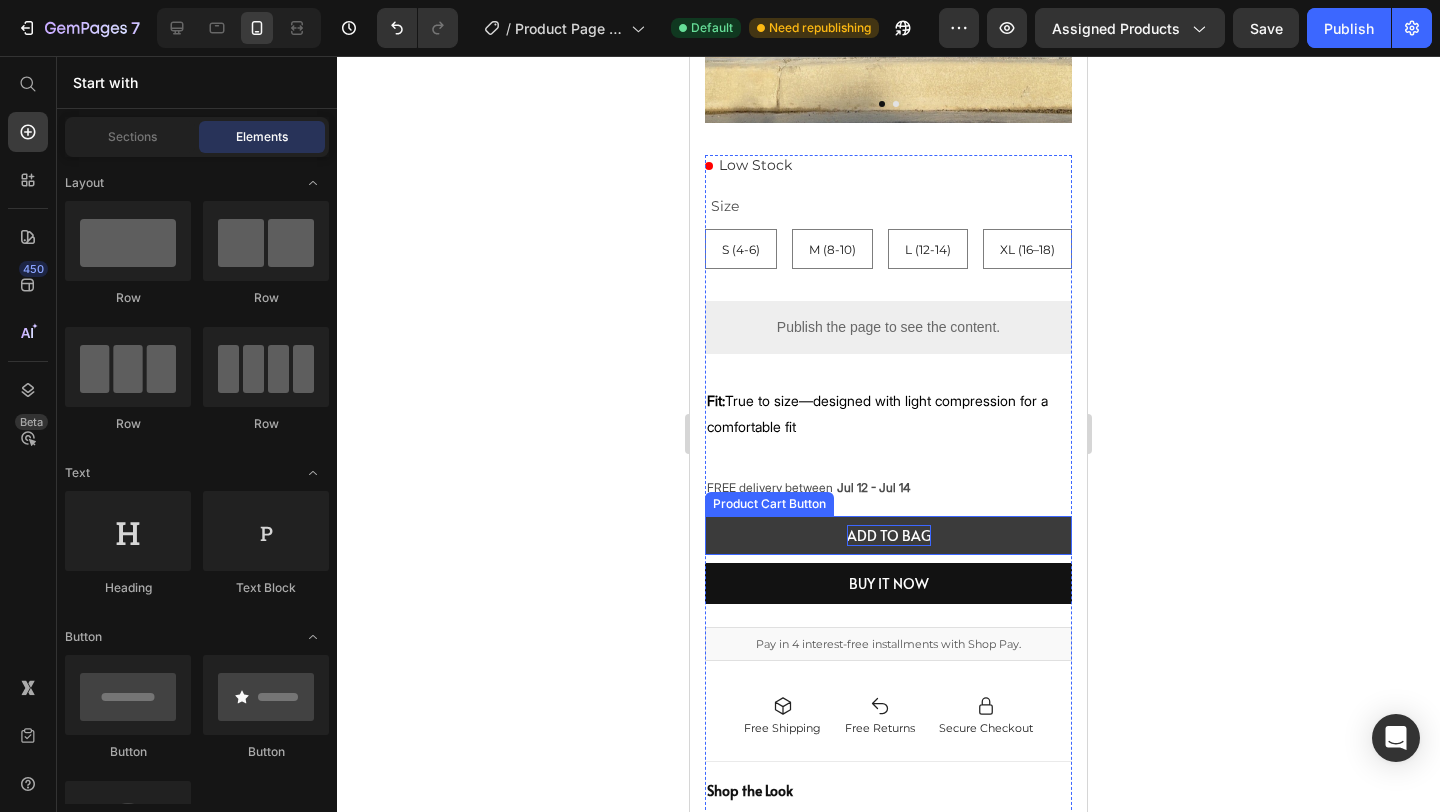 scroll, scrollTop: 474, scrollLeft: 0, axis: vertical 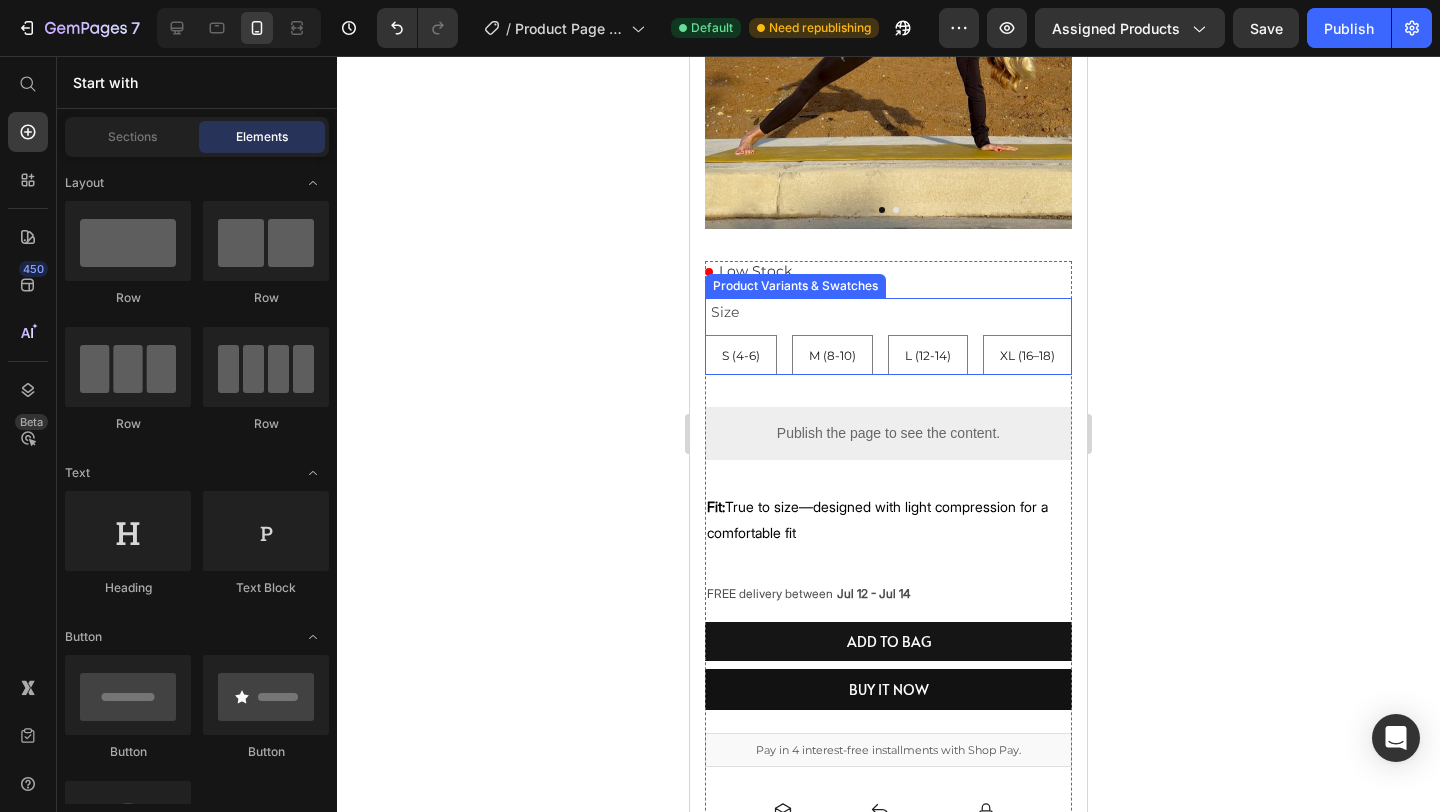click on "S (4-6) S (4-6) S (4-6) M (8-10) M (8-10) M (8-10) L (12-14) L (12-14) L (12-14) XL (16–18) XL (16–18) XL (16–18)" at bounding box center [888, 355] 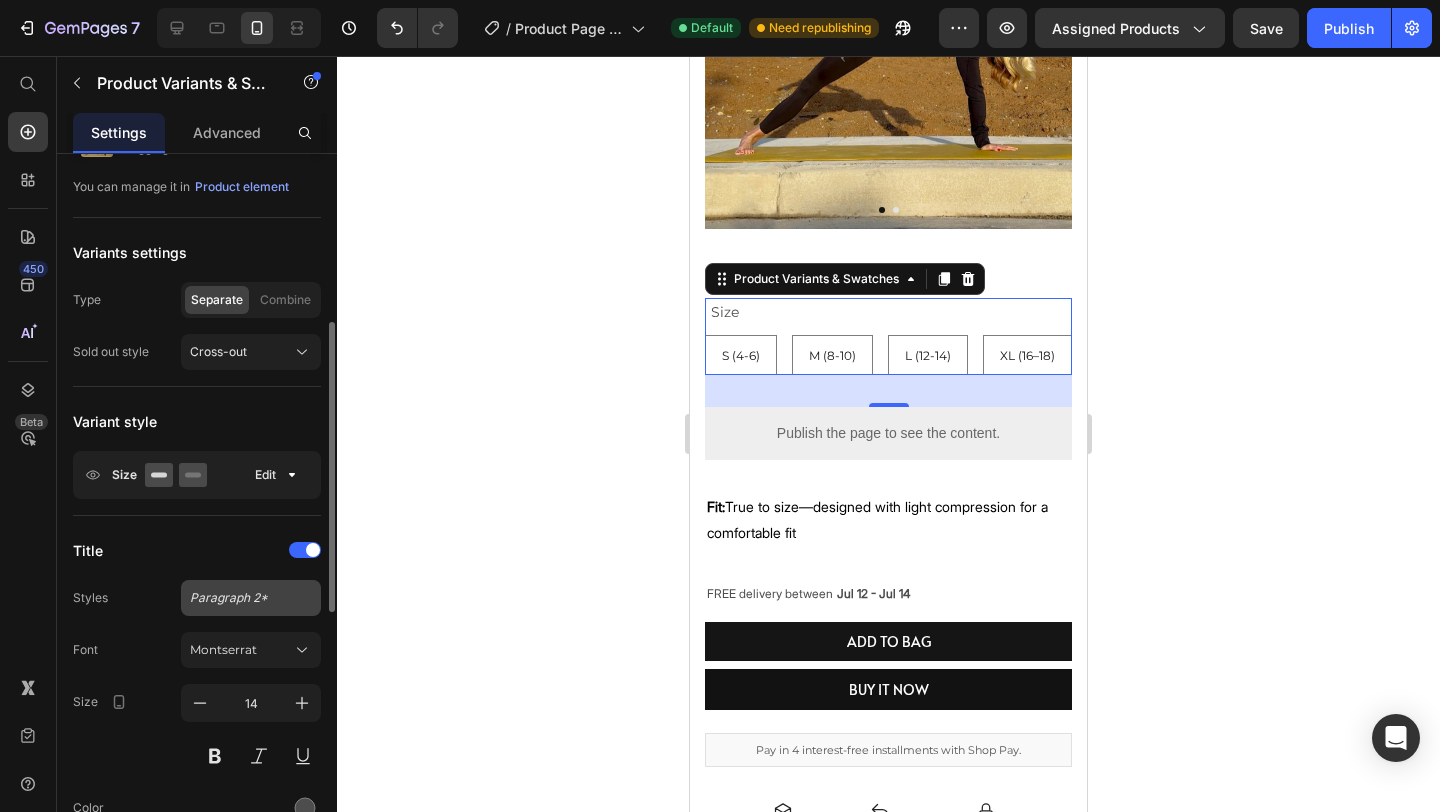 scroll, scrollTop: 244, scrollLeft: 0, axis: vertical 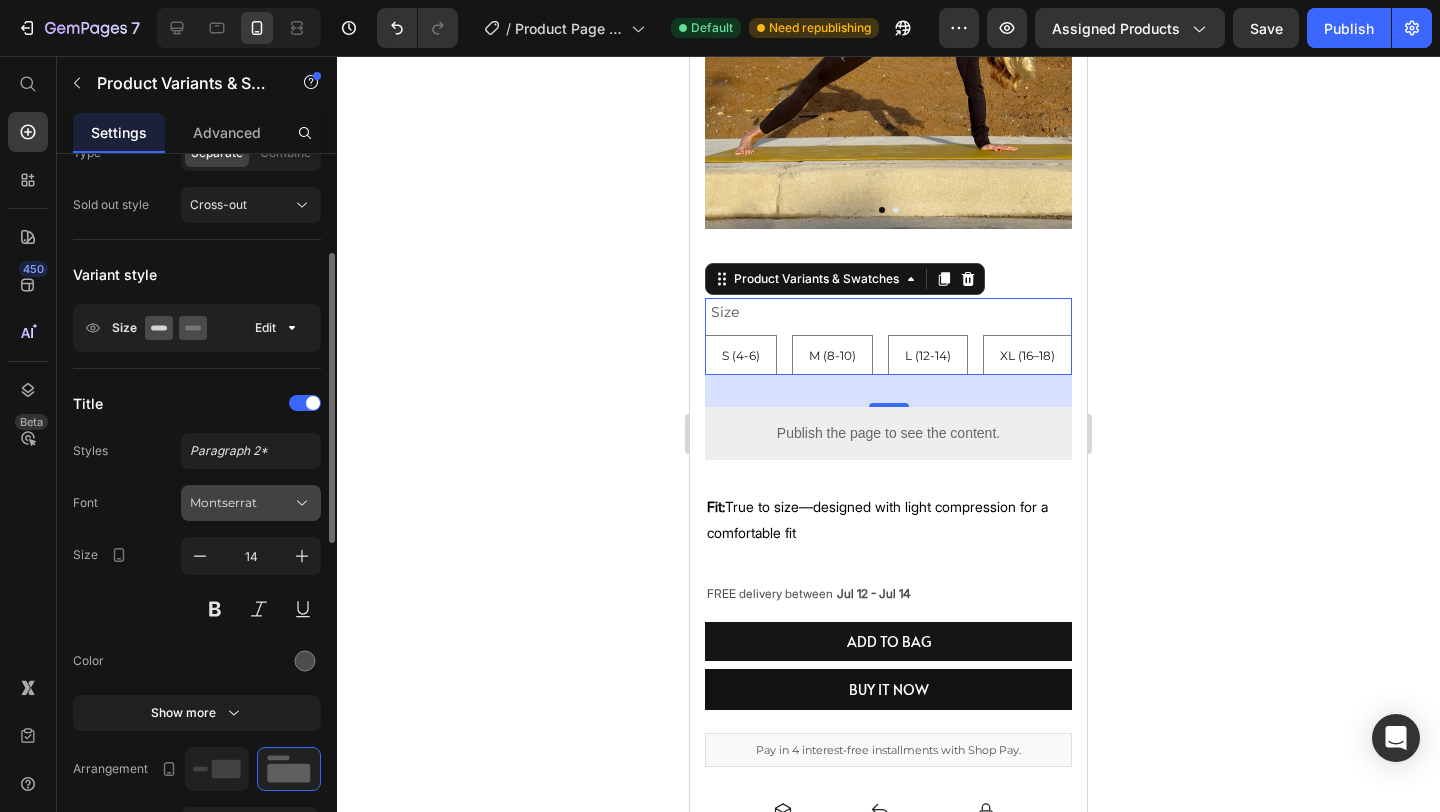 click on "Montserrat" at bounding box center (241, 503) 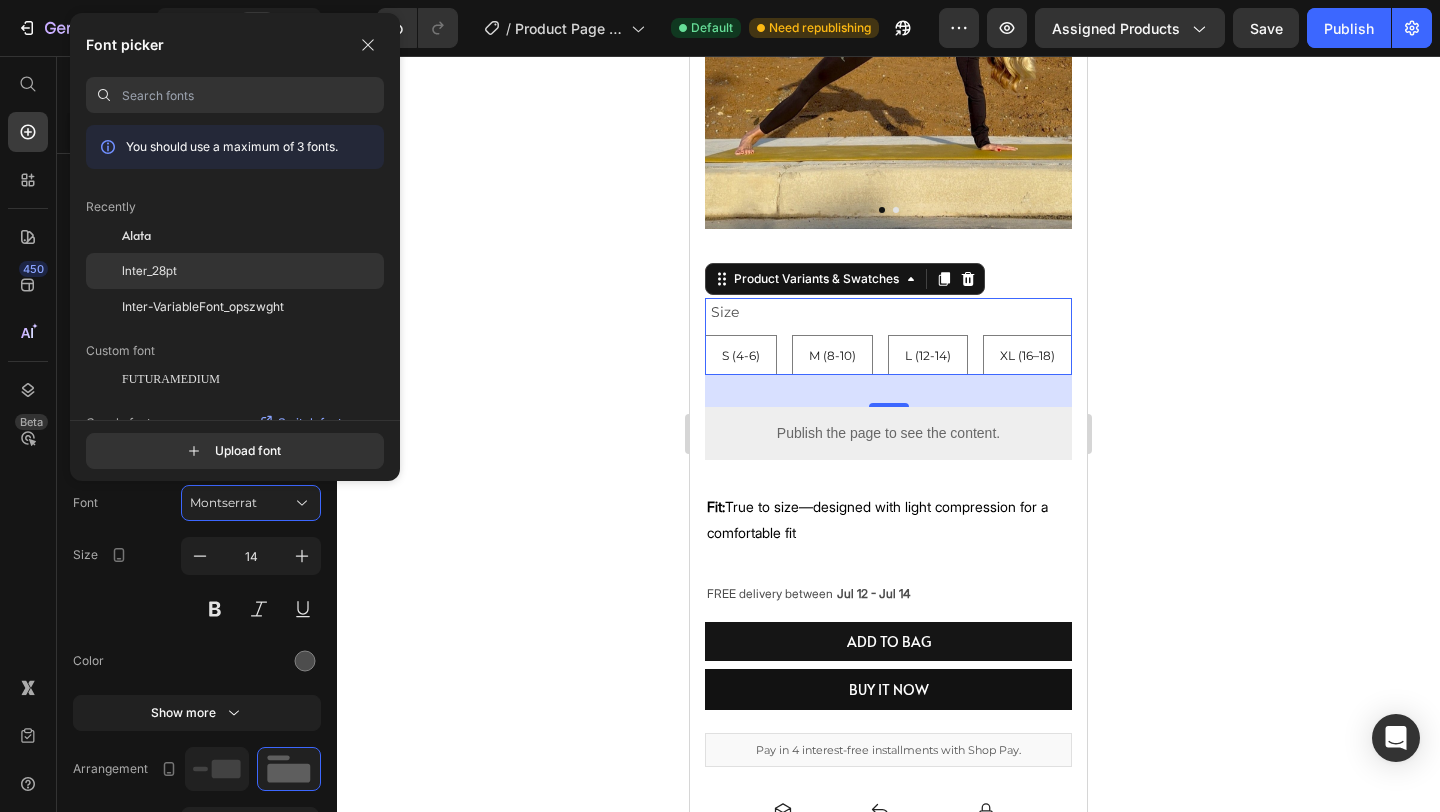 click on "Inter_28pt" at bounding box center [149, 271] 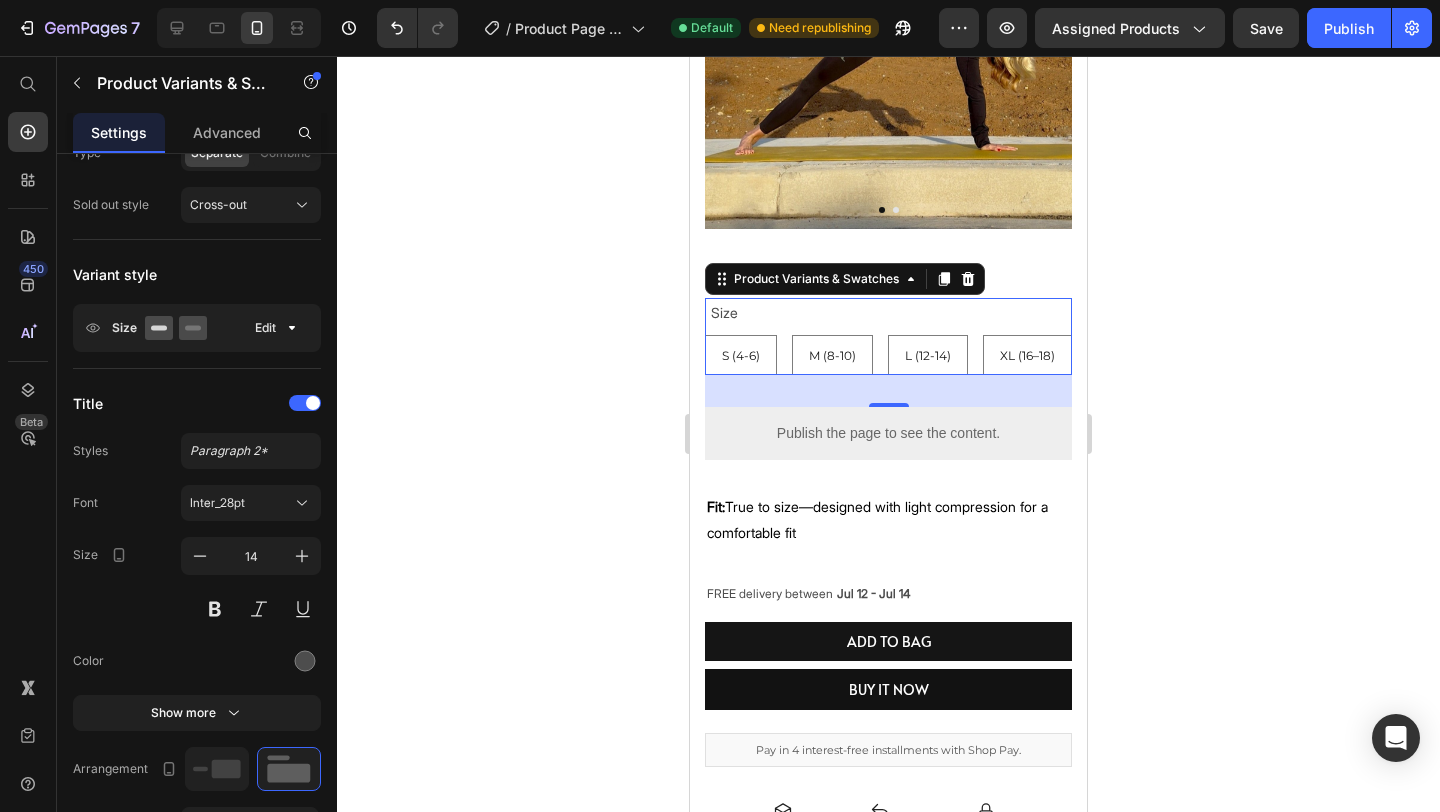 click 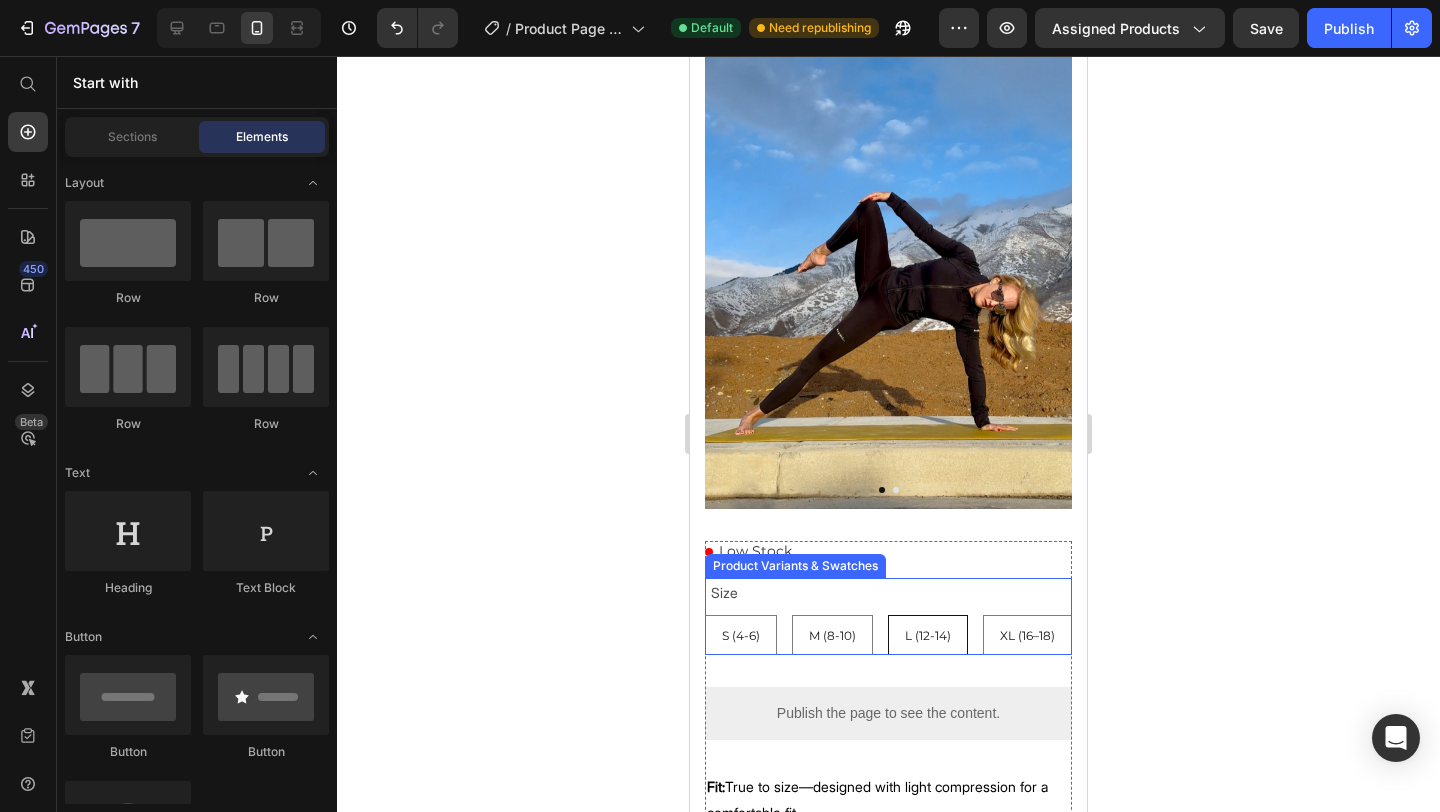 scroll, scrollTop: 0, scrollLeft: 0, axis: both 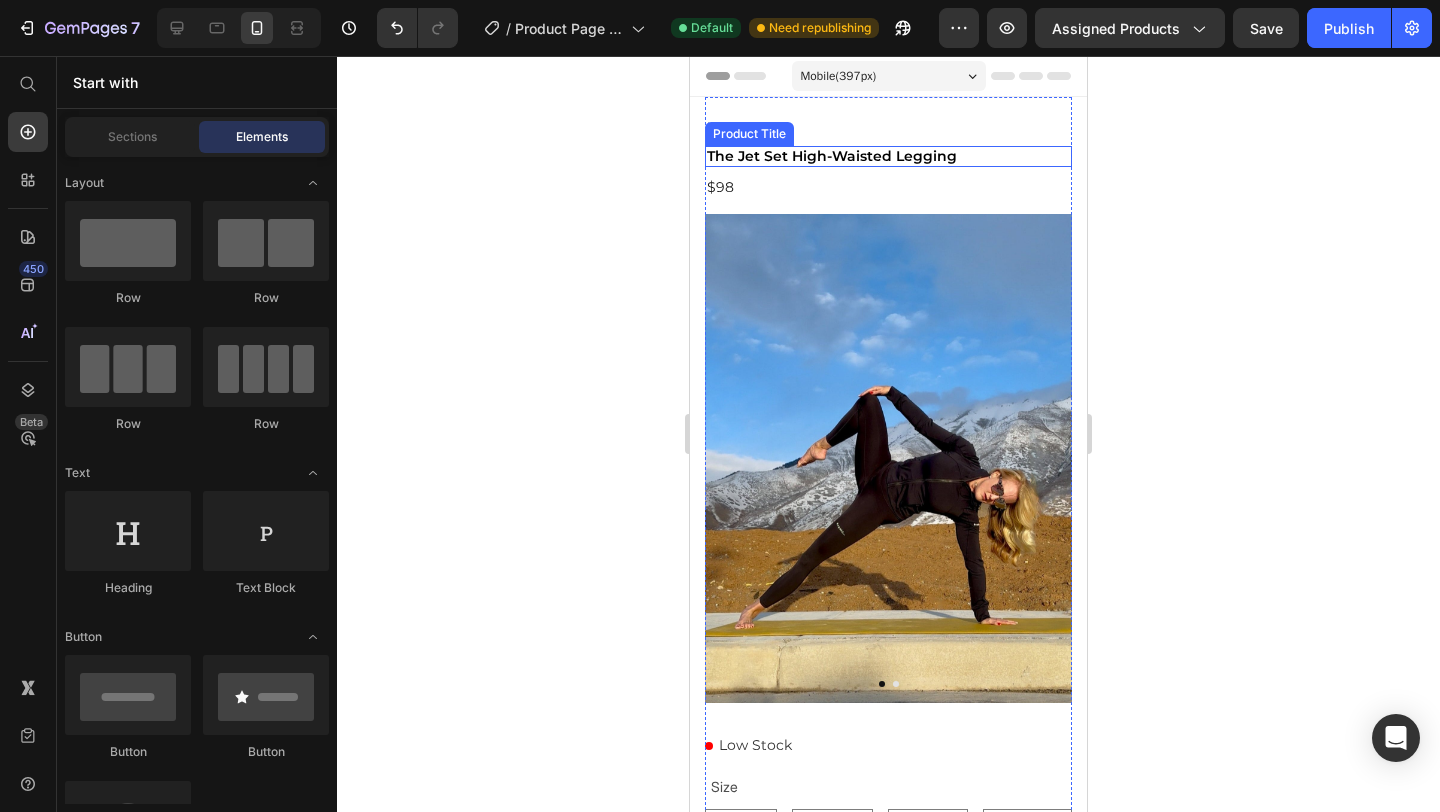 click on "The Jet Set High-Waisted Legging" at bounding box center [888, 156] 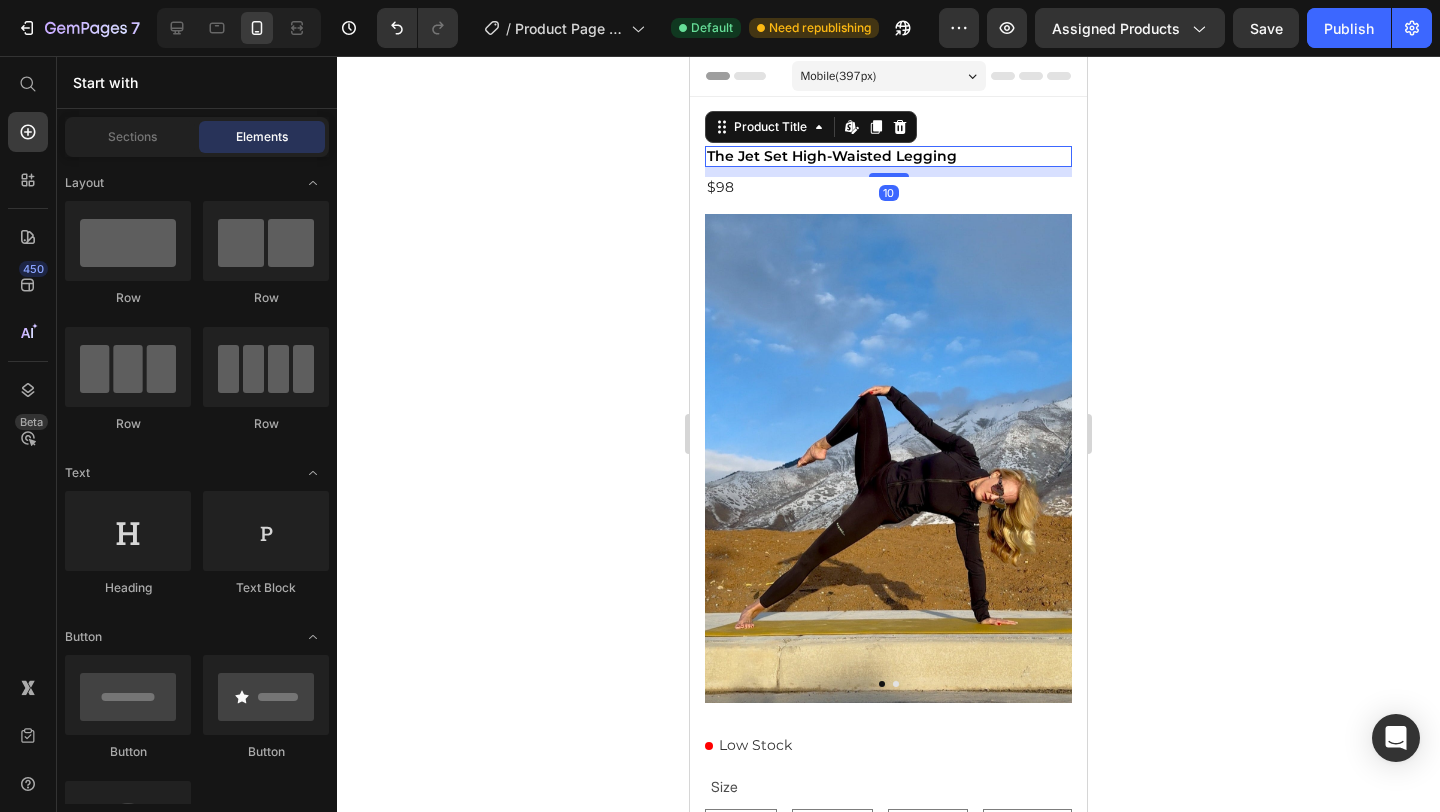 scroll, scrollTop: 0, scrollLeft: 0, axis: both 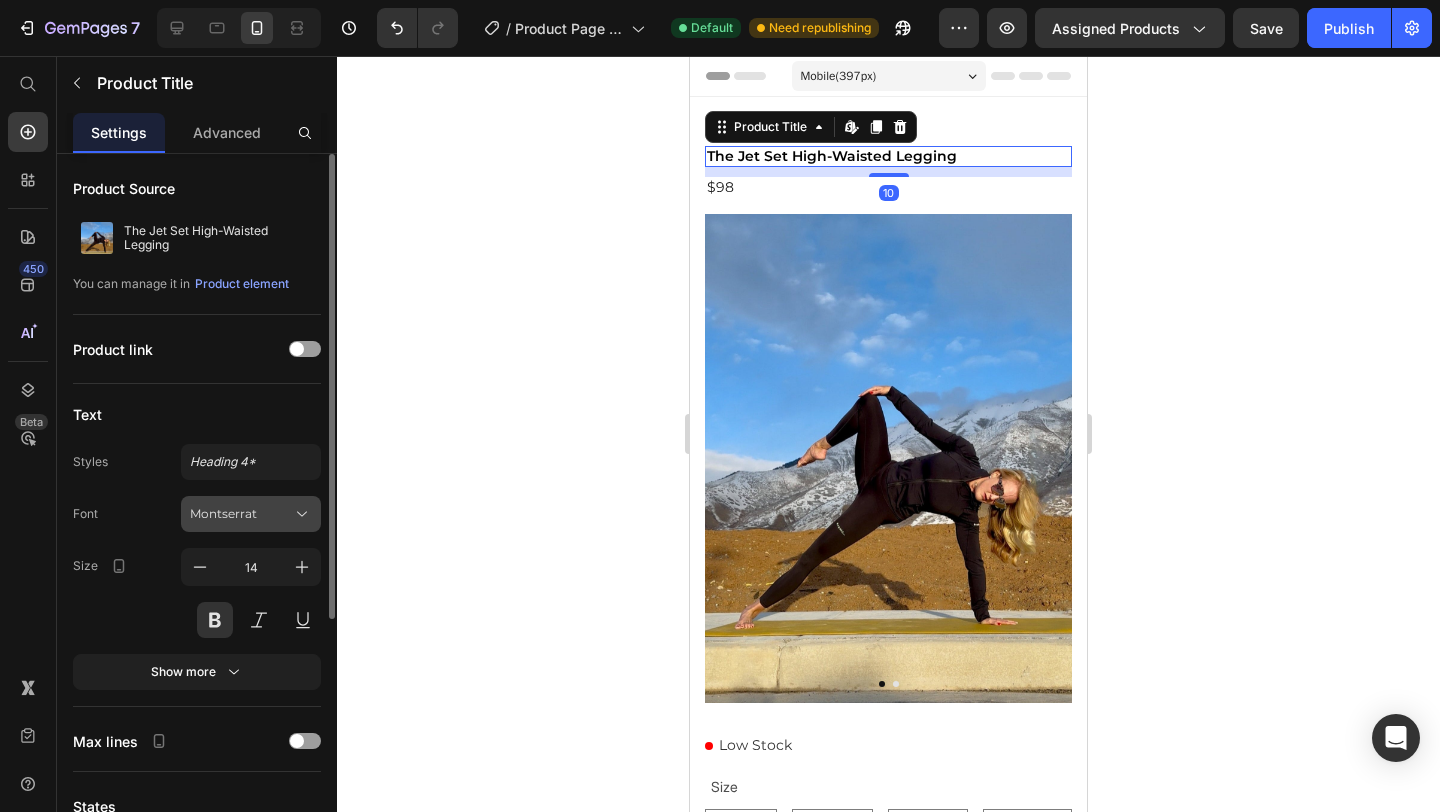 click on "Montserrat" at bounding box center [241, 514] 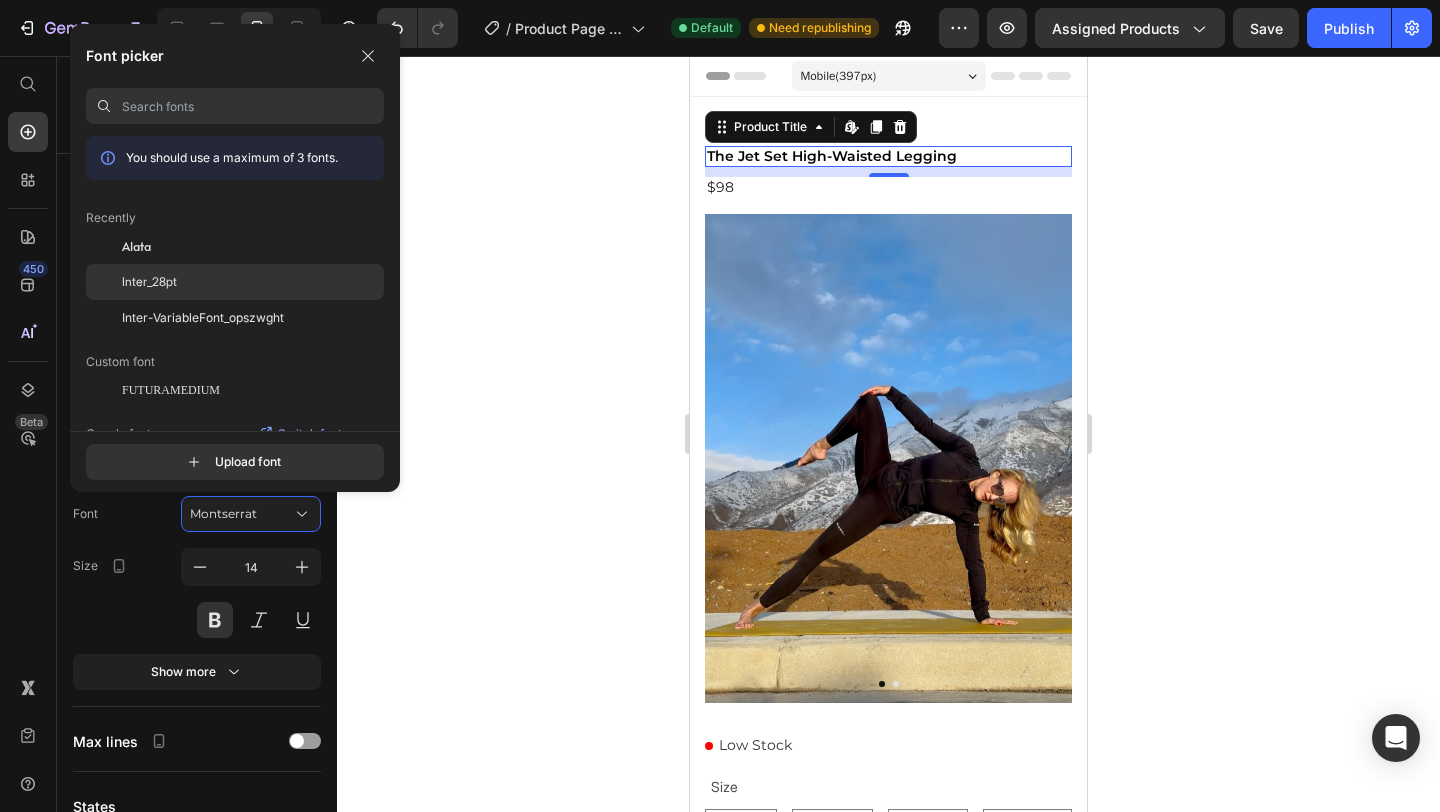 click on "Inter_28pt" 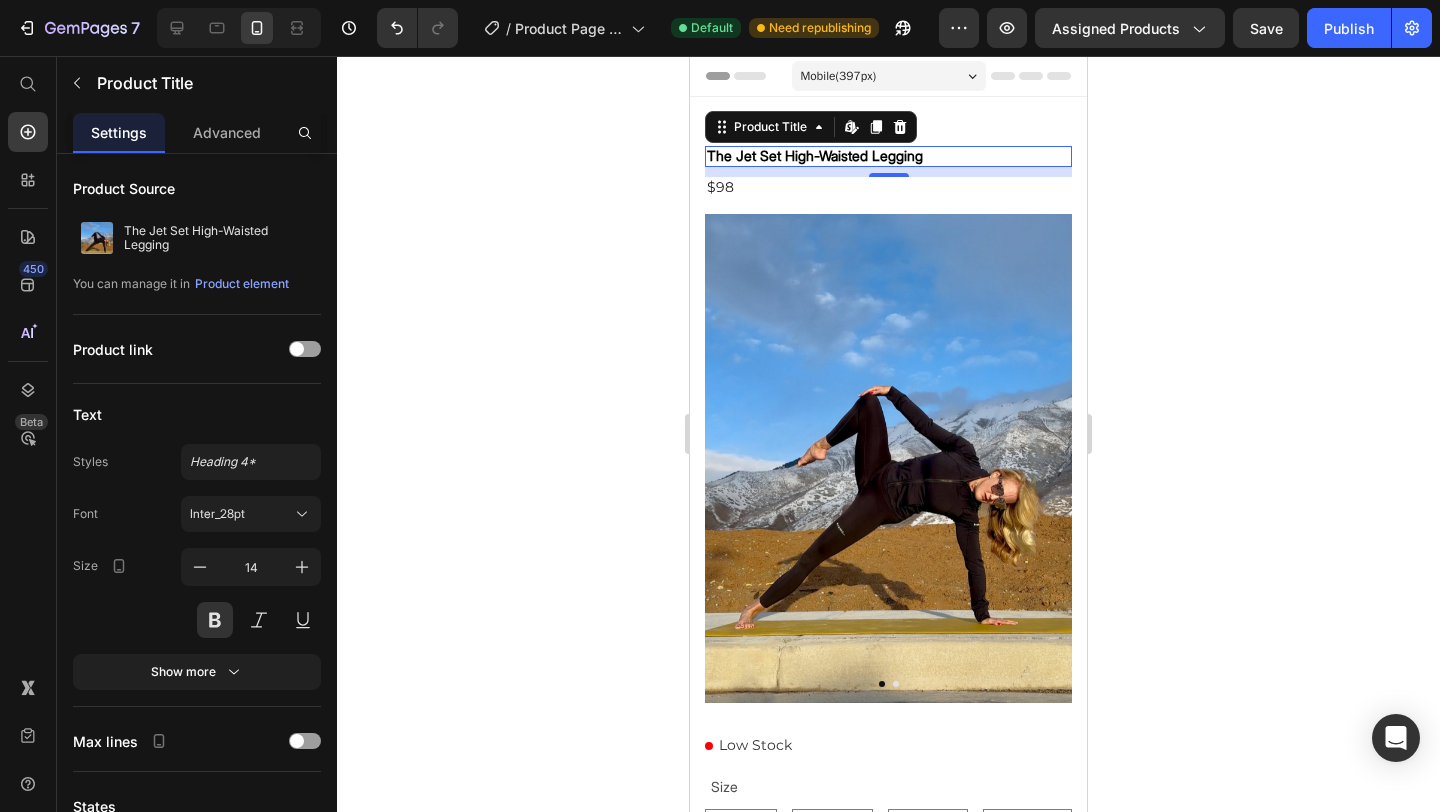 click 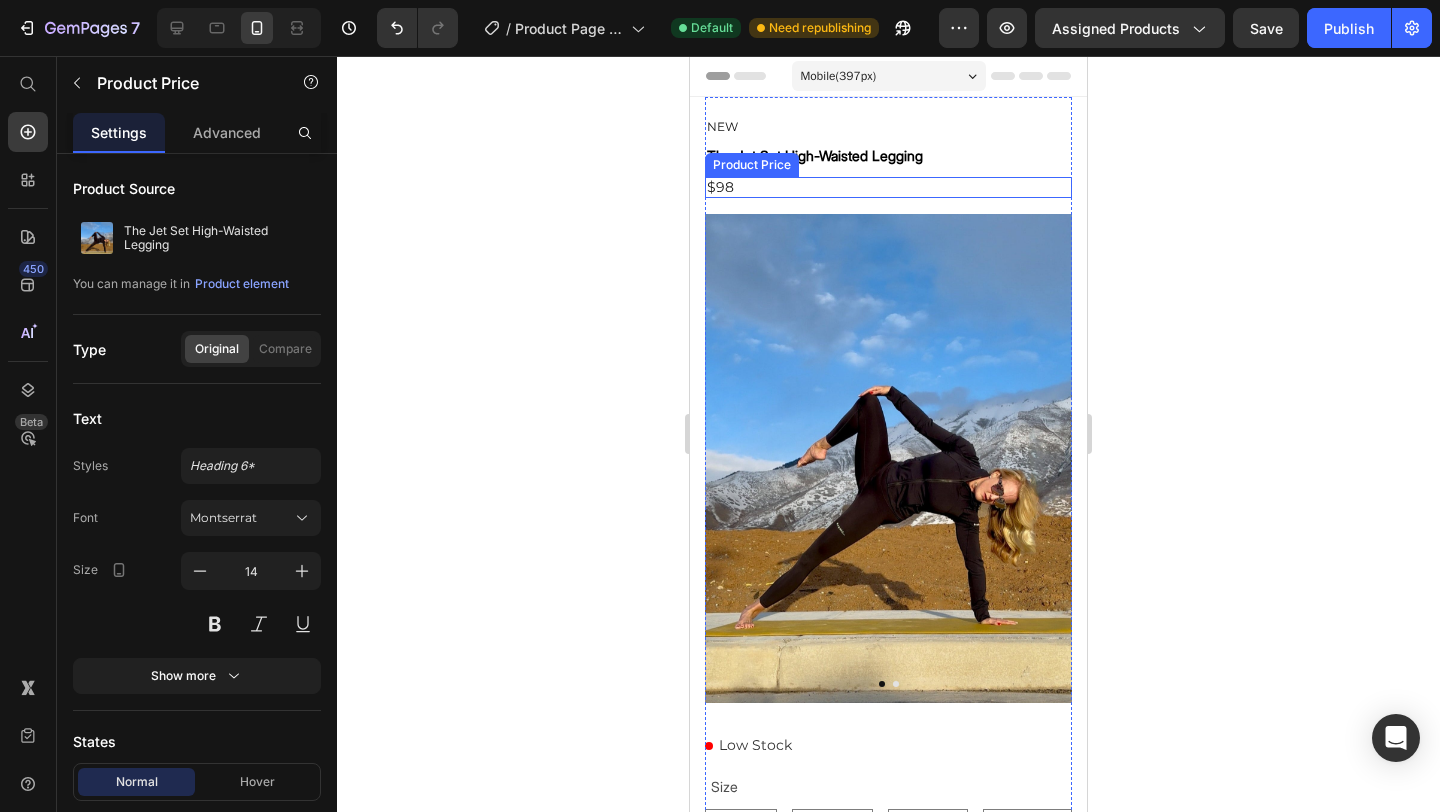 click on "$98" at bounding box center [888, 187] 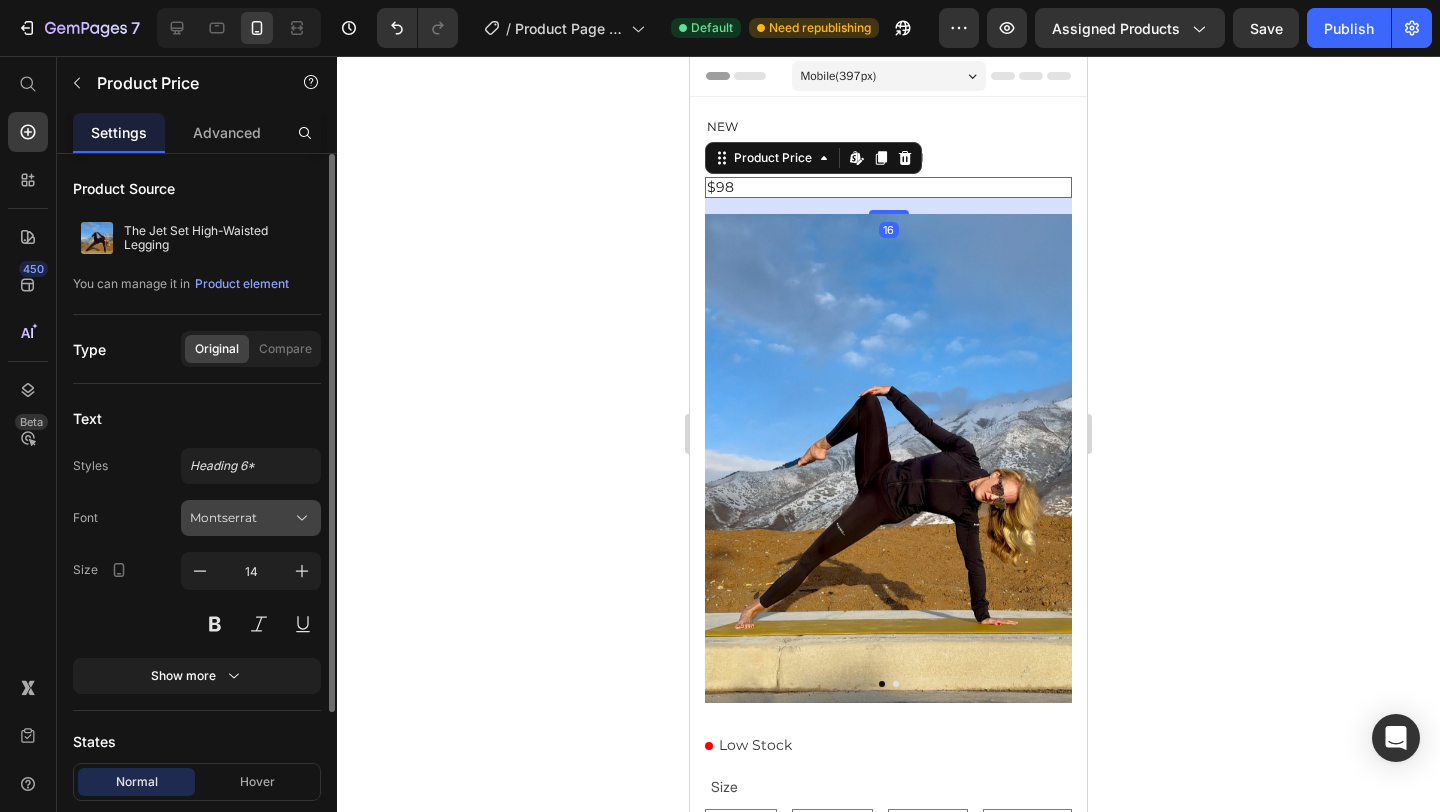 click on "Montserrat" at bounding box center (241, 518) 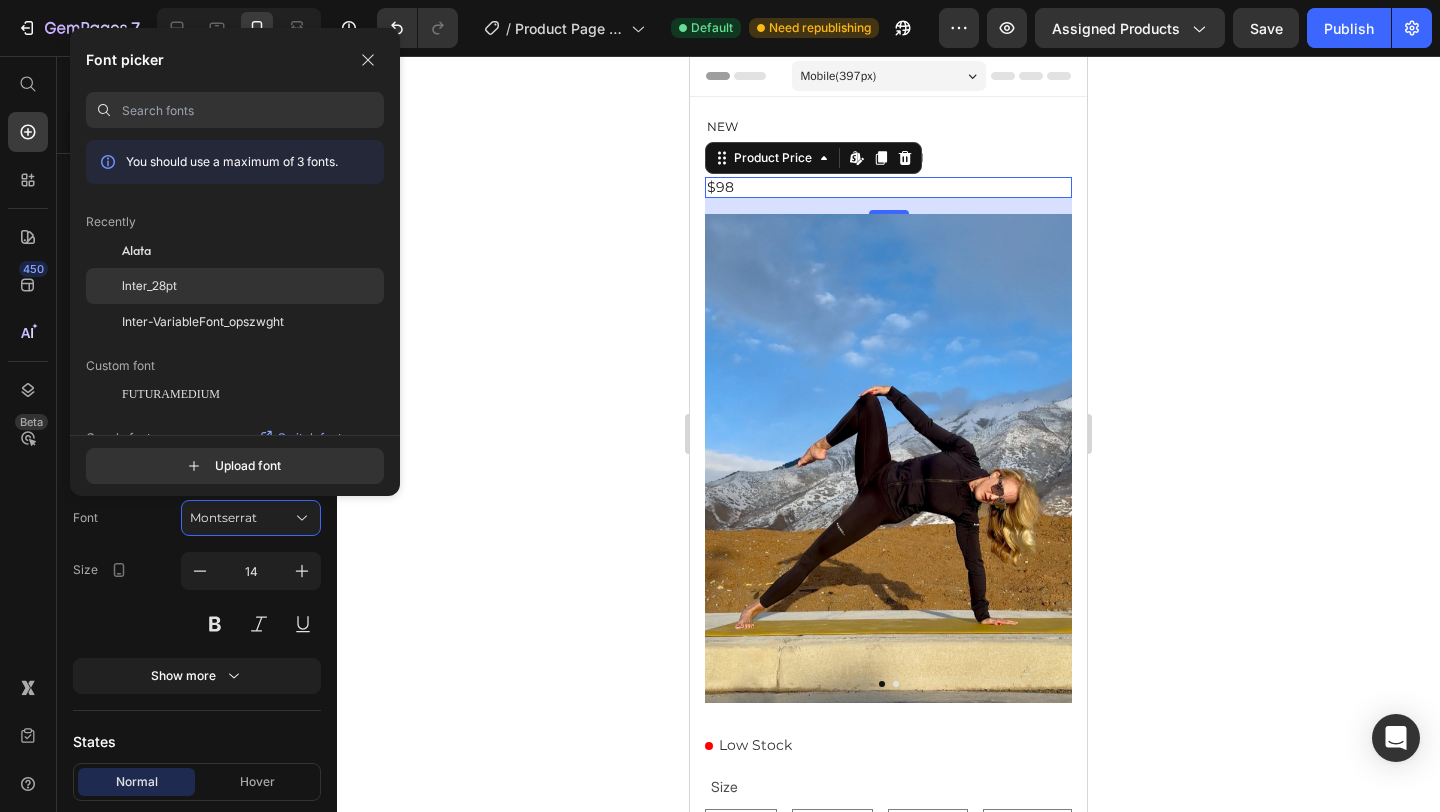 click on "Inter_28pt" 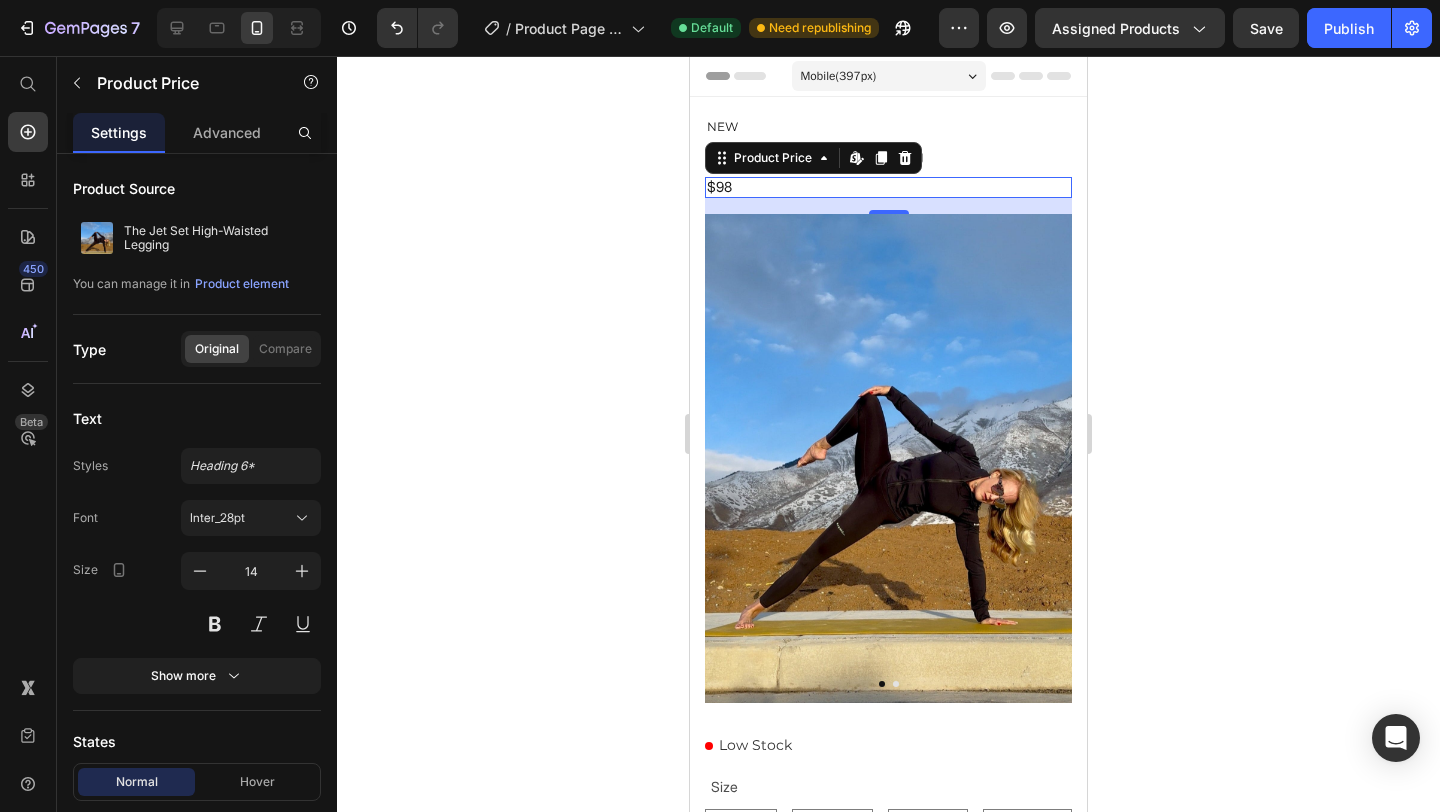 click 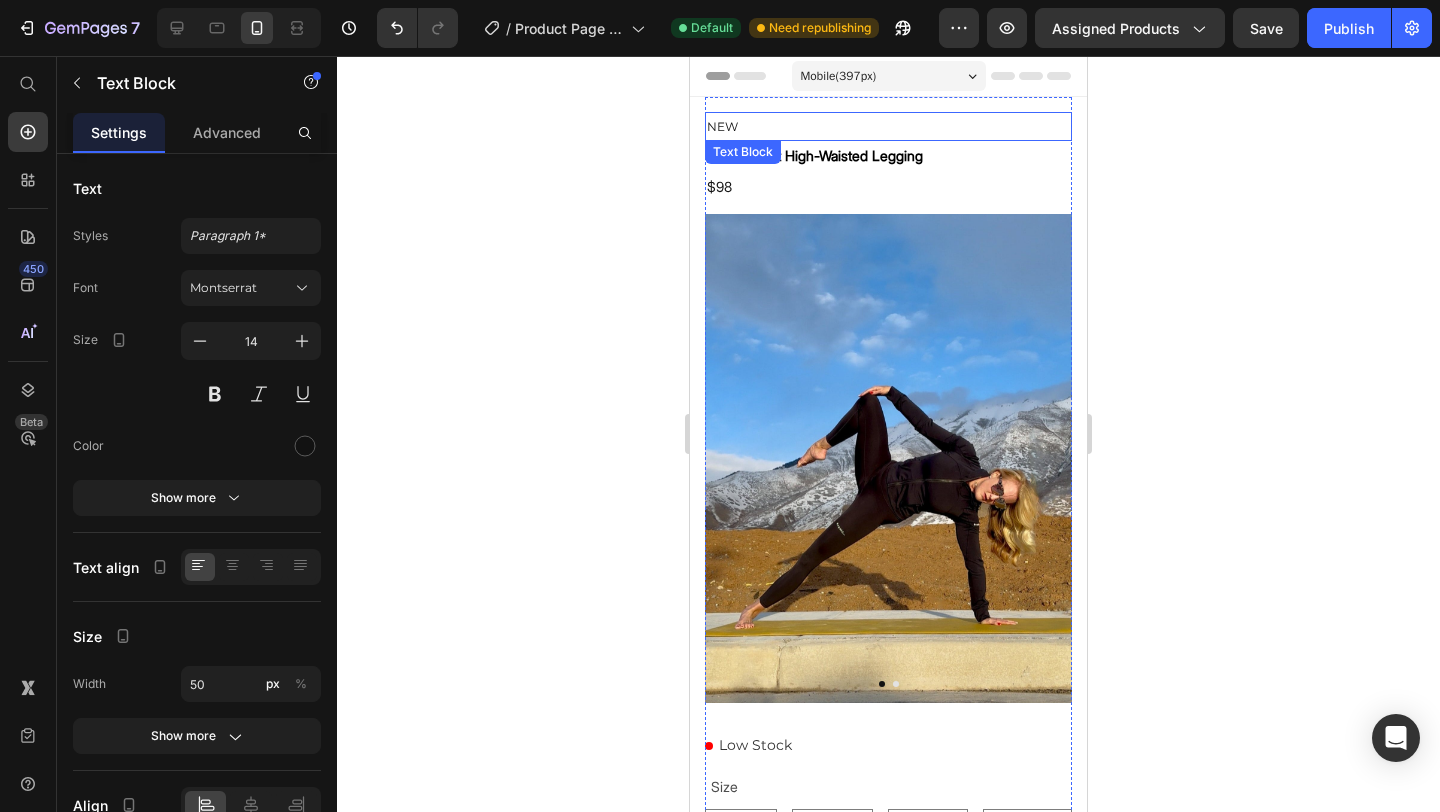 click on "NEW" at bounding box center [888, 126] 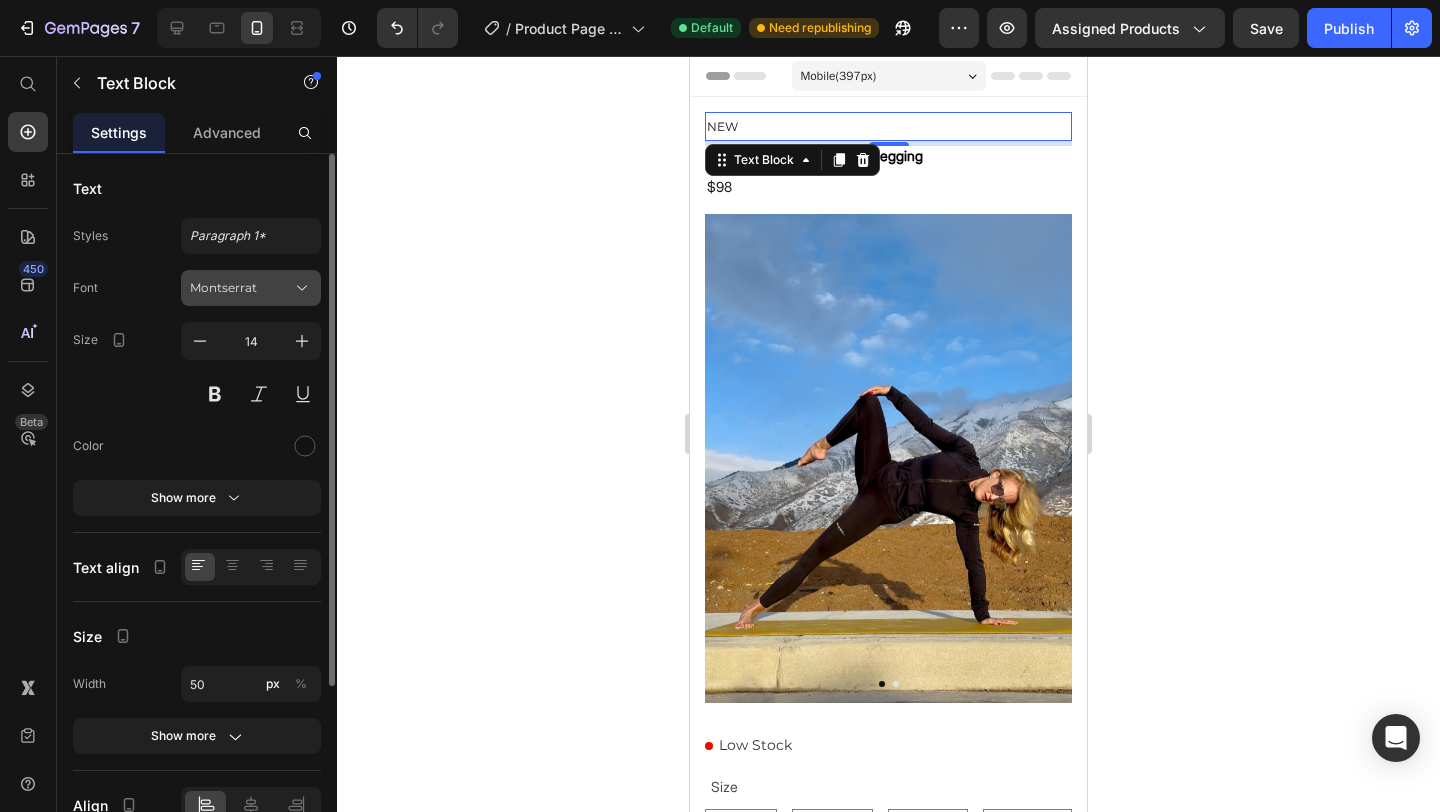 click on "Montserrat" at bounding box center [251, 288] 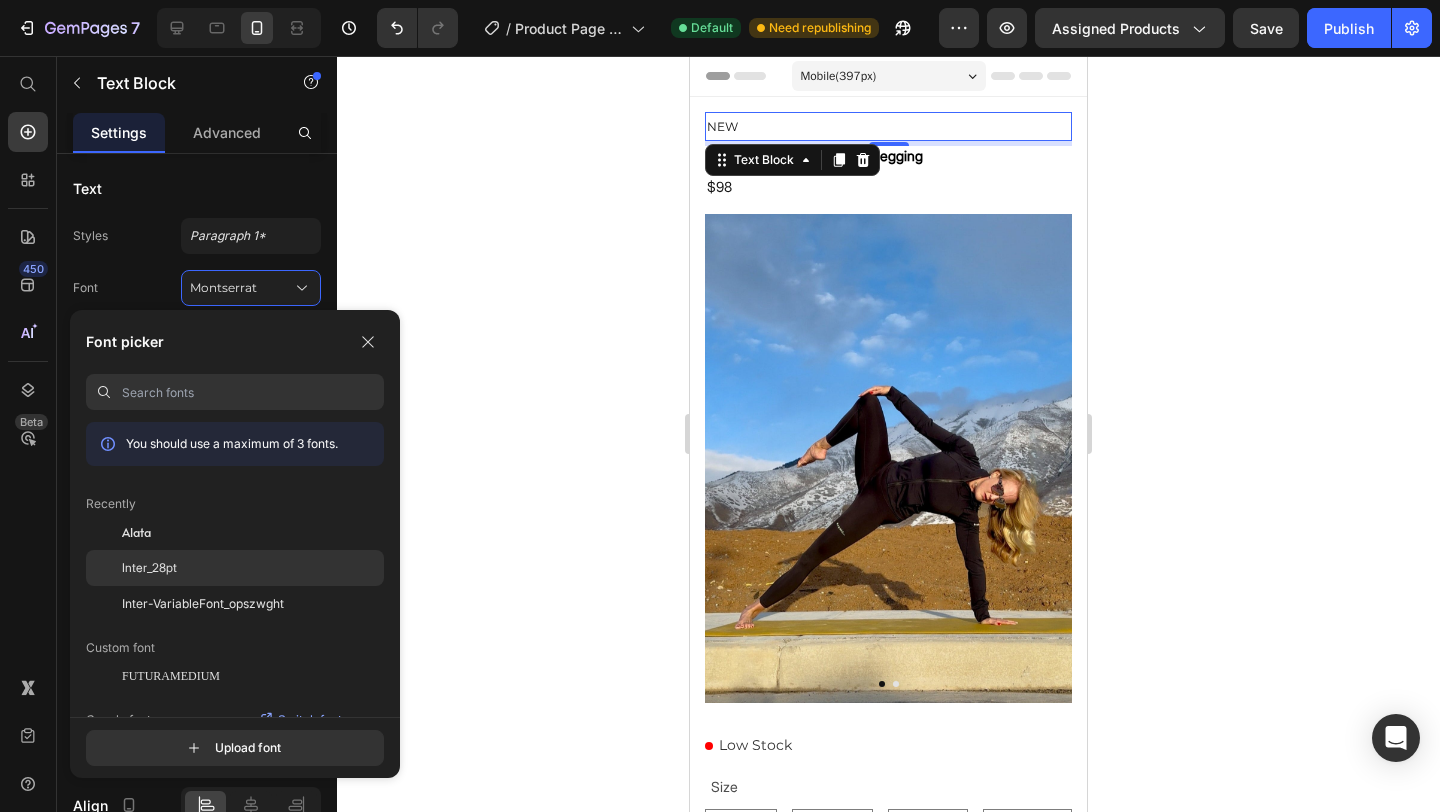 click on "Inter_28pt" 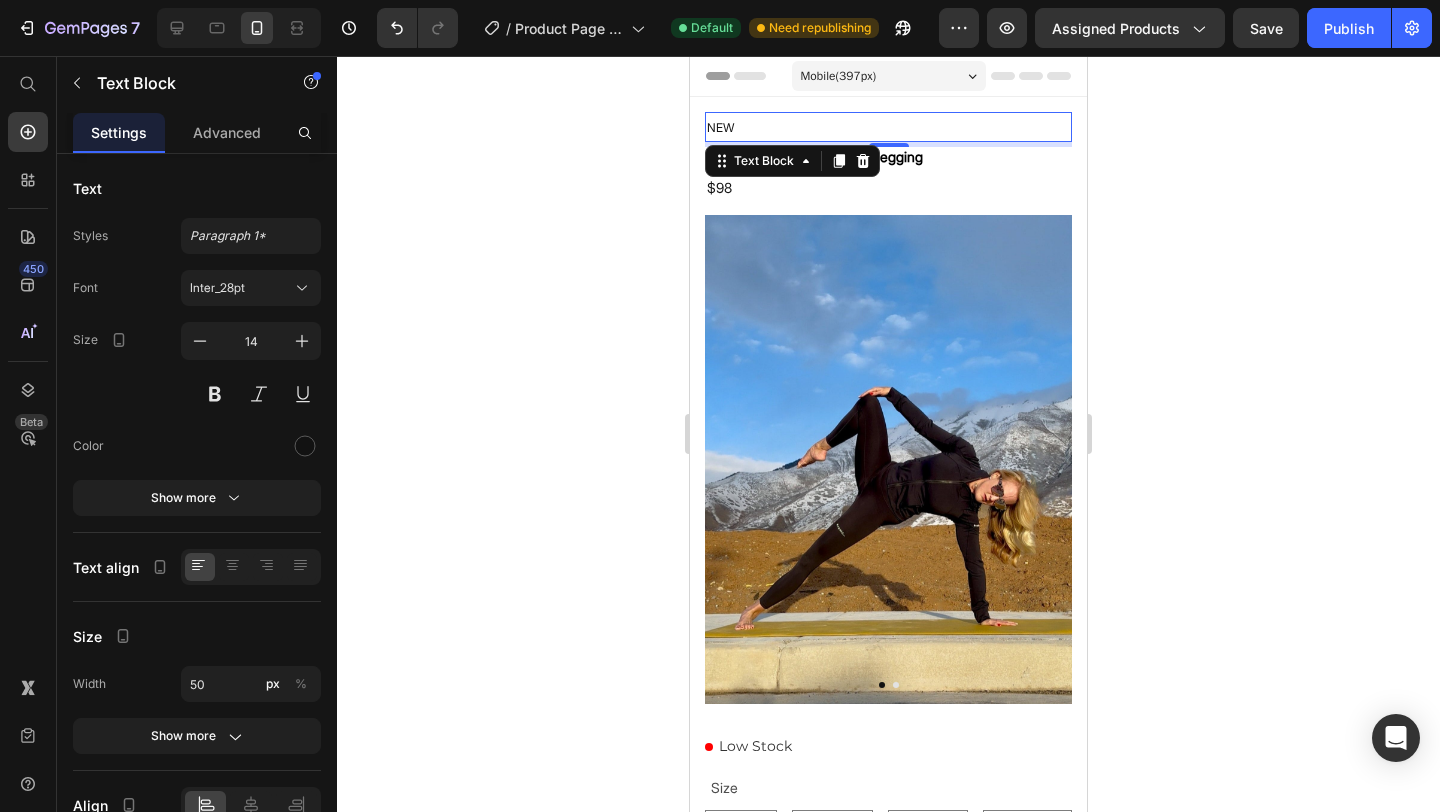 click 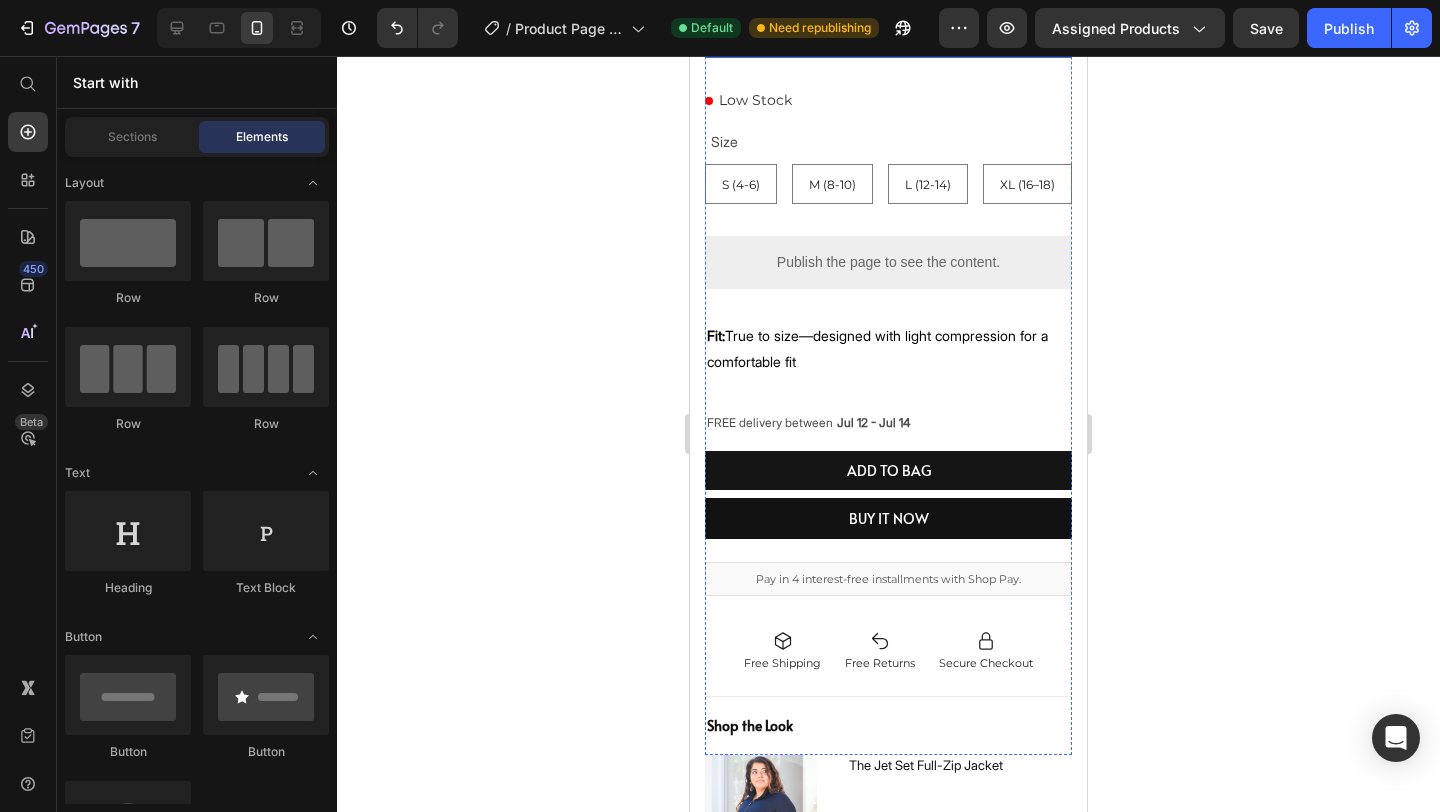 scroll, scrollTop: 644, scrollLeft: 0, axis: vertical 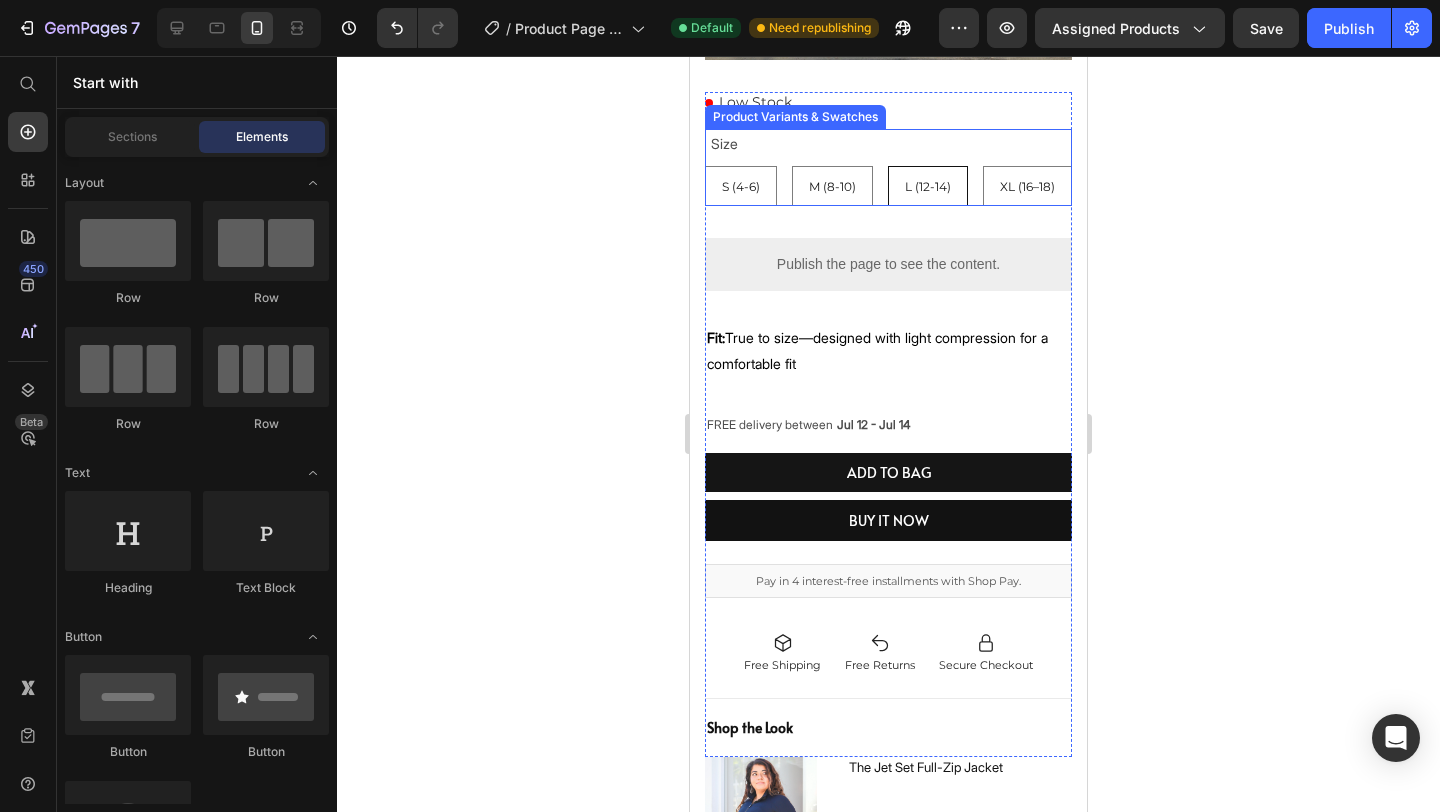 click on "L (12-14)" at bounding box center [928, 186] 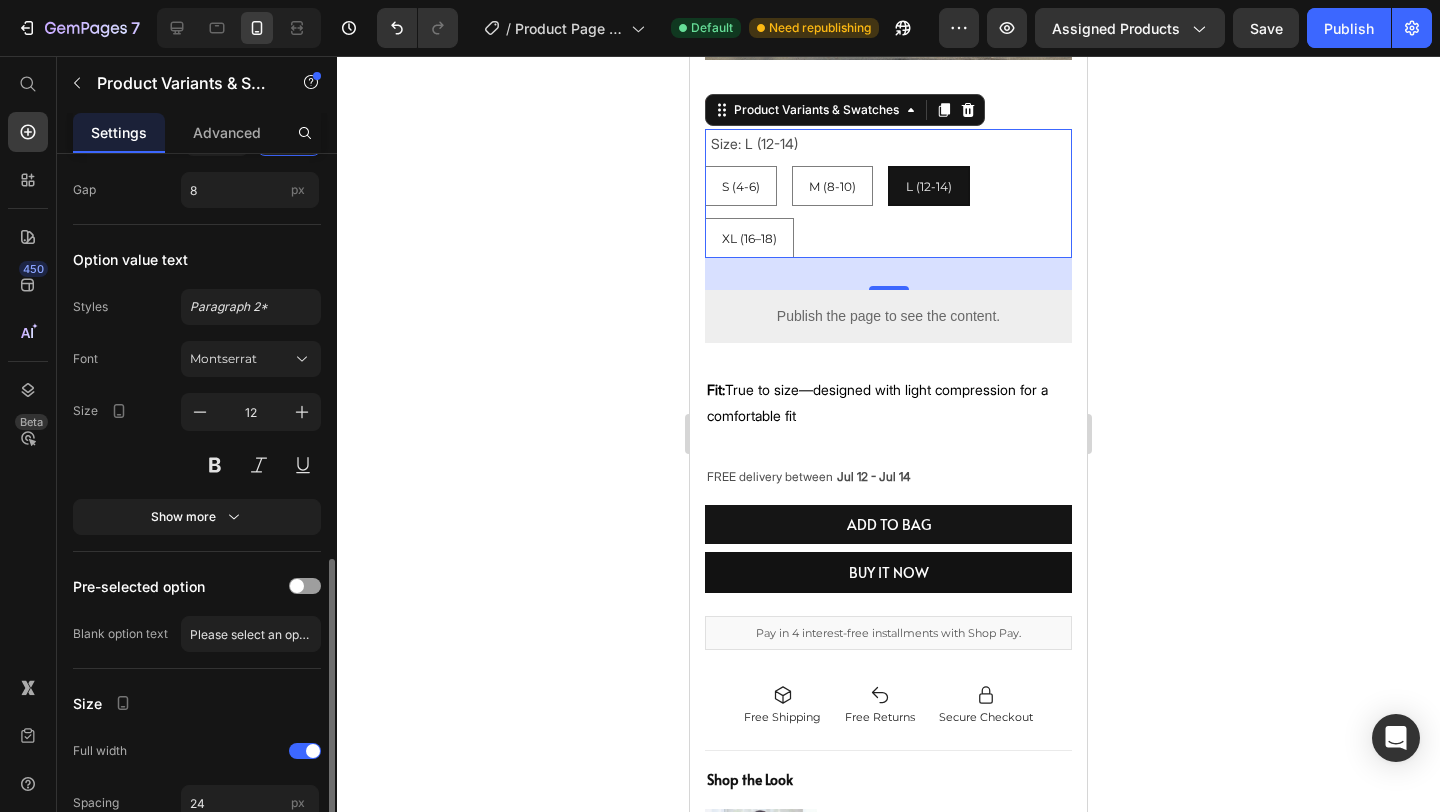 scroll, scrollTop: 934, scrollLeft: 0, axis: vertical 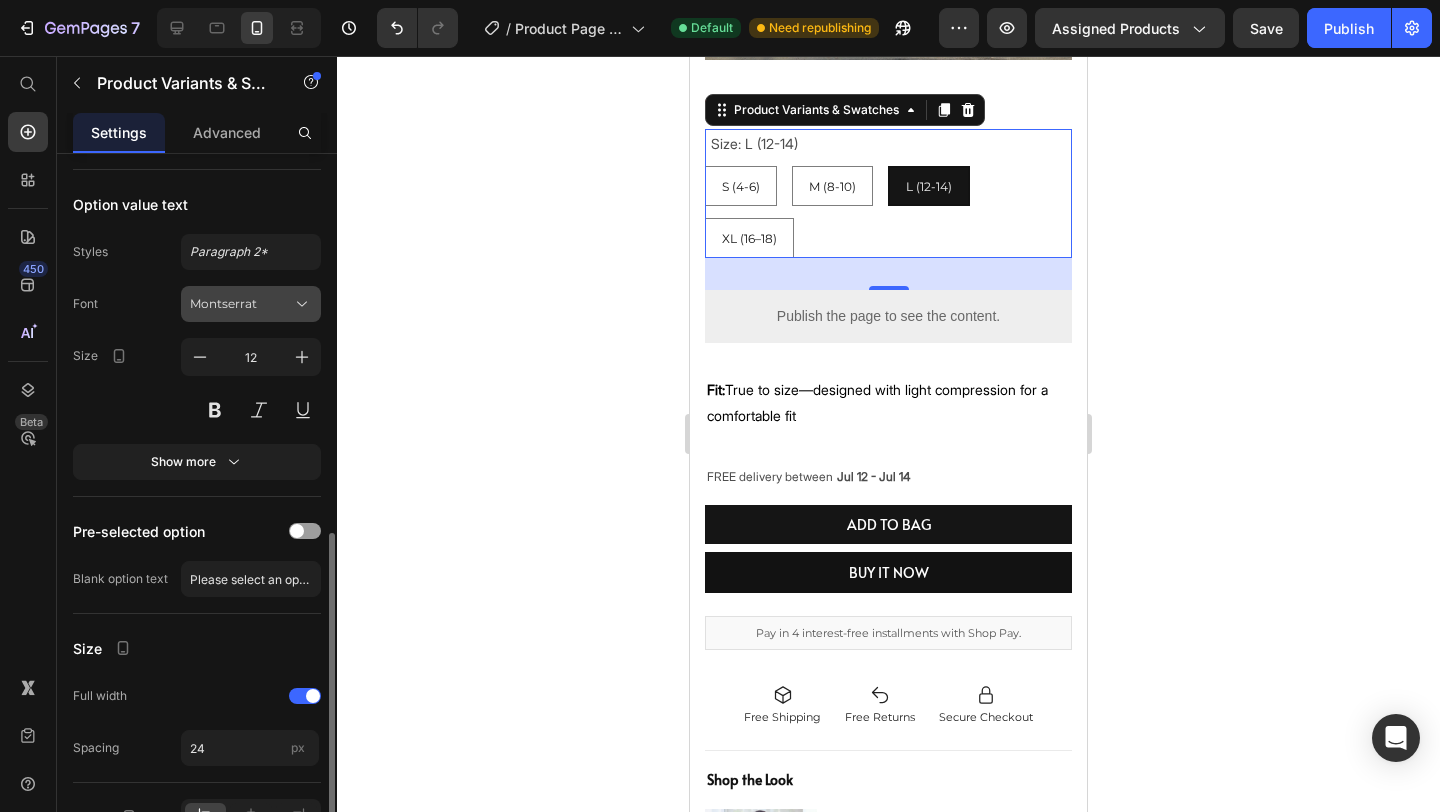 click on "Montserrat" at bounding box center [241, 304] 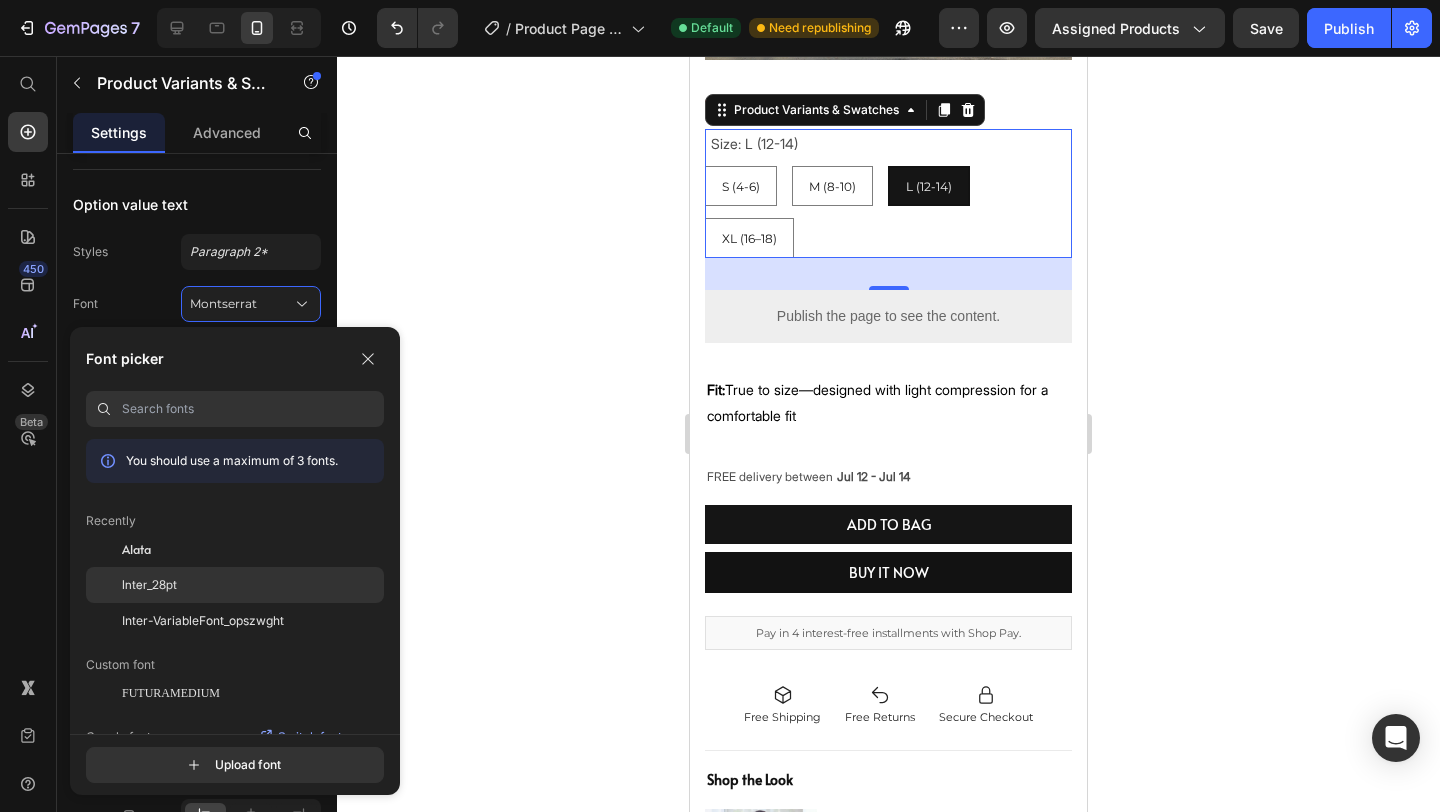 click on "Inter_28pt" 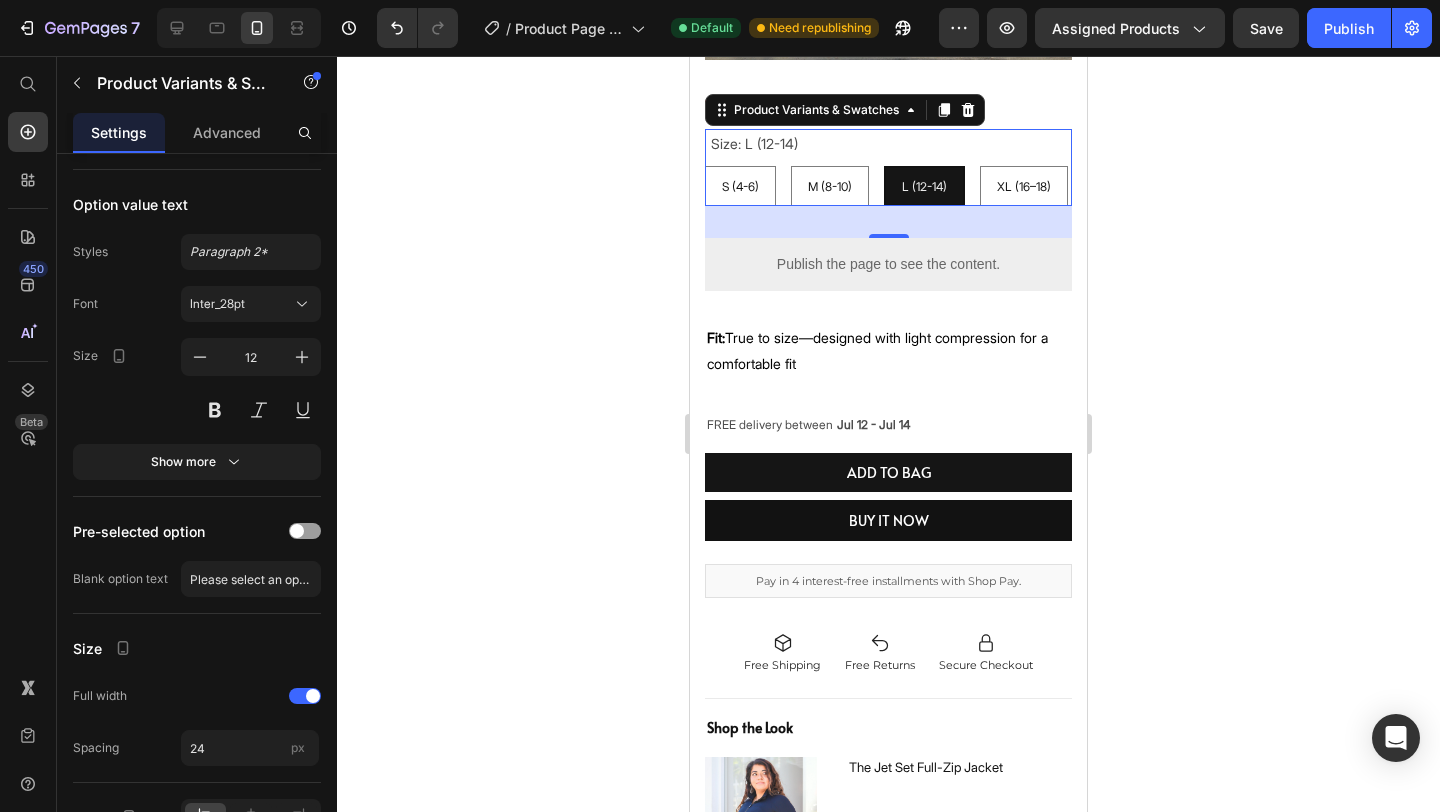 click 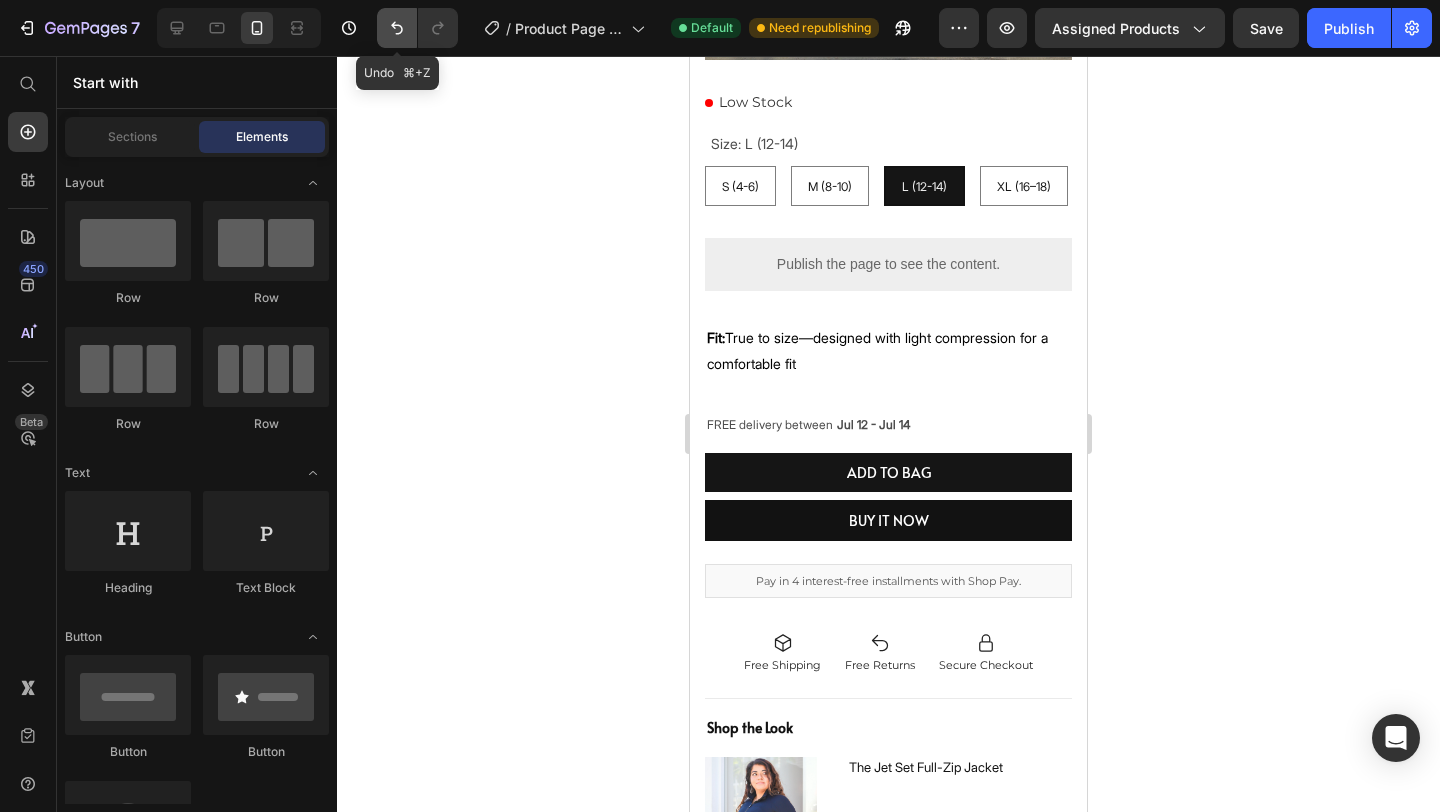 click 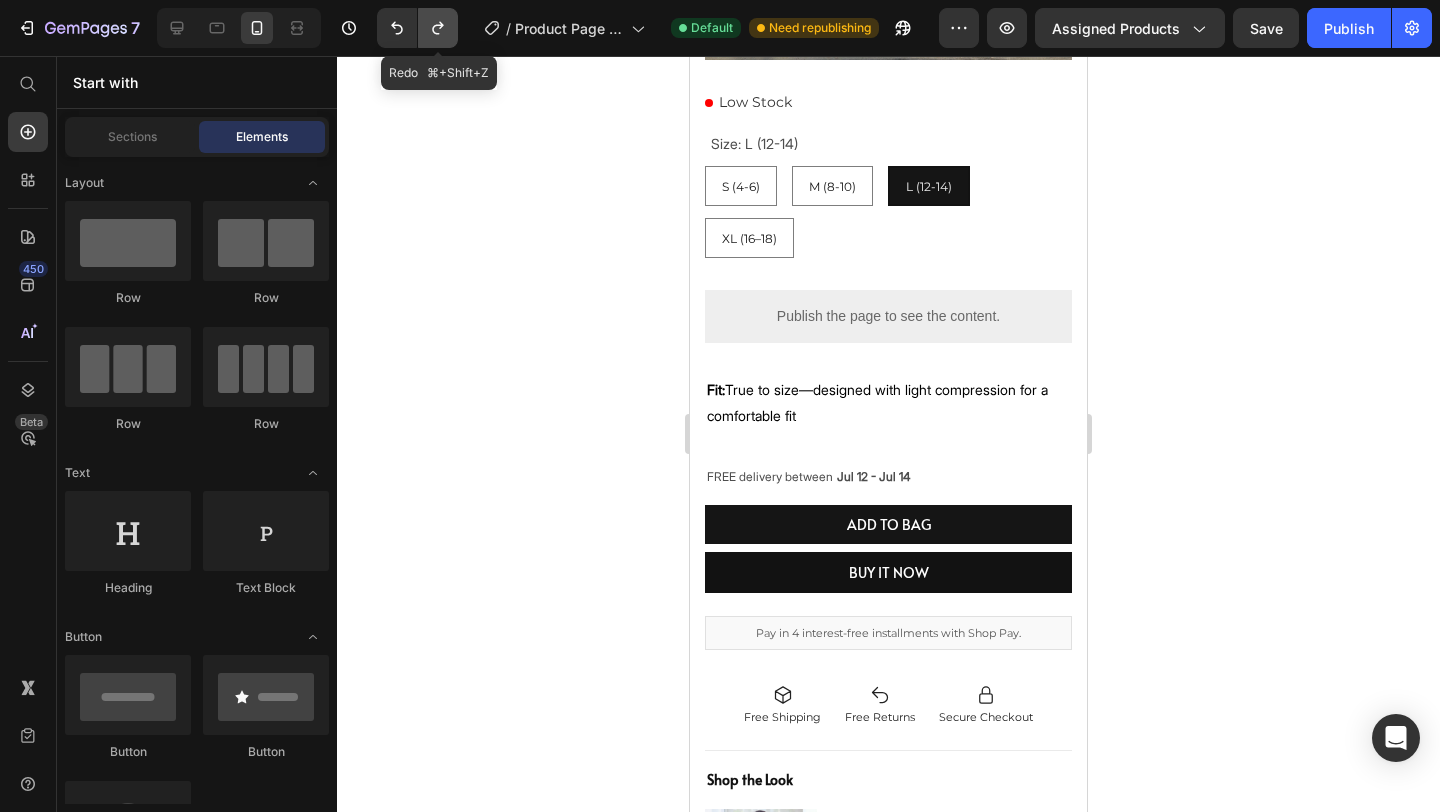 click 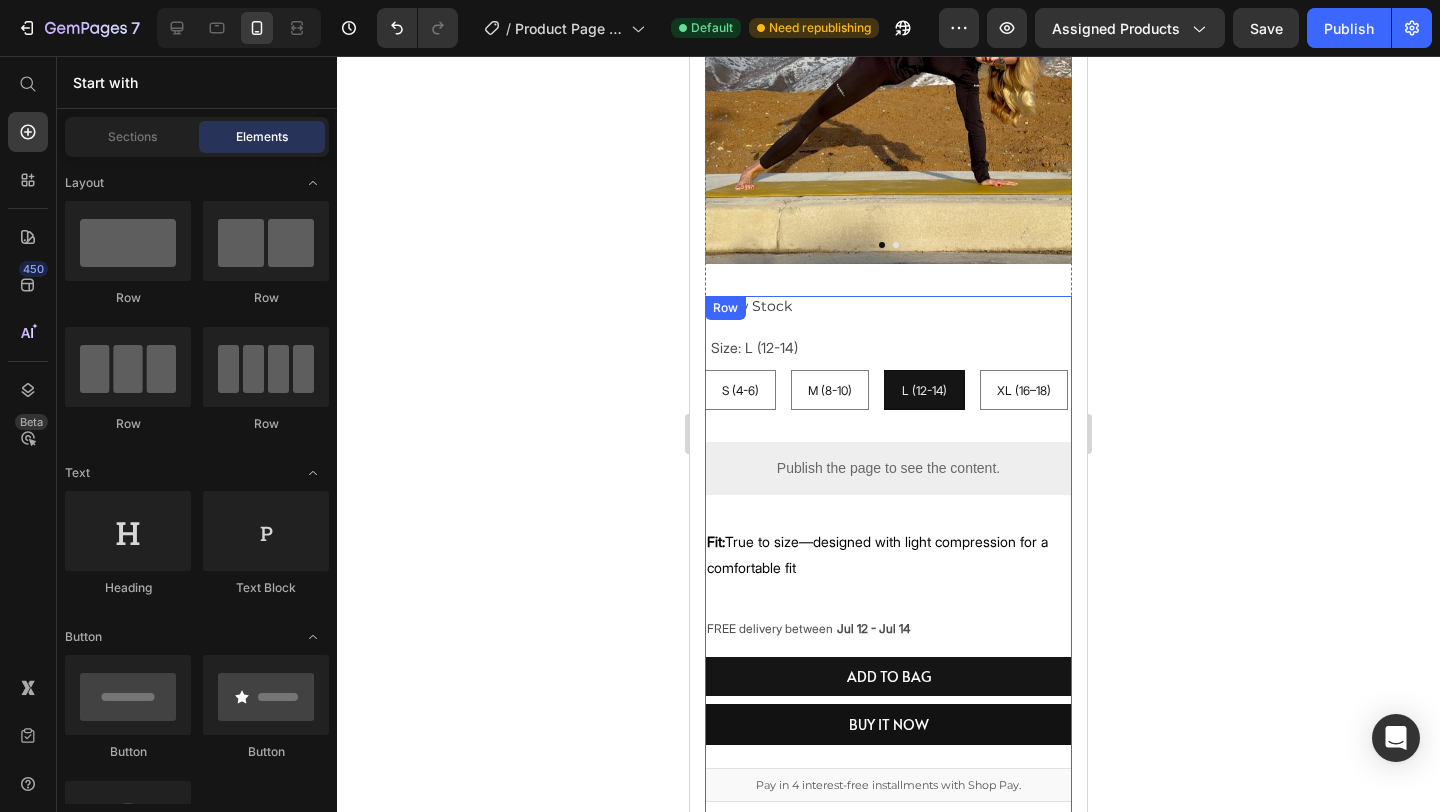 scroll, scrollTop: 392, scrollLeft: 0, axis: vertical 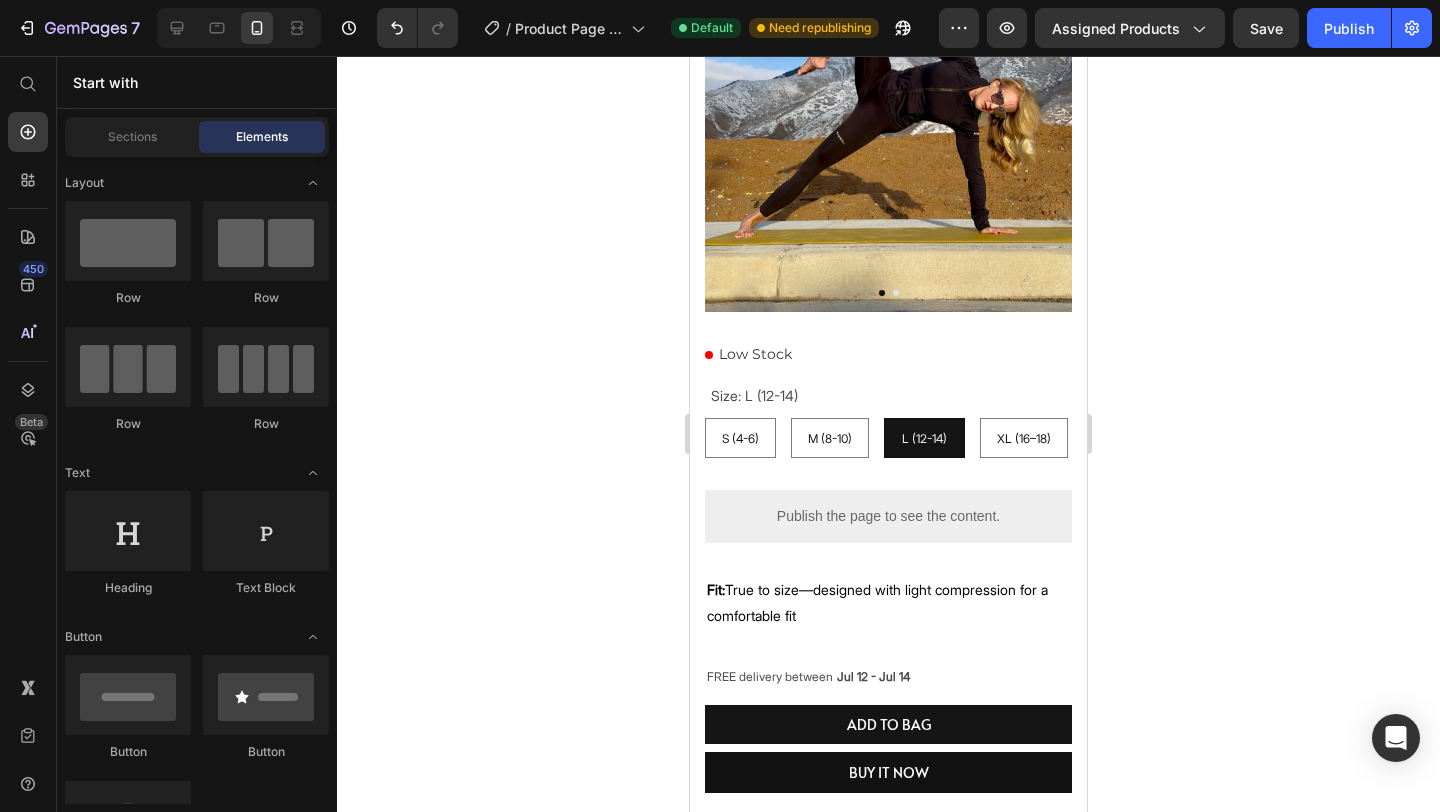 click 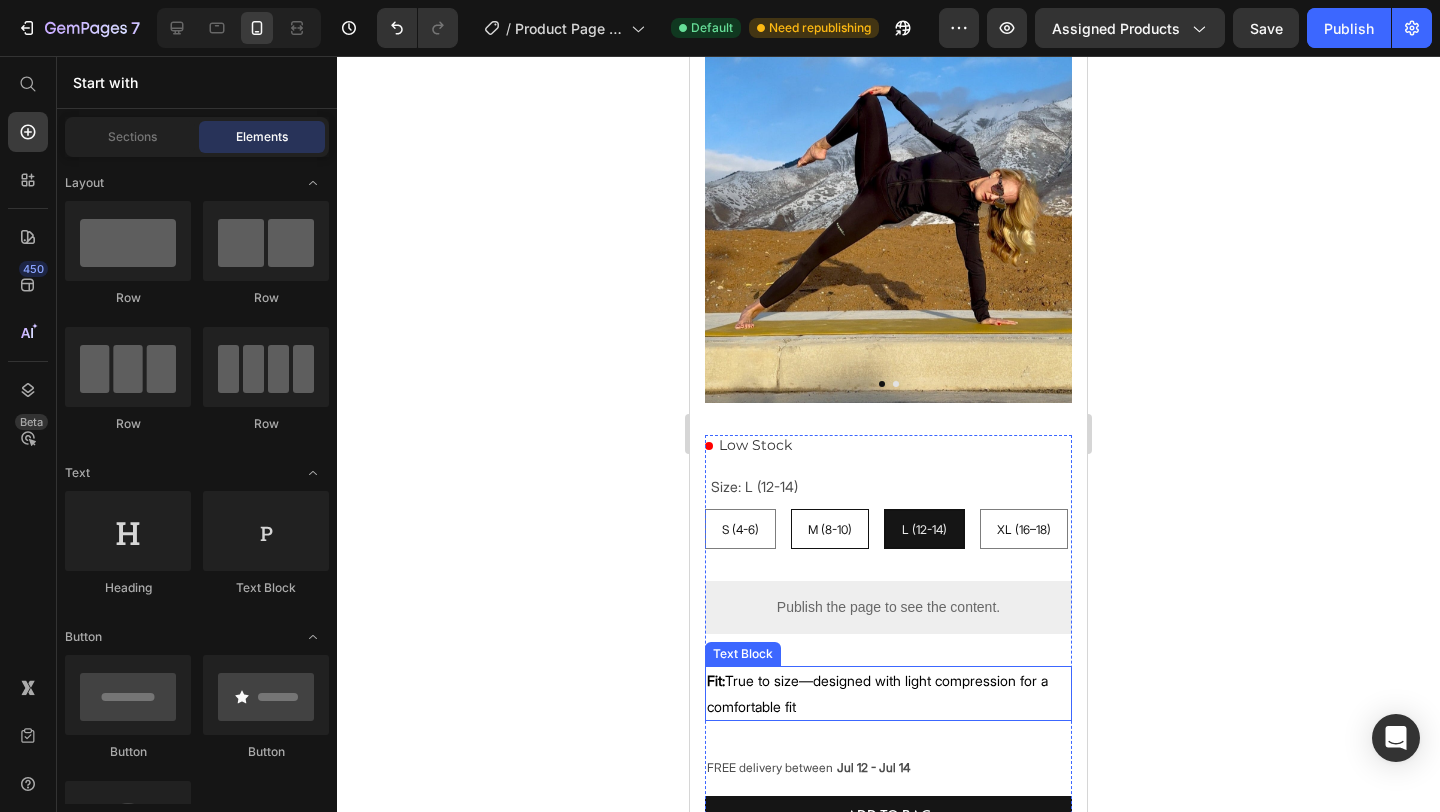 scroll, scrollTop: 320, scrollLeft: 0, axis: vertical 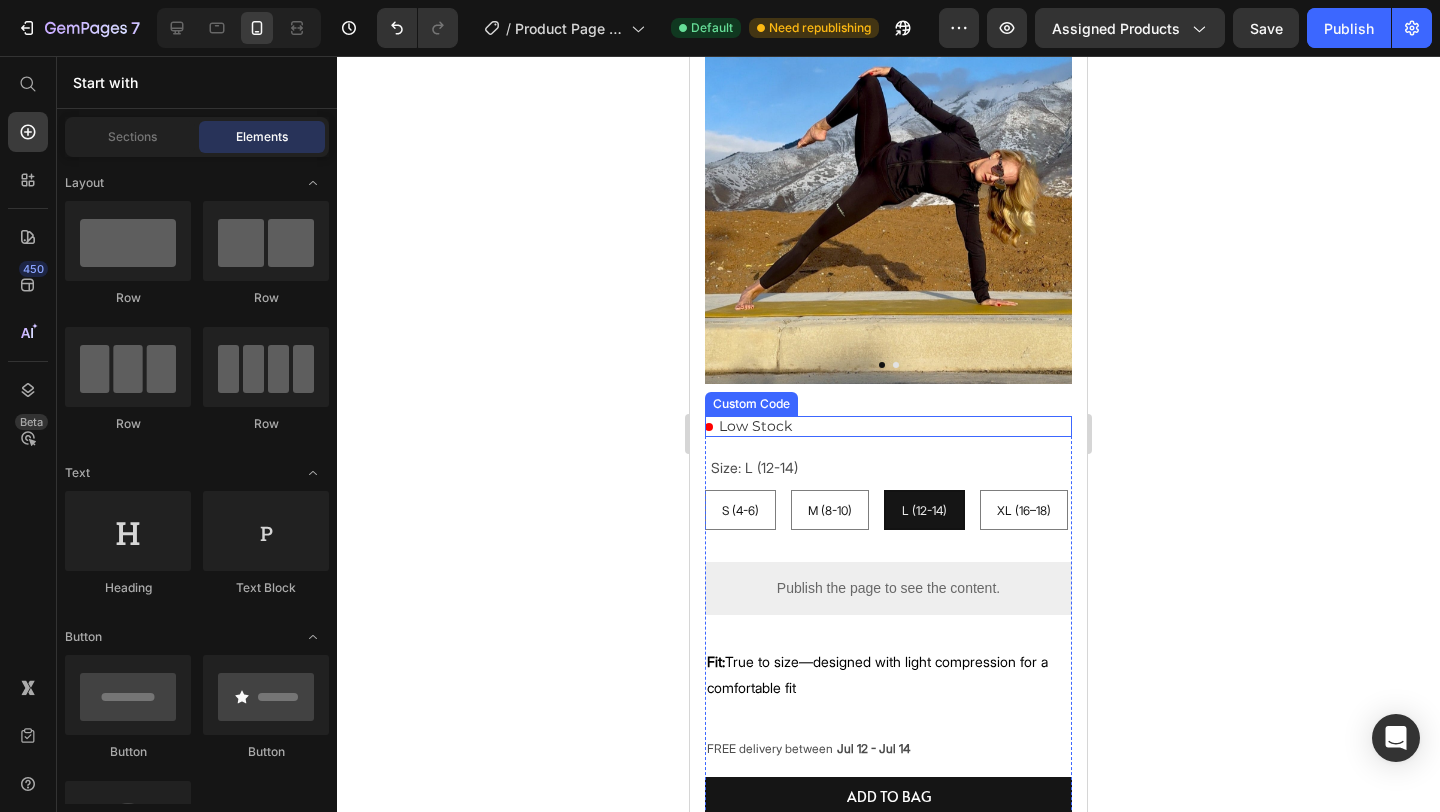 click on "Low Stock" at bounding box center [755, 426] 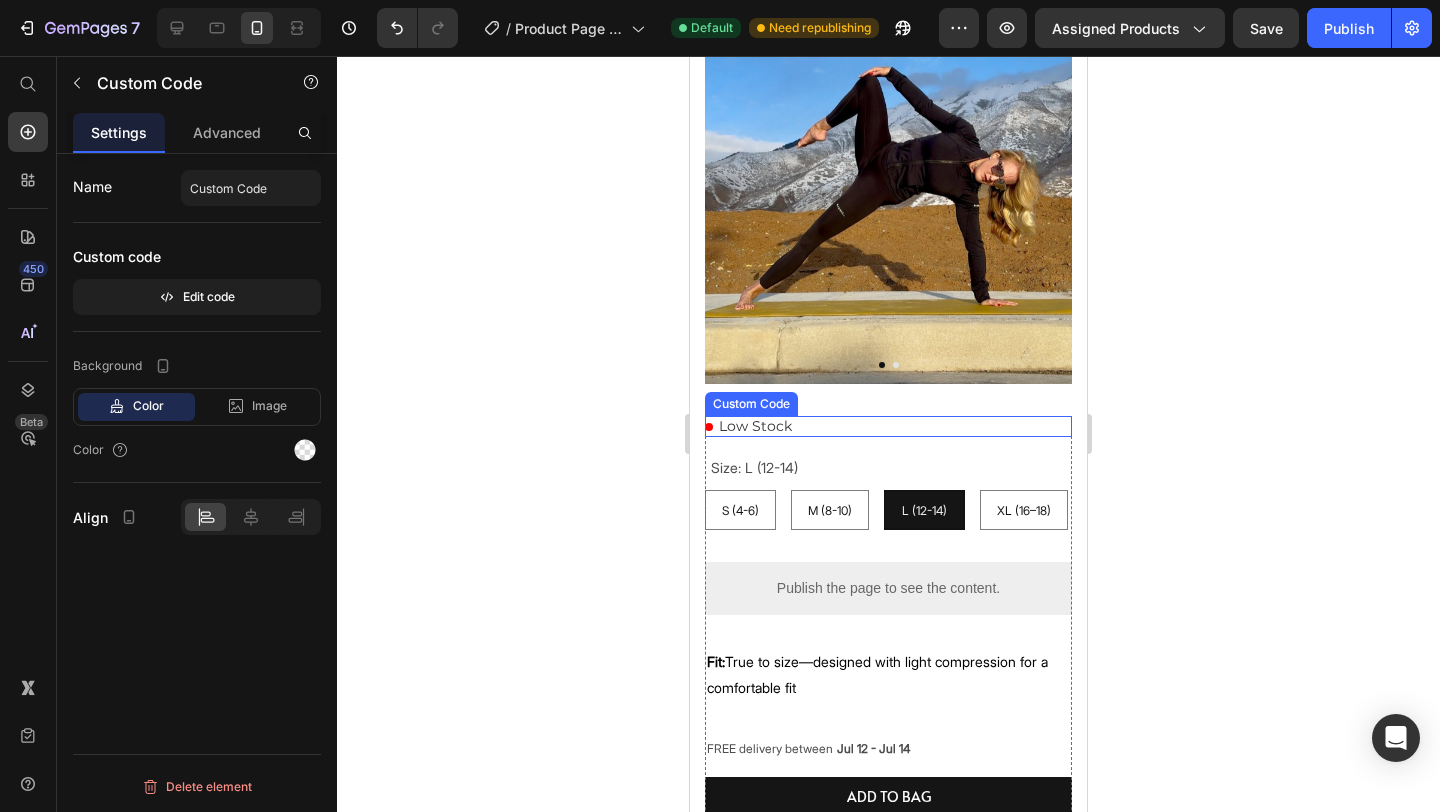 scroll, scrollTop: 0, scrollLeft: 0, axis: both 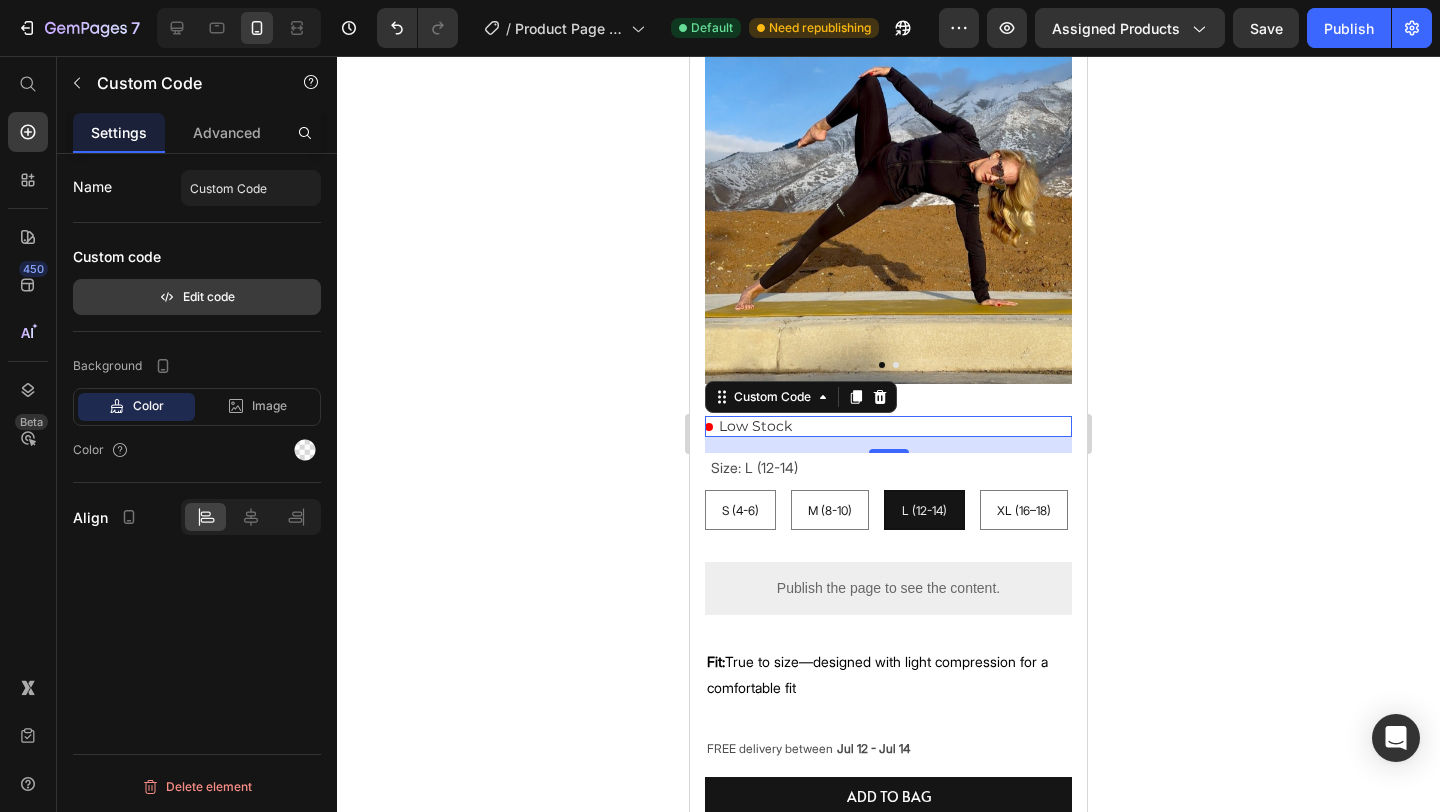 click on "Edit code" at bounding box center (197, 297) 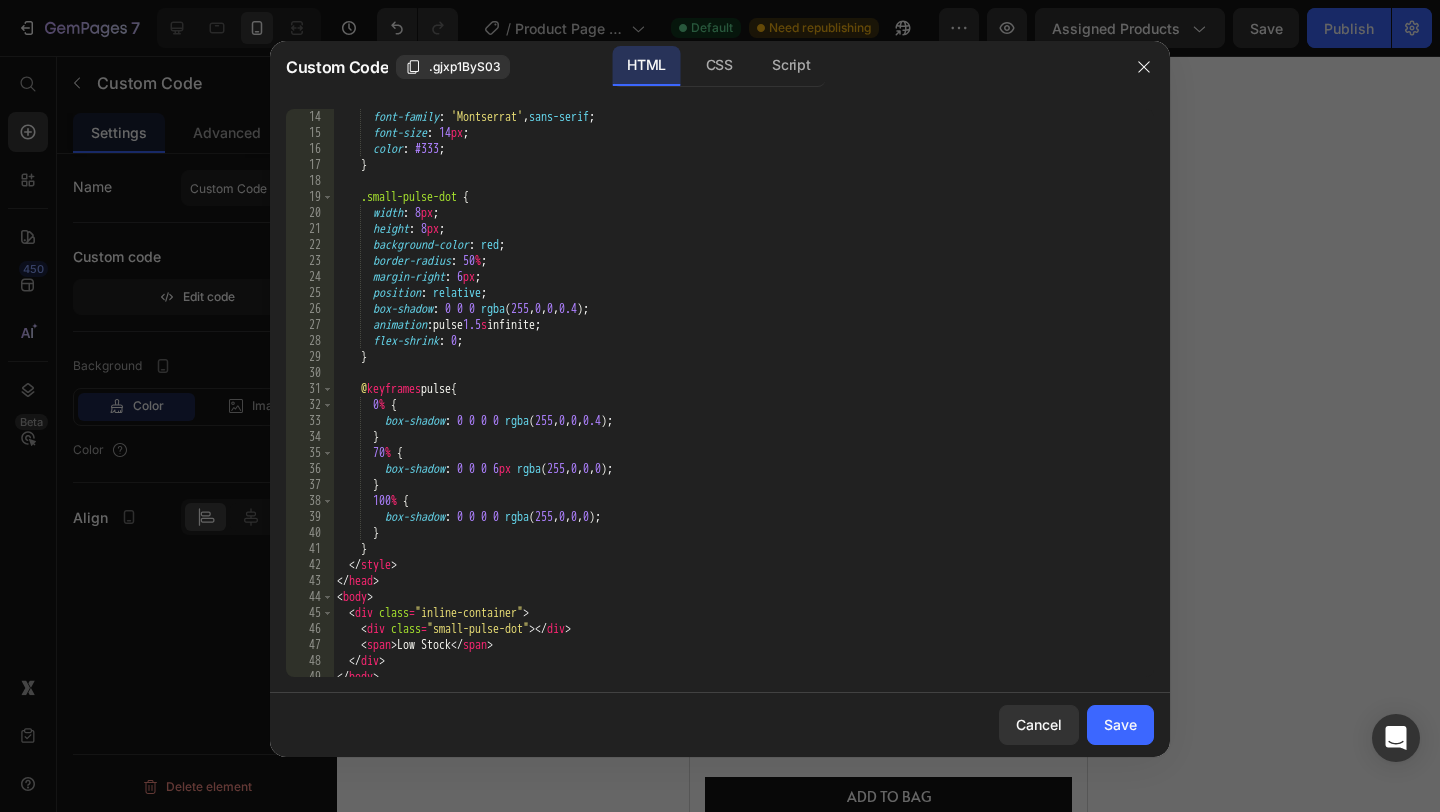 scroll, scrollTop: 0, scrollLeft: 0, axis: both 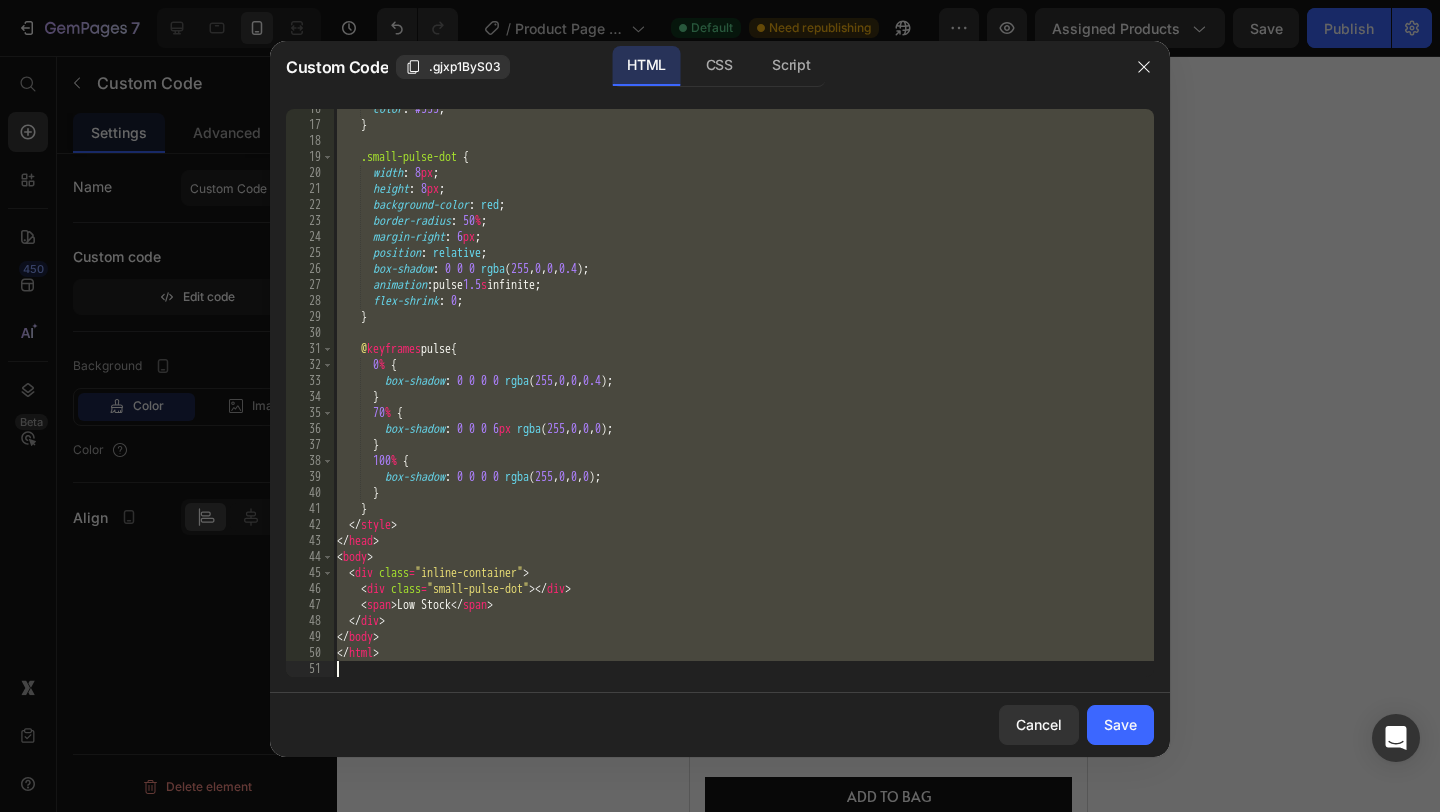 drag, startPoint x: 342, startPoint y: 122, endPoint x: 696, endPoint y: 724, distance: 698.3695 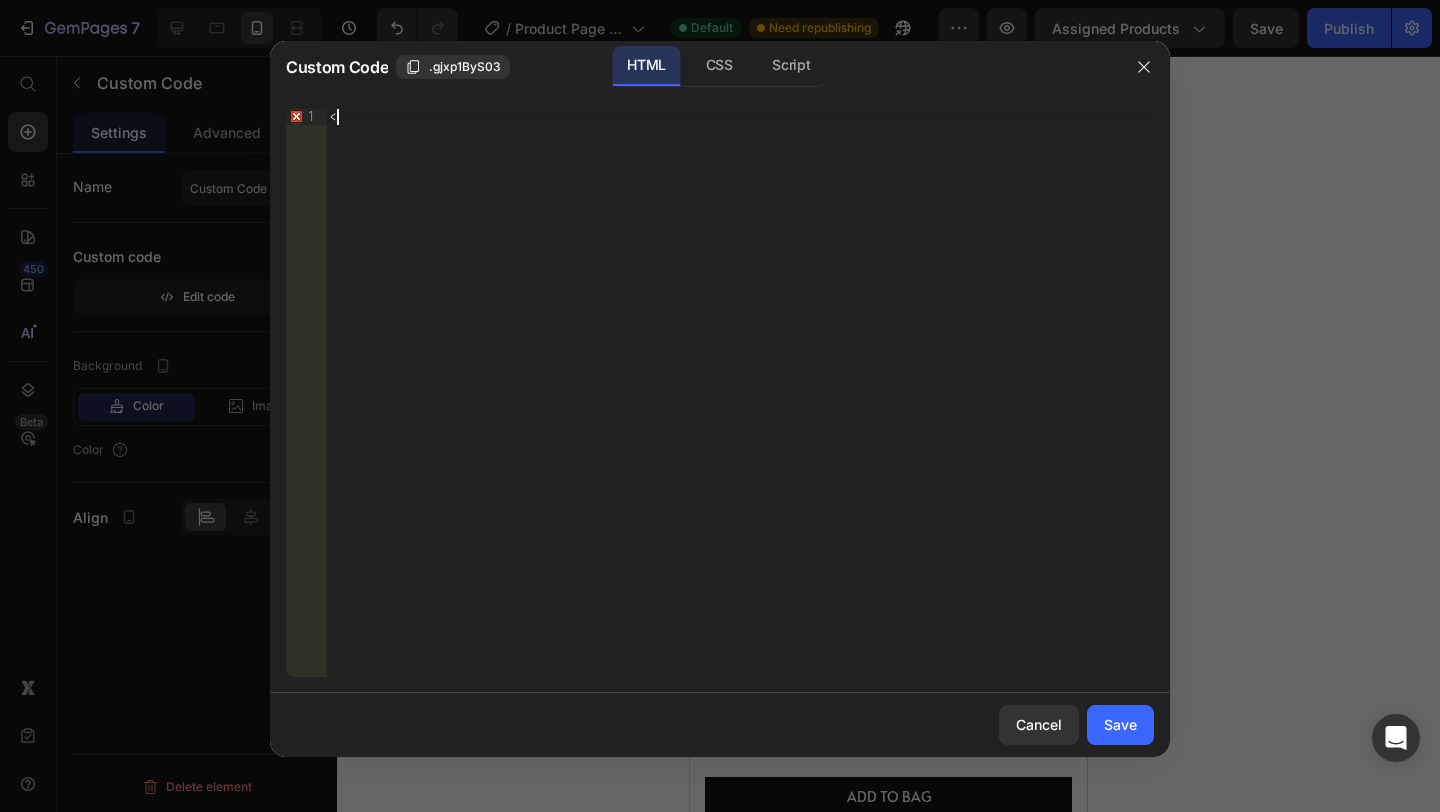 type 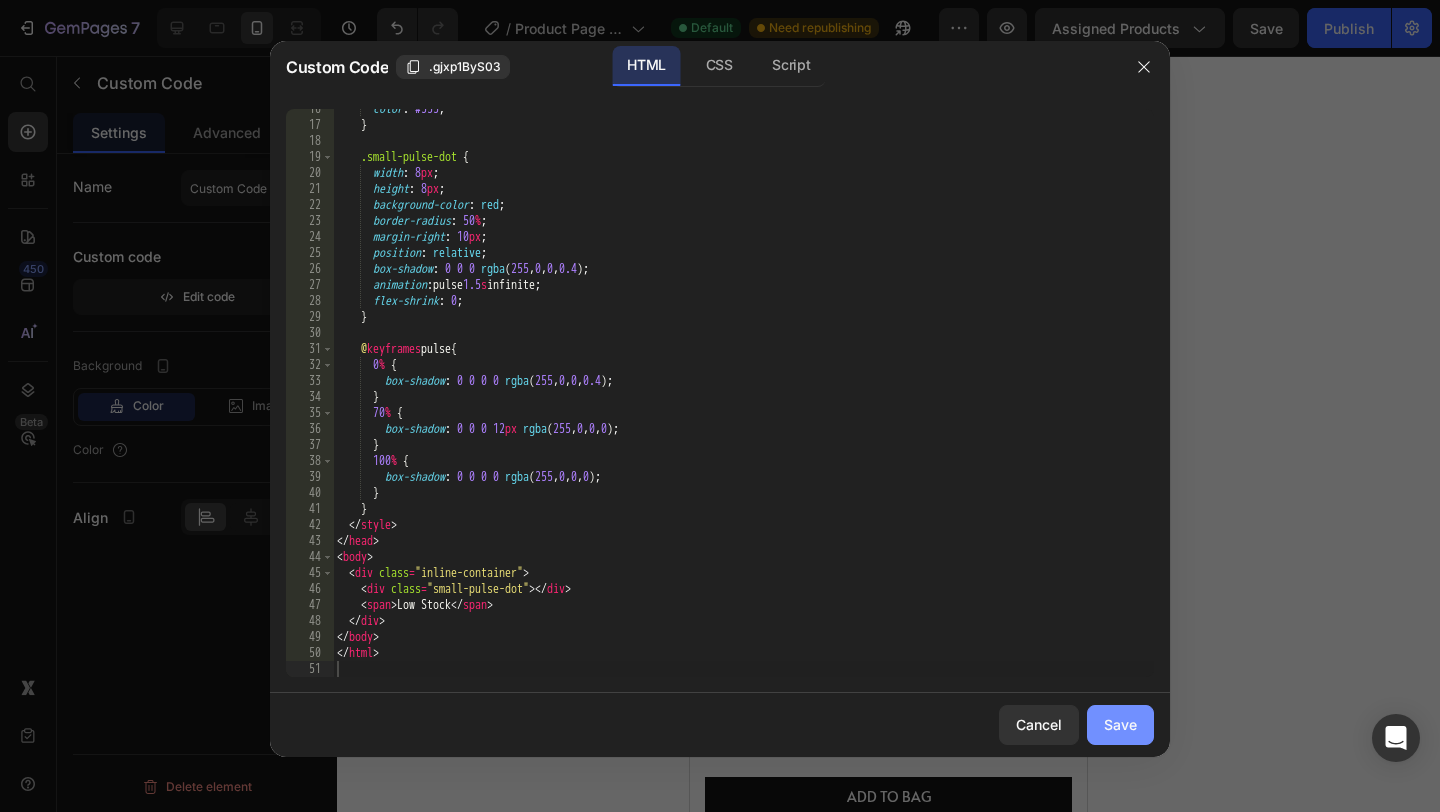 click on "Save" at bounding box center [1120, 724] 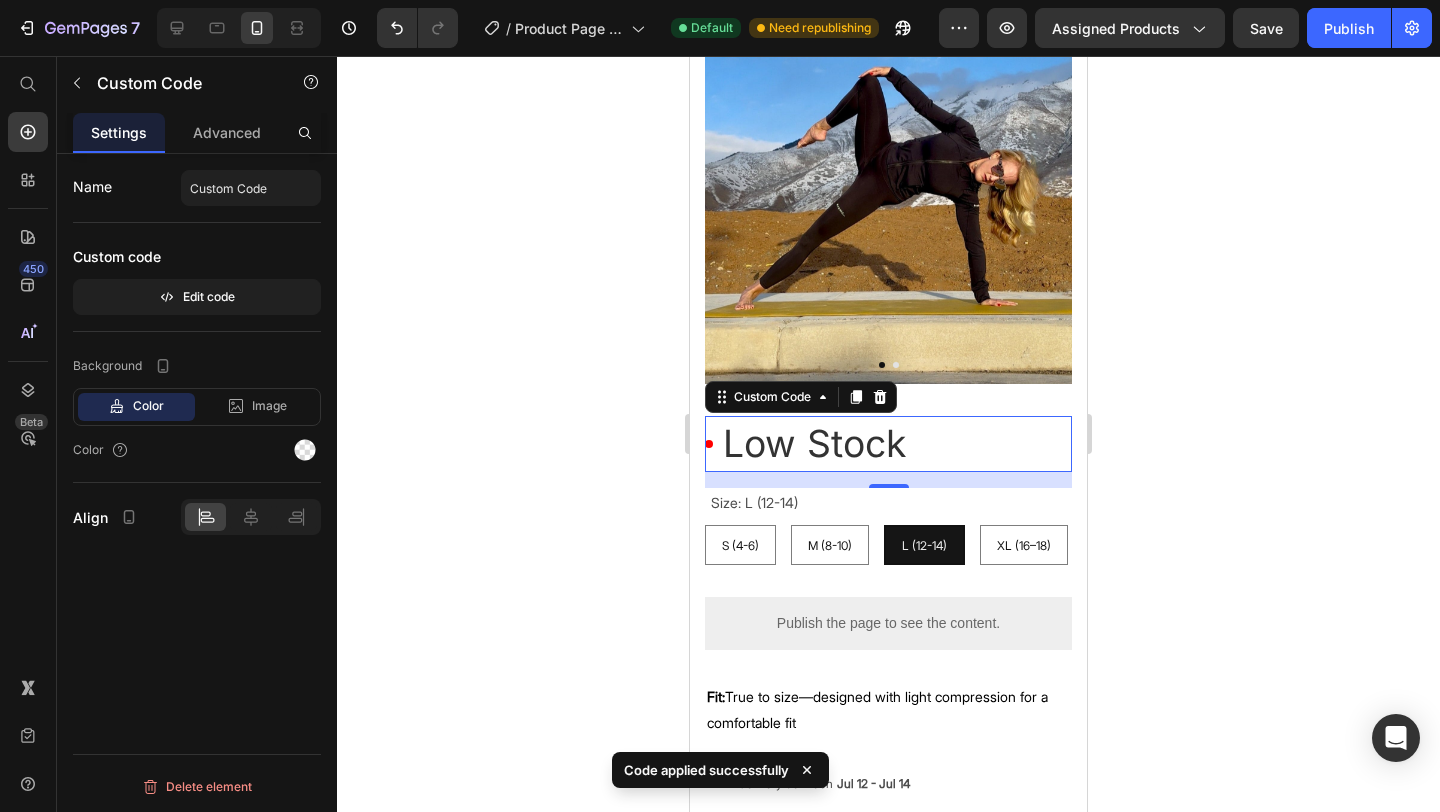 click on "Low Stock" at bounding box center [814, 444] 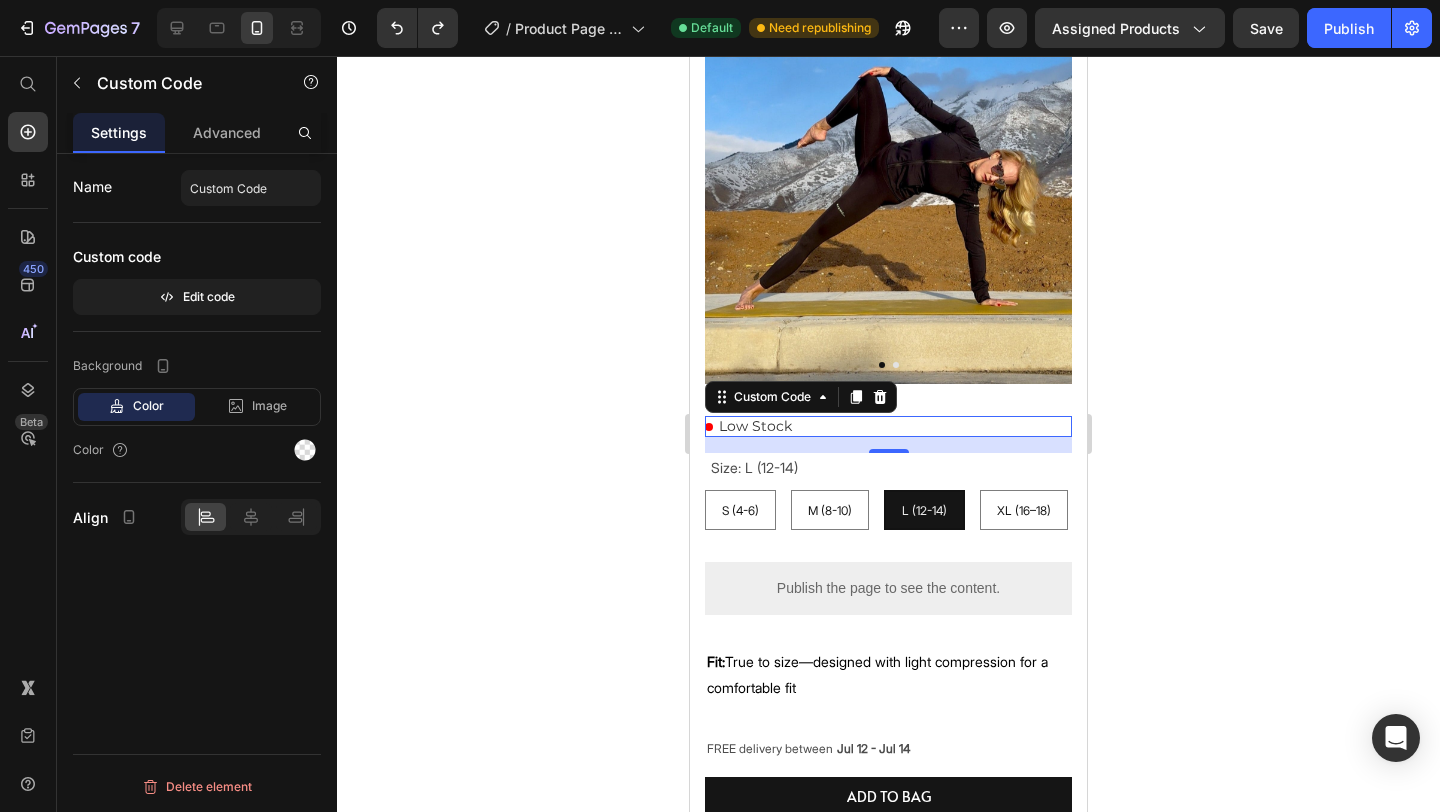 click on "Low Stock" at bounding box center (755, 426) 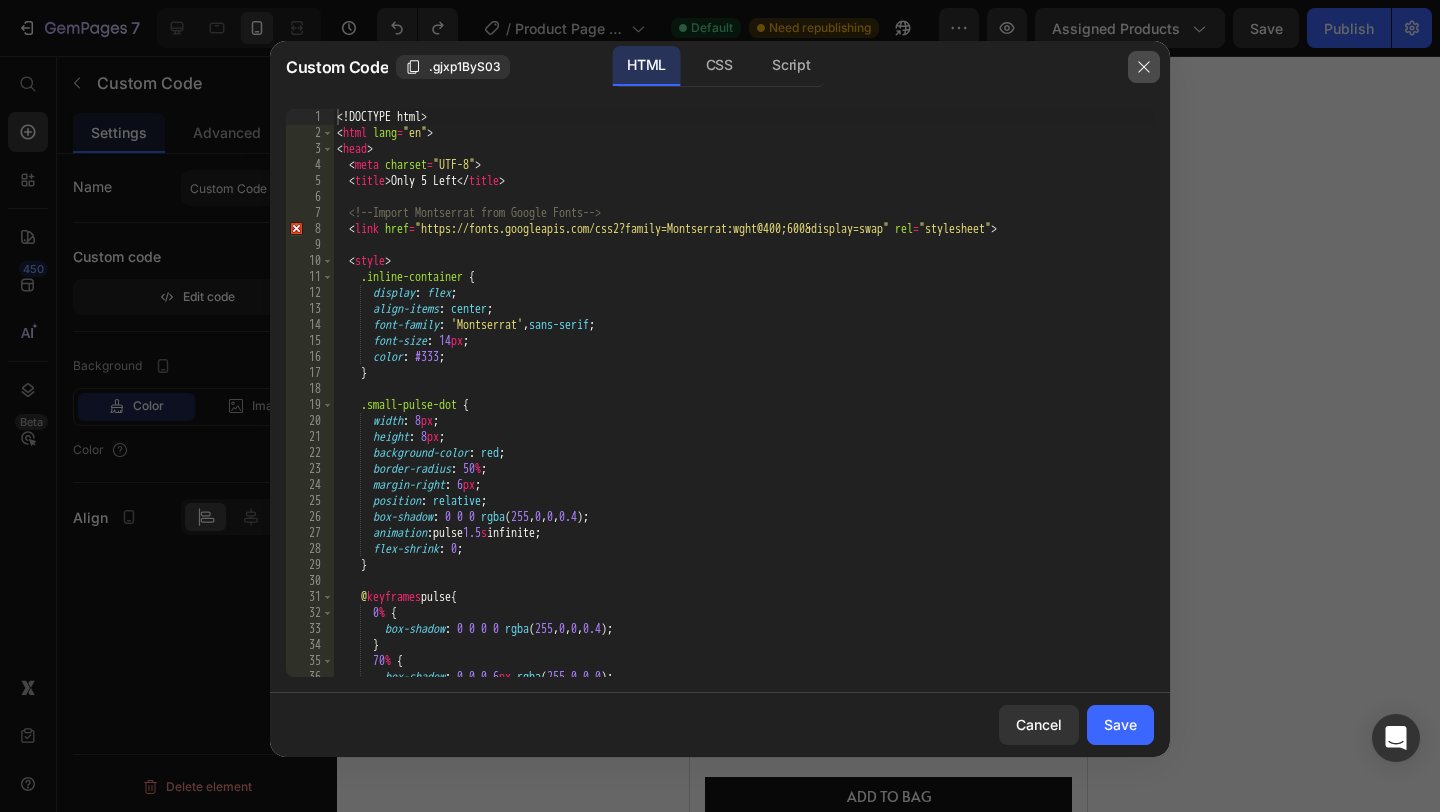 click 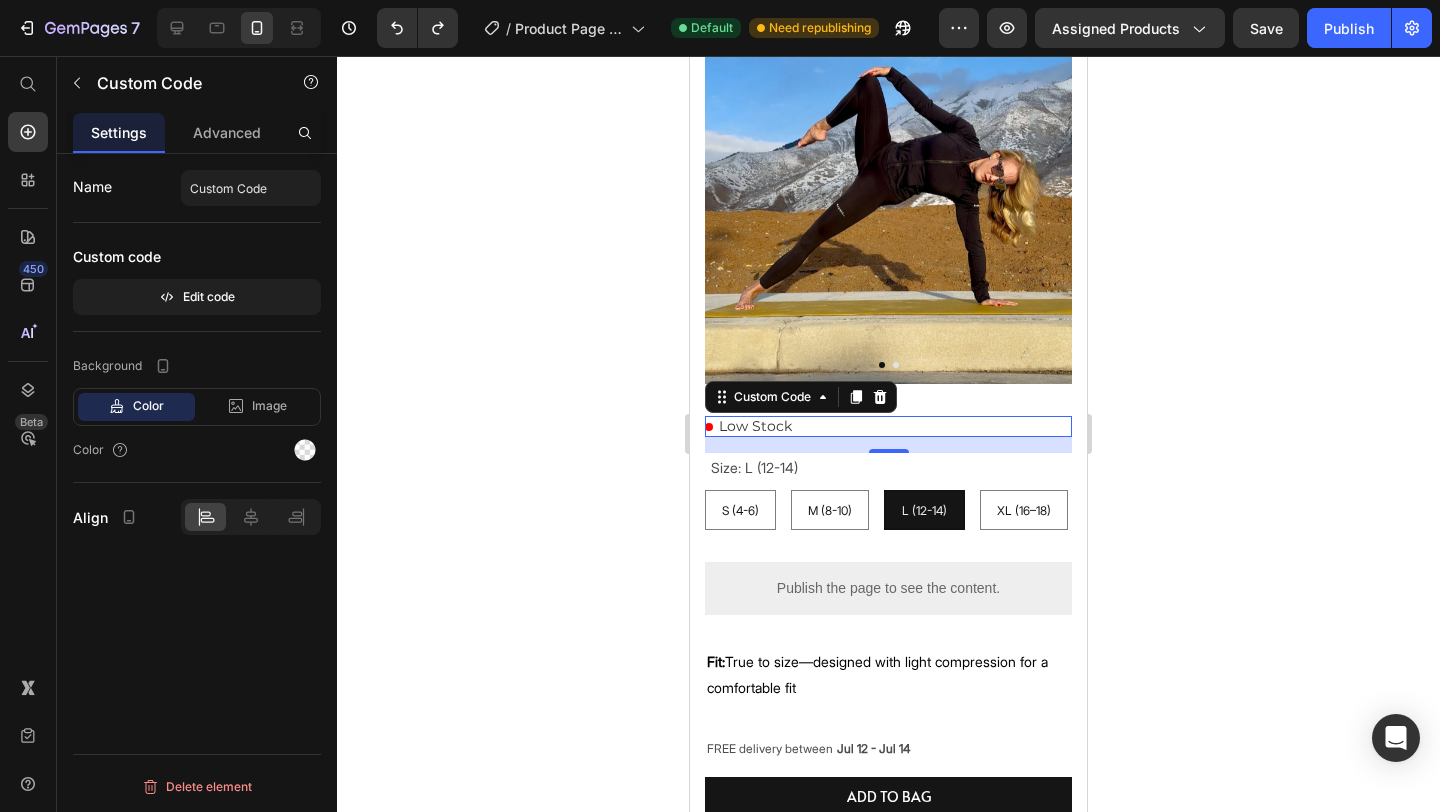 click on "Low Stock" at bounding box center (755, 426) 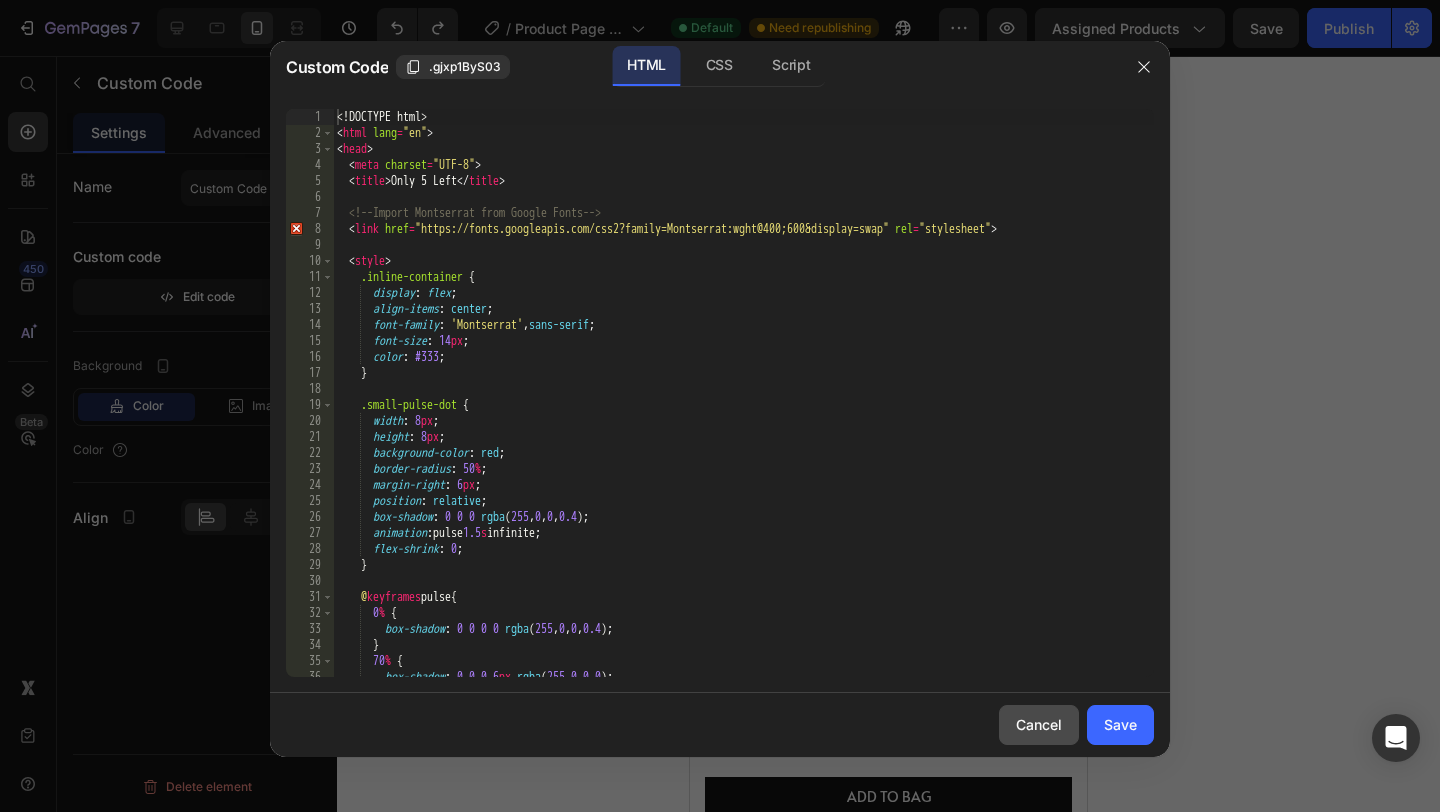 click on "Cancel" at bounding box center [1039, 724] 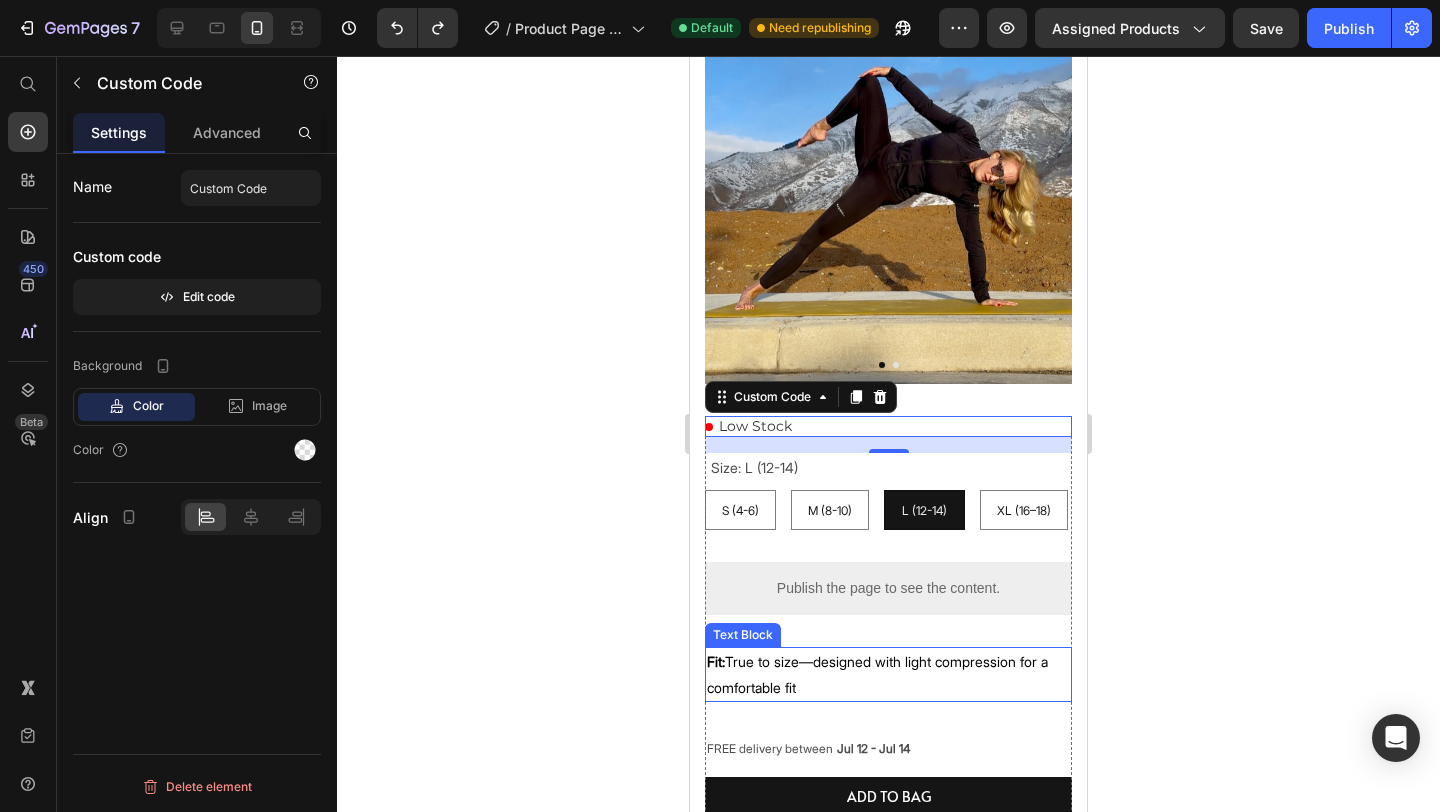click on "Fit:  True to size—designed with light compression for a comfortable fit" at bounding box center [888, 674] 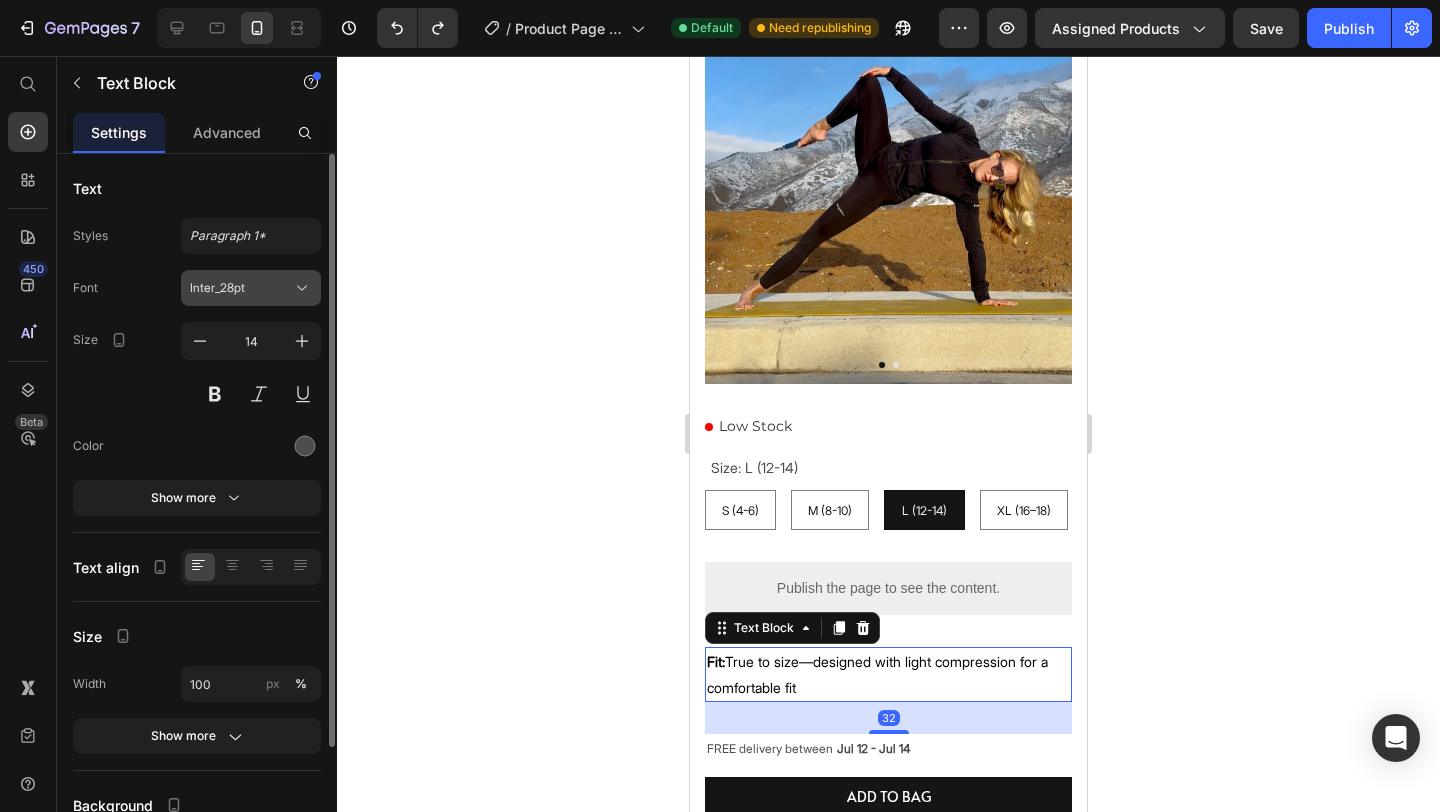 click on "Inter_28pt" at bounding box center [241, 288] 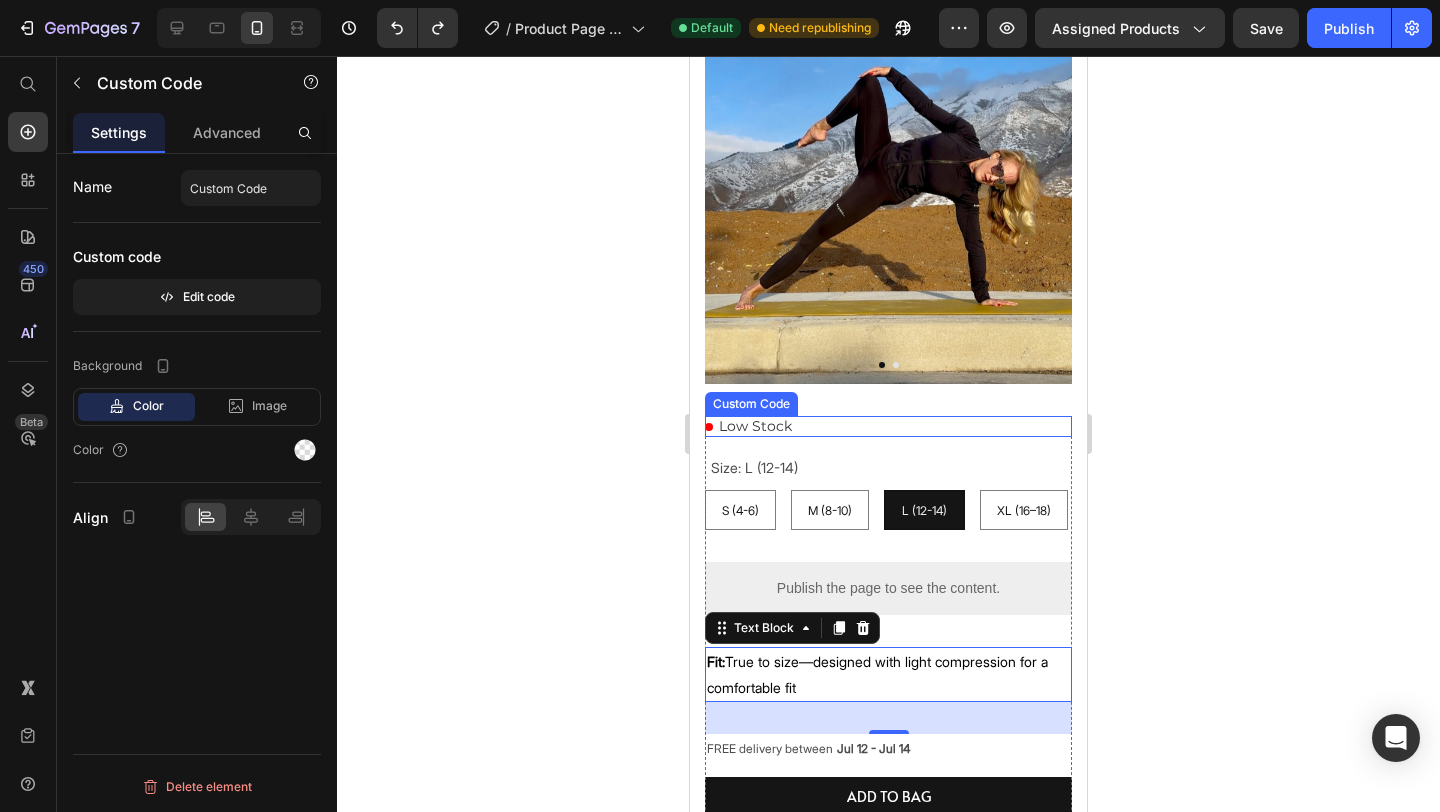 click on "Low Stock" at bounding box center (755, 426) 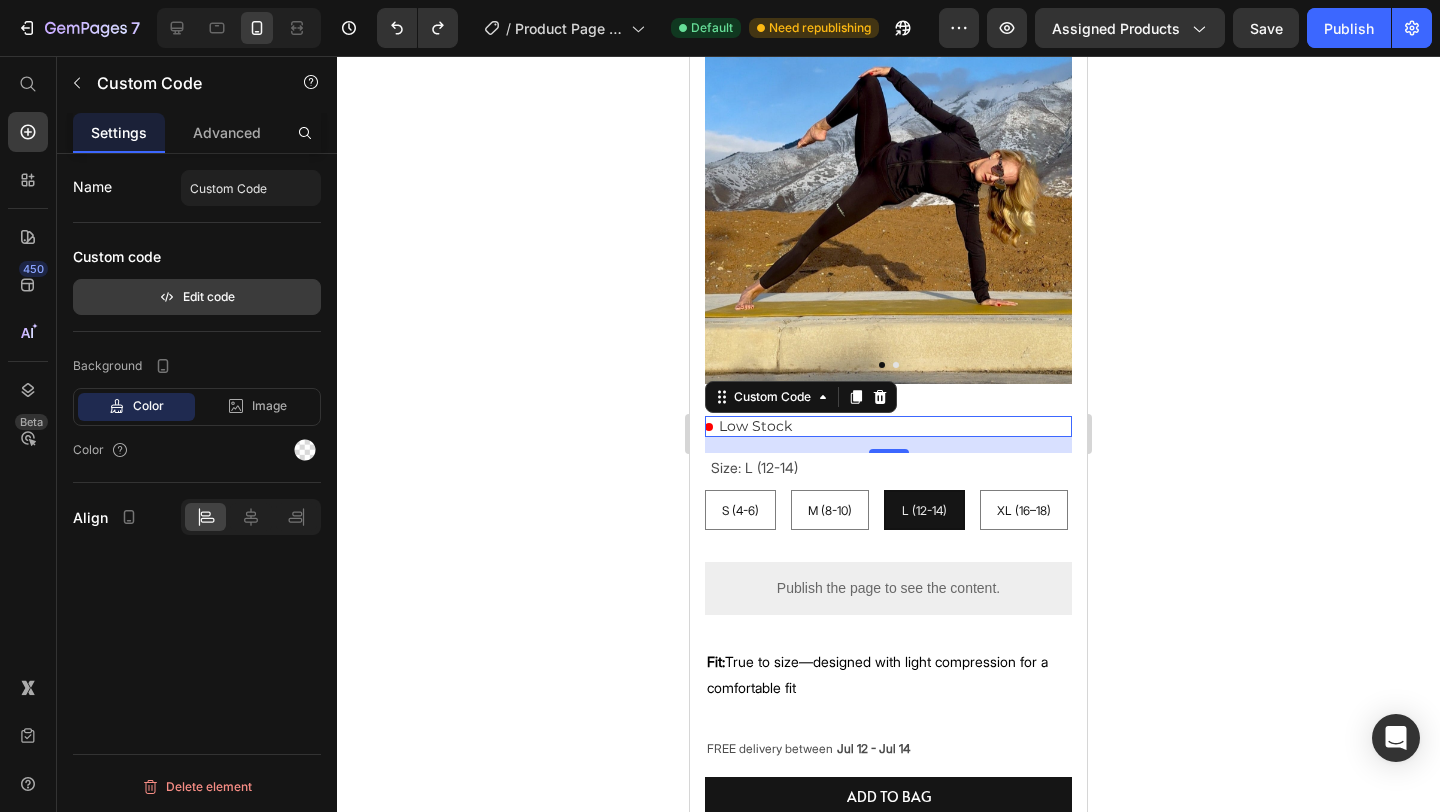 click on "Edit code" at bounding box center [197, 297] 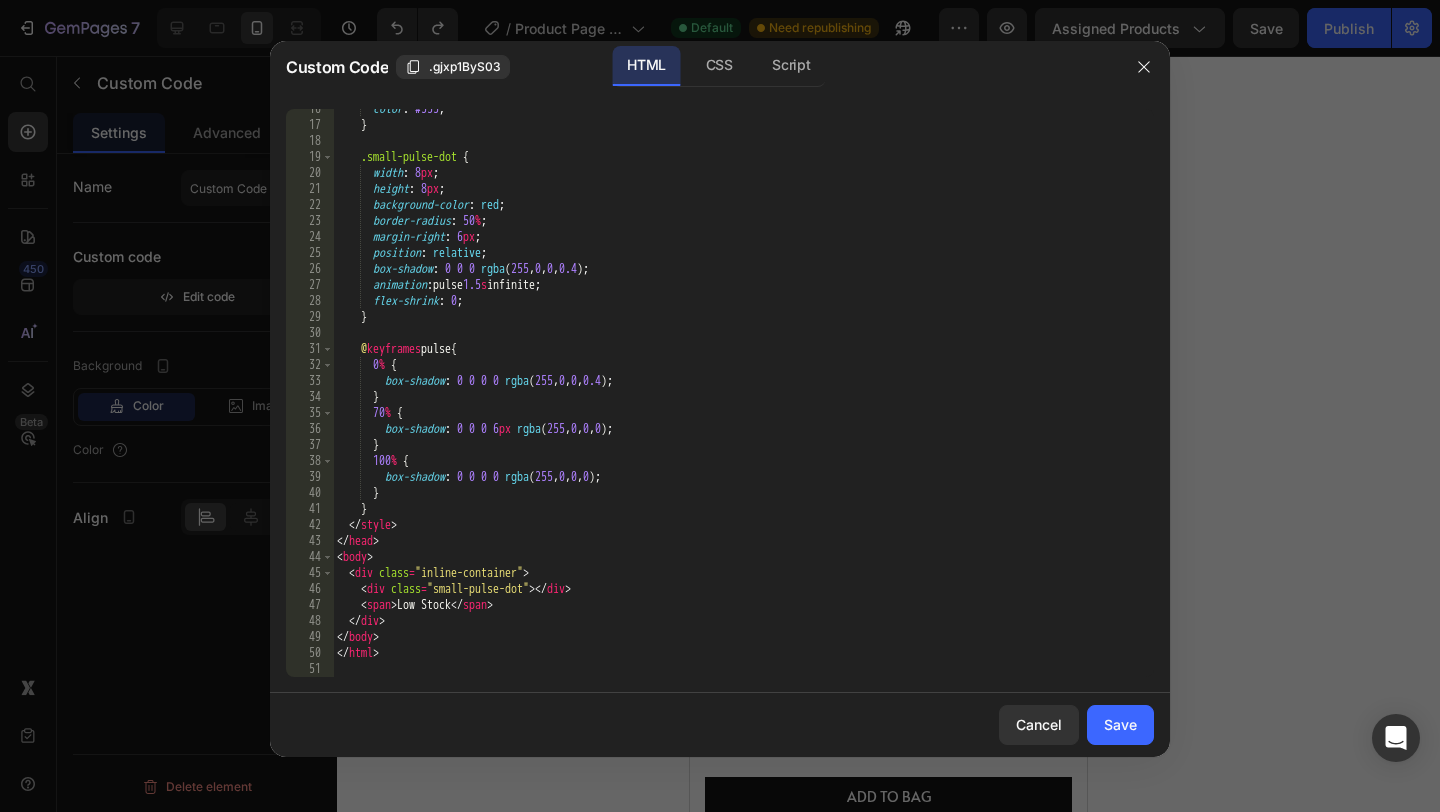 scroll, scrollTop: 248, scrollLeft: 0, axis: vertical 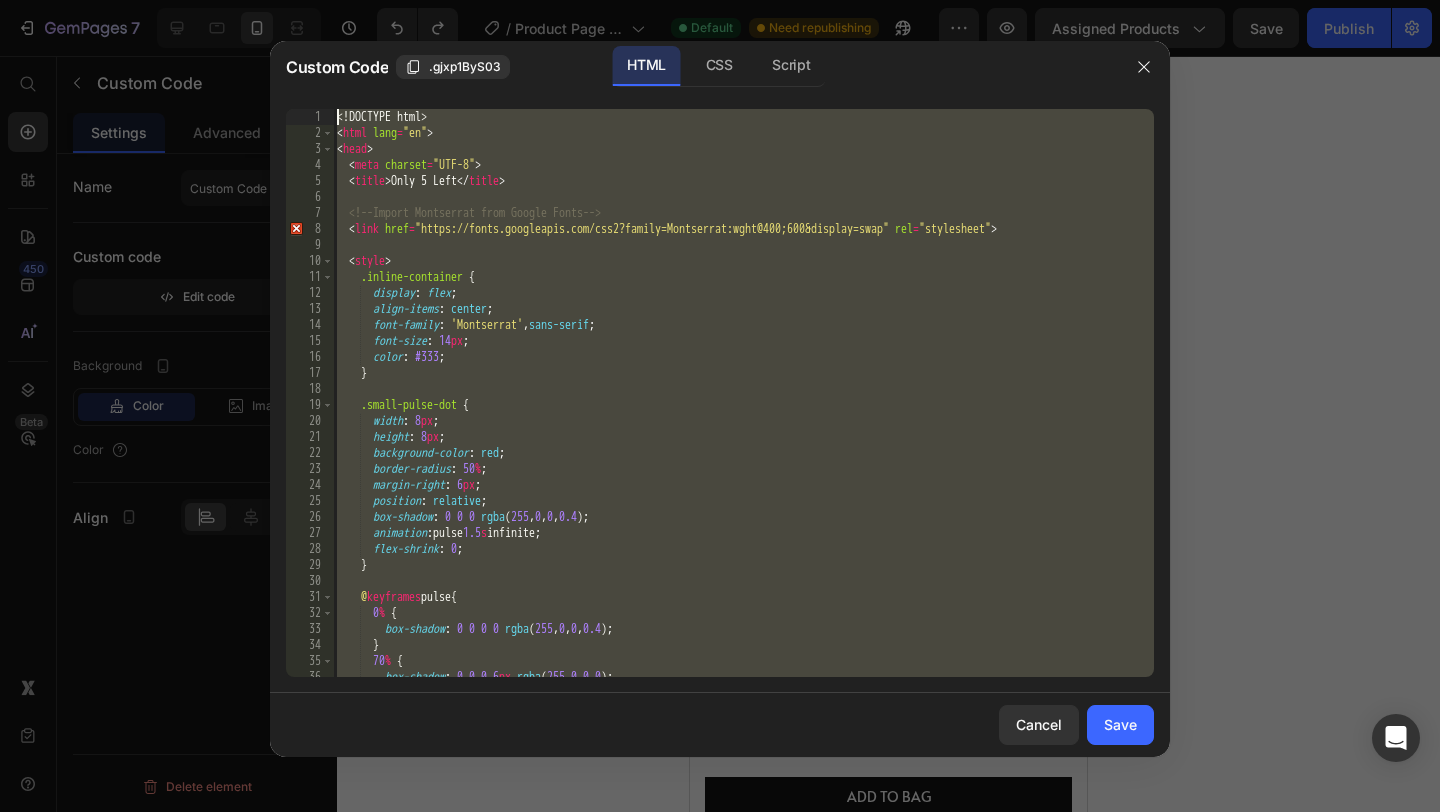 drag, startPoint x: 439, startPoint y: 668, endPoint x: 462, endPoint y: -87, distance: 755.3502 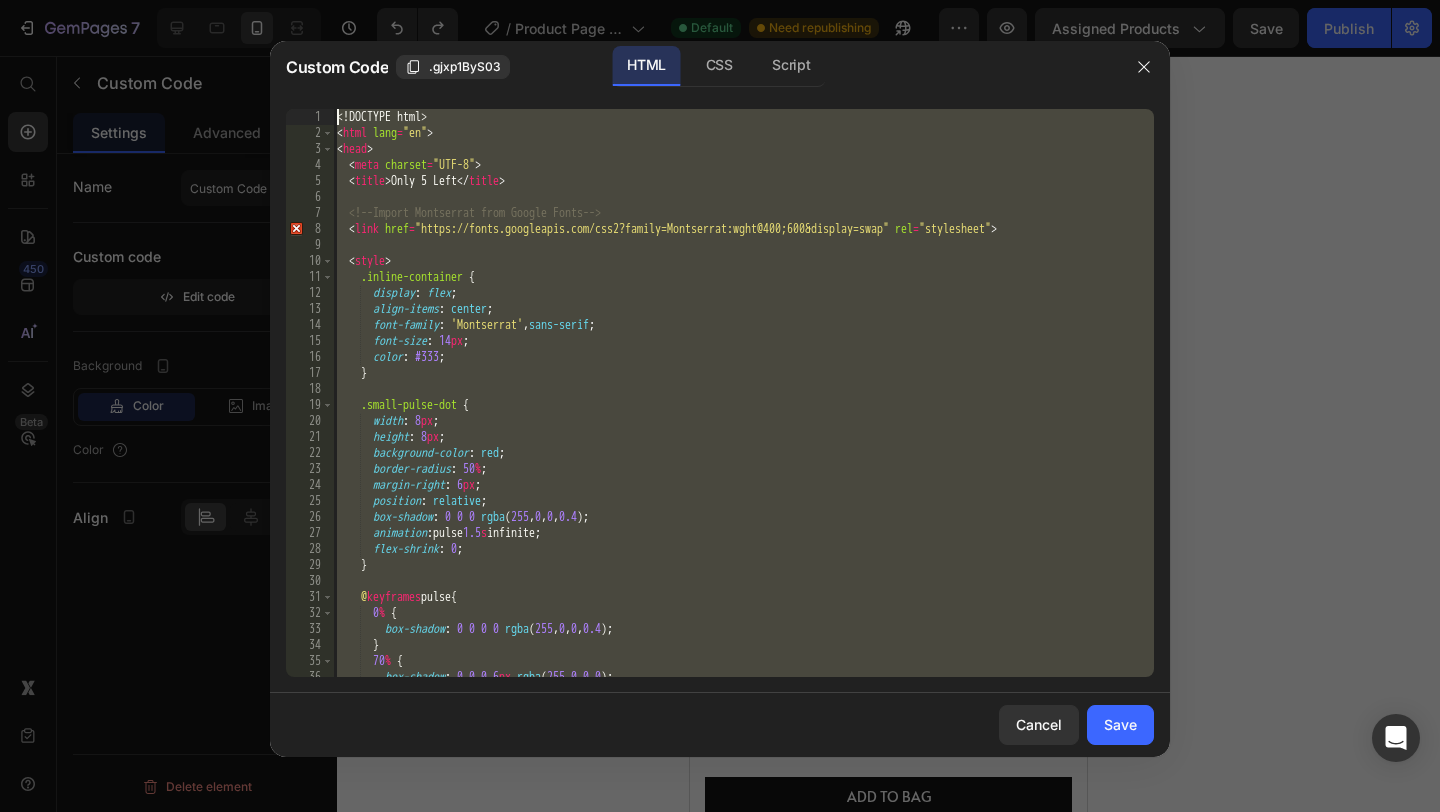 type 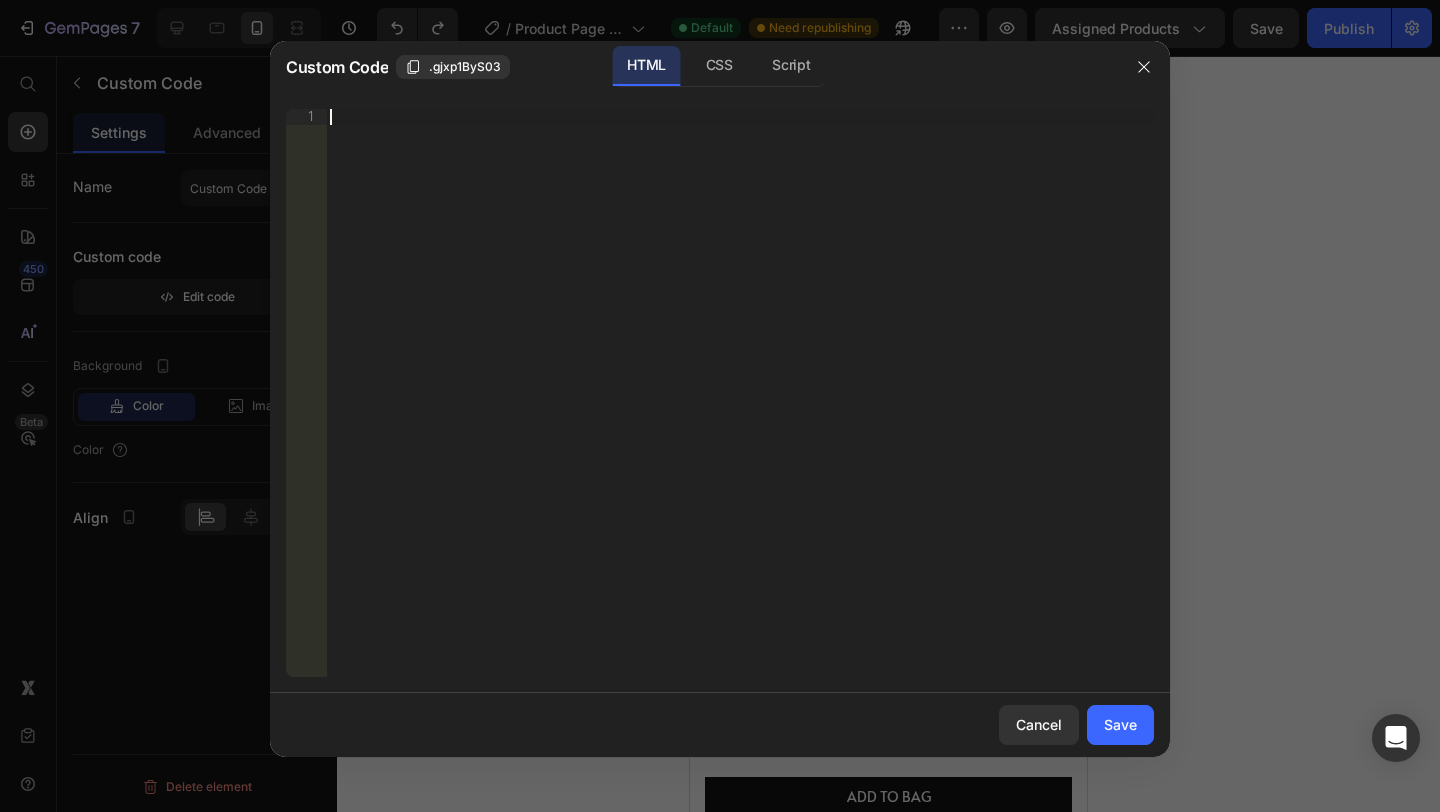scroll, scrollTop: 248, scrollLeft: 0, axis: vertical 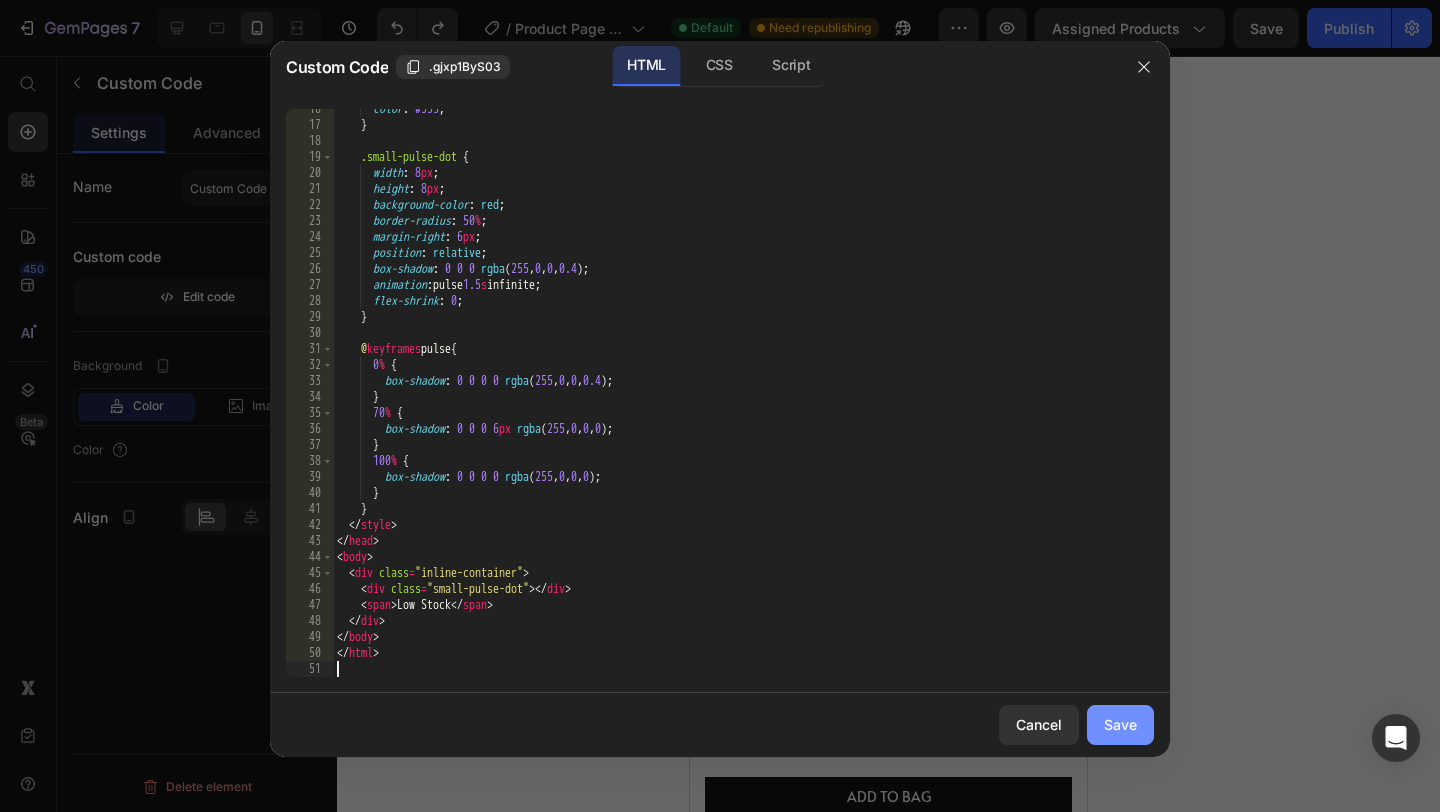 click on "Save" at bounding box center (1120, 724) 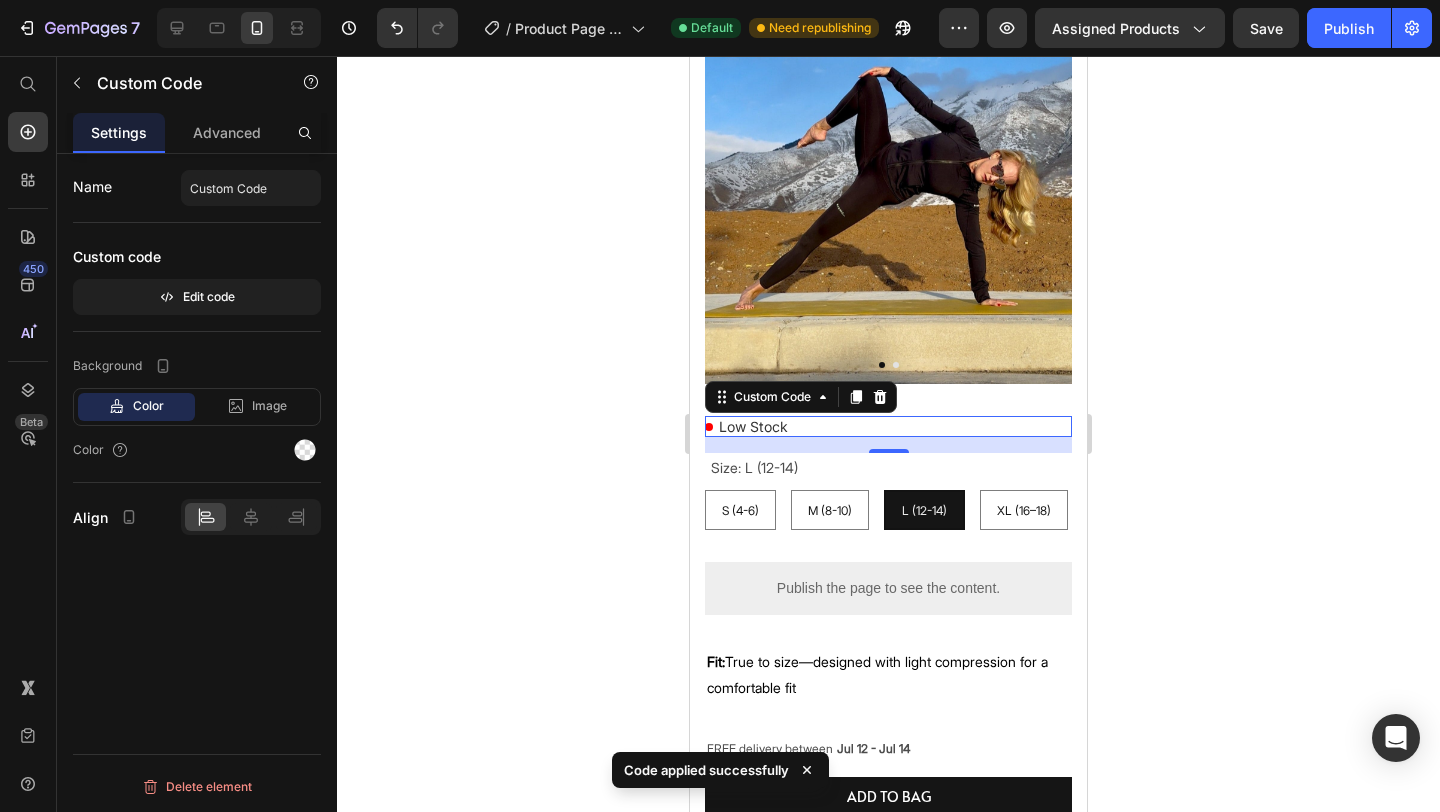 click 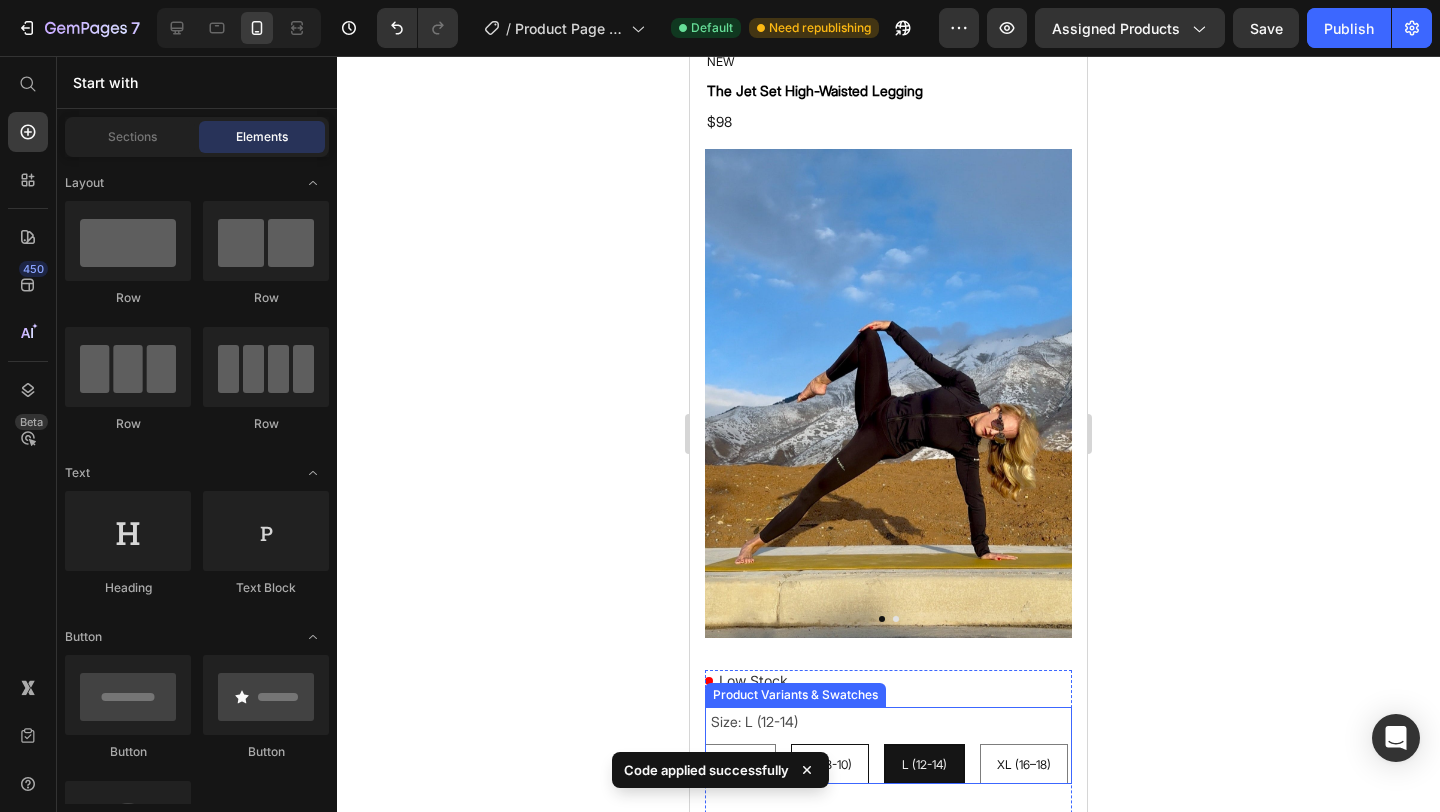 scroll, scrollTop: 0, scrollLeft: 0, axis: both 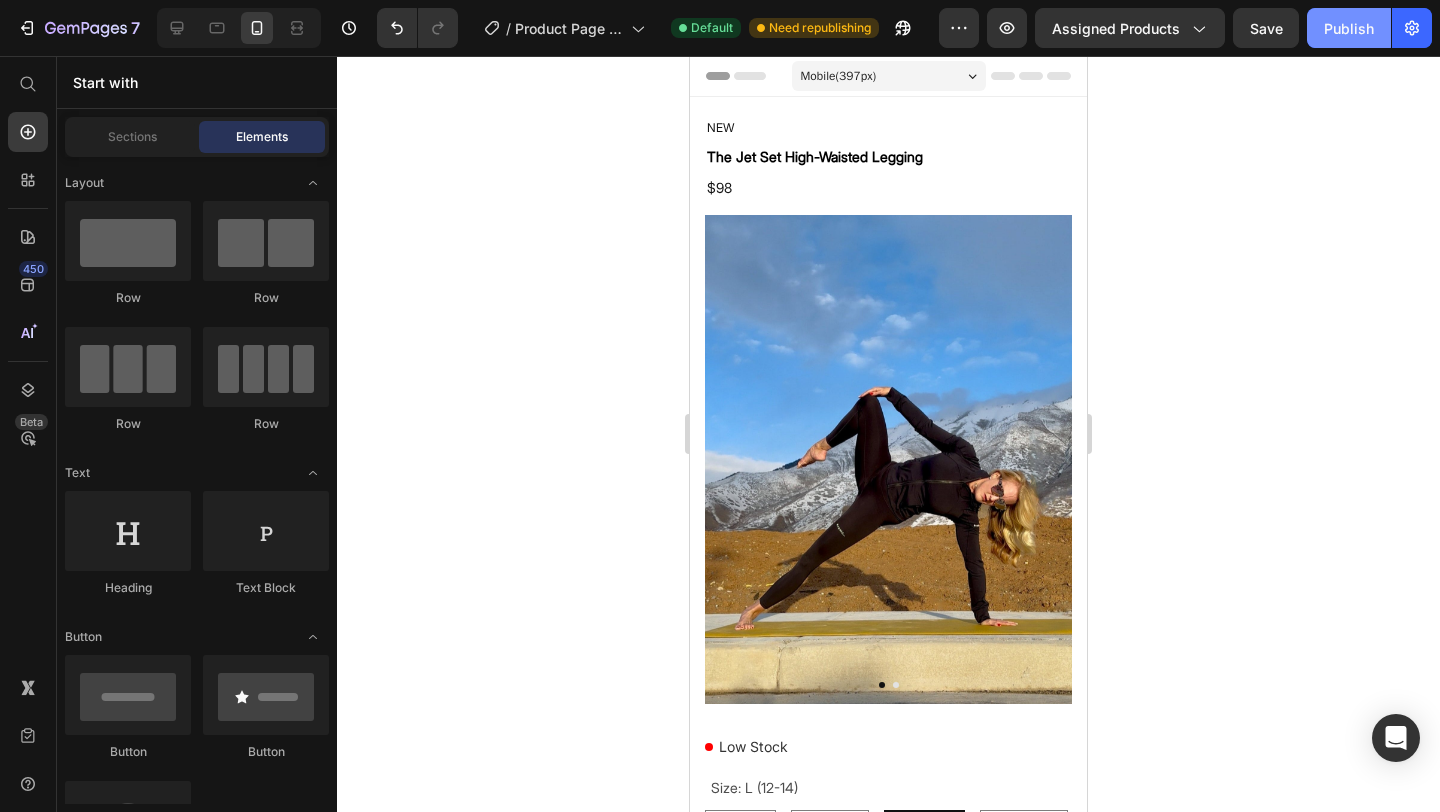 click on "Publish" at bounding box center [1349, 28] 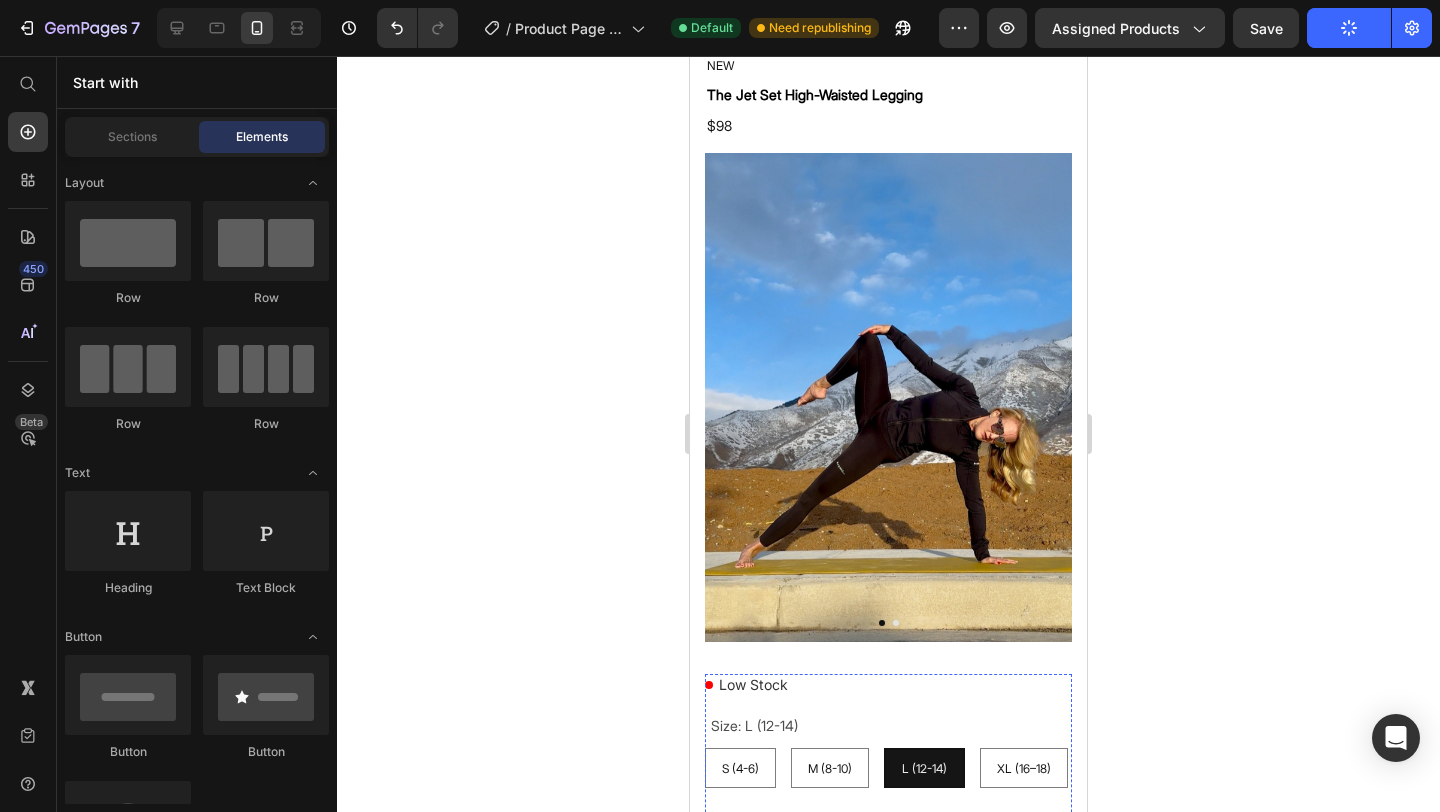 scroll, scrollTop: 0, scrollLeft: 0, axis: both 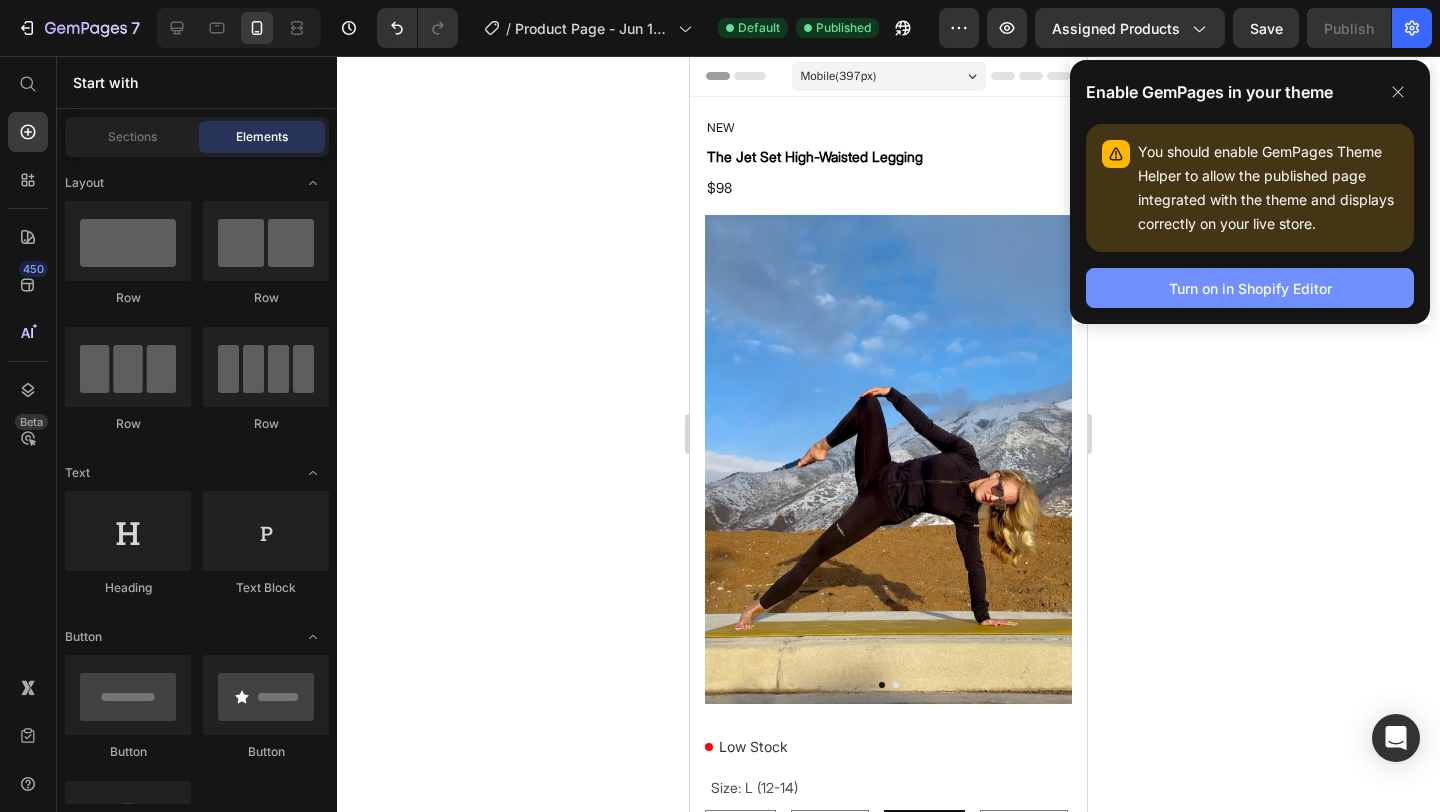 click on "Turn on in Shopify Editor" at bounding box center [1250, 288] 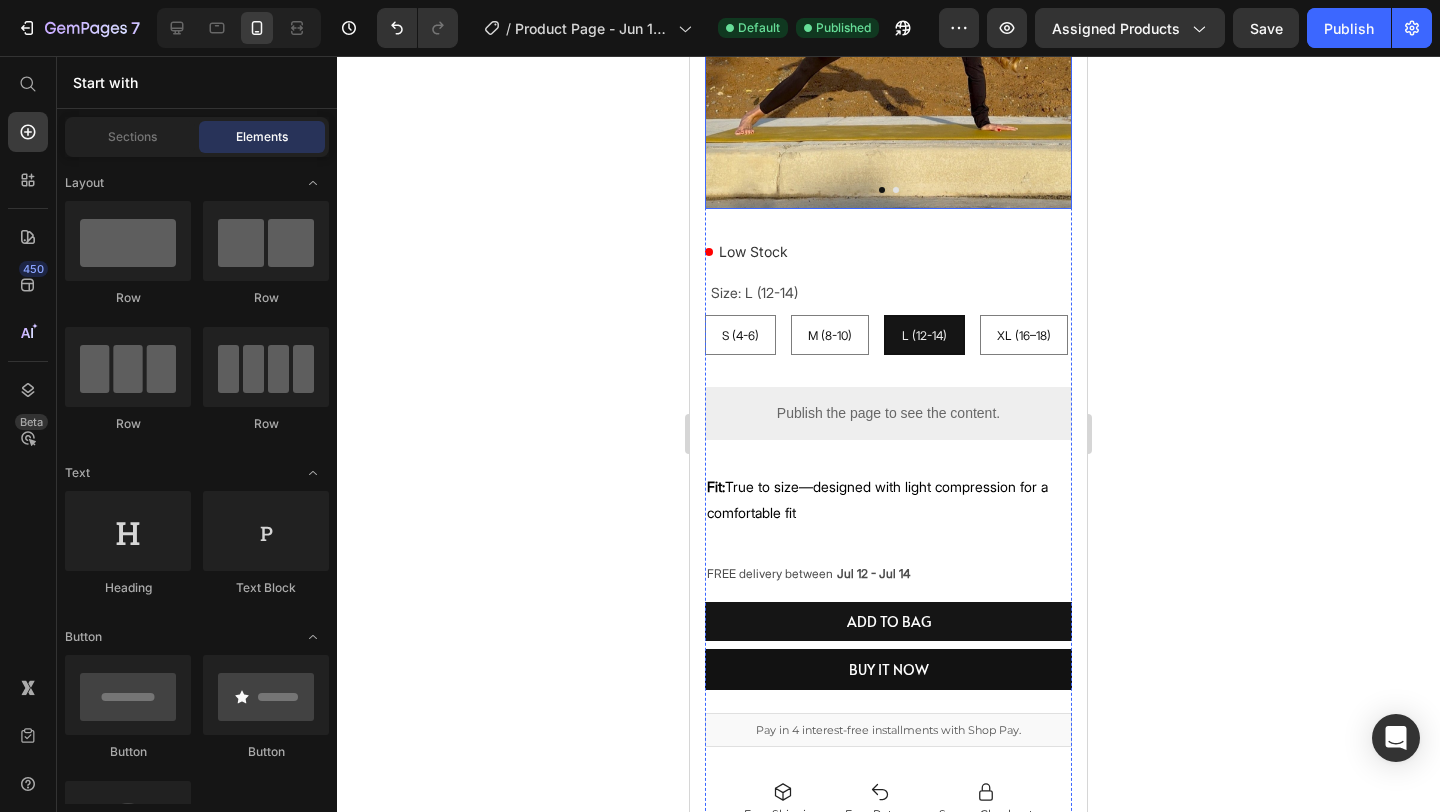 scroll, scrollTop: 537, scrollLeft: 0, axis: vertical 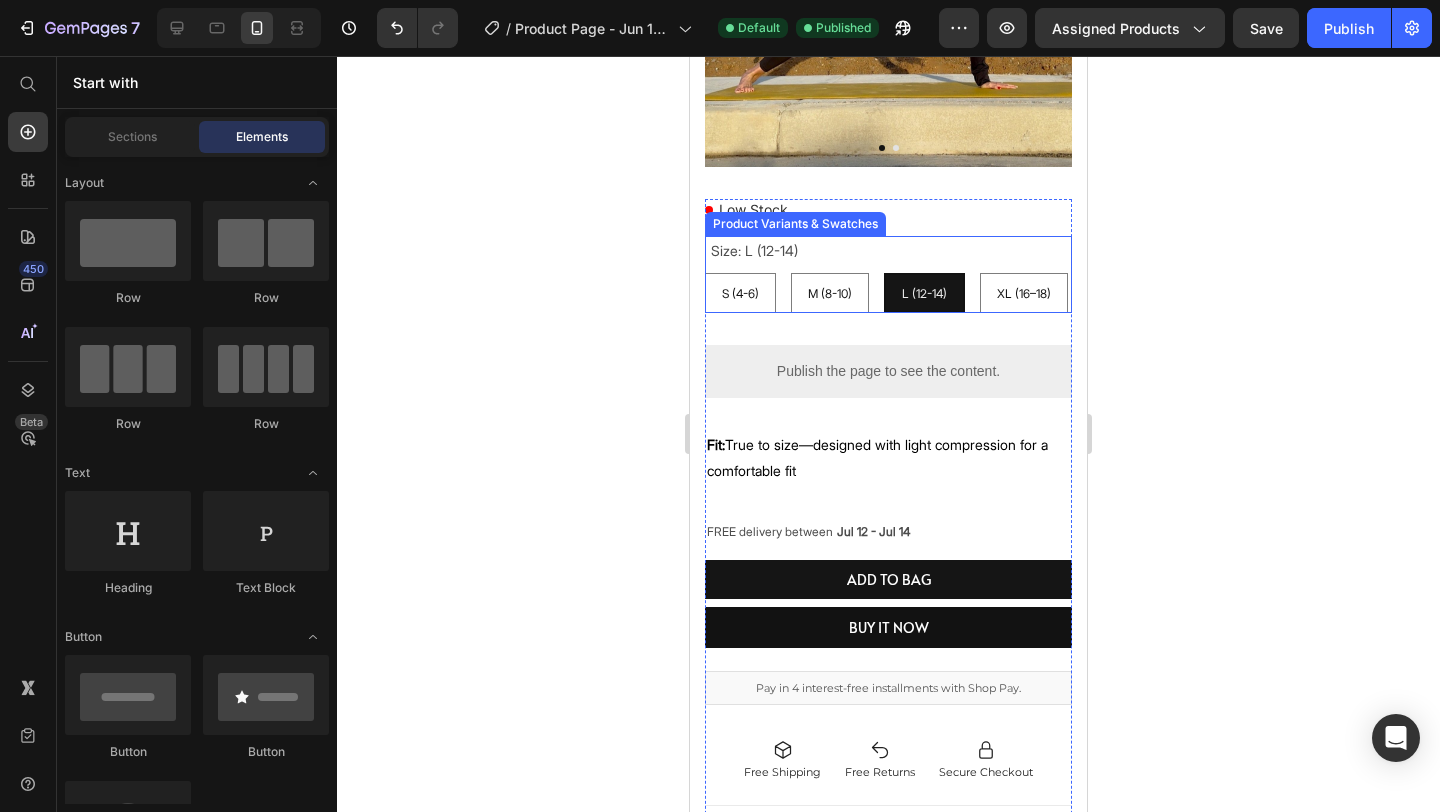 click on "‎ Size: L (12-14)" at bounding box center (752, 250) 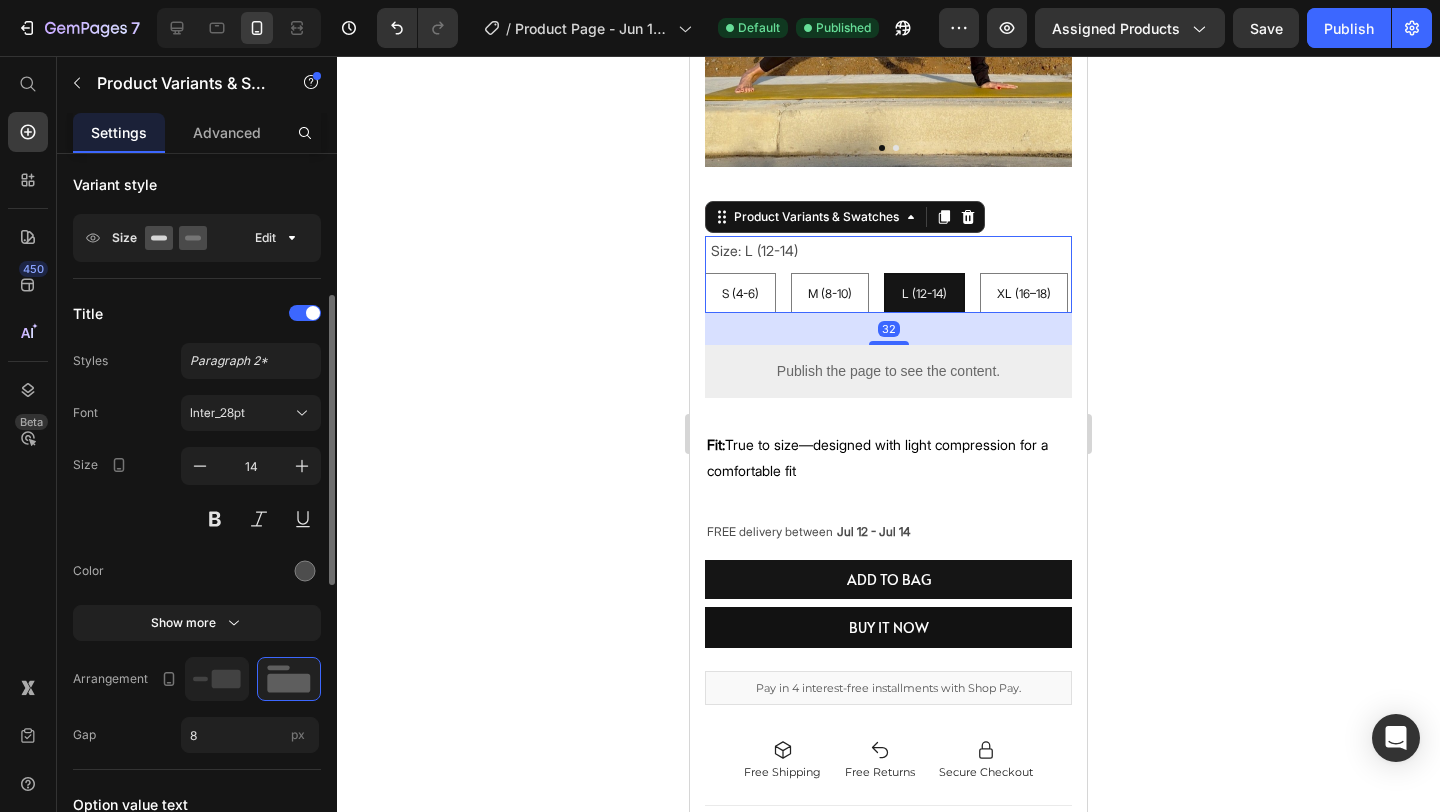scroll, scrollTop: 342, scrollLeft: 0, axis: vertical 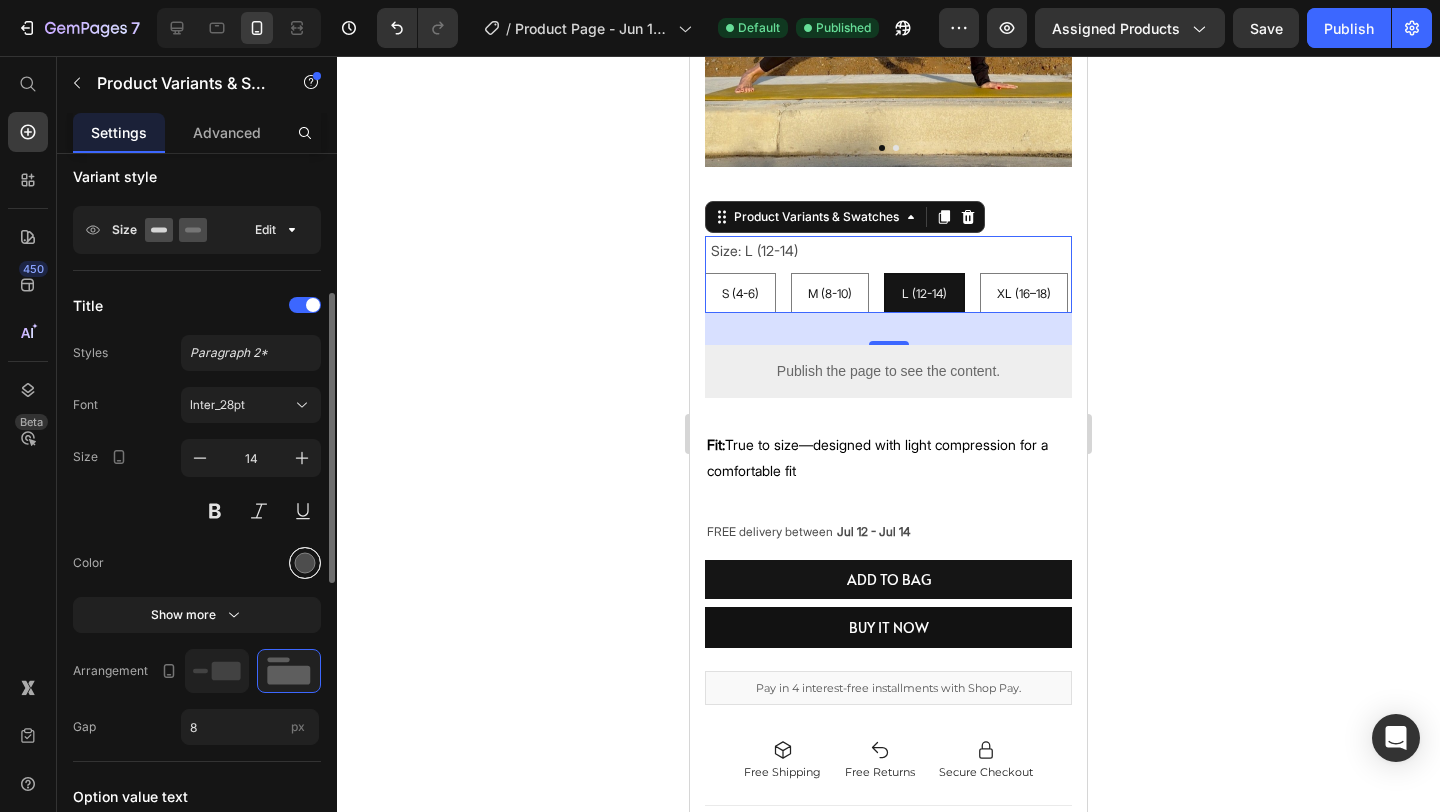 click at bounding box center [305, 563] 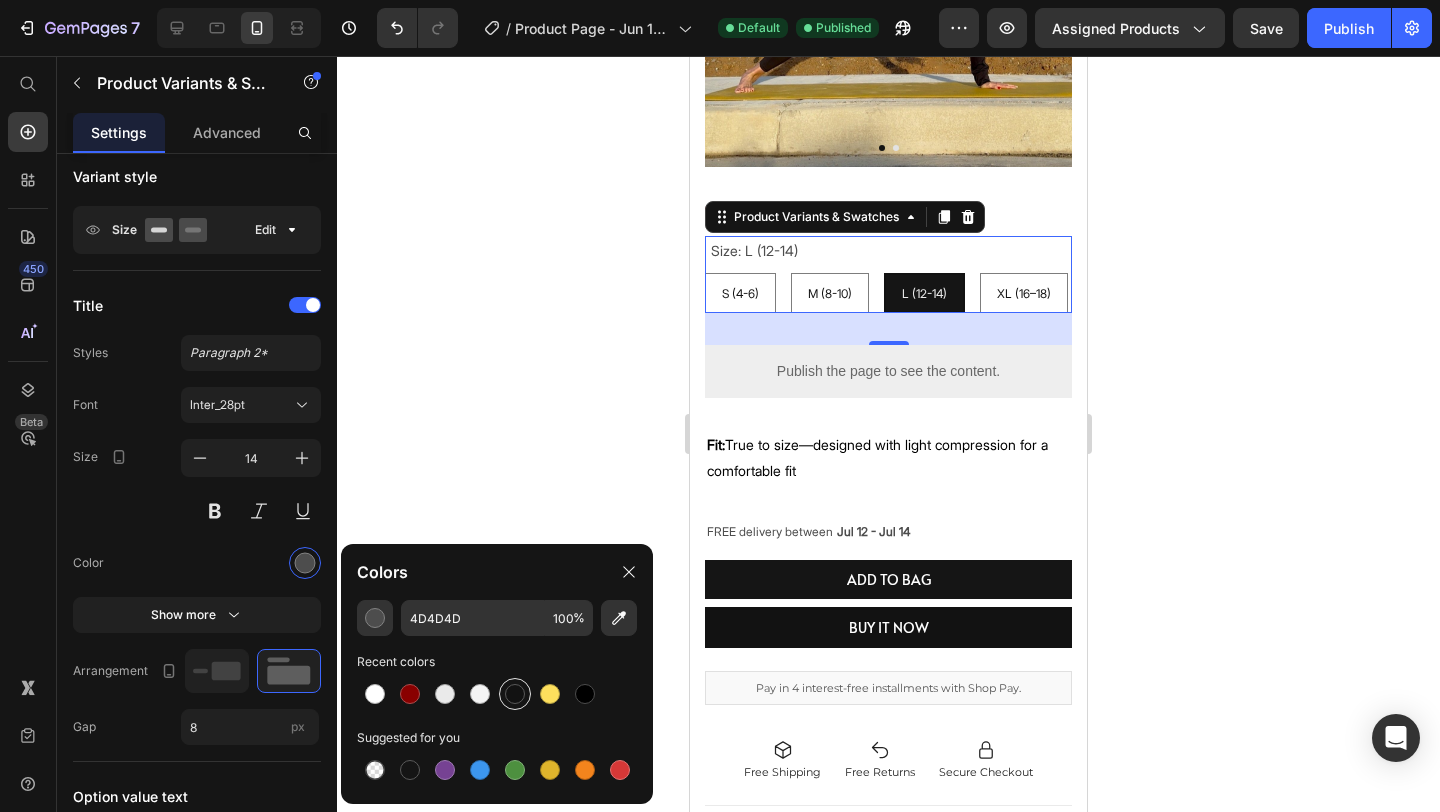 click at bounding box center (515, 694) 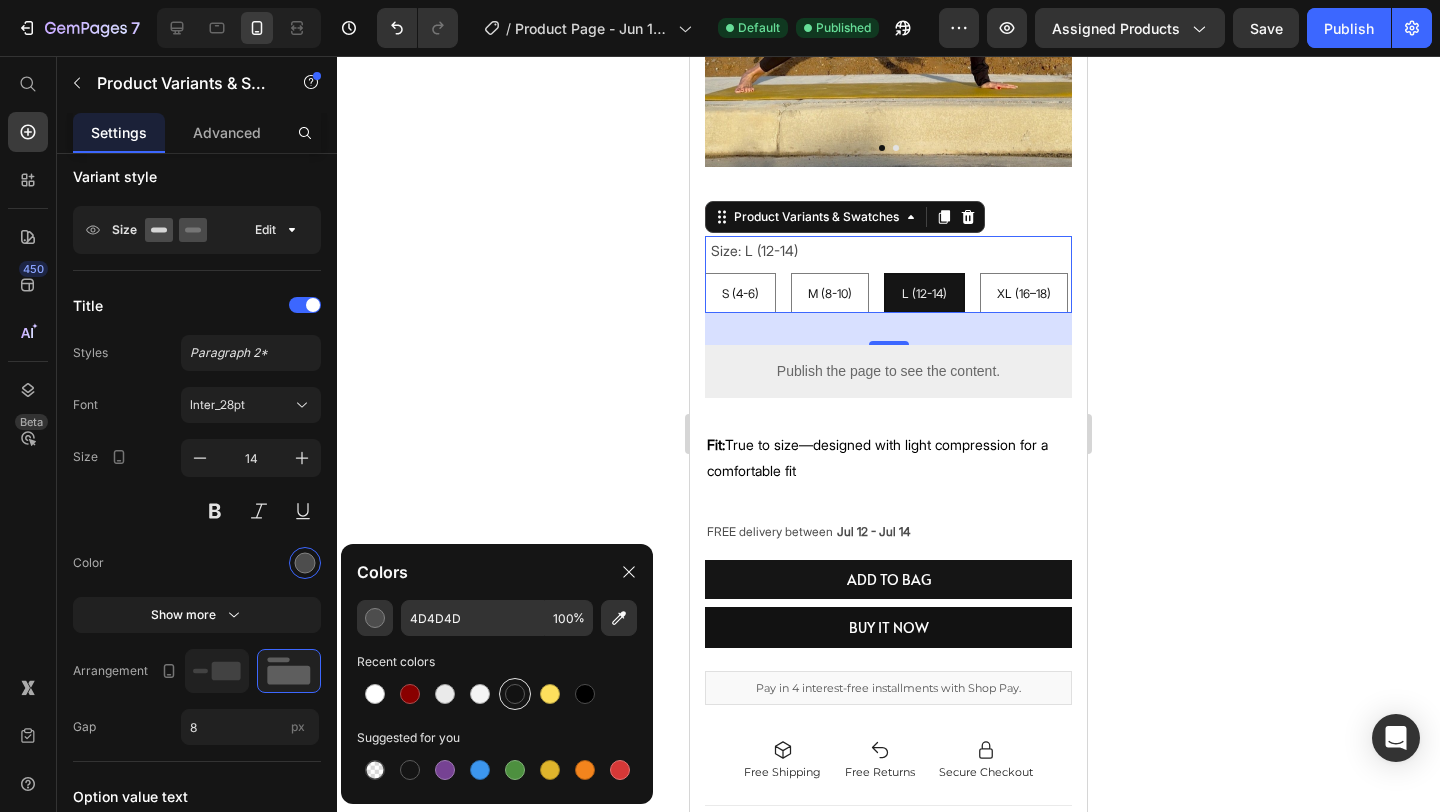 type on "121212" 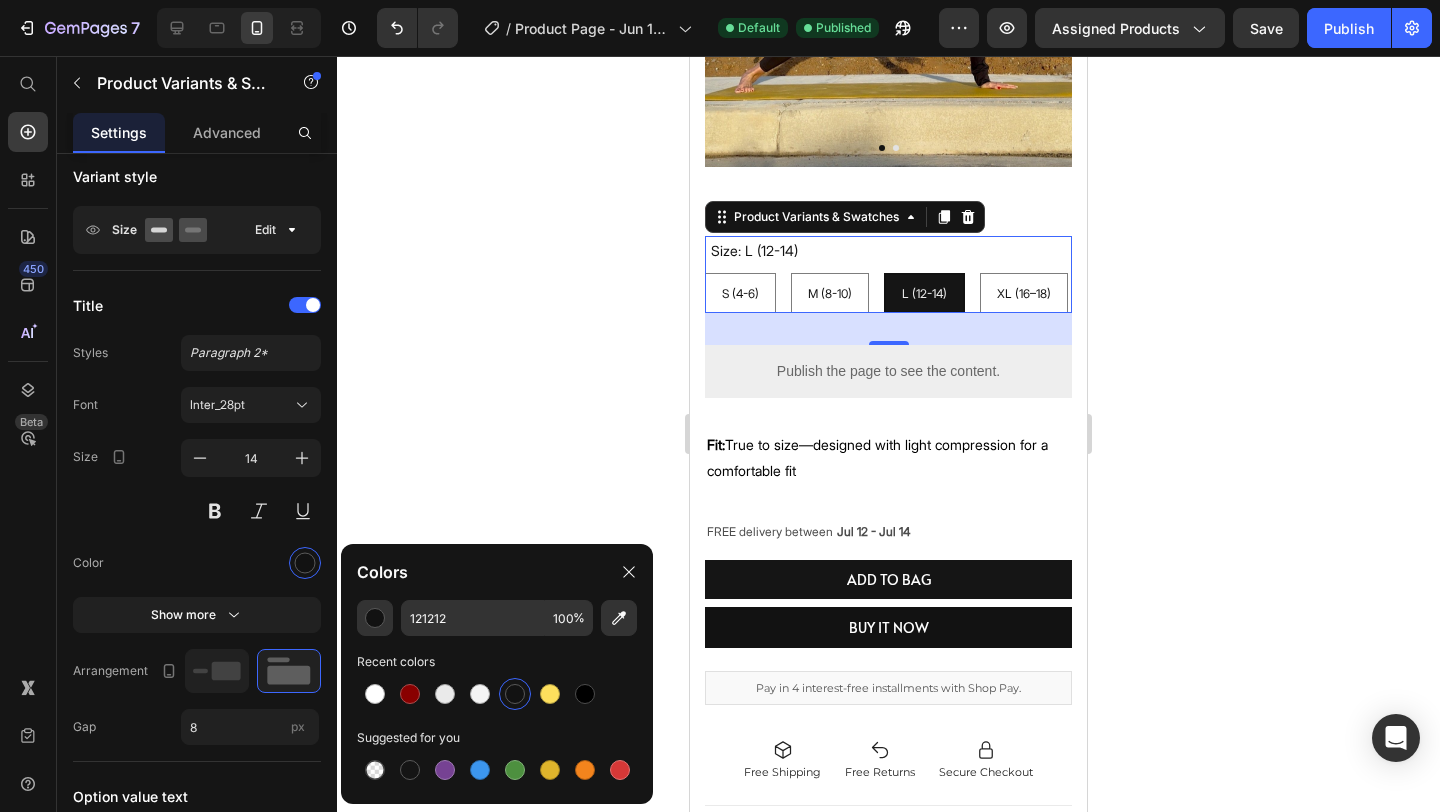 click 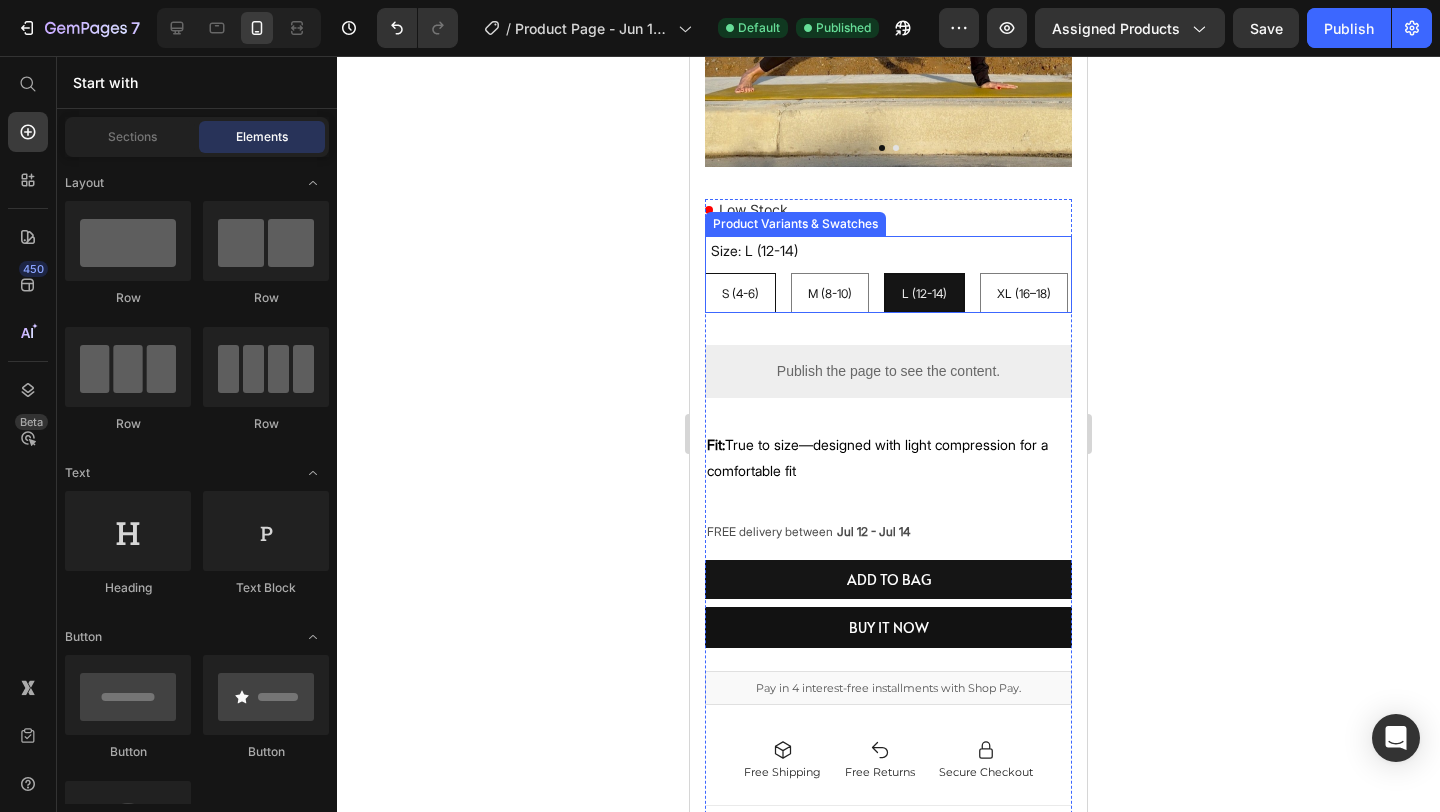 click on "S (4-6)" at bounding box center [740, 294] 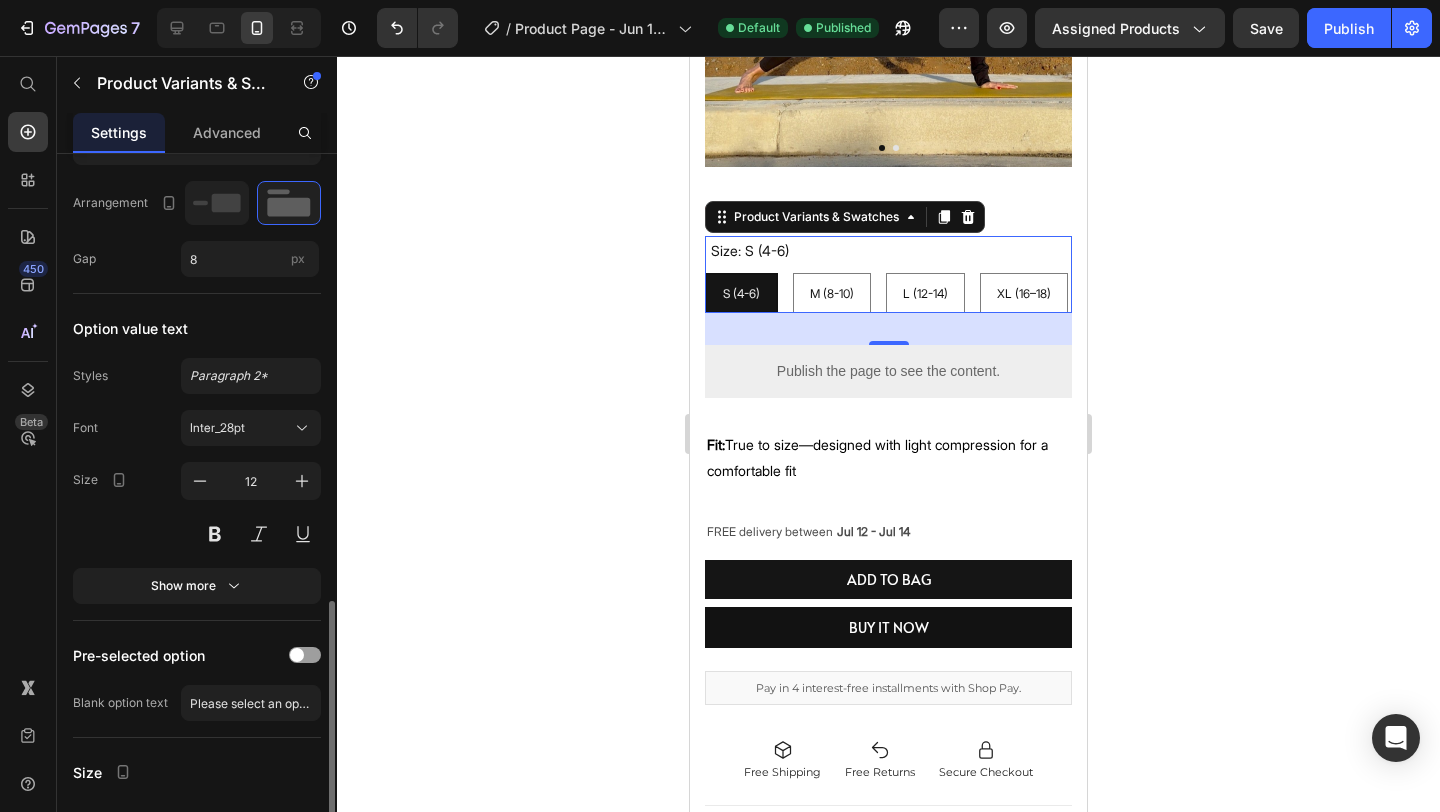 scroll, scrollTop: 949, scrollLeft: 0, axis: vertical 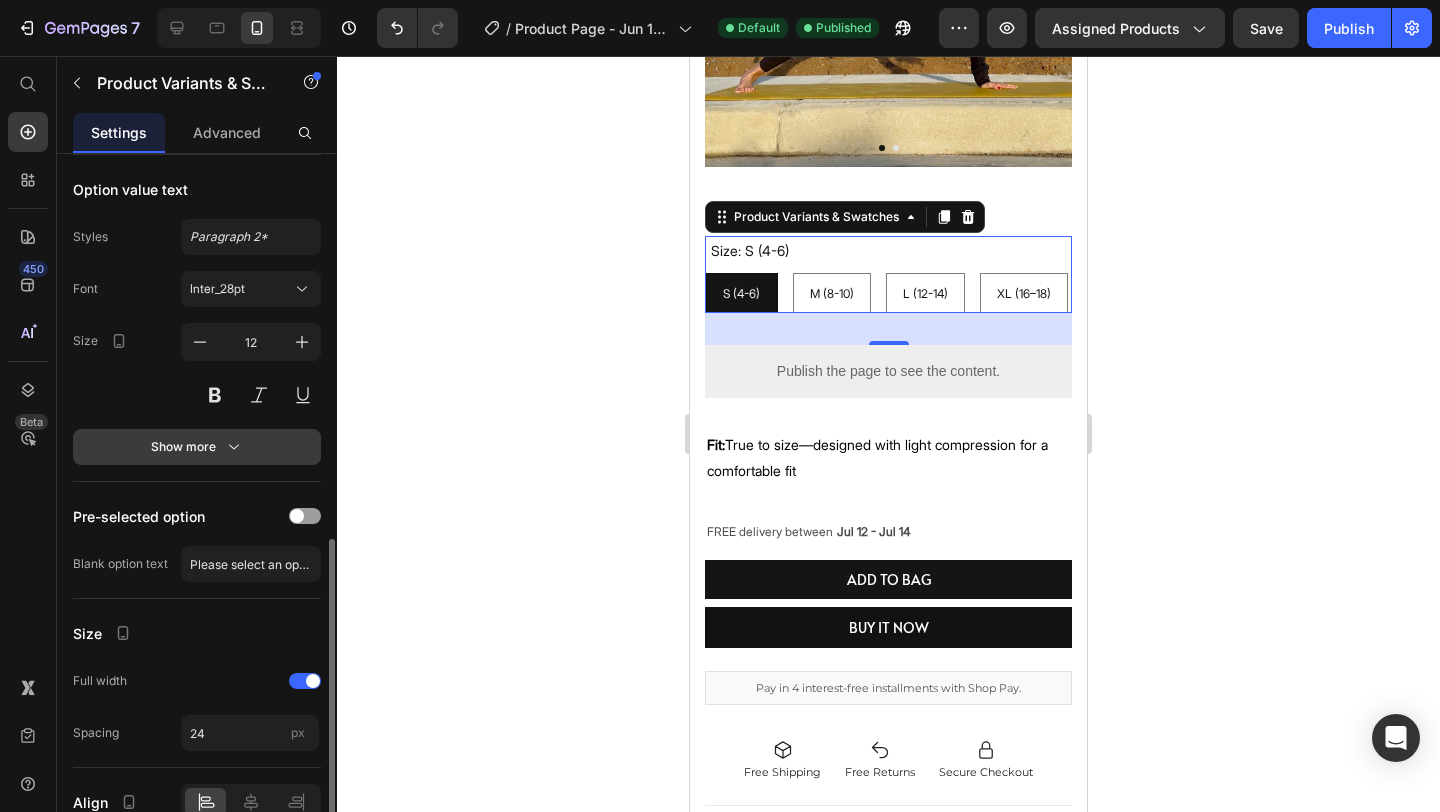 click on "Show more" at bounding box center (197, 447) 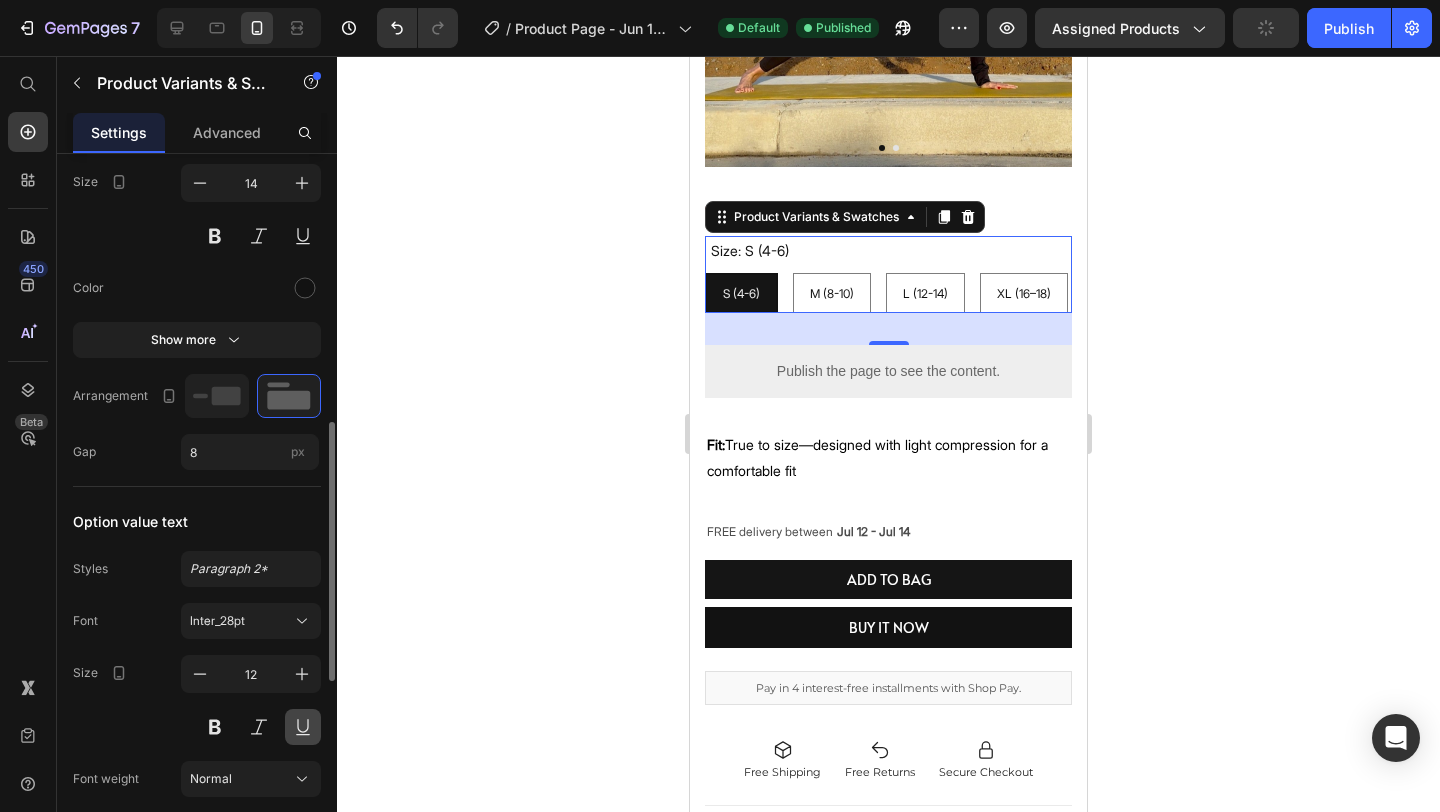 scroll, scrollTop: 599, scrollLeft: 0, axis: vertical 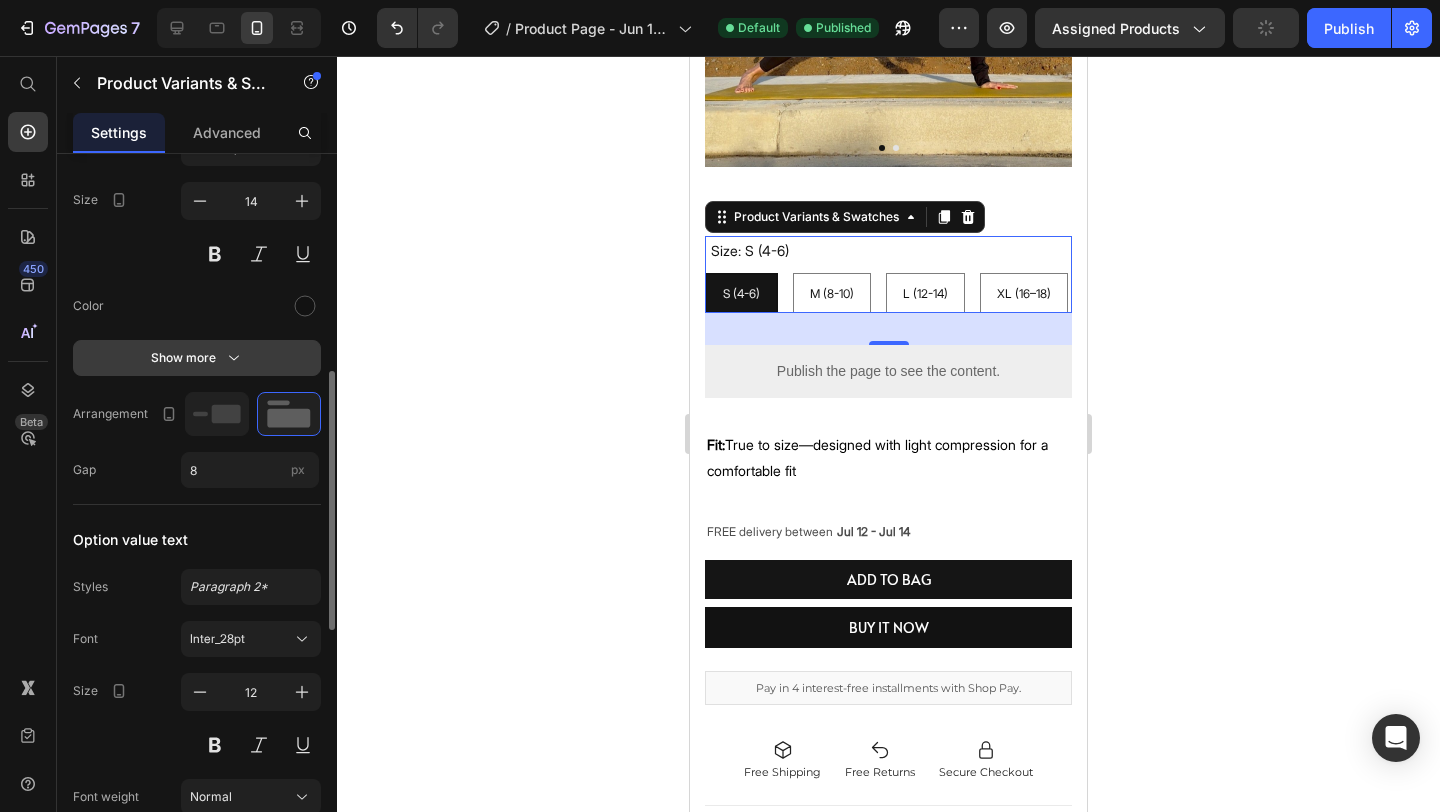 click on "Show more" at bounding box center (197, 358) 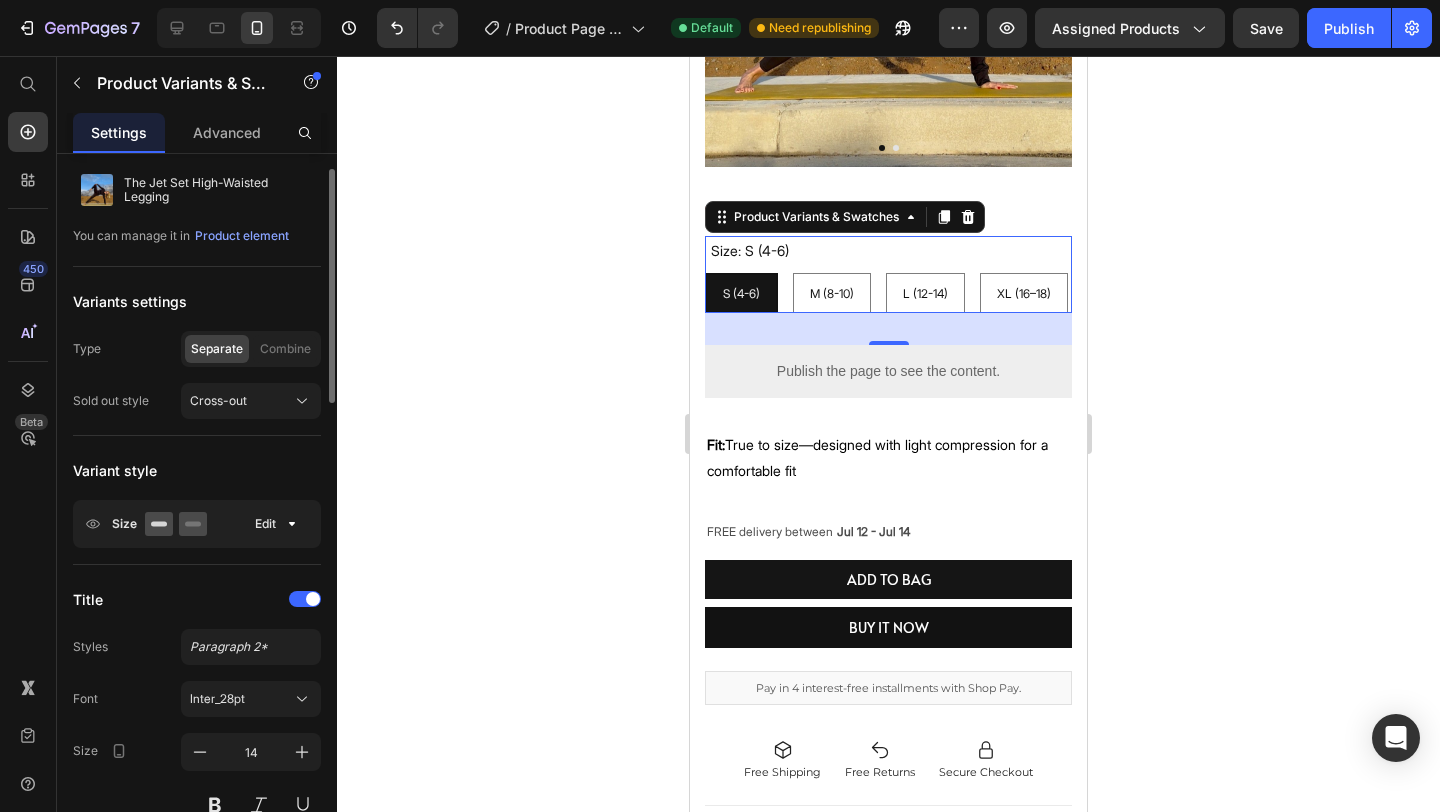 scroll, scrollTop: 0, scrollLeft: 0, axis: both 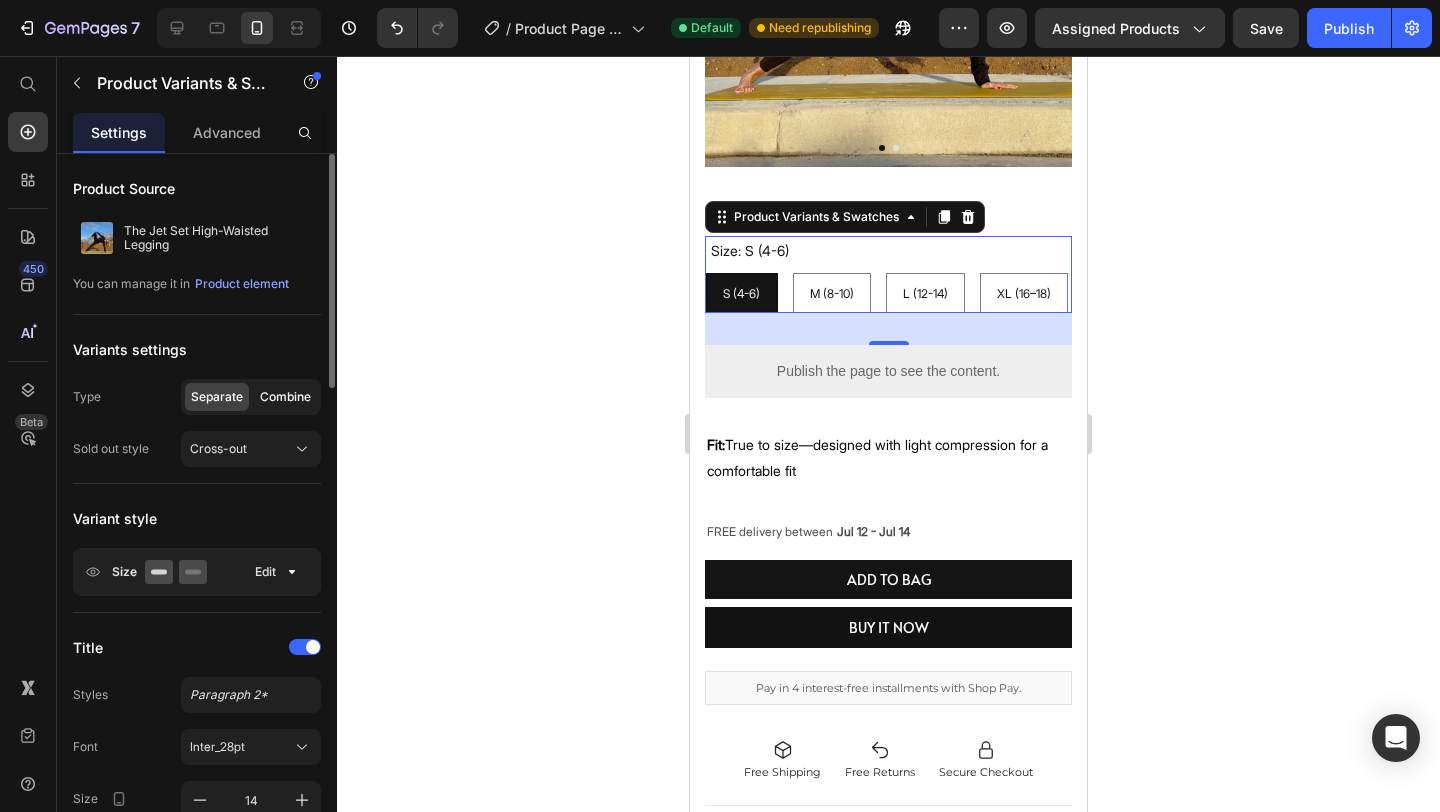 click on "Combine" 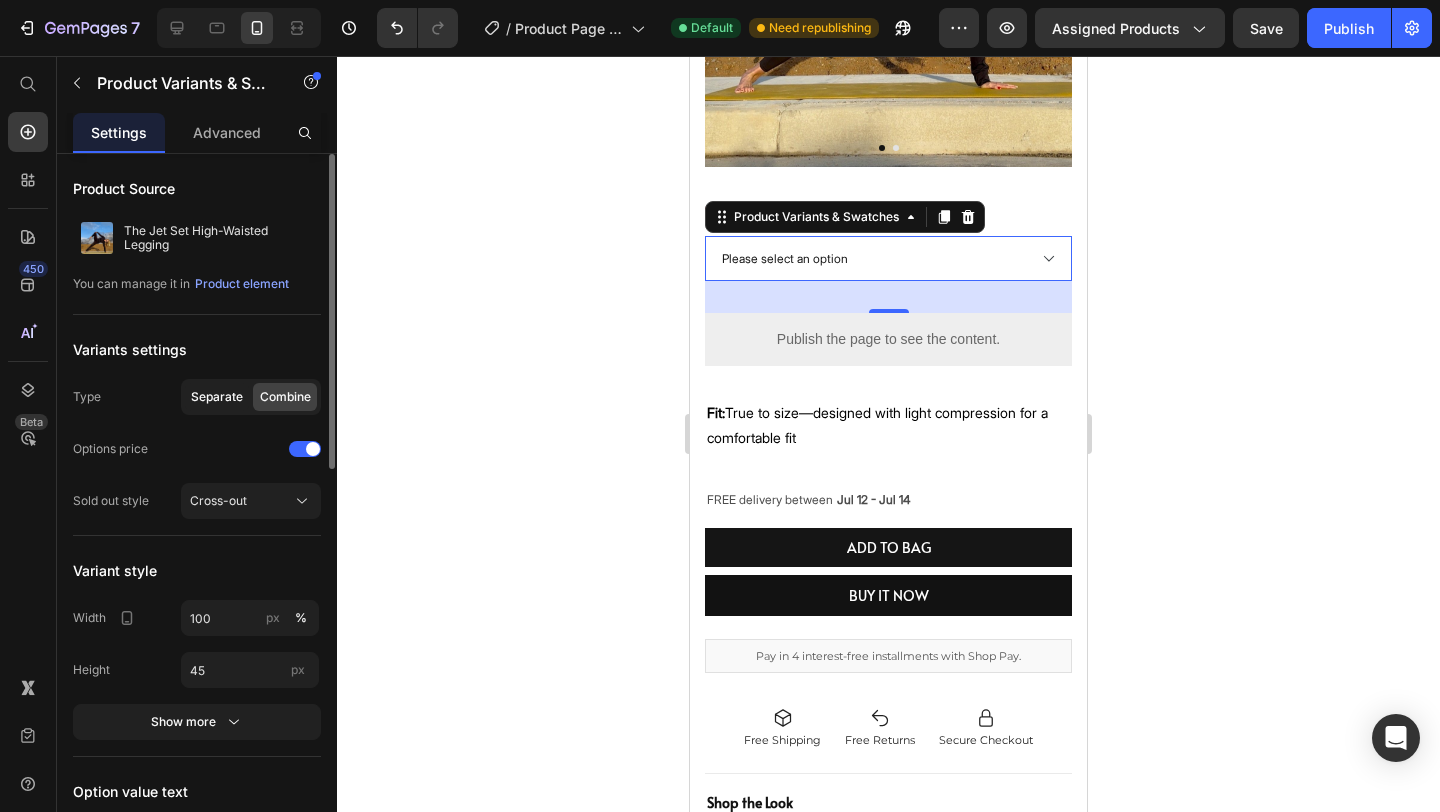 click on "Separate" 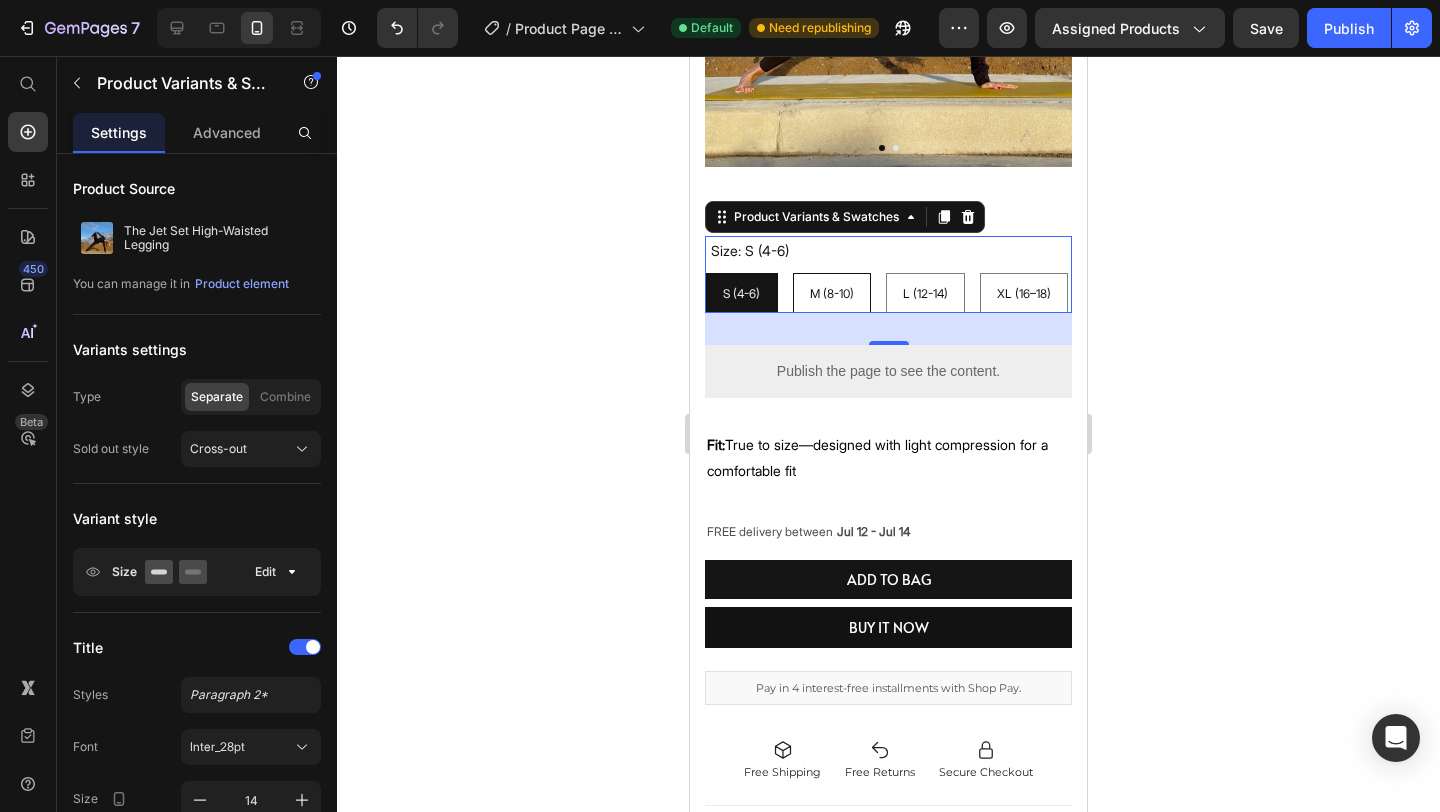 click on "M (8-10)" at bounding box center [832, 294] 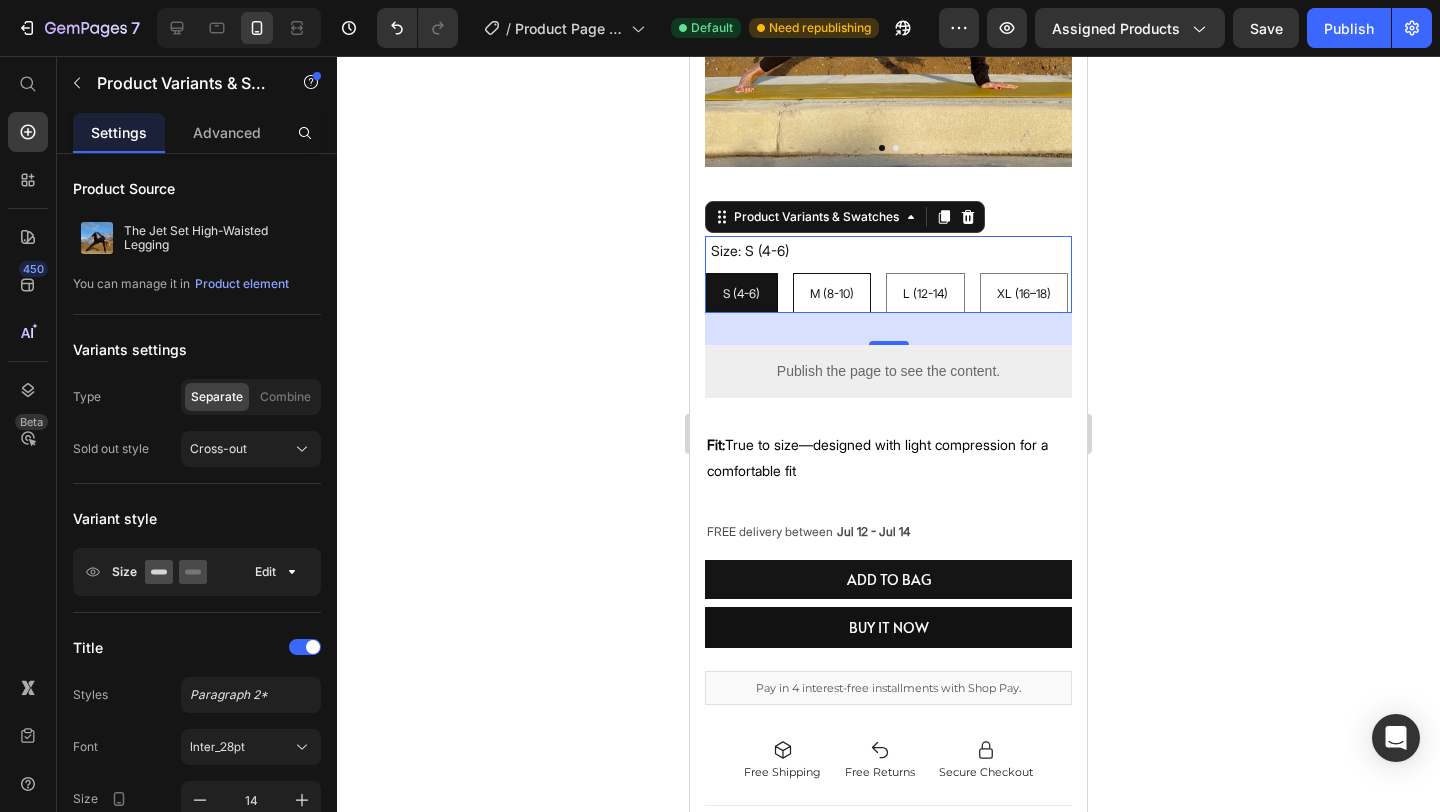 click on "M (8-10) M (8-10) M (8-10)" at bounding box center [792, 272] 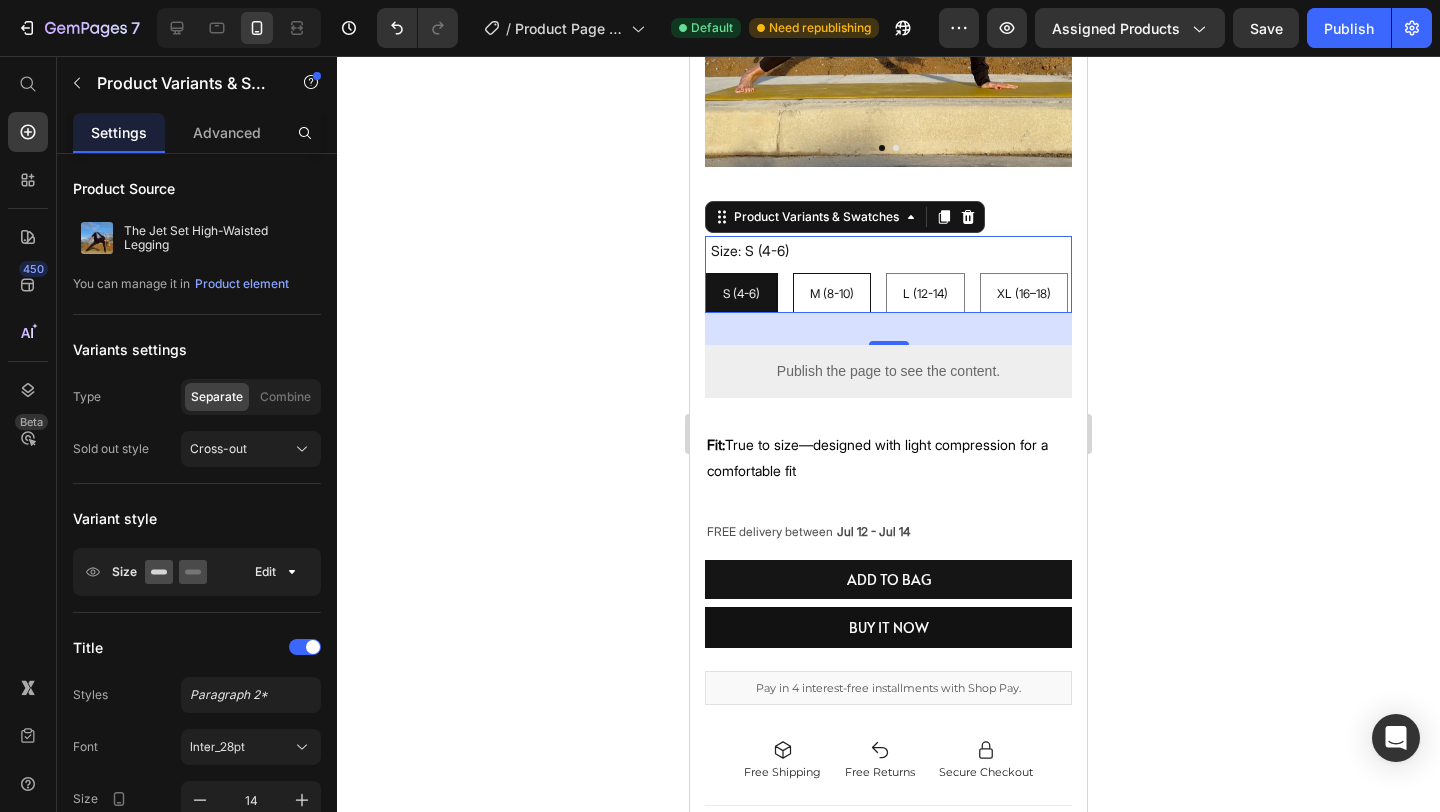radio on "true" 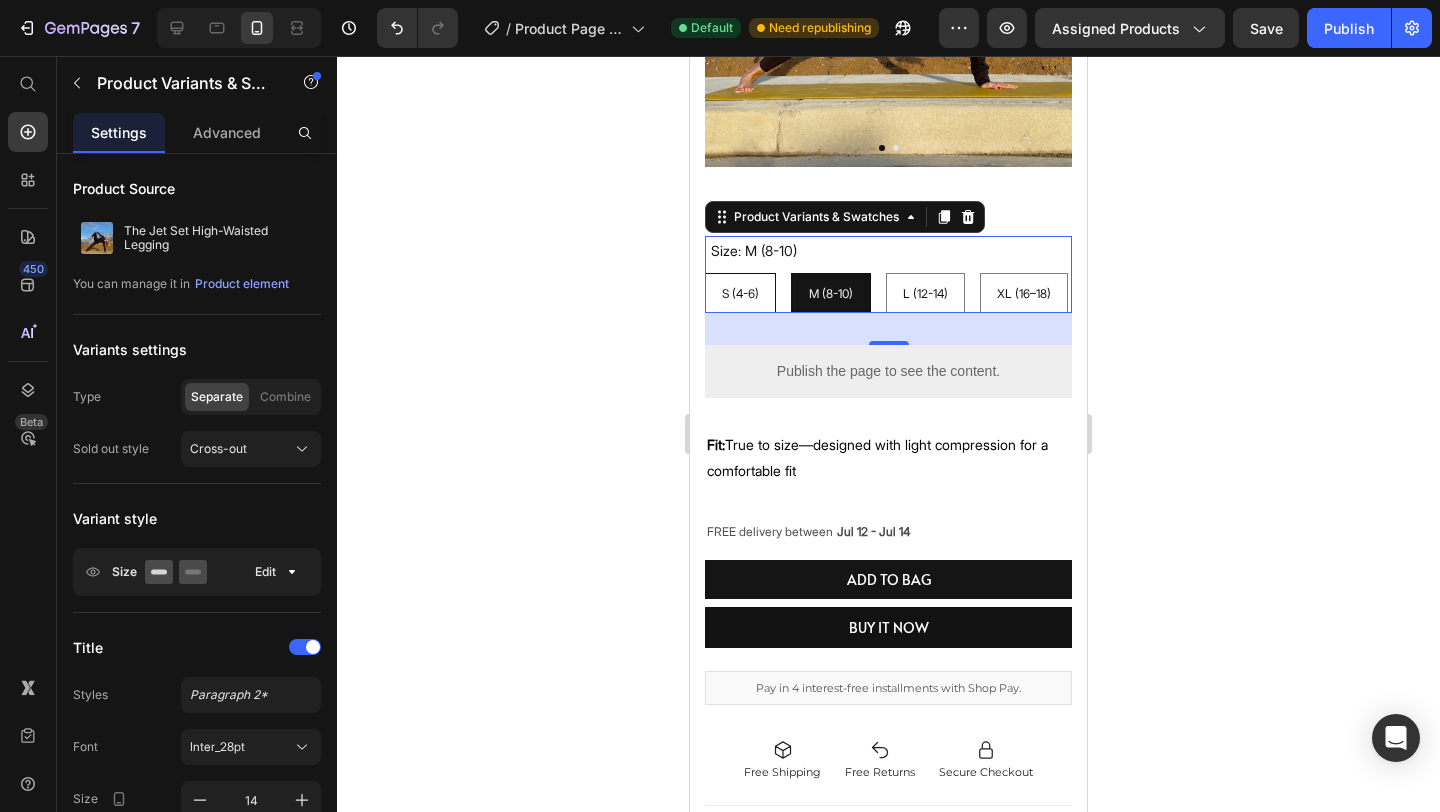 click on "S (4-6)" at bounding box center [740, 294] 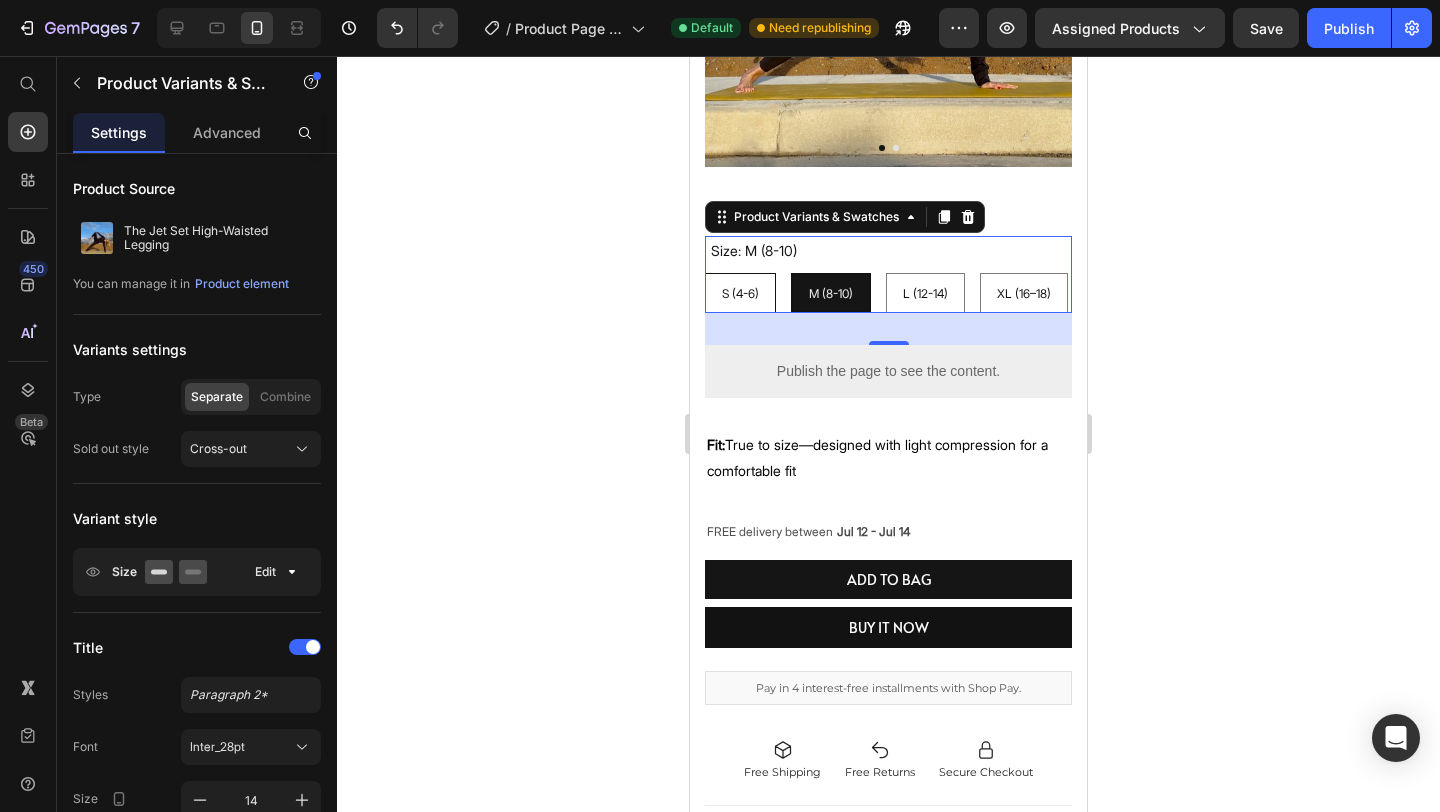 click on "S (4-6) S (4-6) S (4-6)" at bounding box center (704, 272) 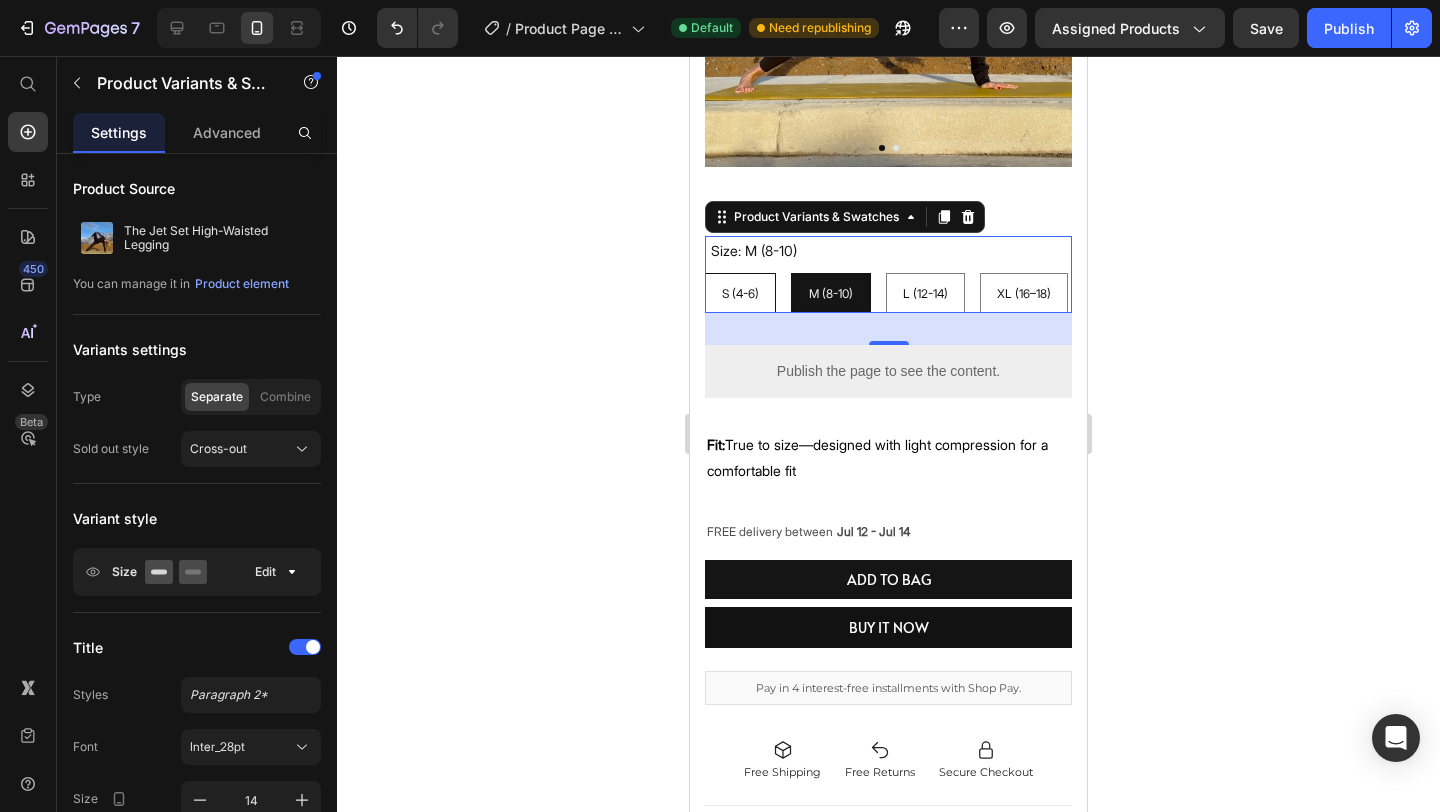 radio on "true" 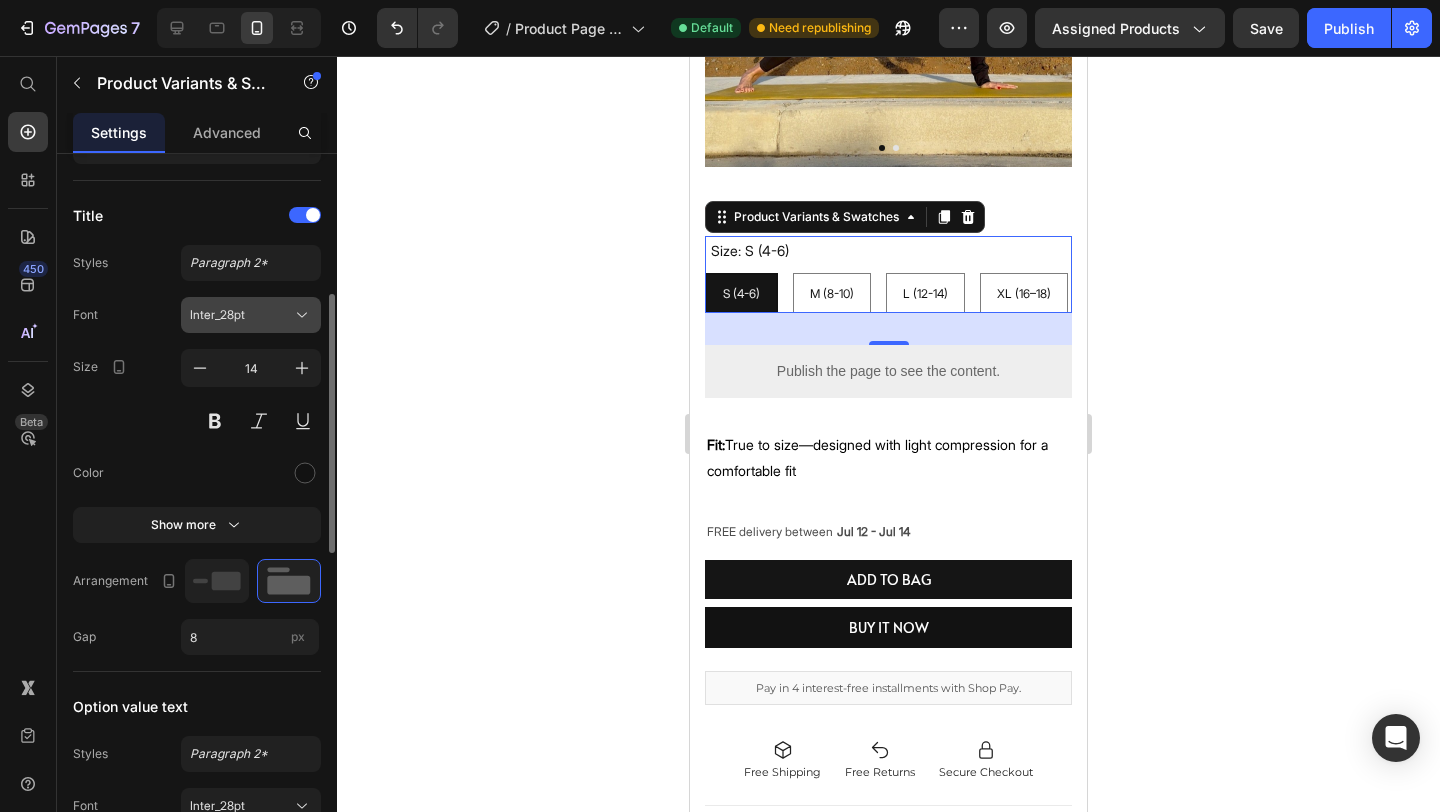 scroll, scrollTop: 437, scrollLeft: 0, axis: vertical 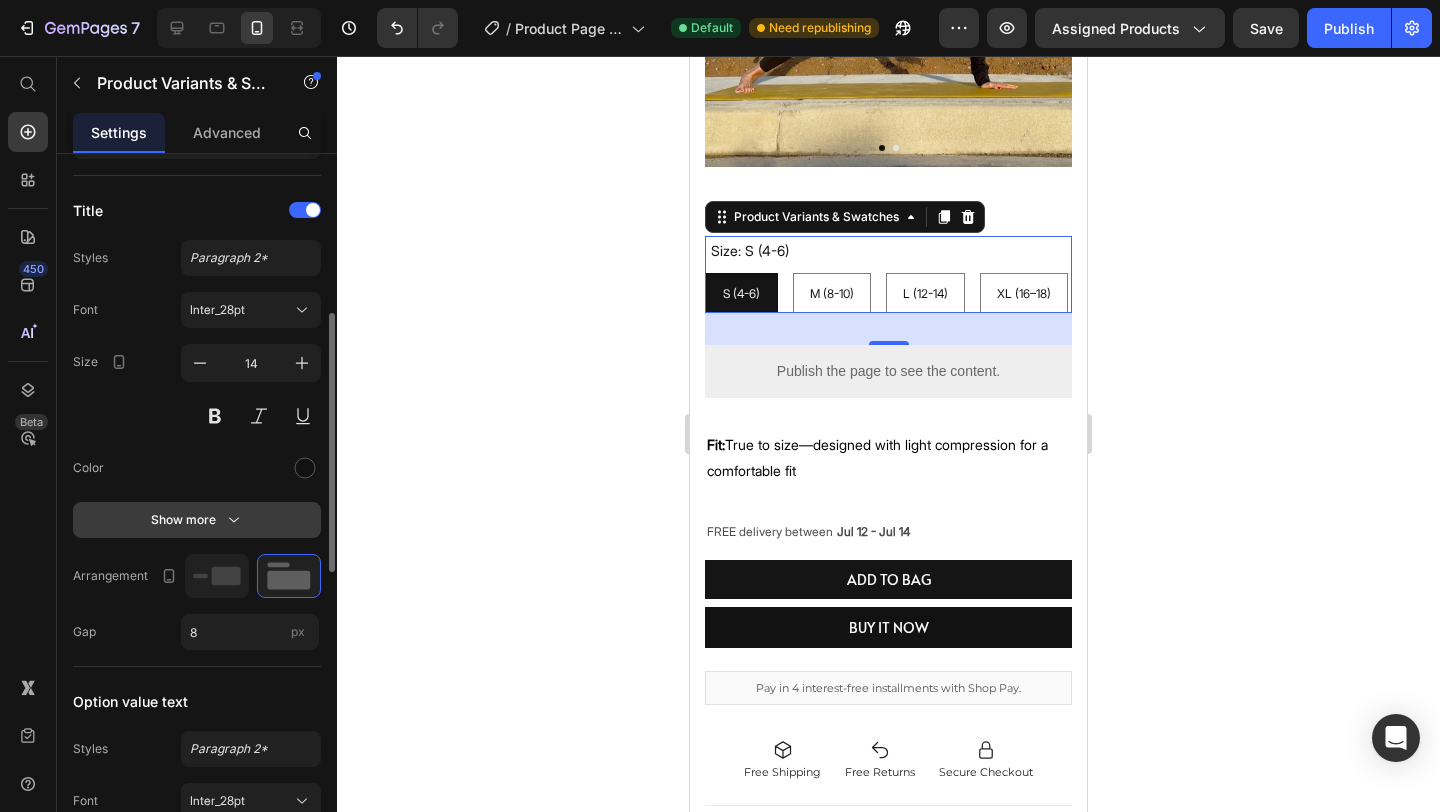 click on "Show more" at bounding box center (197, 520) 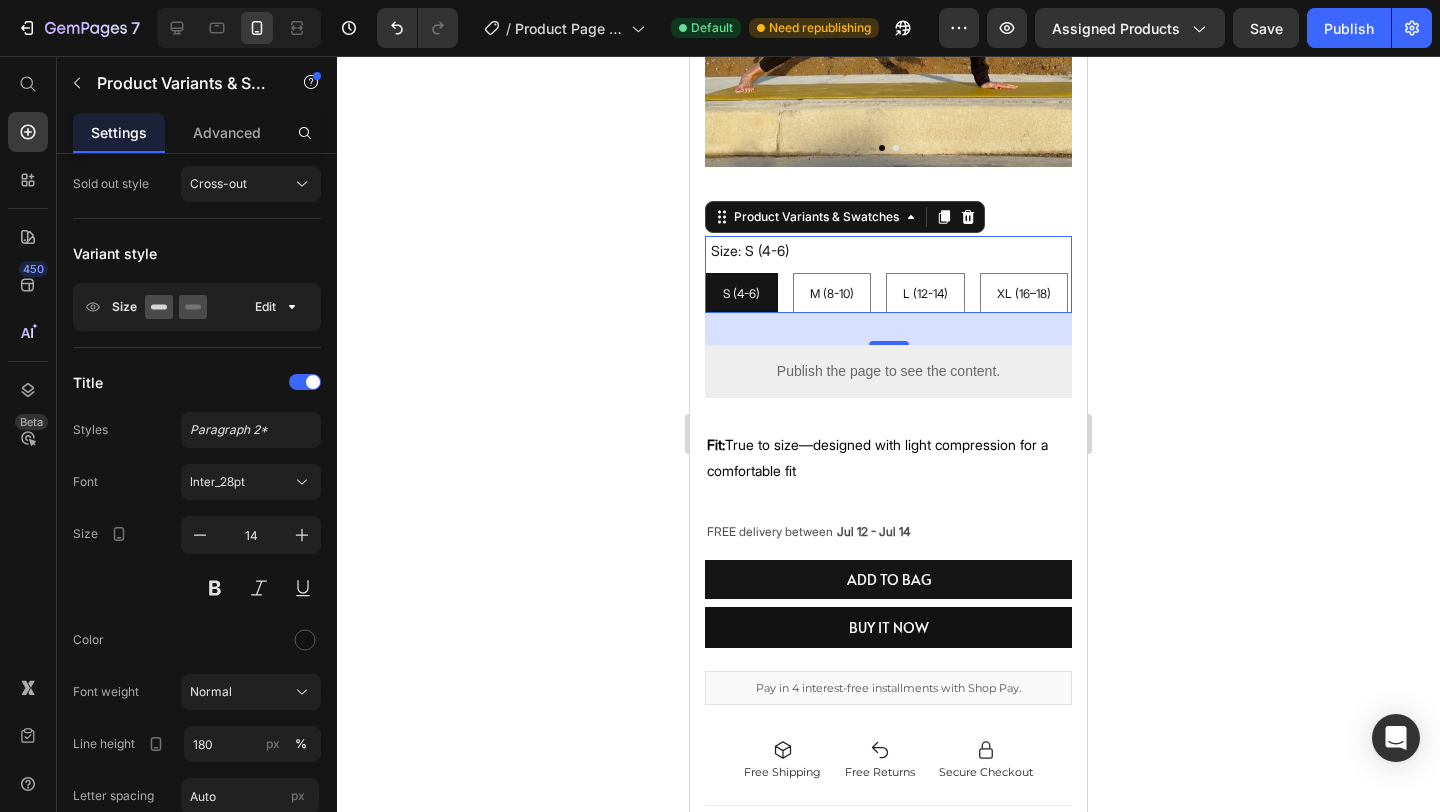 scroll, scrollTop: 0, scrollLeft: 0, axis: both 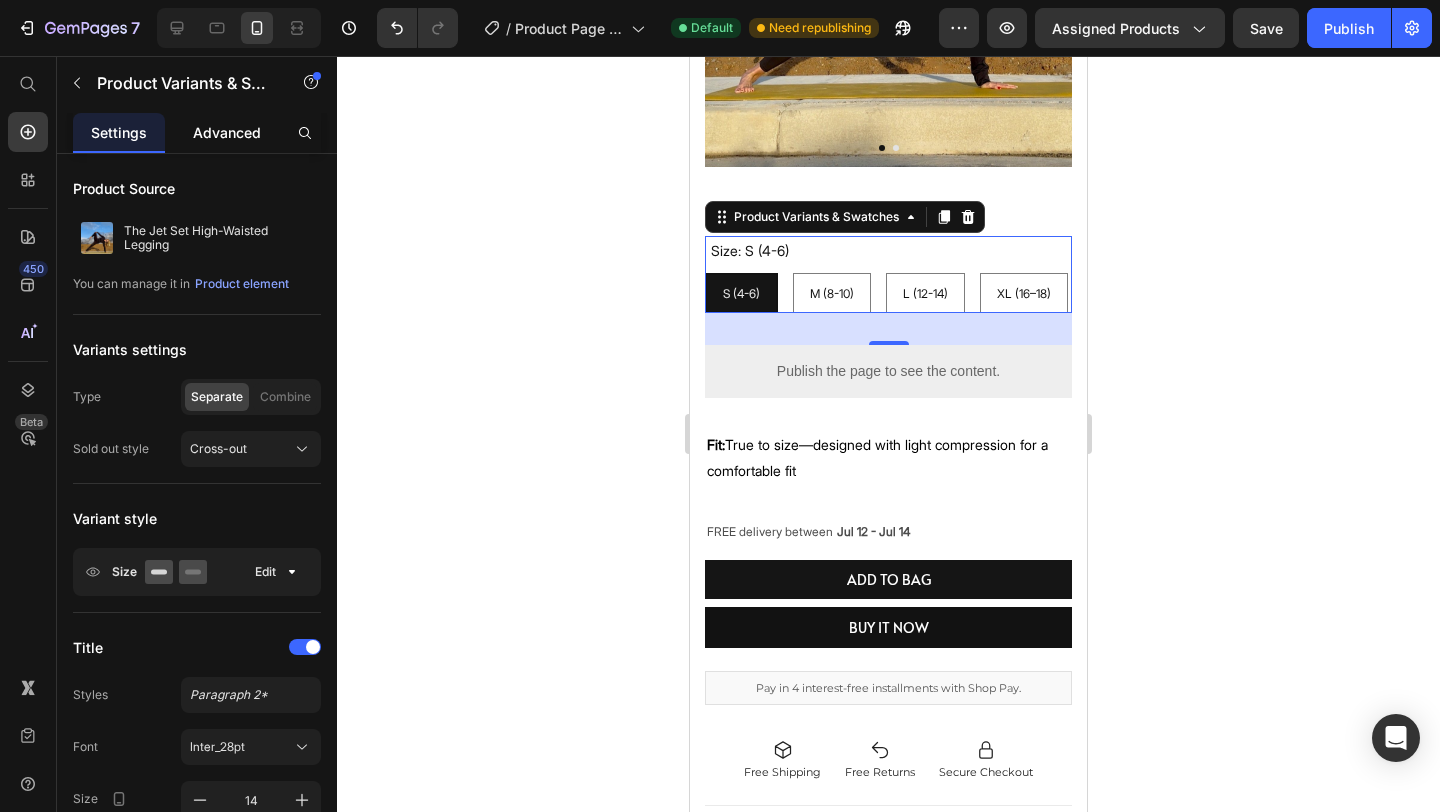 click on "Advanced" 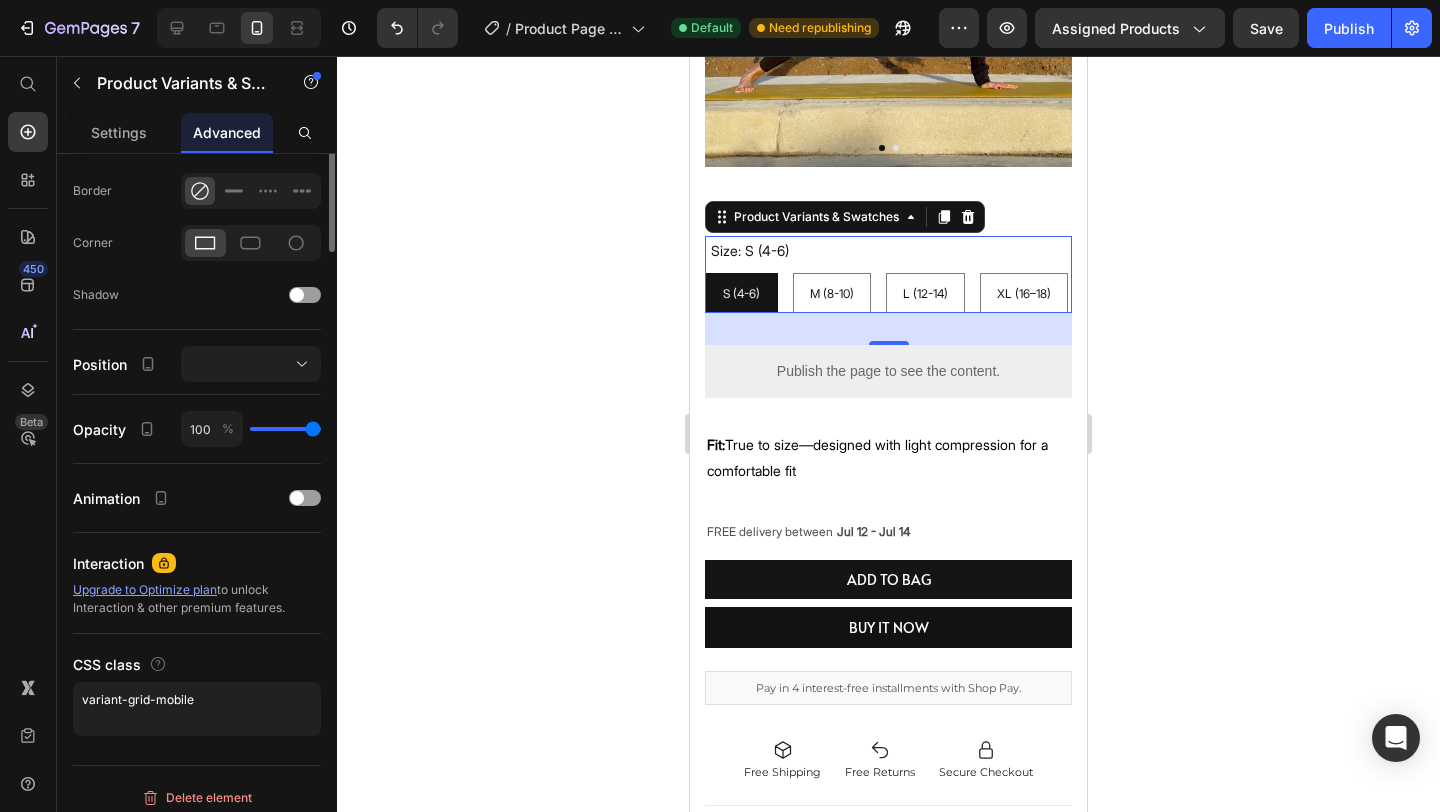 scroll, scrollTop: 554, scrollLeft: 0, axis: vertical 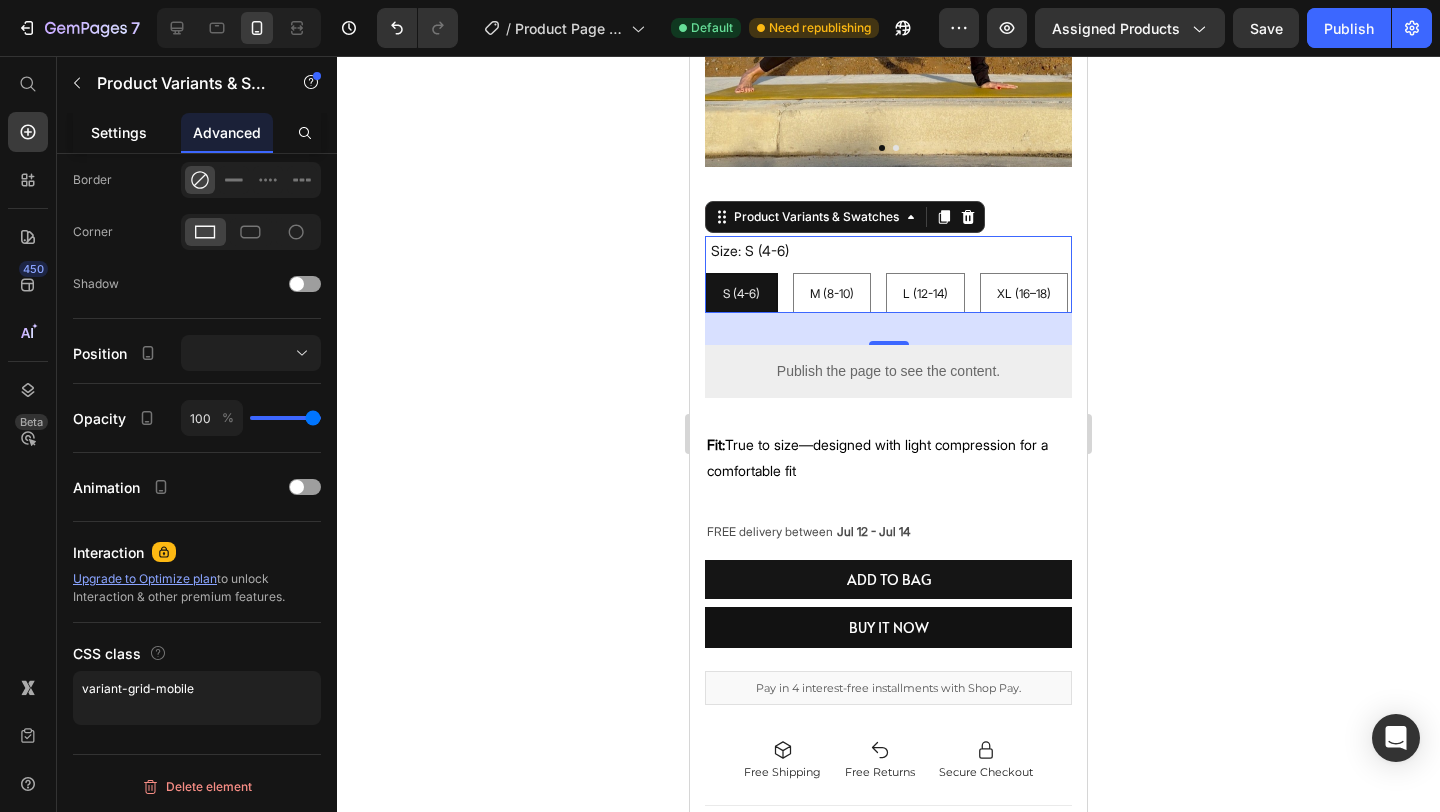 click on "Settings" at bounding box center (119, 132) 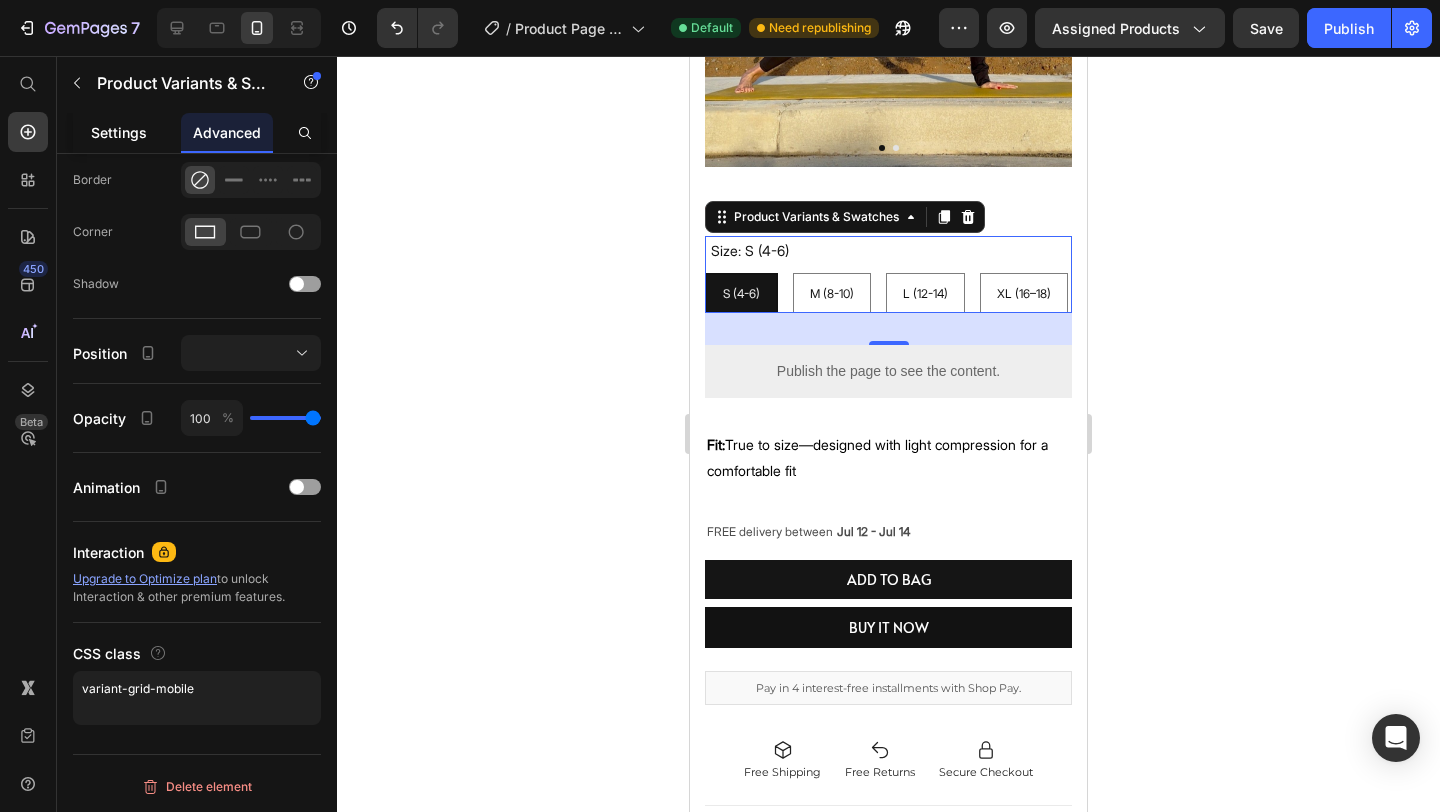 scroll, scrollTop: 0, scrollLeft: 0, axis: both 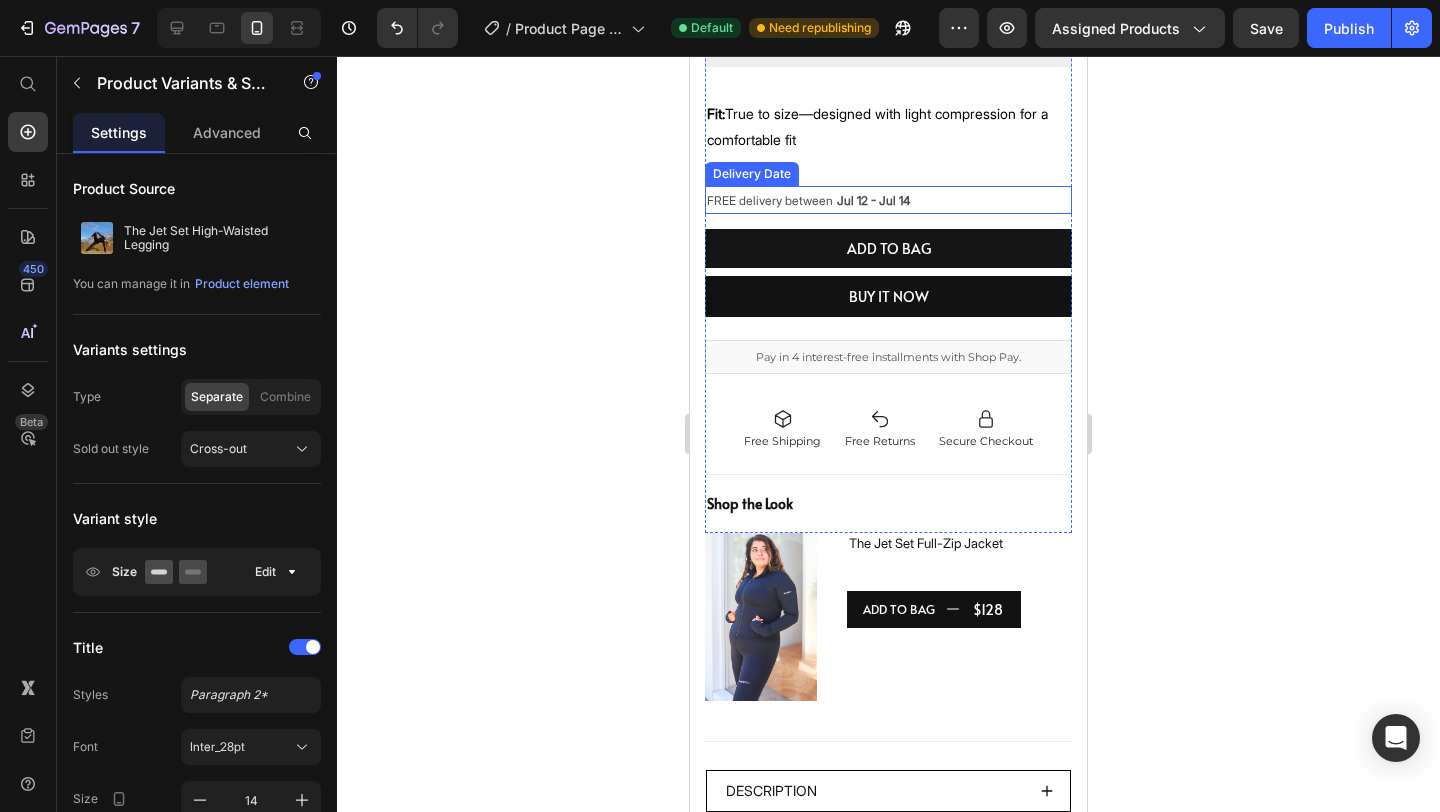 click on "Jul 12 - Jul 14" at bounding box center (873, 200) 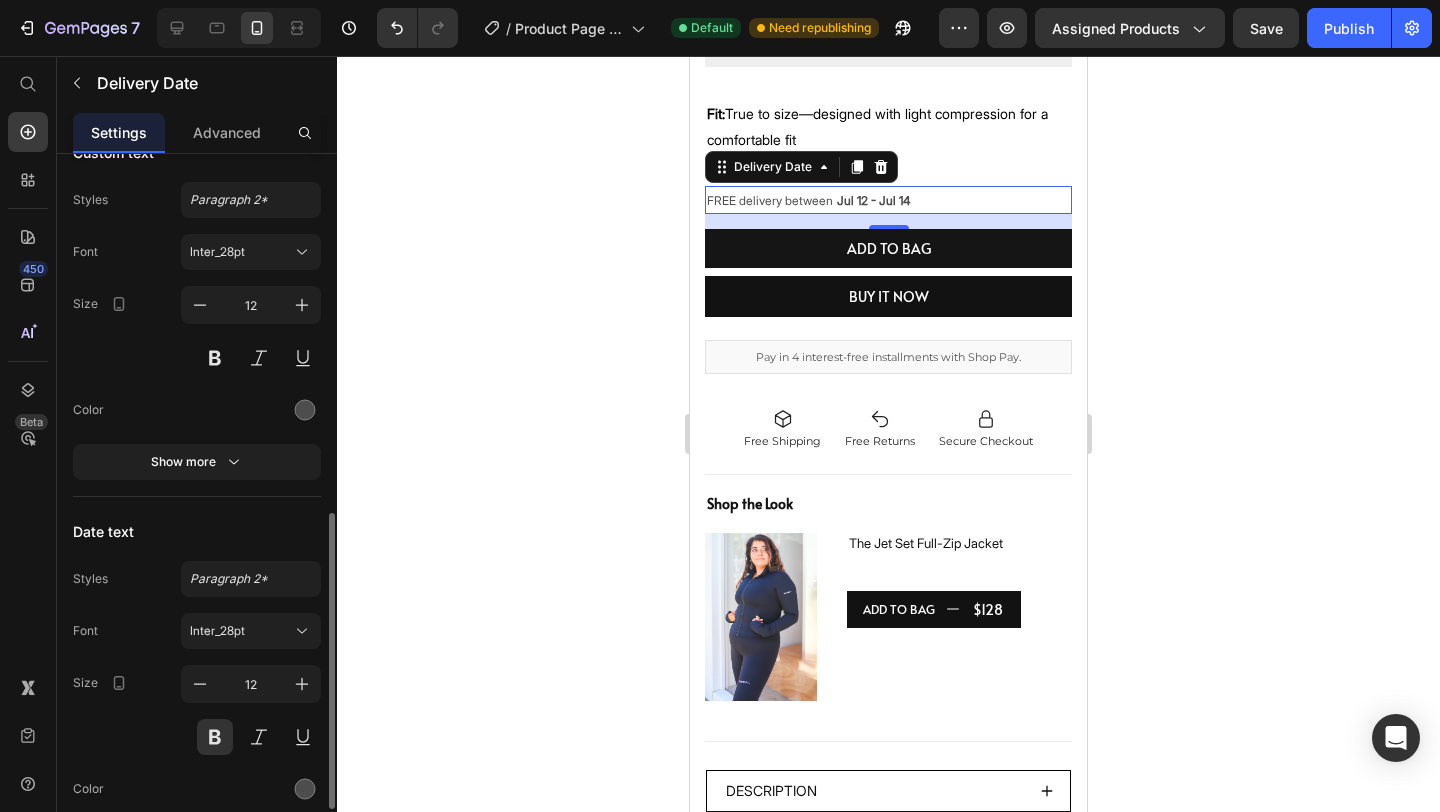 scroll, scrollTop: 487, scrollLeft: 0, axis: vertical 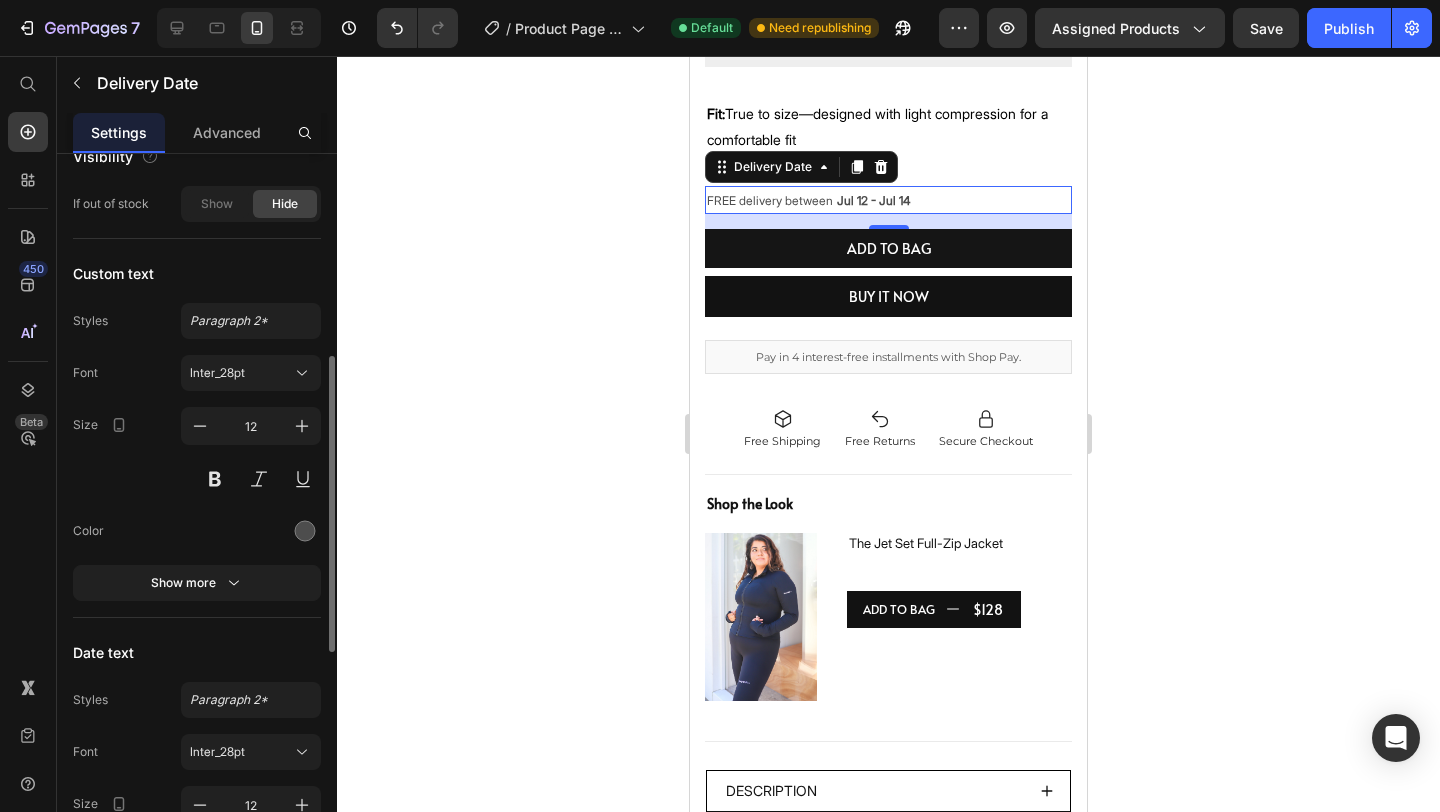 click 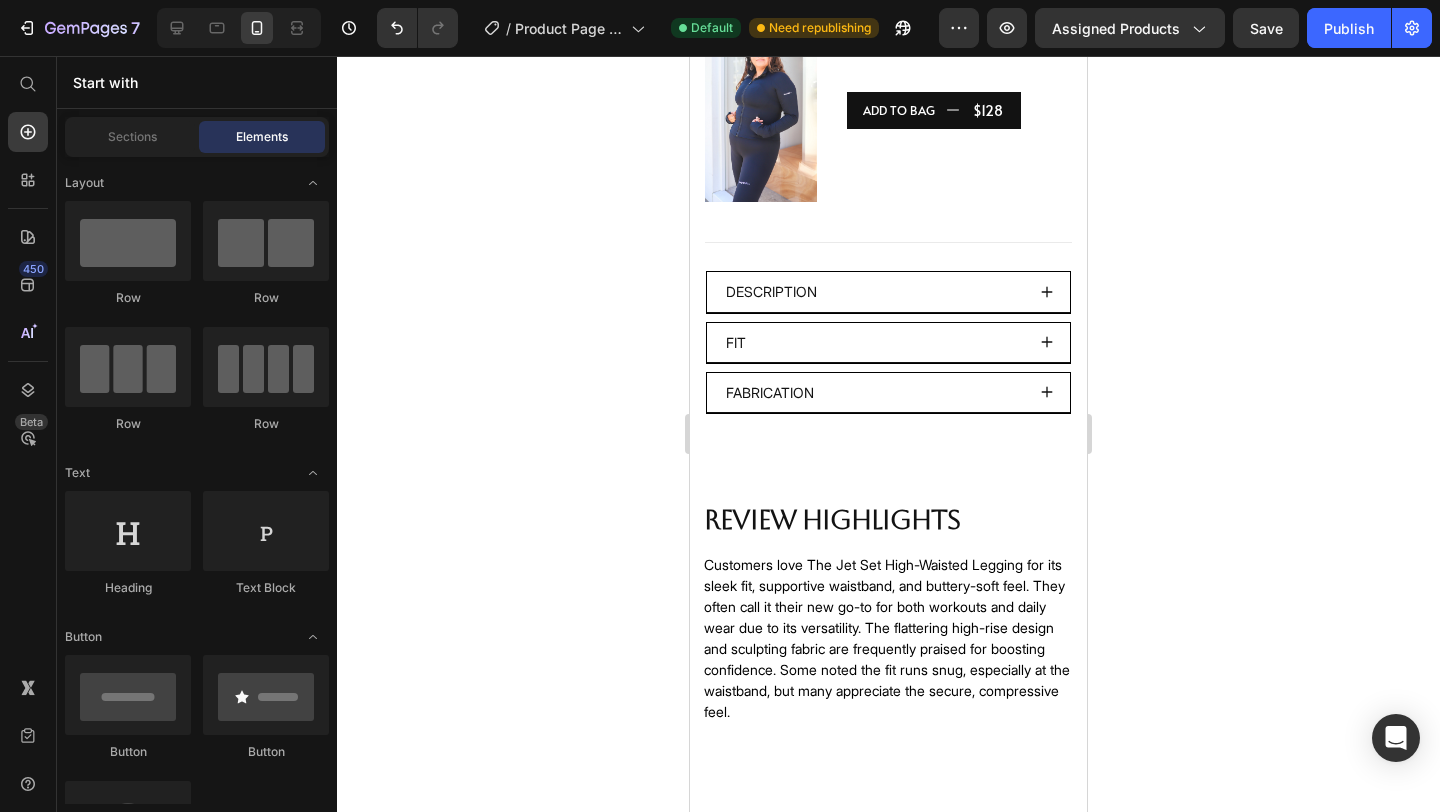 scroll, scrollTop: 1374, scrollLeft: 0, axis: vertical 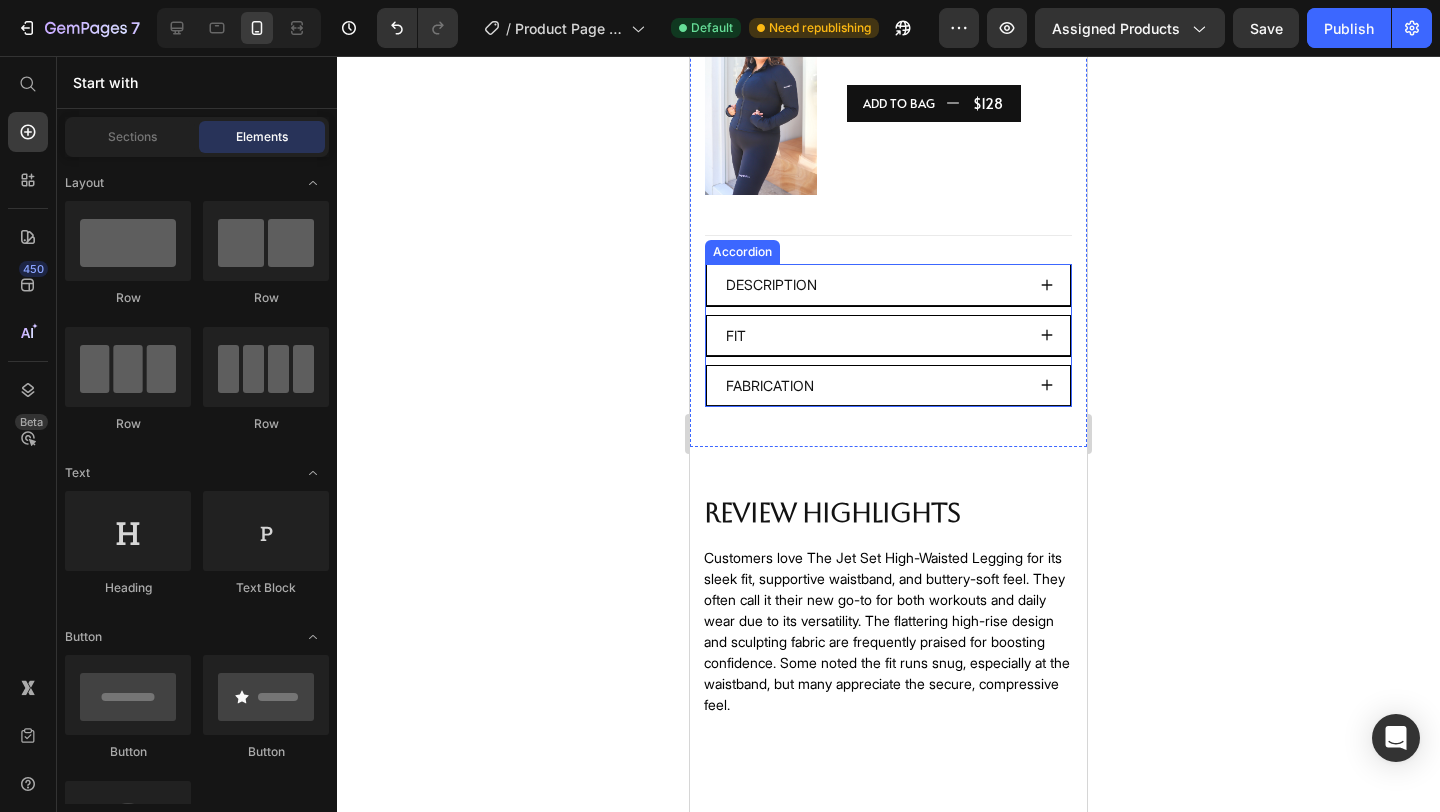 click 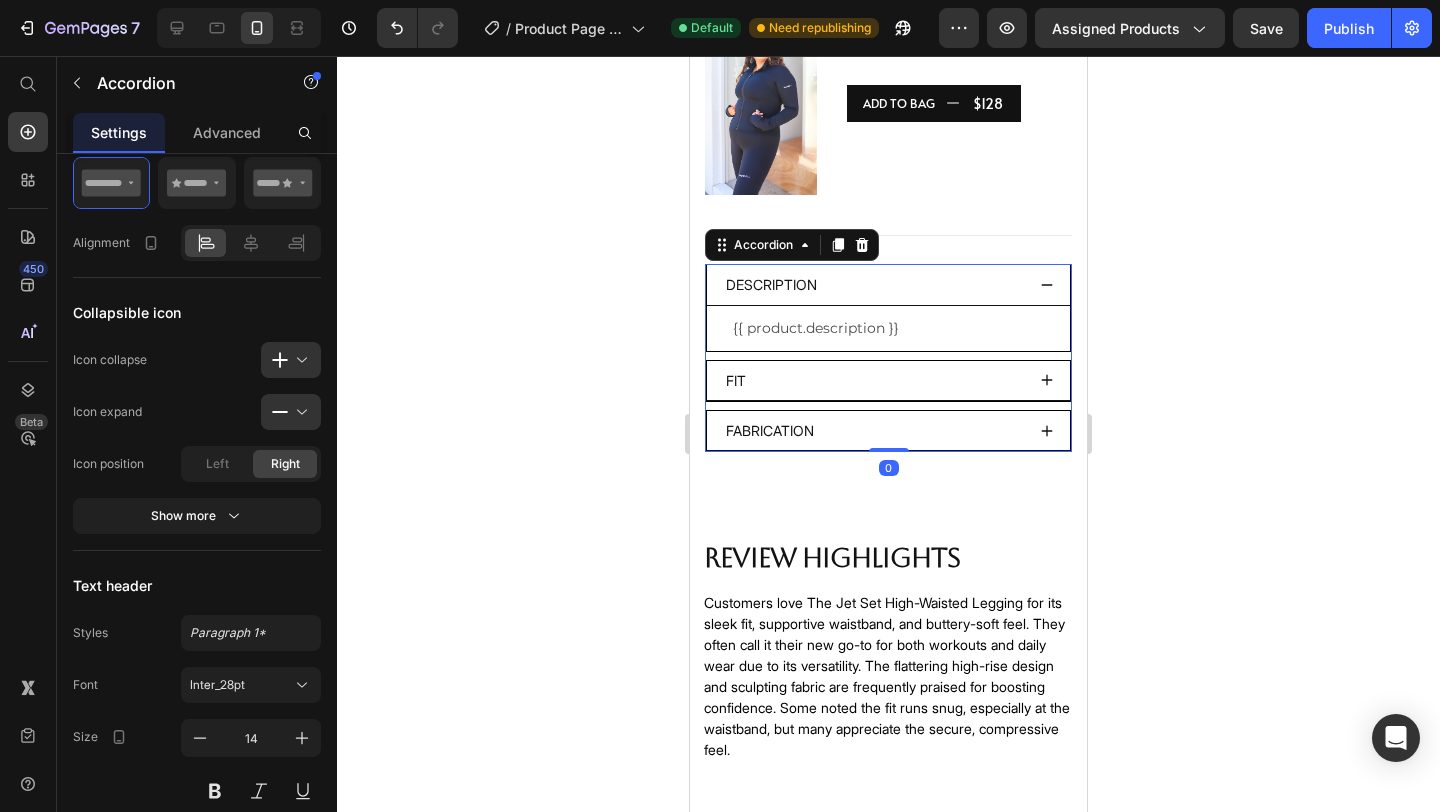scroll, scrollTop: 0, scrollLeft: 0, axis: both 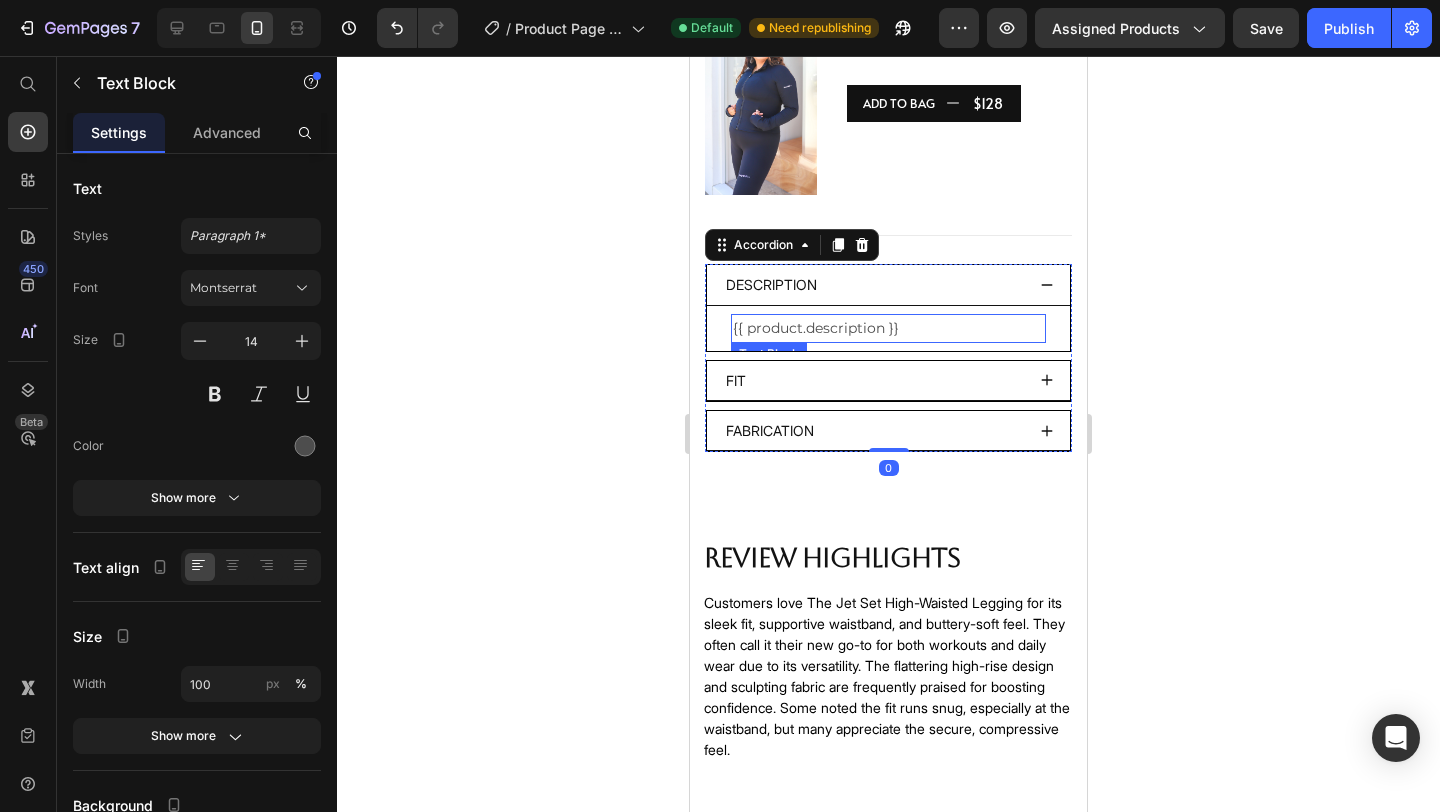 click on "{{ product.description }}" at bounding box center [888, 328] 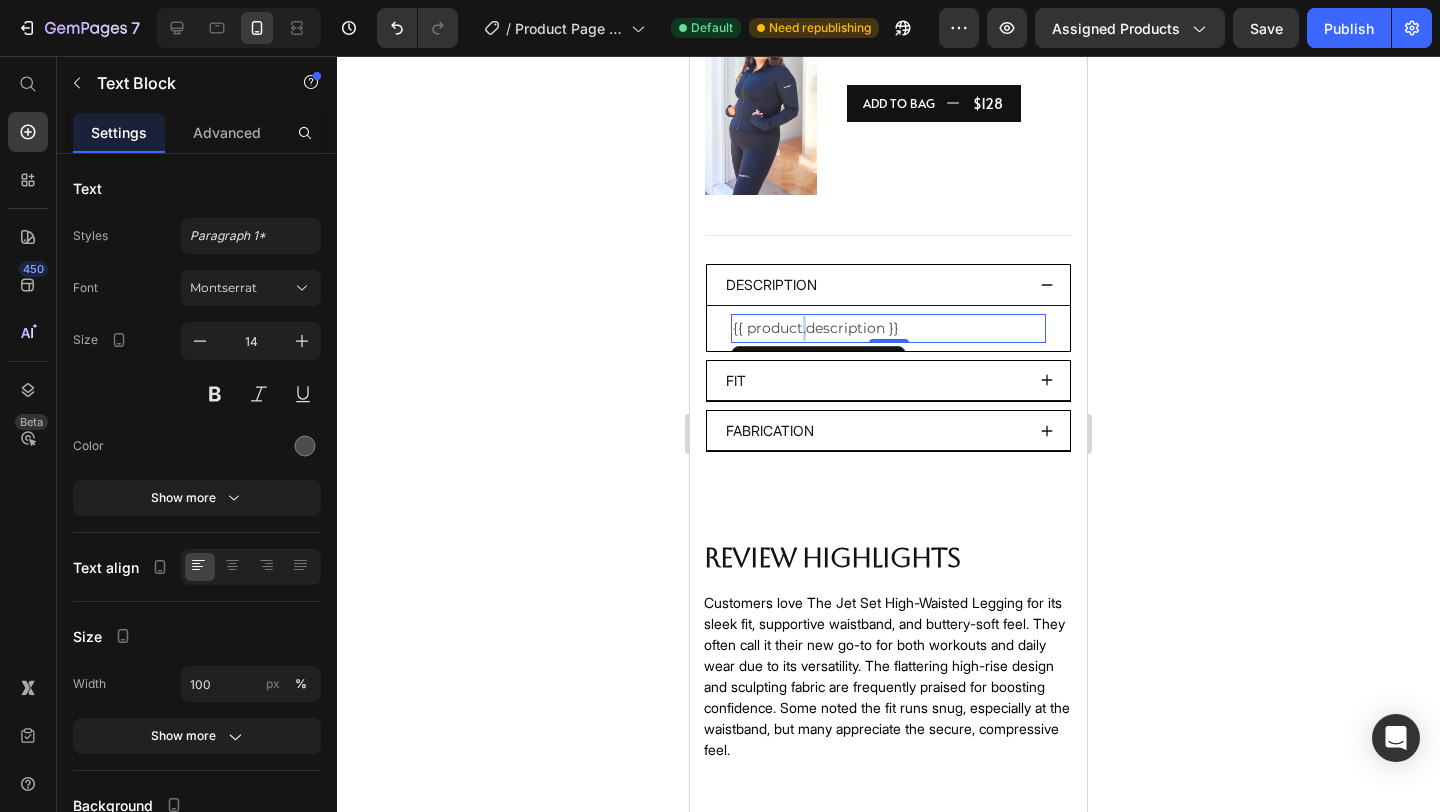click on "{{ product.description }}" at bounding box center [888, 328] 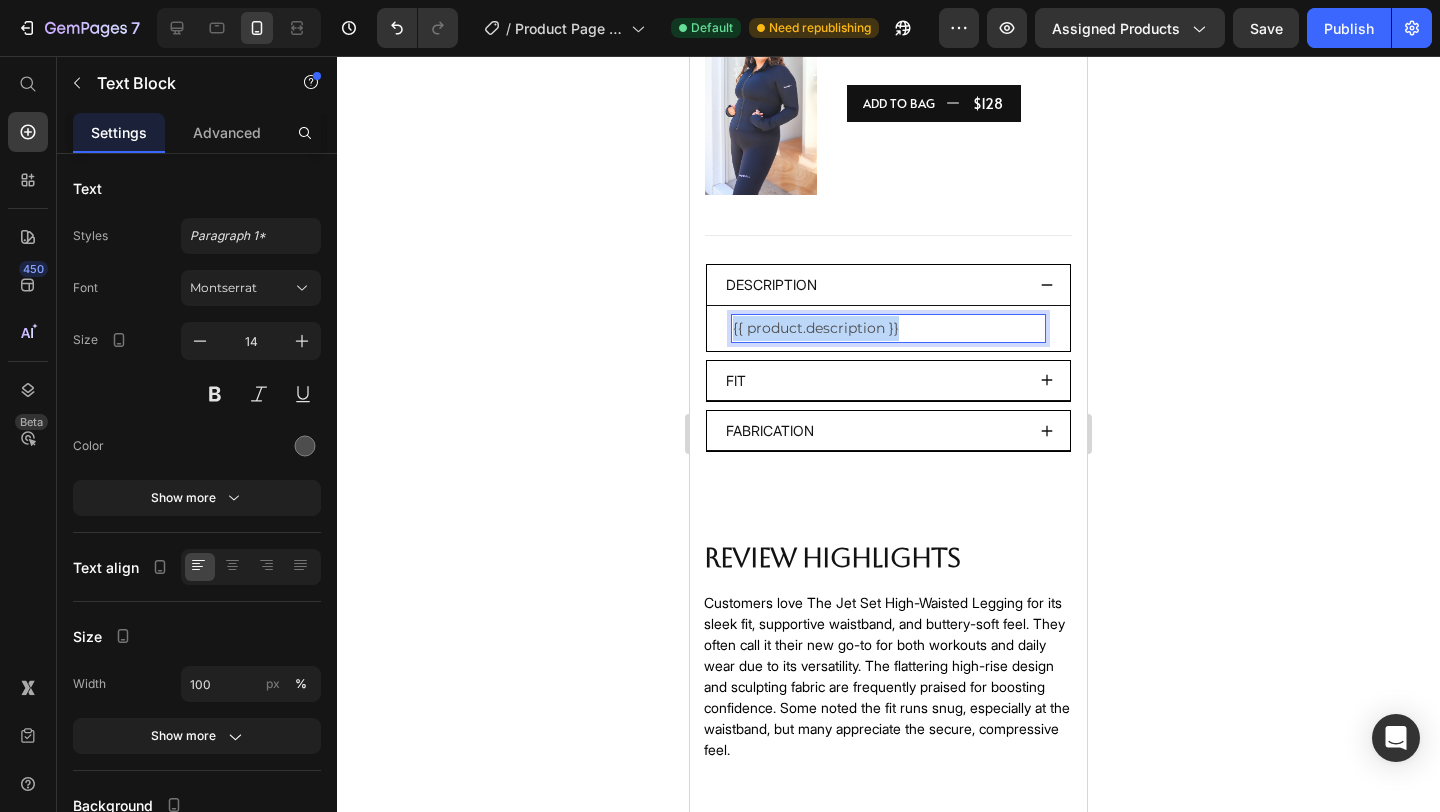 click on "{{ product.description }}" at bounding box center (888, 328) 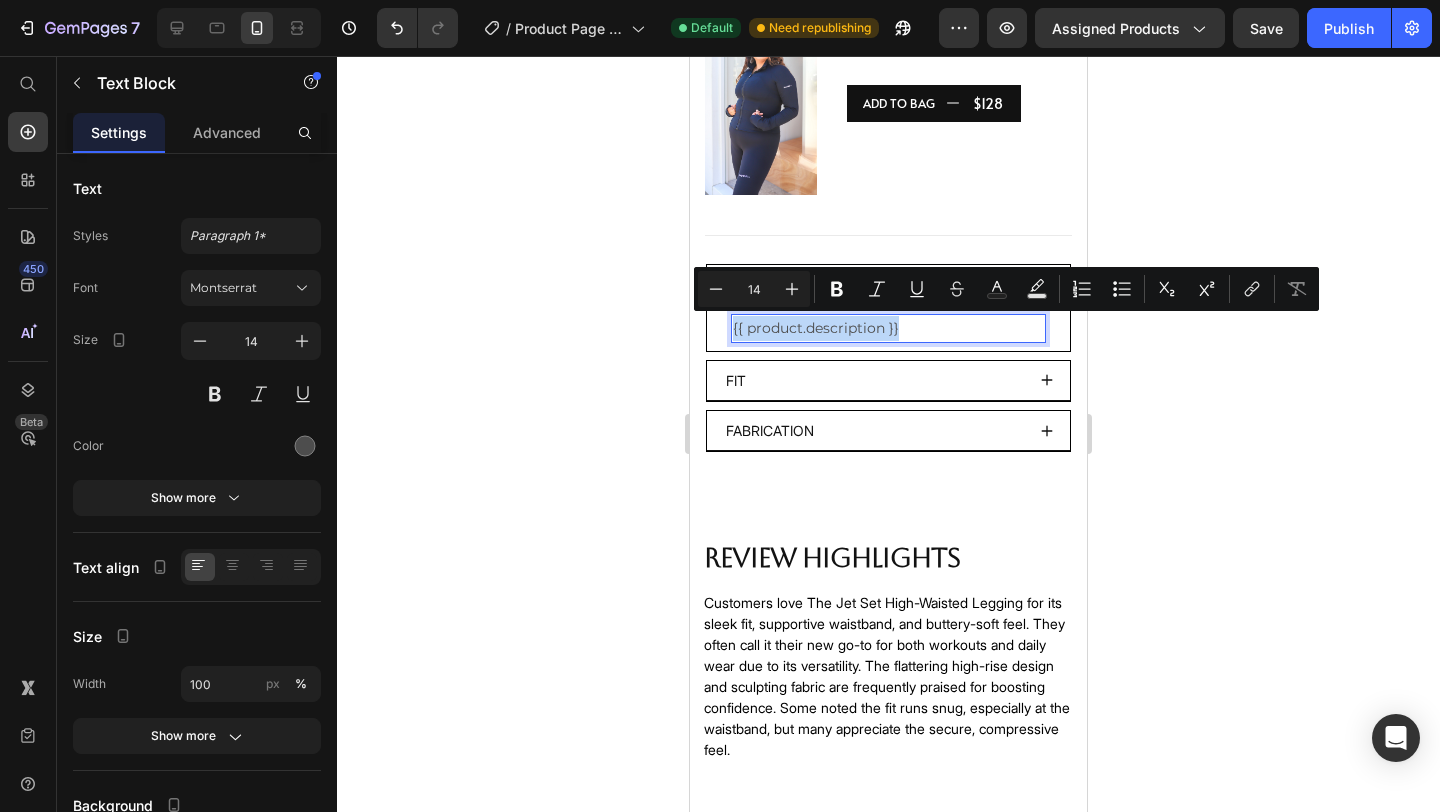 click on "{{ product.description }}" at bounding box center (888, 328) 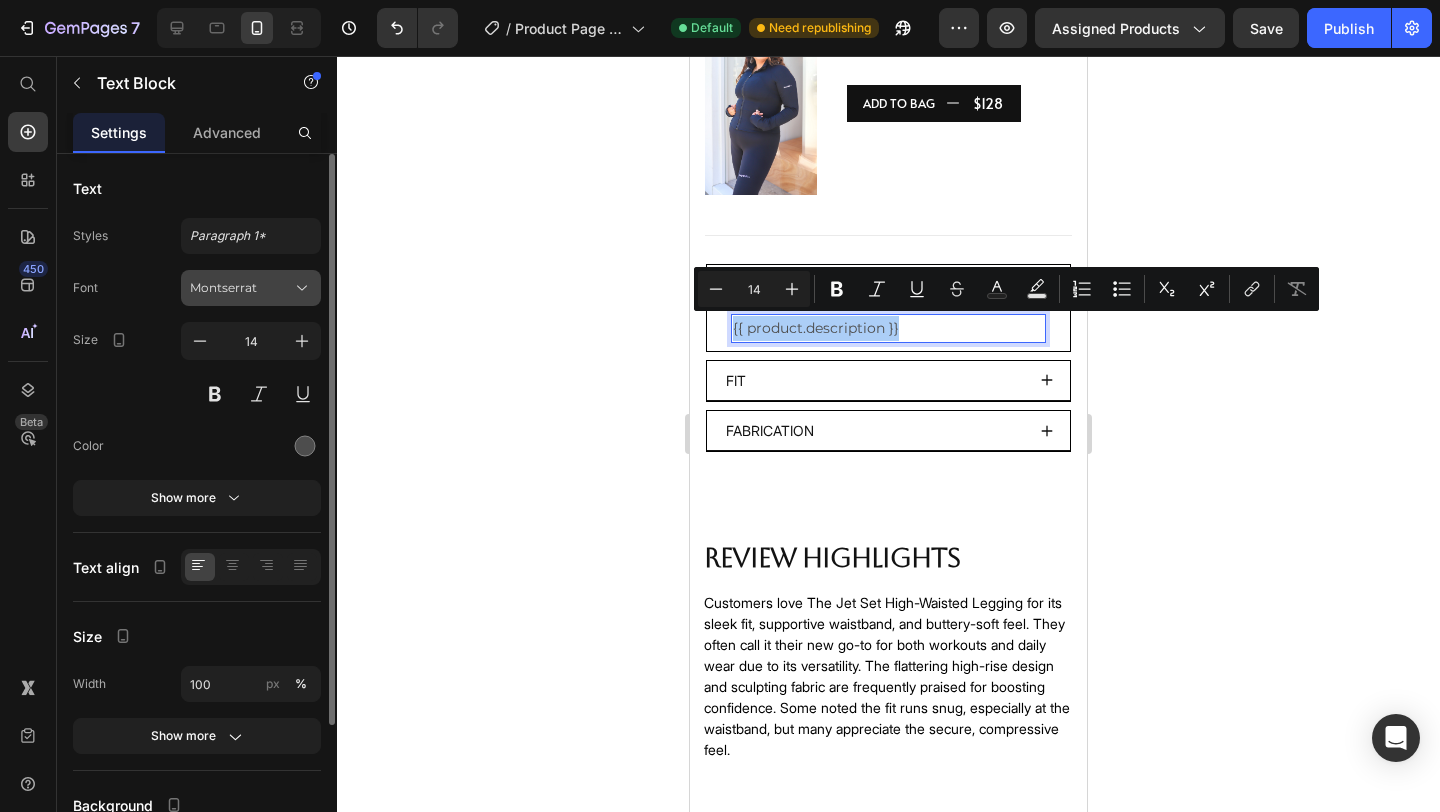 click on "Montserrat" at bounding box center [241, 288] 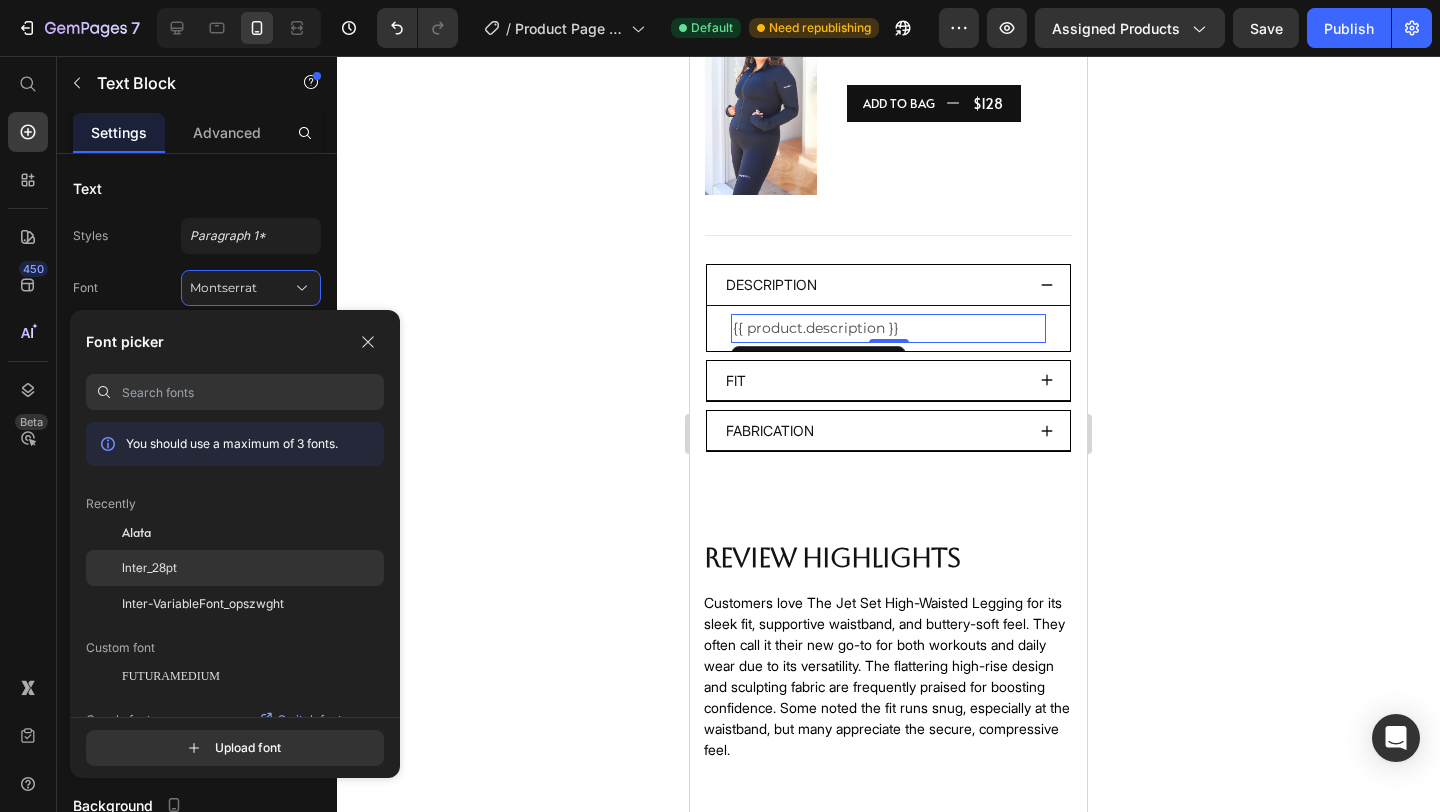 click on "Inter_28pt" 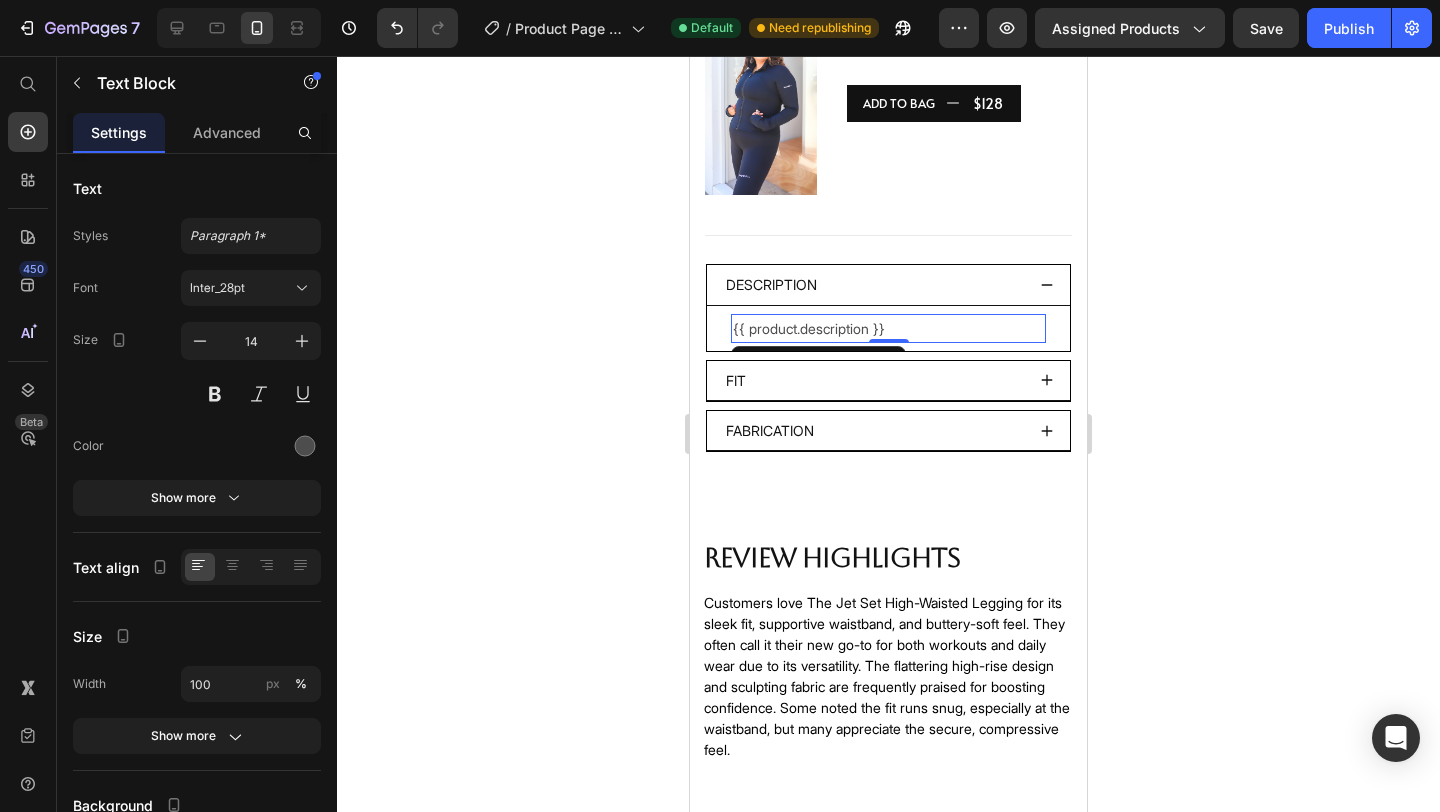 click 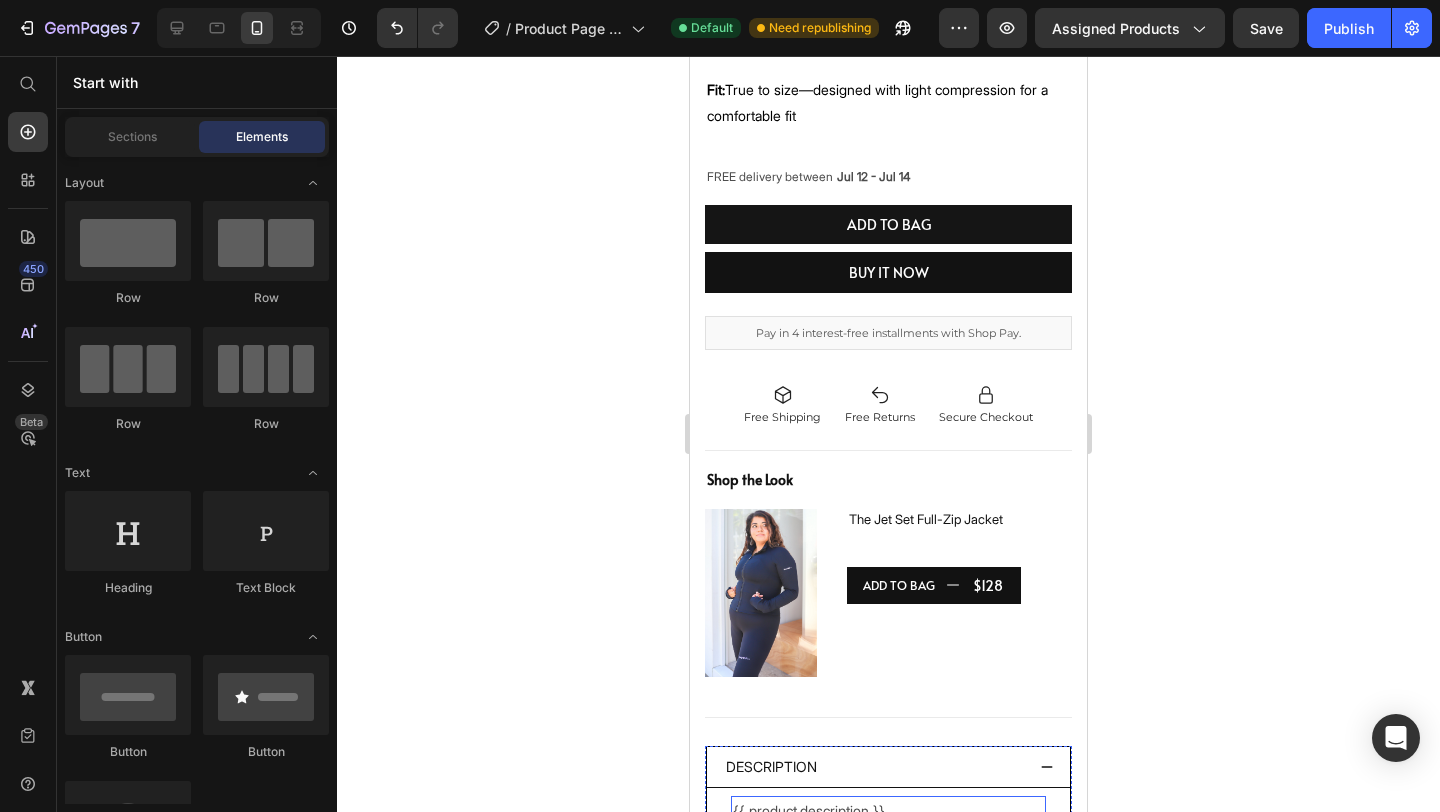 scroll, scrollTop: 869, scrollLeft: 0, axis: vertical 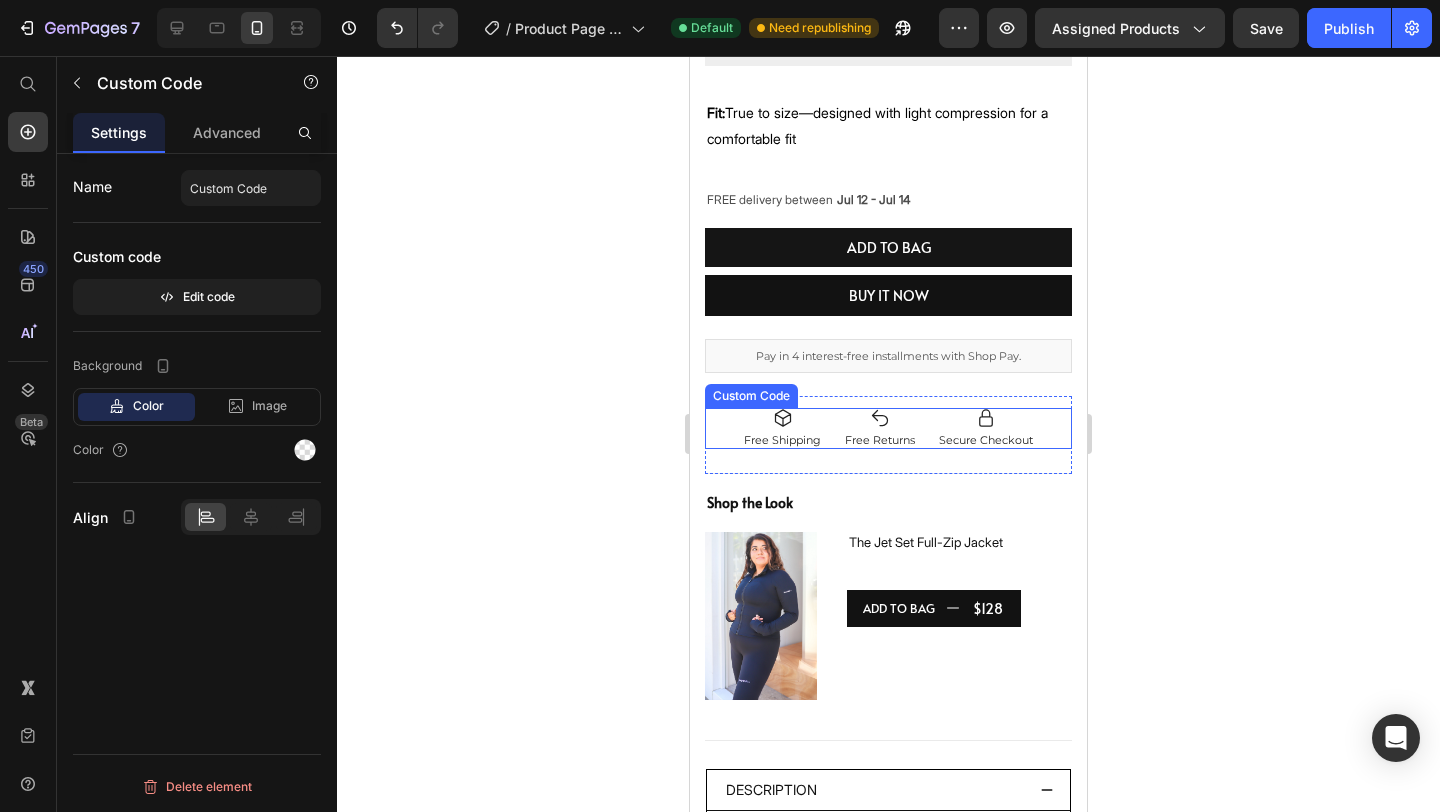 click on "Free Returns" at bounding box center (880, 440) 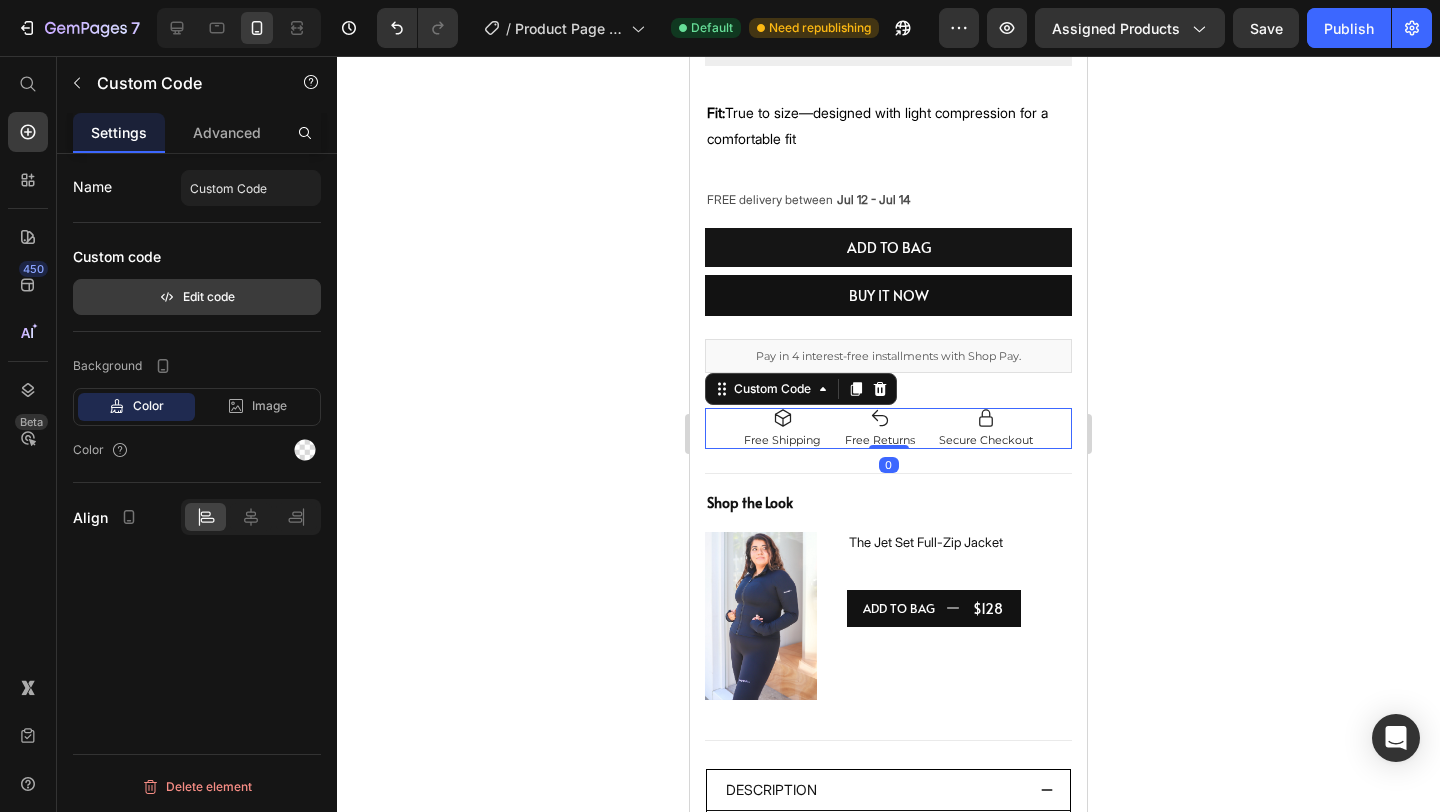 click on "Edit code" at bounding box center (197, 297) 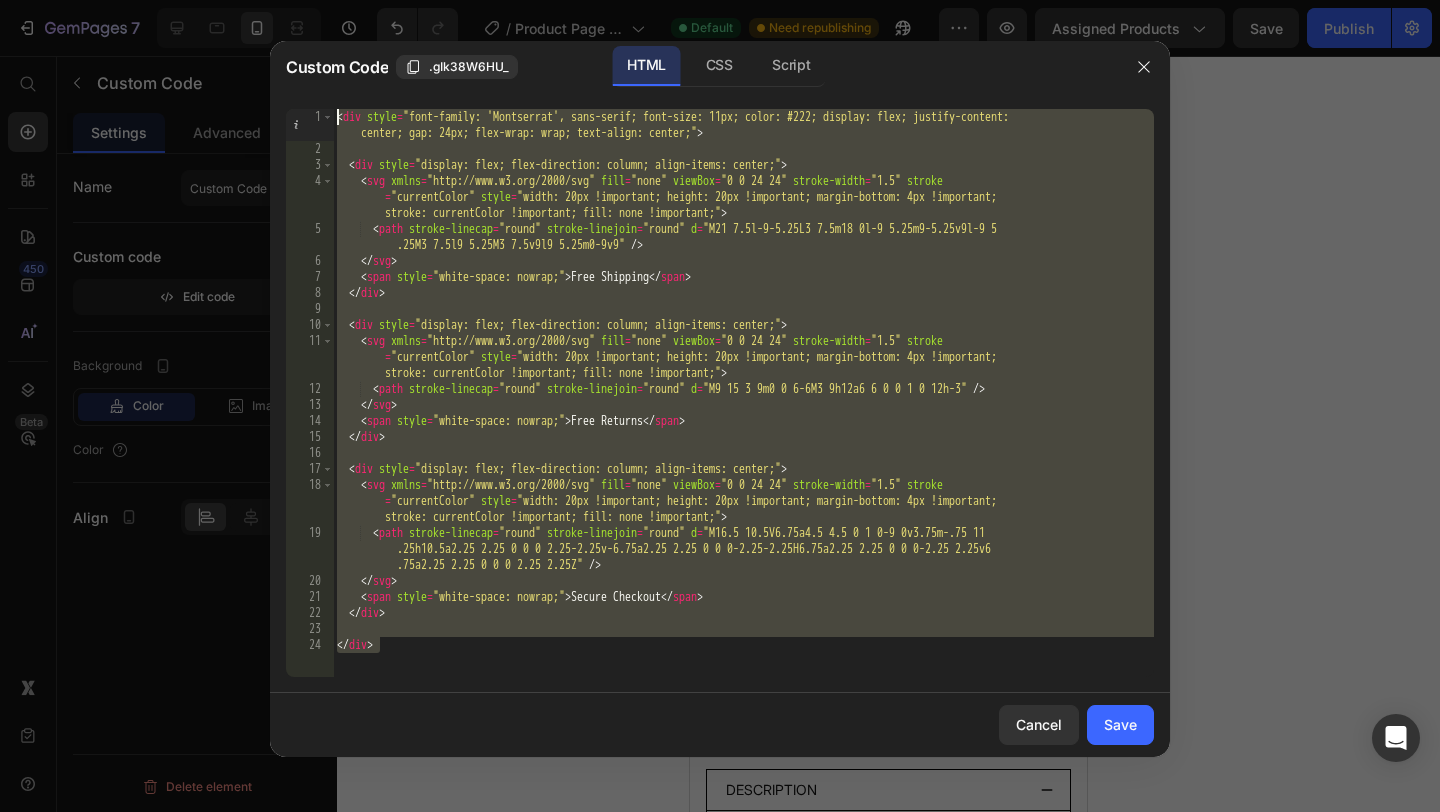 drag, startPoint x: 480, startPoint y: 645, endPoint x: 670, endPoint y: -88, distance: 757.22455 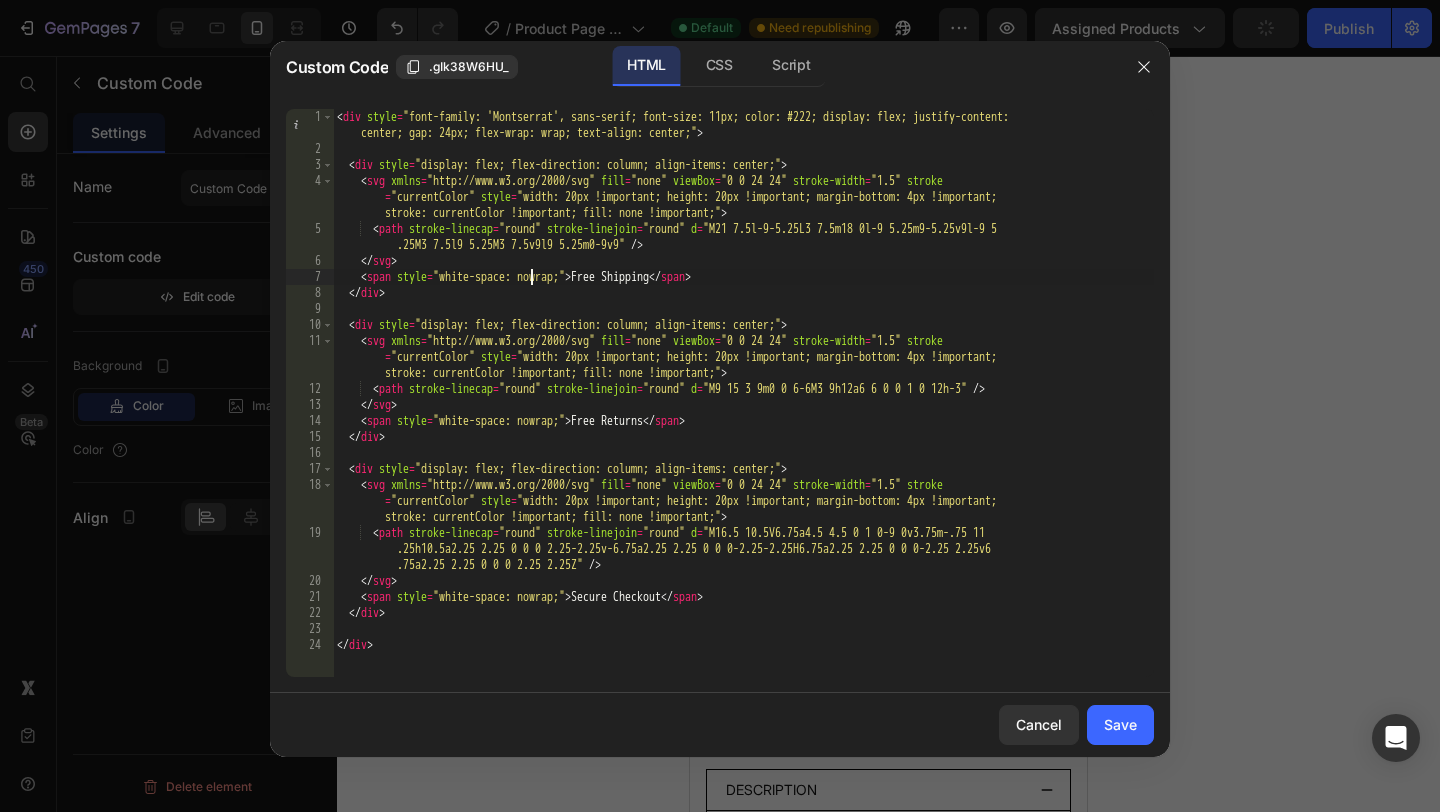 click on "< div   style = "font-family: 'Montserrat', sans-serif; font-size: 11px; color: #222; display: flex; justify-content:       center; gap: 24px; flex-wrap: wrap; text-align: center;" >    < div   style = "display: flex; flex-direction: column; align-items: center;" >      < svg   xmlns = "http://www.w3.org/2000/svg"   fill = "none"   viewBox = "0 0 24 24"   stroke-width = "1.5"   stroke          = "currentColor"   style = "width: 20px !important; height: 20px !important; margin-bottom: 4px !important;           stroke: currentColor !important; fill: none !important;" >         < path   stroke-linecap = "round"   stroke-linejoin = "round"   d = "M21 7.5l-9-5.25L3 7.5m18 0l-9 5.25m9-5.25v9l-9 5            .25M3 7.5l9 5.25M3 7.5v9l9 5.25m0-9v9"   />      </ svg >      < span   style = "white-space: nowrap;" > Free Shipping </ span >    </ div >    < div   style = "display: flex; flex-direction: column; align-items: center;" >      < svg   xmlns = "http://www.w3.org/2000/svg"   fill =" at bounding box center [743, 417] 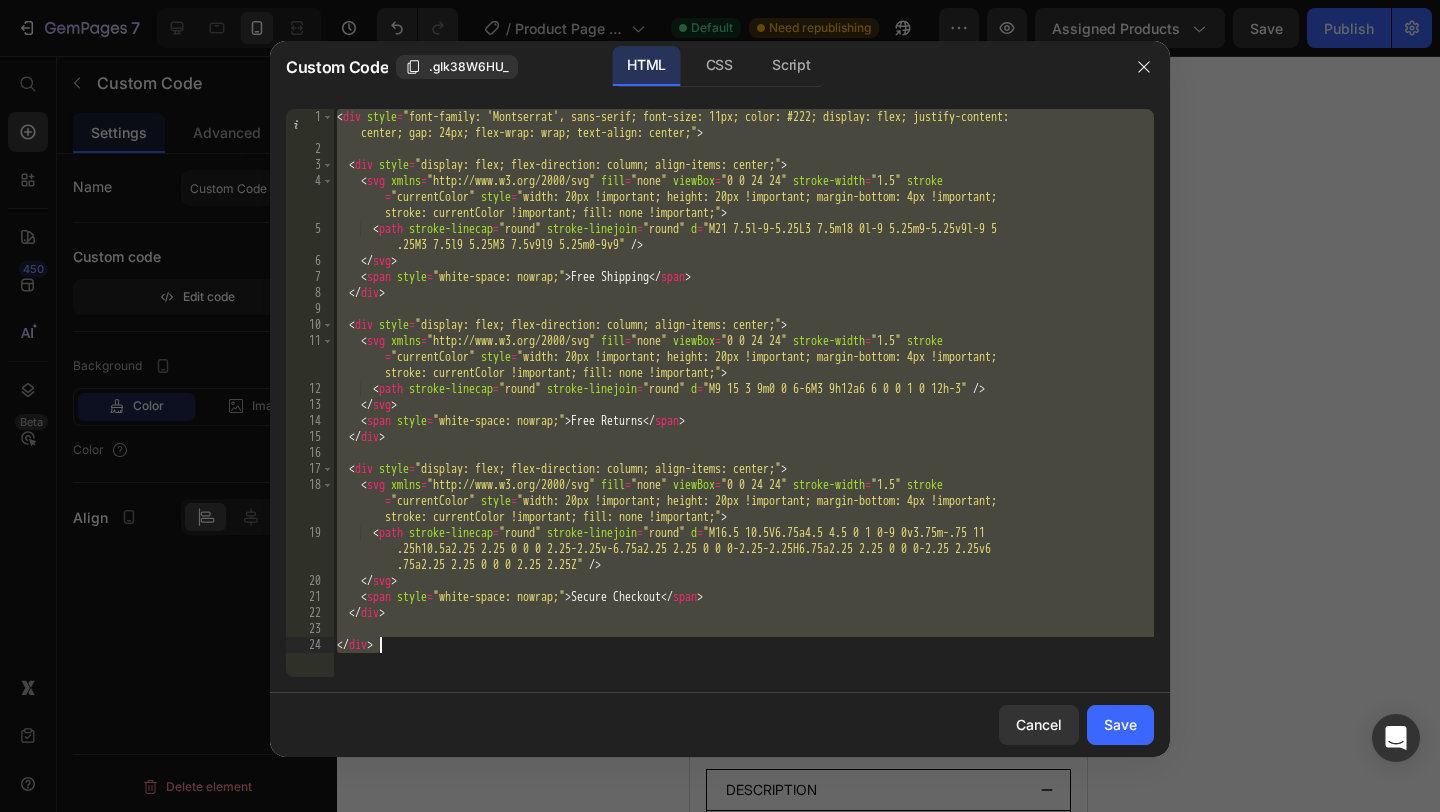 drag, startPoint x: 339, startPoint y: 121, endPoint x: 525, endPoint y: 693, distance: 601.4815 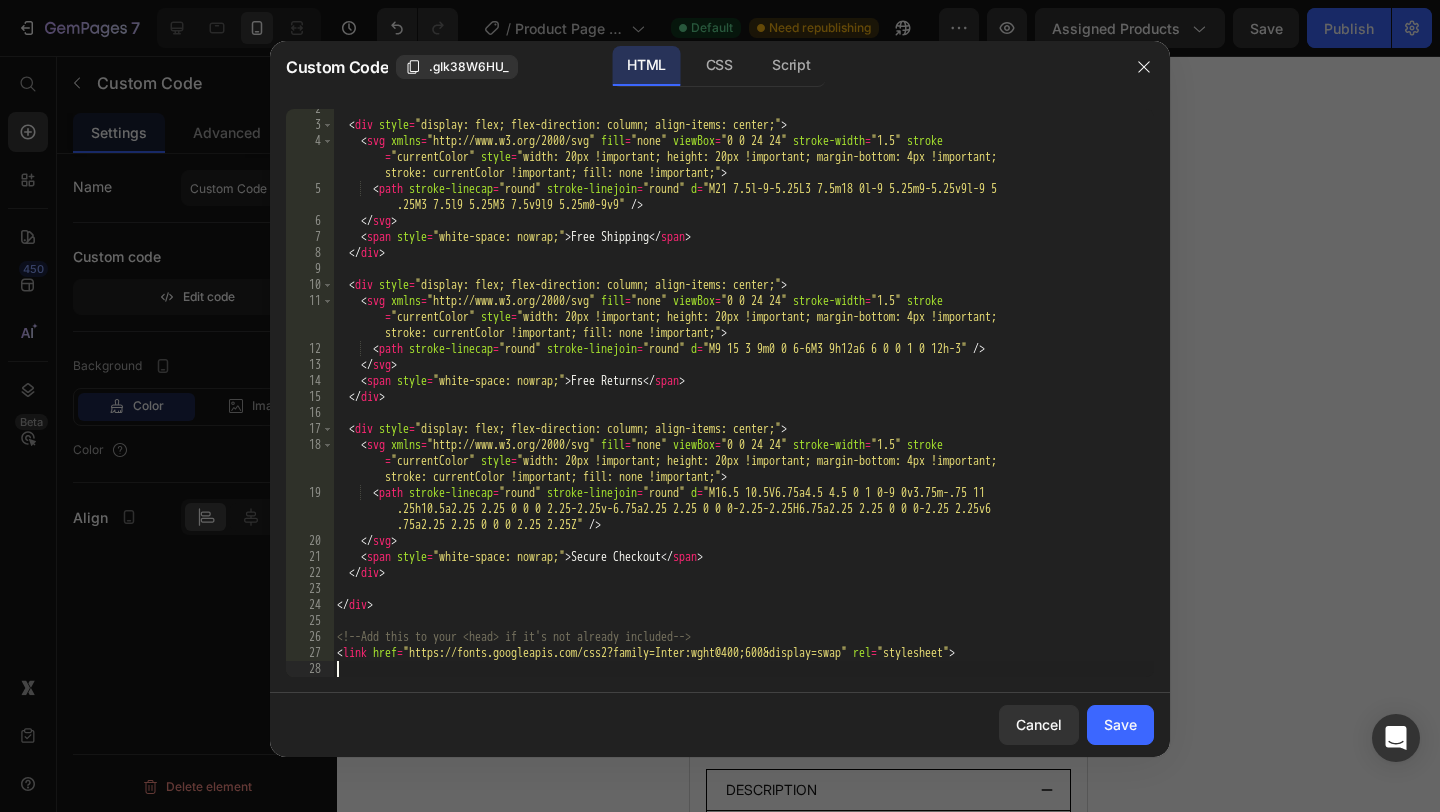 scroll, scrollTop: 40, scrollLeft: 0, axis: vertical 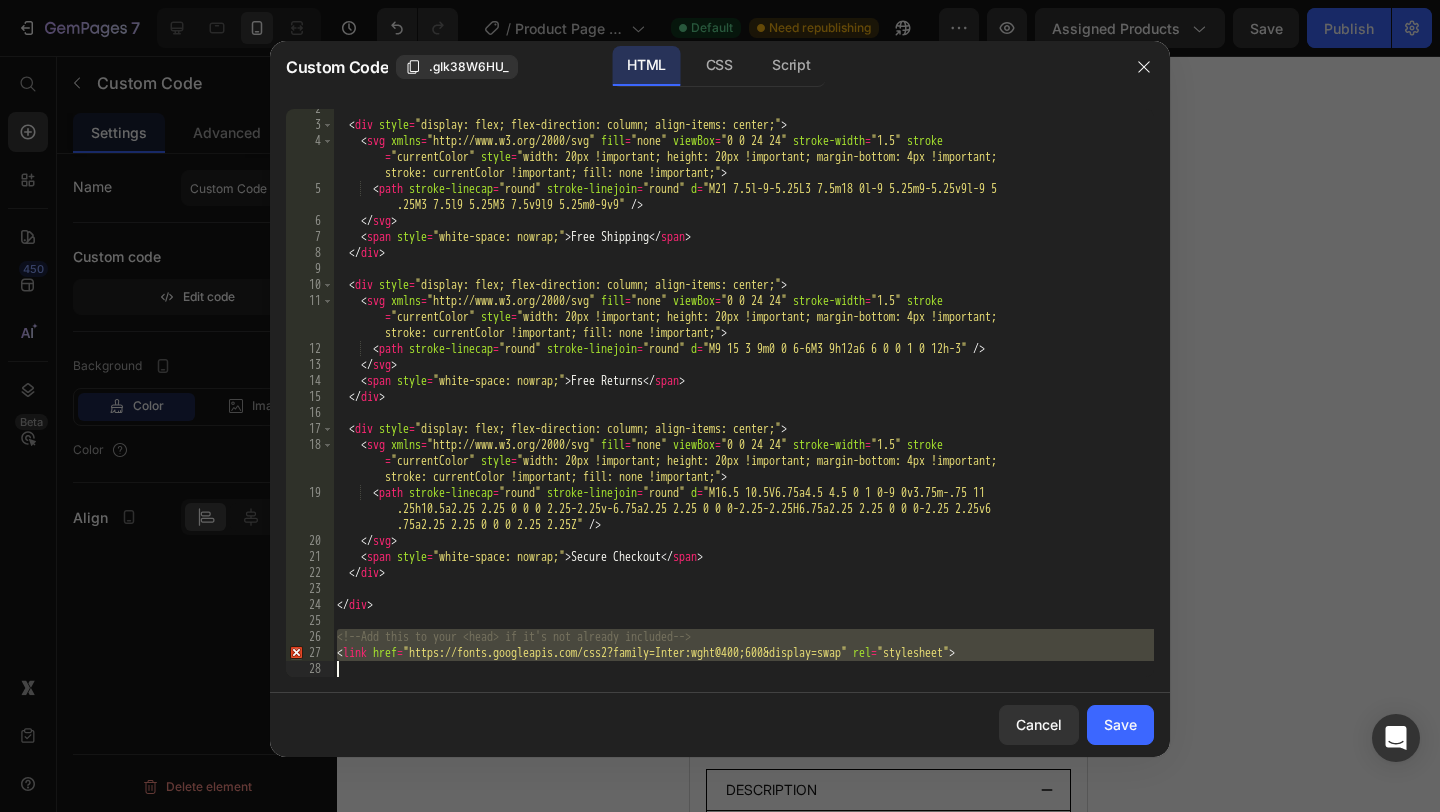 drag, startPoint x: 338, startPoint y: 642, endPoint x: 738, endPoint y: 693, distance: 403.23813 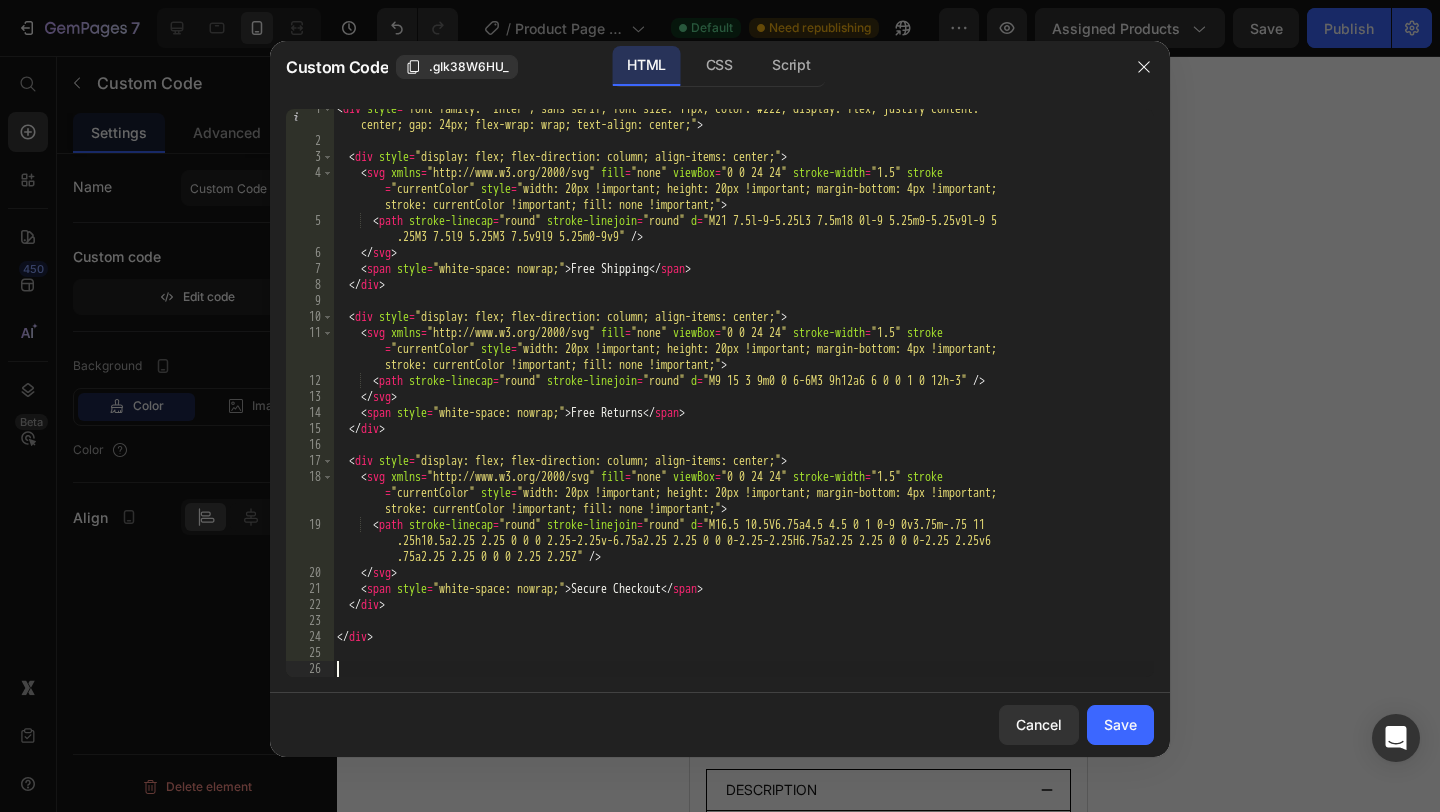 scroll, scrollTop: 8, scrollLeft: 0, axis: vertical 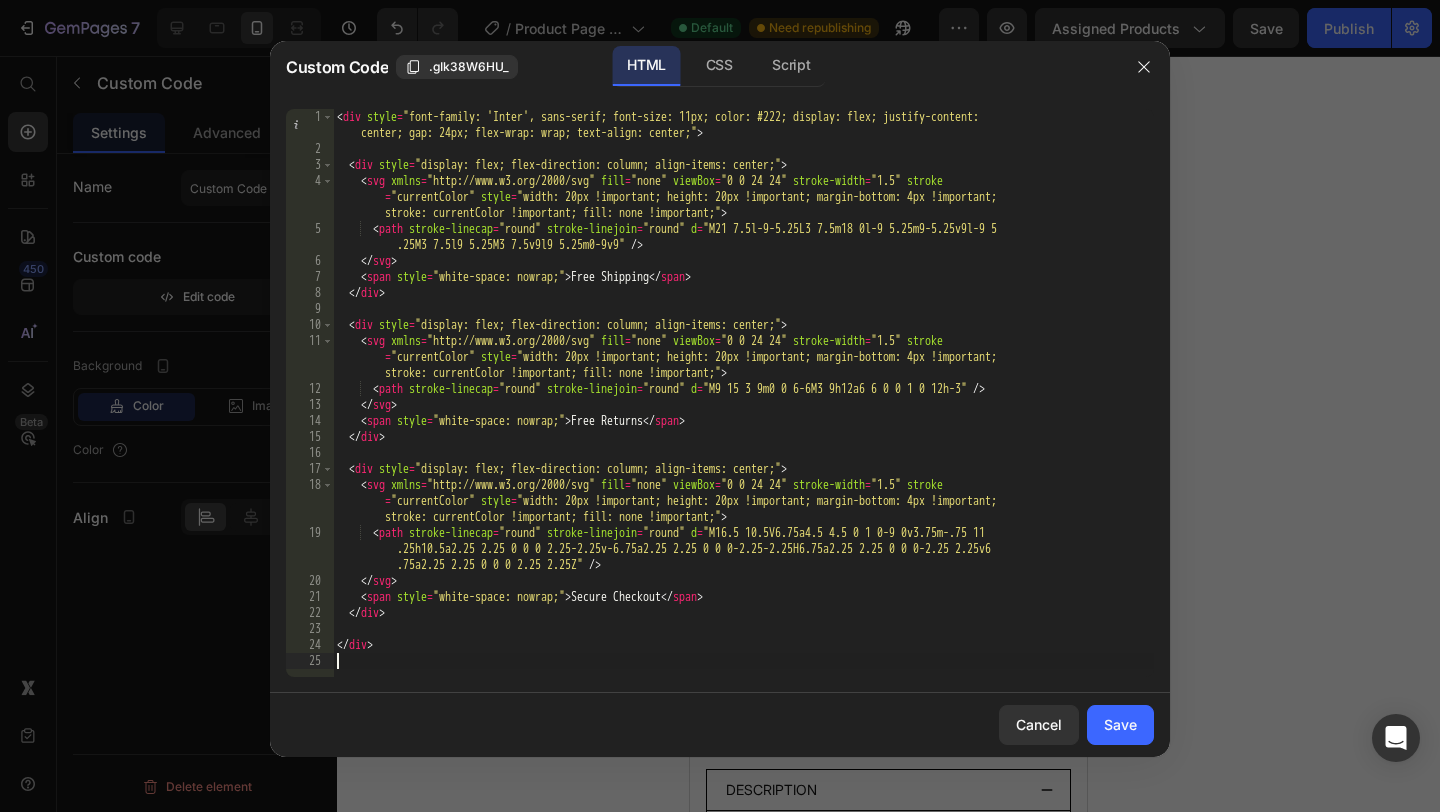 type on "</div>" 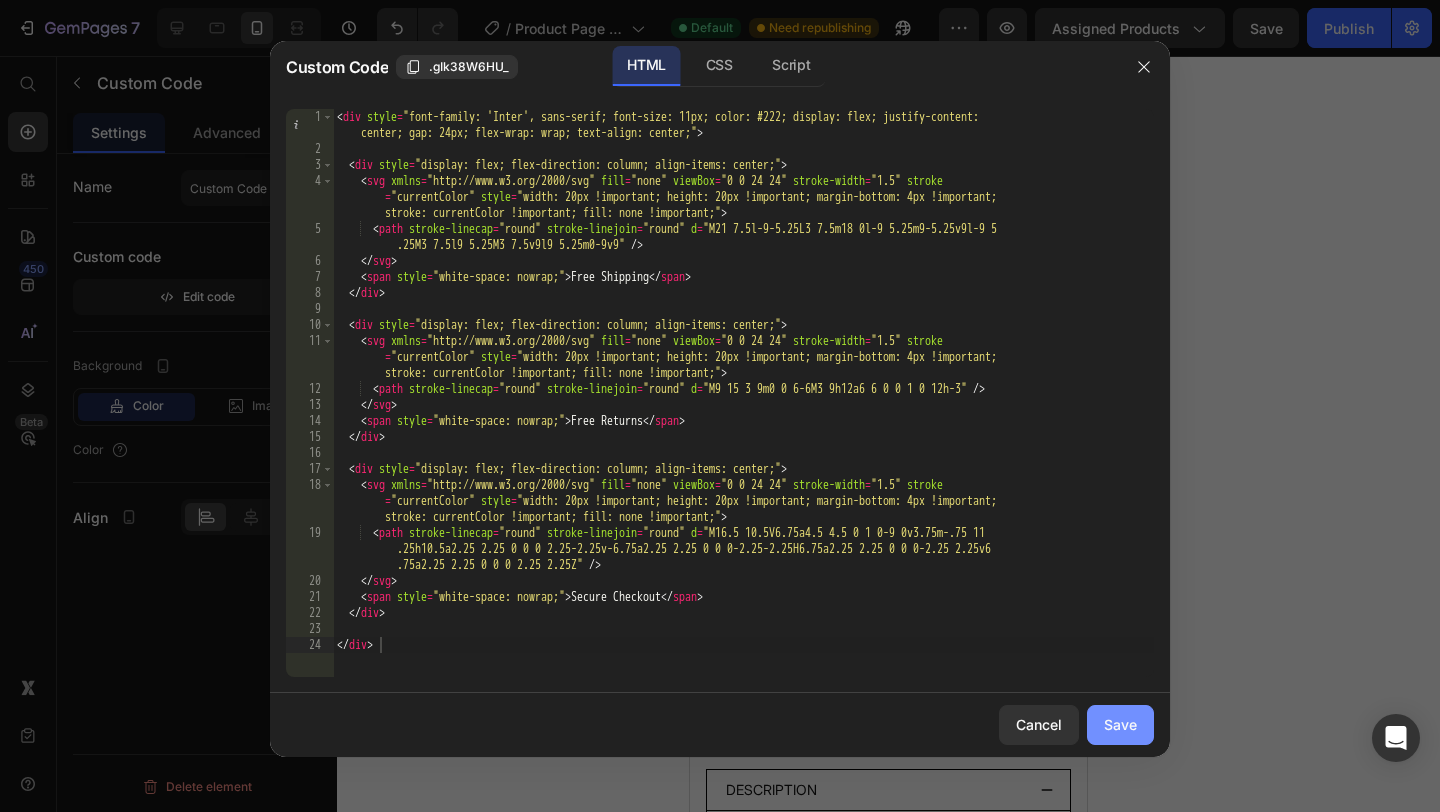 click on "Save" at bounding box center [1120, 724] 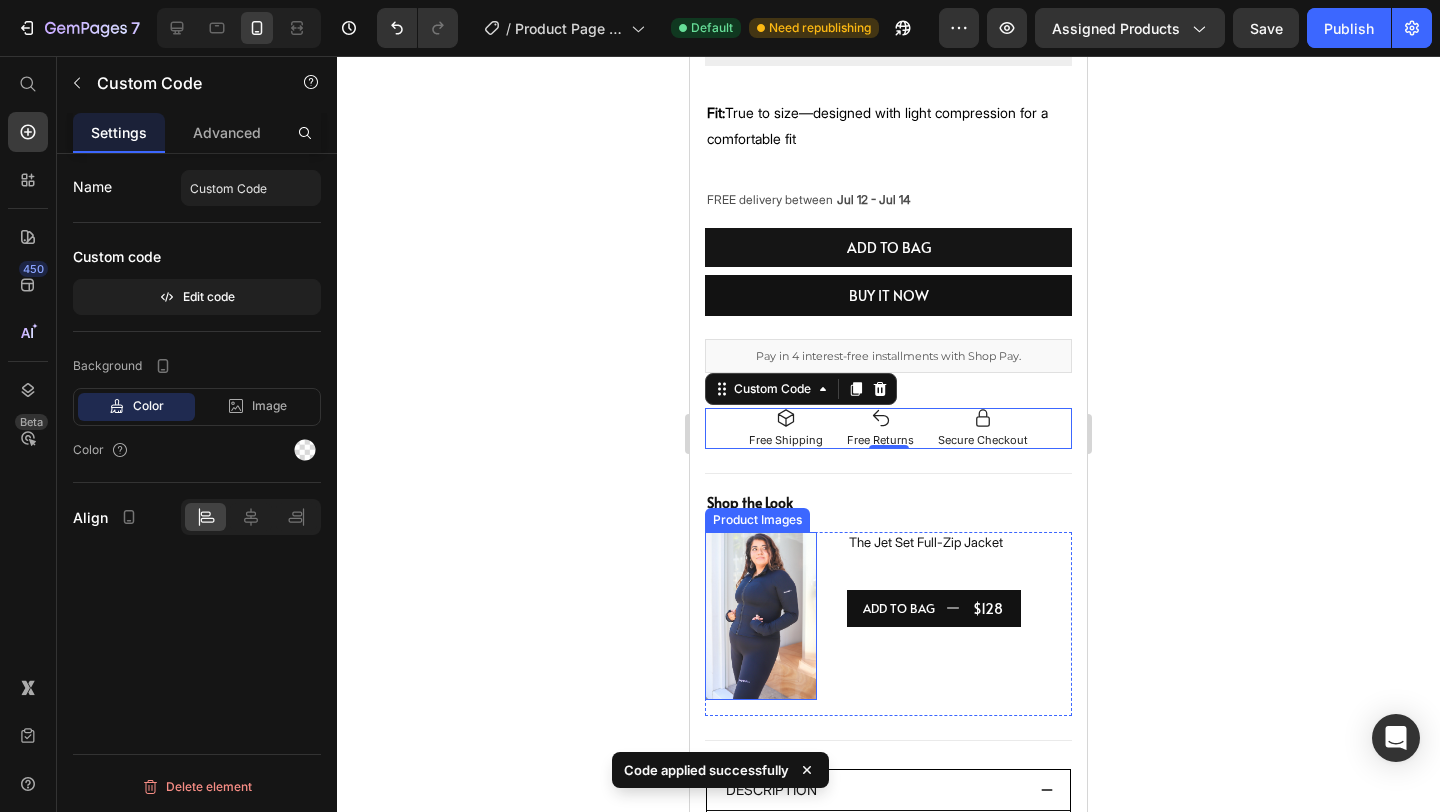 click 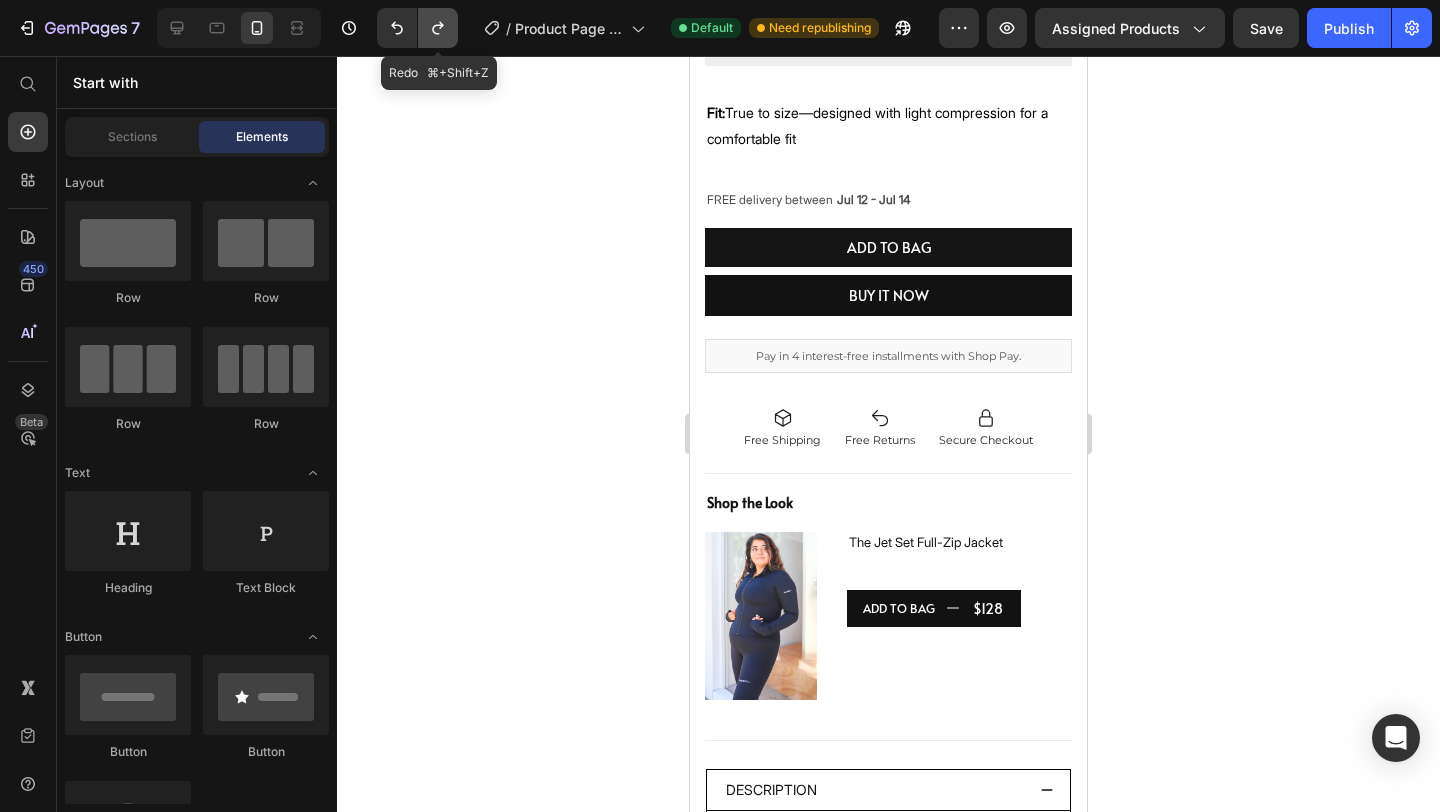 click 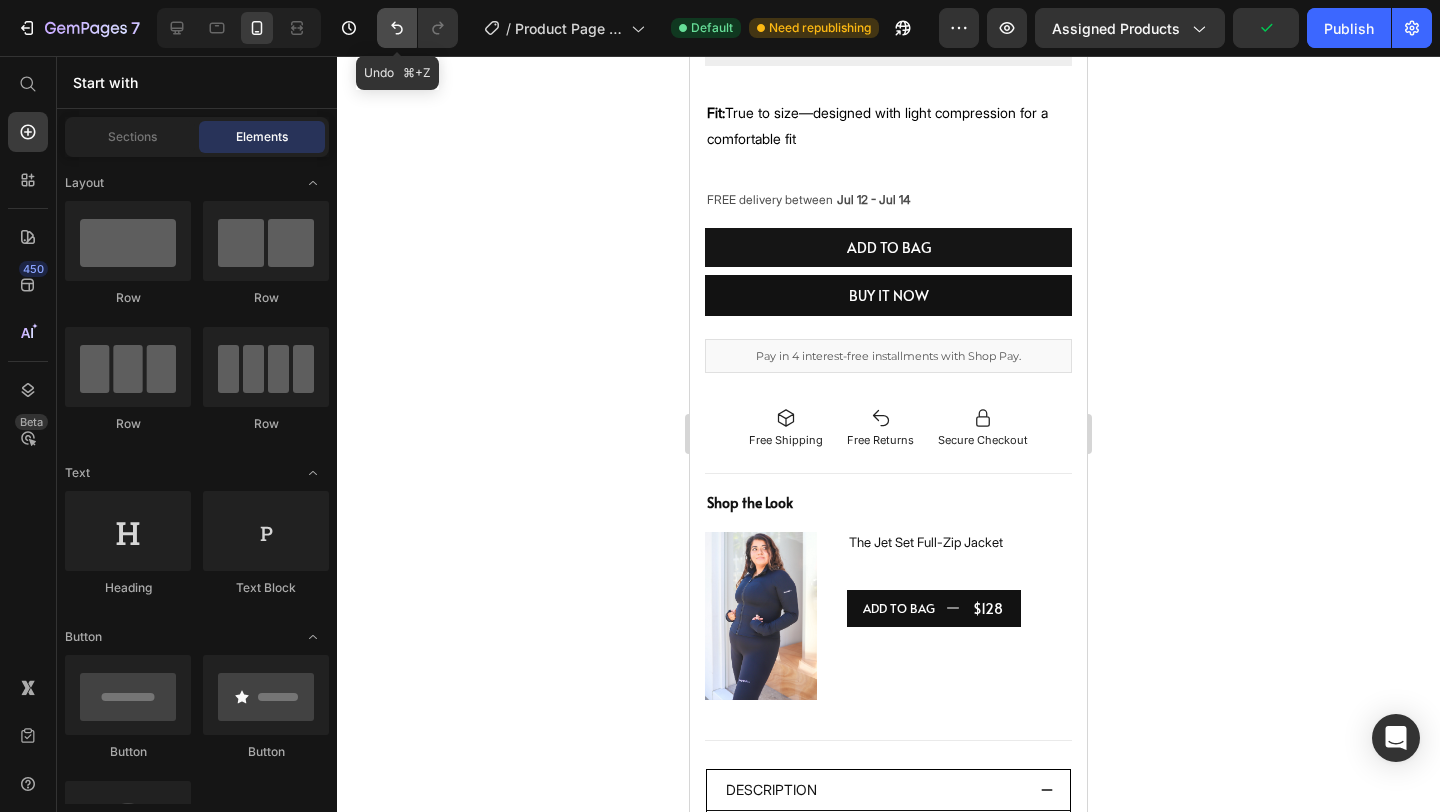 click 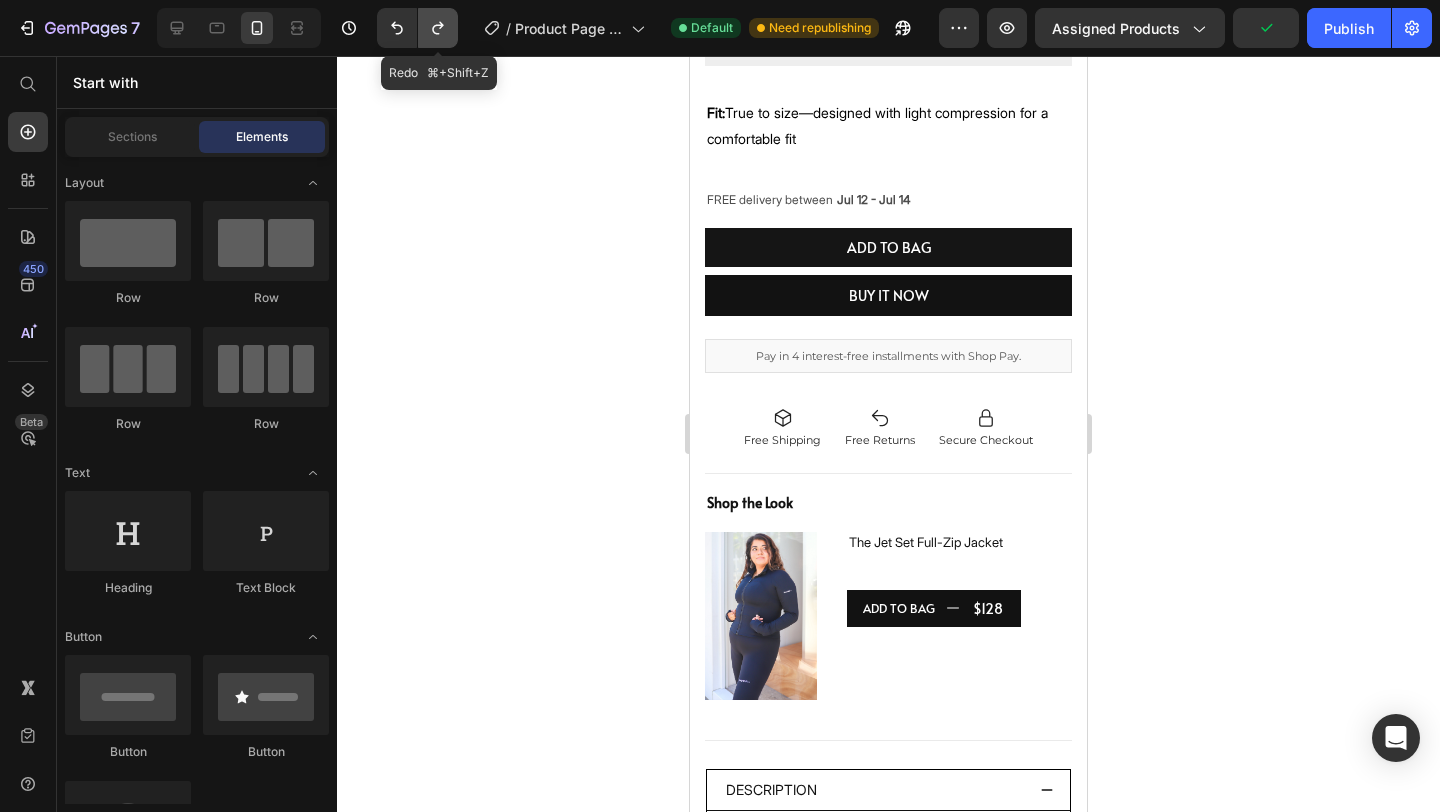 click 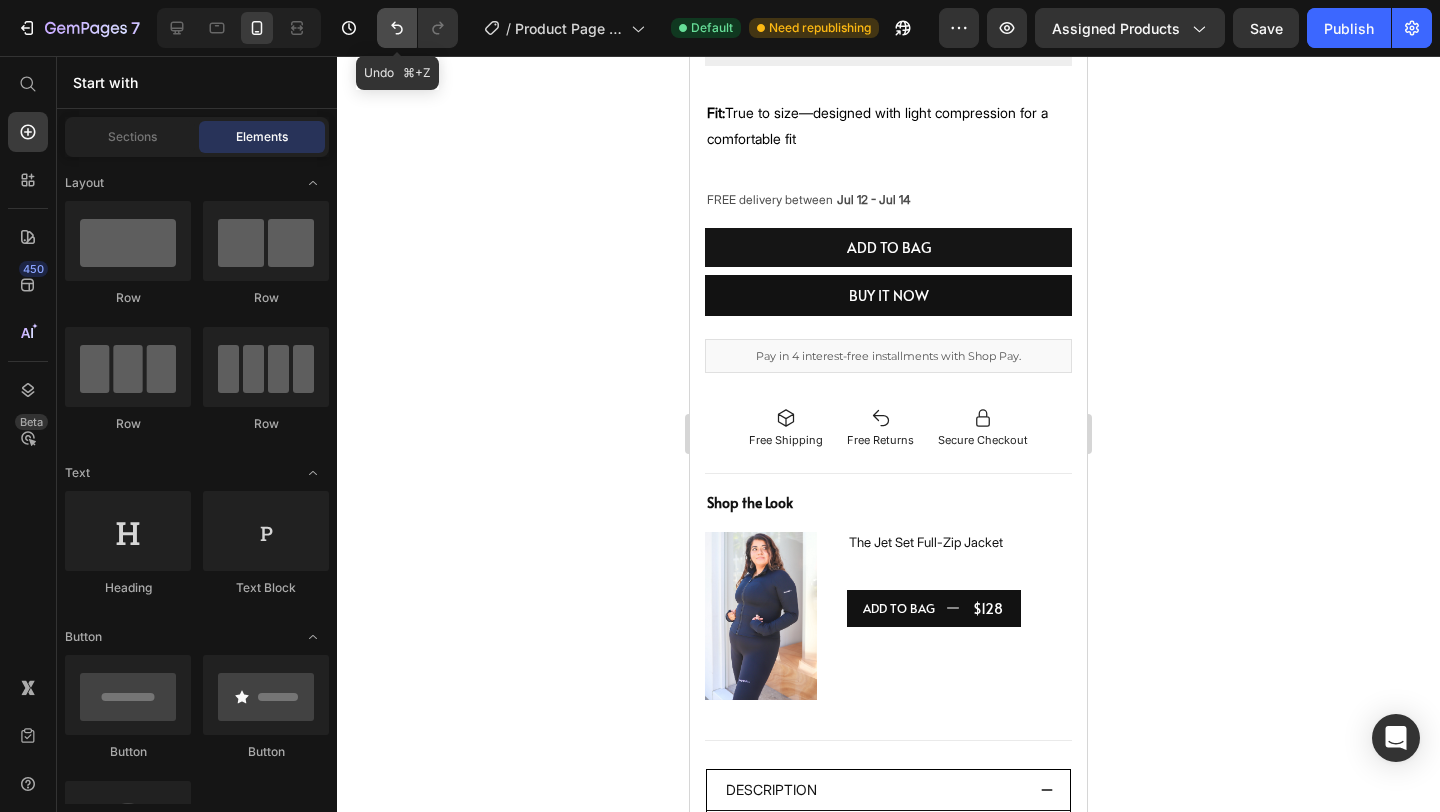 click 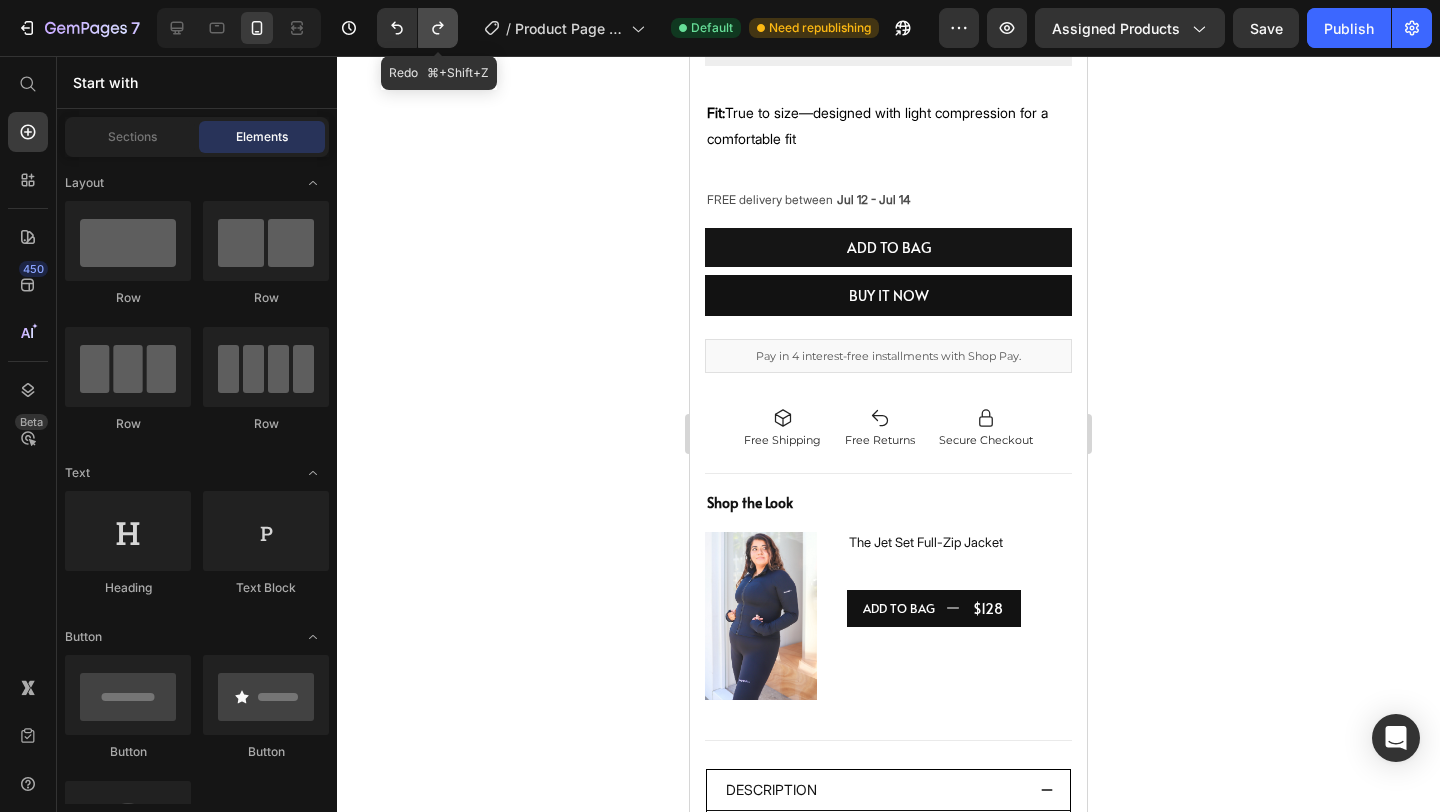 click 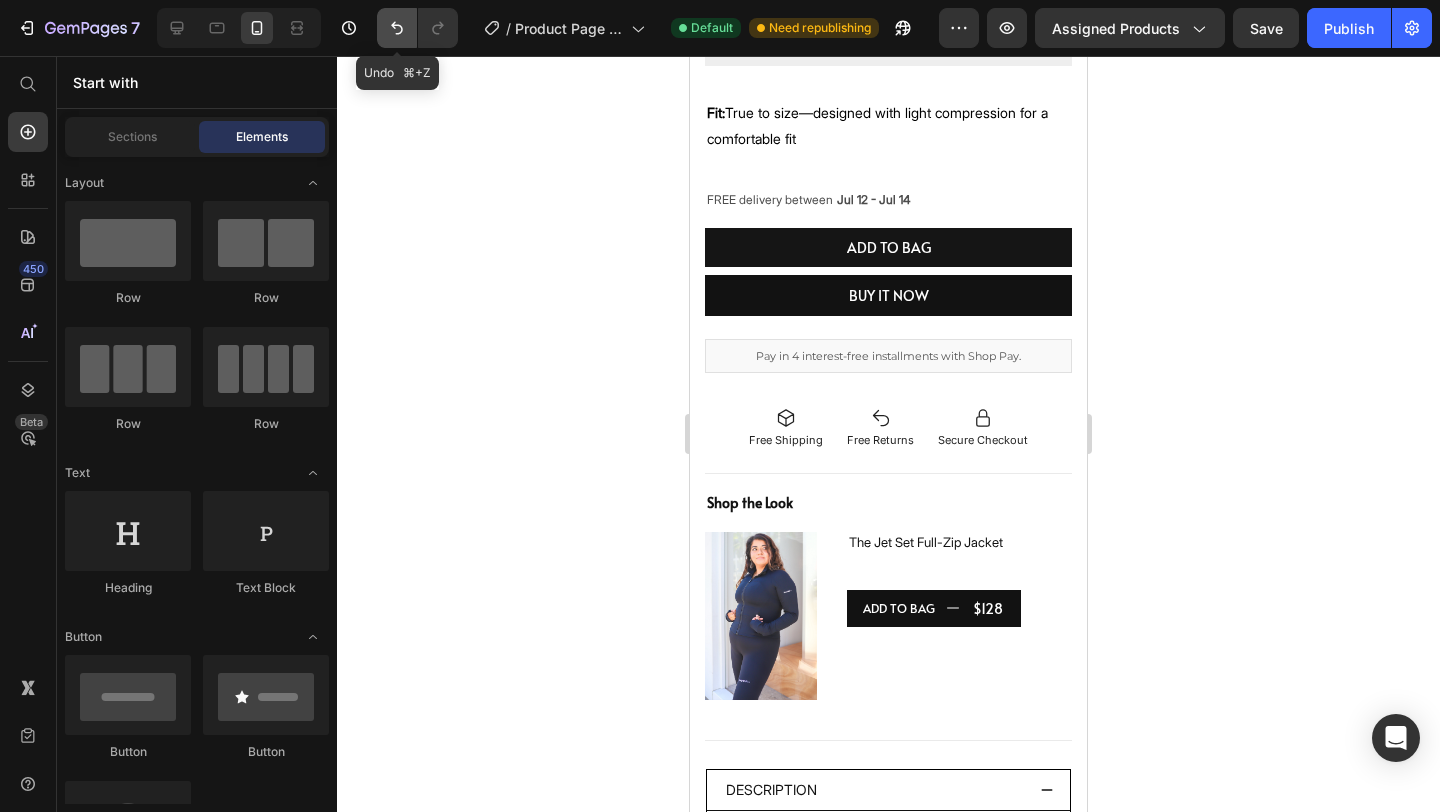 click 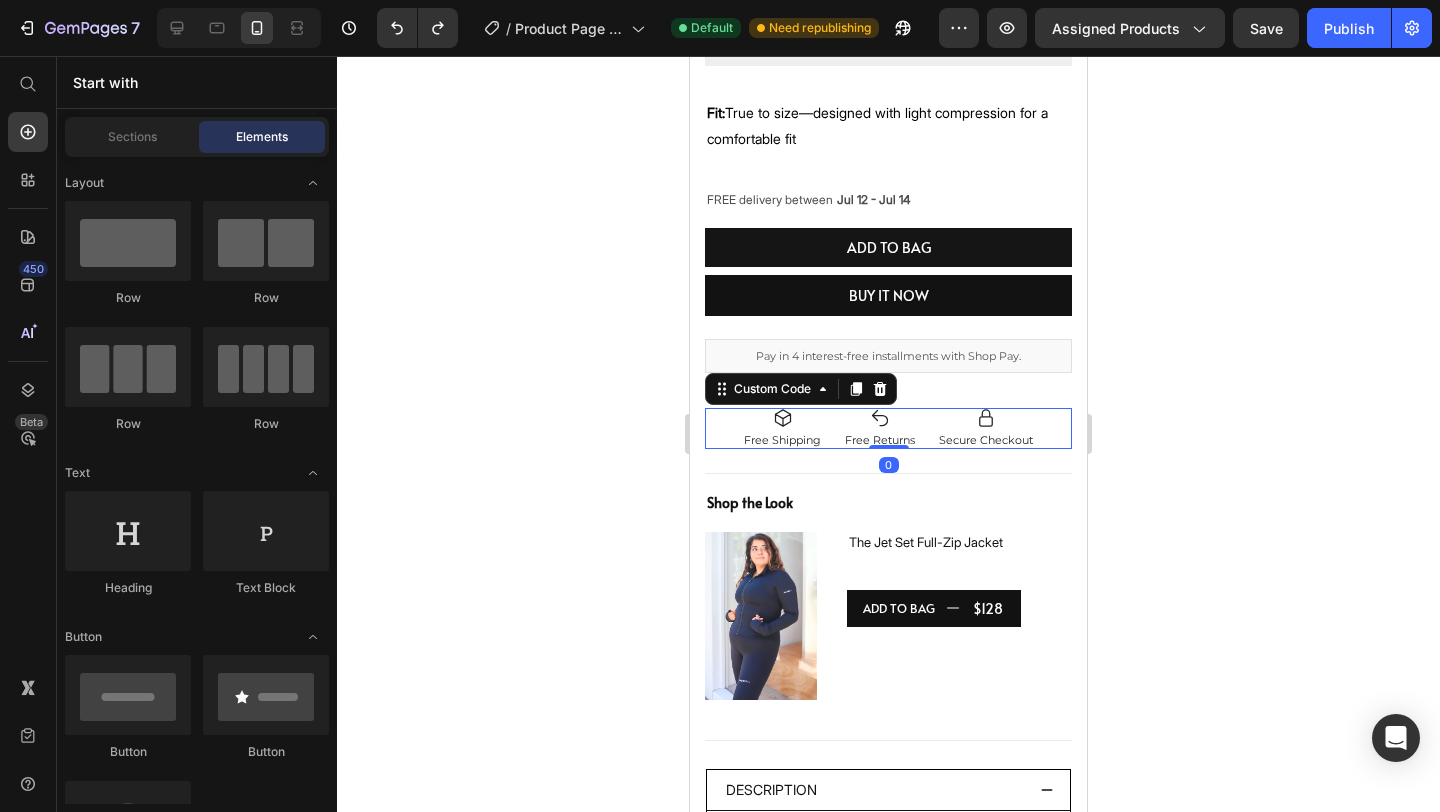 click on "Free Shipping" at bounding box center (782, 428) 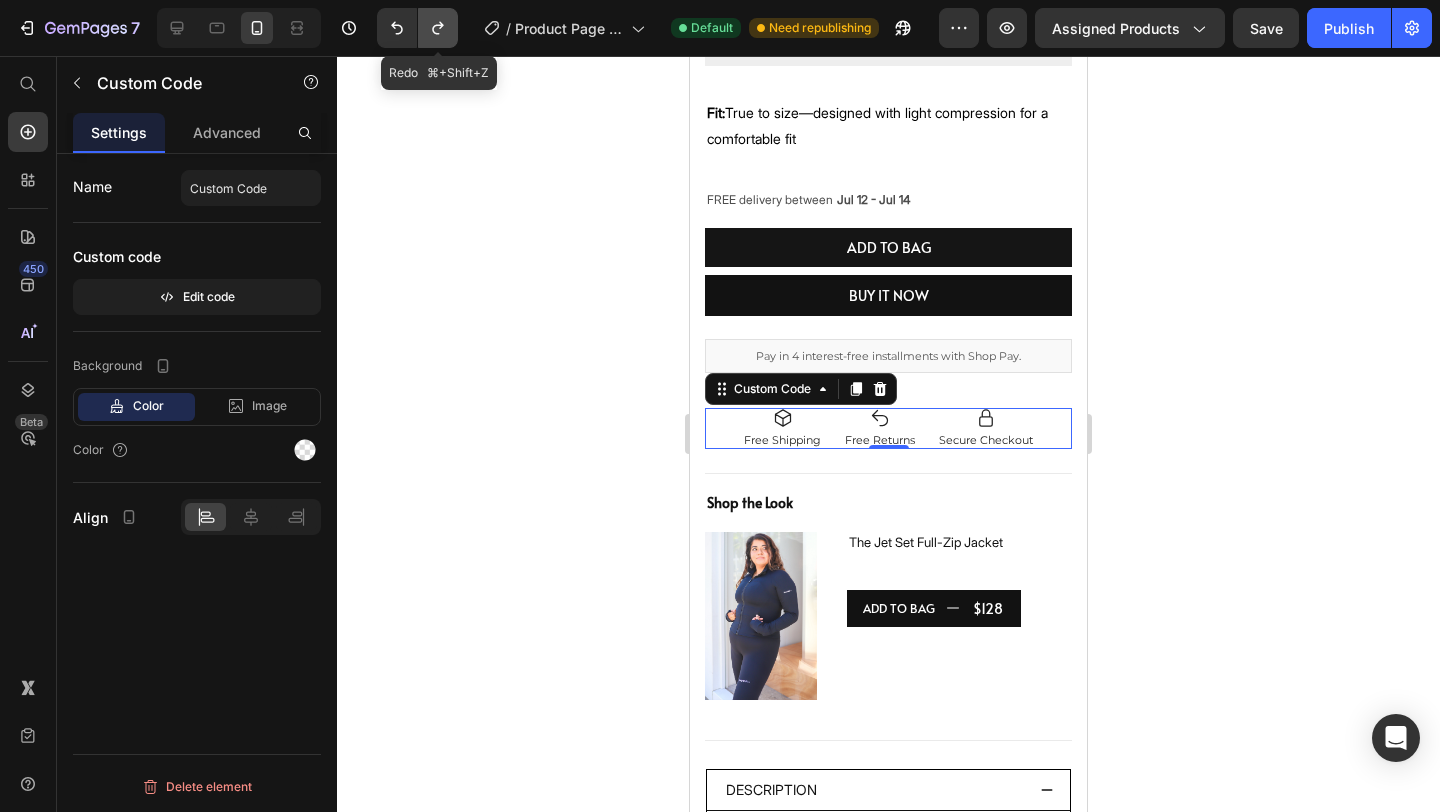 click 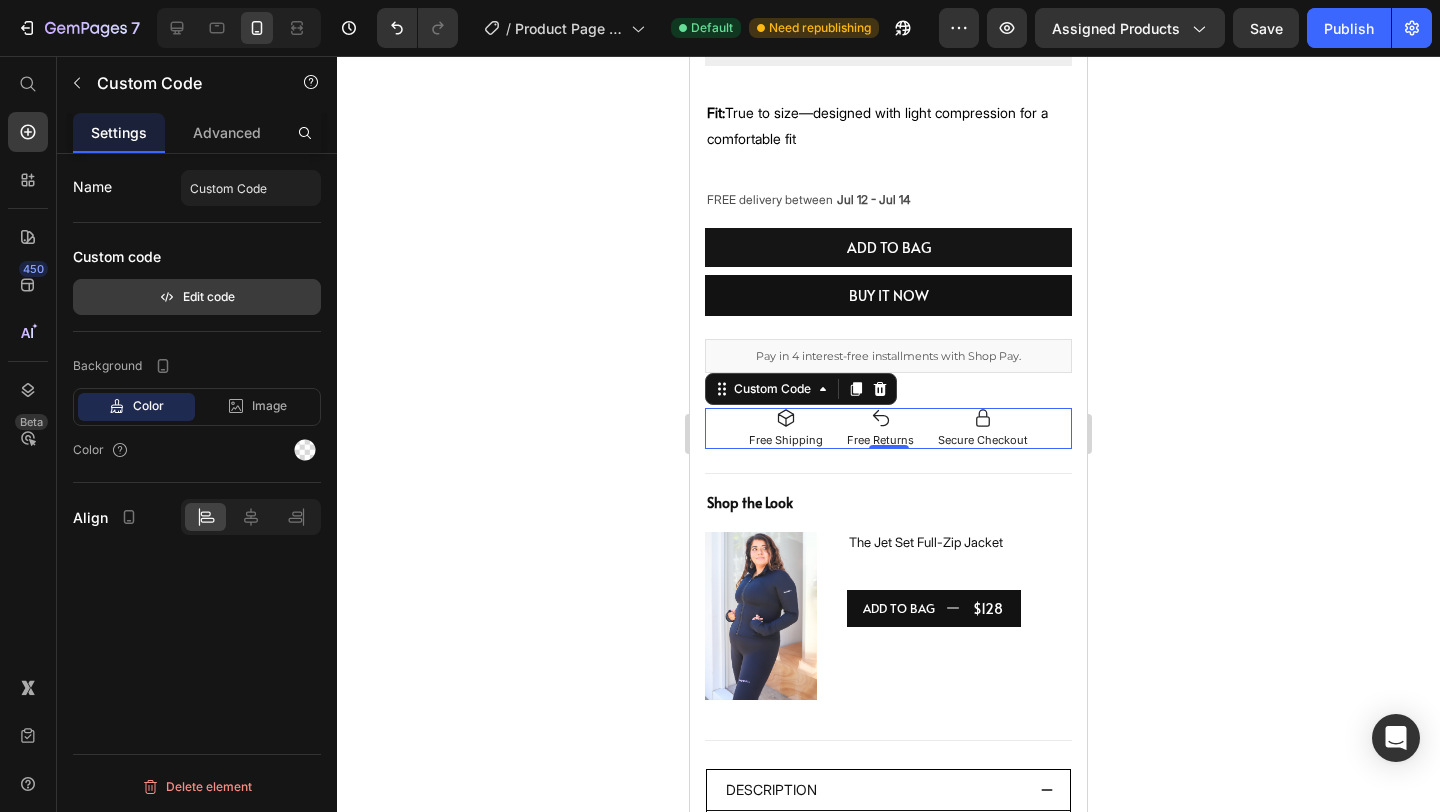 click on "Edit code" at bounding box center [197, 297] 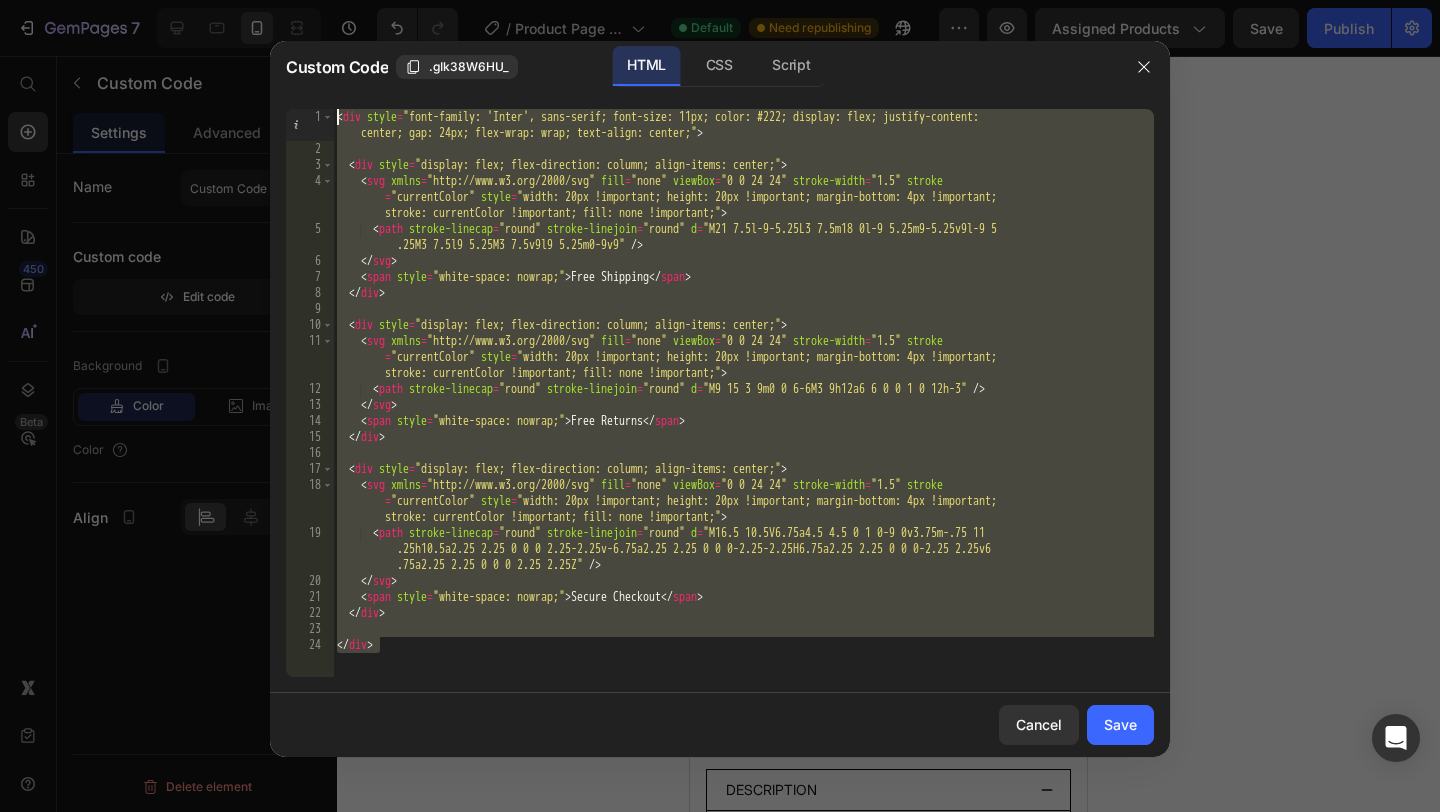 drag, startPoint x: 461, startPoint y: 641, endPoint x: 536, endPoint y: 57, distance: 588.7962 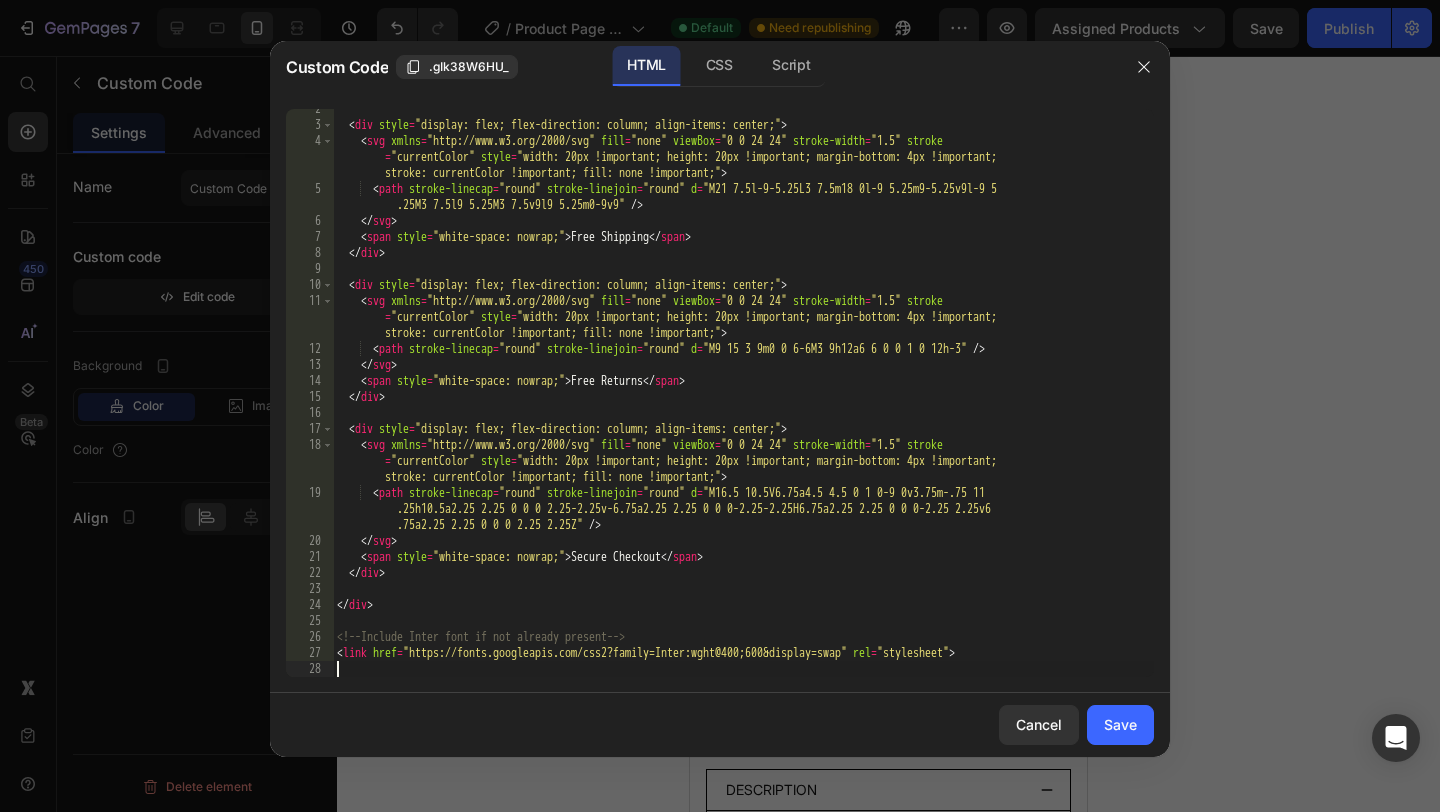 scroll, scrollTop: 40, scrollLeft: 0, axis: vertical 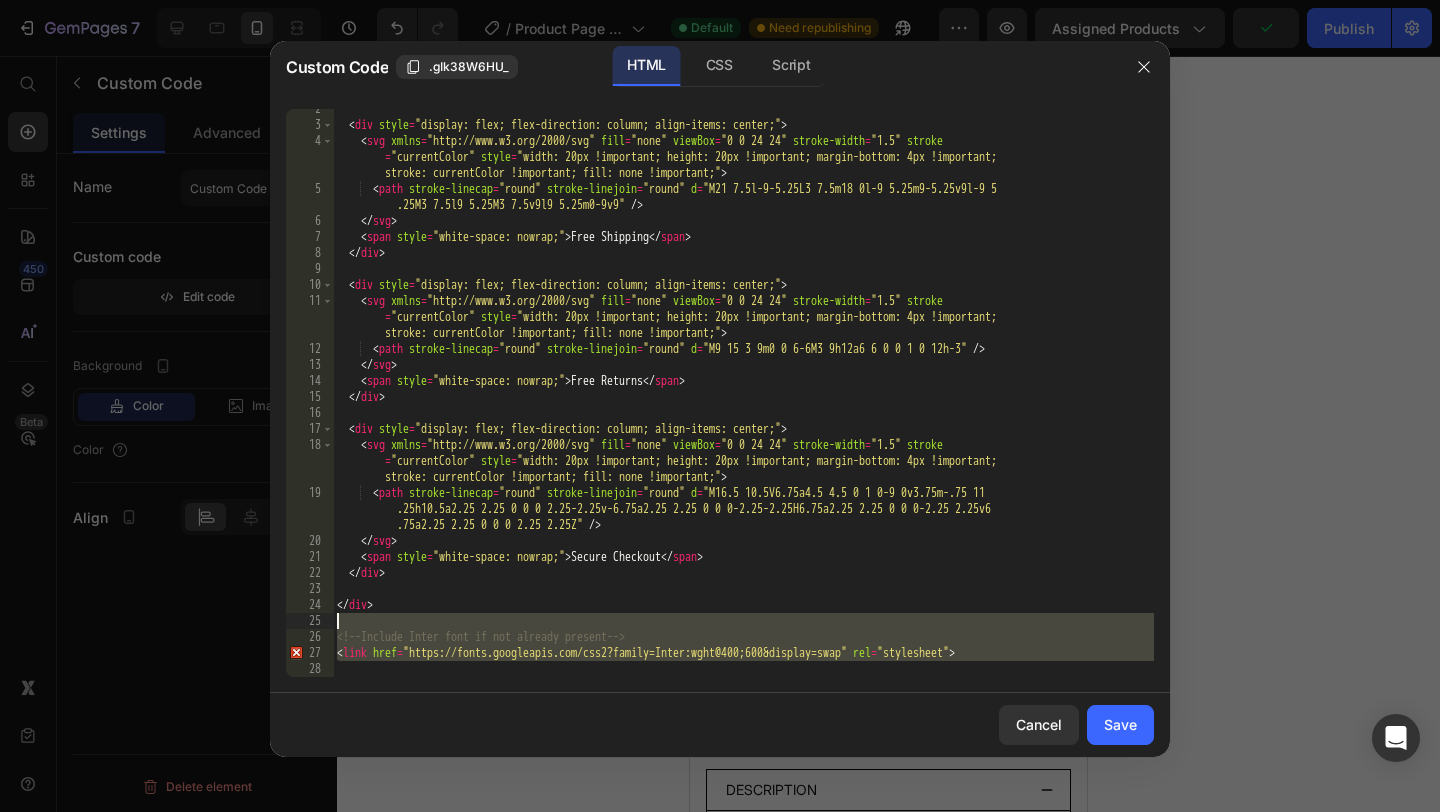 drag, startPoint x: 465, startPoint y: 672, endPoint x: 345, endPoint y: 626, distance: 128.51459 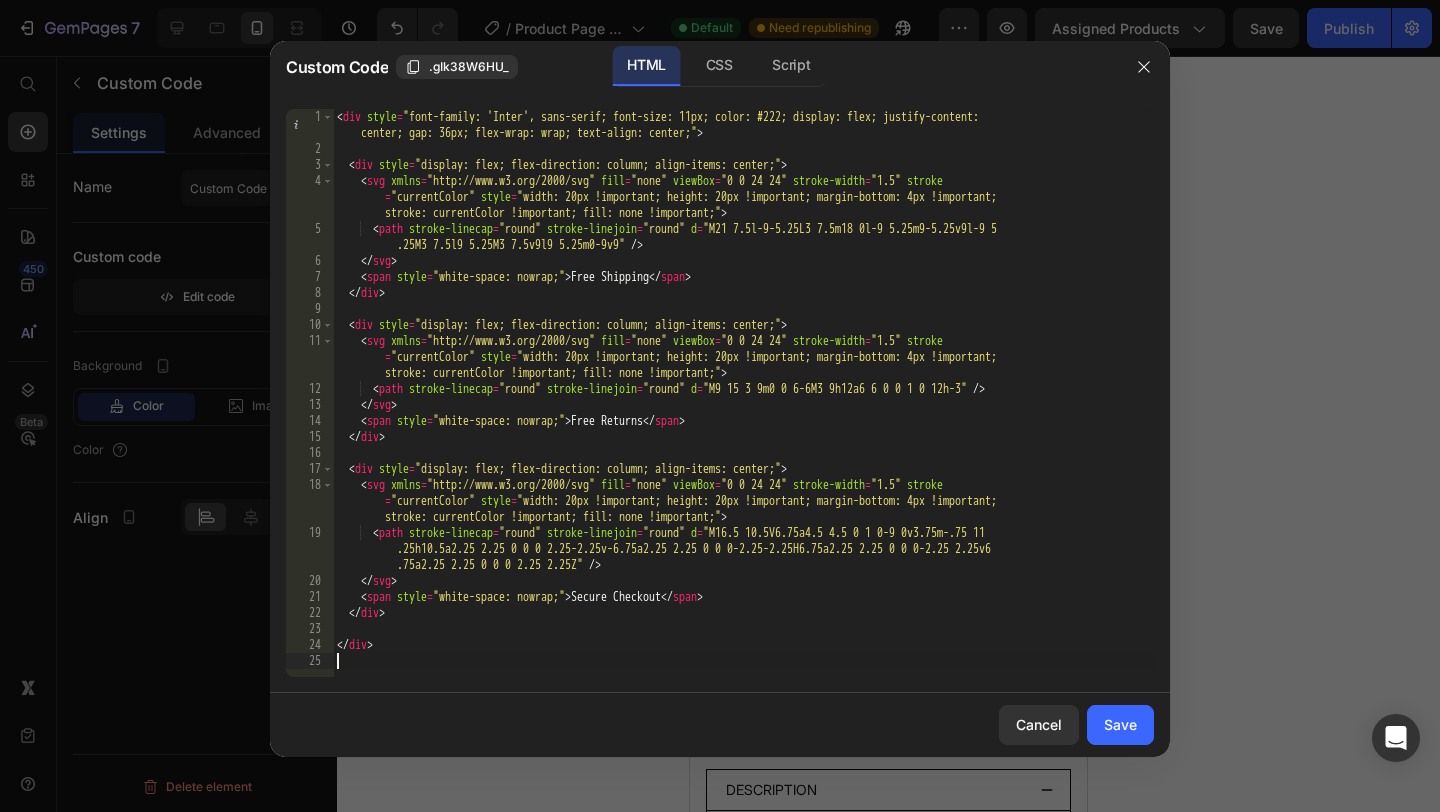 type on "</div>" 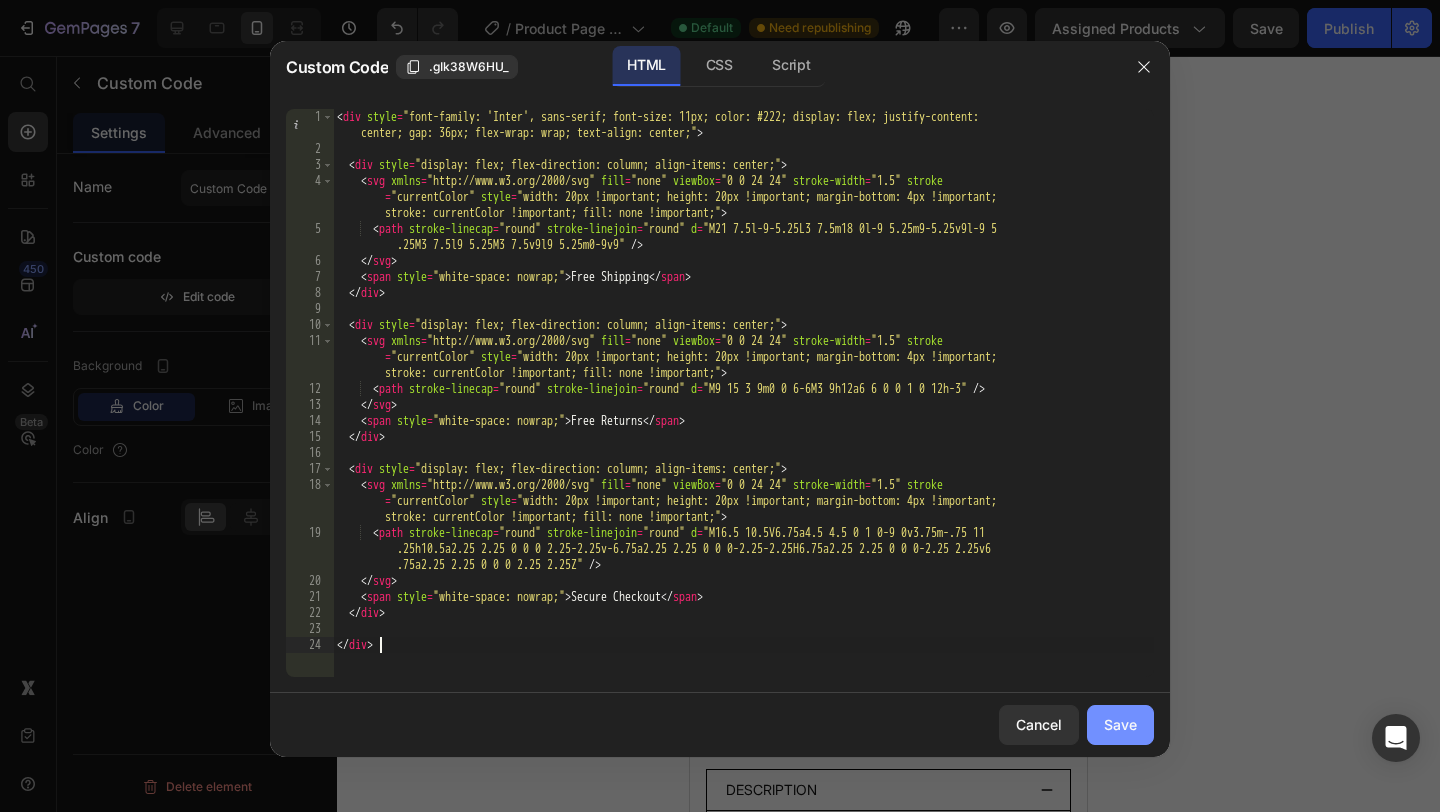 click on "Save" at bounding box center (1120, 724) 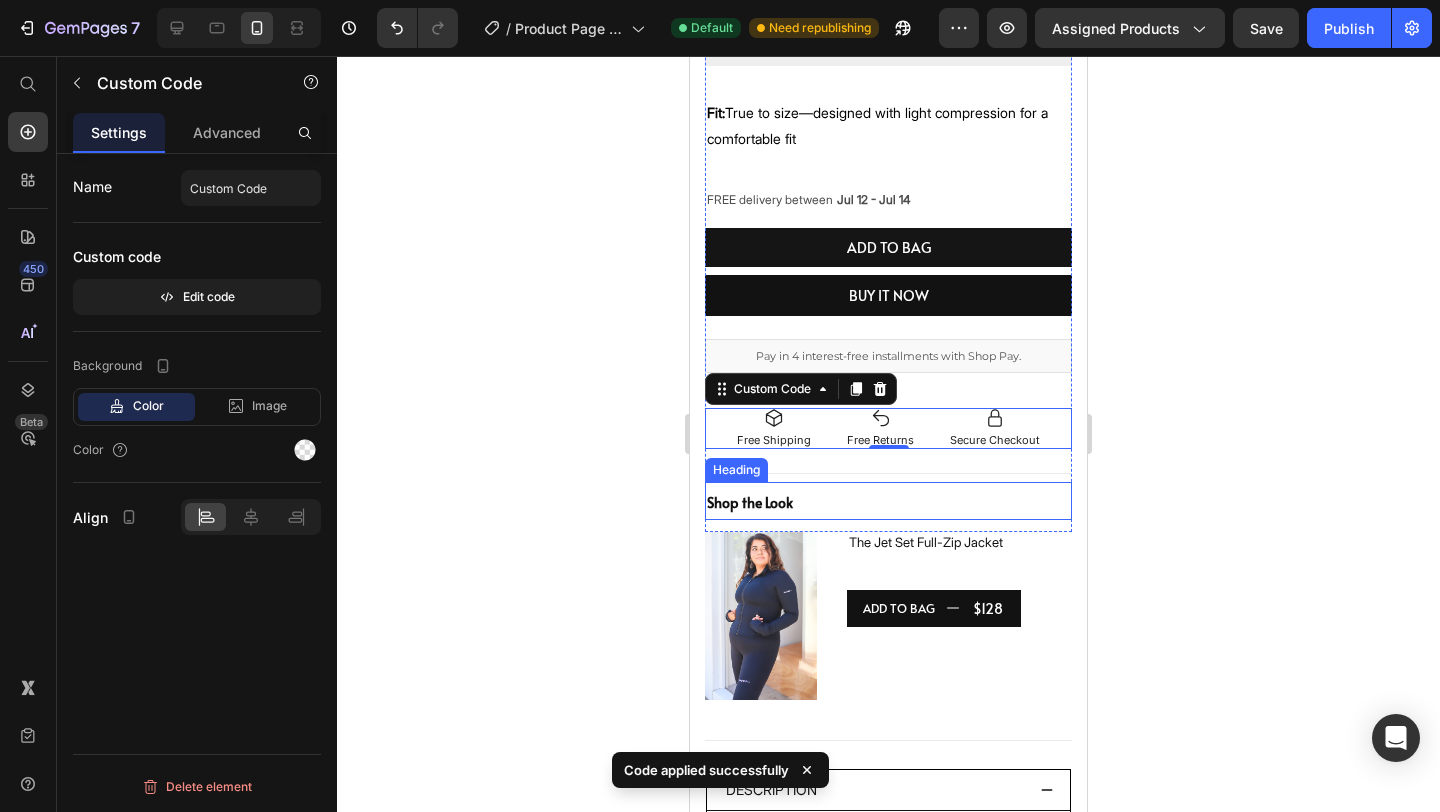 click 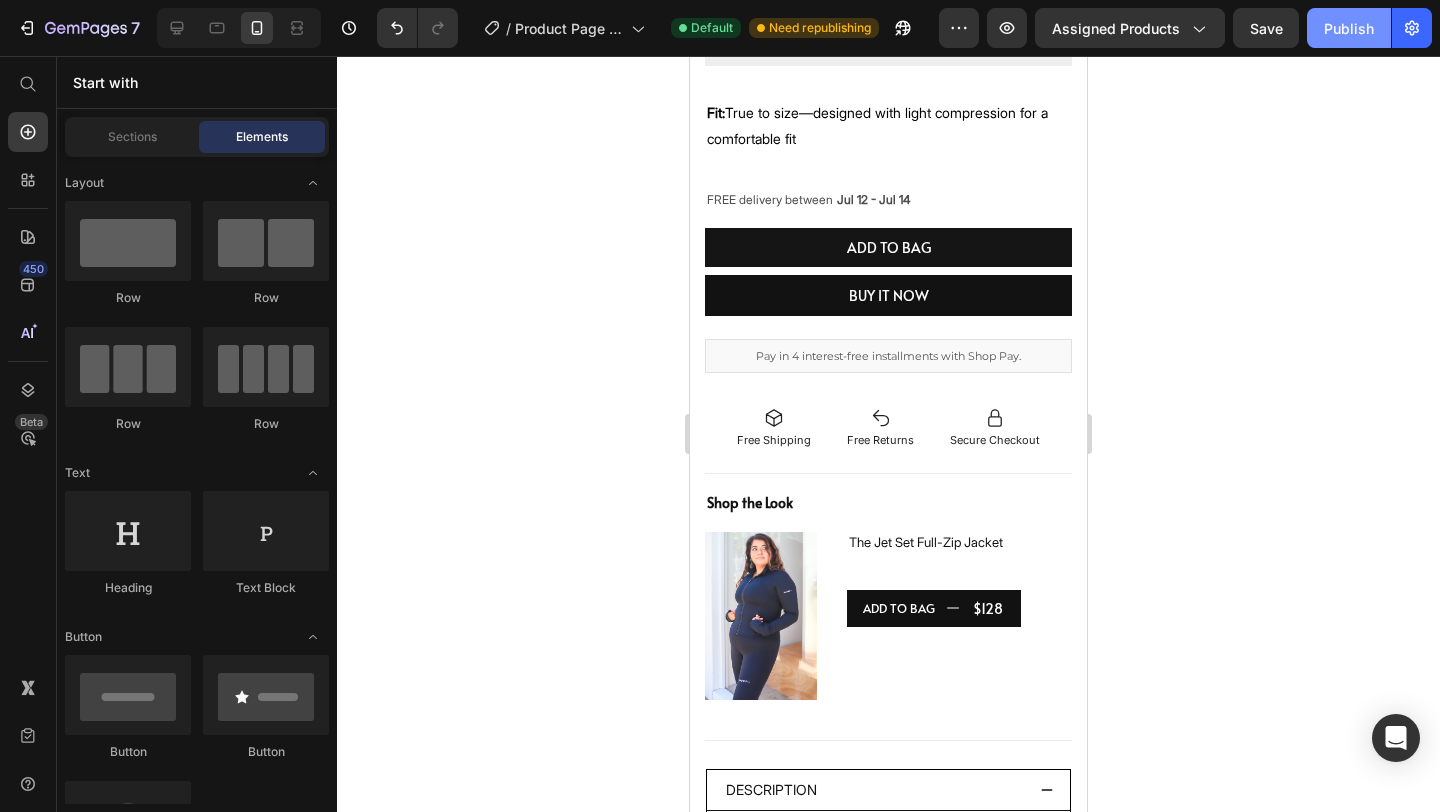 click on "Publish" 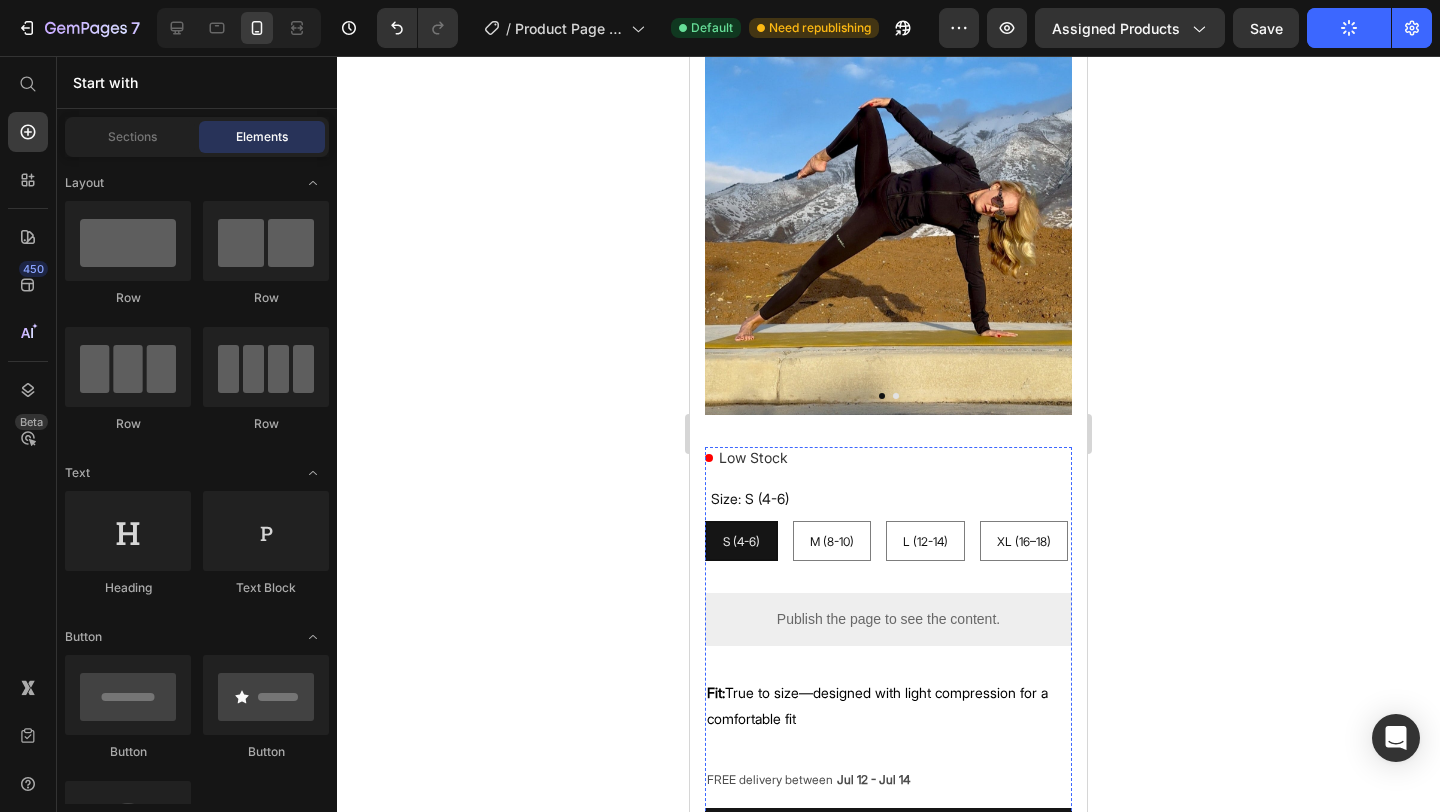 scroll, scrollTop: 0, scrollLeft: 0, axis: both 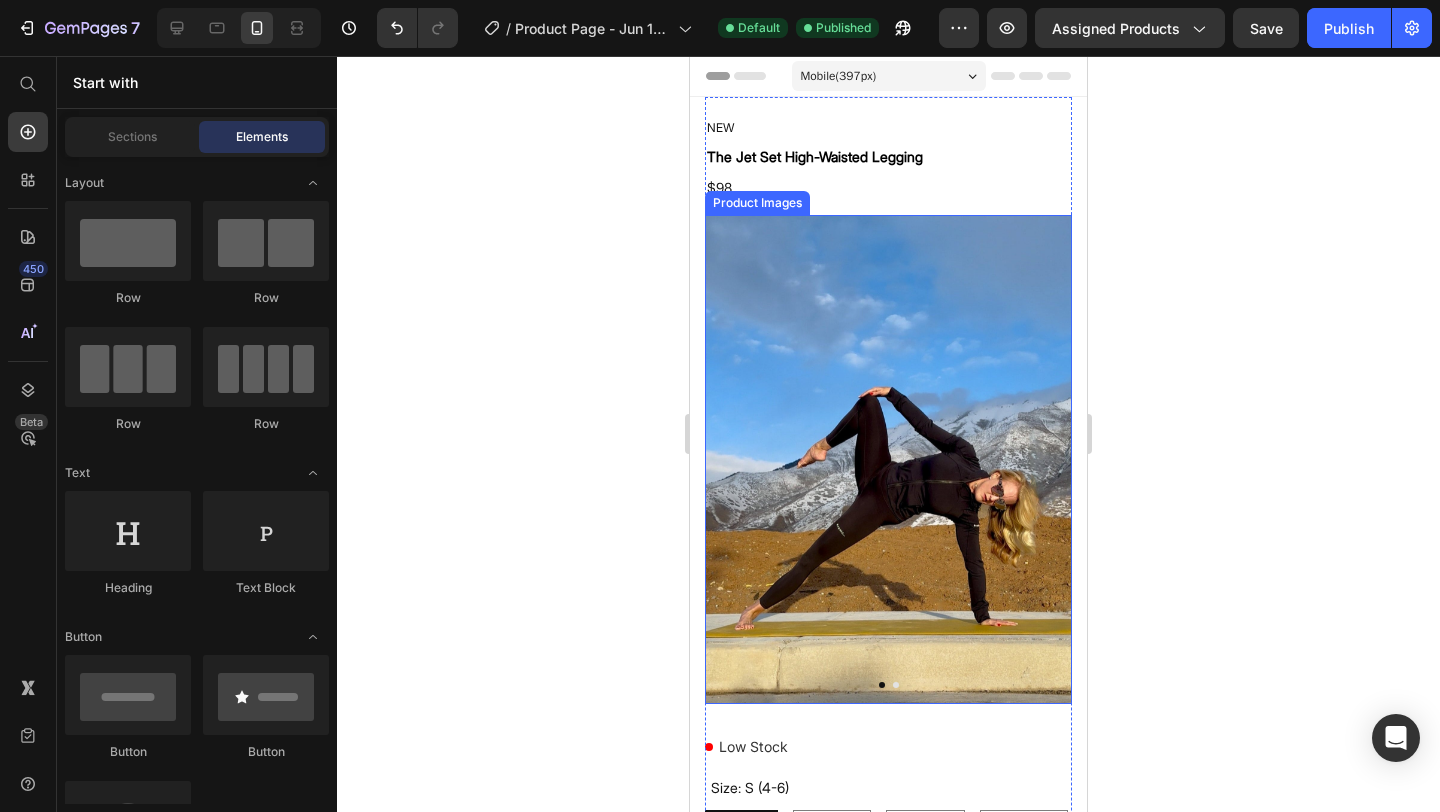 click at bounding box center (888, 459) 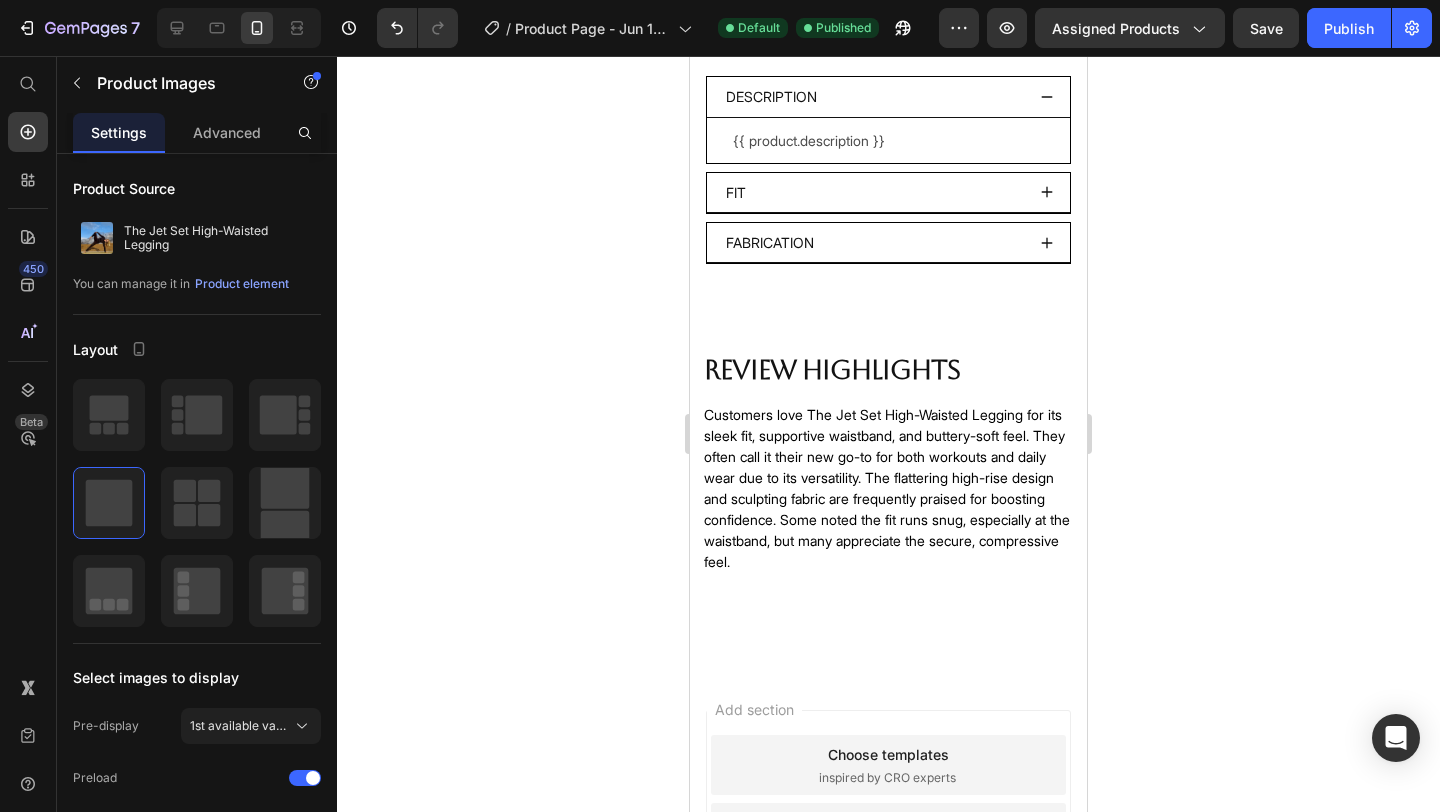 scroll, scrollTop: 1616, scrollLeft: 0, axis: vertical 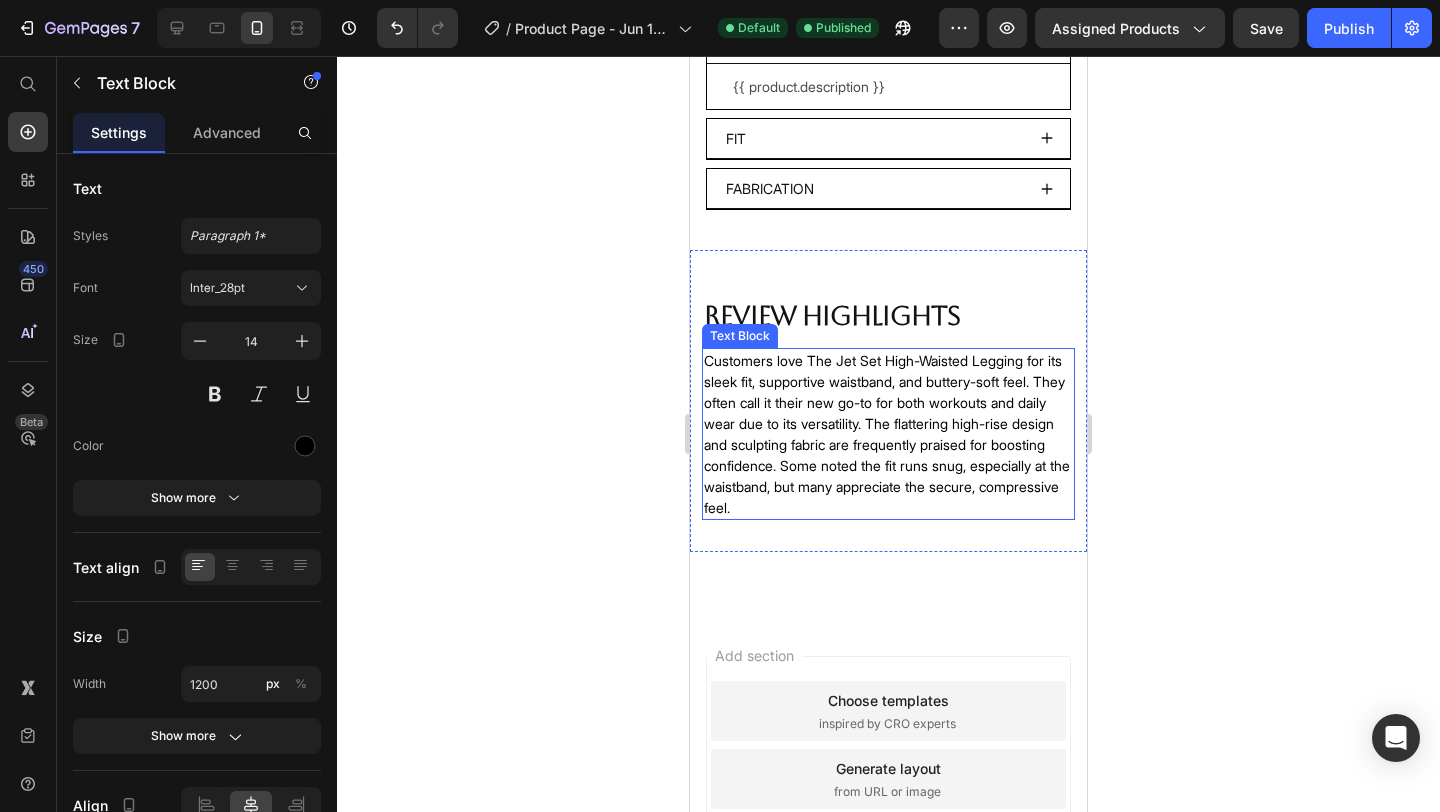 click on "Customers love The Jet Set High-Waisted Legging for its sleek fit, supportive waistband, and buttery-soft feel. They often call it their new go-to for both workouts and daily wear due to its versatility. The flattering high-rise design and sculpting fabric are frequently praised for boosting confidence. Some noted the fit runs snug, especially at the waistband, but many appreciate the secure, compressive feel." at bounding box center [888, 434] 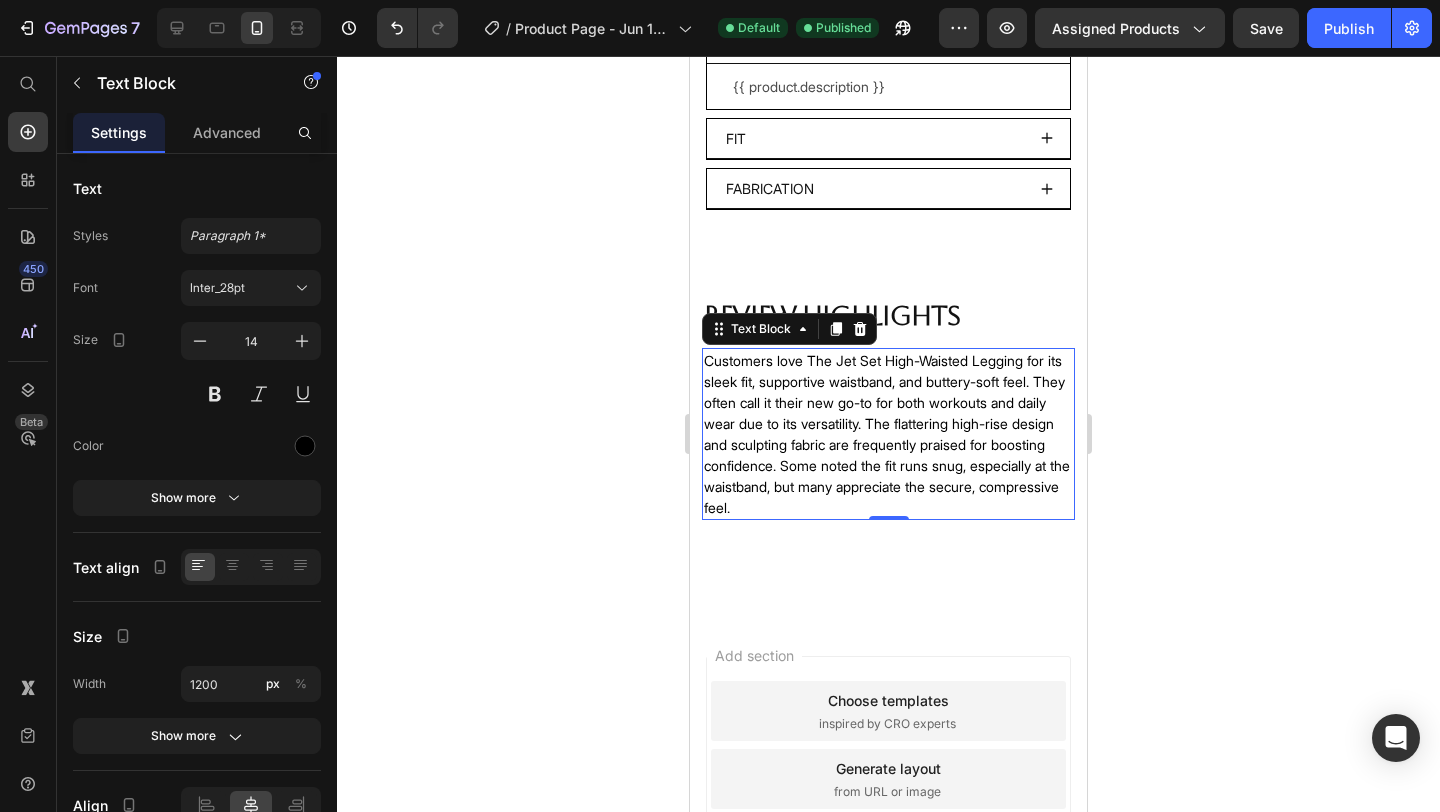 click on "Customers love The Jet Set High-Waisted Legging for its sleek fit, supportive waistband, and buttery-soft feel. They often call it their new go-to for both workouts and daily wear due to its versatility. The flattering high-rise design and sculpting fabric are frequently praised for boosting confidence. Some noted the fit runs snug, especially at the waistband, but many appreciate the secure, compressive feel." at bounding box center (888, 434) 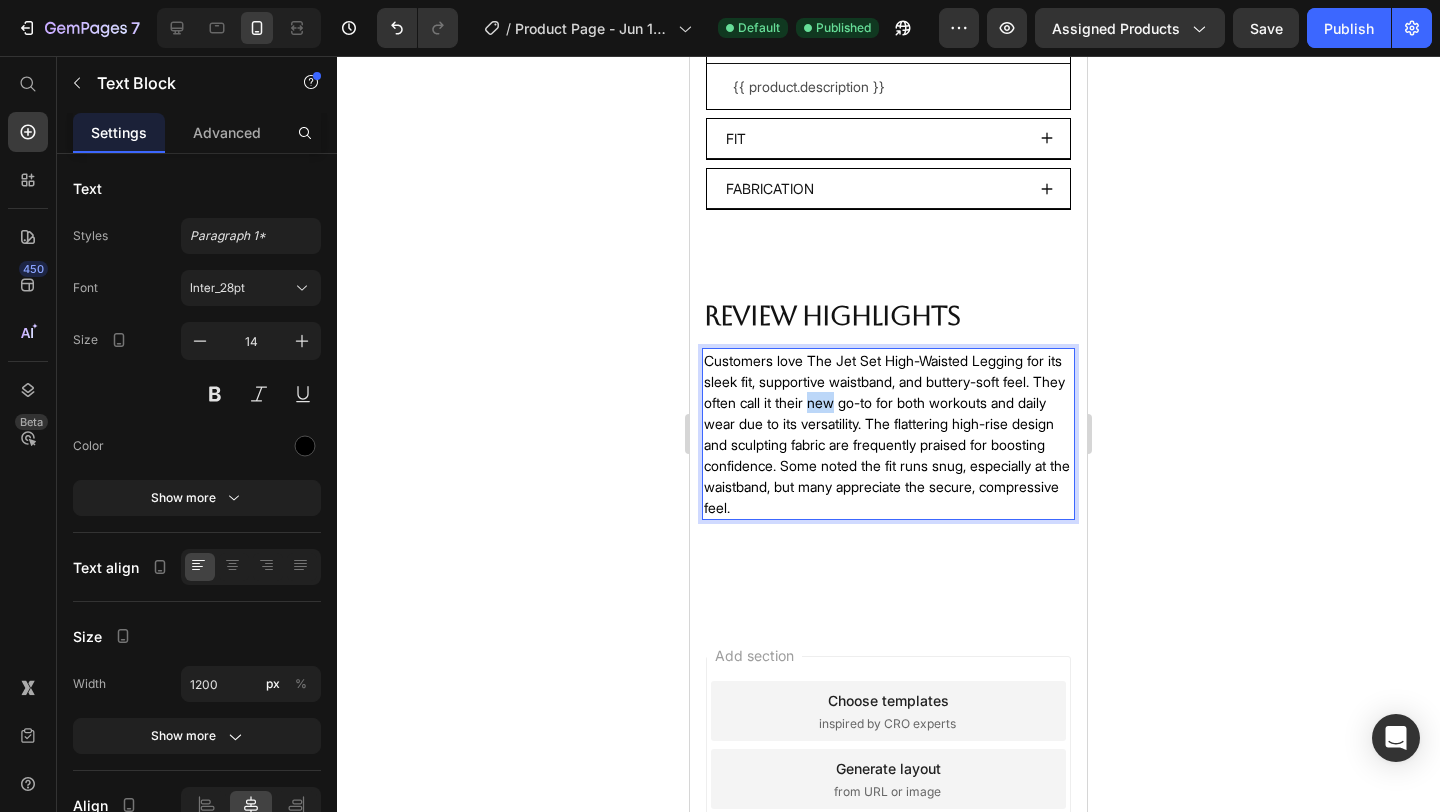 click on "Customers love The Jet Set High-Waisted Legging for its sleek fit, supportive waistband, and buttery-soft feel. They often call it their new go-to for both workouts and daily wear due to its versatility. The flattering high-rise design and sculpting fabric are frequently praised for boosting confidence. Some noted the fit runs snug, especially at the waistband, but many appreciate the secure, compressive feel." at bounding box center [888, 434] 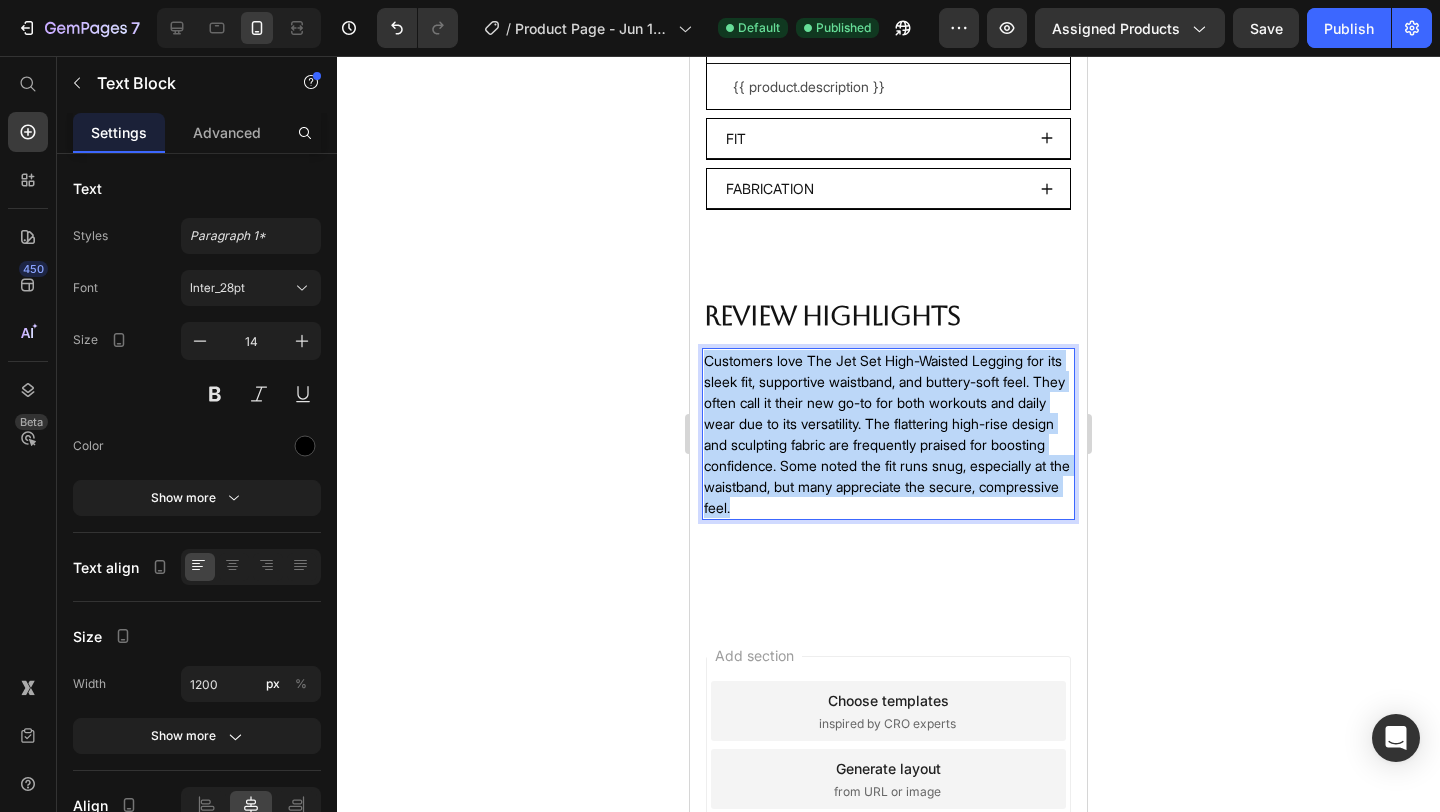 click on "Customers love The Jet Set High-Waisted Legging for its sleek fit, supportive waistband, and buttery-soft feel. They often call it their new go-to for both workouts and daily wear due to its versatility. The flattering high-rise design and sculpting fabric are frequently praised for boosting confidence. Some noted the fit runs snug, especially at the waistband, but many appreciate the secure, compressive feel." at bounding box center (888, 434) 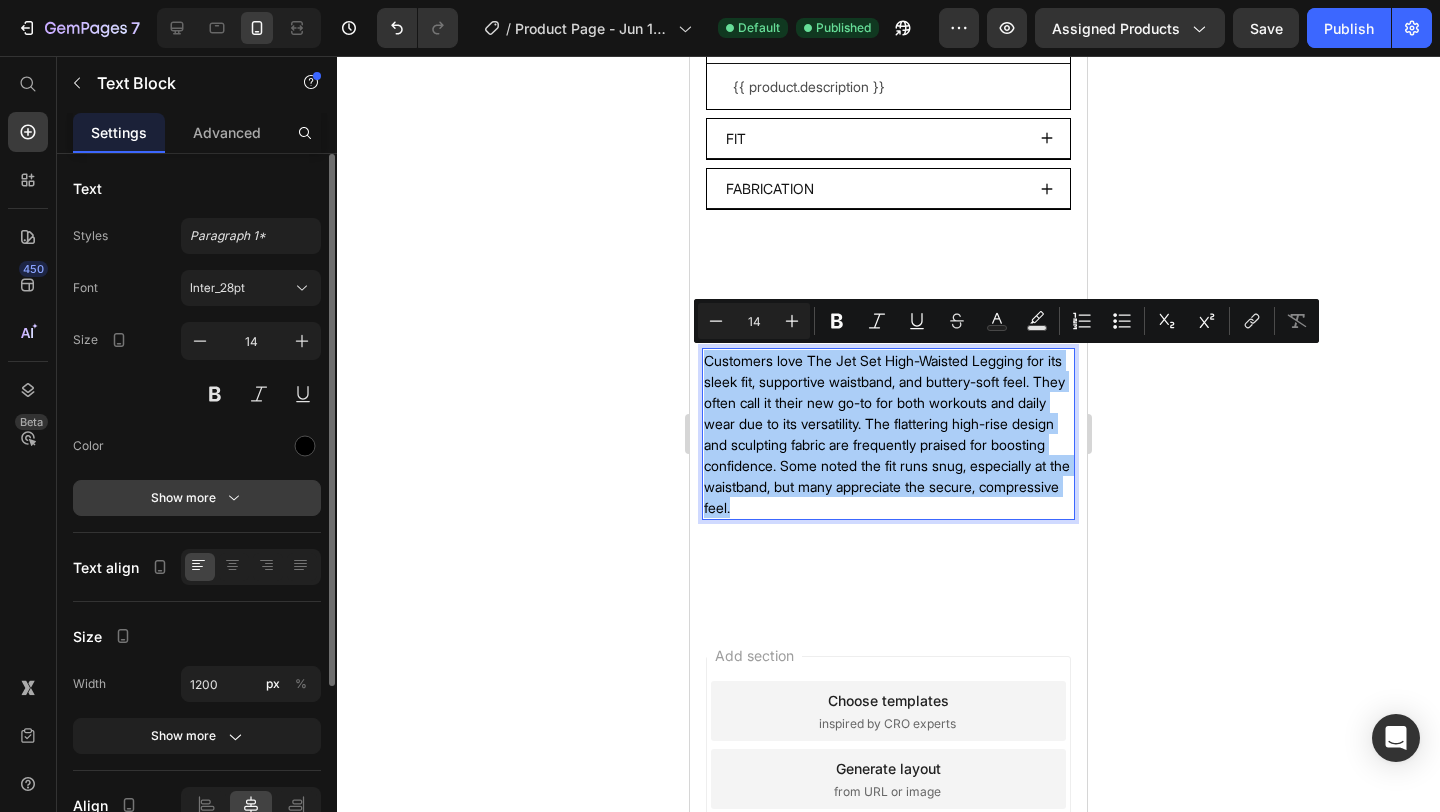 click 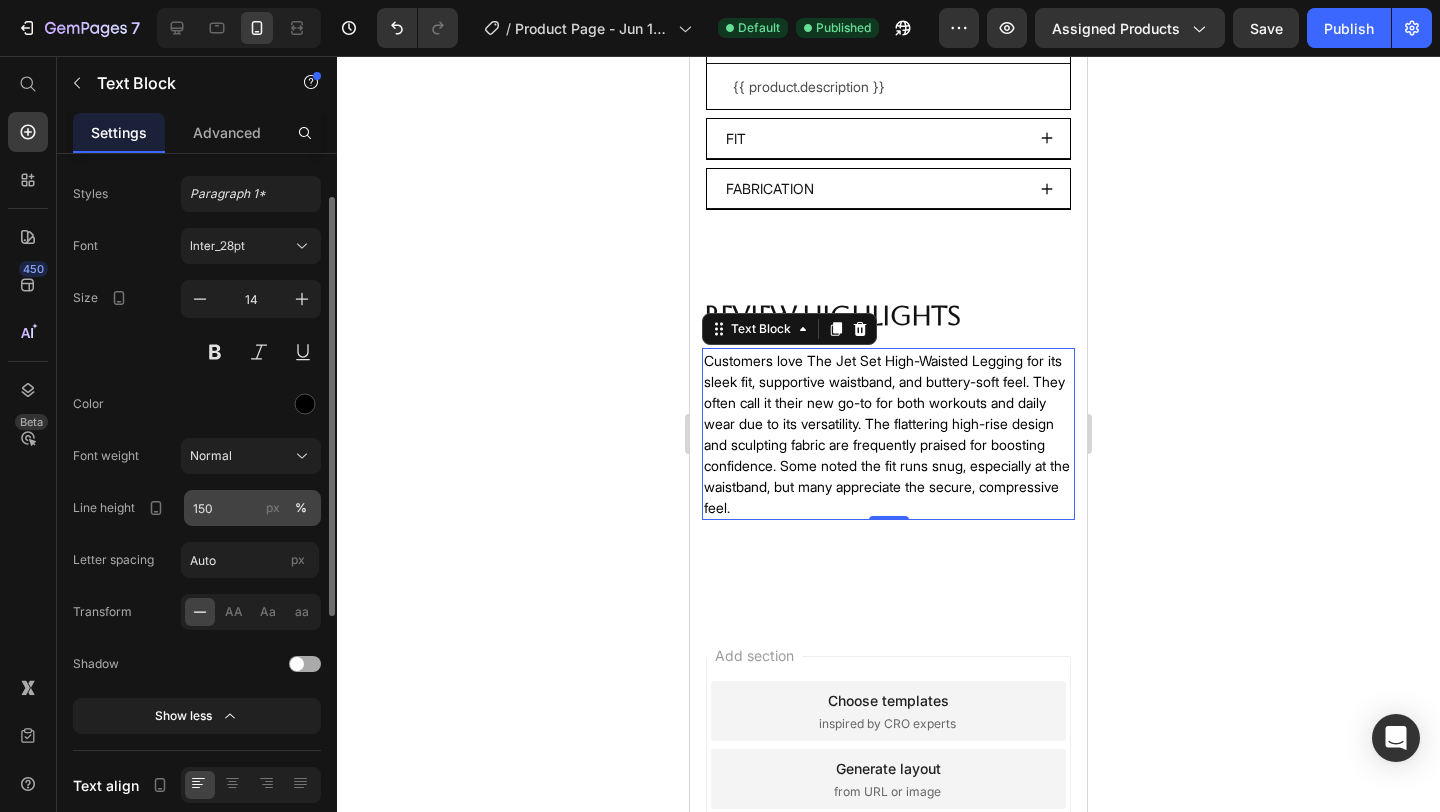 scroll, scrollTop: 62, scrollLeft: 0, axis: vertical 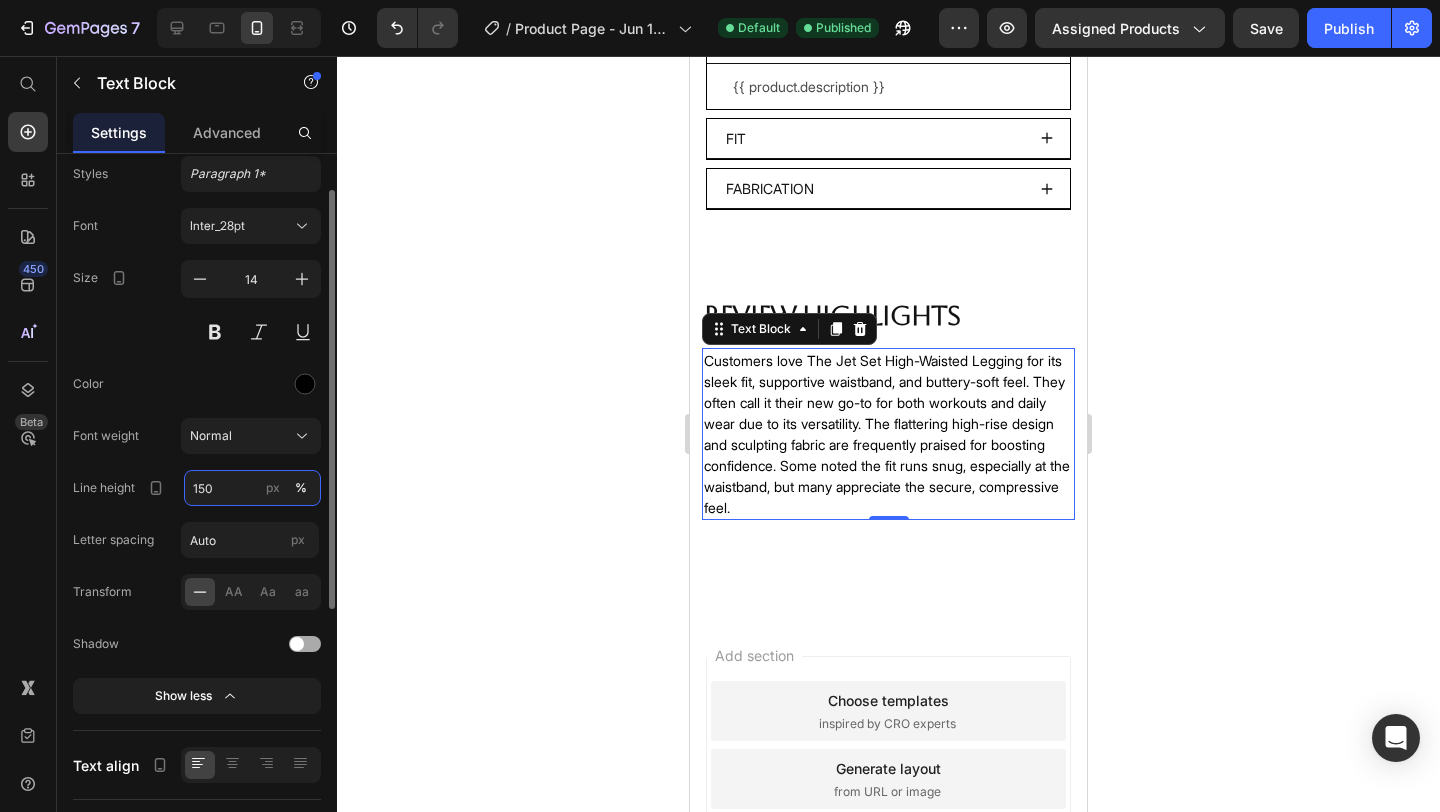 click on "150" at bounding box center [252, 488] 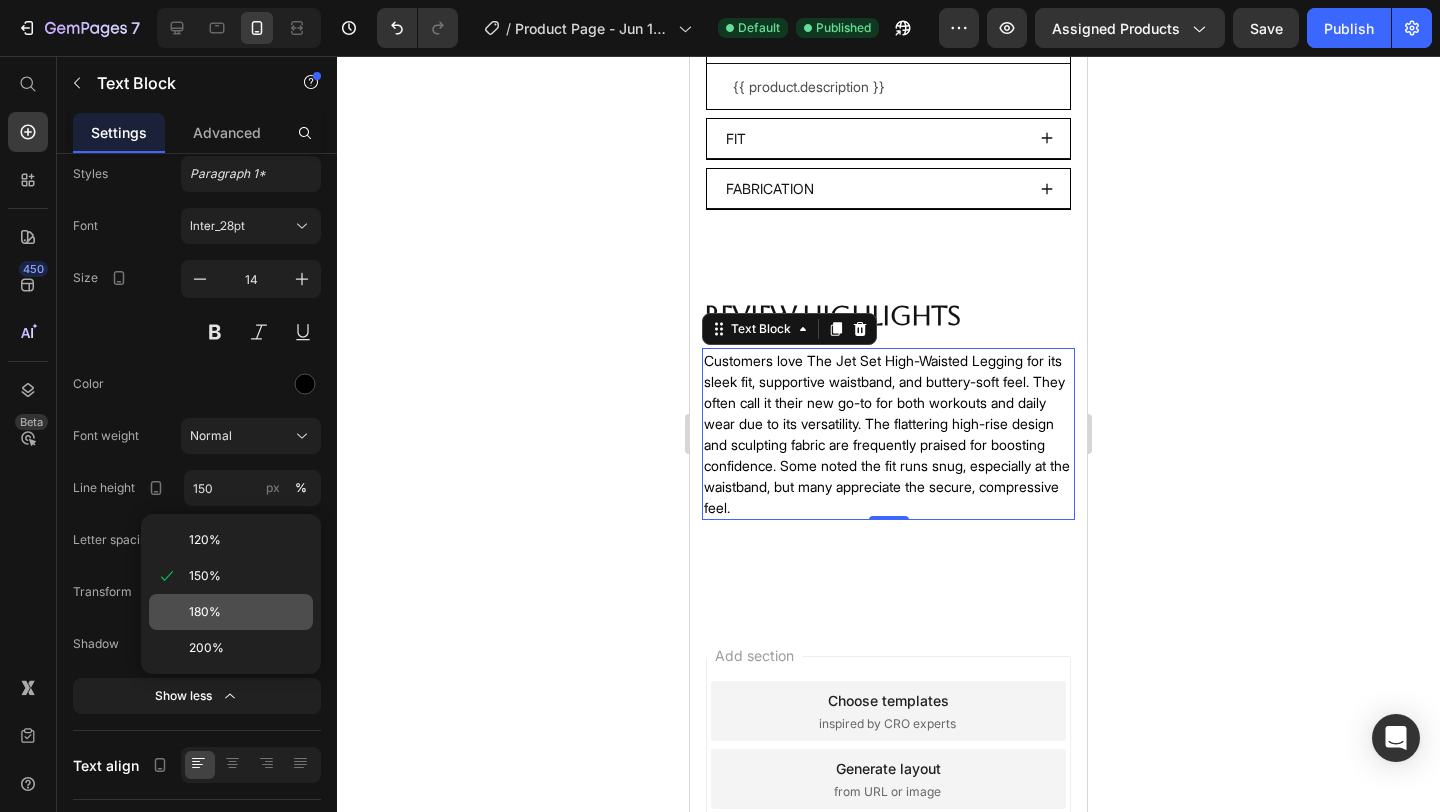 click on "180%" at bounding box center [247, 612] 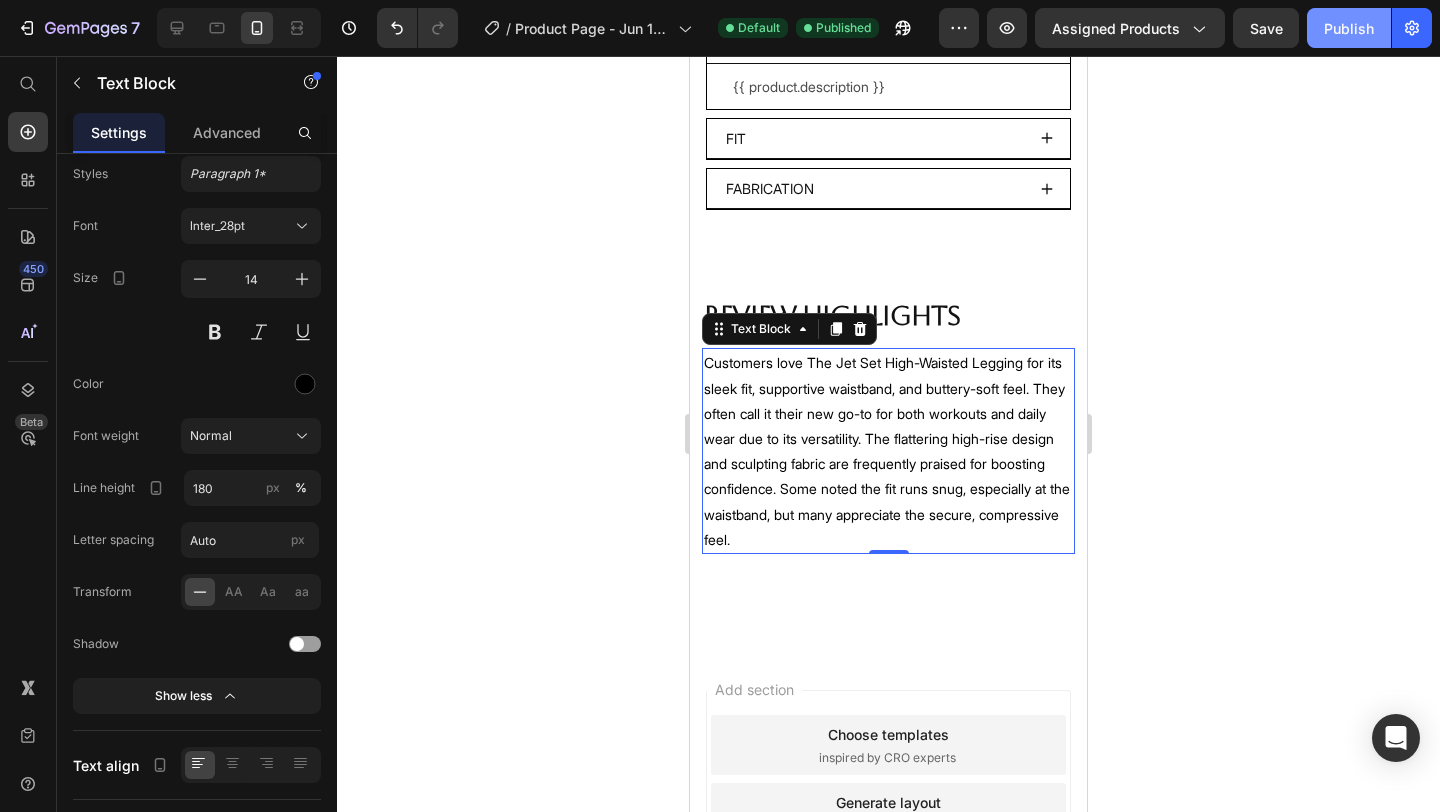 click on "Publish" 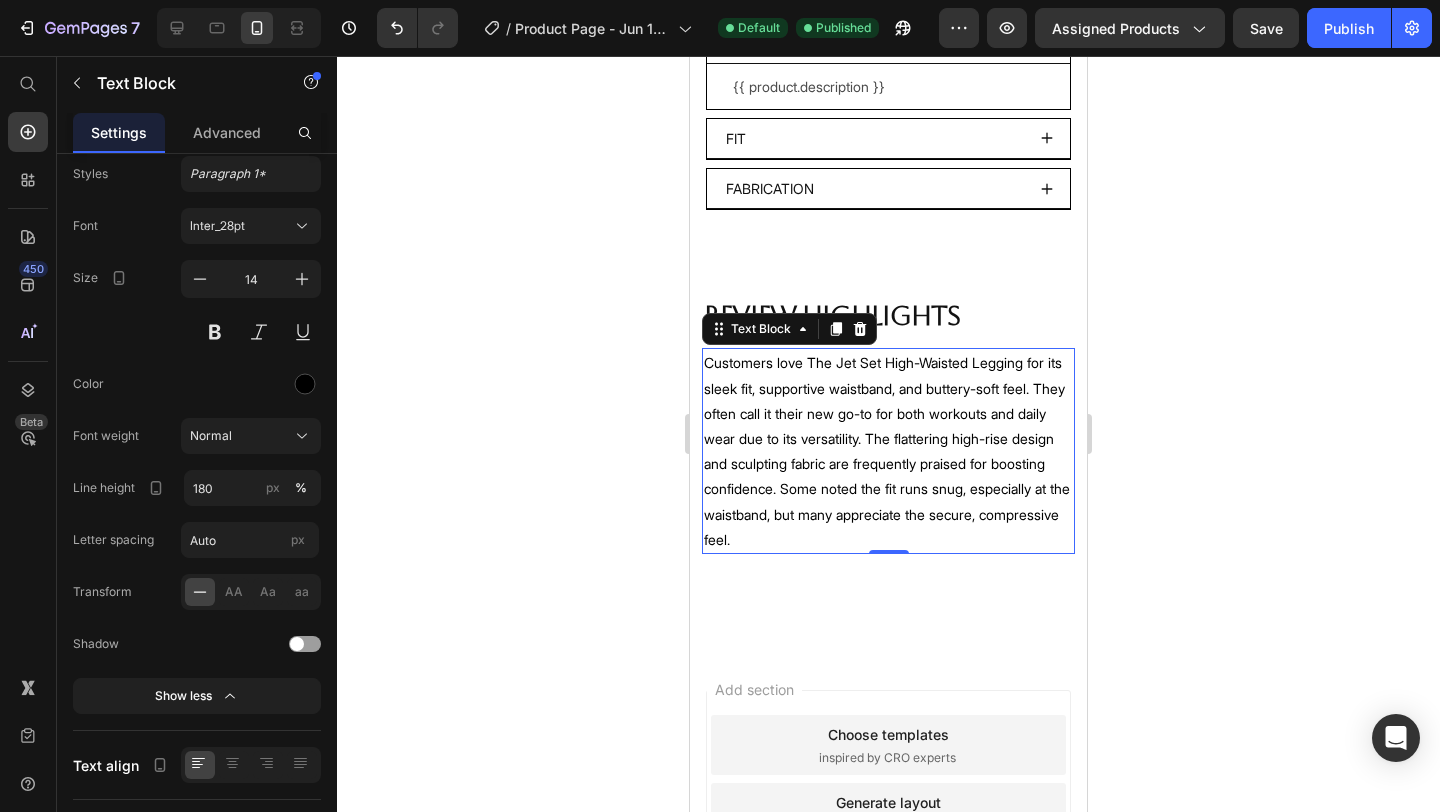 click 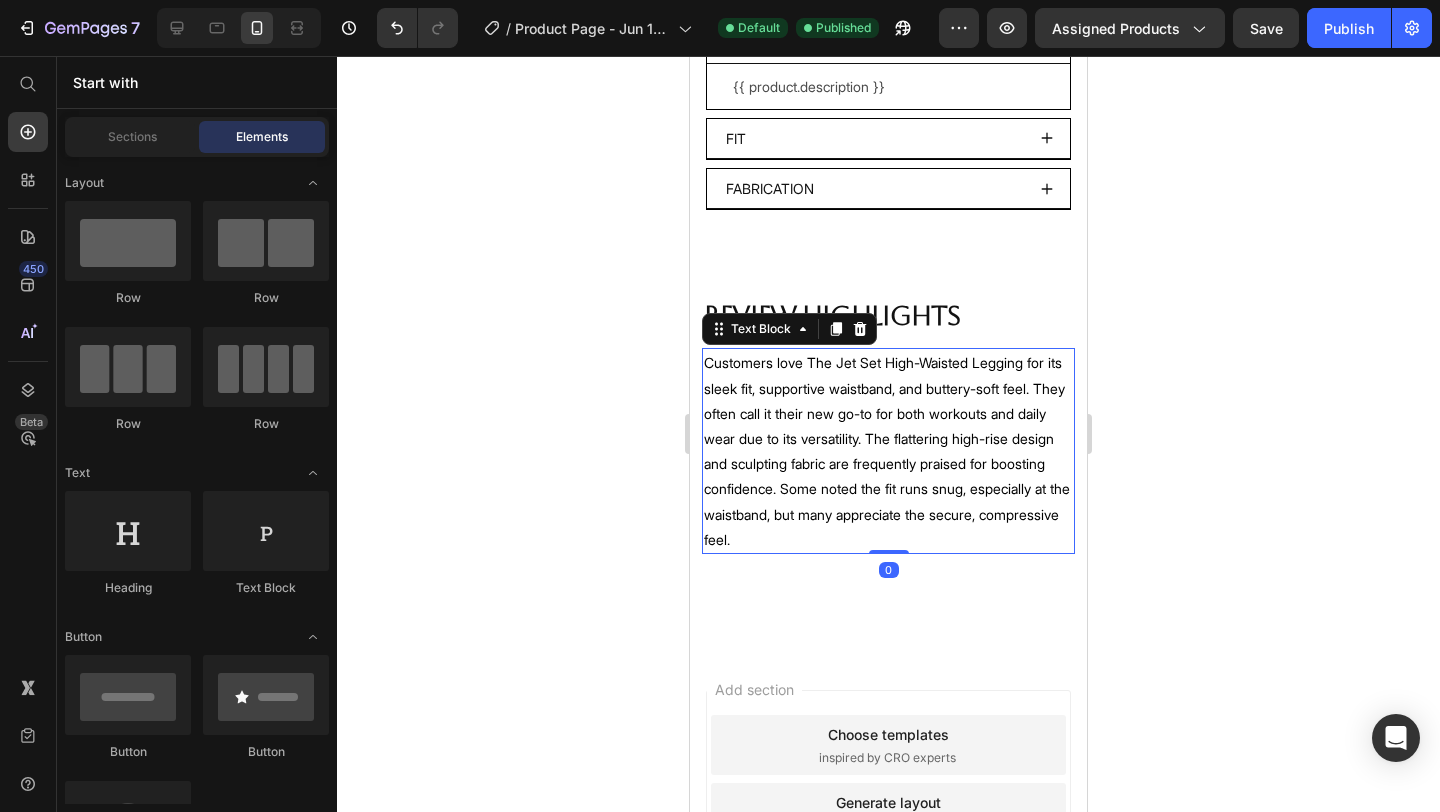 click on "Customers love The Jet Set High-Waisted Legging for its sleek fit, supportive waistband, and buttery-soft feel. They often call it their new go-to for both workouts and daily wear due to its versatility. The flattering high-rise design and sculpting fabric are frequently praised for boosting confidence. Some noted the fit runs snug, especially at the waistband, but many appreciate the secure, compressive feel." at bounding box center (888, 451) 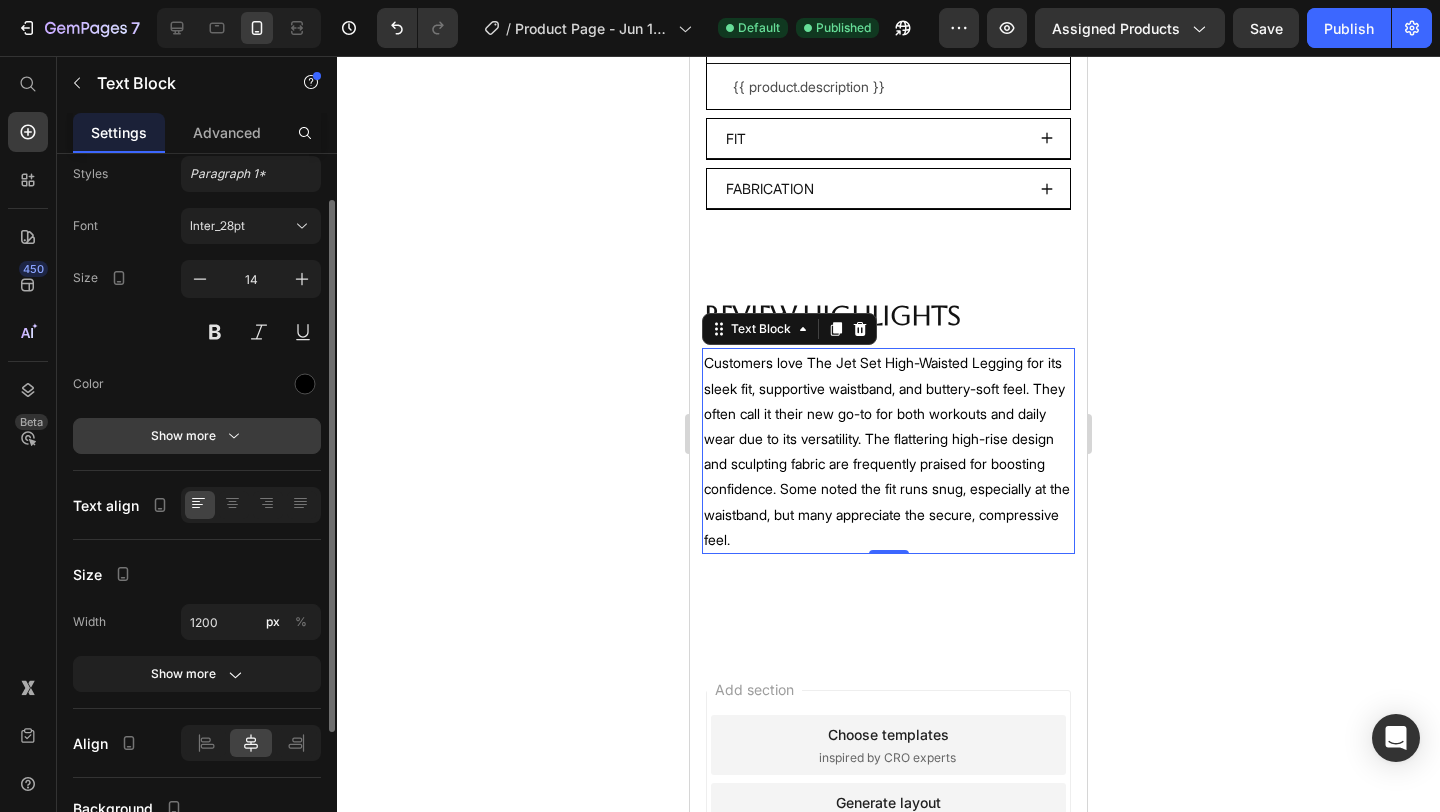 click on "Show more" at bounding box center [197, 436] 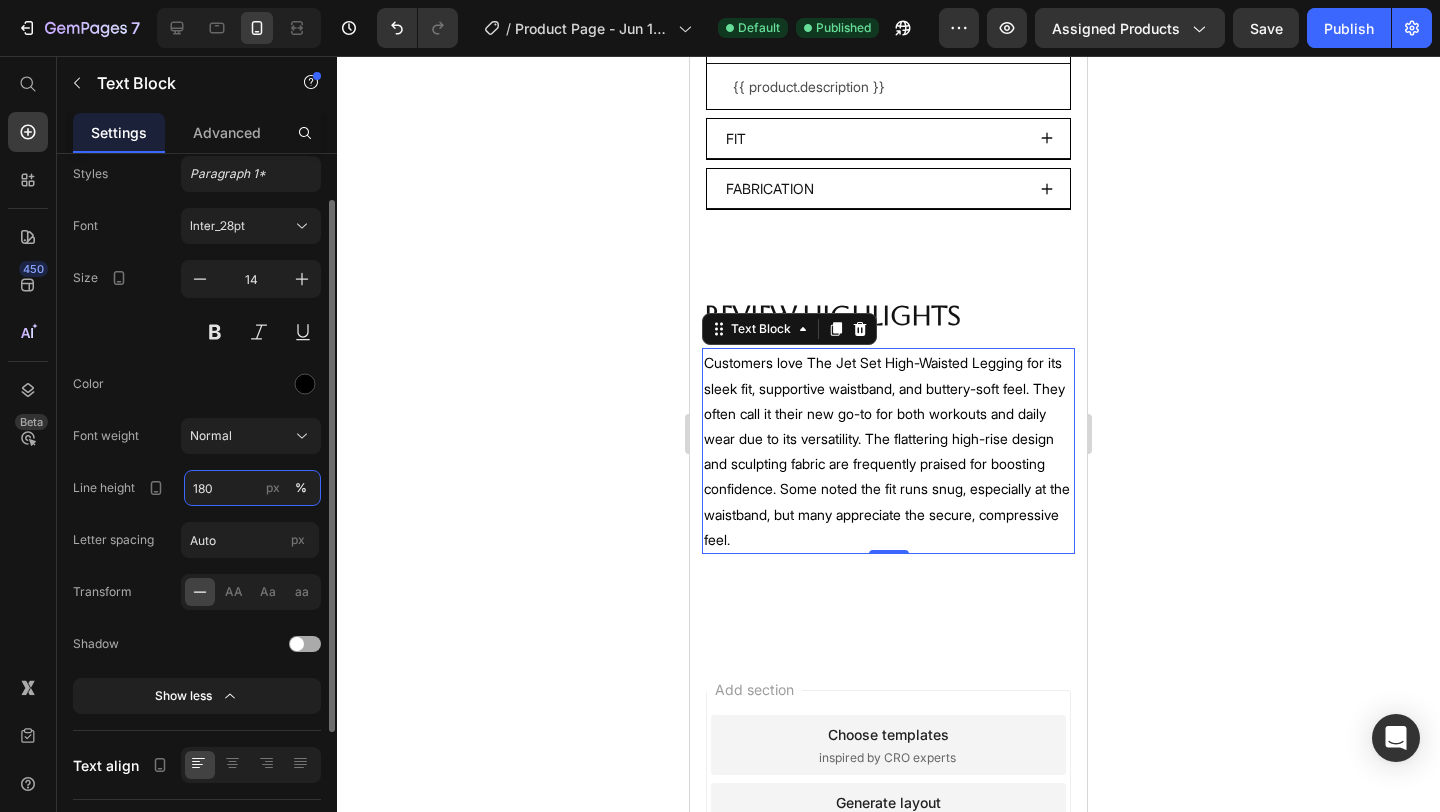 click on "180" at bounding box center (252, 488) 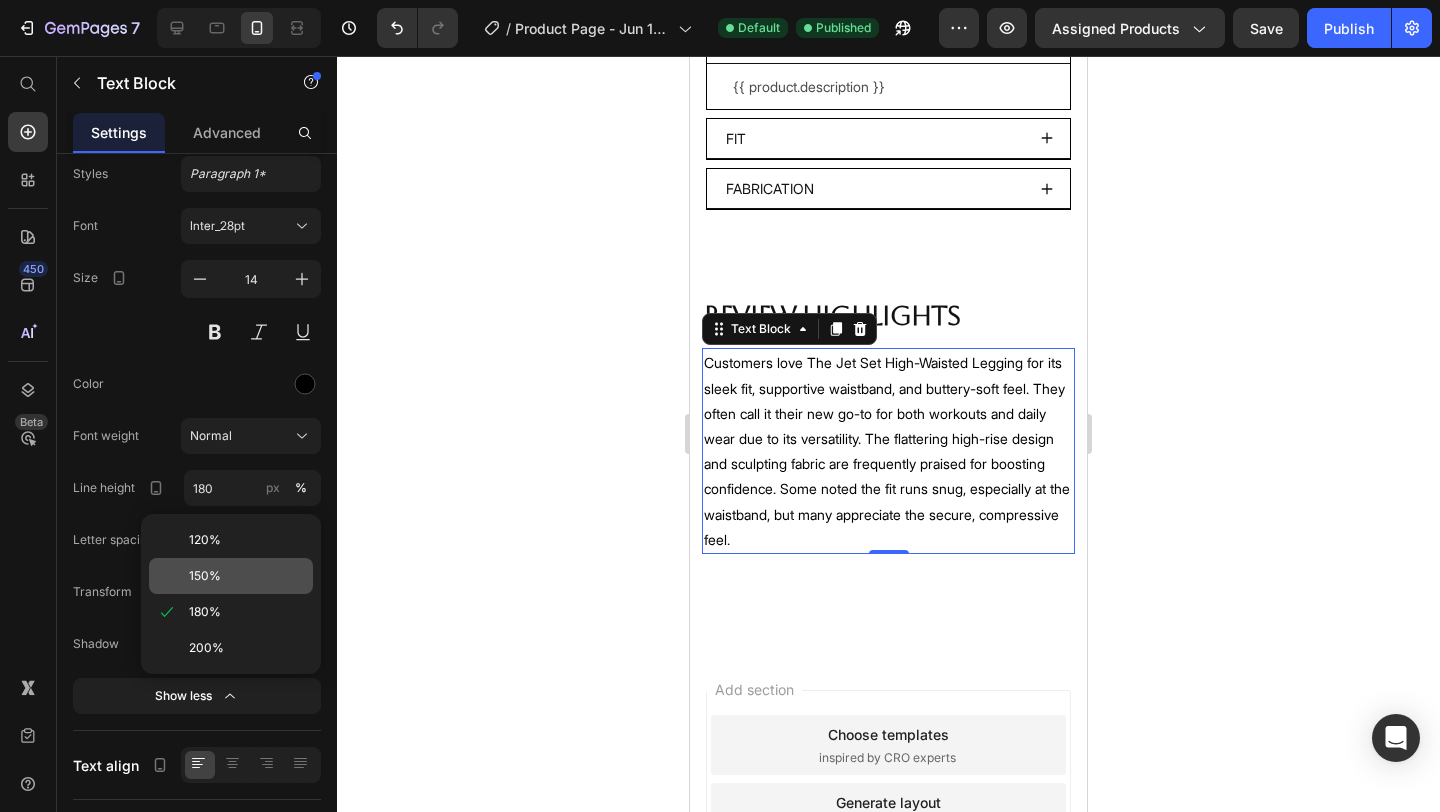 click on "150%" at bounding box center (247, 576) 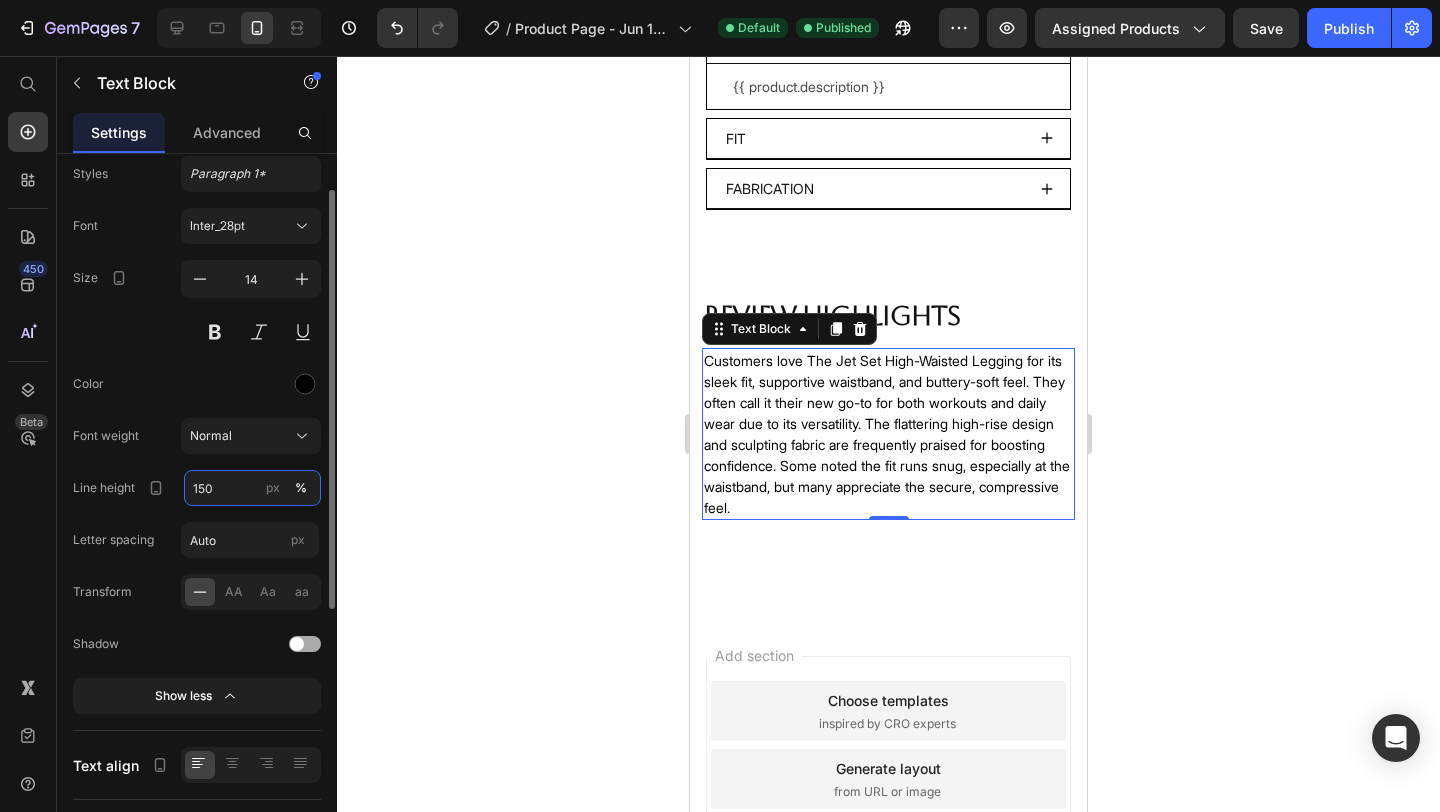 click on "150" at bounding box center [252, 488] 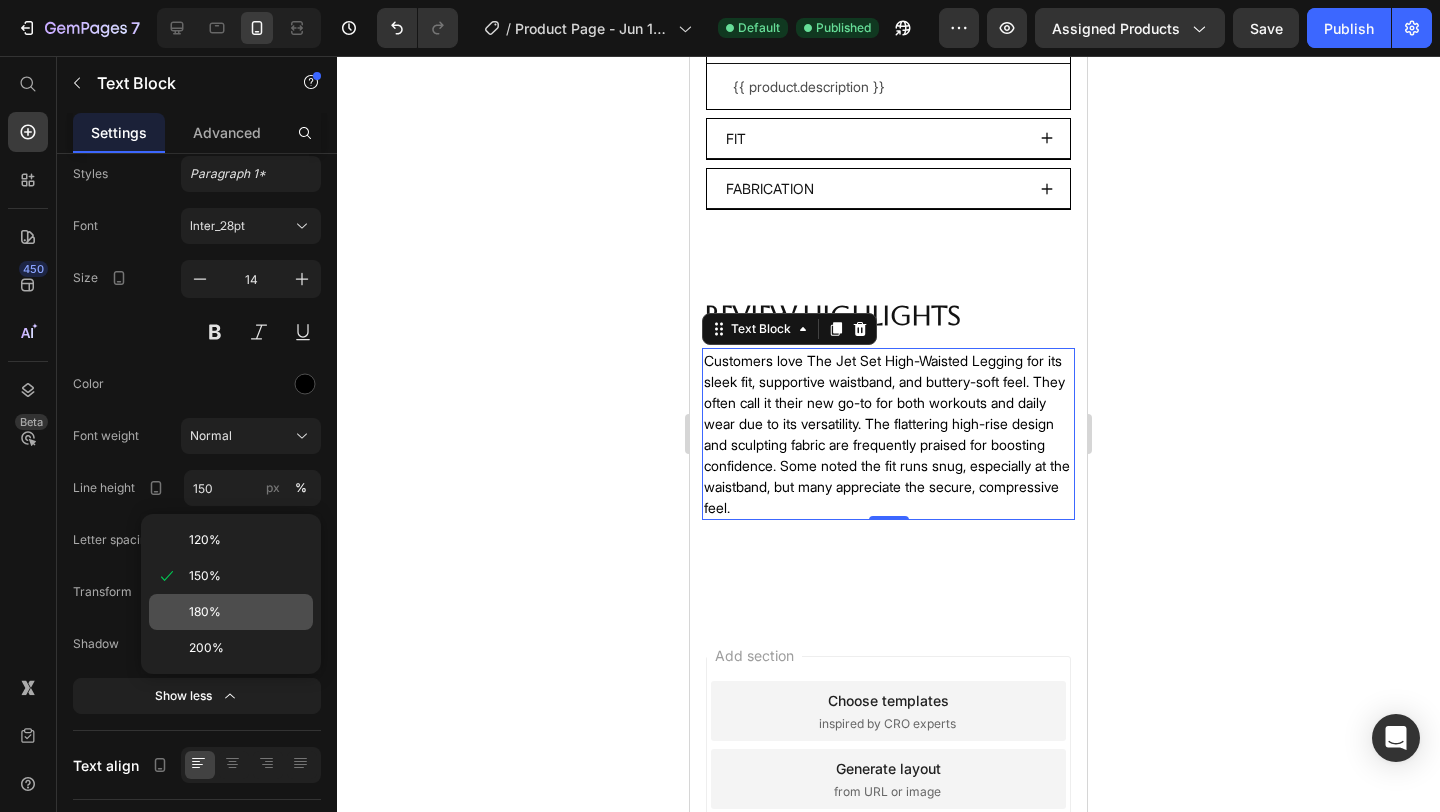 click on "180%" at bounding box center [247, 612] 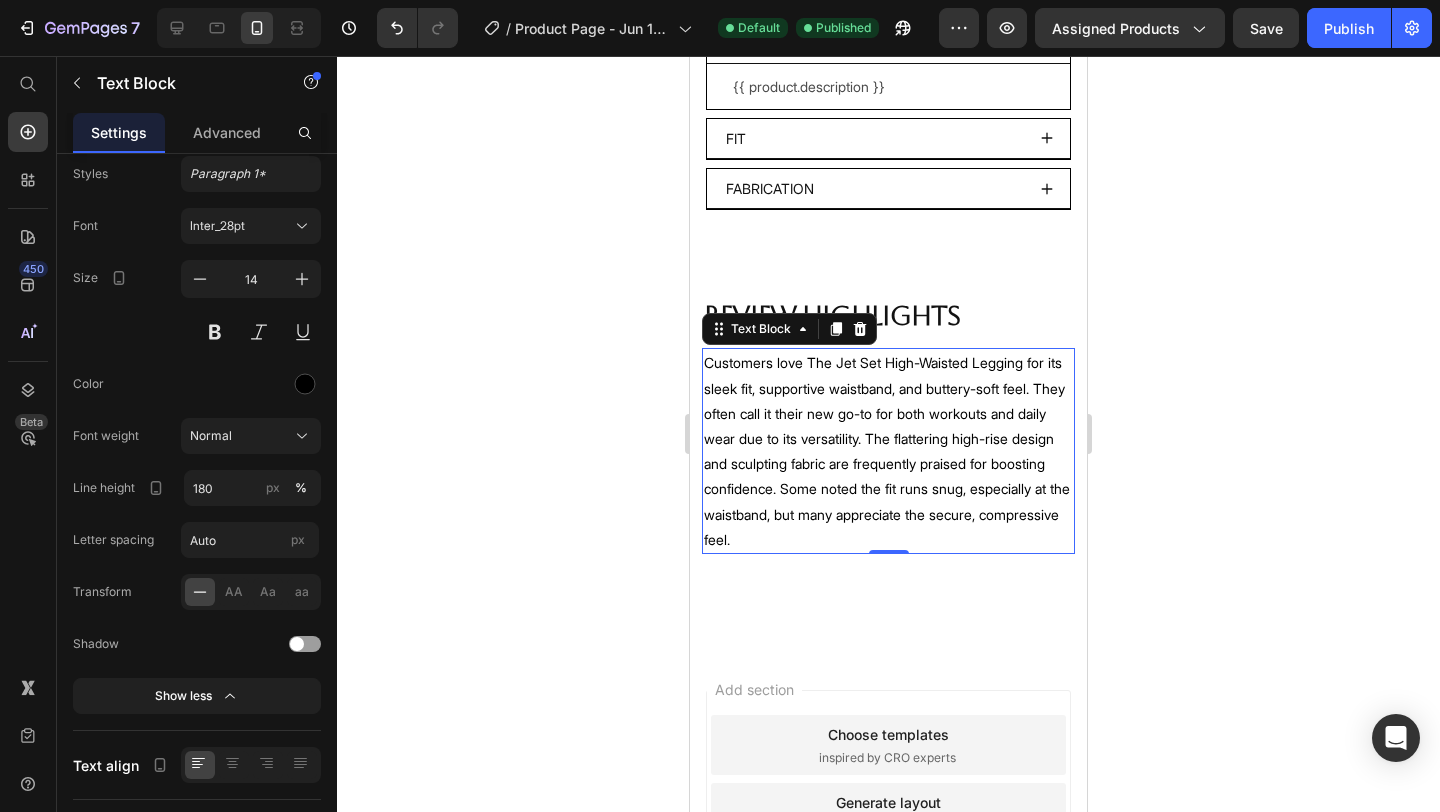 click 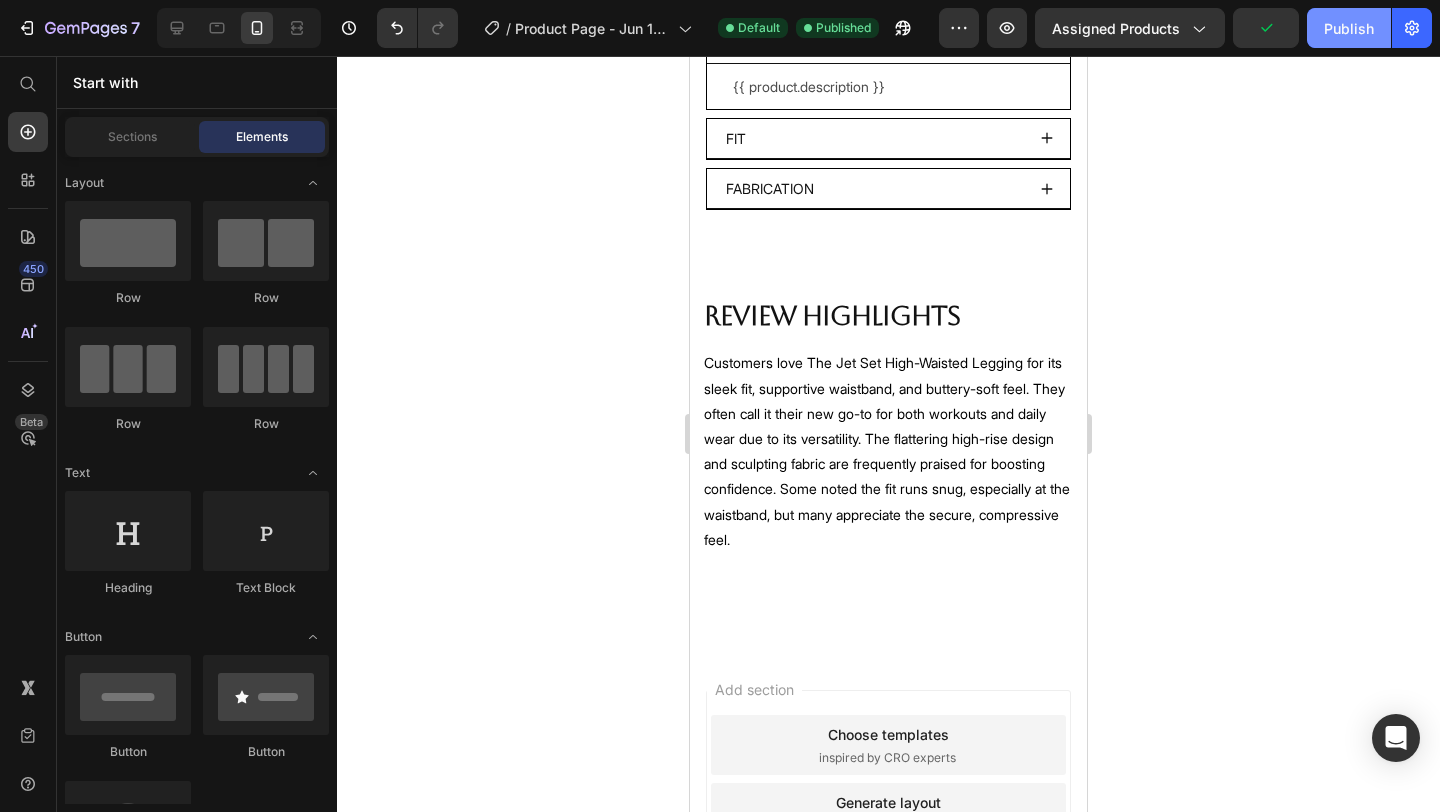 click on "Publish" at bounding box center [1349, 28] 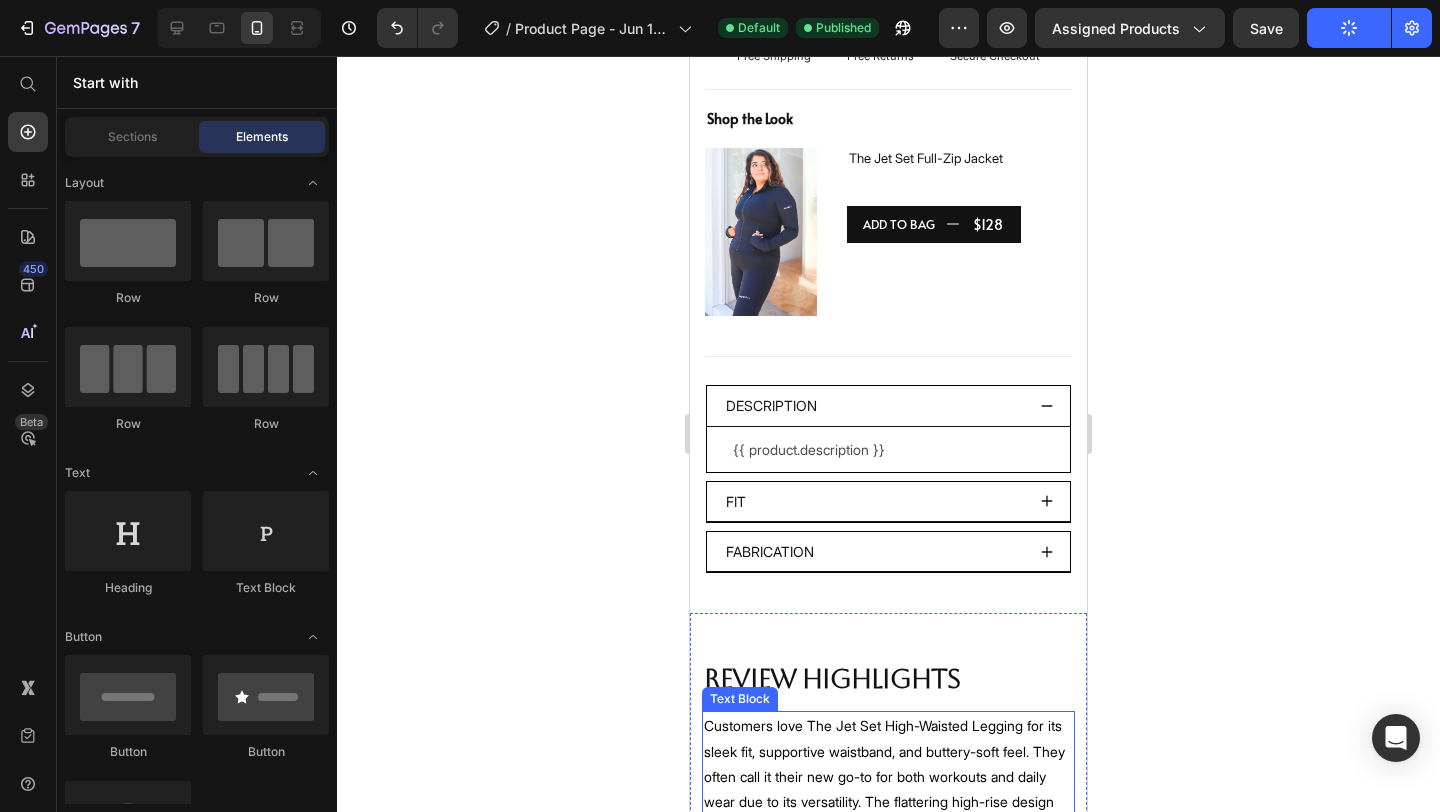 scroll, scrollTop: 1366, scrollLeft: 0, axis: vertical 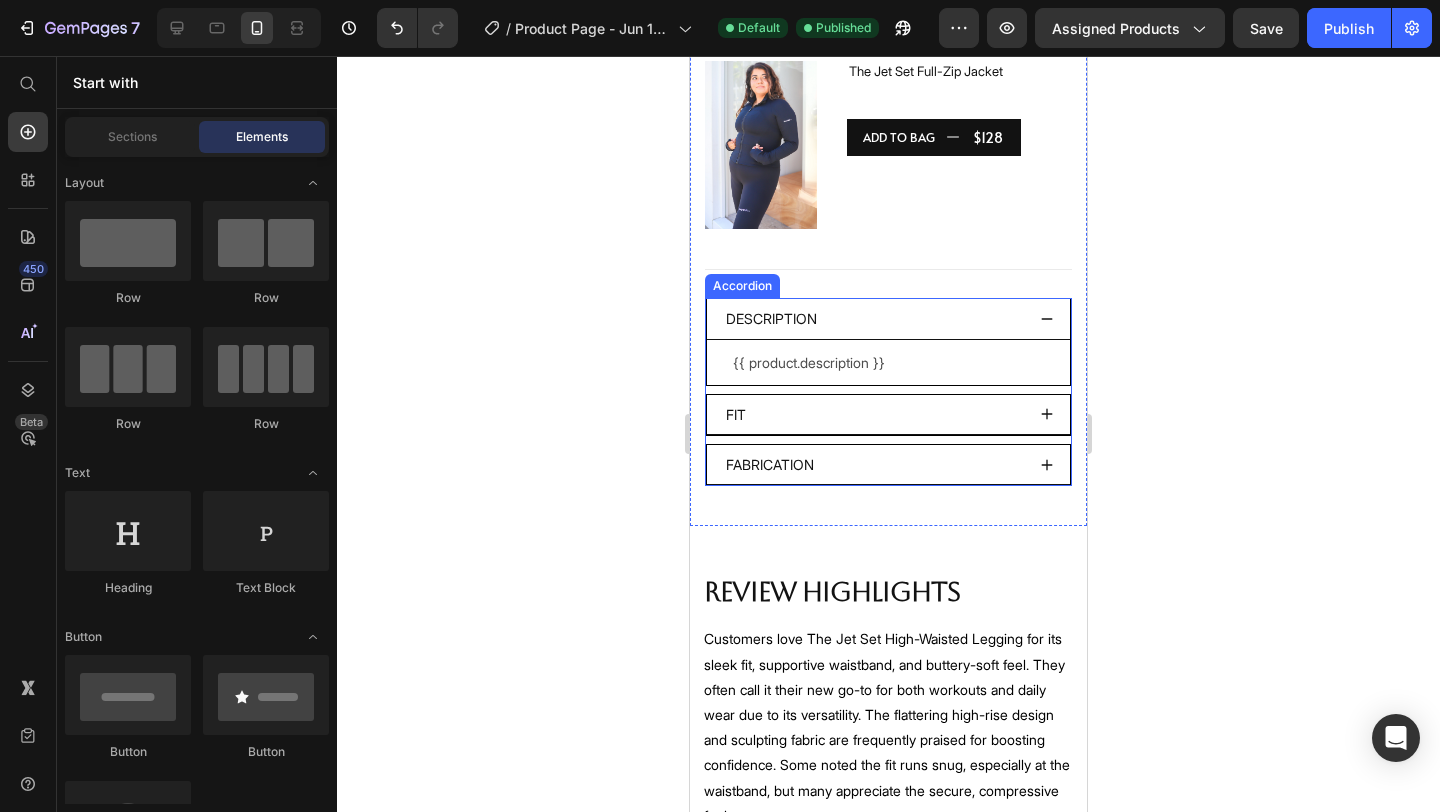 click 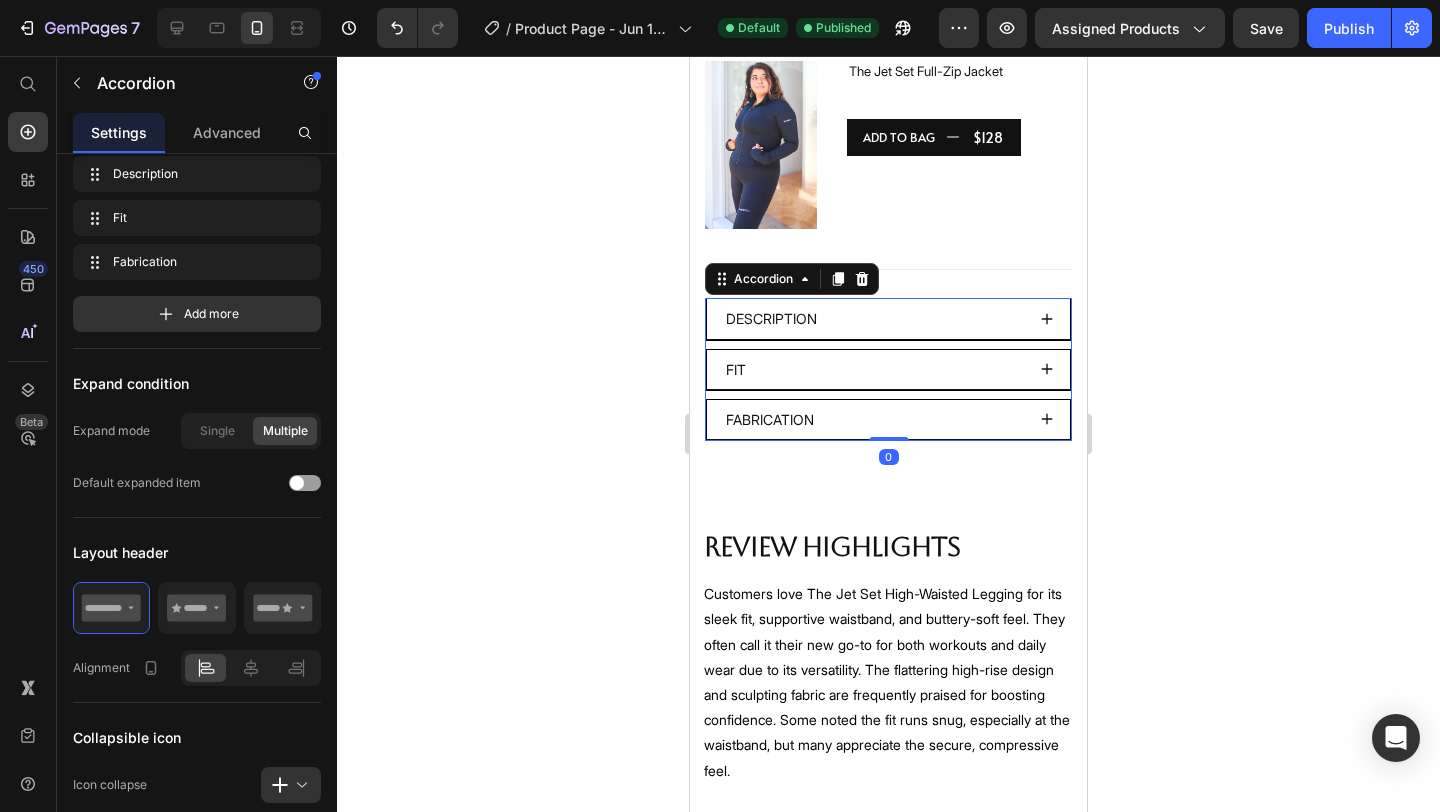 scroll, scrollTop: 0, scrollLeft: 0, axis: both 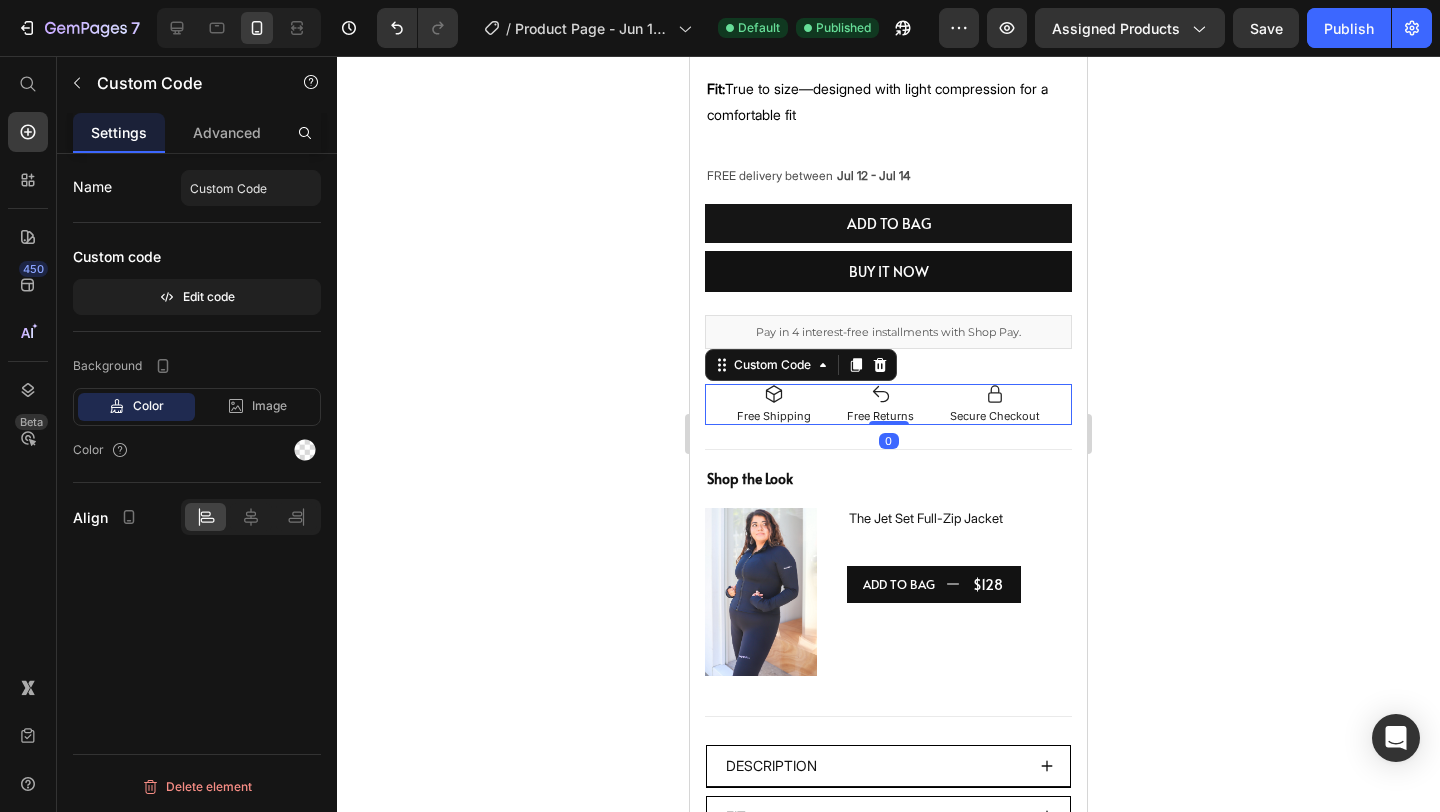 click on "Free Shipping
Free Returns
Secure Checkout" at bounding box center [888, 404] 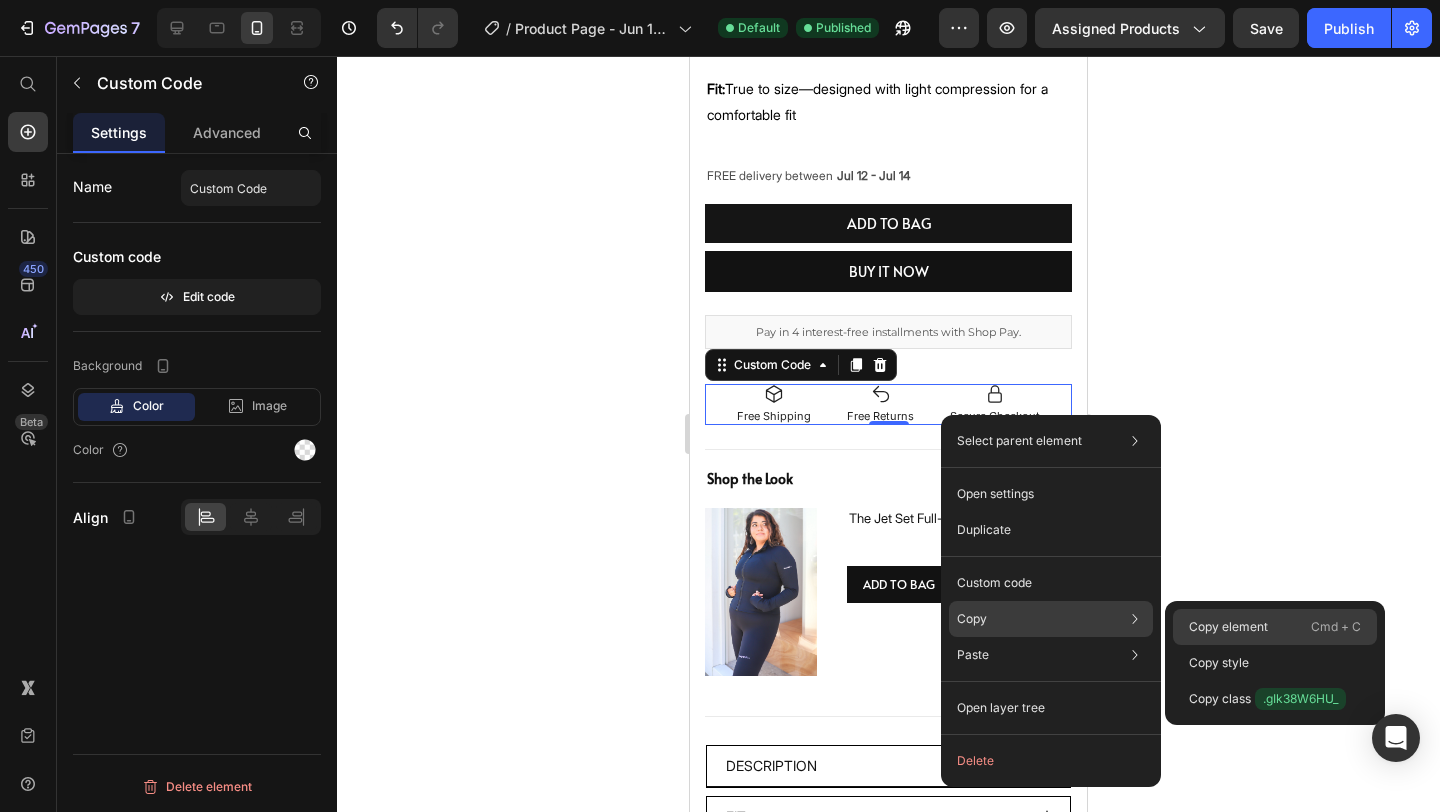click on "Copy element" at bounding box center (1228, 627) 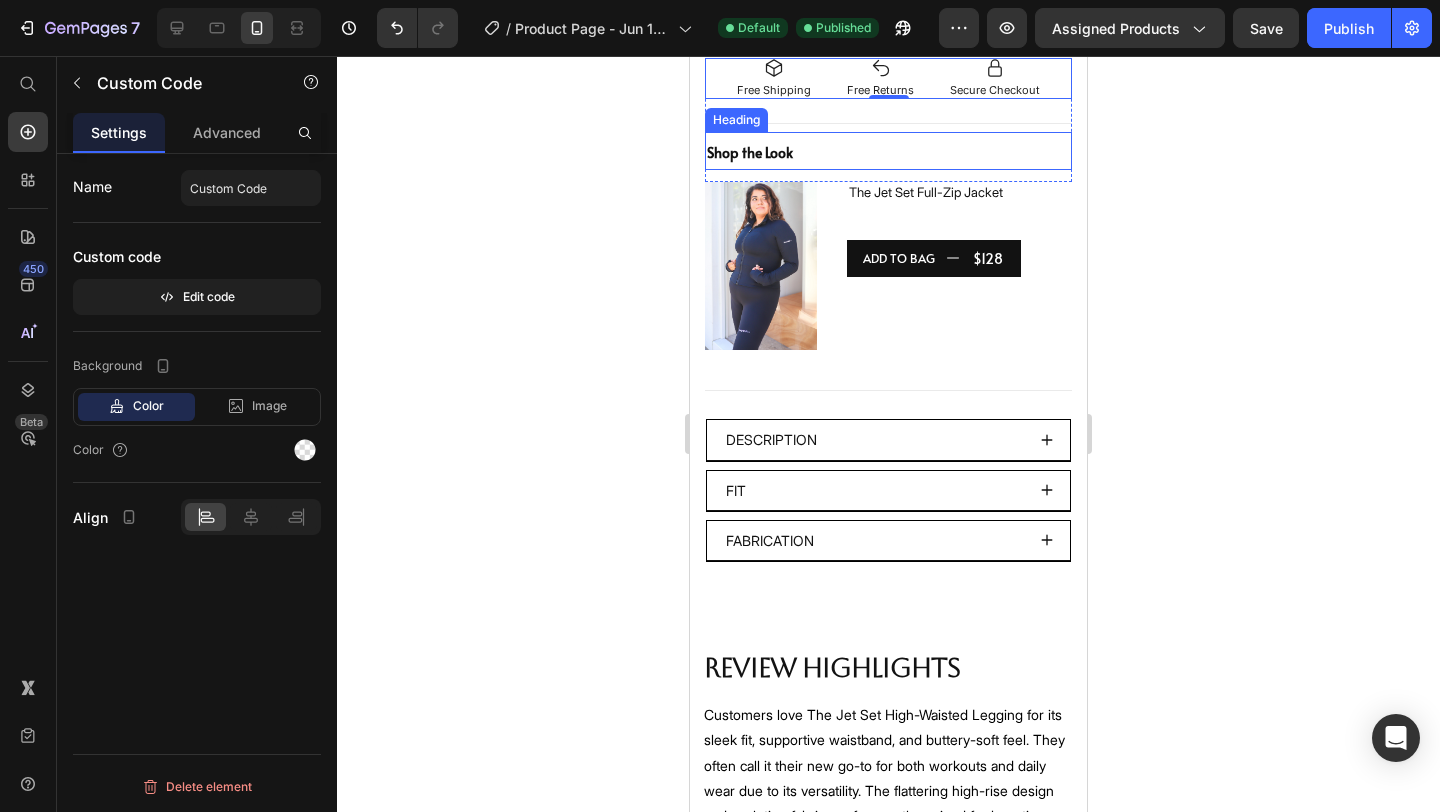 scroll, scrollTop: 1220, scrollLeft: 0, axis: vertical 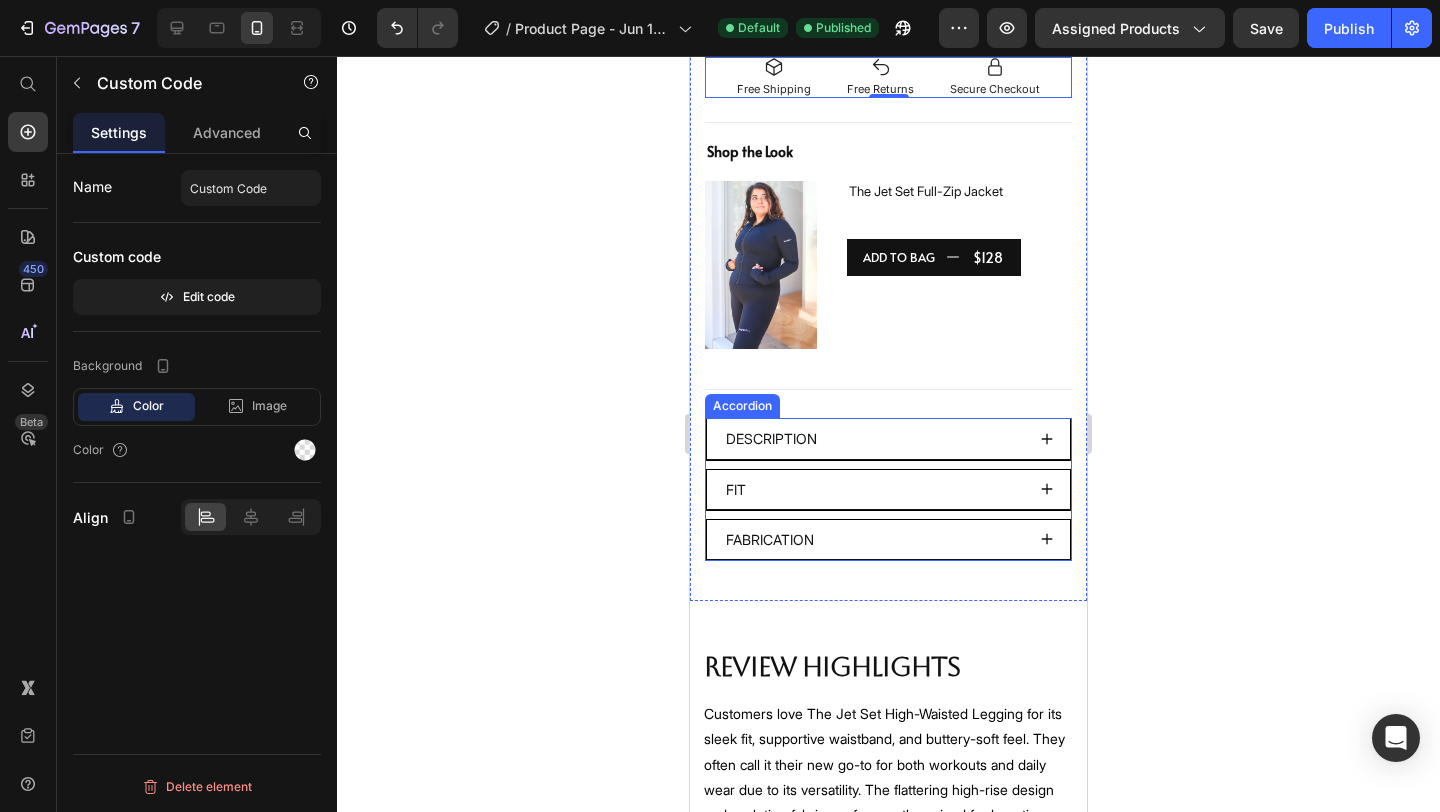 click 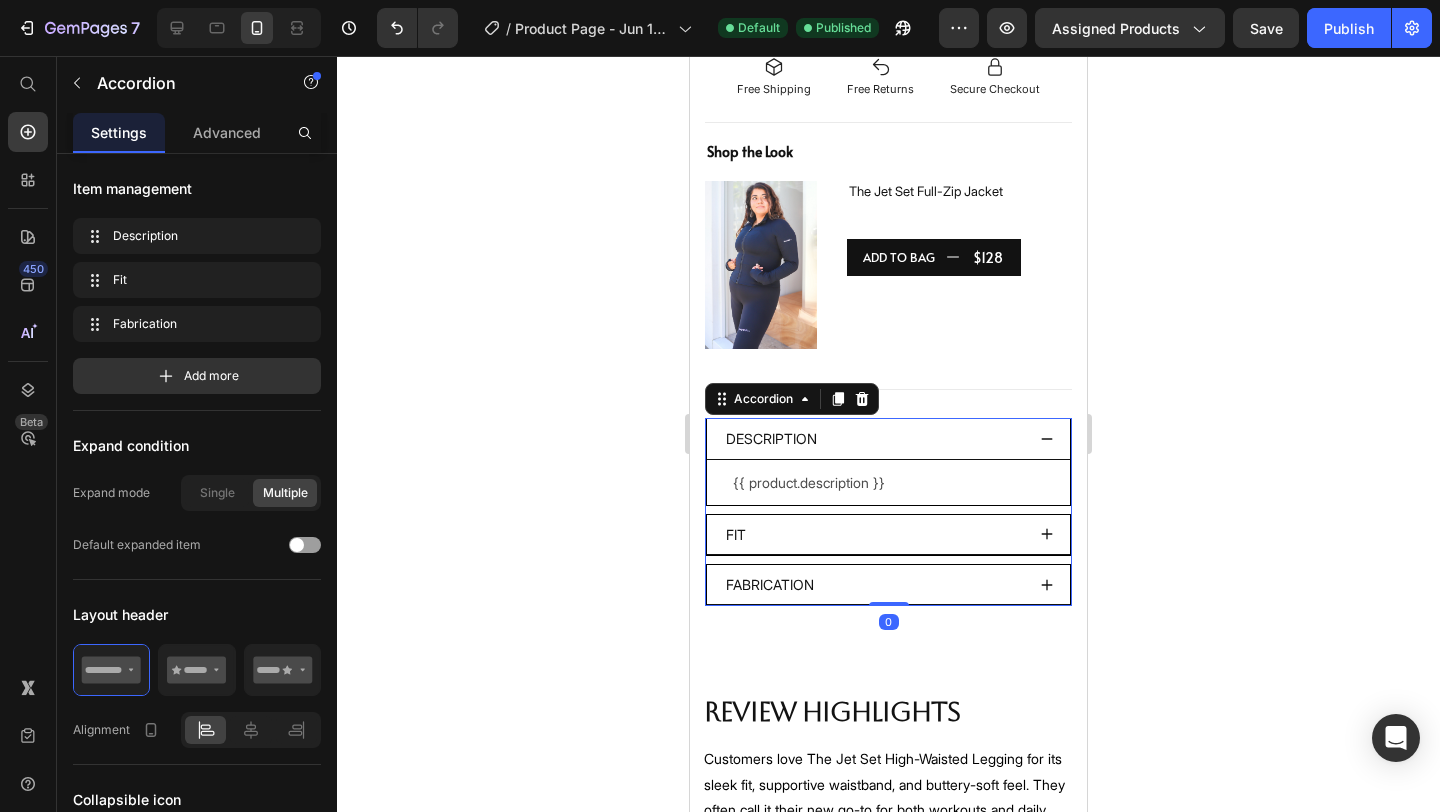 click 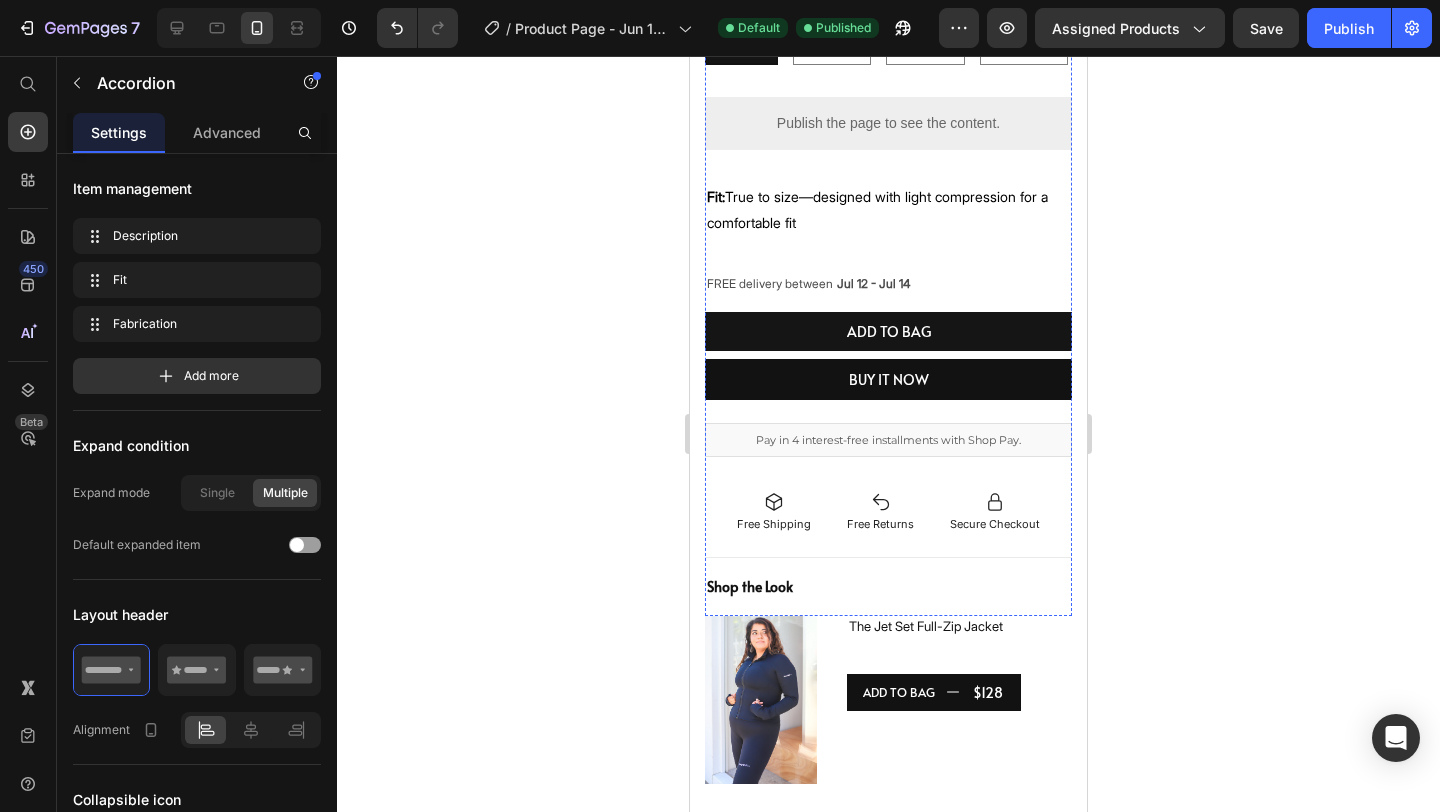 scroll, scrollTop: 789, scrollLeft: 0, axis: vertical 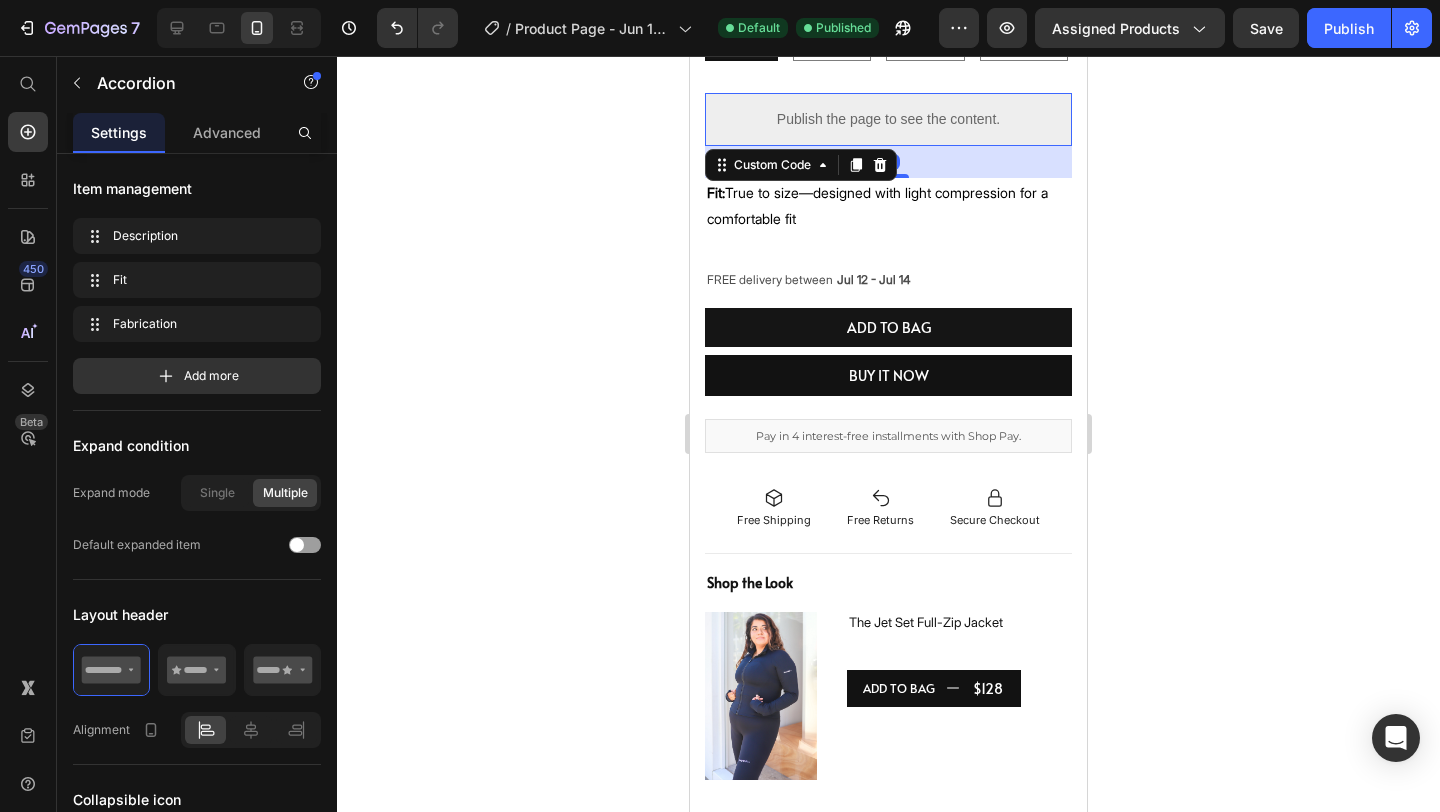 click on "Publish the page to see the content." at bounding box center [888, 119] 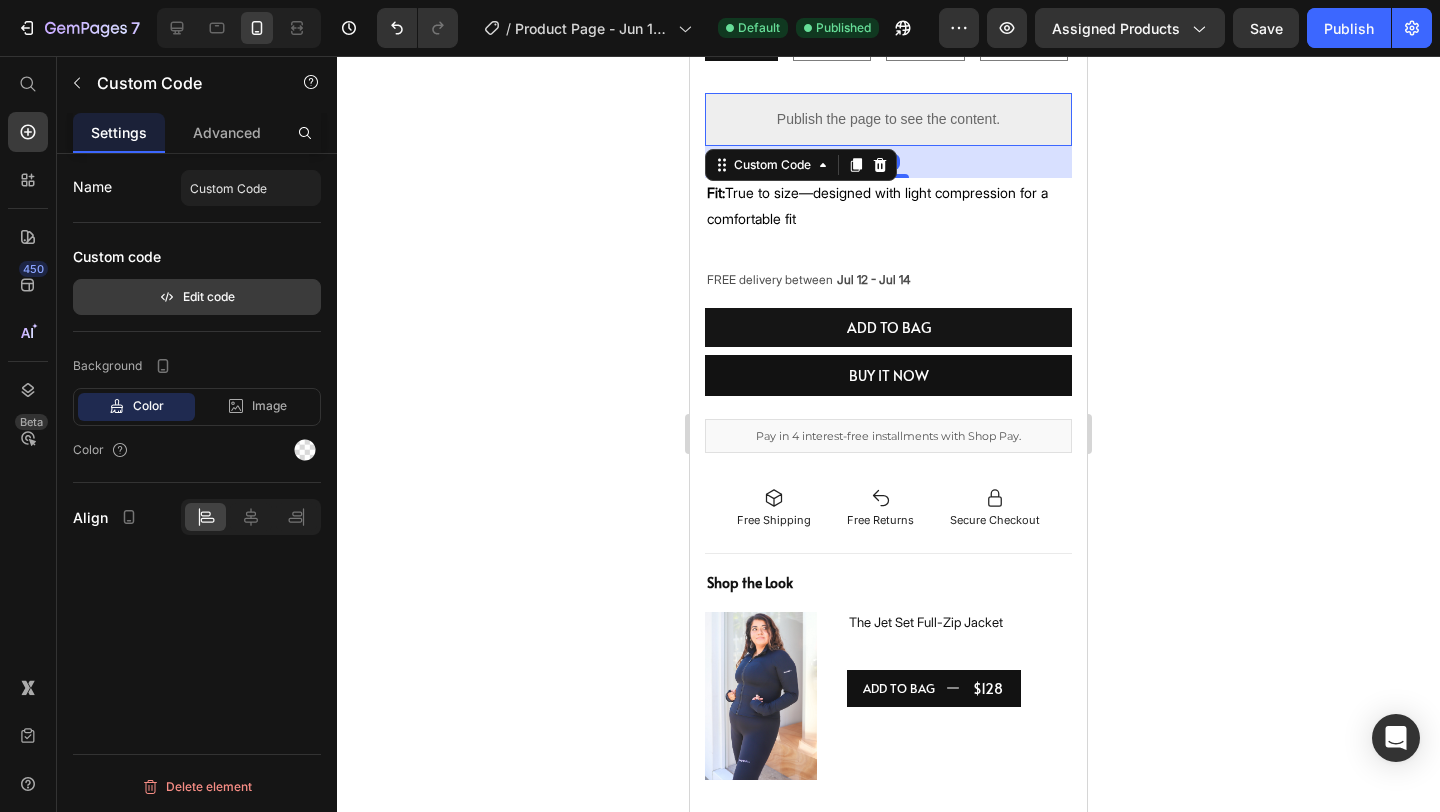 click on "Edit code" at bounding box center [197, 297] 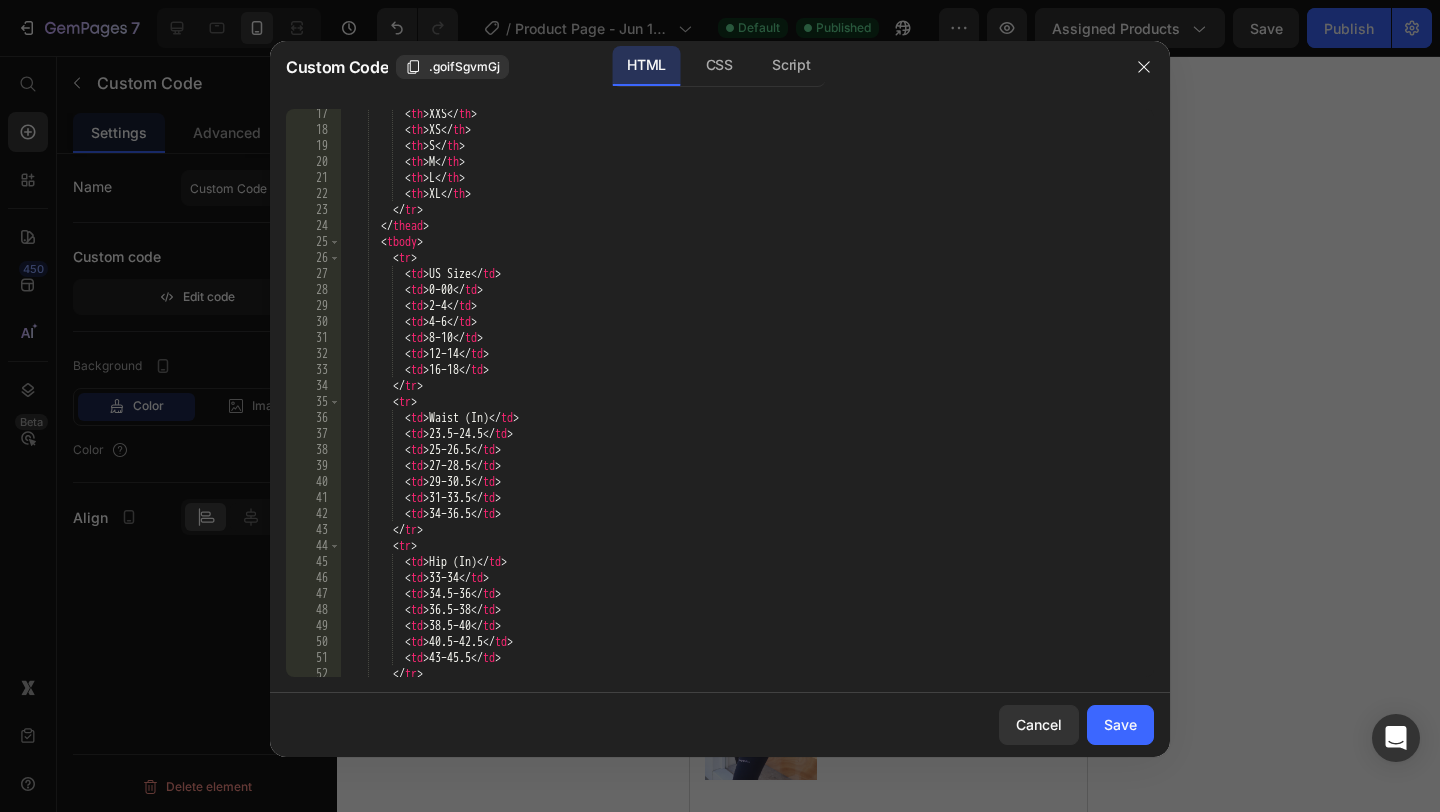 scroll, scrollTop: 0, scrollLeft: 0, axis: both 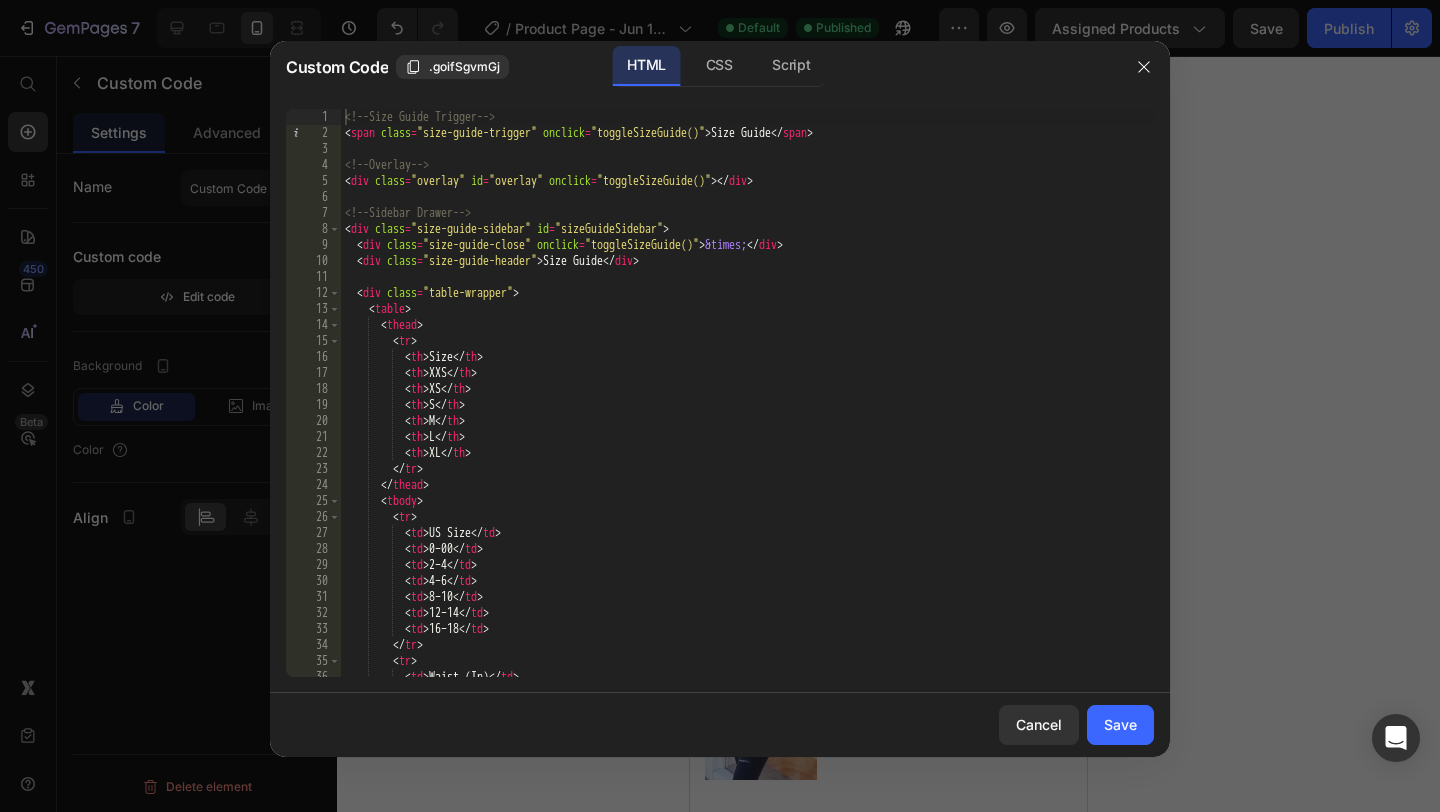 type 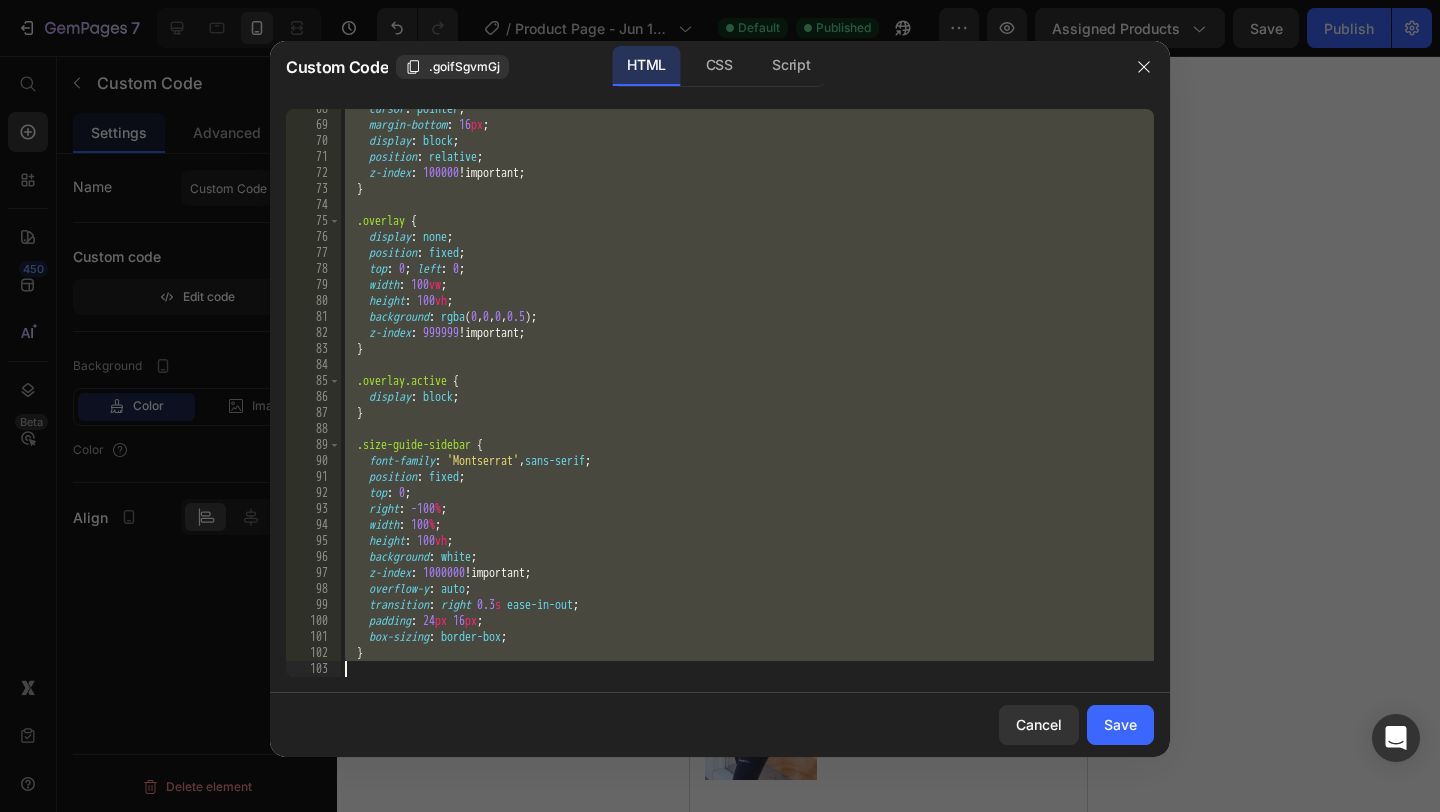 scroll, scrollTop: 2360, scrollLeft: 0, axis: vertical 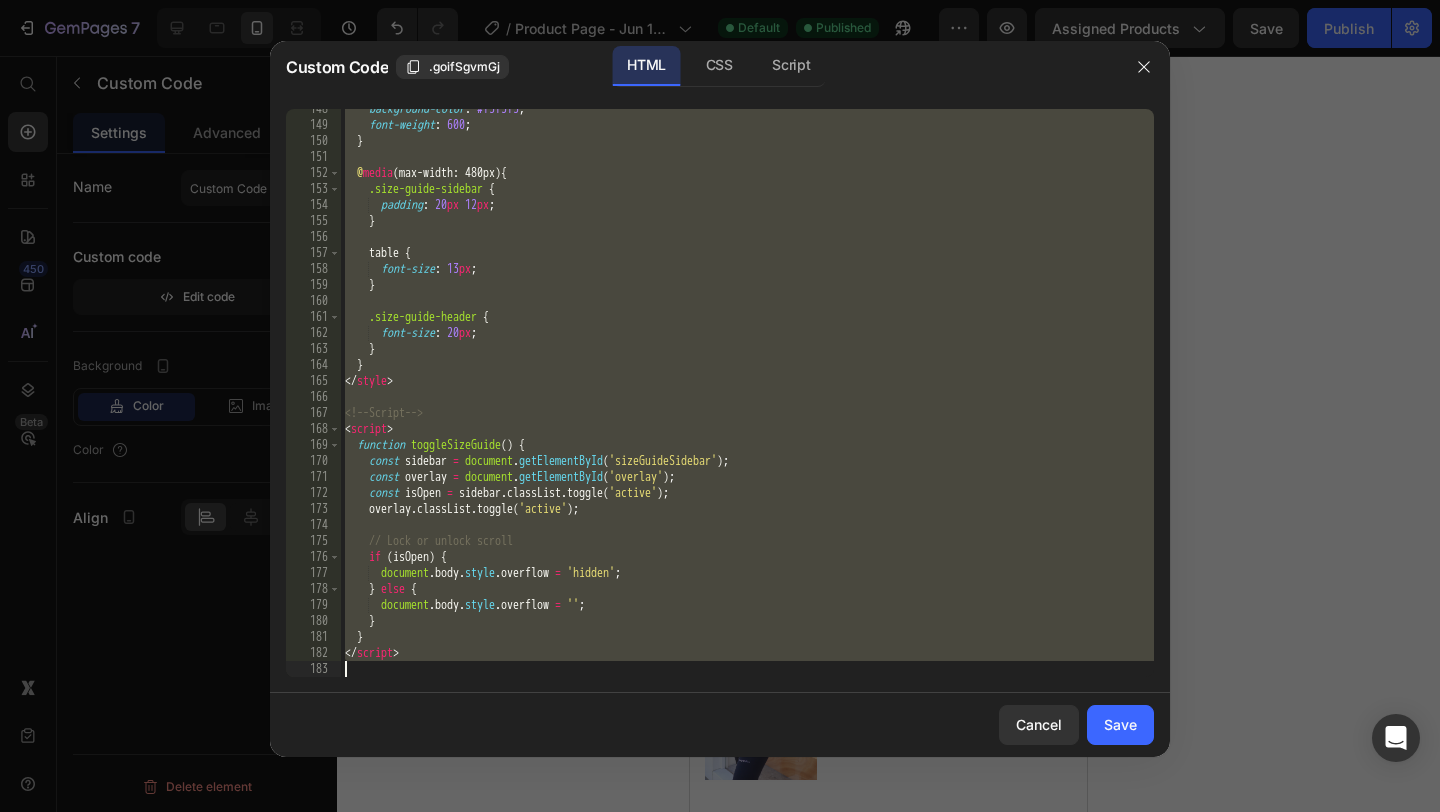 drag, startPoint x: 345, startPoint y: 119, endPoint x: 500, endPoint y: 809, distance: 707.1952 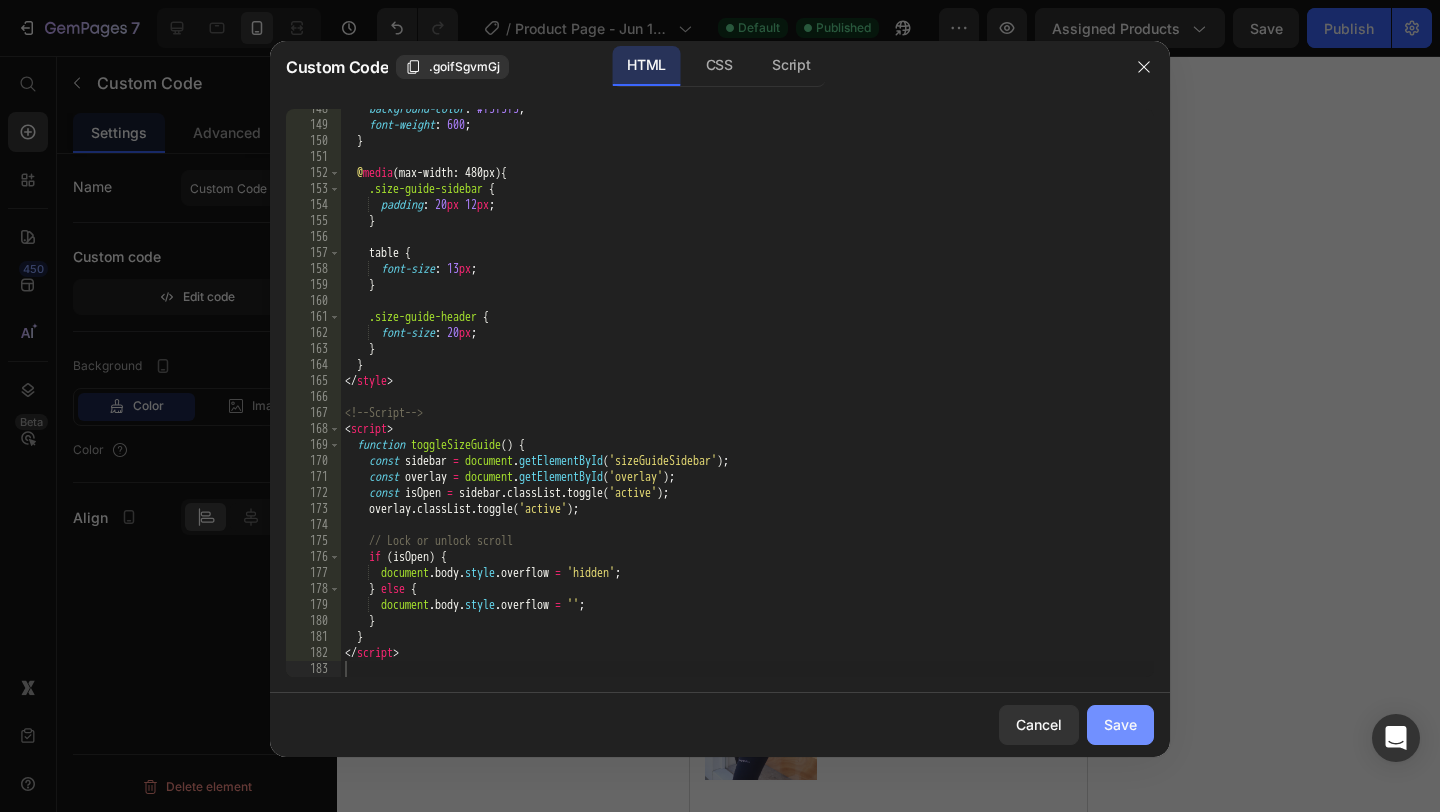click on "Save" at bounding box center [1120, 724] 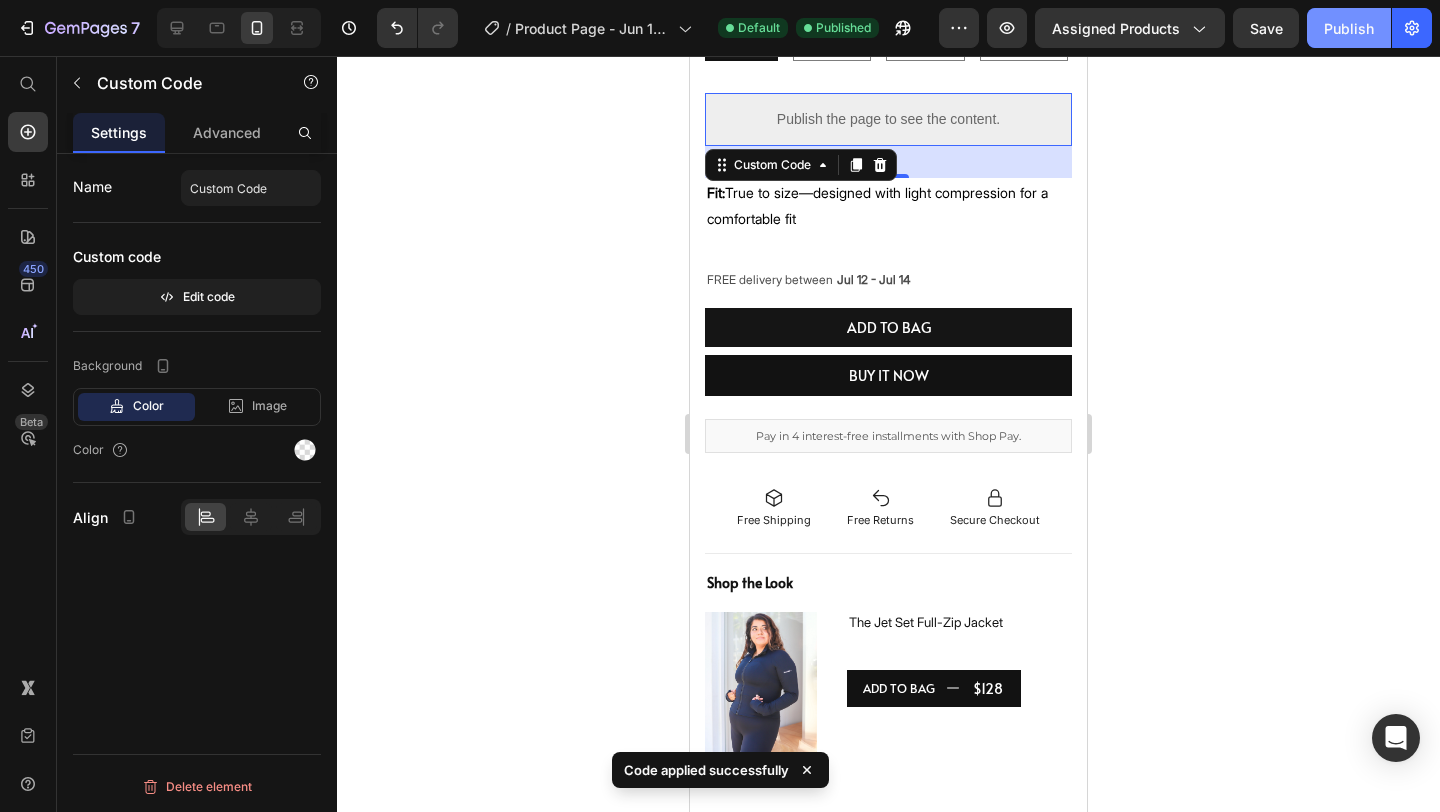 click on "Publish" at bounding box center (1349, 28) 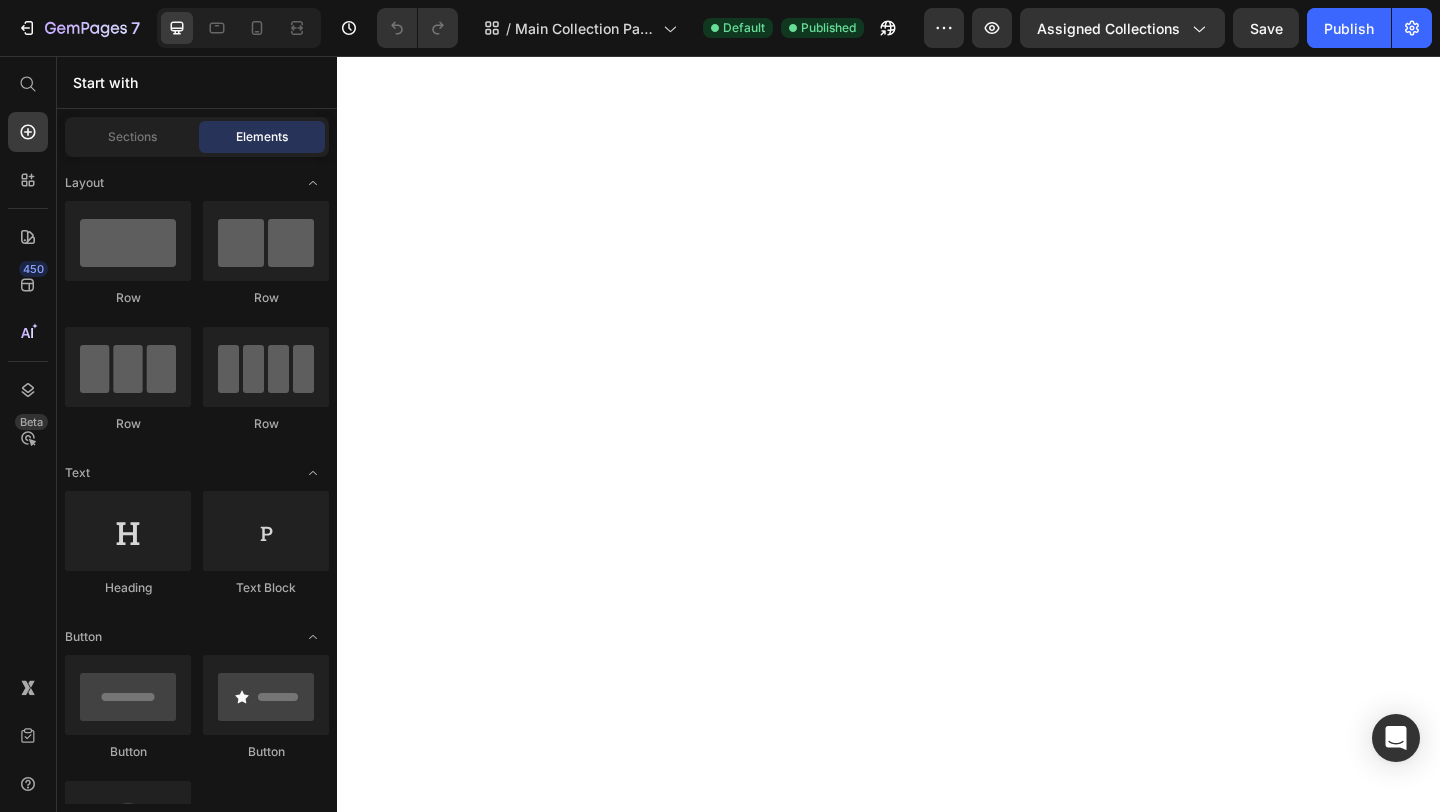 scroll, scrollTop: 0, scrollLeft: 0, axis: both 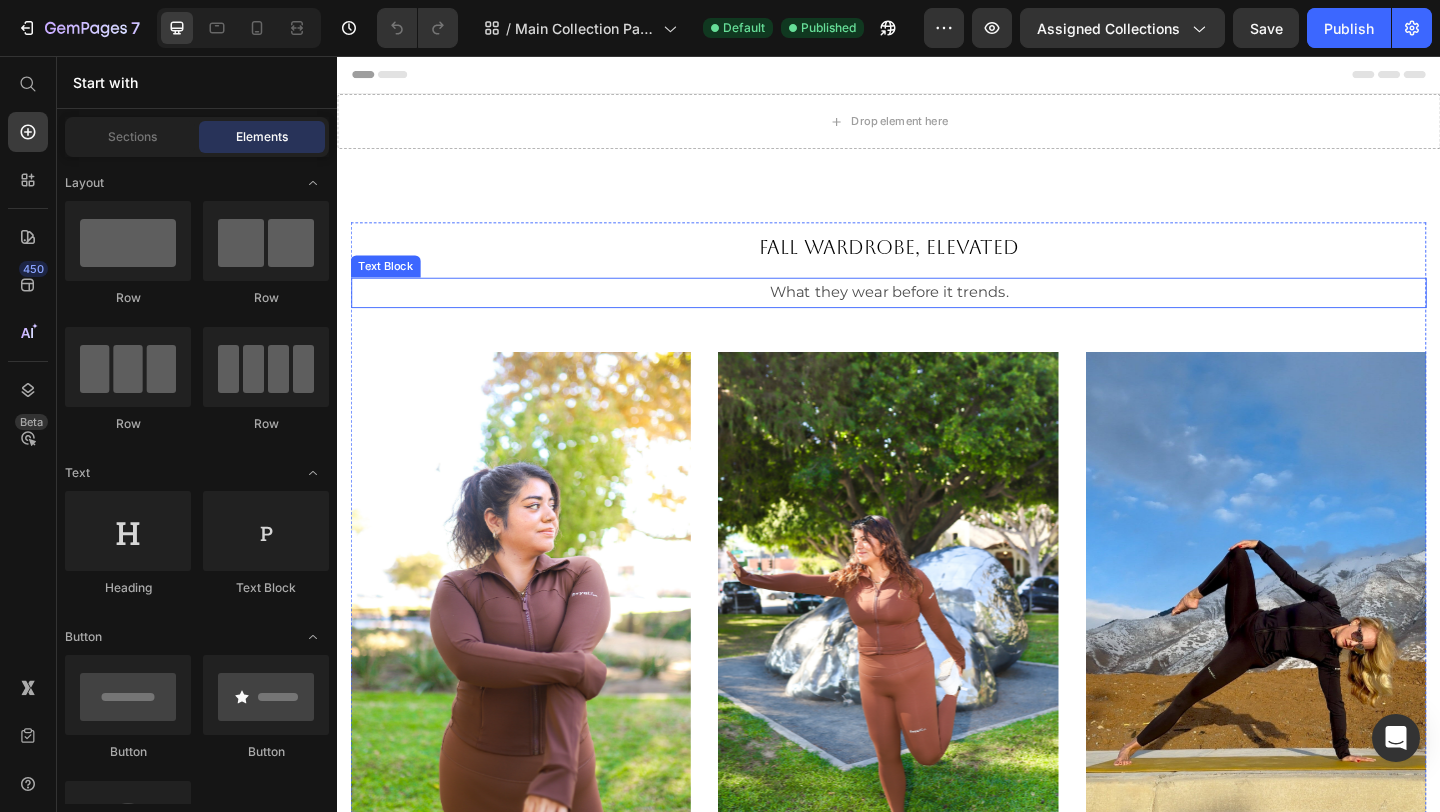 click on "What they wear before it trends." at bounding box center (937, 313) 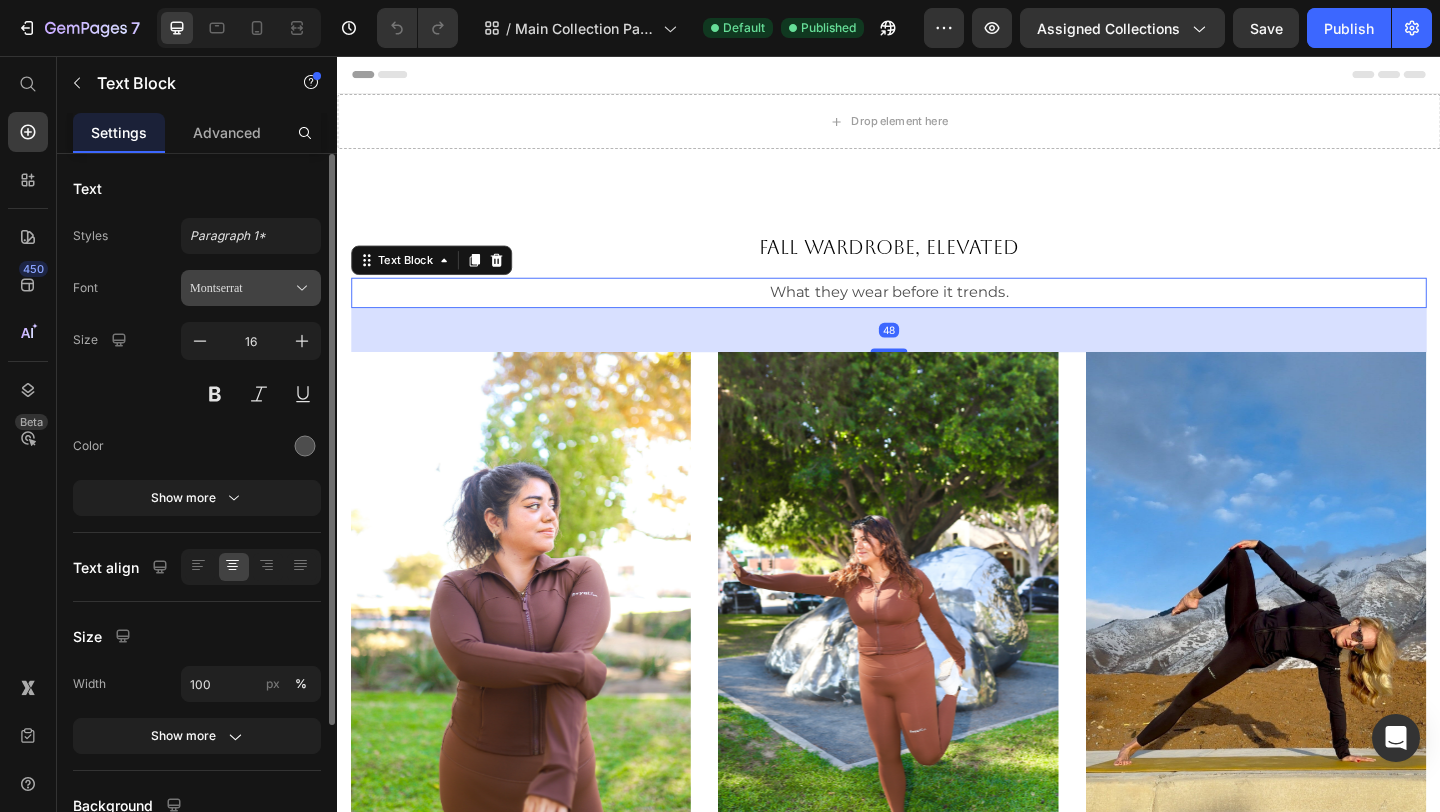 click on "Montserrat" at bounding box center (241, 288) 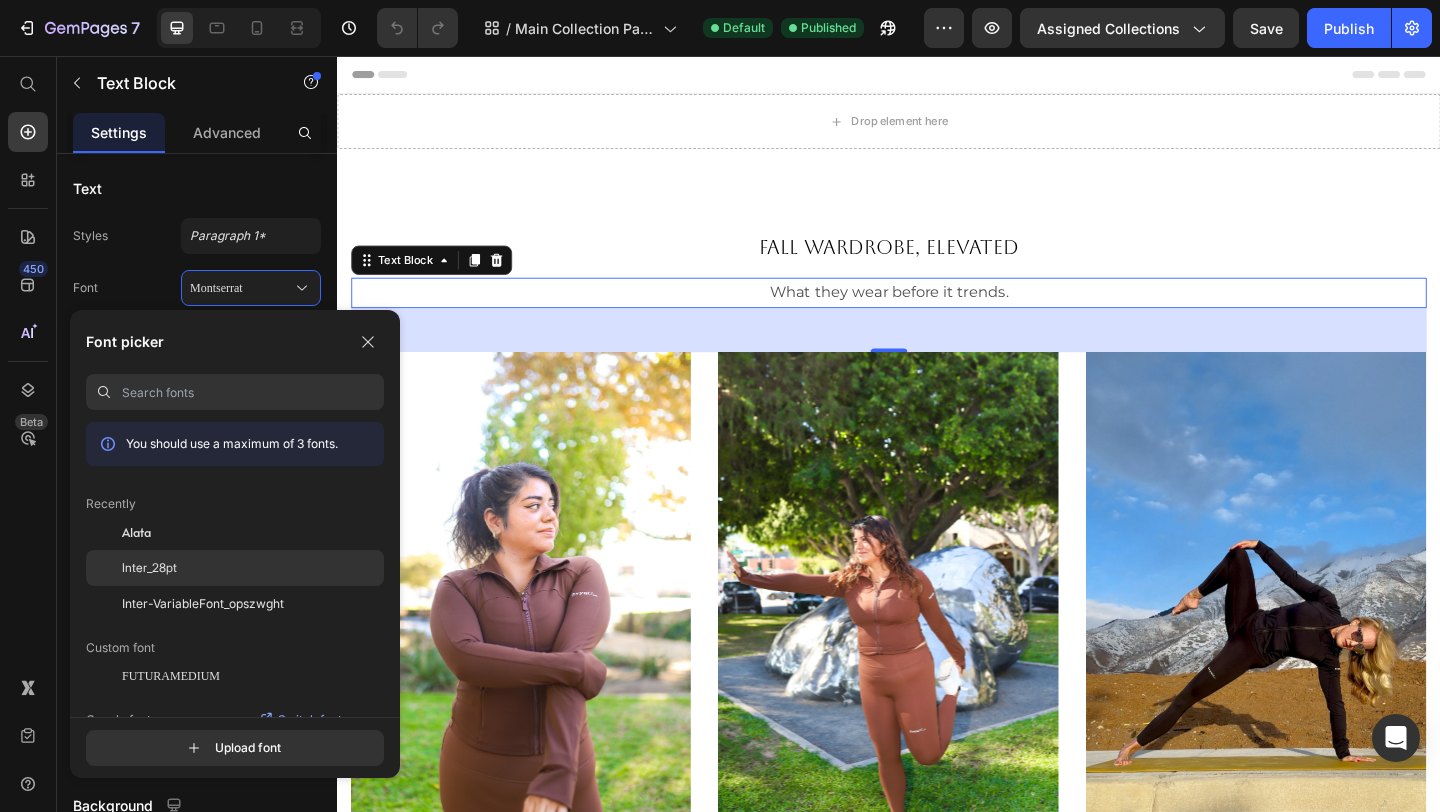 click on "Inter_28pt" 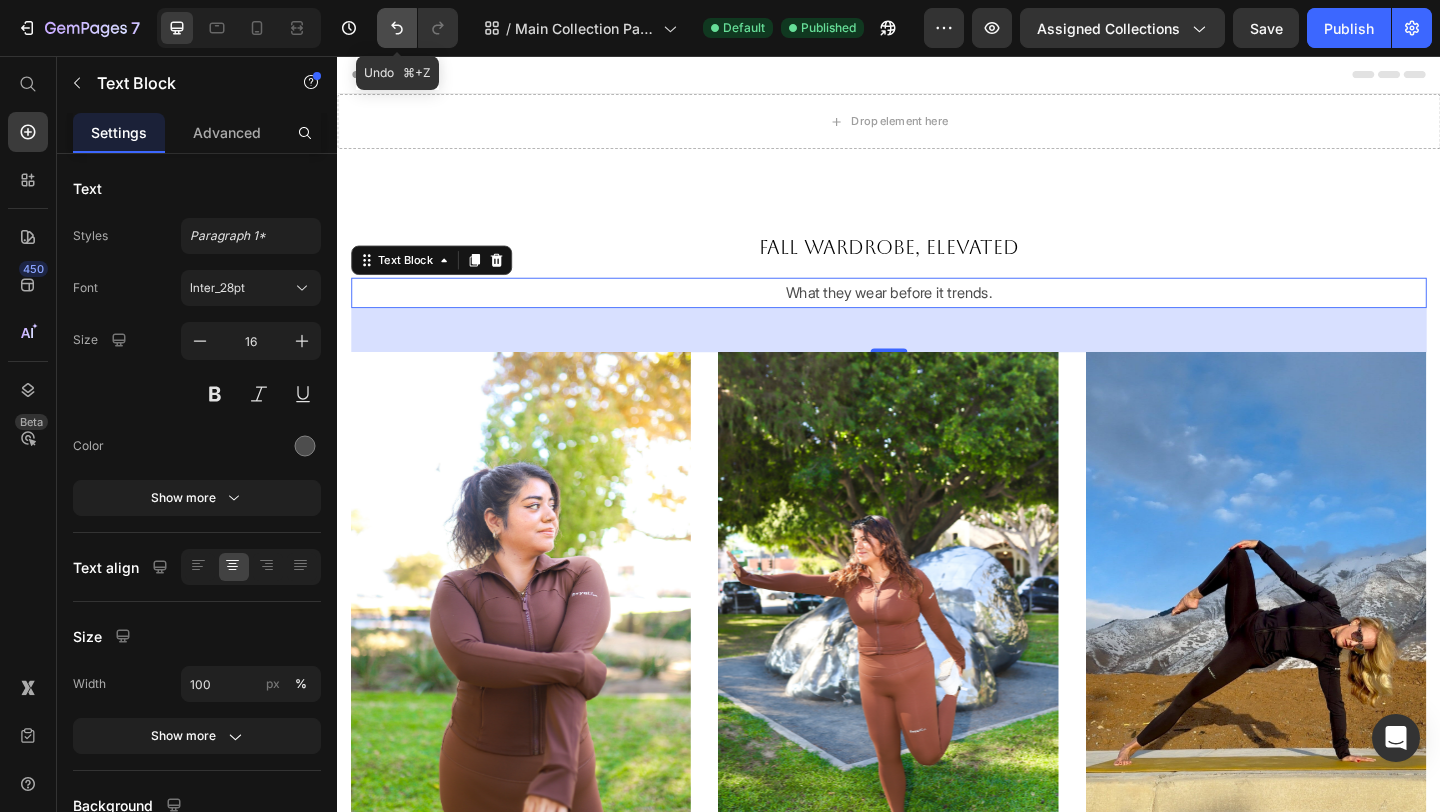 click 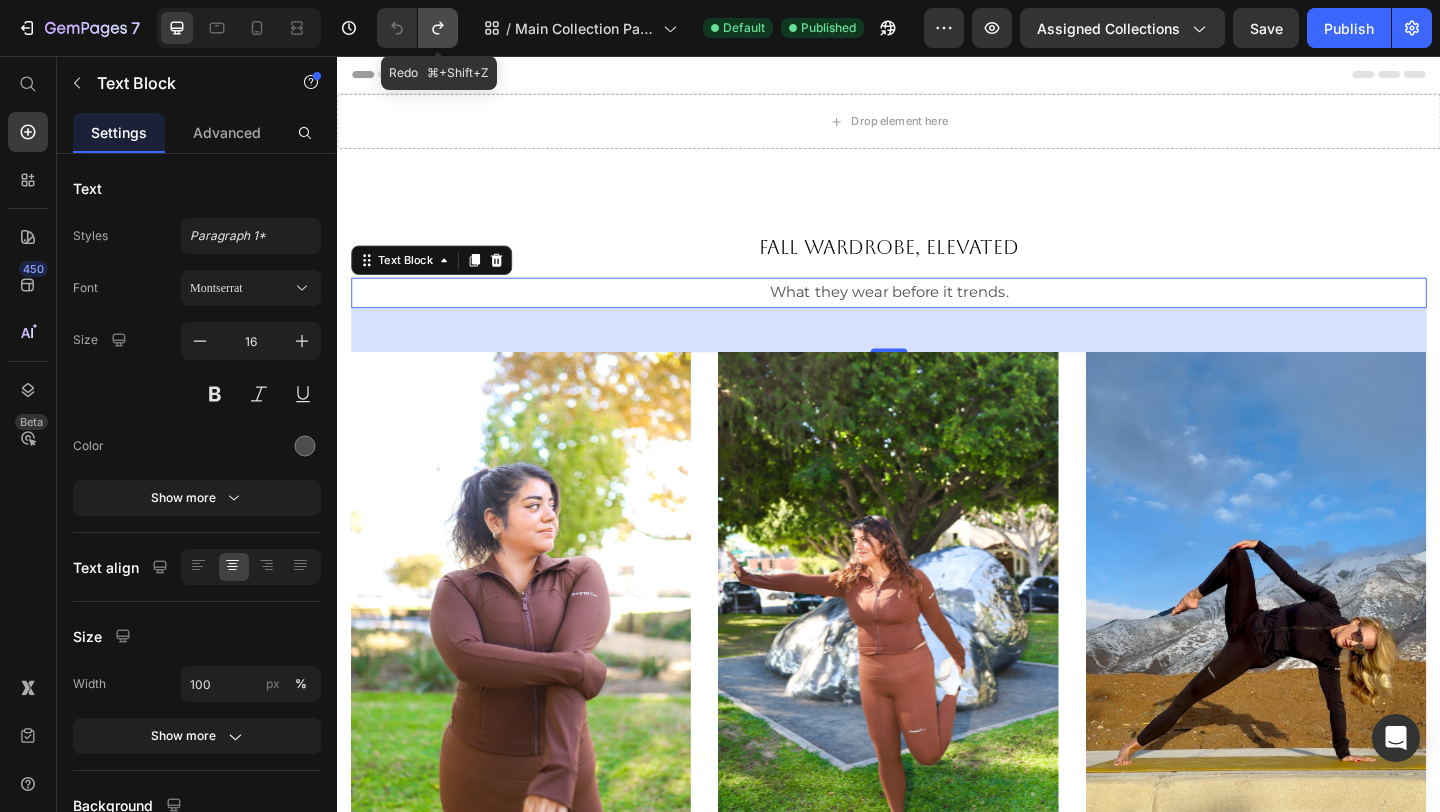 click 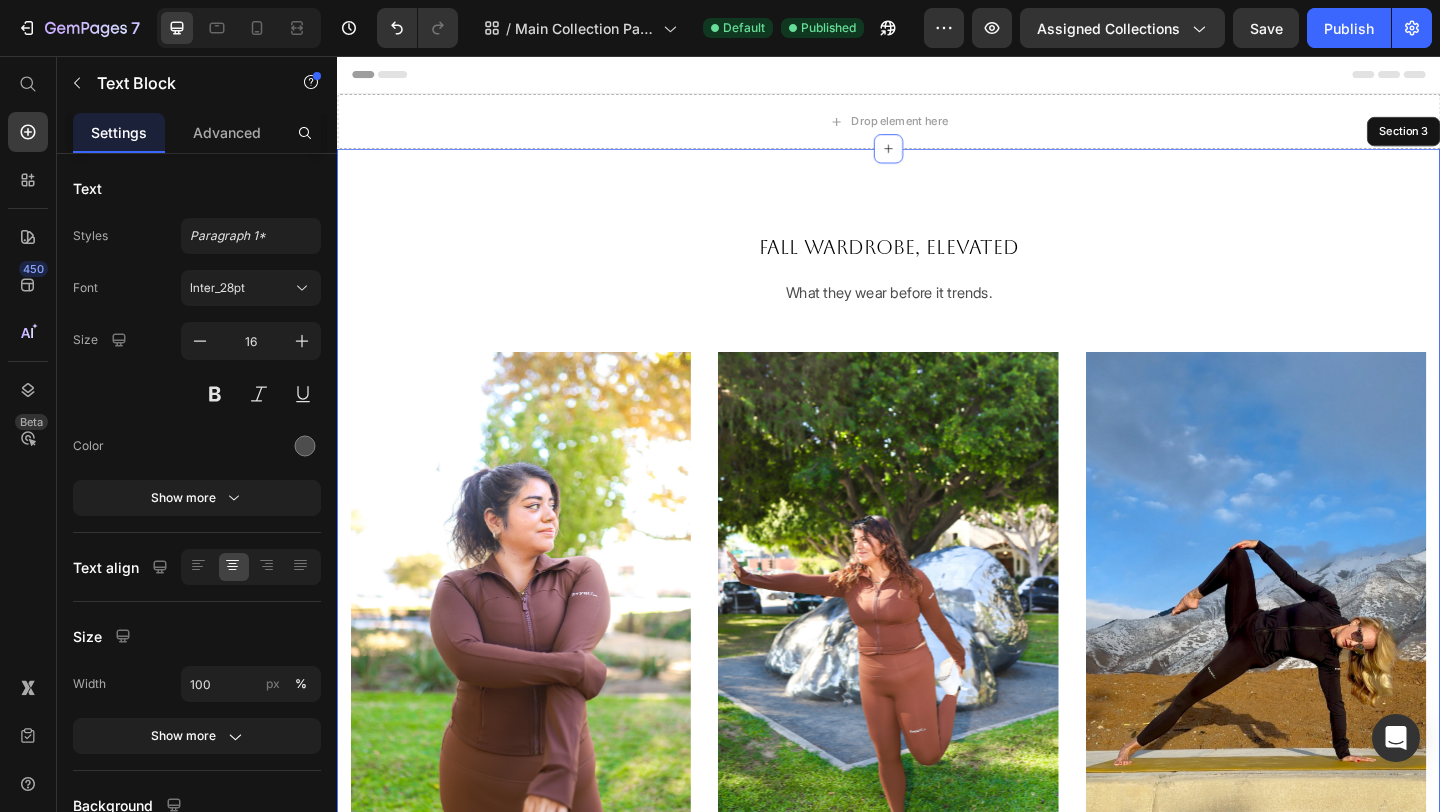 click on "FALL WARDROBE, ELEVATED   Heading What they wear before it trends. Text Block   48 Product Images & Gallery  NEW Text Block Row  NEW  Text Block Espresso Crest Full-Zip Jacket (P) Title $128 (P) Price
Drop element here Row Row Product Images & Gallery  NEW Text Block Row  NEW  Text Block Mocha Rise High-Waisted Legging (P) Title $98 (P) Price
Drop element here Row Row Product Images & Gallery  NEW Text Block Row  NEW  Text Block The Jet Set High-Waisted Legging (P) Title $98 (P) Price
Drop element here Row Row Product Images & Gallery  NEW Text Block Row  NEW  Text Block The Jet Set Full-Zip Jacket (P) Title $128 (P) Price
Drop element here Row Row Product Images & Gallery  NEW Text Block Row  NEW  Text Block Embrace Straight Leg Sweatpant (P) Title $128 (P) Price
Drop element here Row Row Product Images & Gallery  NEW Text Block Row  NEW  Text Block Embrace Cropped Hoodie (P) Title $138 (P) Price" at bounding box center [937, 1026] 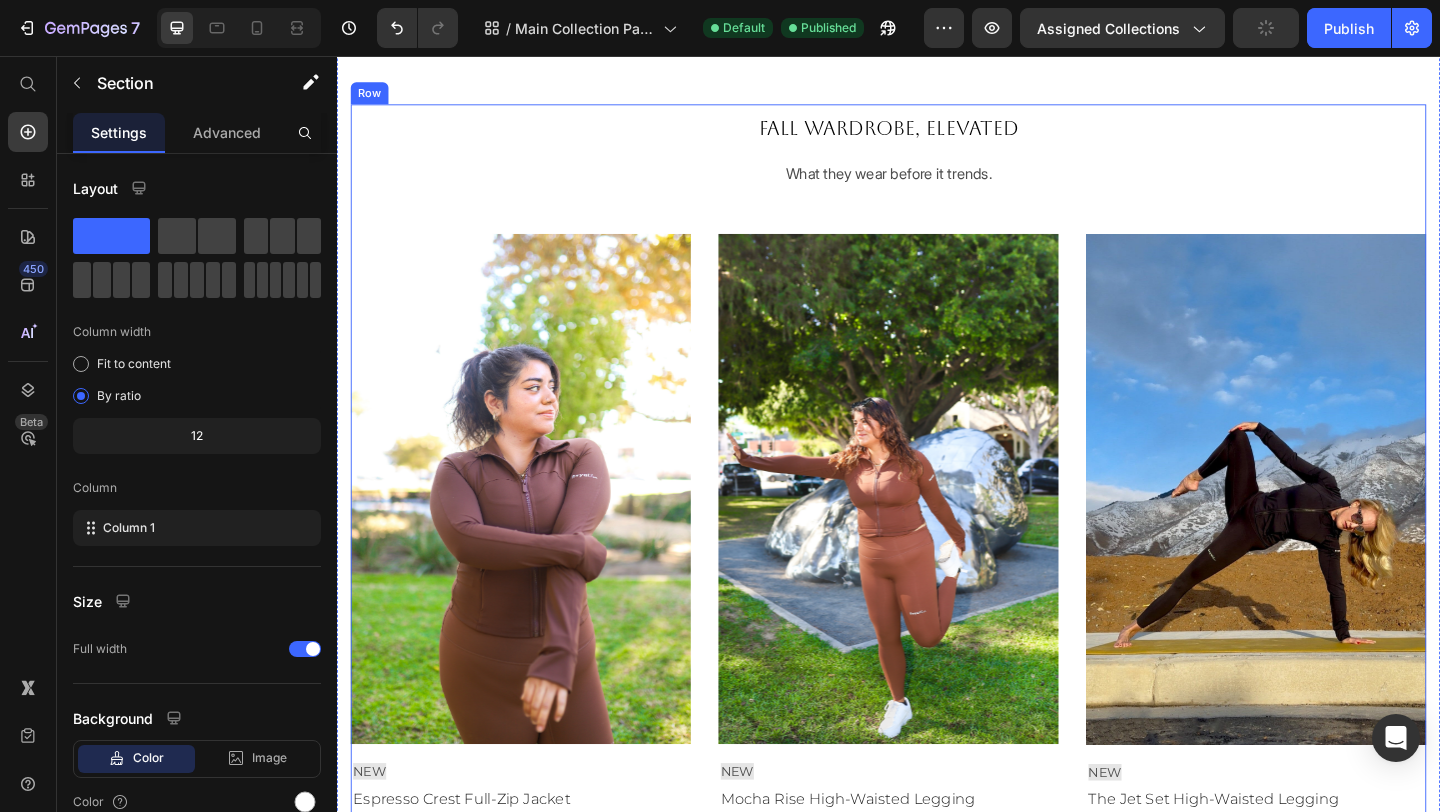 scroll, scrollTop: 589, scrollLeft: 0, axis: vertical 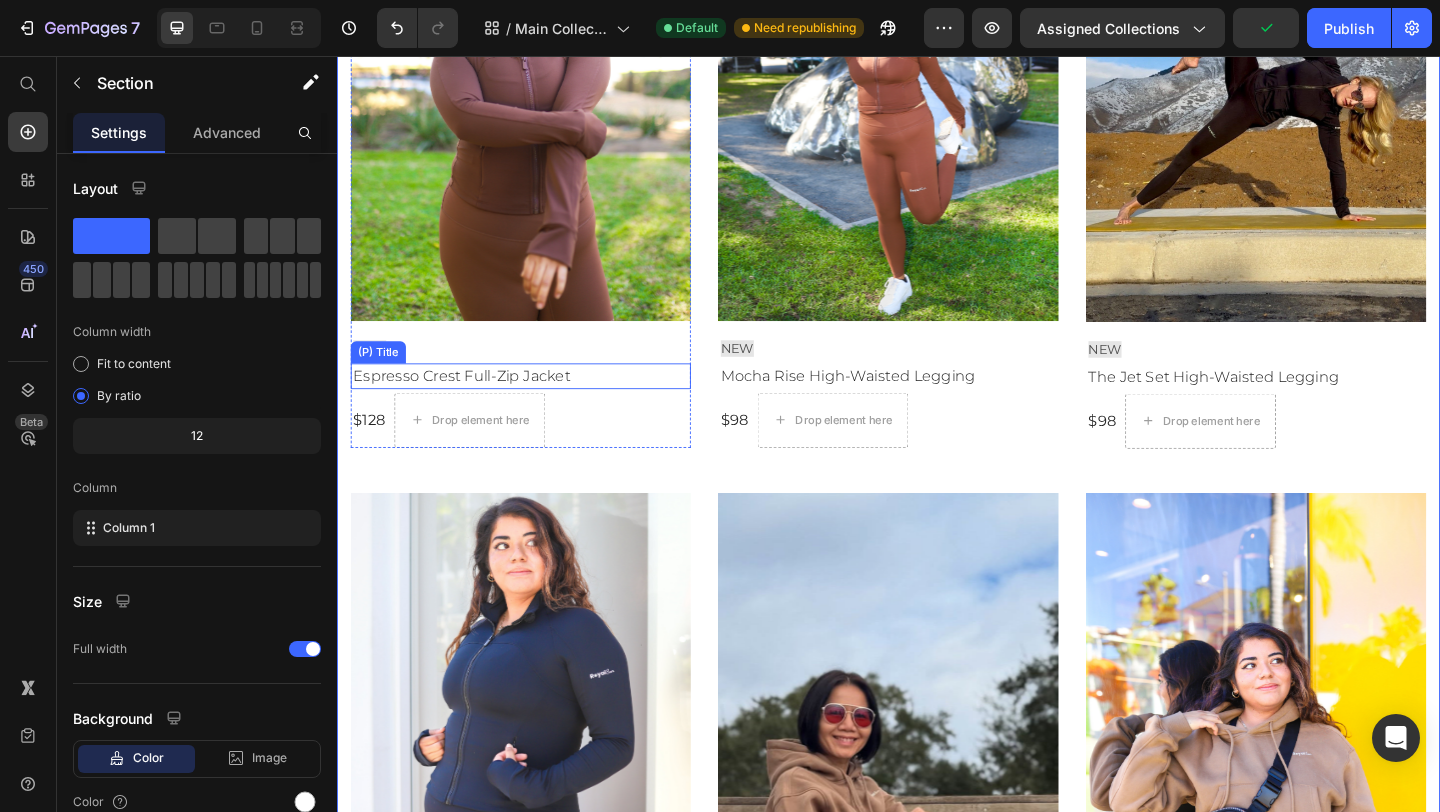 click on "Espresso Crest Full-Zip Jacket" at bounding box center [537, 404] 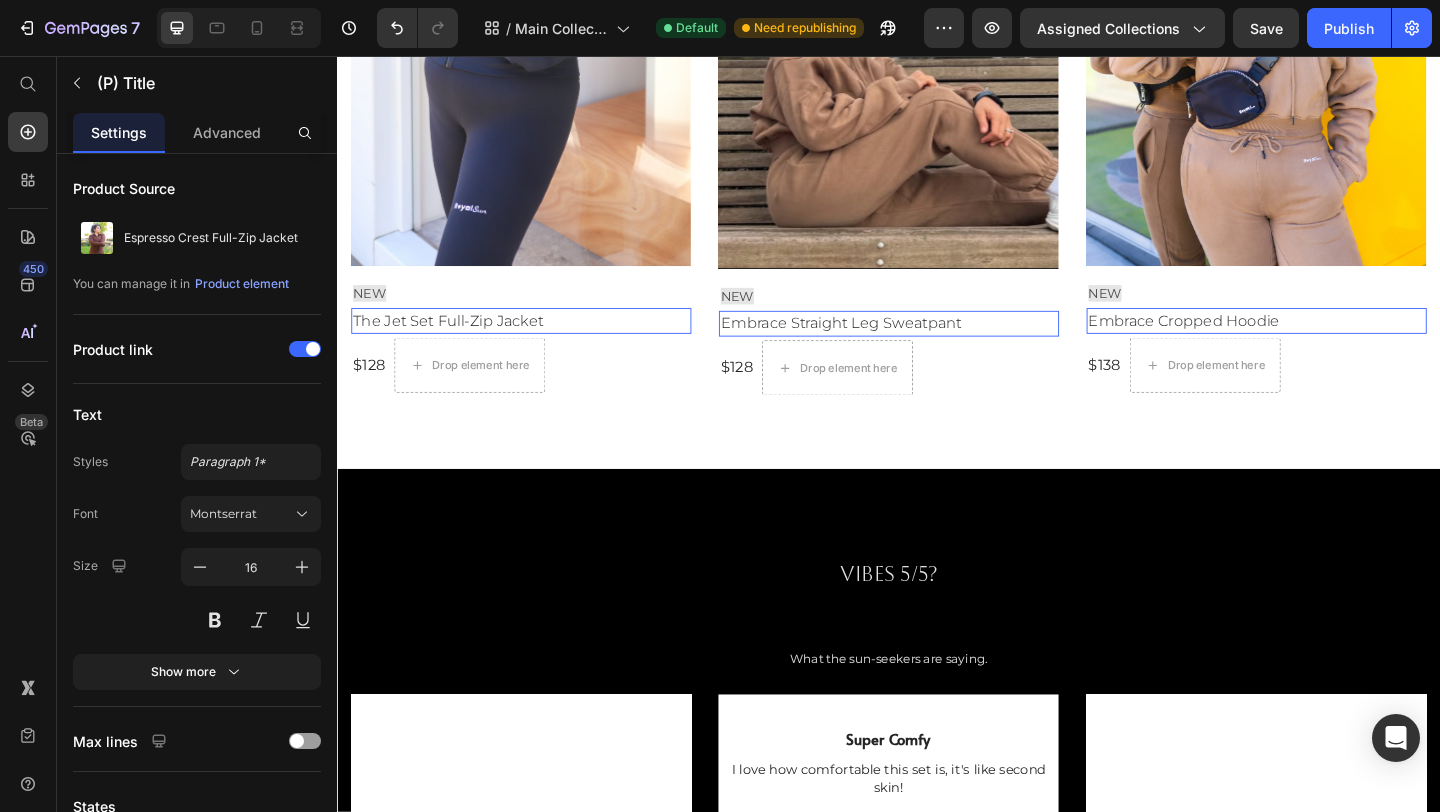 scroll, scrollTop: 2186, scrollLeft: 0, axis: vertical 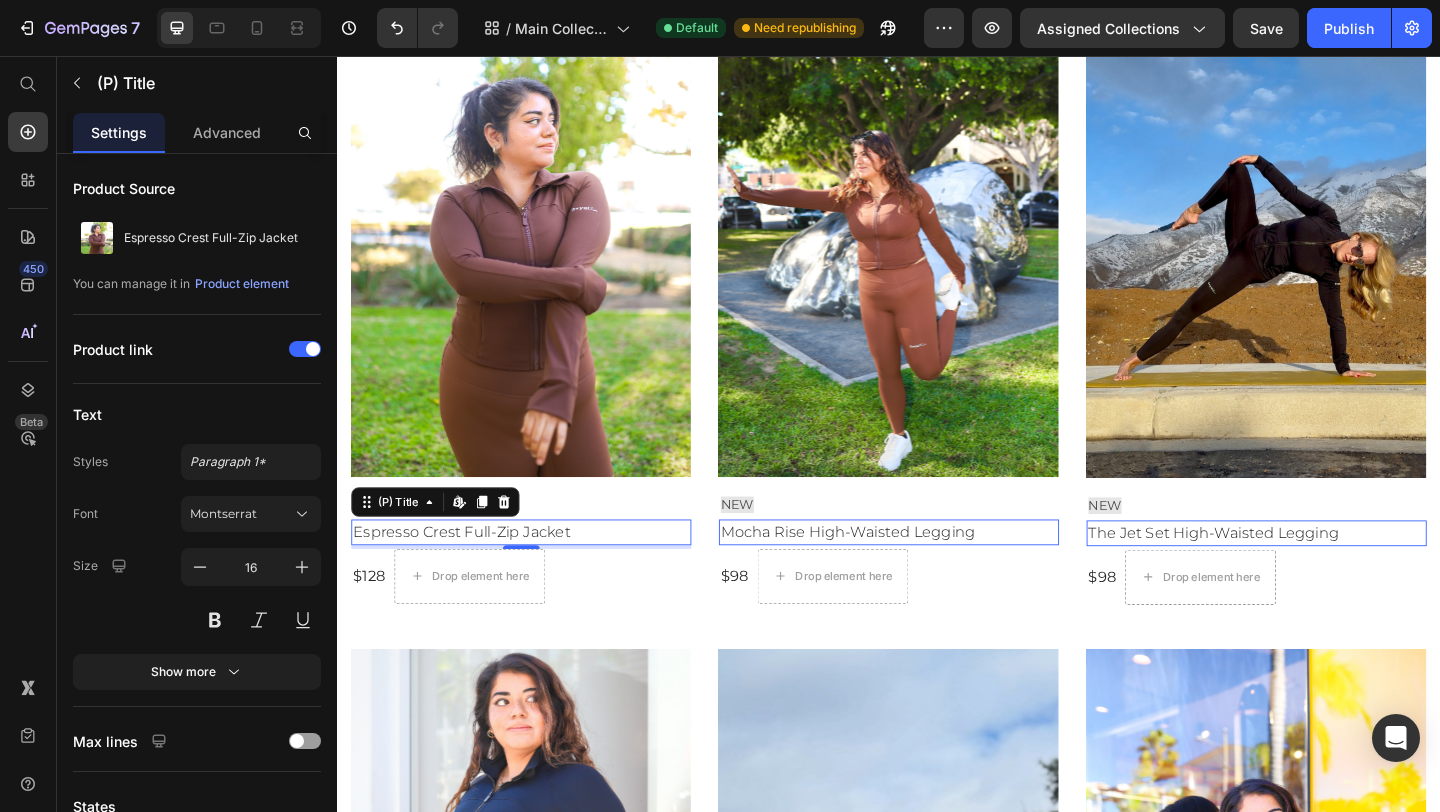 click on "Espresso Crest Full-Zip Jacket" at bounding box center [537, 574] 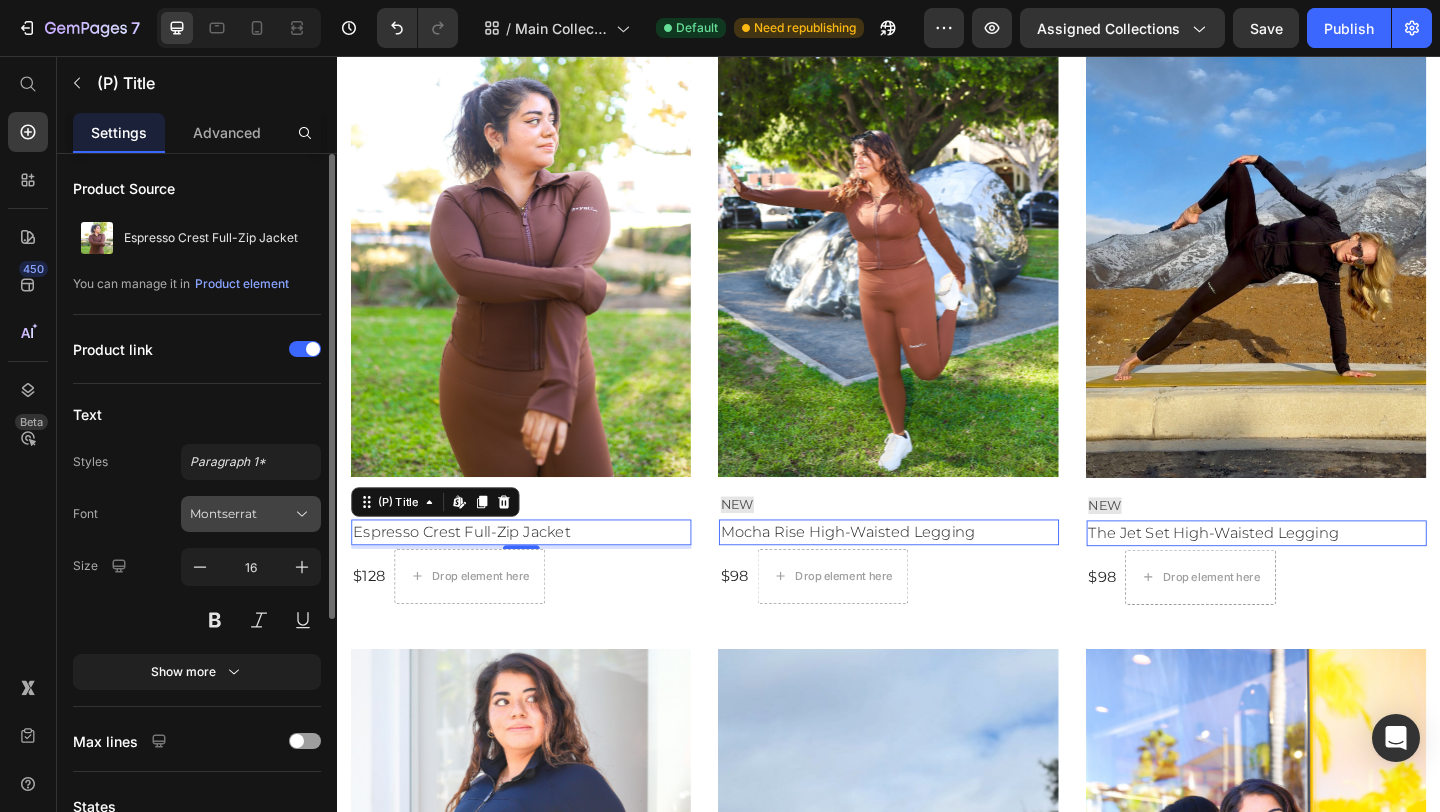 click on "Montserrat" at bounding box center [241, 514] 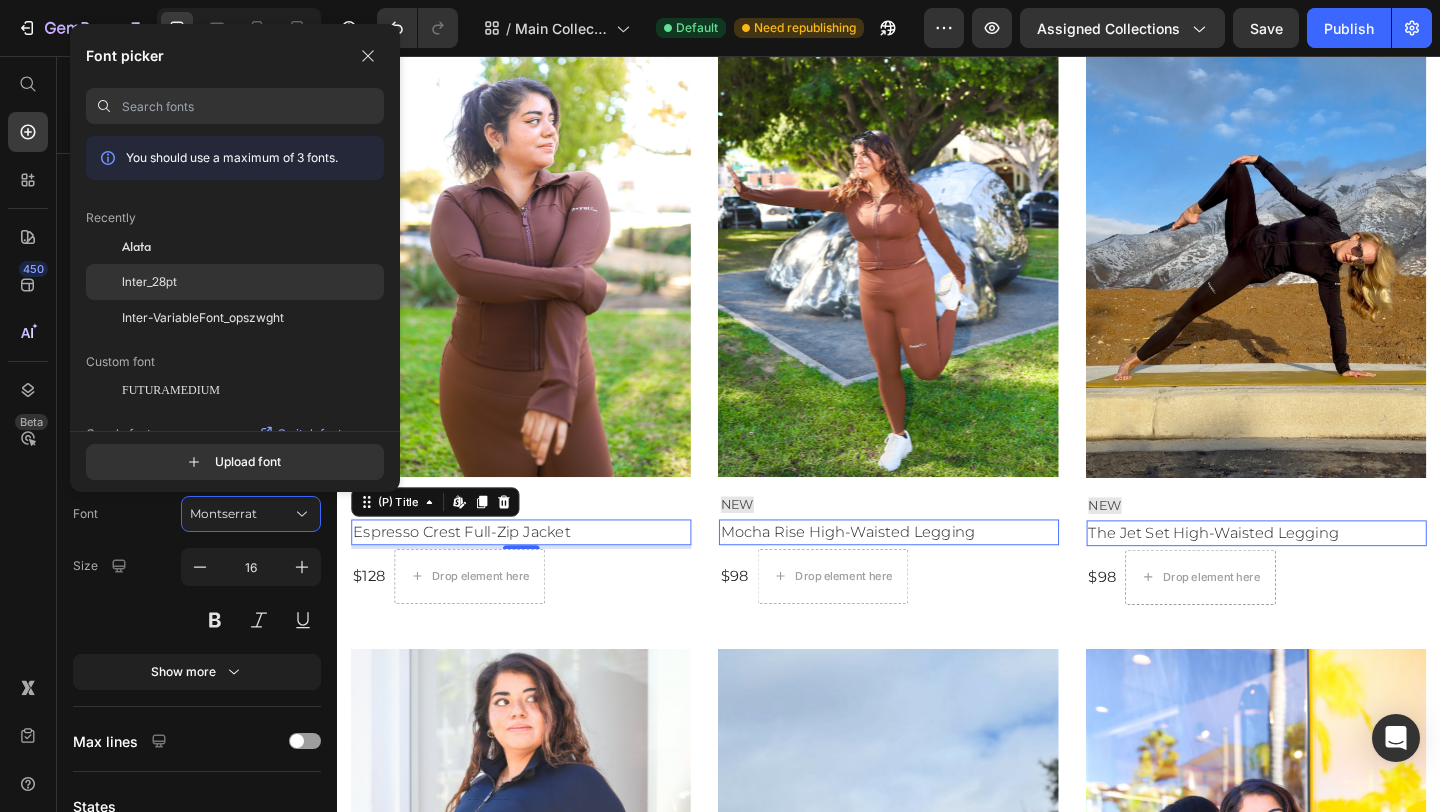 click on "Inter_28pt" 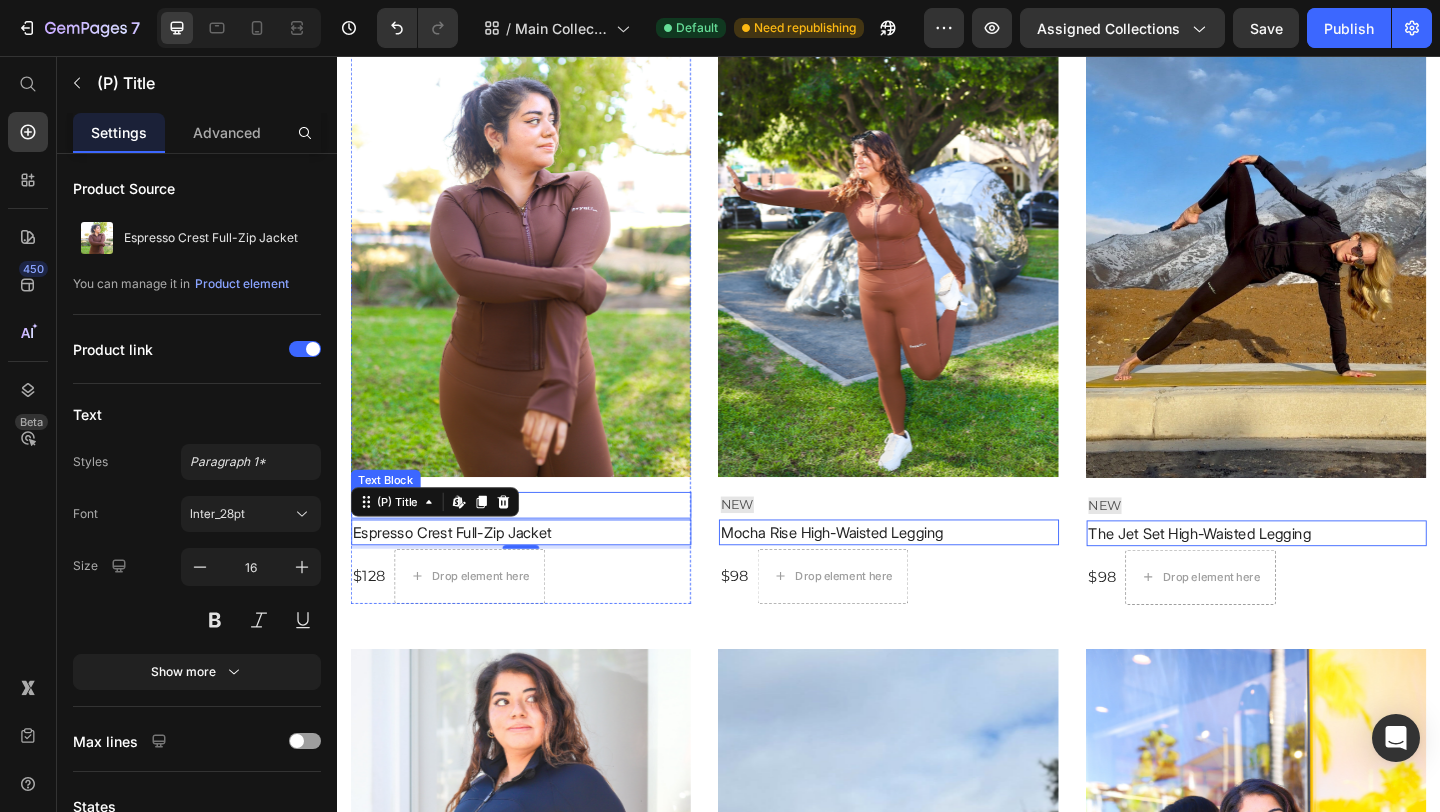 click on "NEW" at bounding box center (537, 544) 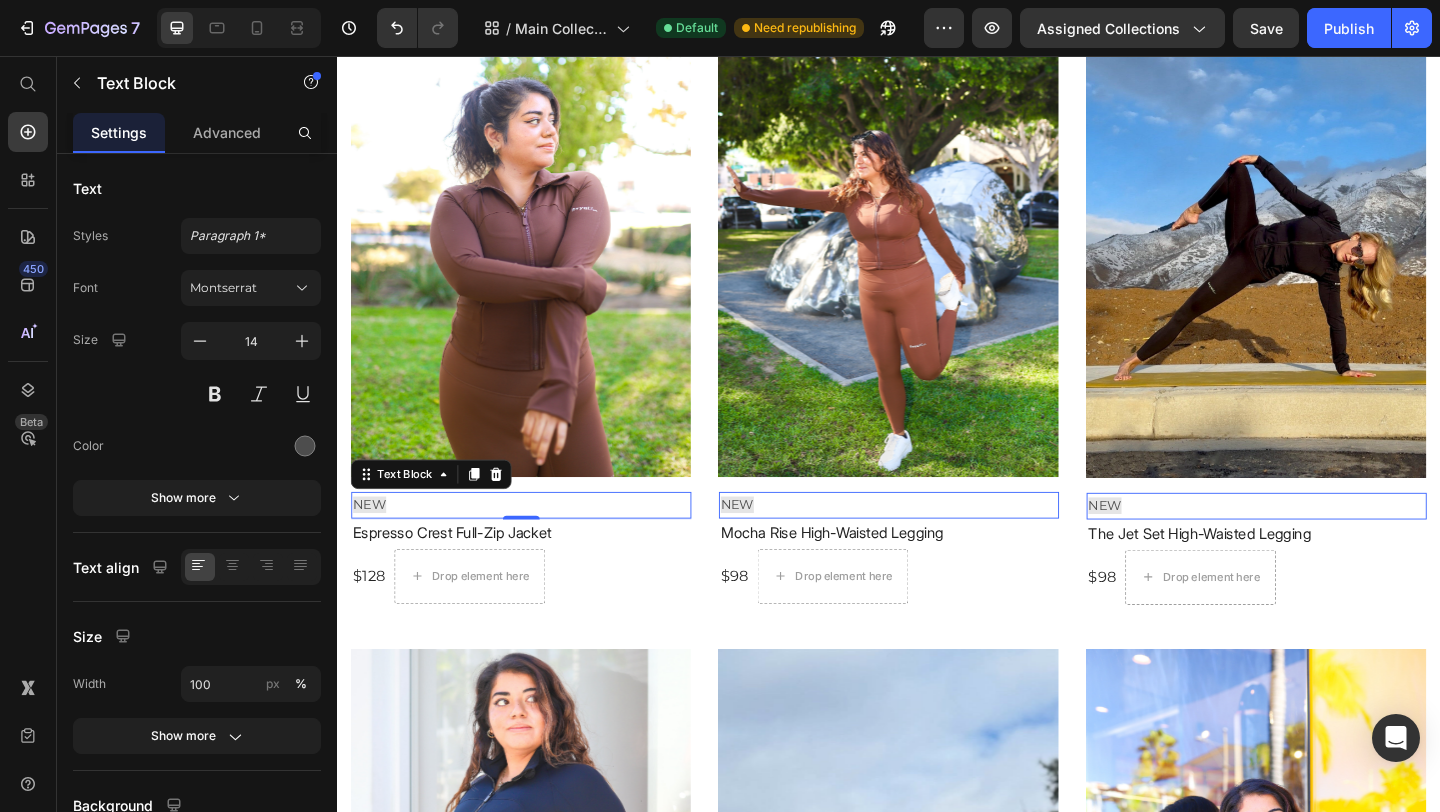click on "NEW" at bounding box center [372, 544] 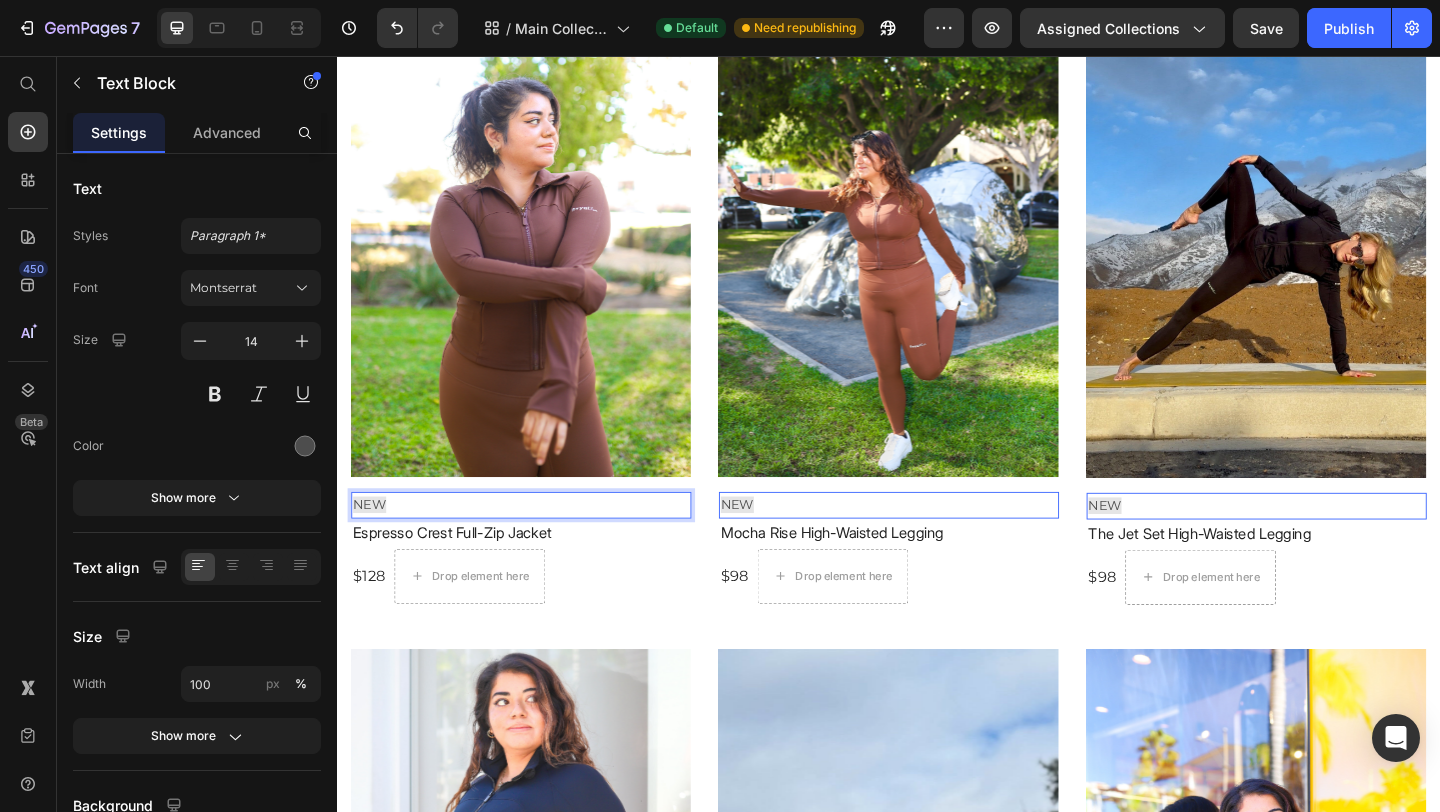 click on "NEW" at bounding box center (372, 544) 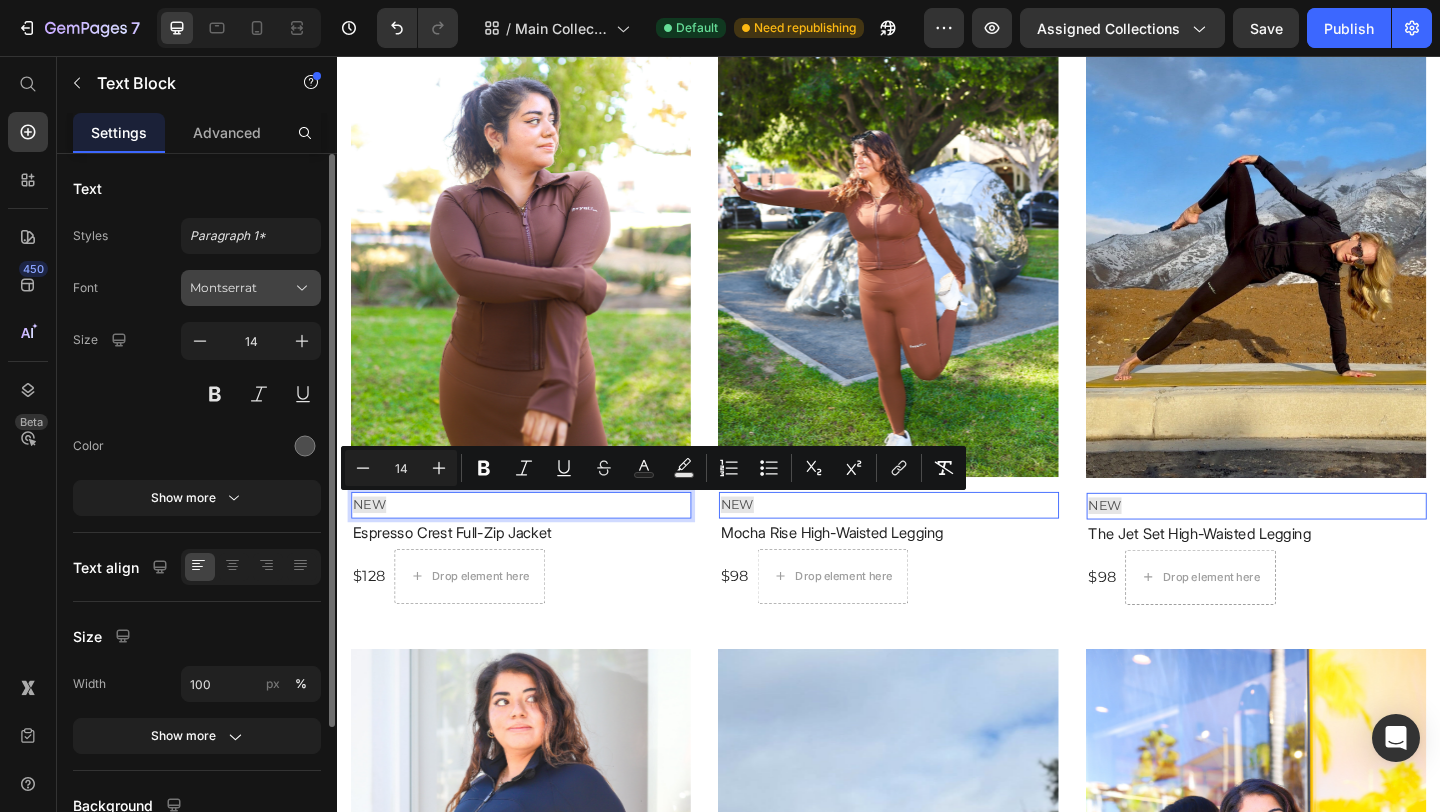 click on "Montserrat" at bounding box center (241, 288) 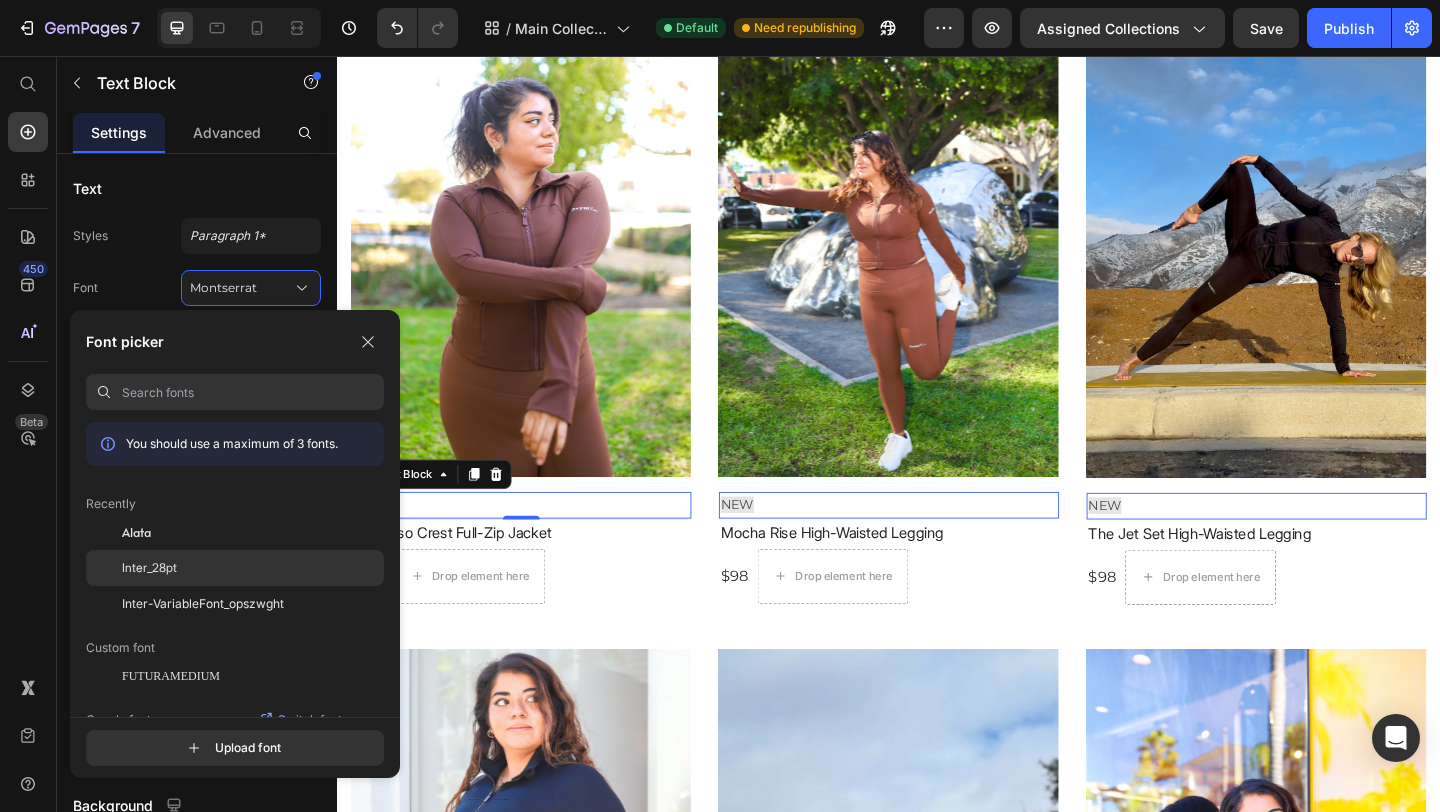 click on "Inter_28pt" 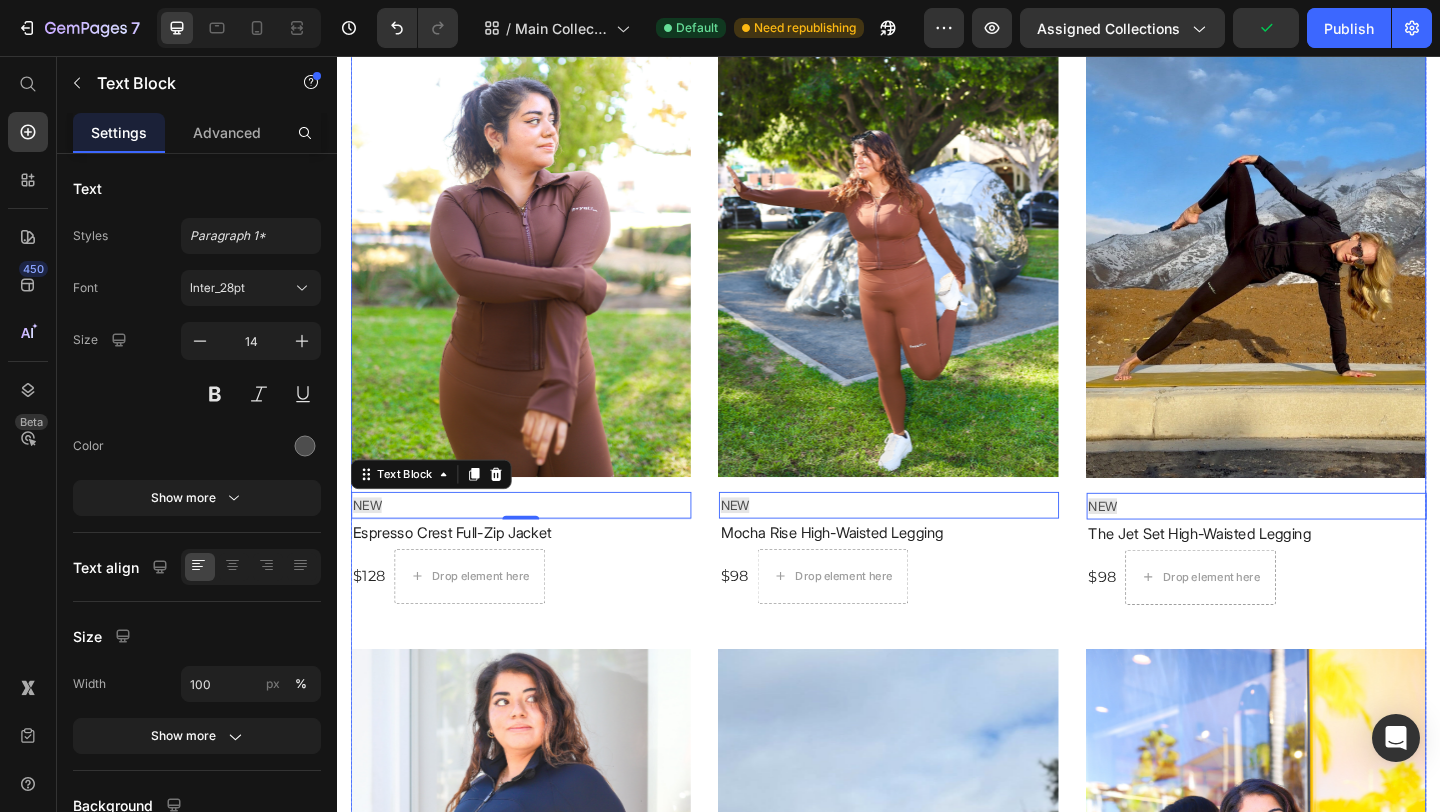 click on "Product Images & Gallery  NEW Text Block Row  NEW  Text Block   1 Espresso Crest Full-Zip Jacket (P) Title $128 (P) Price
Drop element here Row Row Product Images & Gallery  NEW Text Block Row  NEW  Text Block   0 Mocha Rise High-Waisted Legging (P) Title $98 (P) Price
Drop element here Row Row Product Images & Gallery  NEW Text Block Row  NEW  Text Block   0 The Jet Set High-Waisted Legging (P) Title $98 (P) Price
Drop element here Row Row Product Images & Gallery  NEW Text Block Row  NEW  Text Block   0 The Jet Set Full-Zip Jacket (P) Title $128 (P) Price
Drop element here Row Row Product Images & Gallery  NEW Text Block Row  NEW  Text Block   0 Embrace Straight Leg Sweatpant (P) Title $128 (P) Price
Drop element here Row Row Product Images & Gallery  NEW Text Block Row  NEW  Text Block   0 Embrace Cropped Hoodie (P) Title $138 (P) Price
Drop element here Row Row" at bounding box center (937, 678) 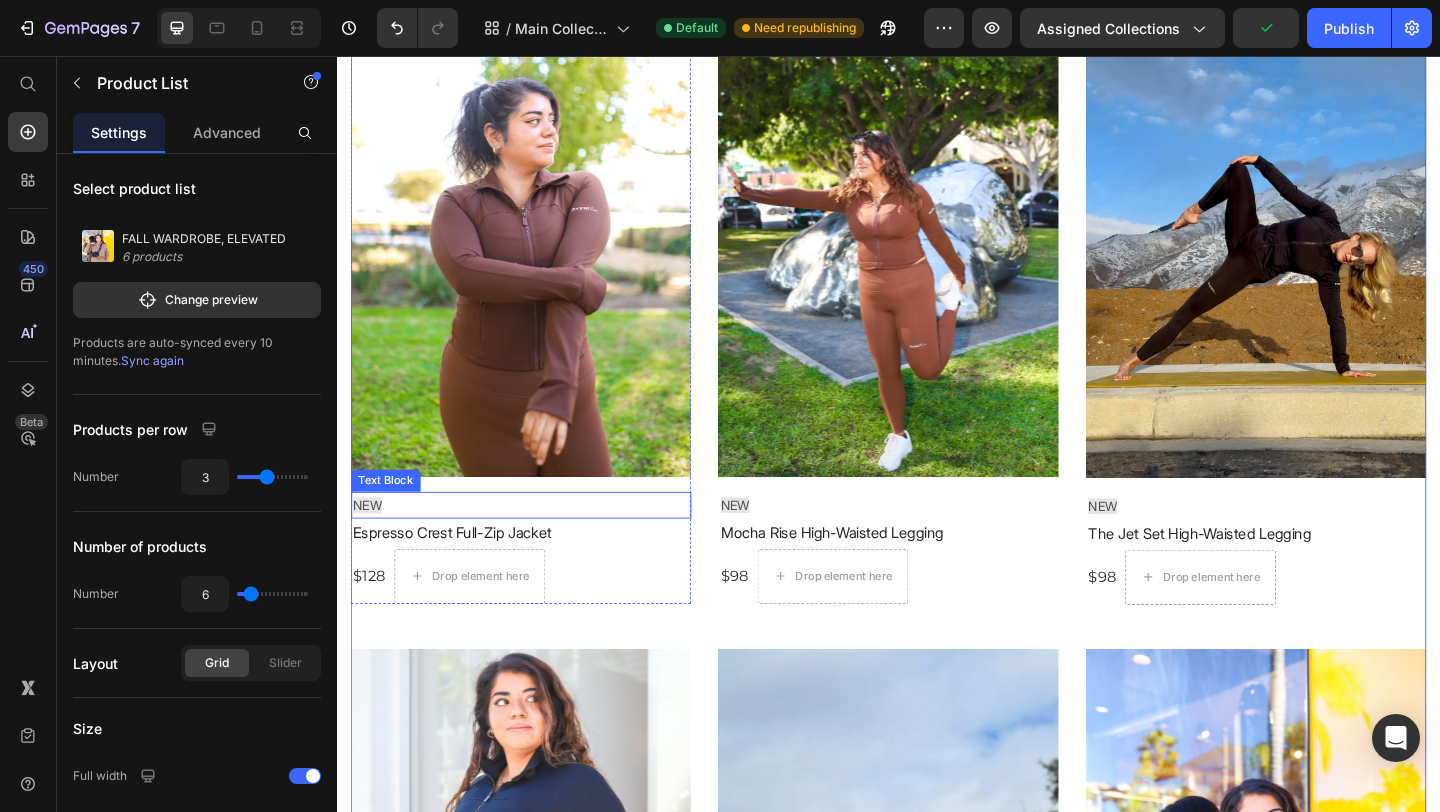 click on "NEW" at bounding box center (537, 544) 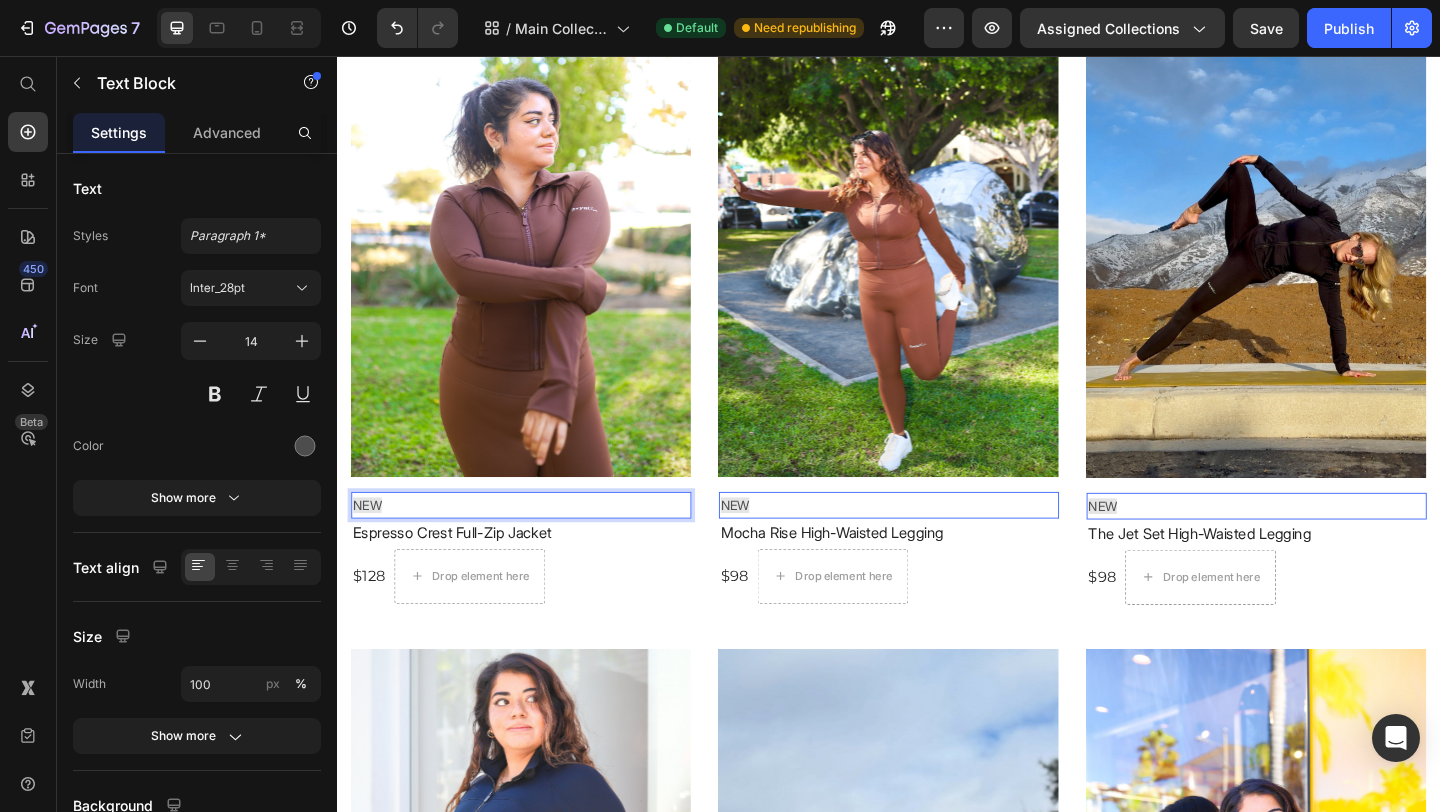 click on "NEW" at bounding box center [369, 544] 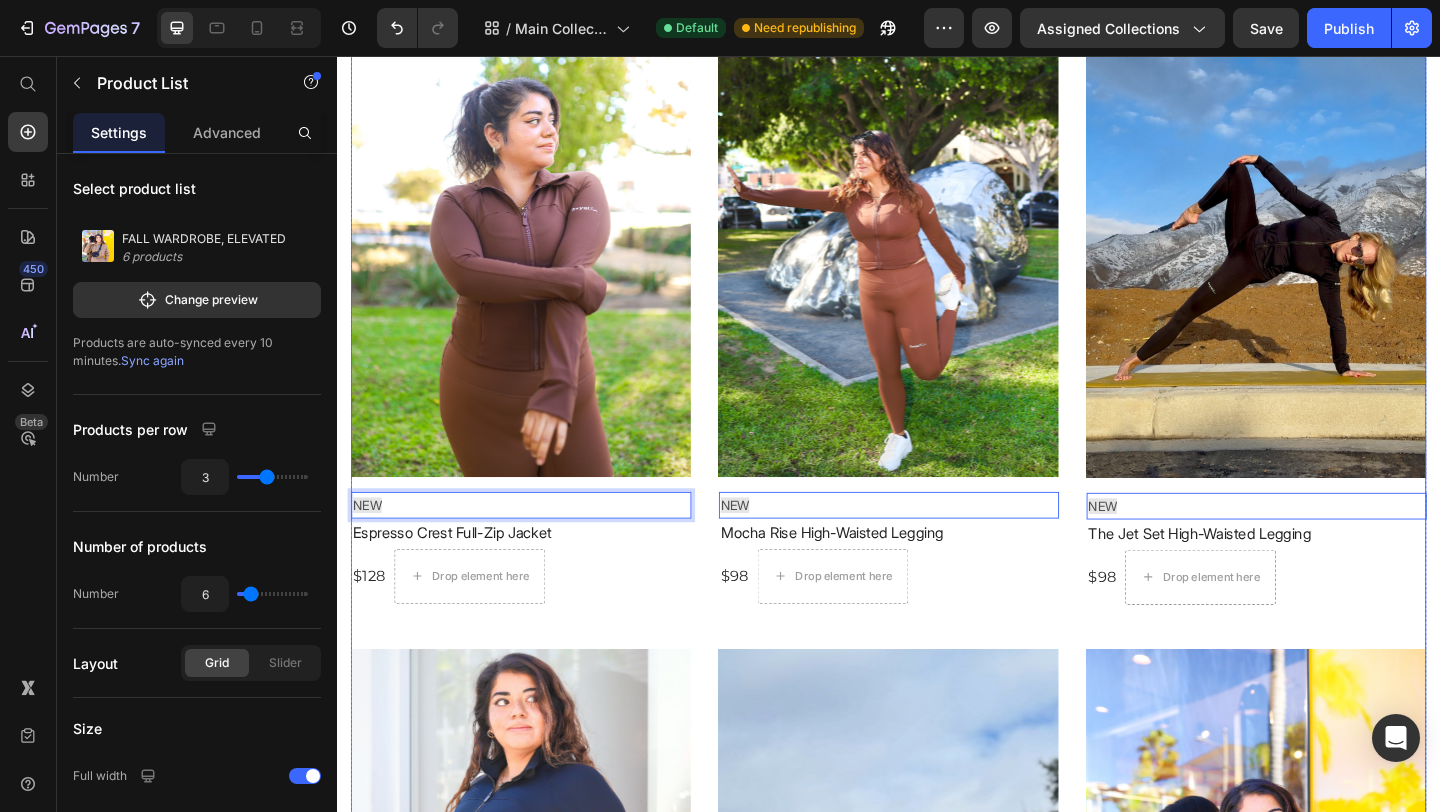 click on "Product Images & Gallery  NEW Text Block Row   NEW   Text Block   1 Espresso Crest Full-Zip Jacket (P) Title $128 (P) Price
Drop element here Row Row Product Images & Gallery  NEW Text Block Row   NEW   Text Block   0 Mocha Rise High-Waisted Legging (P) Title $98 (P) Price
Drop element here Row Row Product Images & Gallery  NEW Text Block Row   NEW   Text Block   0 The Jet Set High-Waisted Legging (P) Title $98 (P) Price
Drop element here Row Row Product Images & Gallery  NEW Text Block Row   NEW   Text Block   0 The Jet Set Full-Zip Jacket (P) Title $128 (P) Price
Drop element here Row Row Product Images & Gallery  NEW Text Block Row   NEW   Text Block   0 Embrace Straight Leg Sweatpant (P) Title $128 (P) Price
Drop element here Row Row Product Images & Gallery  NEW Text Block Row   NEW   Text Block   0 Embrace Cropped Hoodie (P) Title $138 (P) Price
Drop element here Row Row" at bounding box center (937, 678) 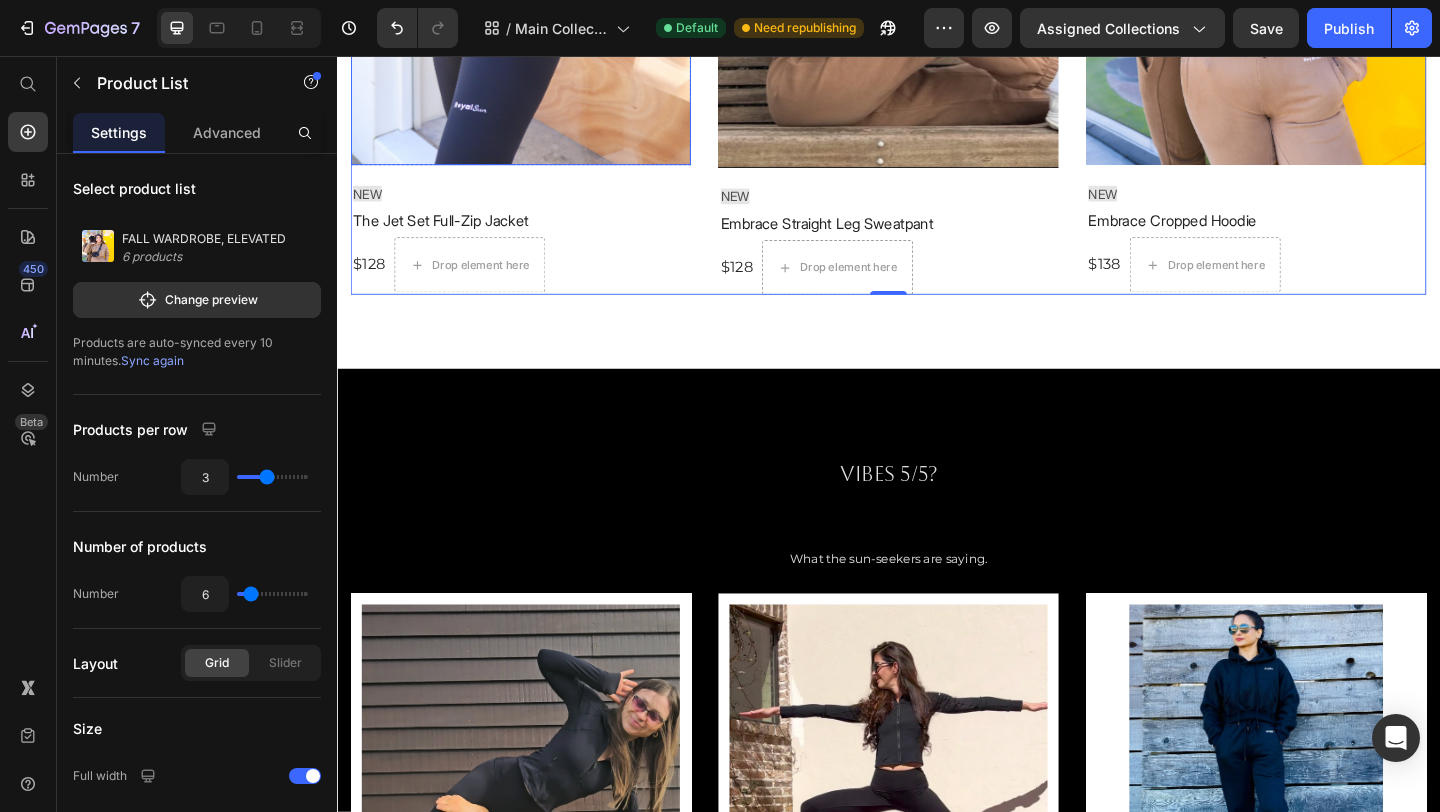scroll, scrollTop: 1516, scrollLeft: 0, axis: vertical 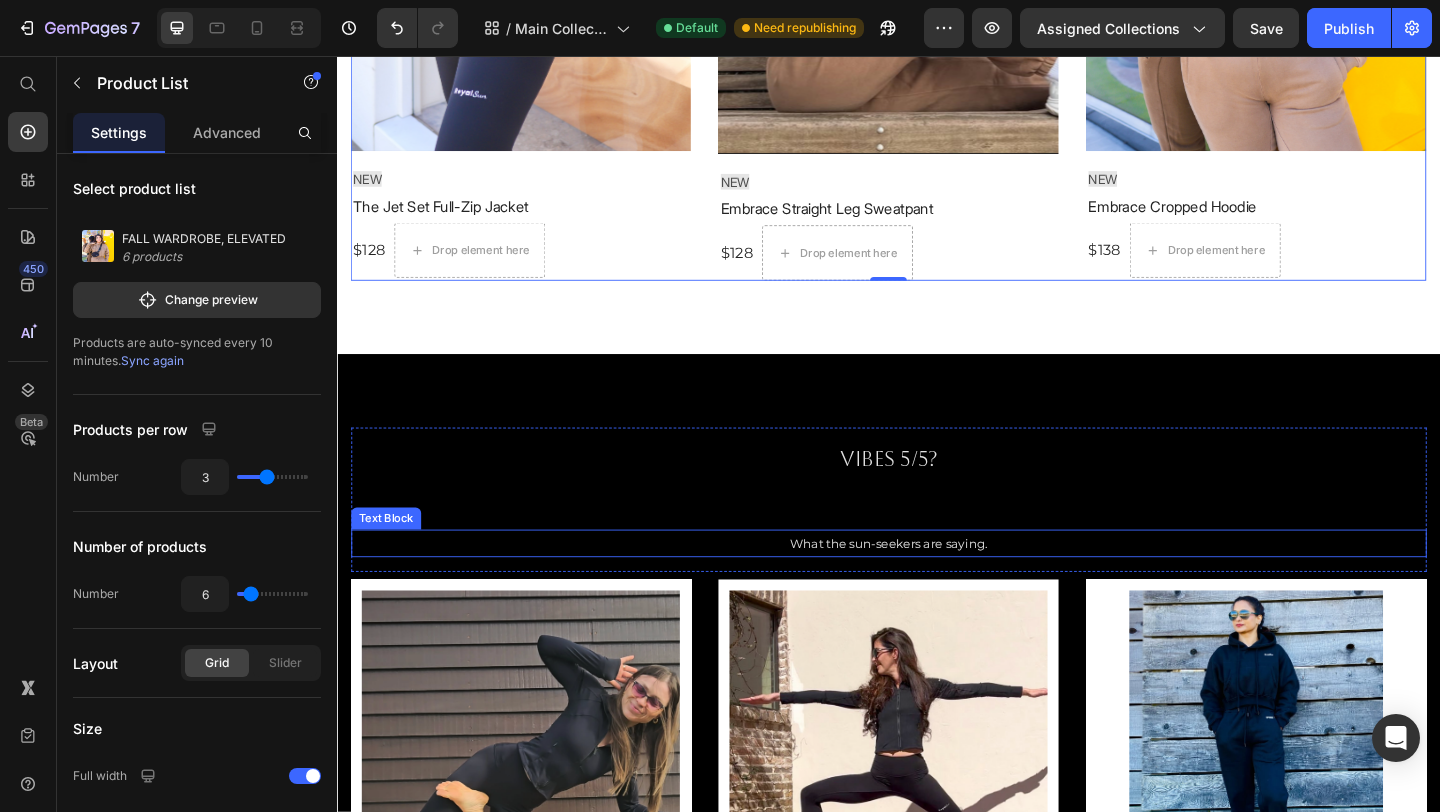 click on "What the sun-seekers are saying." at bounding box center (937, 586) 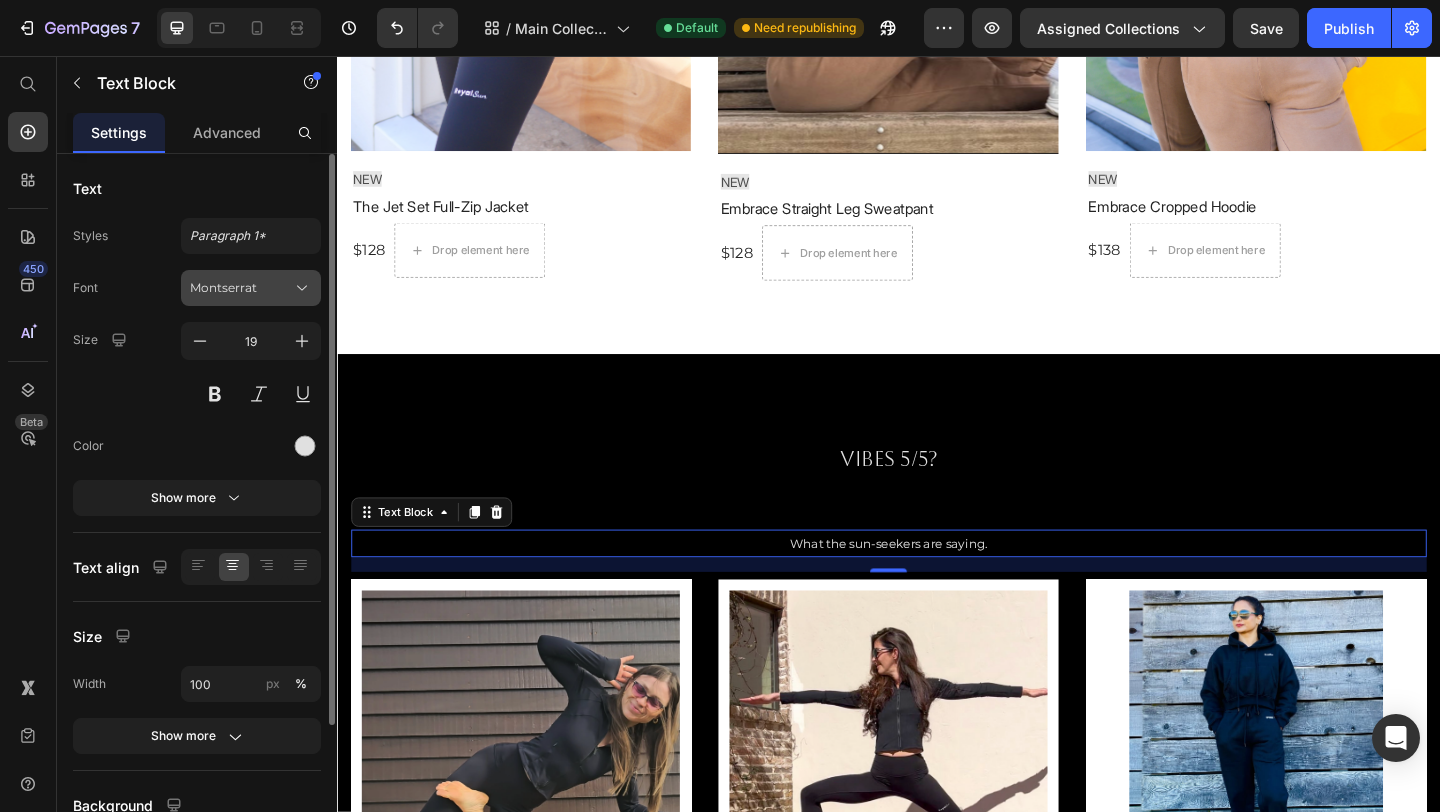 click on "Montserrat" at bounding box center (241, 288) 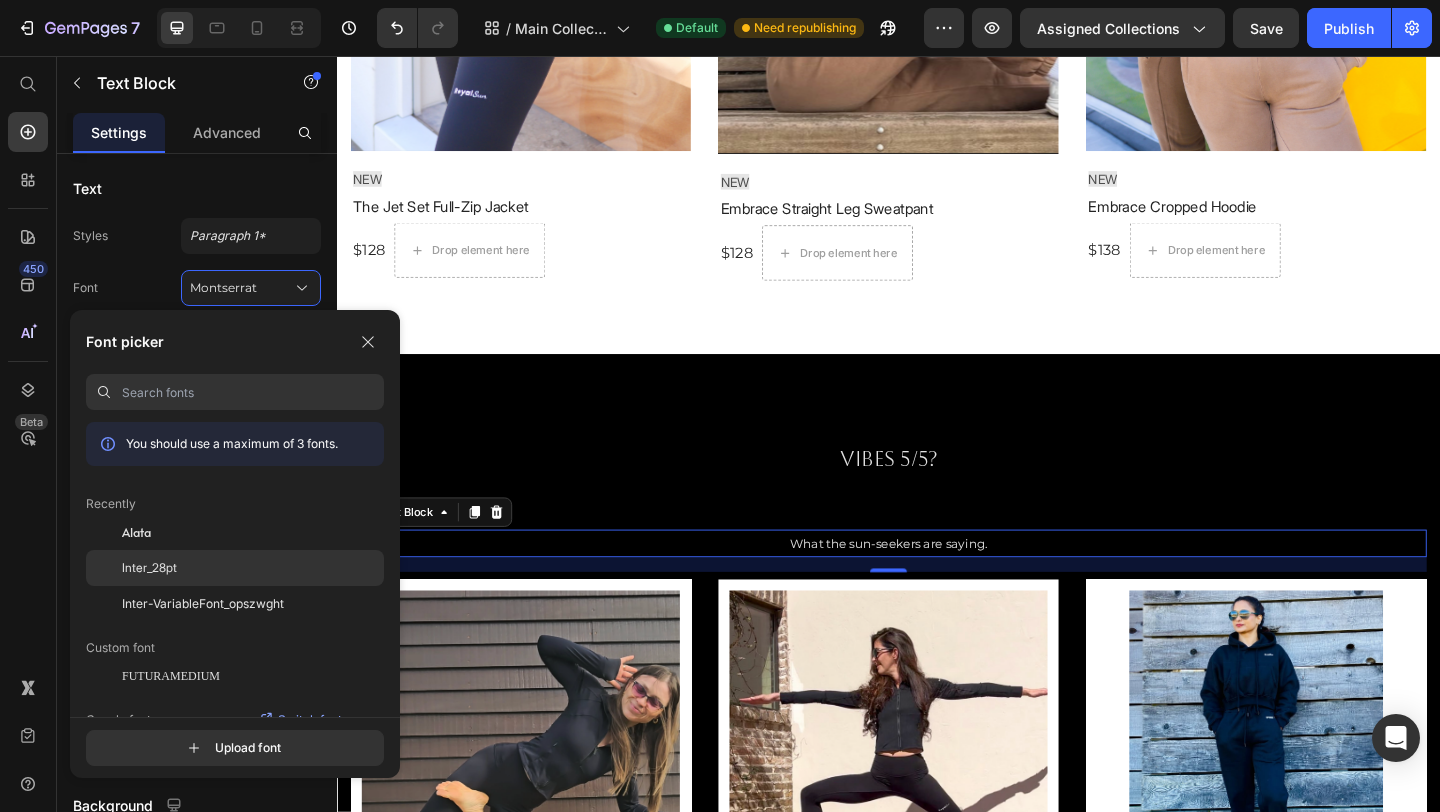 click on "Inter_28pt" 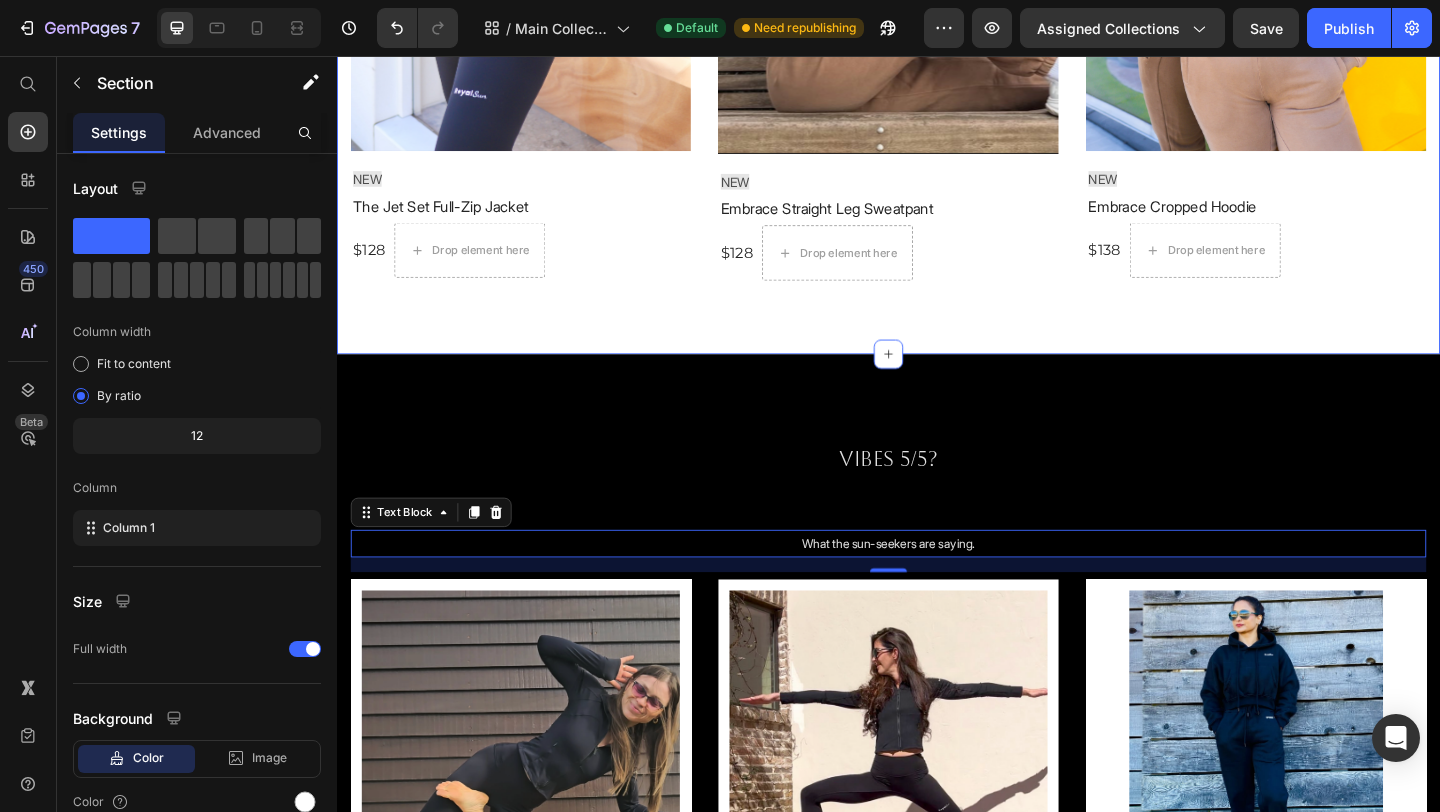click on "FALL WARDROBE, ELEVATED   Heading What they wear before it trends. Text Block Product Images & Gallery  NEW Text Block Row   NEW   Text Block Espresso Crest Full-Zip Jacket (P) Title $128 (P) Price
Drop element here Row Row Product Images & Gallery  NEW Text Block Row   NEW   Text Block Mocha Rise High-Waisted Legging (P) Title $98 (P) Price
Drop element here Row Row Product Images & Gallery  NEW Text Block Row   NEW   Text Block The Jet Set High-Waisted Legging (P) Title $98 (P) Price
Drop element here Row Row Product Images & Gallery  NEW Text Block Row   NEW   Text Block The Jet Set Full-Zip Jacket (P) Title $128 (P) Price
Drop element here Row Row Product Images & Gallery  NEW Text Block Row   NEW   Text Block Embrace Straight Leg Sweatpant (P) Title $128 (P) Price
Drop element here Row Row Product Images & Gallery  NEW Text Block Row   NEW   Text Block Embrace Cropped Hoodie (P) Title $138" at bounding box center [937, -490] 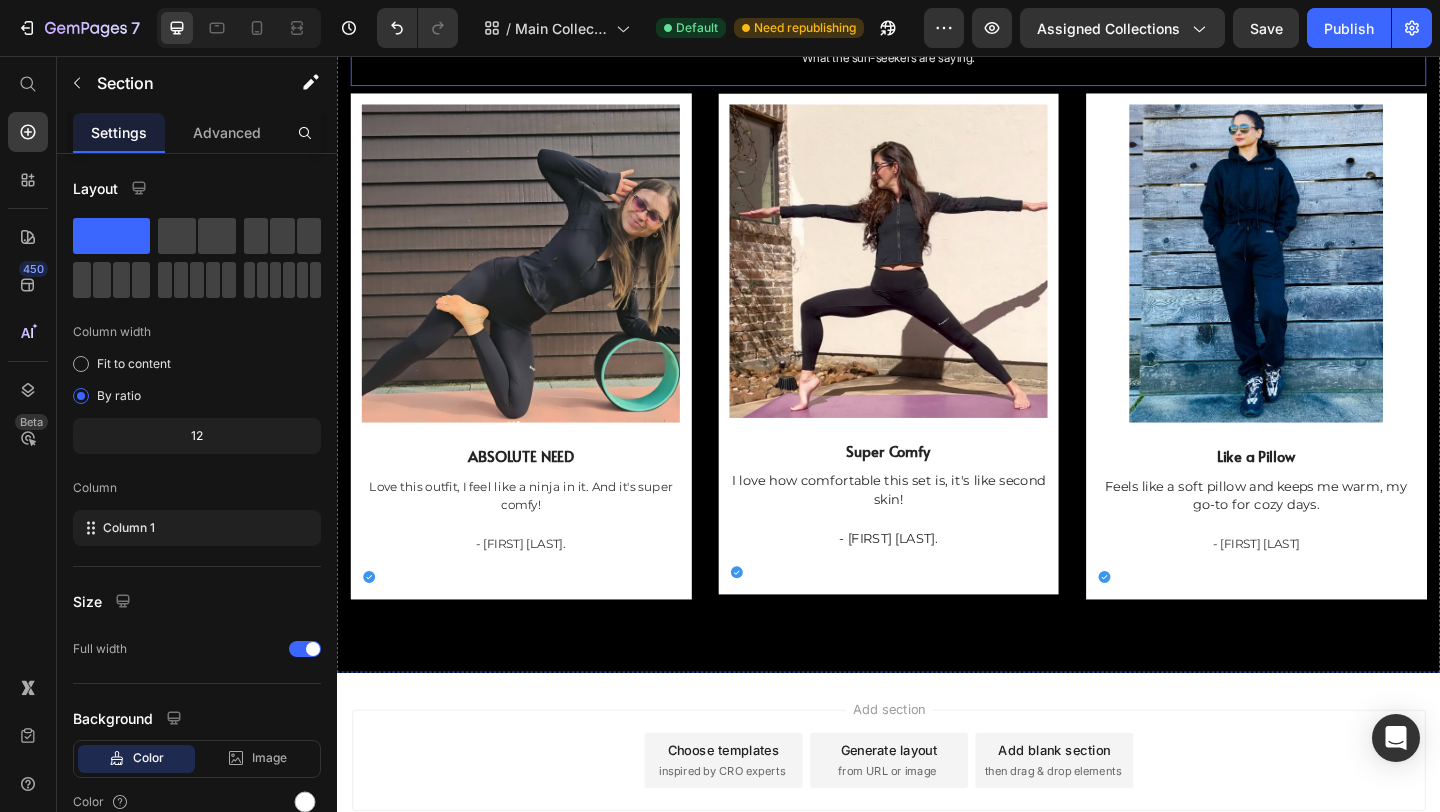 scroll, scrollTop: 2185, scrollLeft: 0, axis: vertical 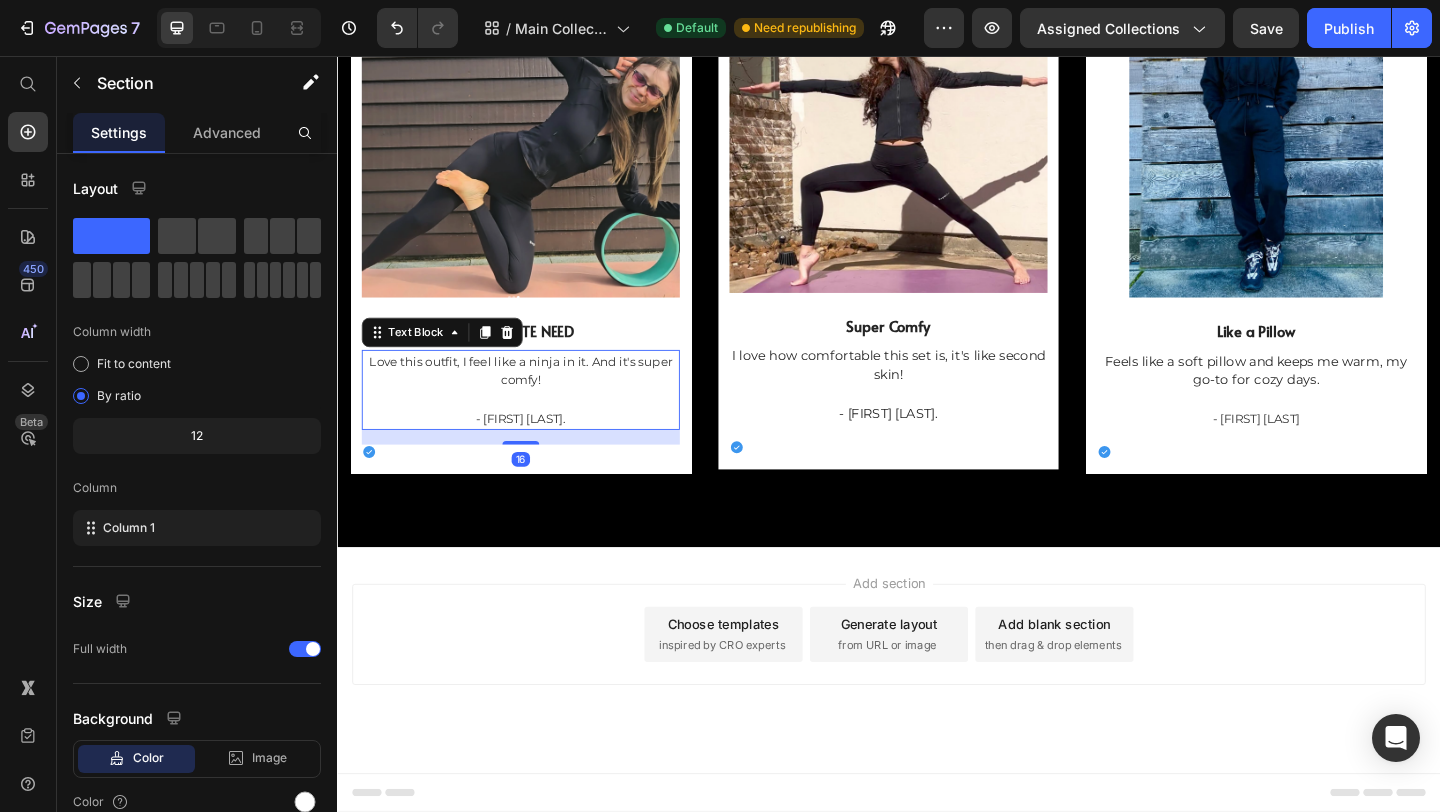 click on "Love this outfit, I feel like a ninja in it. And it's super comfy!" at bounding box center (537, 397) 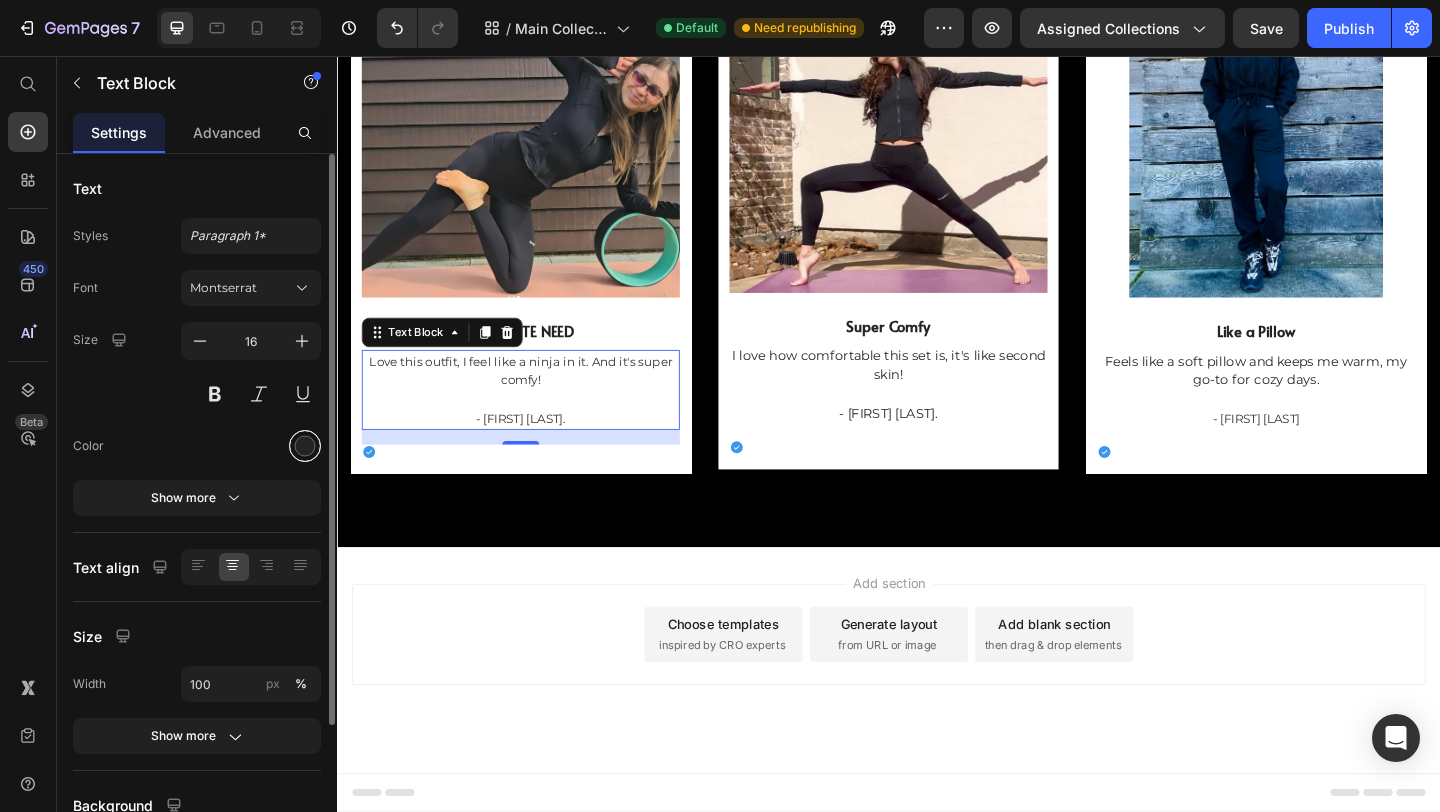 click at bounding box center (305, 446) 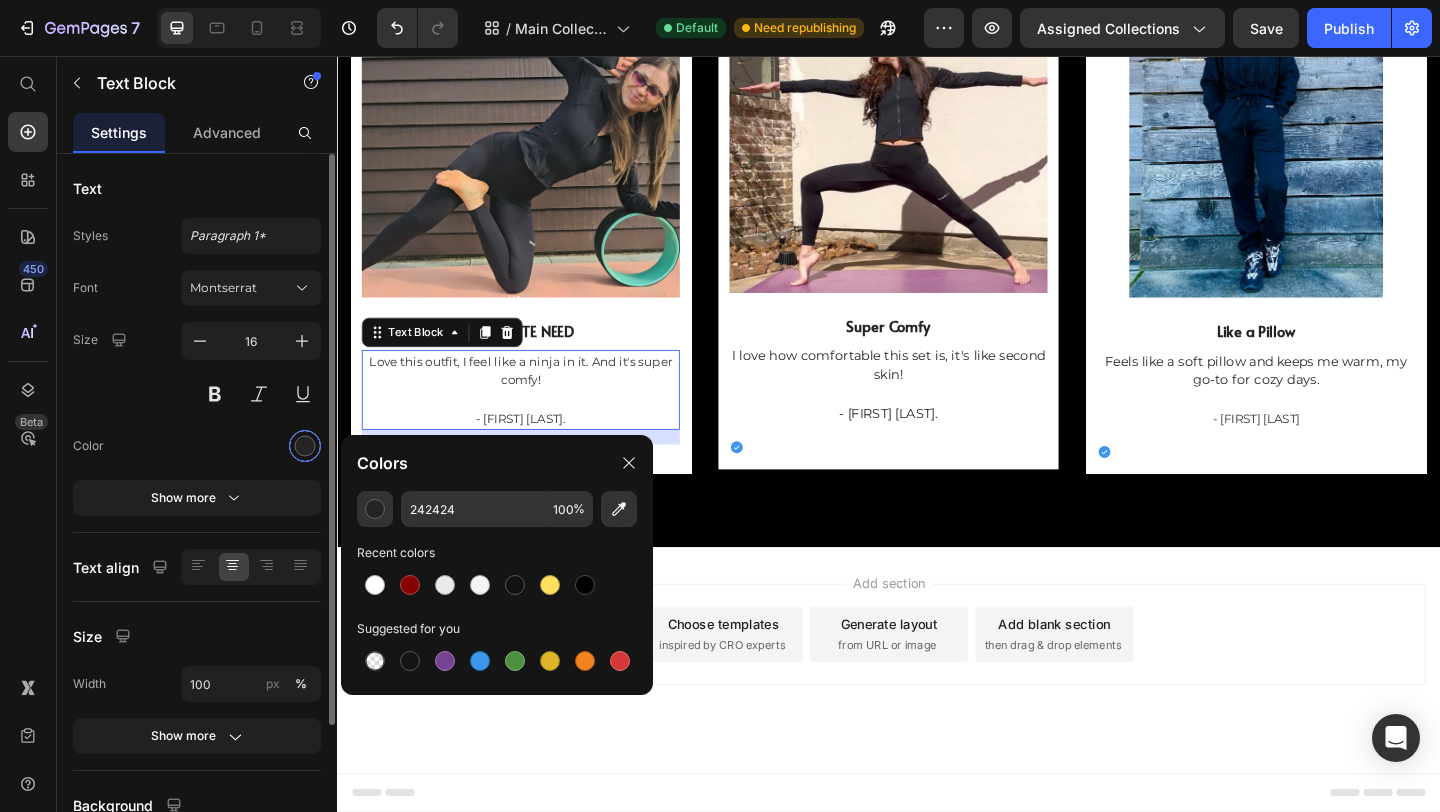 click at bounding box center [305, 446] 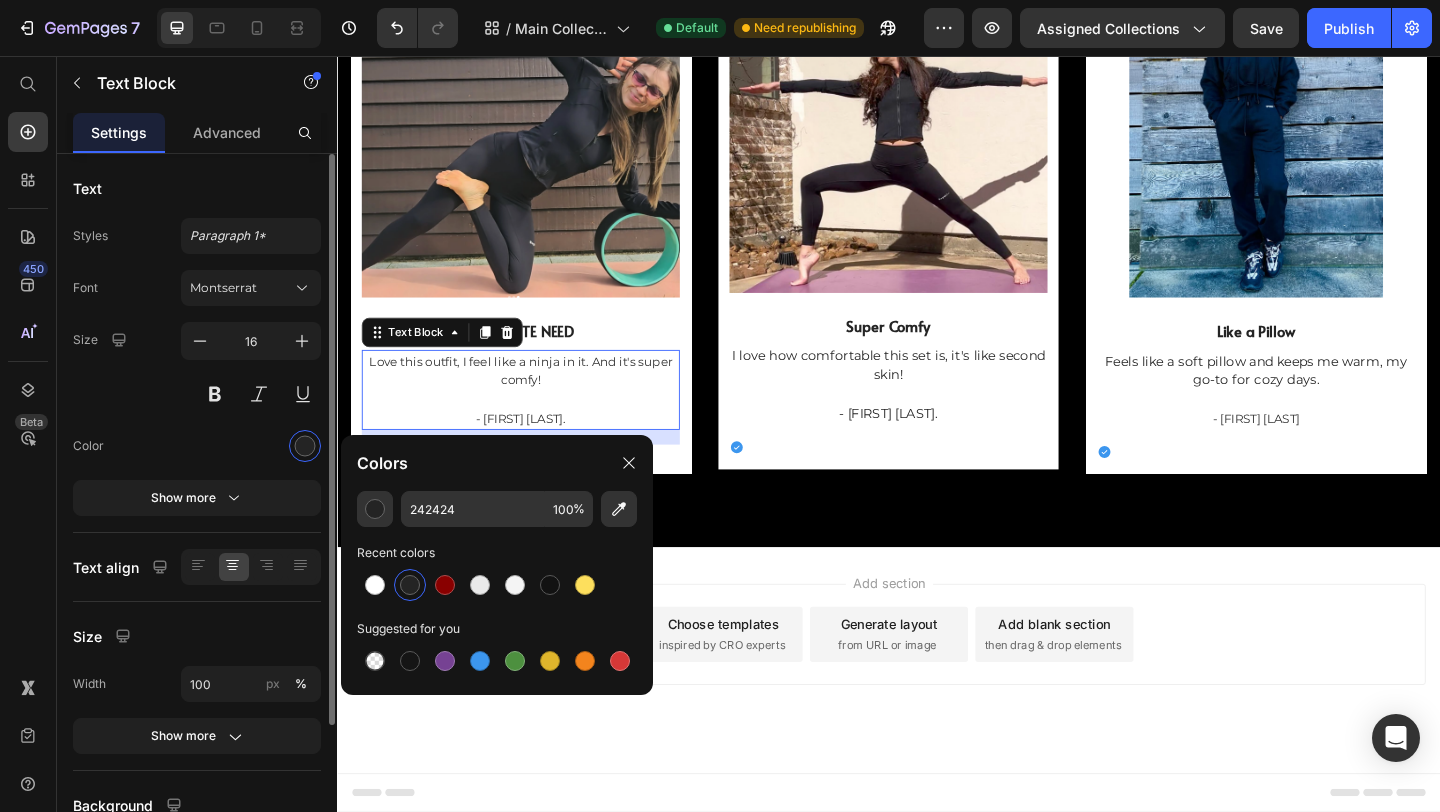 click at bounding box center (251, 446) 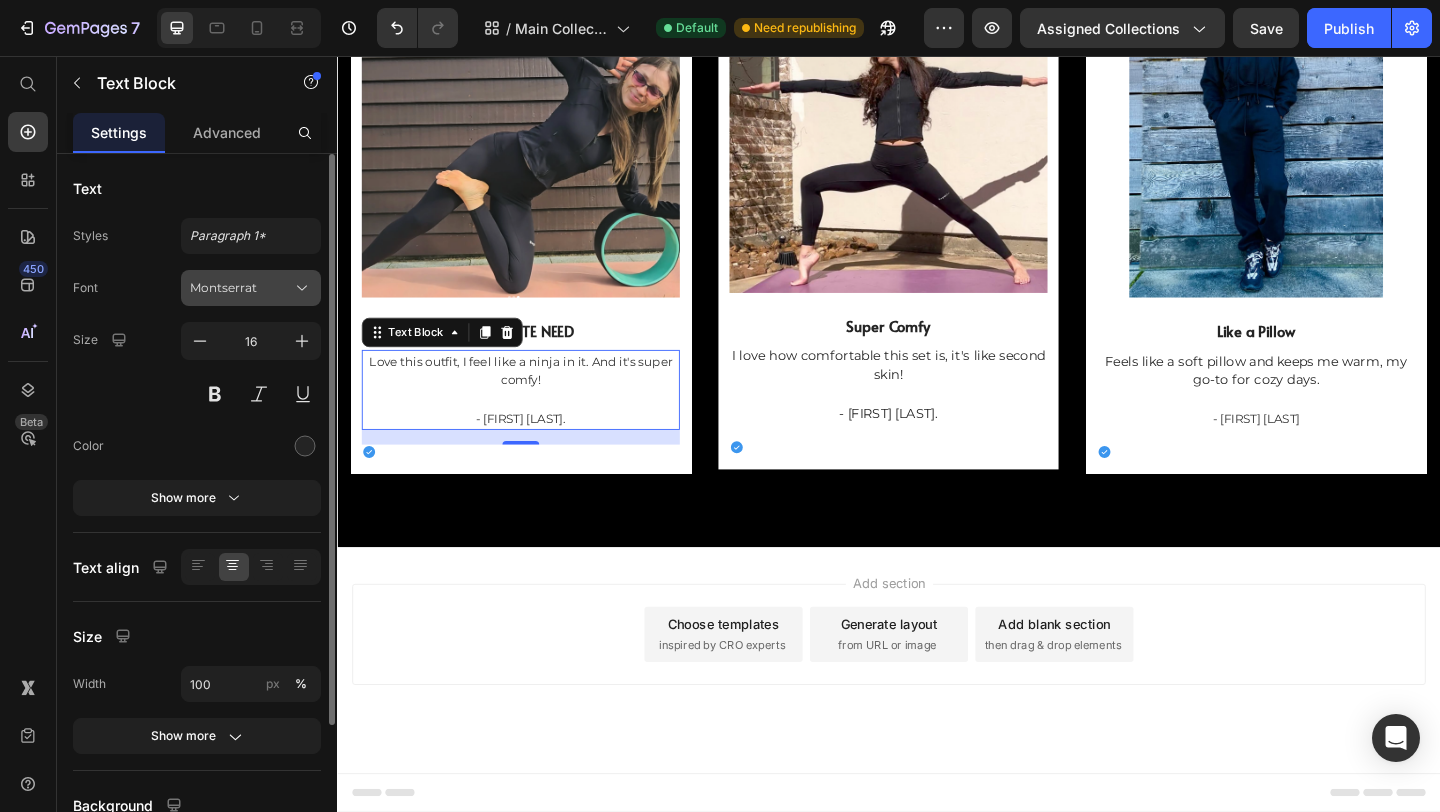 click on "Montserrat" at bounding box center [241, 288] 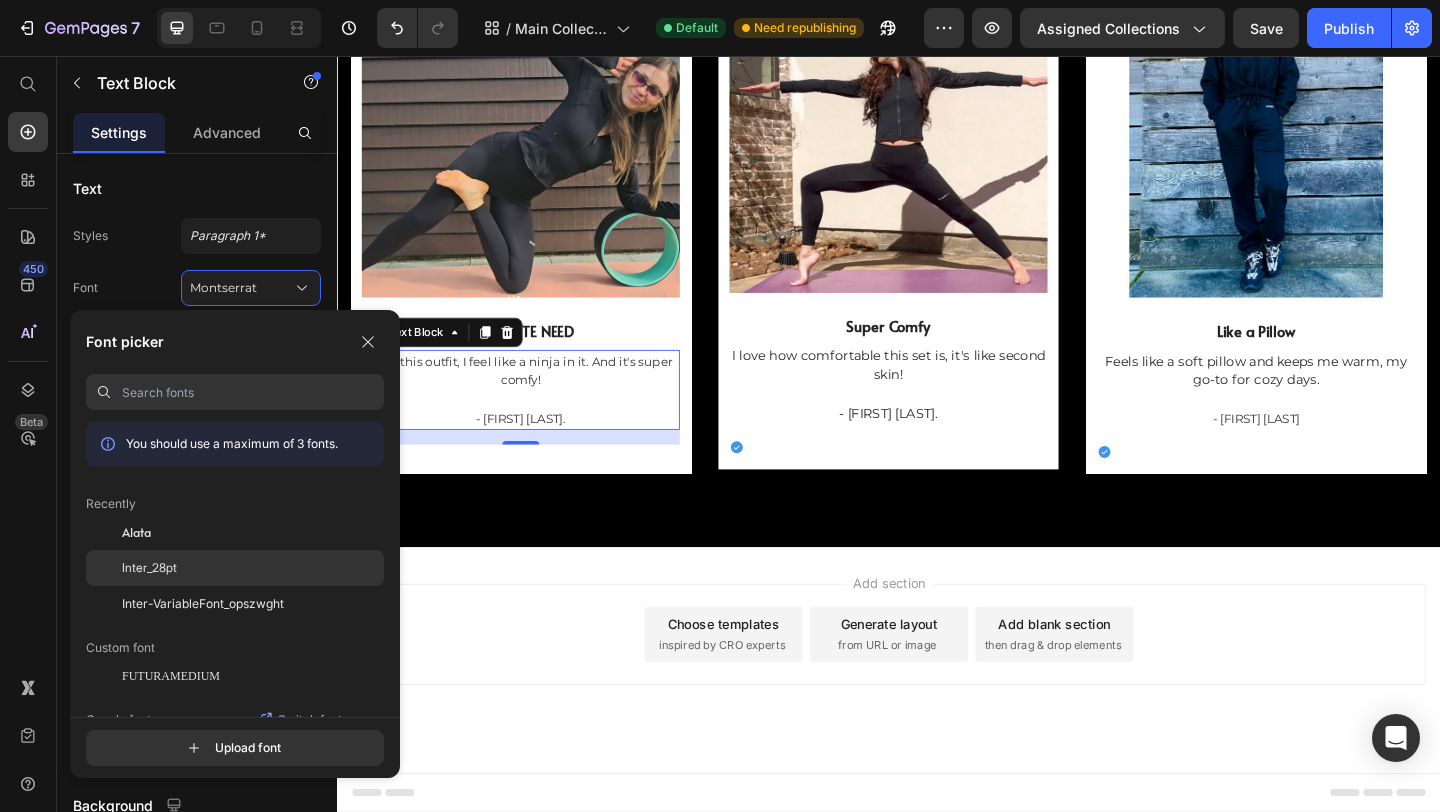 click on "Inter_28pt" 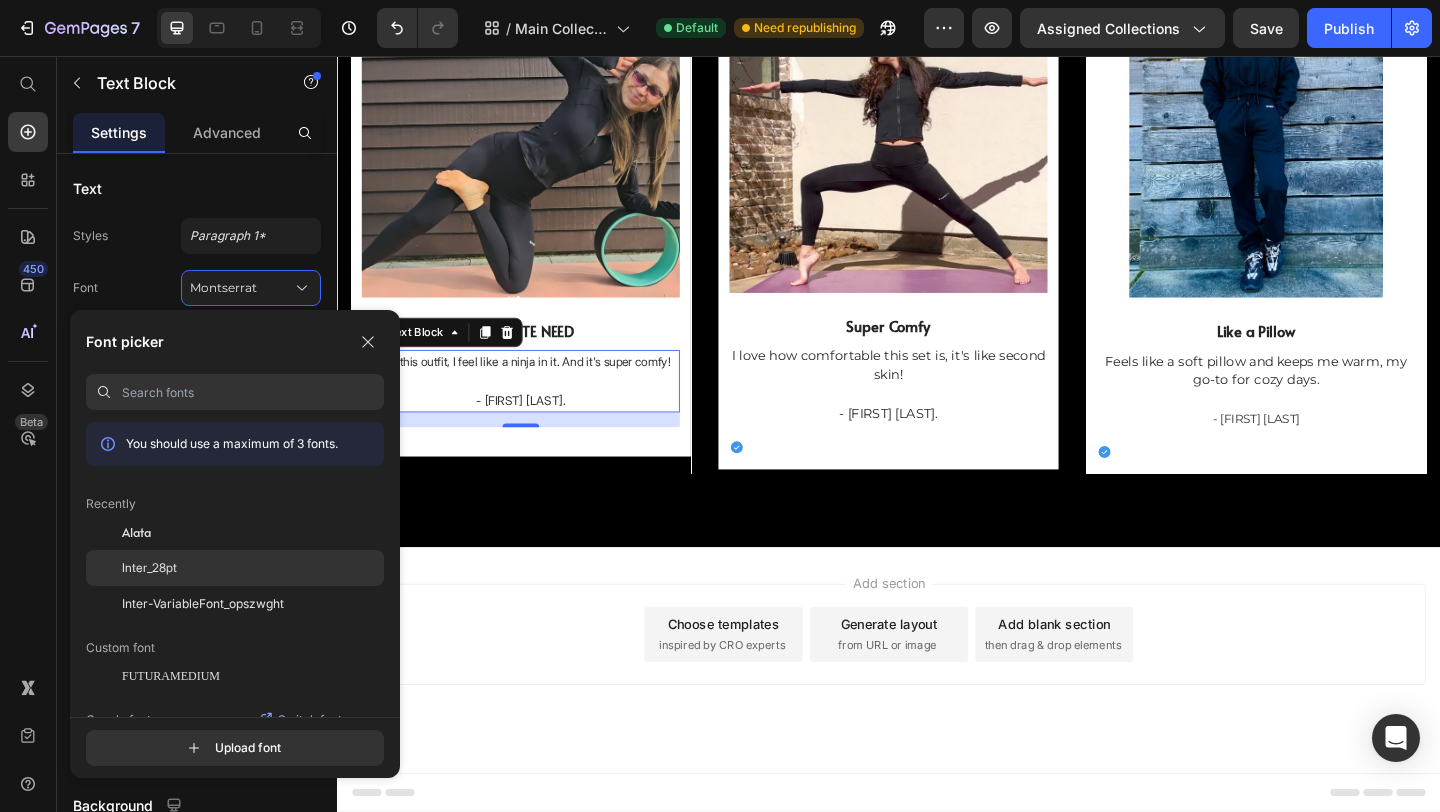 scroll, scrollTop: 2184, scrollLeft: 0, axis: vertical 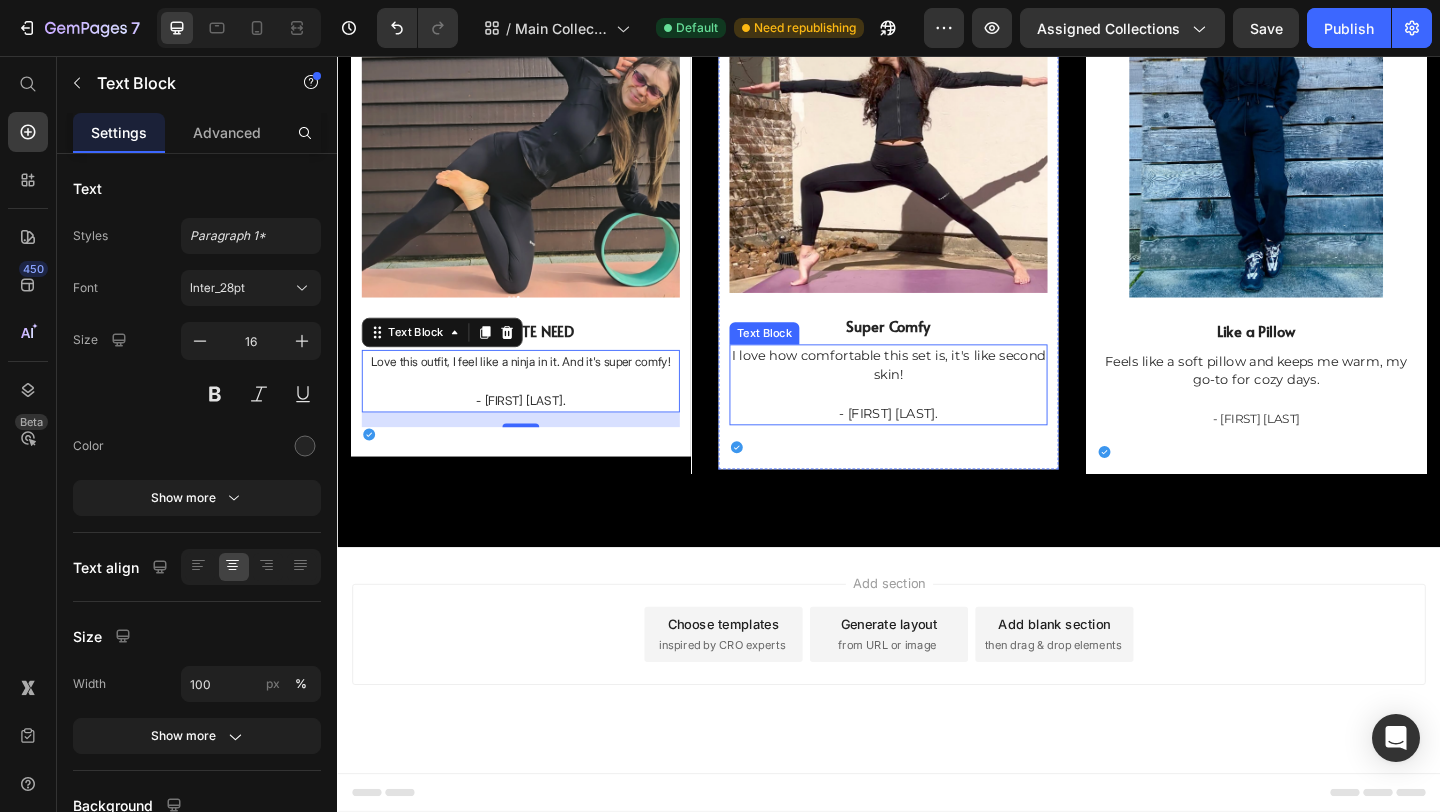 click on "I love how comfortable this set is, it's like second skin!" at bounding box center [937, 392] 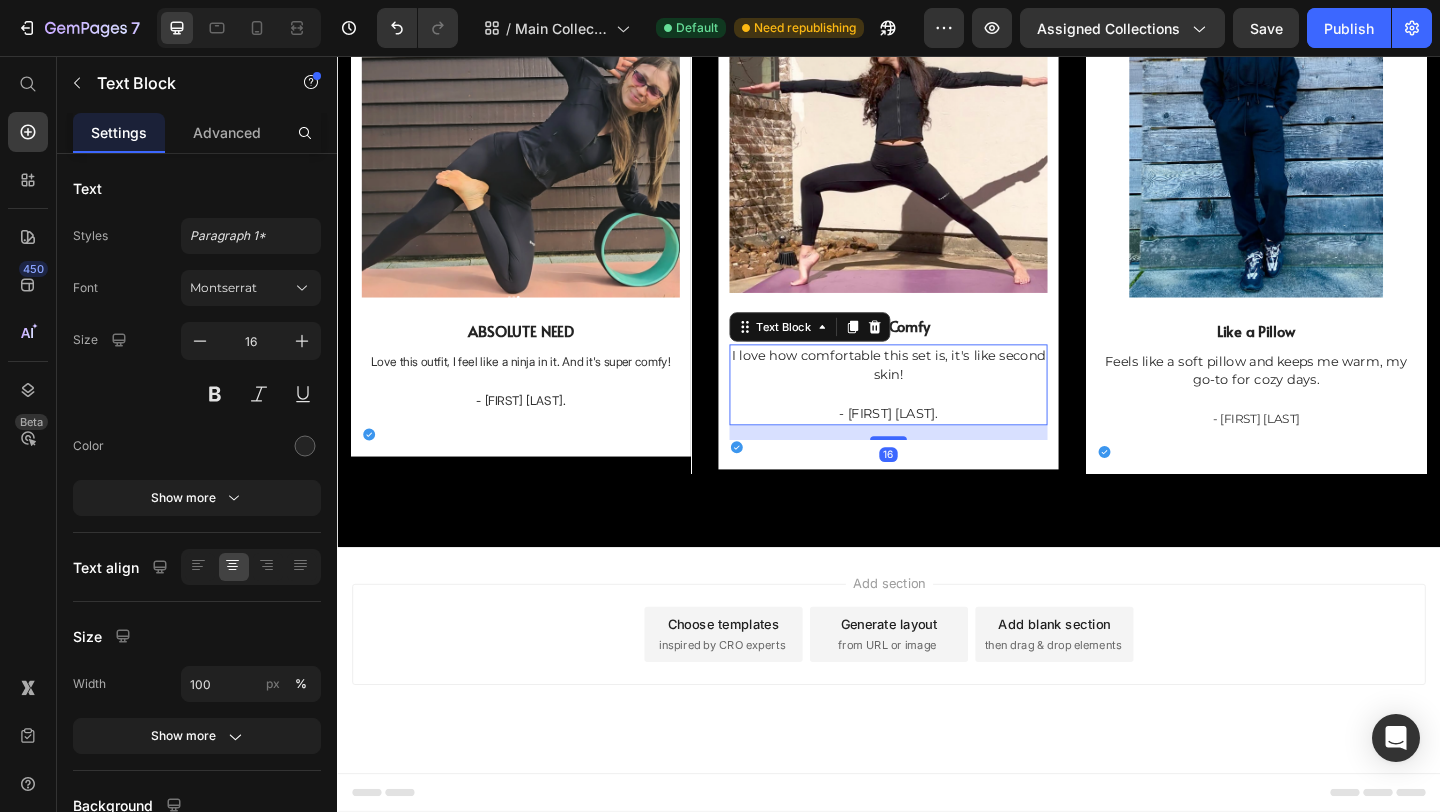 click on "I love how comfortable this set is, it's like second skin!" at bounding box center [937, 392] 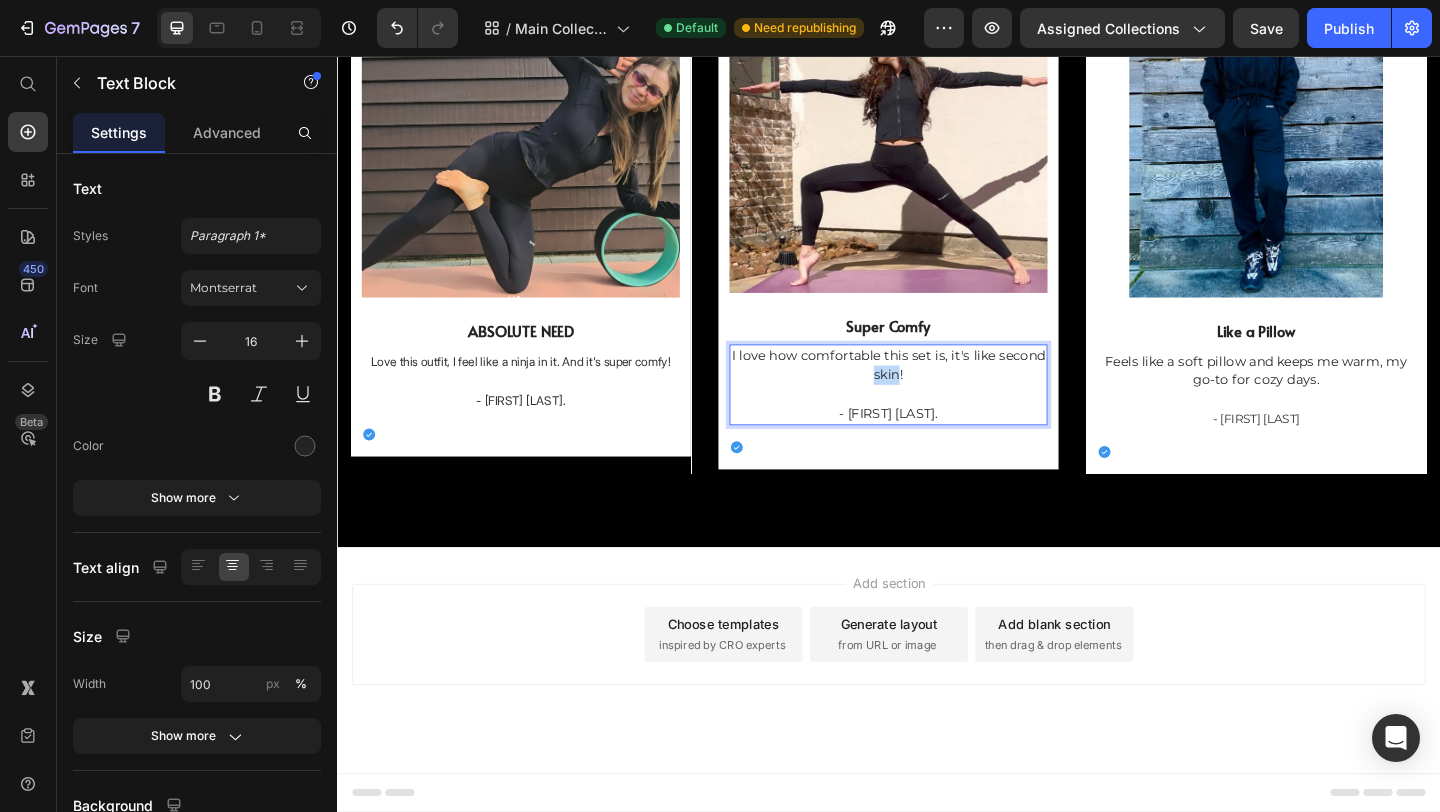 click on "I love how comfortable this set is, it's like second skin!" at bounding box center [937, 392] 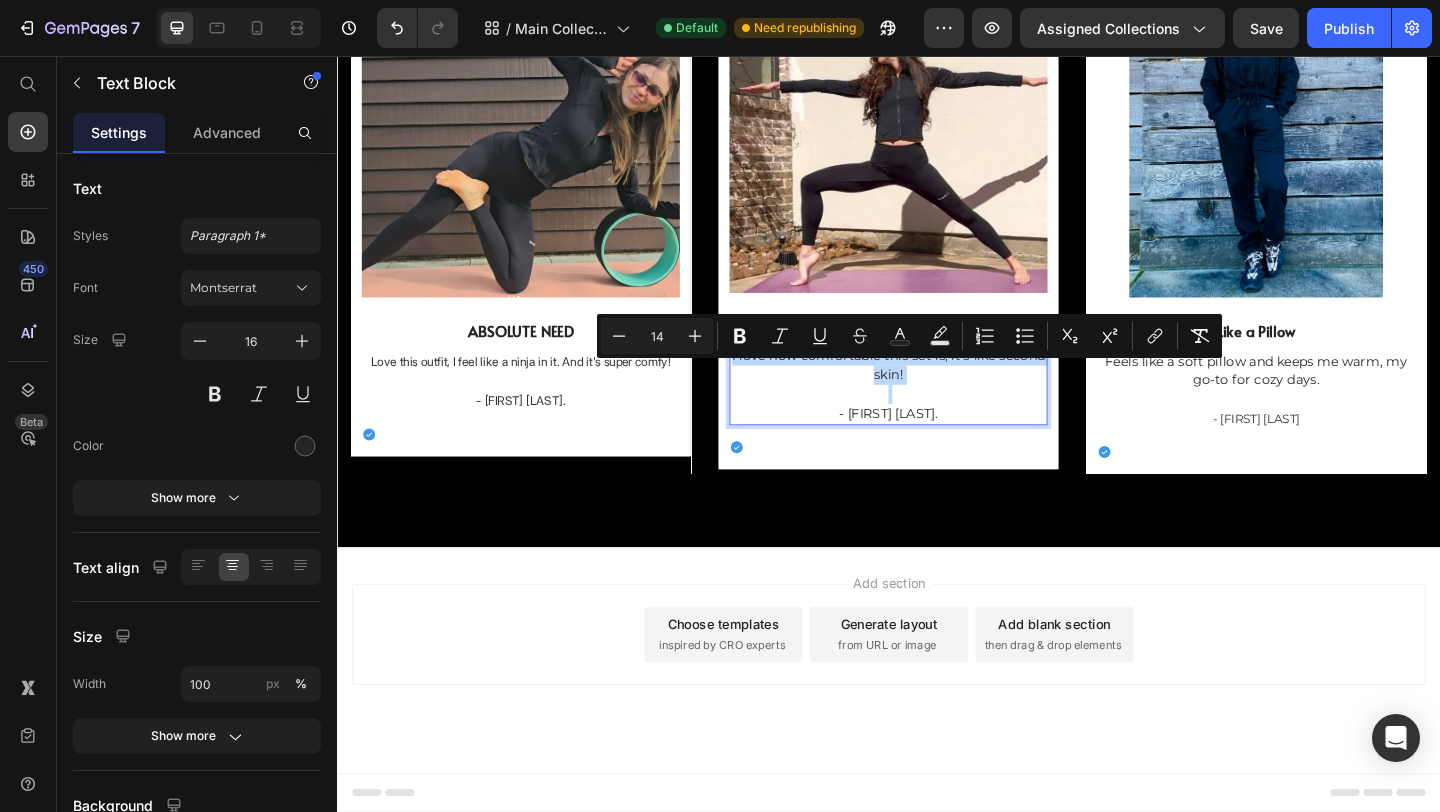 click on "I love how comfortable this set is, it's like second skin!" at bounding box center [937, 392] 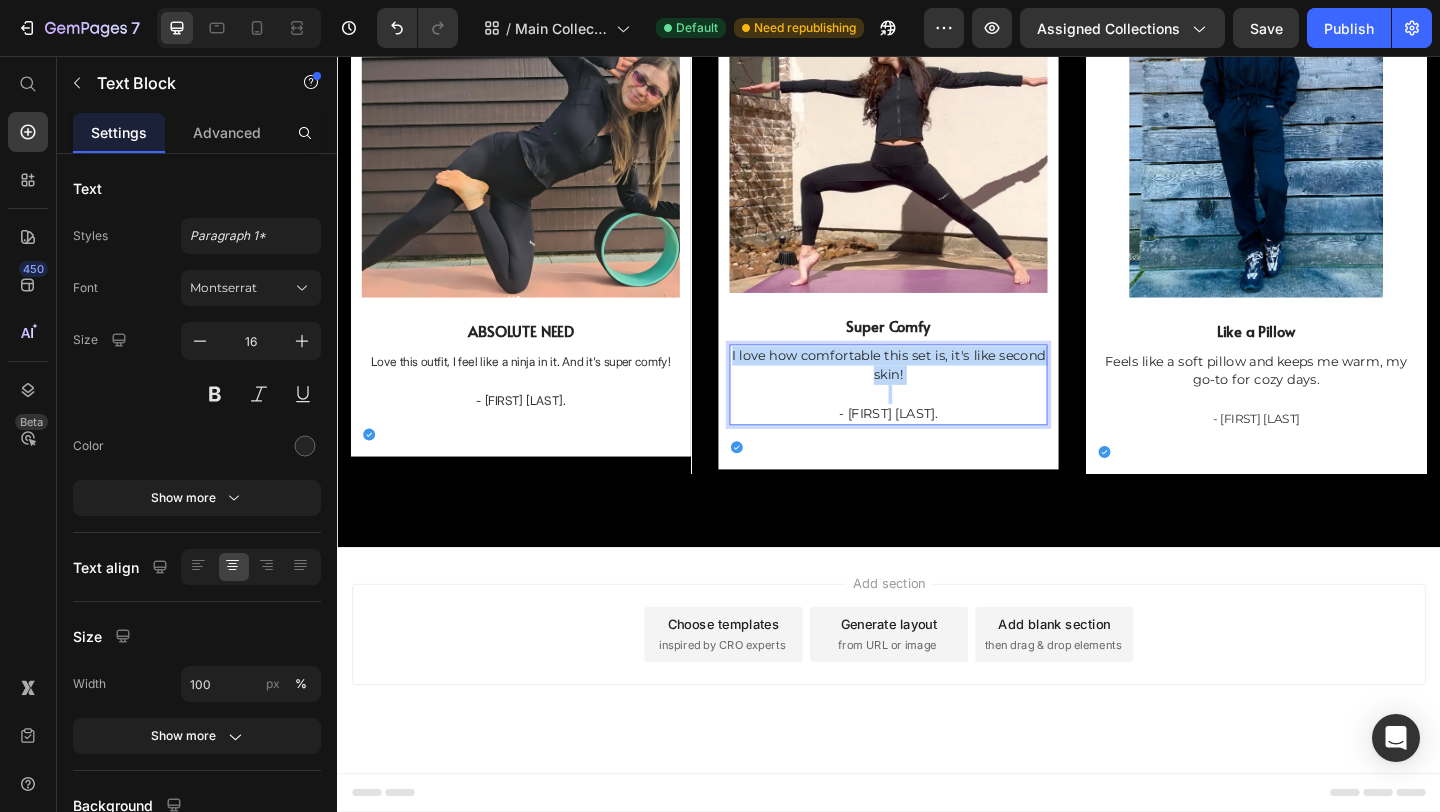 click on "I love how comfortable this set is, it's like second skin!" at bounding box center (937, 392) 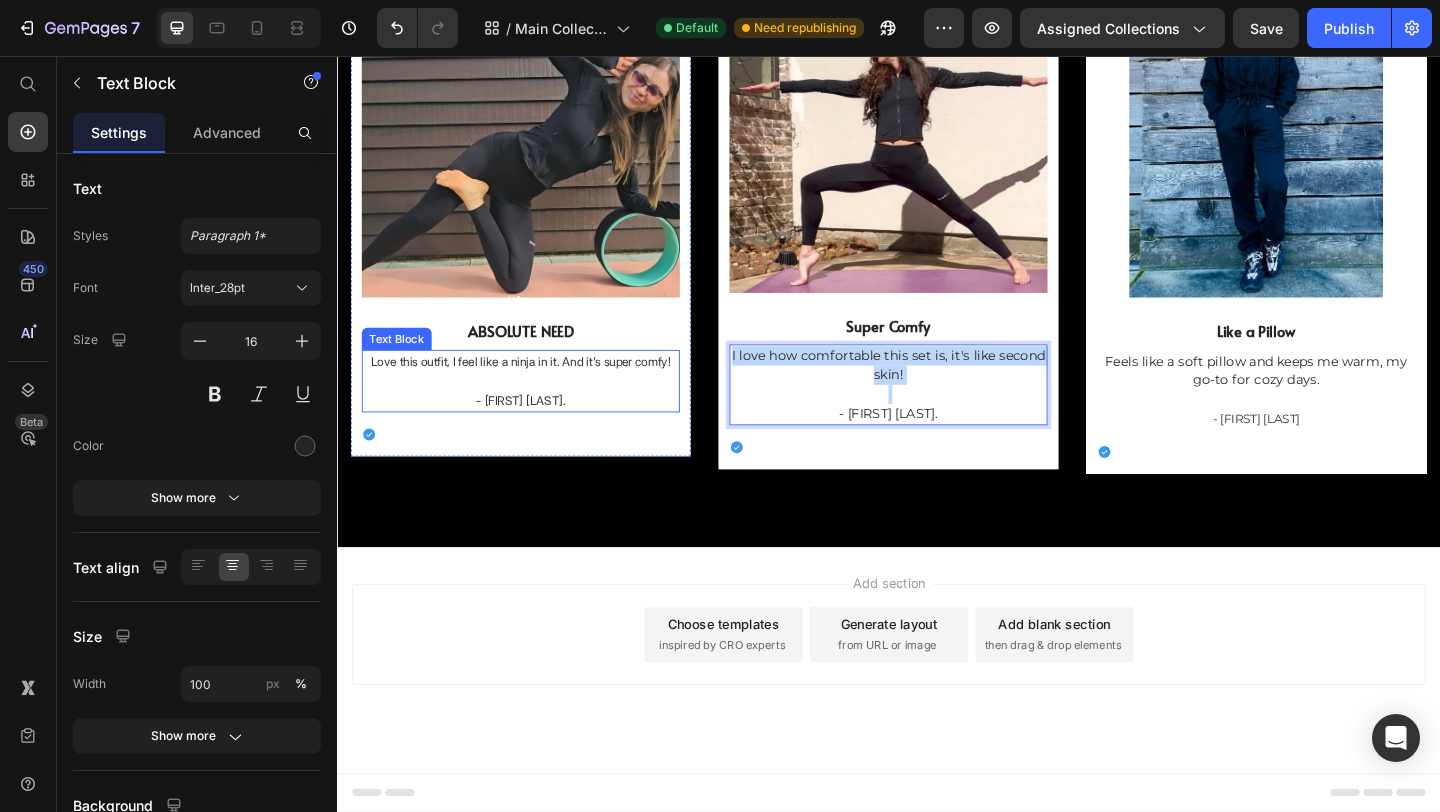 click on "Love this outfit, I feel like a ninja in it. And it's super comfy!" at bounding box center (537, 388) 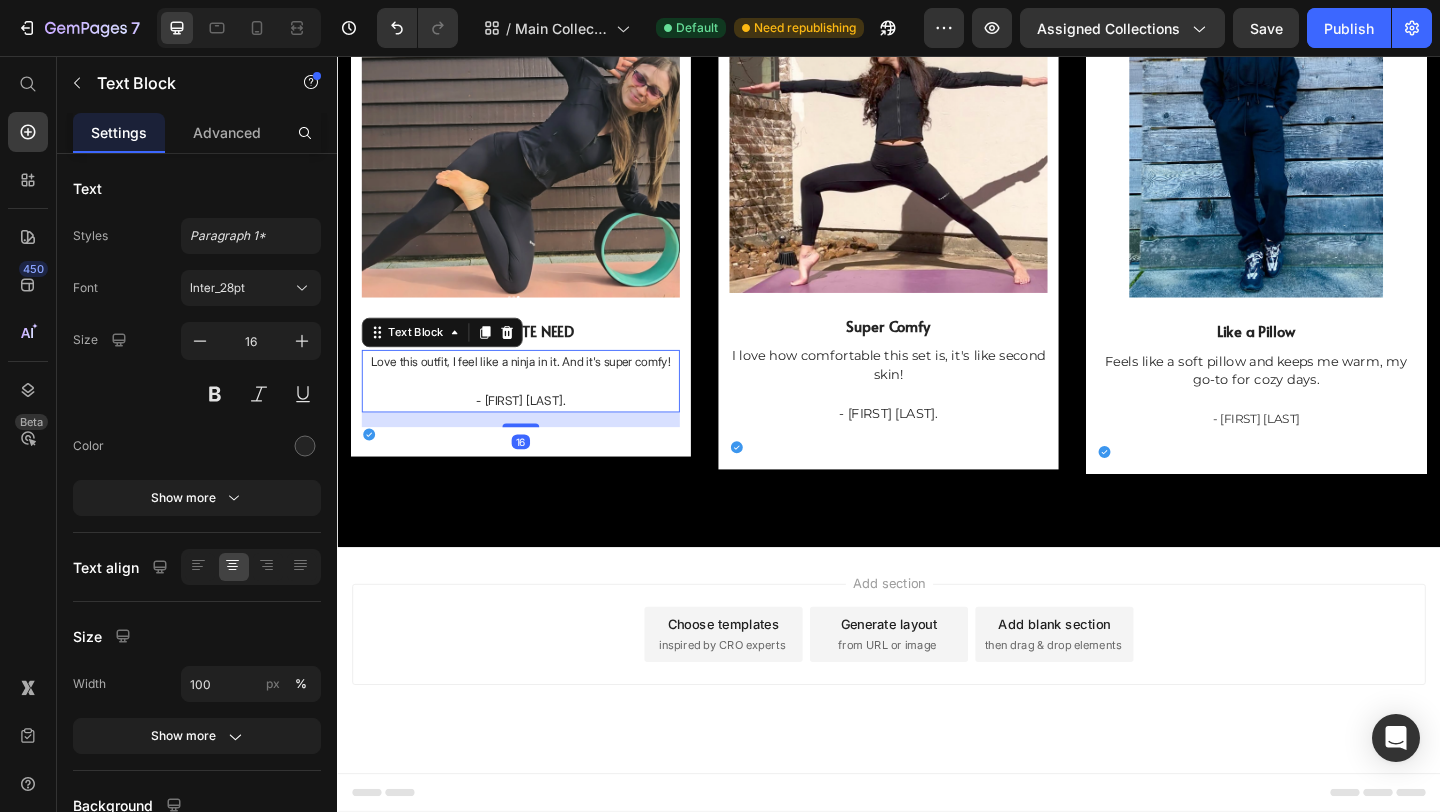 click on "Love this outfit, I feel like a ninja in it. And it's super comfy!" at bounding box center (537, 388) 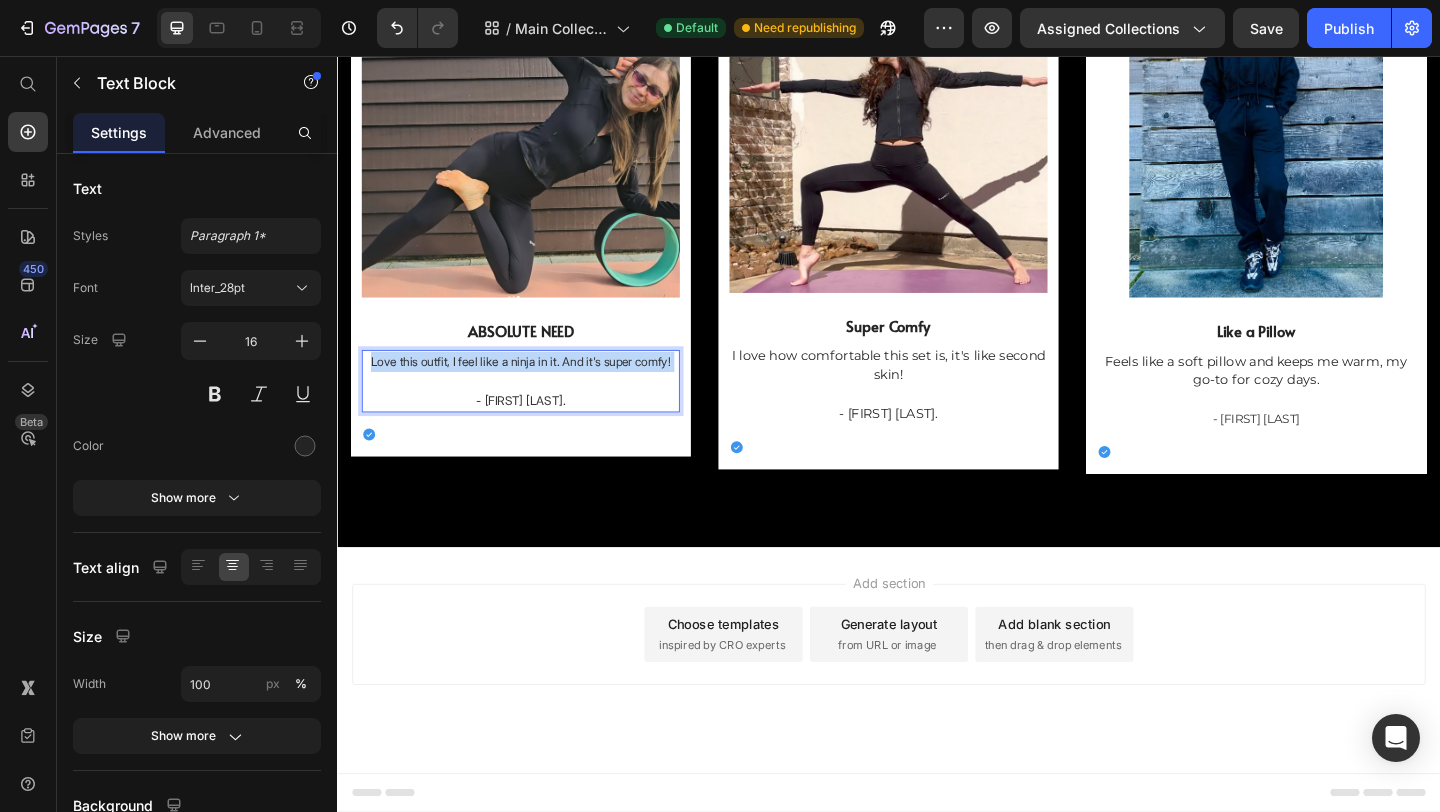 click on "Love this outfit, I feel like a ninja in it. And it's super comfy!" at bounding box center (537, 388) 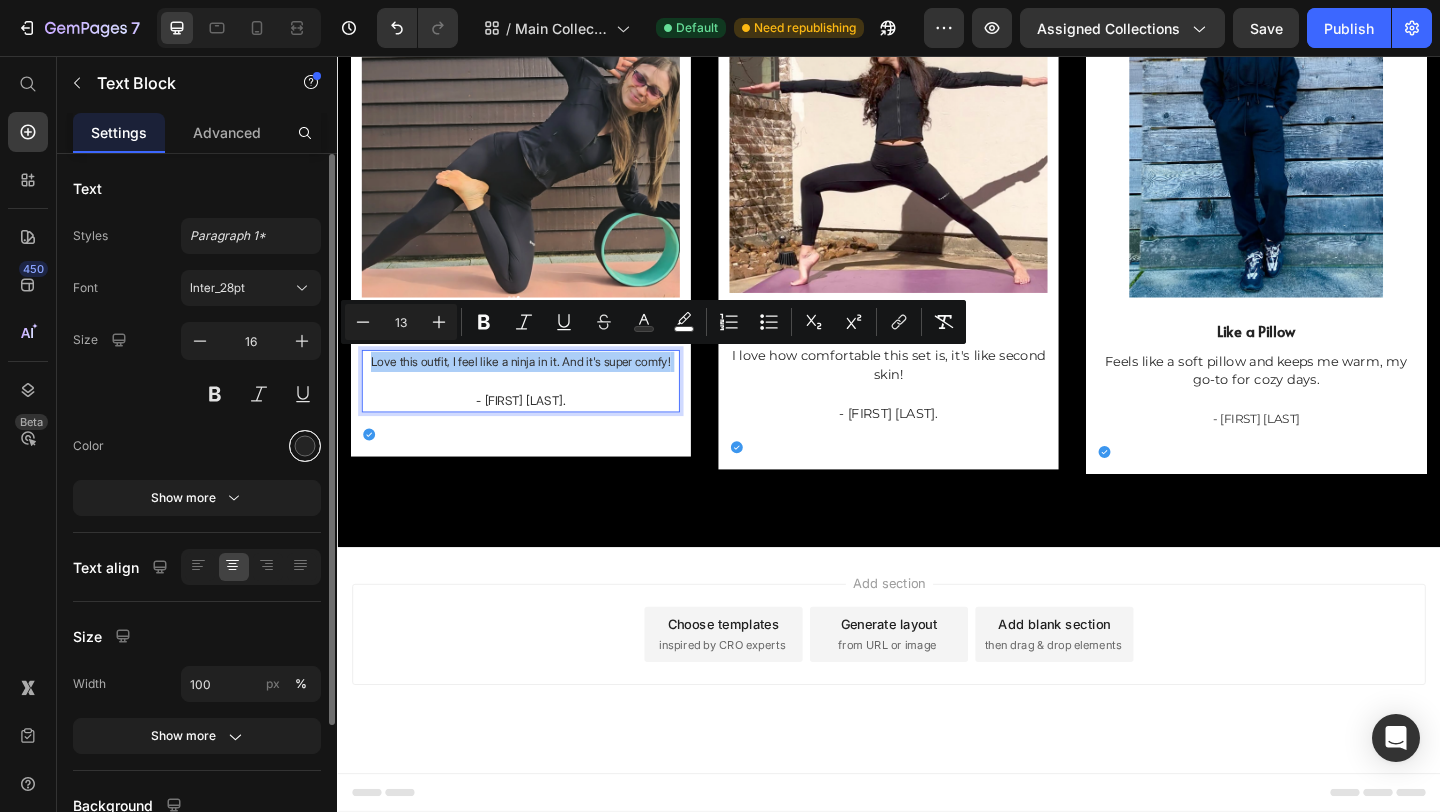 click at bounding box center (305, 446) 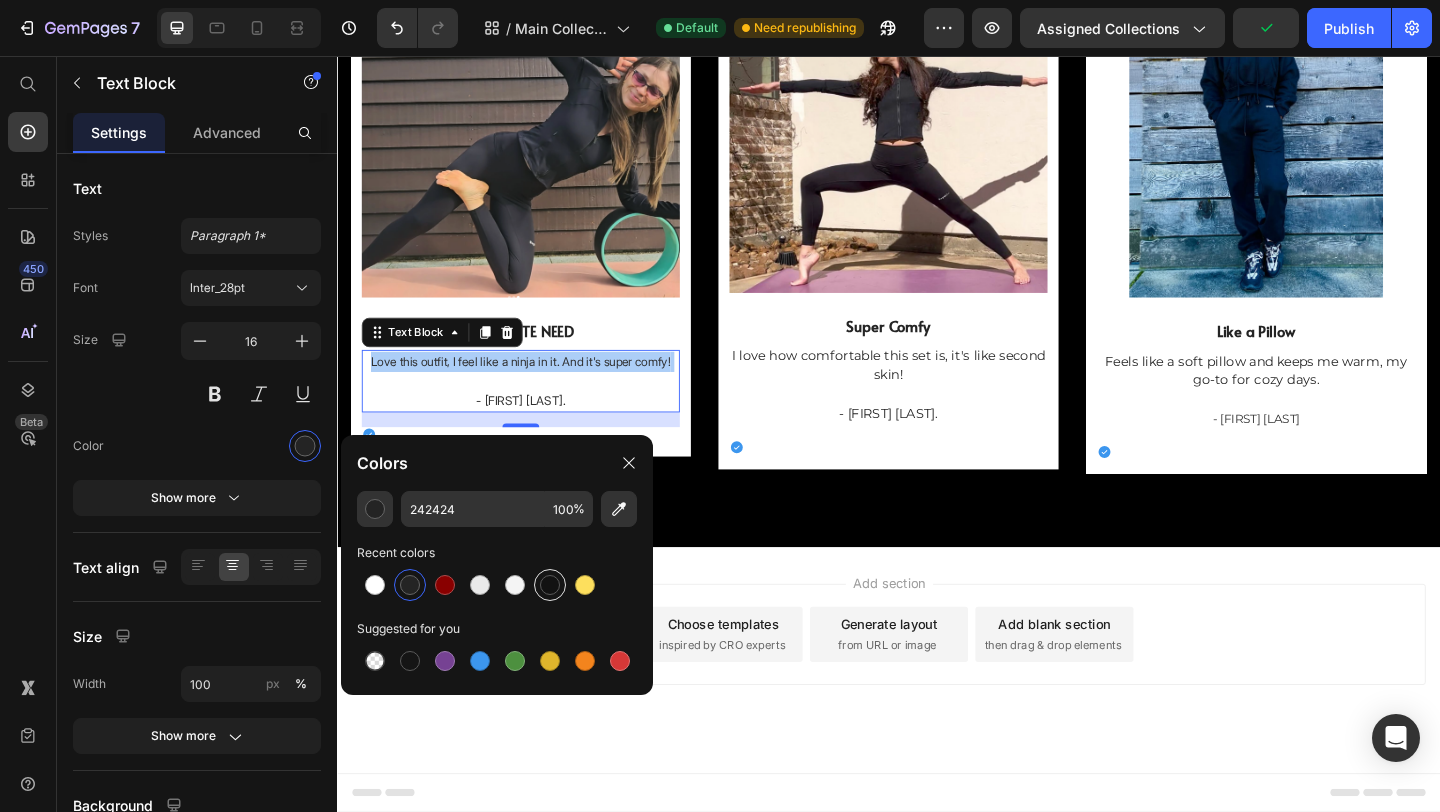 click at bounding box center [550, 585] 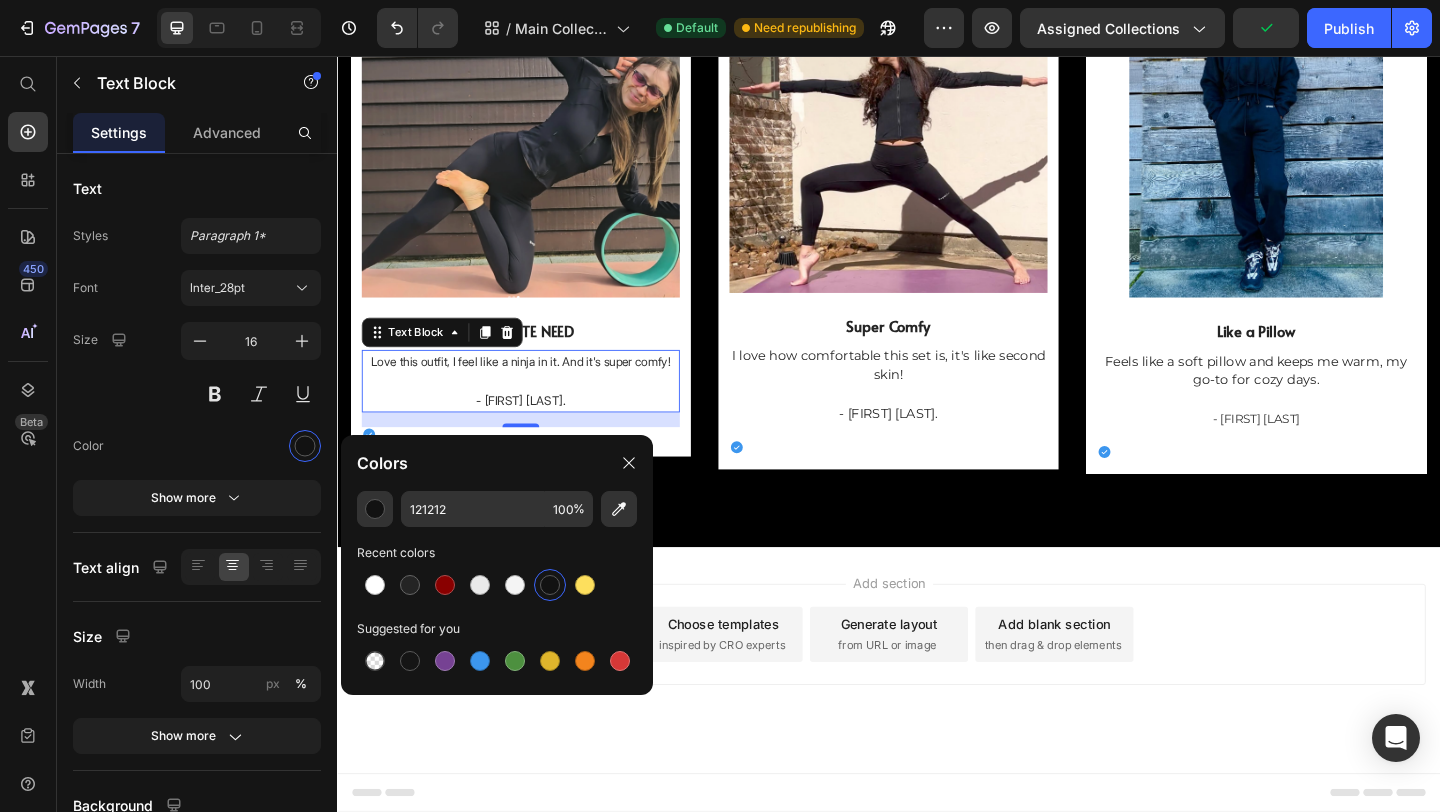 click on "Add section Choose templates inspired by CRO experts Generate layout from URL or image Add blank section then drag & drop elements" at bounding box center [937, 713] 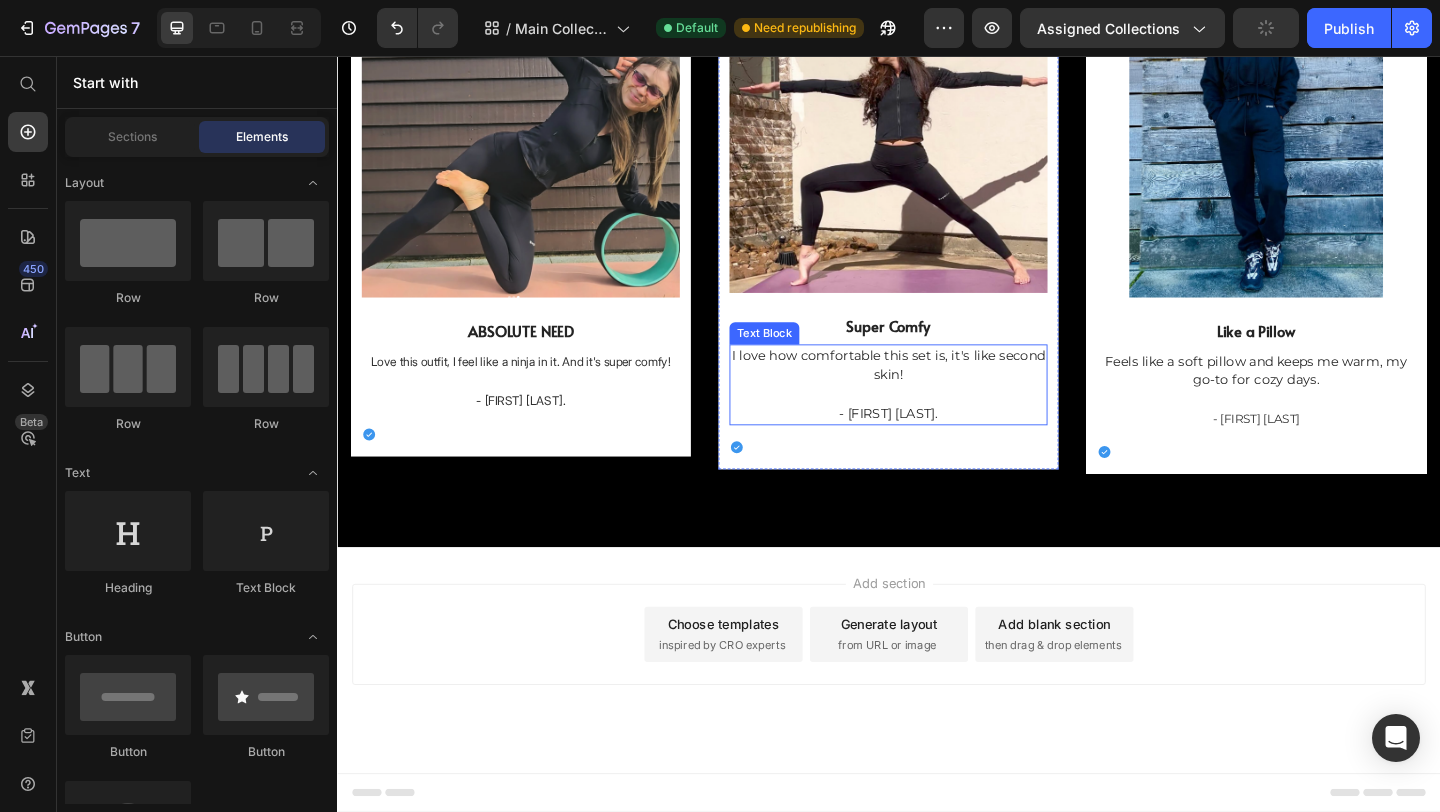 click on "I love how comfortable this set is, it's like second skin!" at bounding box center [937, 391] 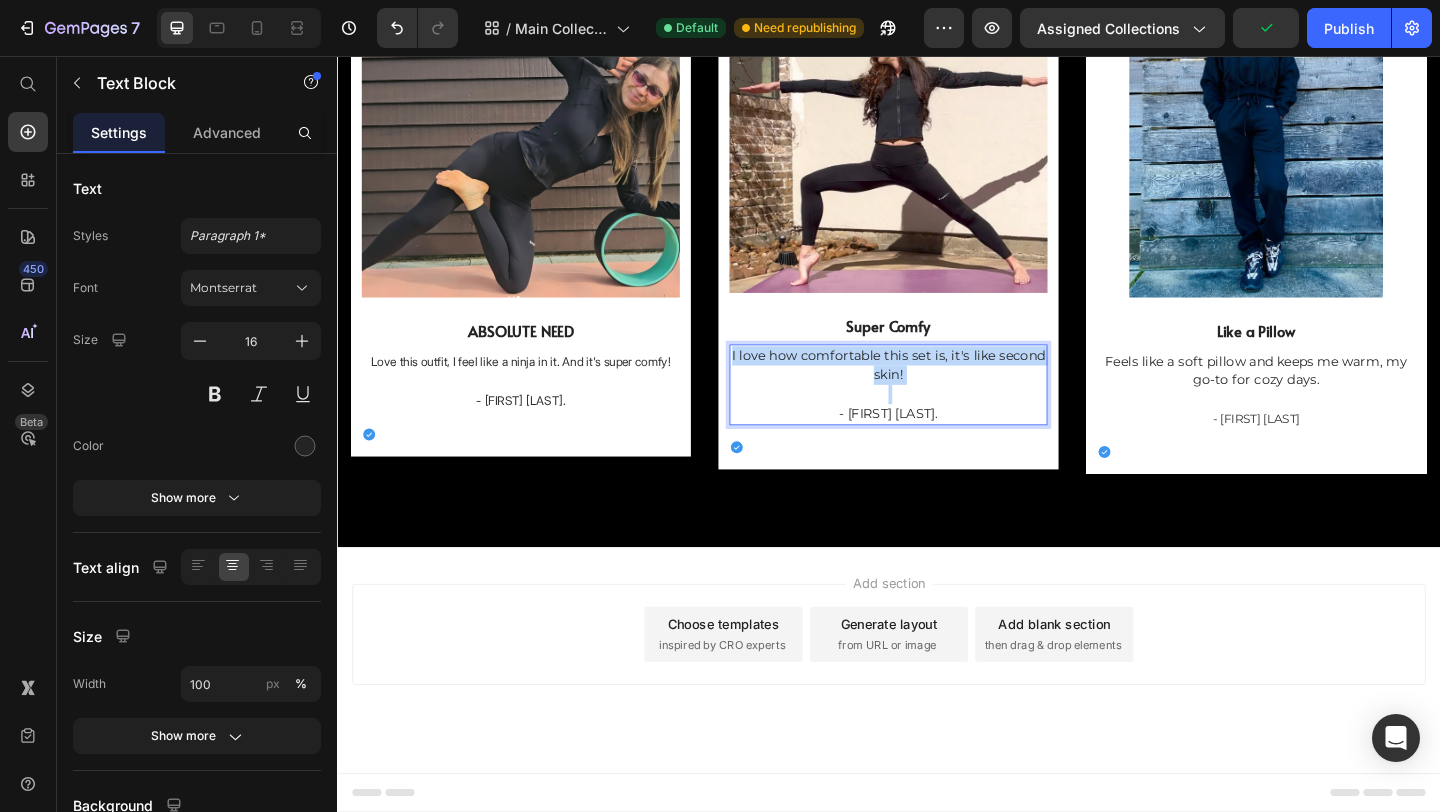 click on "I love how comfortable this set is, it's like second skin!" at bounding box center [937, 391] 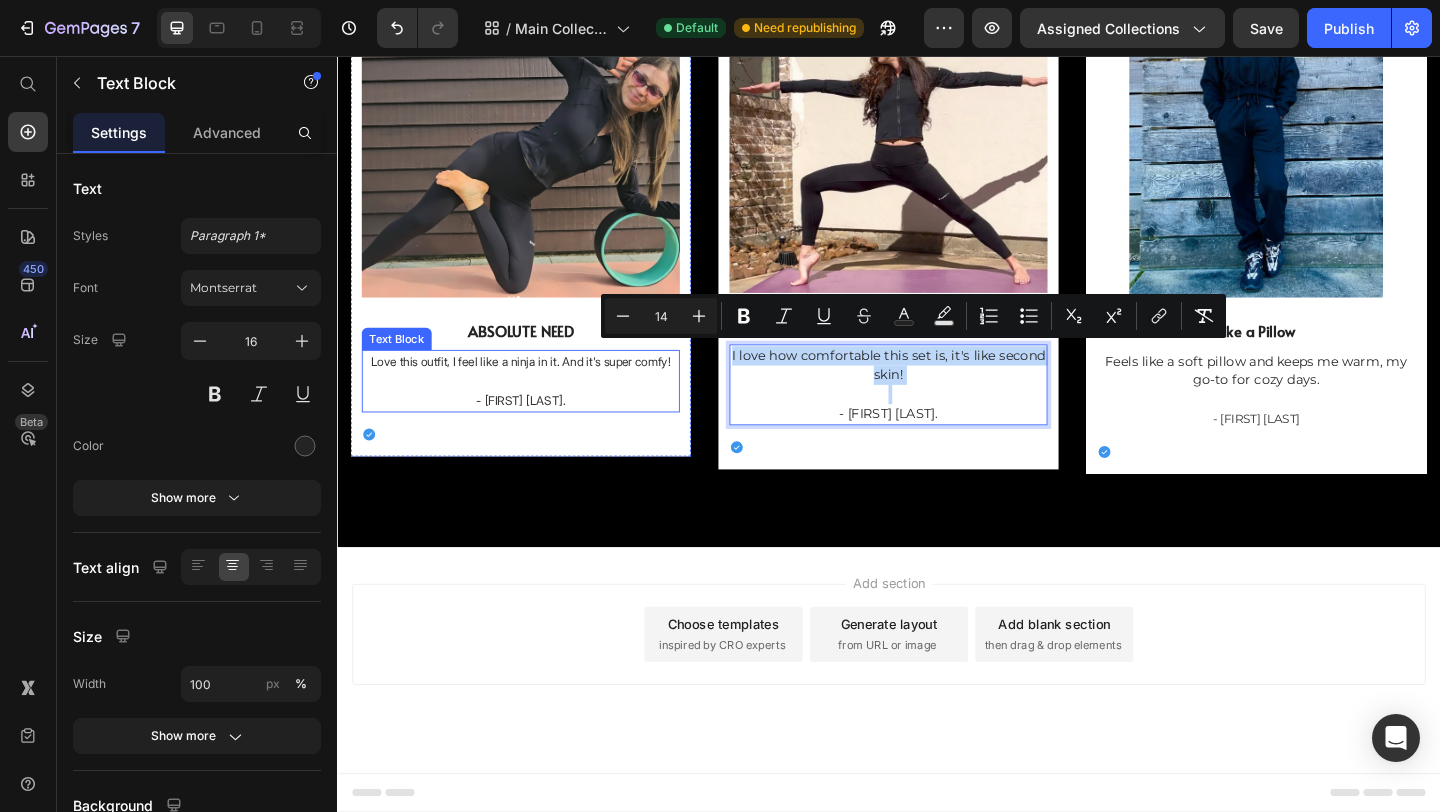click on "- Ekaterina K." at bounding box center [537, 430] 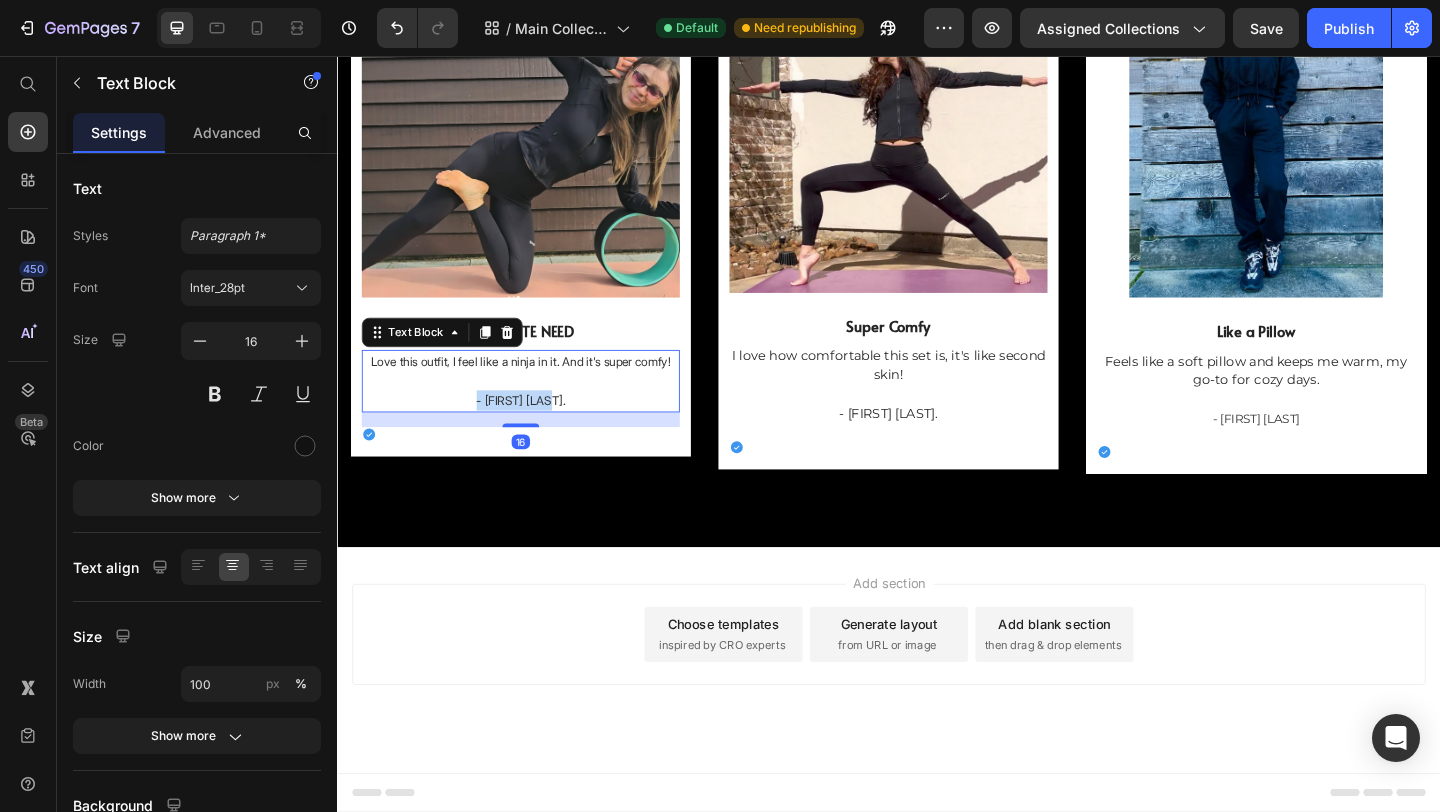 click on "- Ekaterina K." at bounding box center [537, 430] 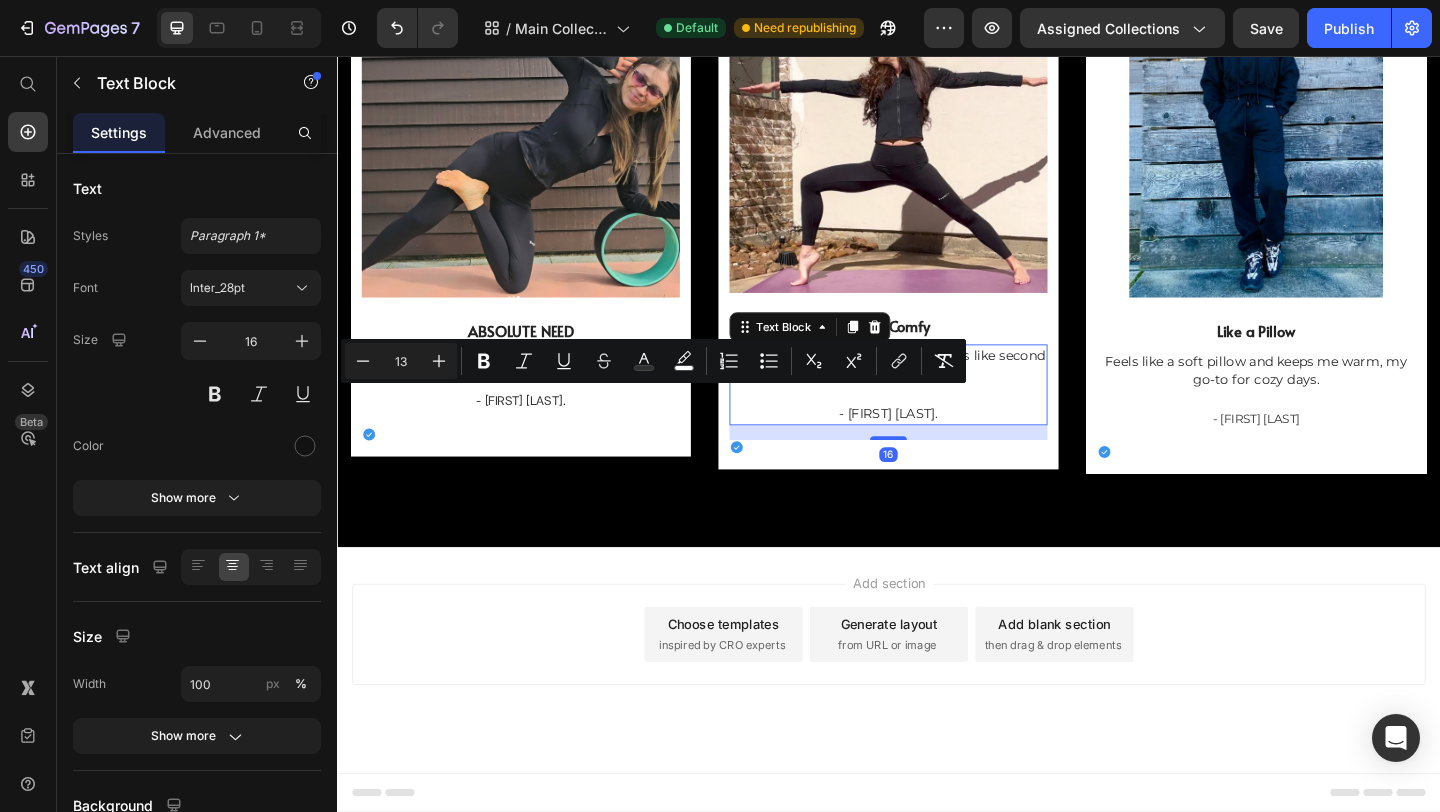 click on "- Kim S." at bounding box center [937, 444] 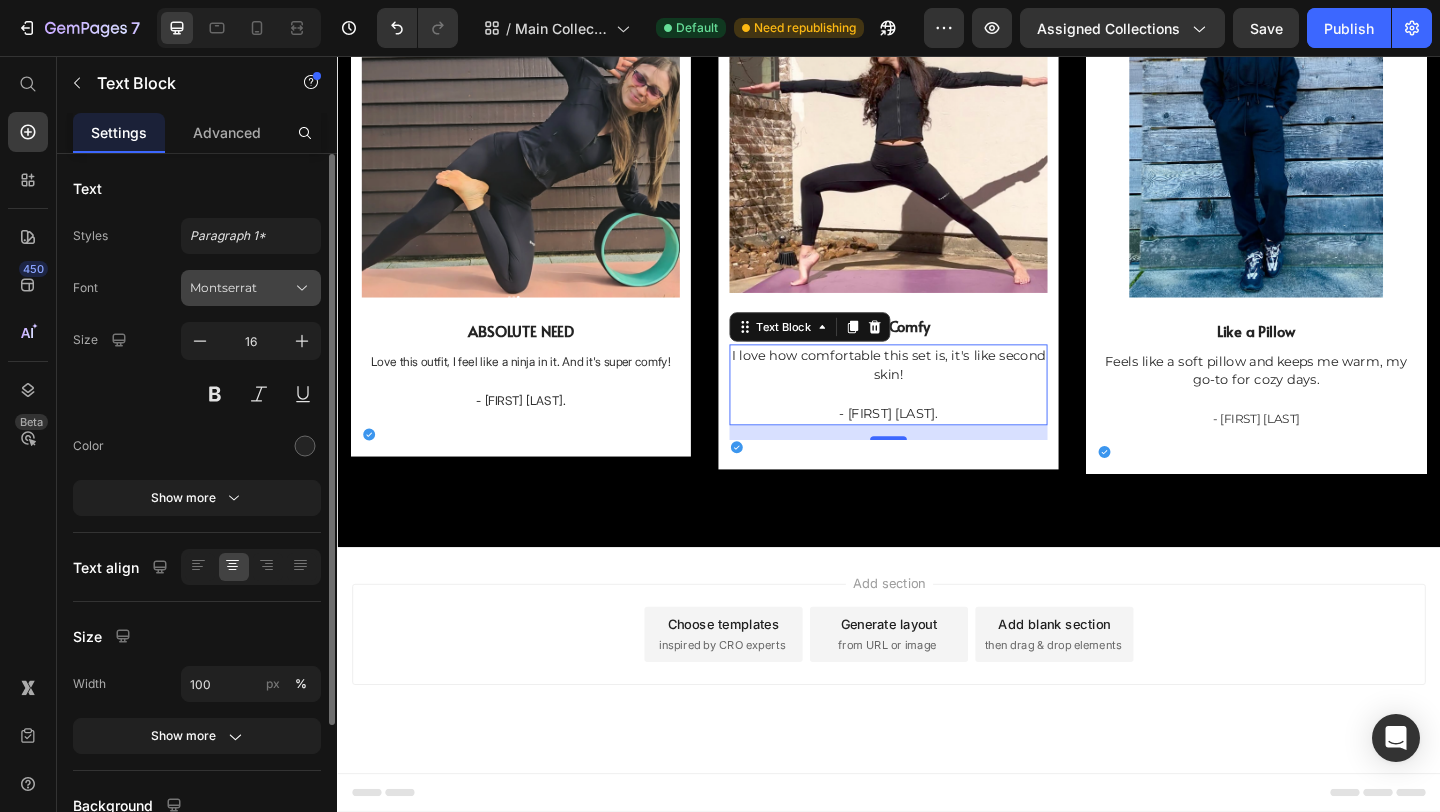 click on "Montserrat" at bounding box center [241, 288] 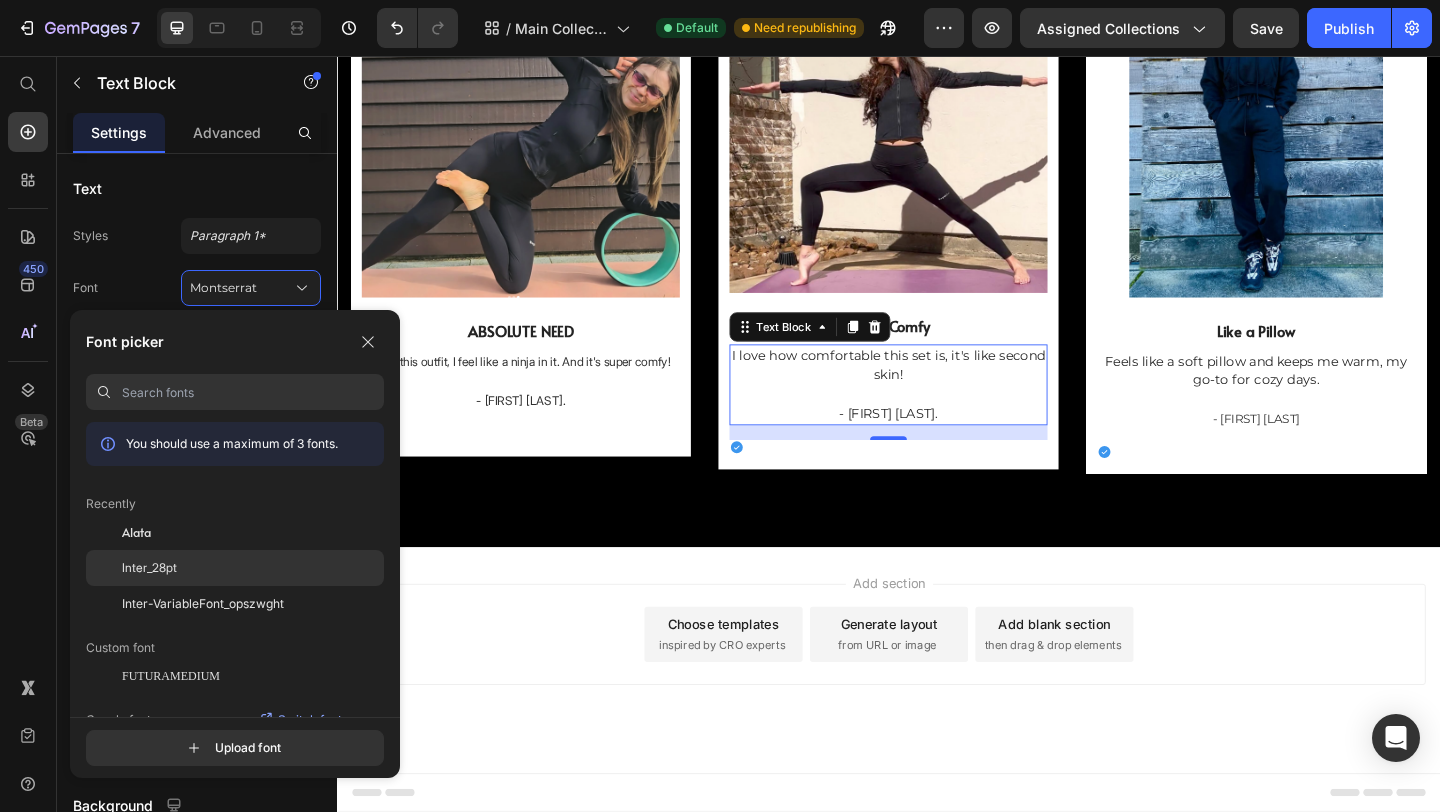 click on "Inter_28pt" 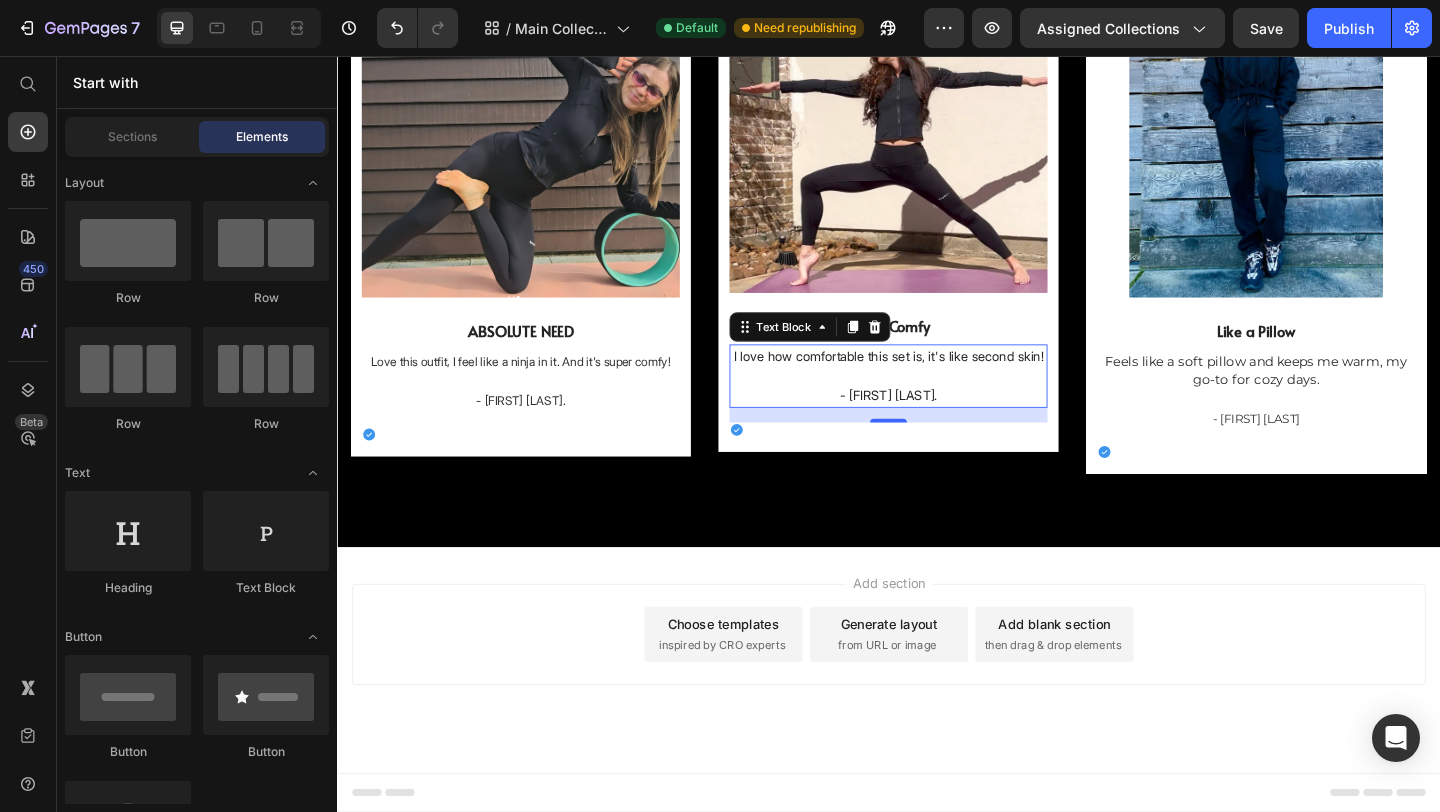 click on "Add section Choose templates inspired by CRO experts Generate layout from URL or image Add blank section then drag & drop elements" at bounding box center (937, 713) 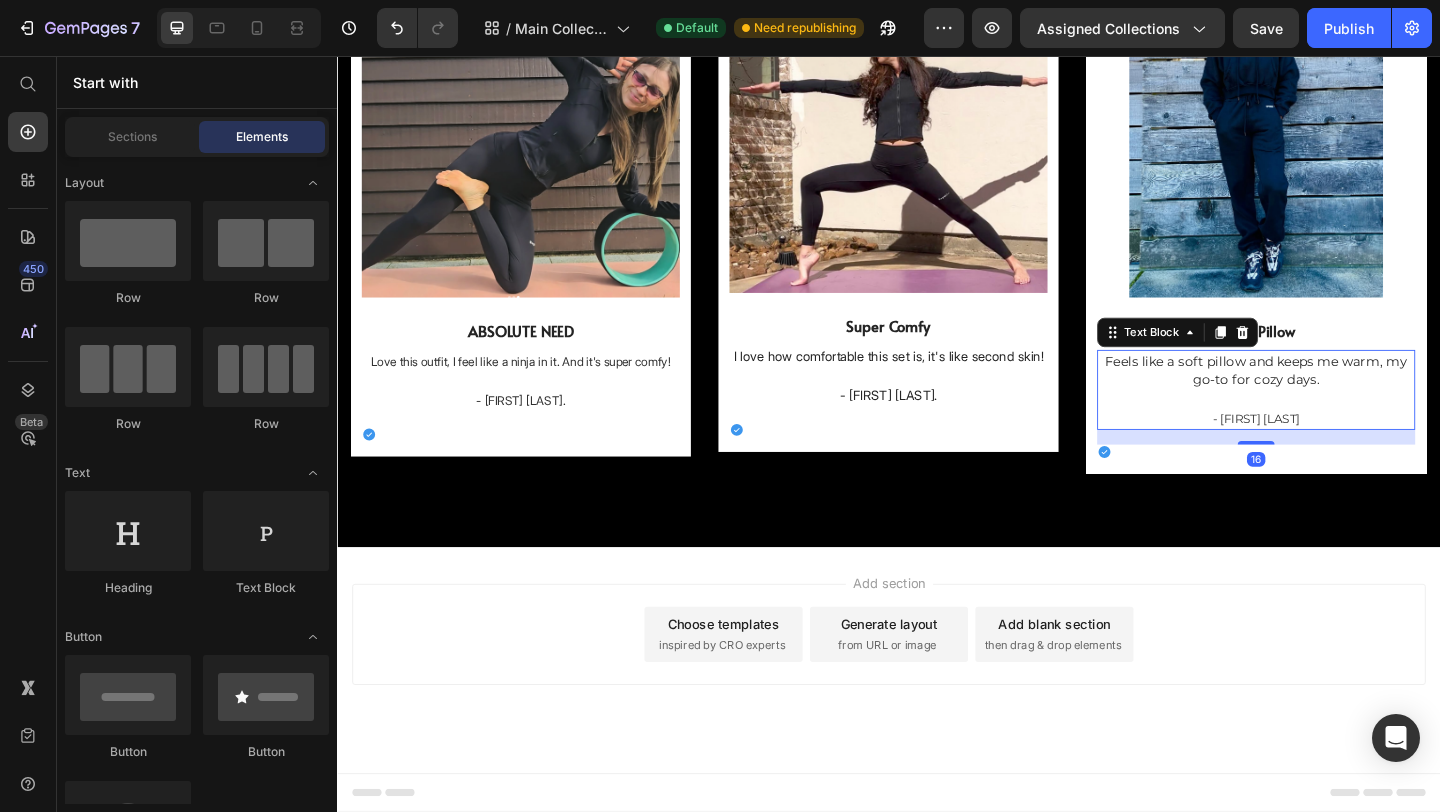 click on "Feels like a soft pillow and keeps me warm, my go-to for cozy days." at bounding box center [1337, 397] 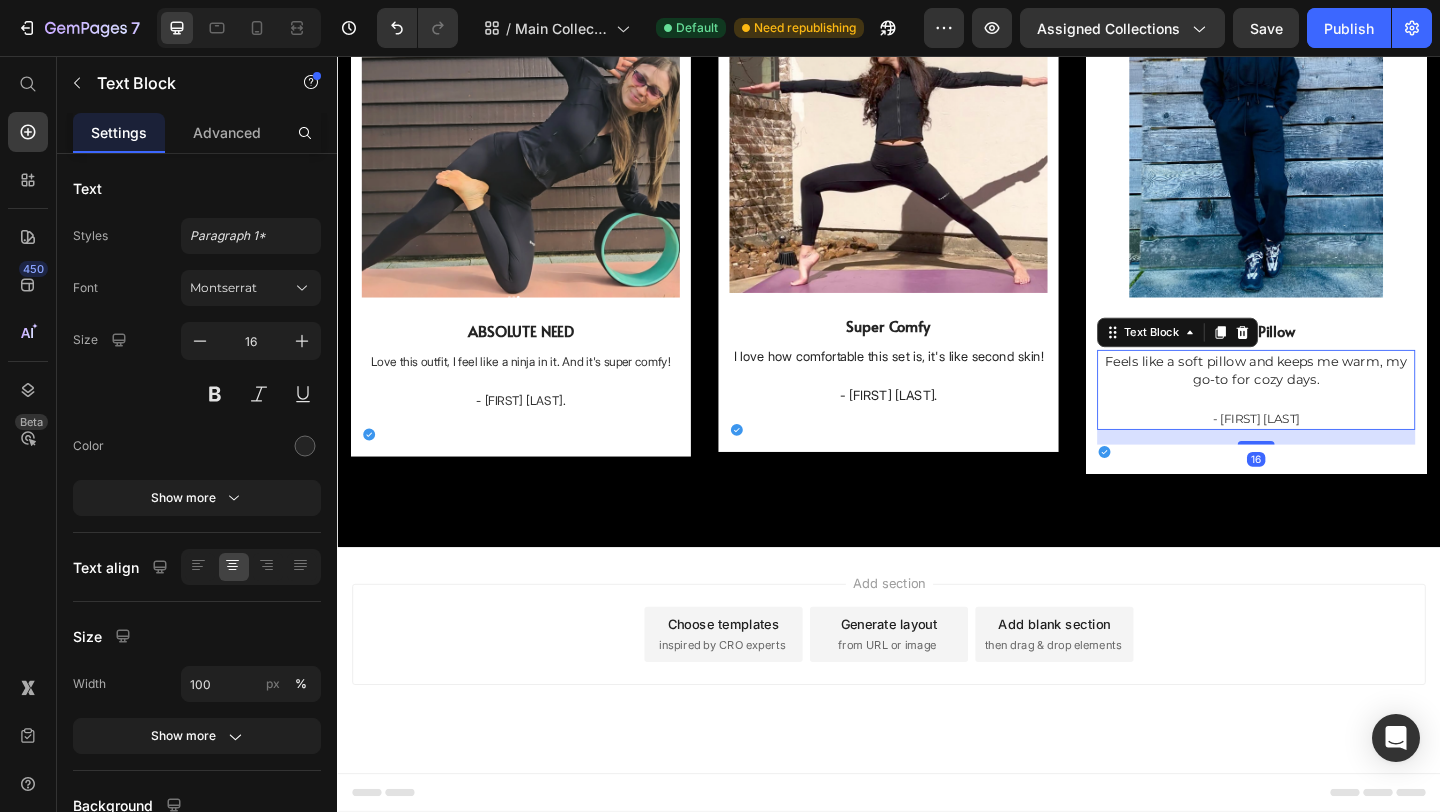 click on "Feels like a soft pillow and keeps me warm, my go-to for cozy days." at bounding box center (1337, 398) 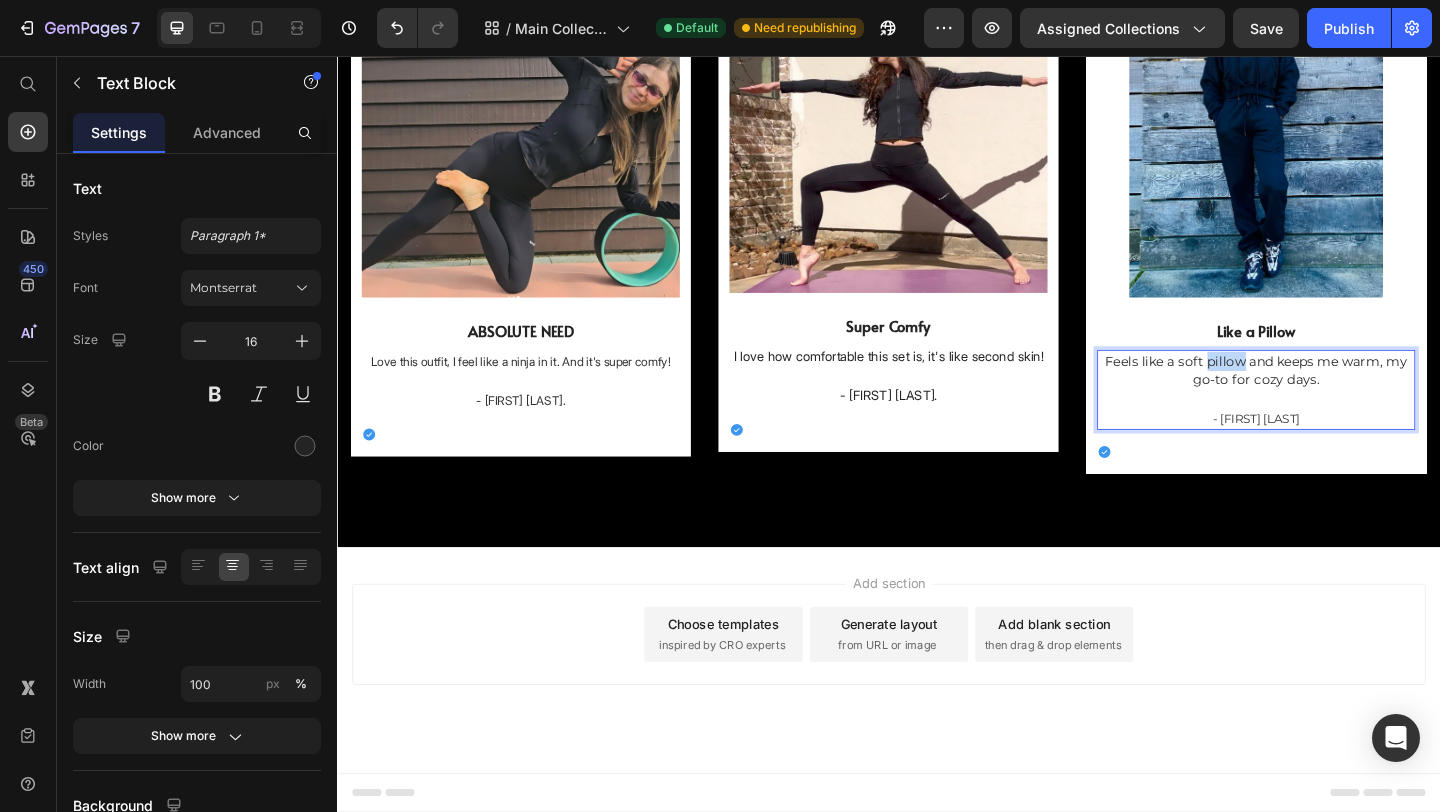 click on "Feels like a soft pillow and keeps me warm, my go-to for cozy days." at bounding box center [1337, 398] 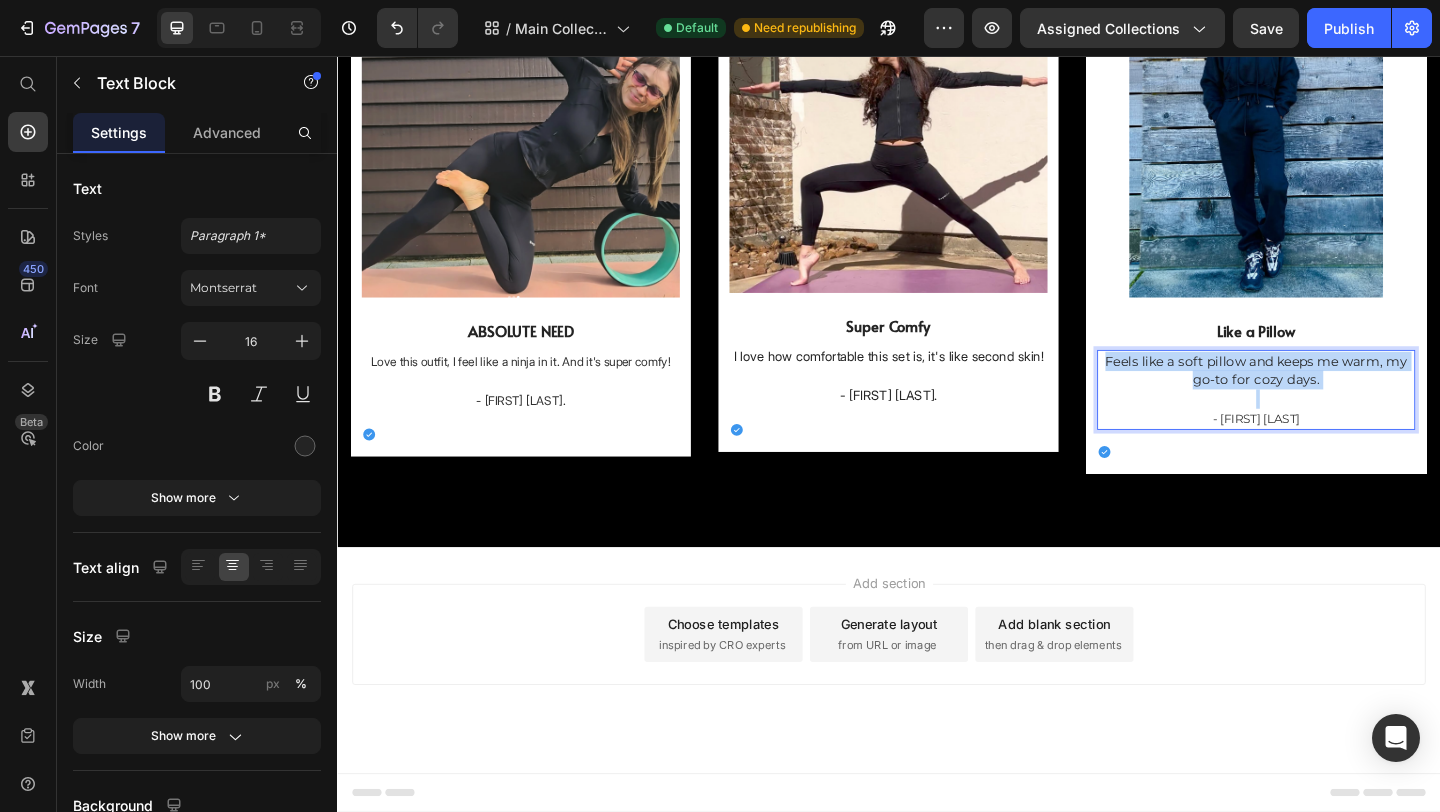 click on "Feels like a soft pillow and keeps me warm, my go-to for cozy days." at bounding box center (1337, 398) 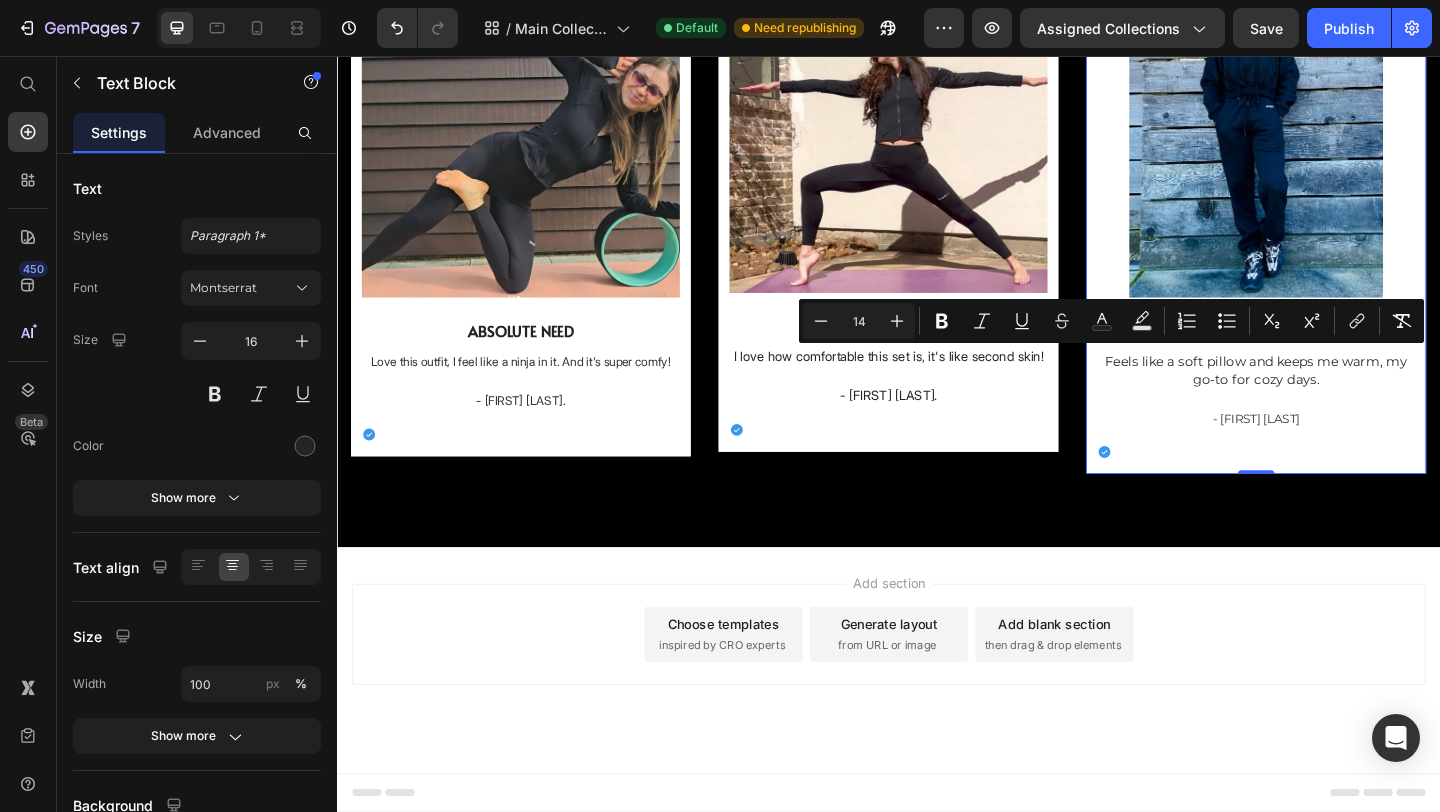 click on "Image Like a Pillow  Text Block Feels like a soft pillow and keeps me warm, my go-to for cozy days. -   Smitha Jain  Text Block
Icon" at bounding box center (1337, 237) 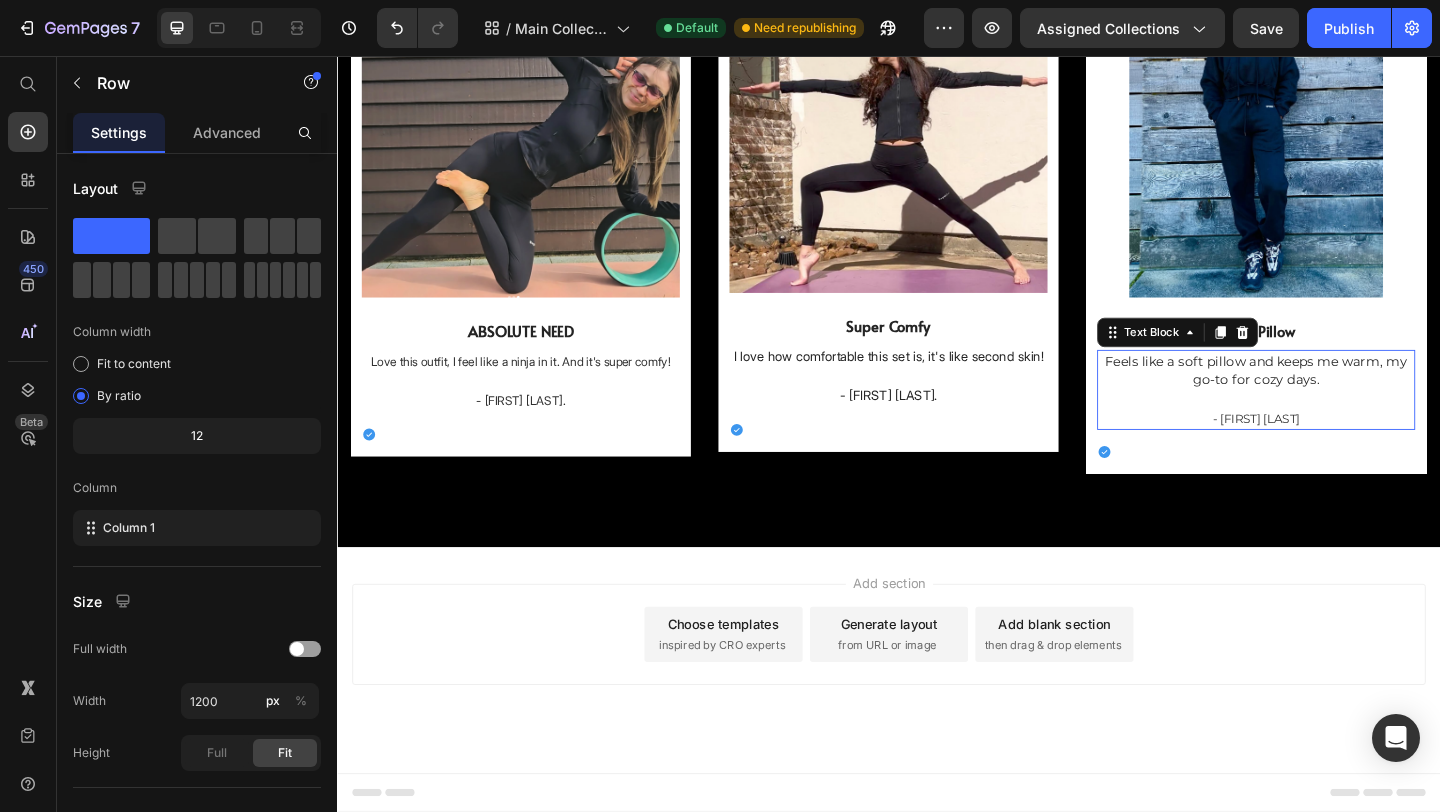 click at bounding box center (1337, 428) 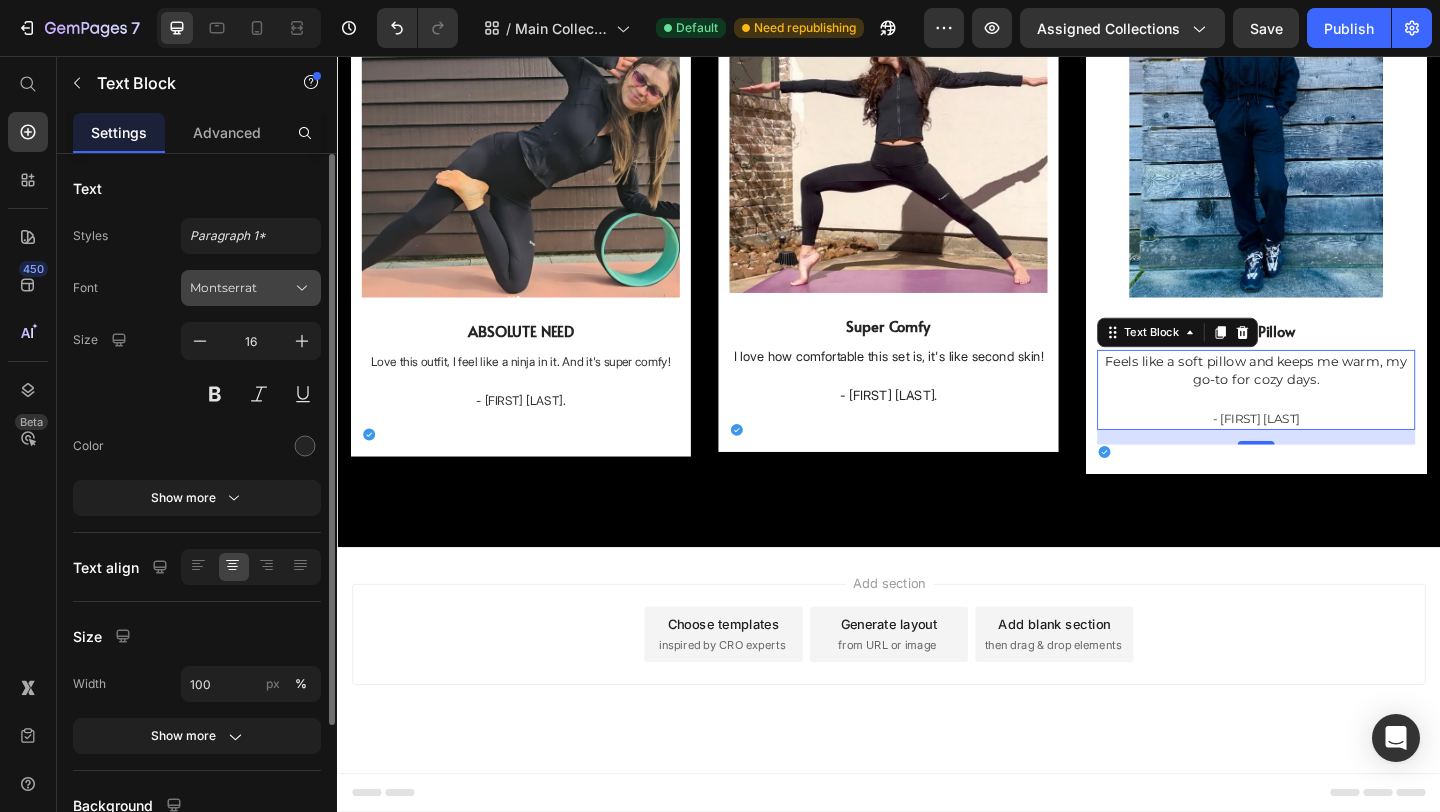 click on "Montserrat" at bounding box center (241, 288) 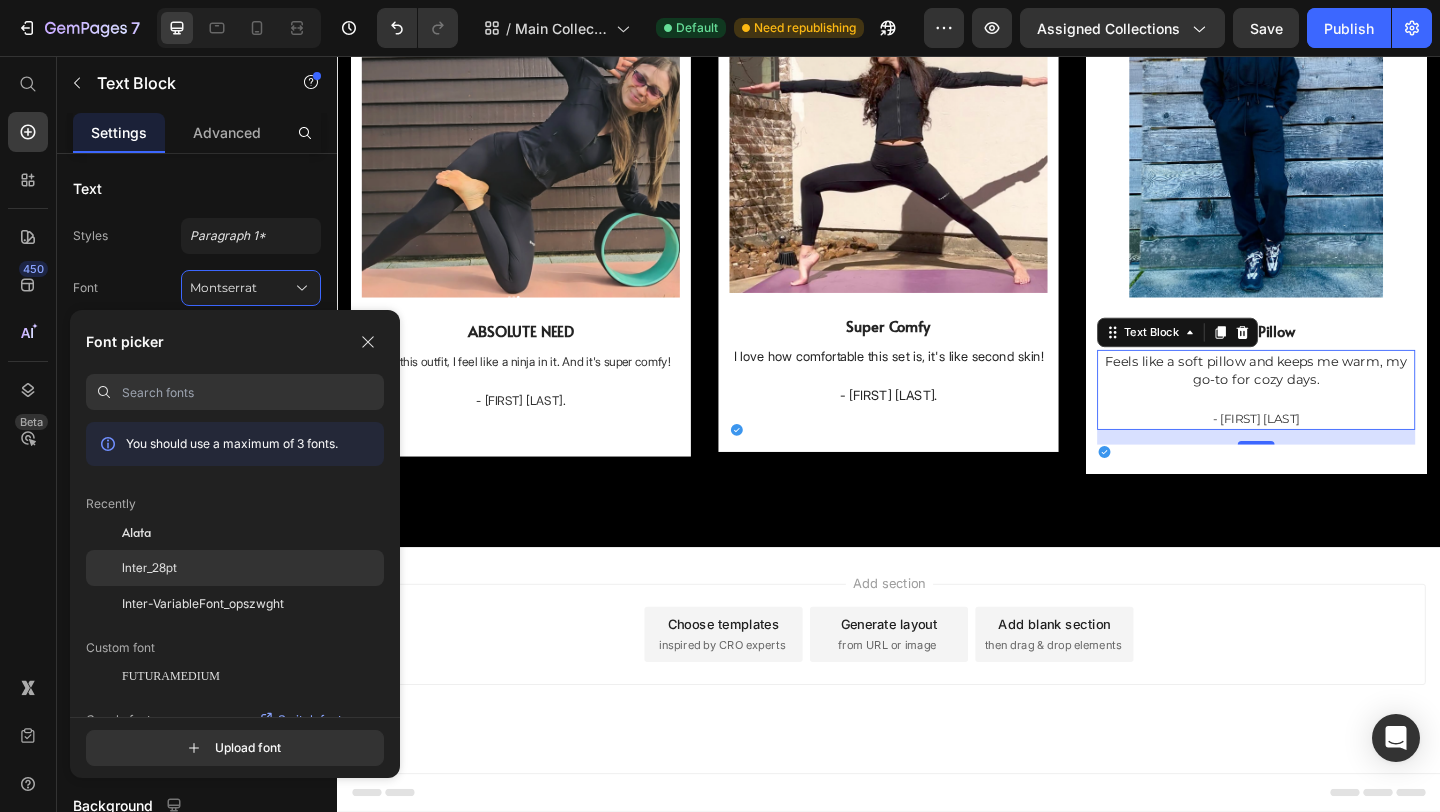 click on "Inter_28pt" 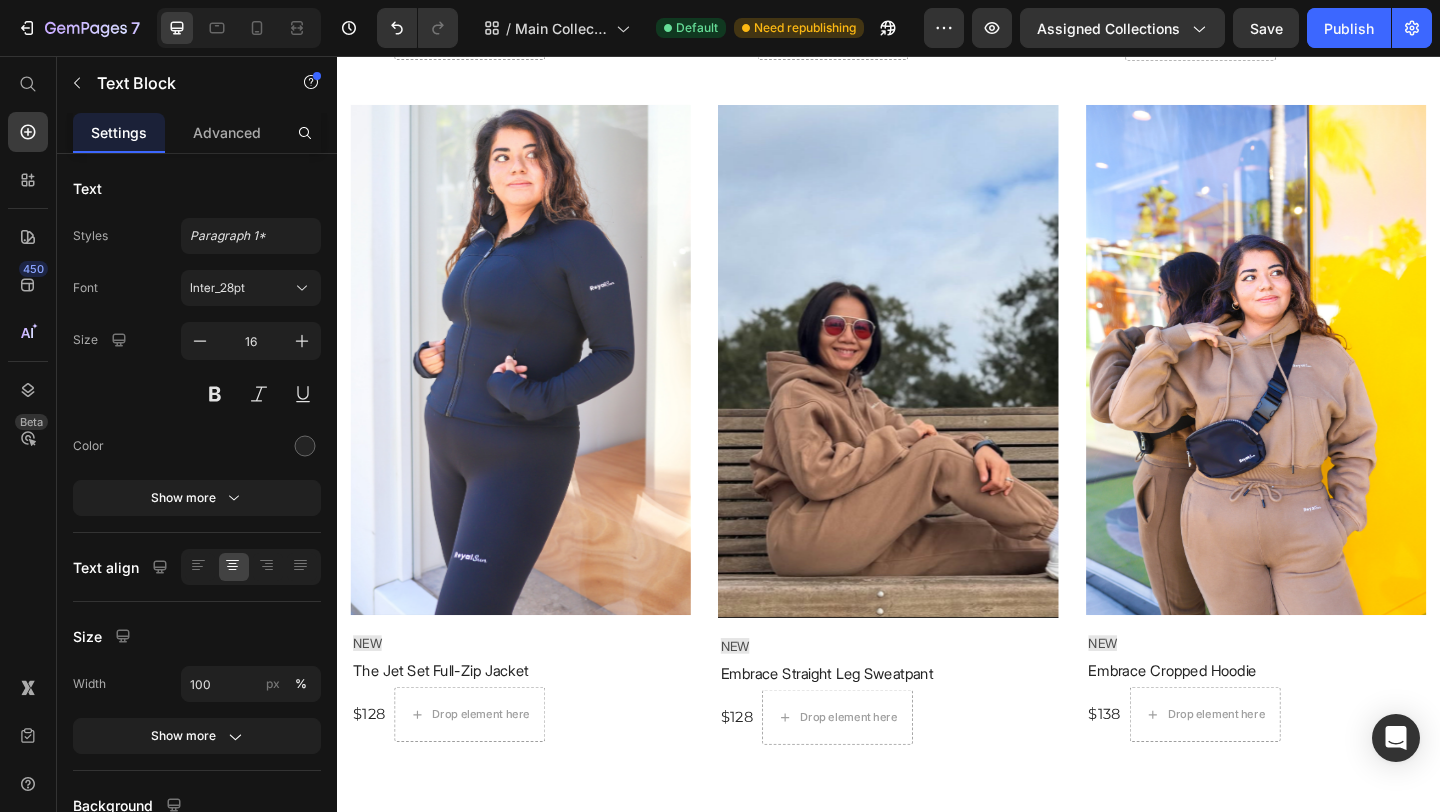 scroll, scrollTop: 0, scrollLeft: 0, axis: both 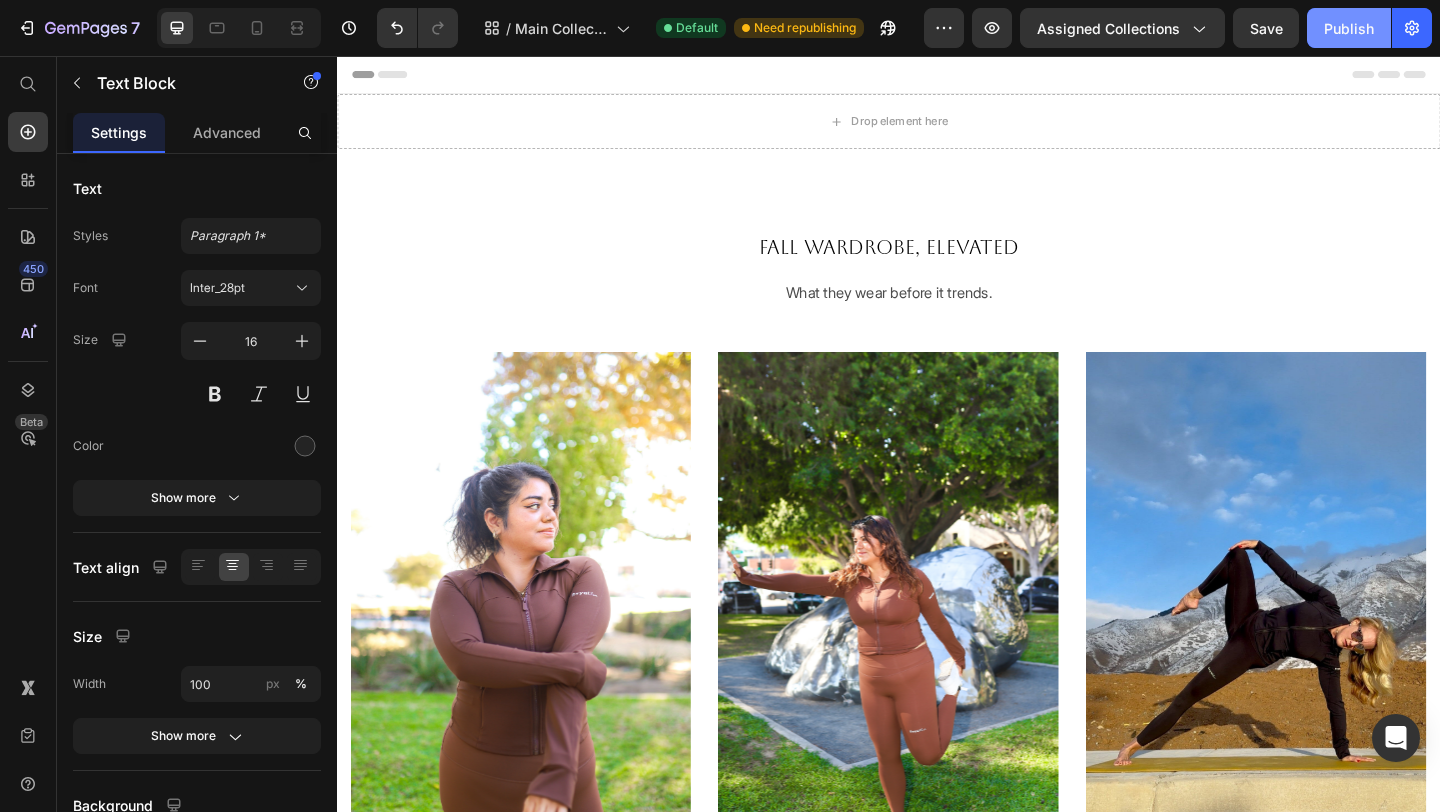 click on "Publish" at bounding box center (1349, 28) 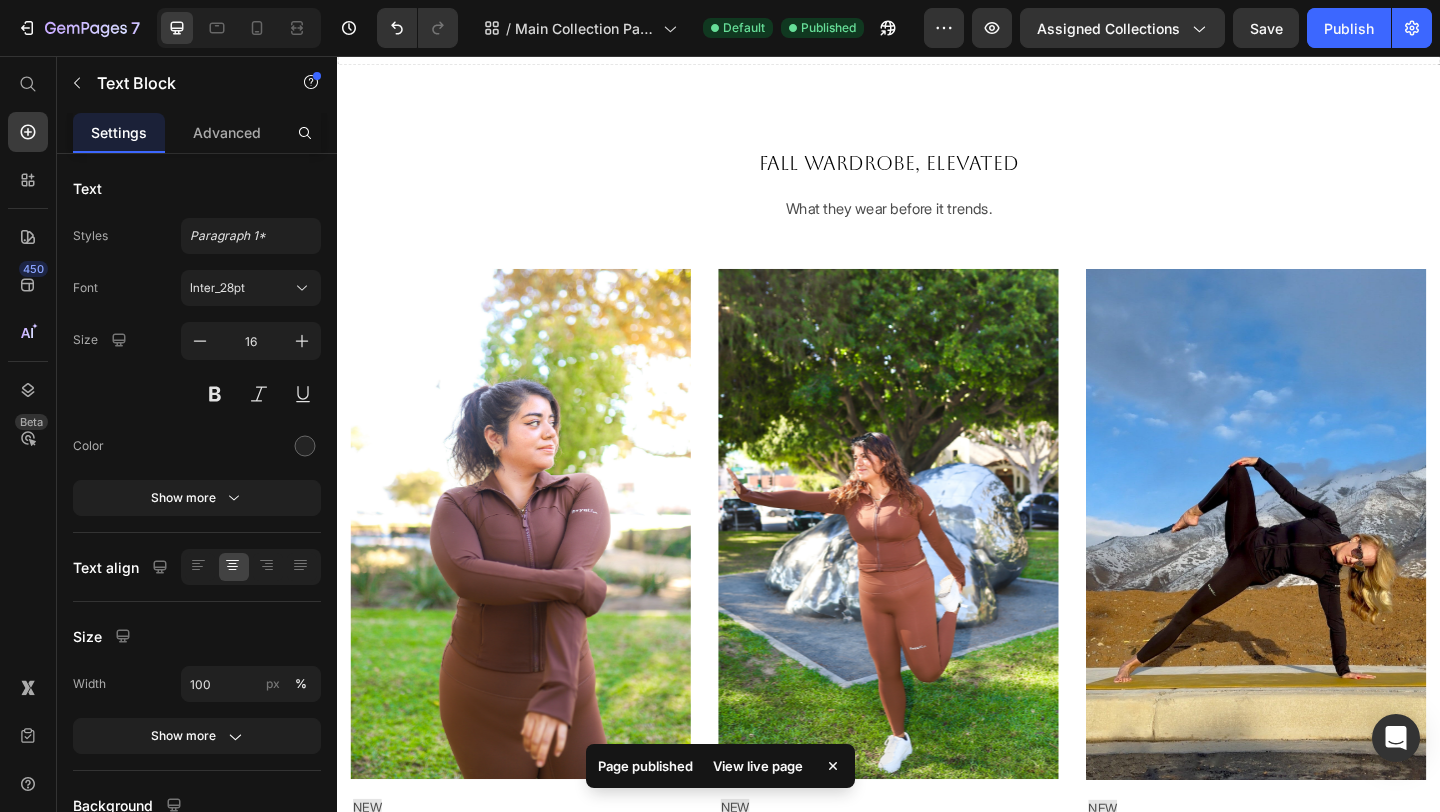 scroll, scrollTop: 0, scrollLeft: 0, axis: both 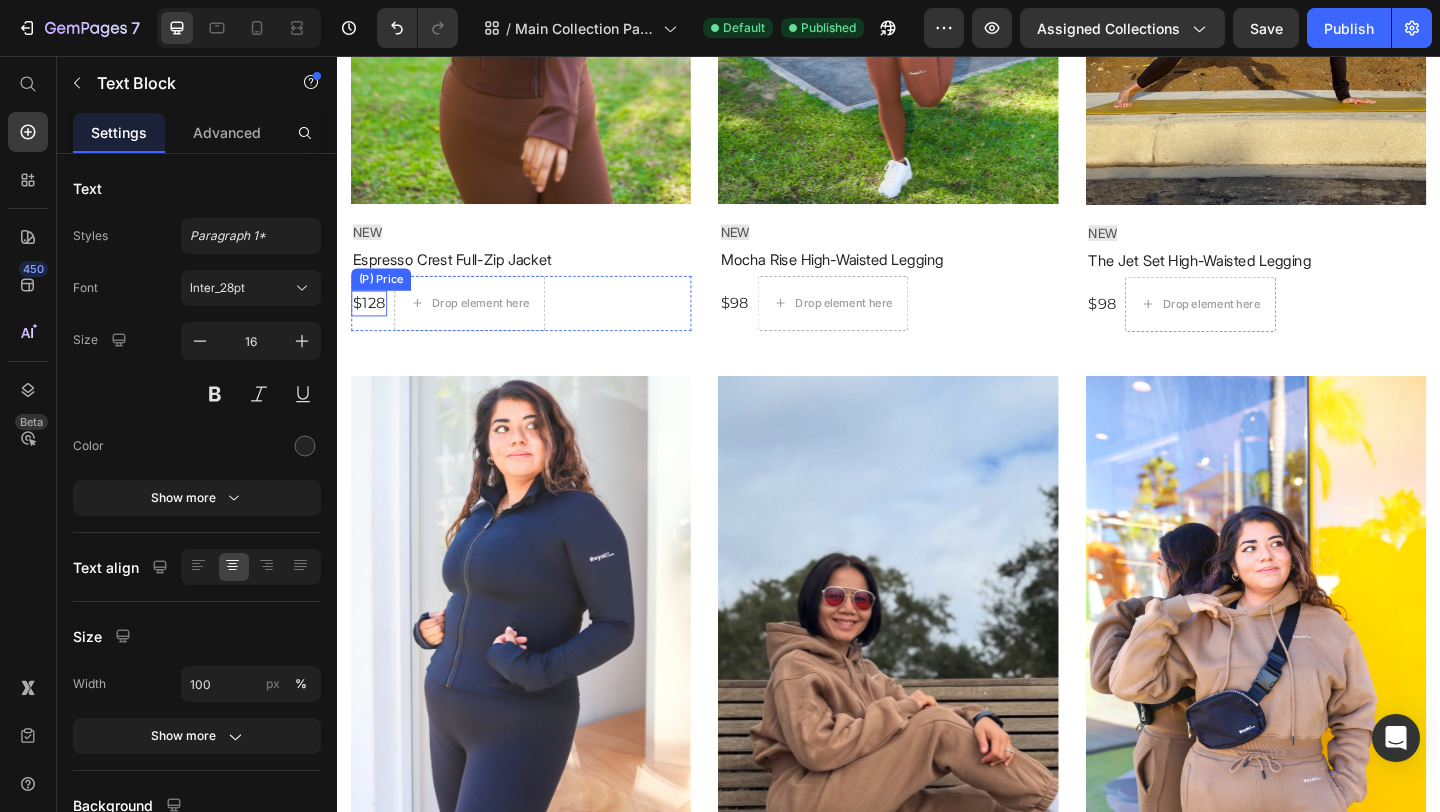 click on "$128" at bounding box center [371, 324] 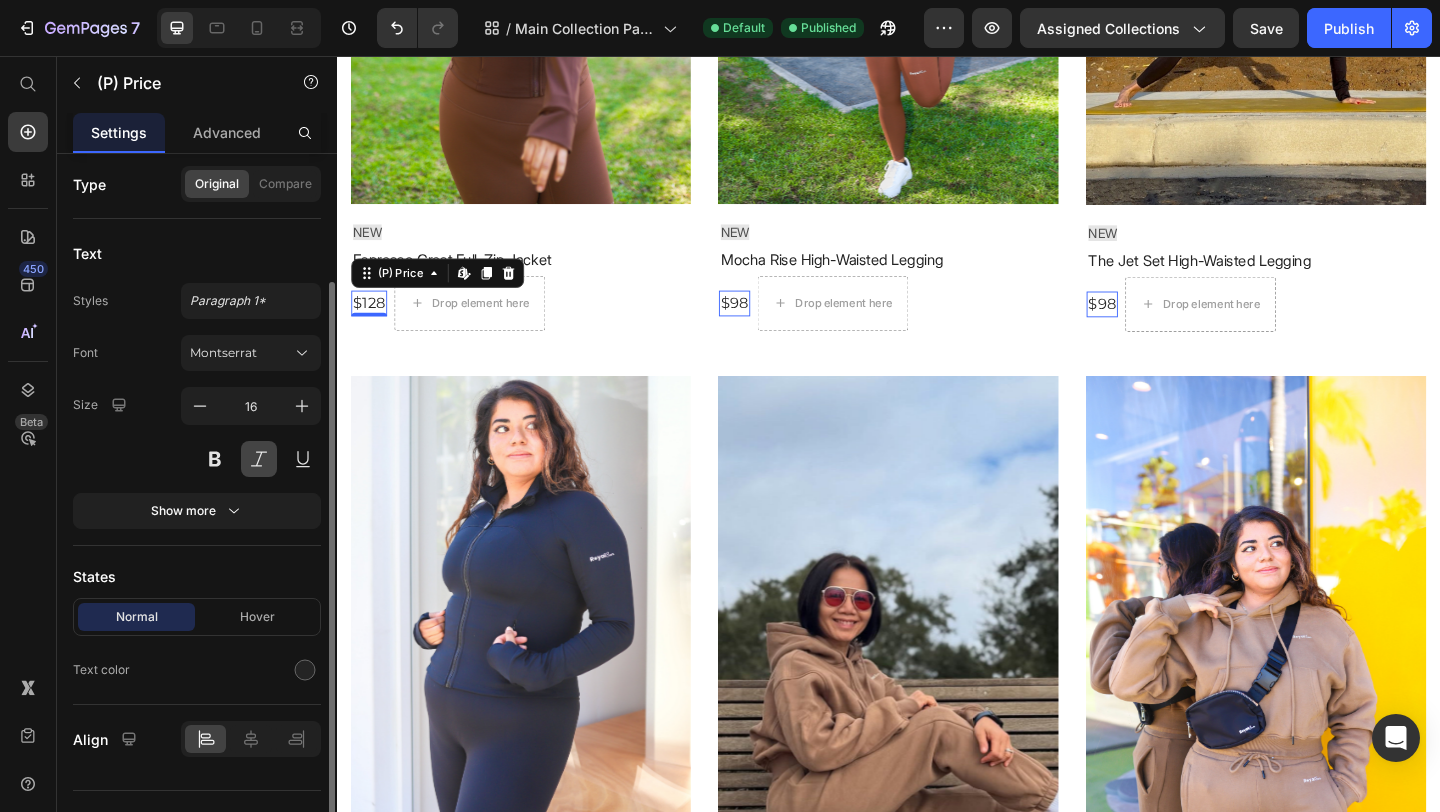 scroll, scrollTop: 167, scrollLeft: 0, axis: vertical 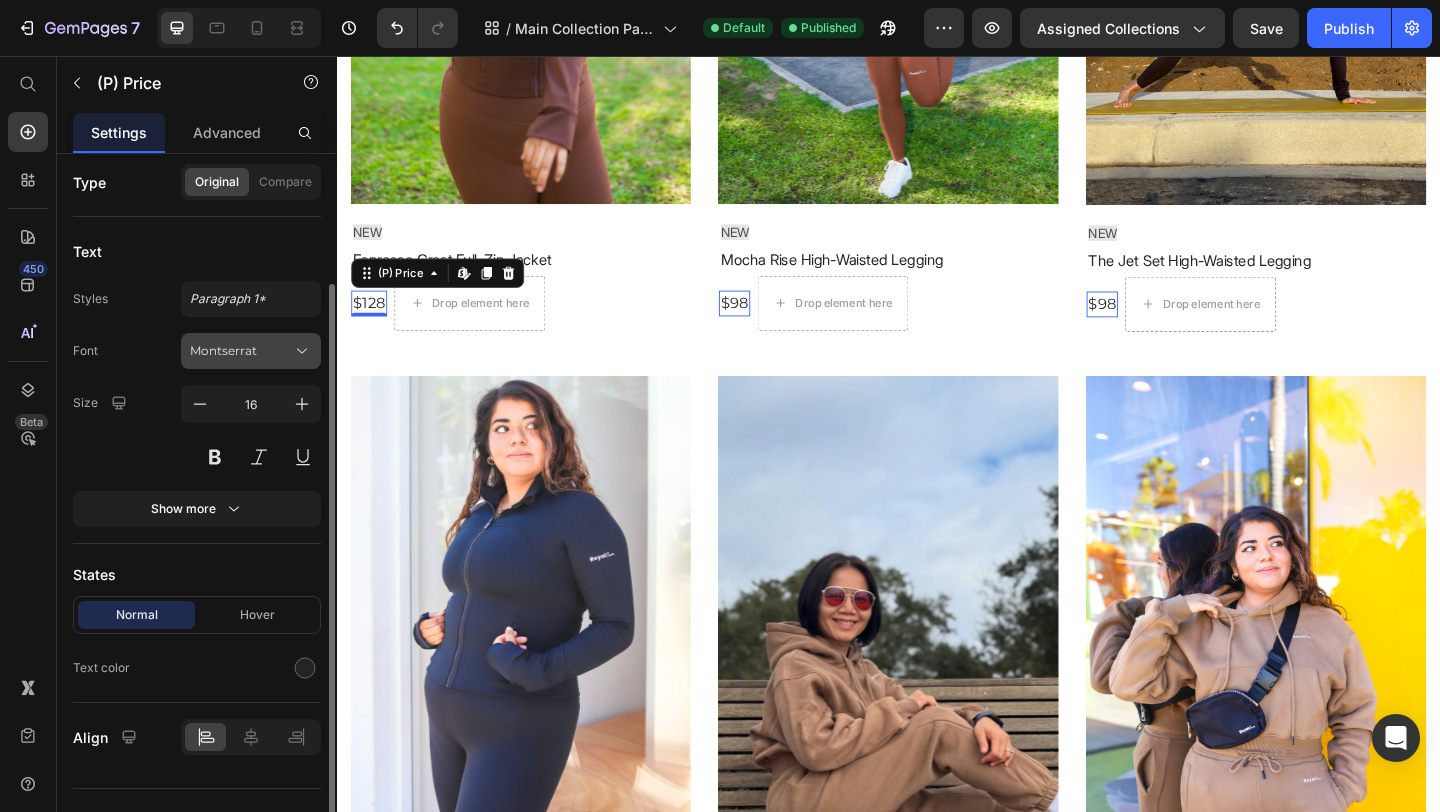 click on "Montserrat" at bounding box center [241, 351] 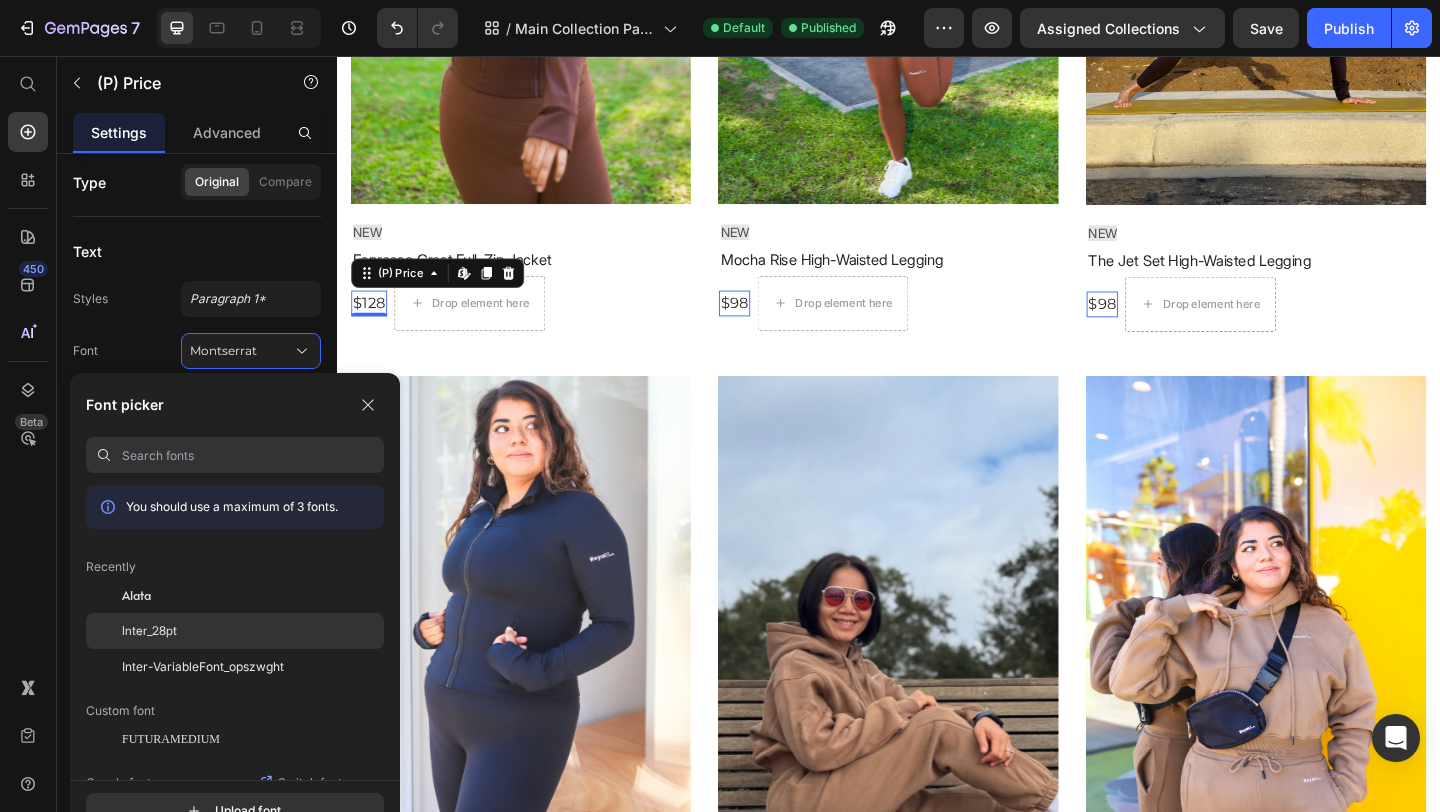 click on "Inter_28pt" 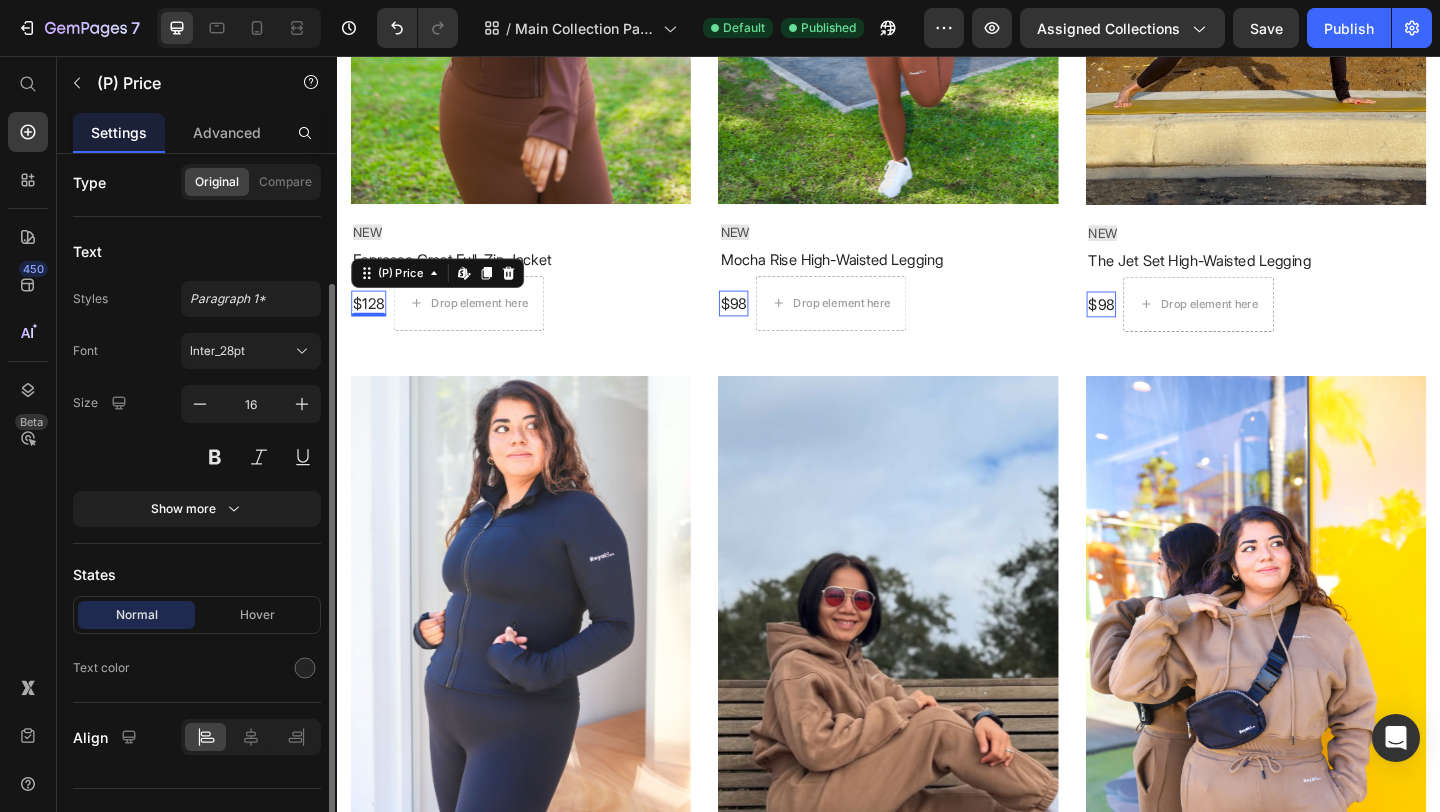 click on "Font Inter_28pt" at bounding box center [197, 351] 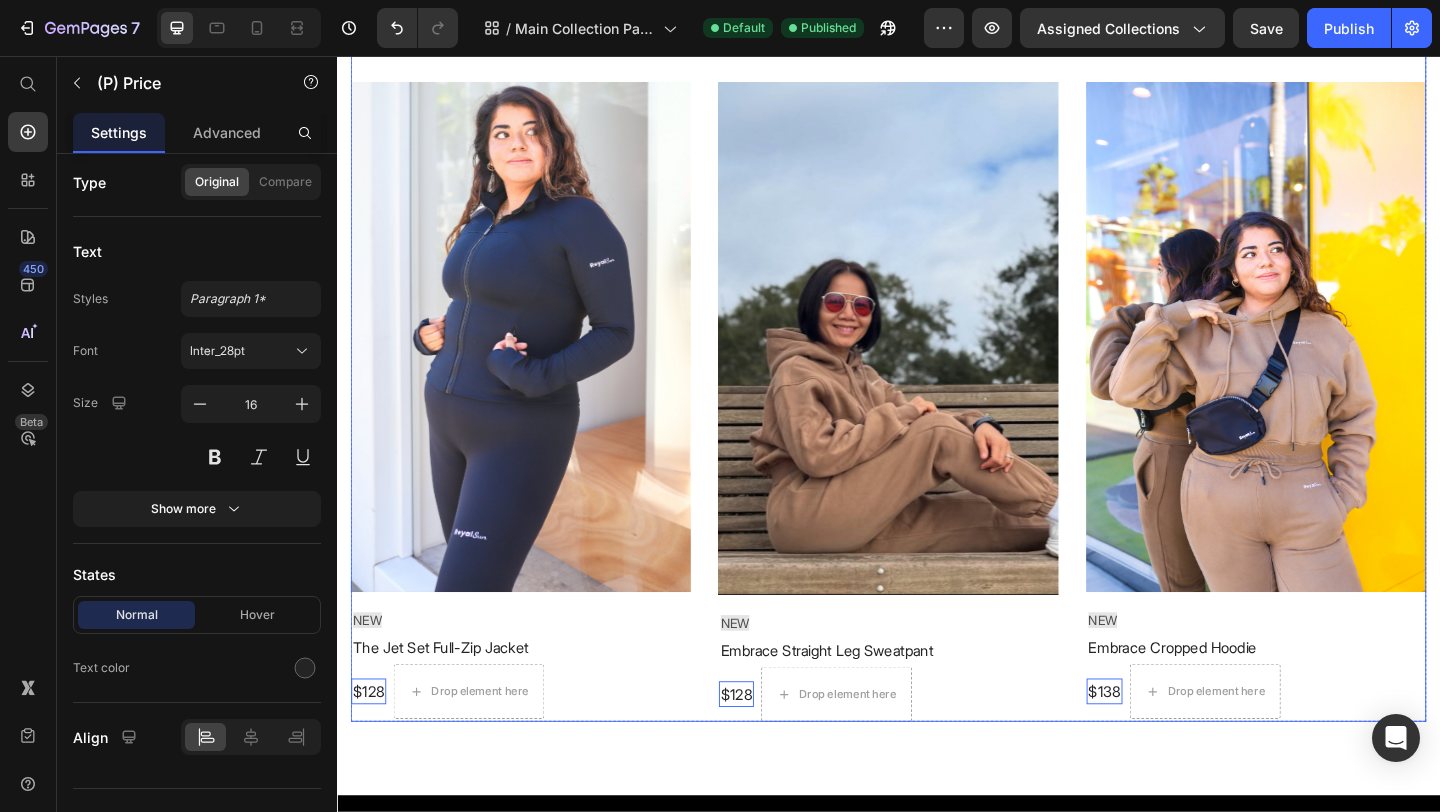 scroll, scrollTop: 1148, scrollLeft: 0, axis: vertical 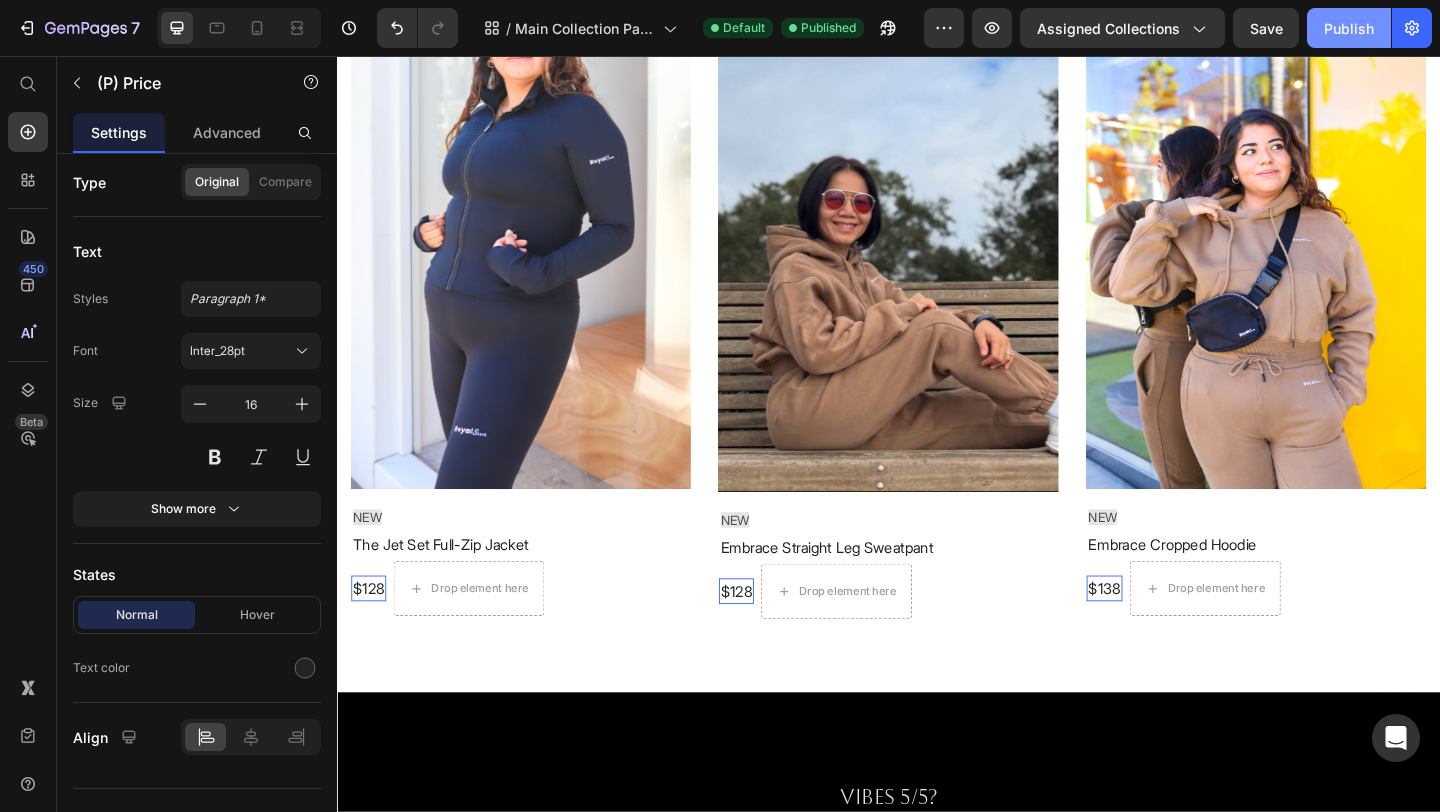 click on "Publish" 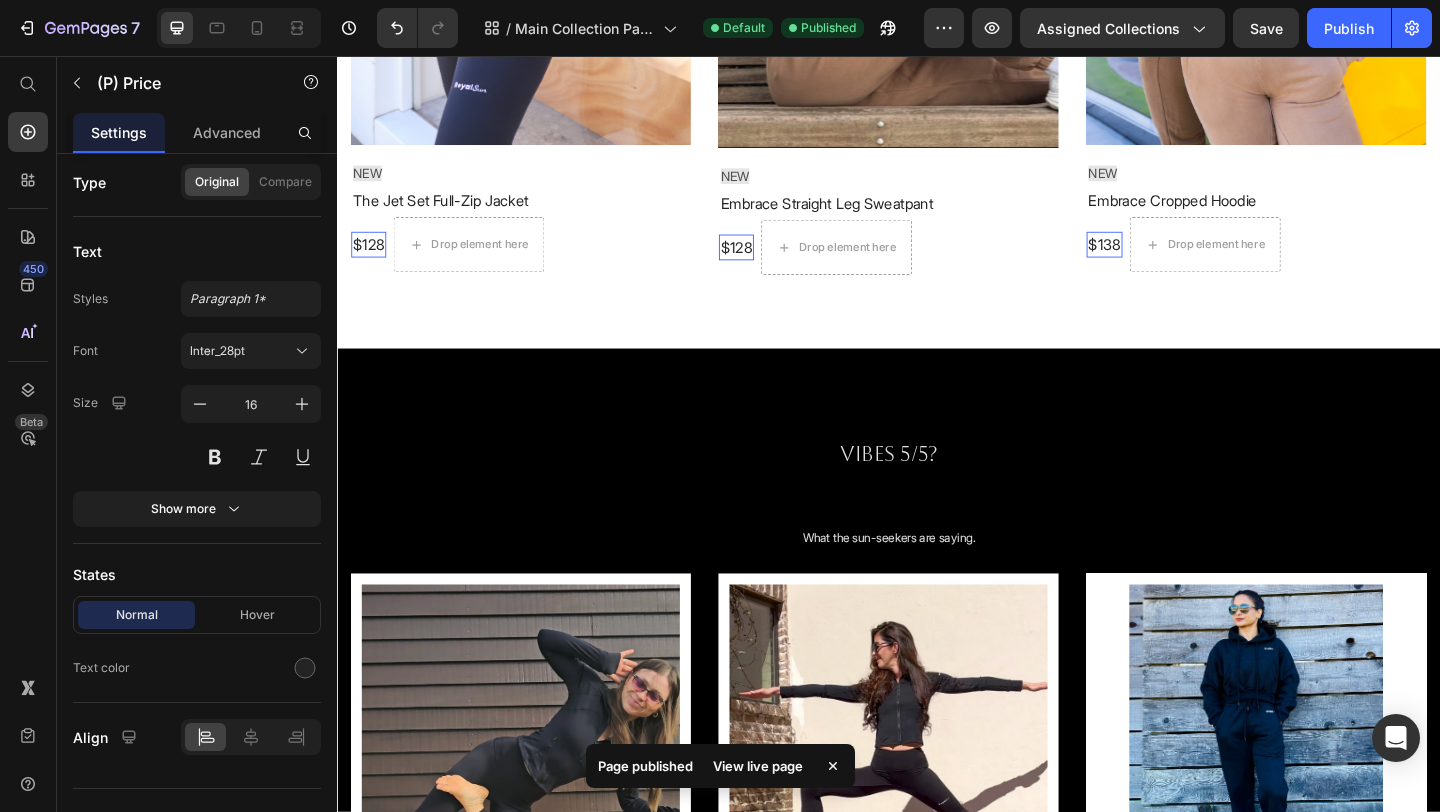 scroll, scrollTop: 1605, scrollLeft: 0, axis: vertical 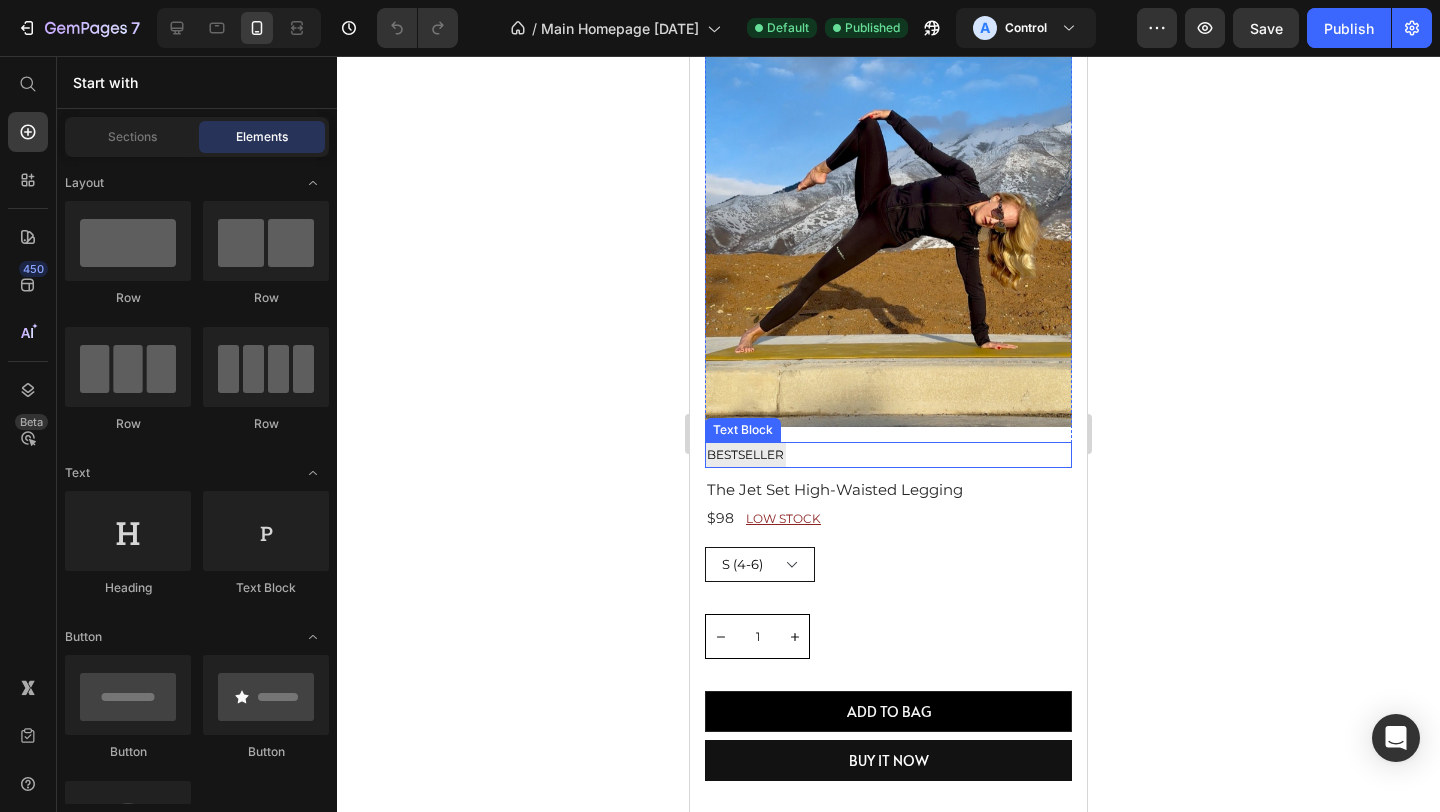 click on "BESTSELLER" at bounding box center (745, 454) 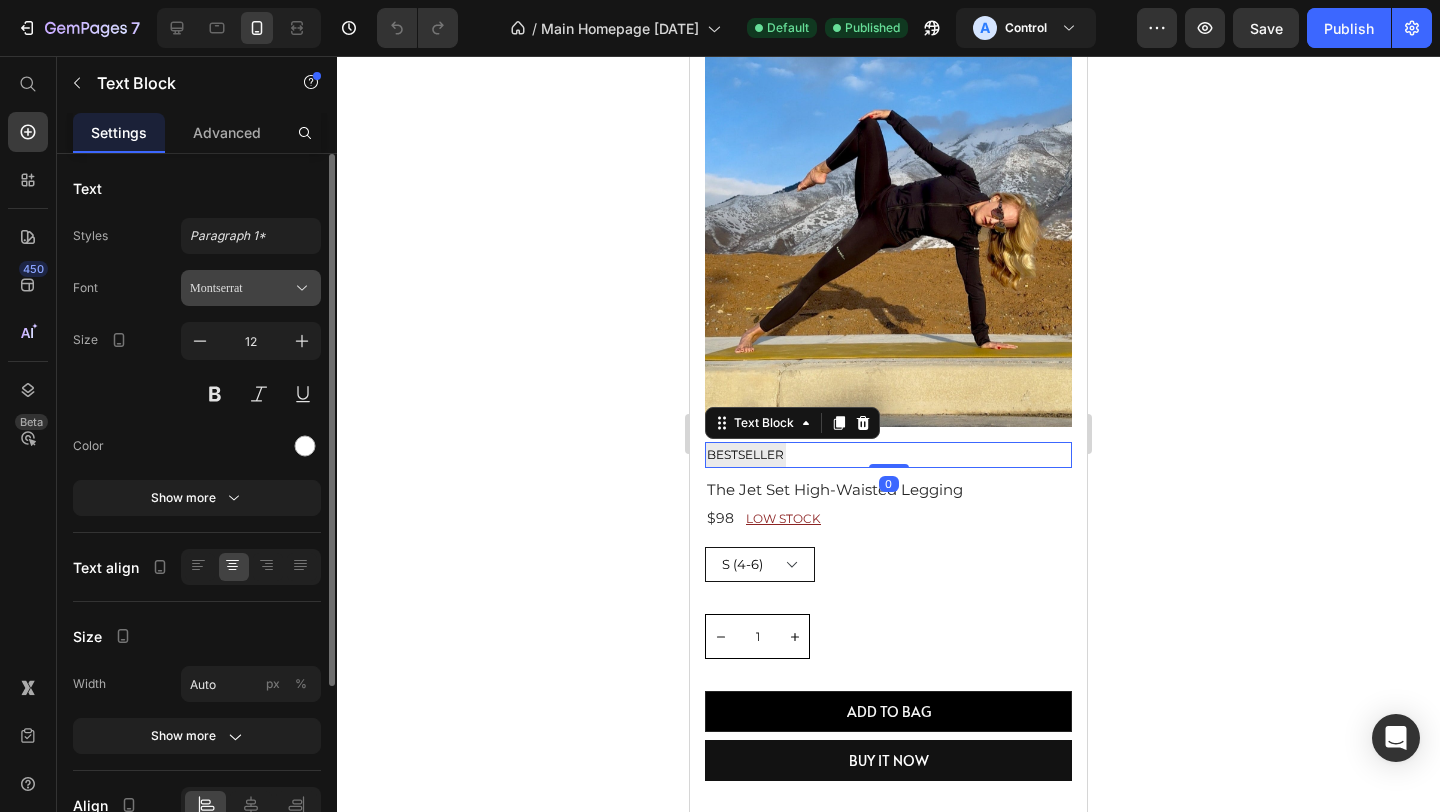 click on "Montserrat" at bounding box center [251, 288] 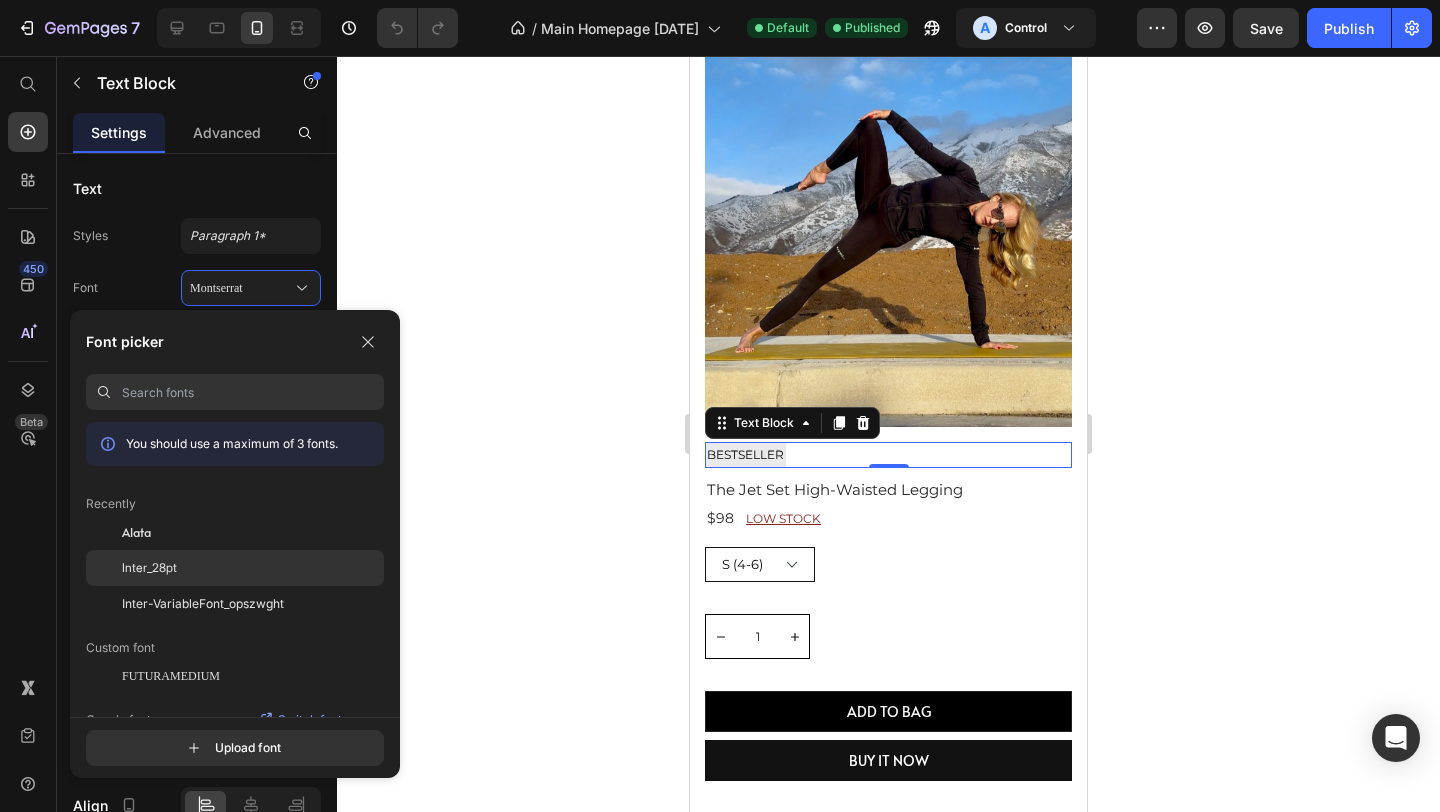 click on "Inter_28pt" at bounding box center [149, 568] 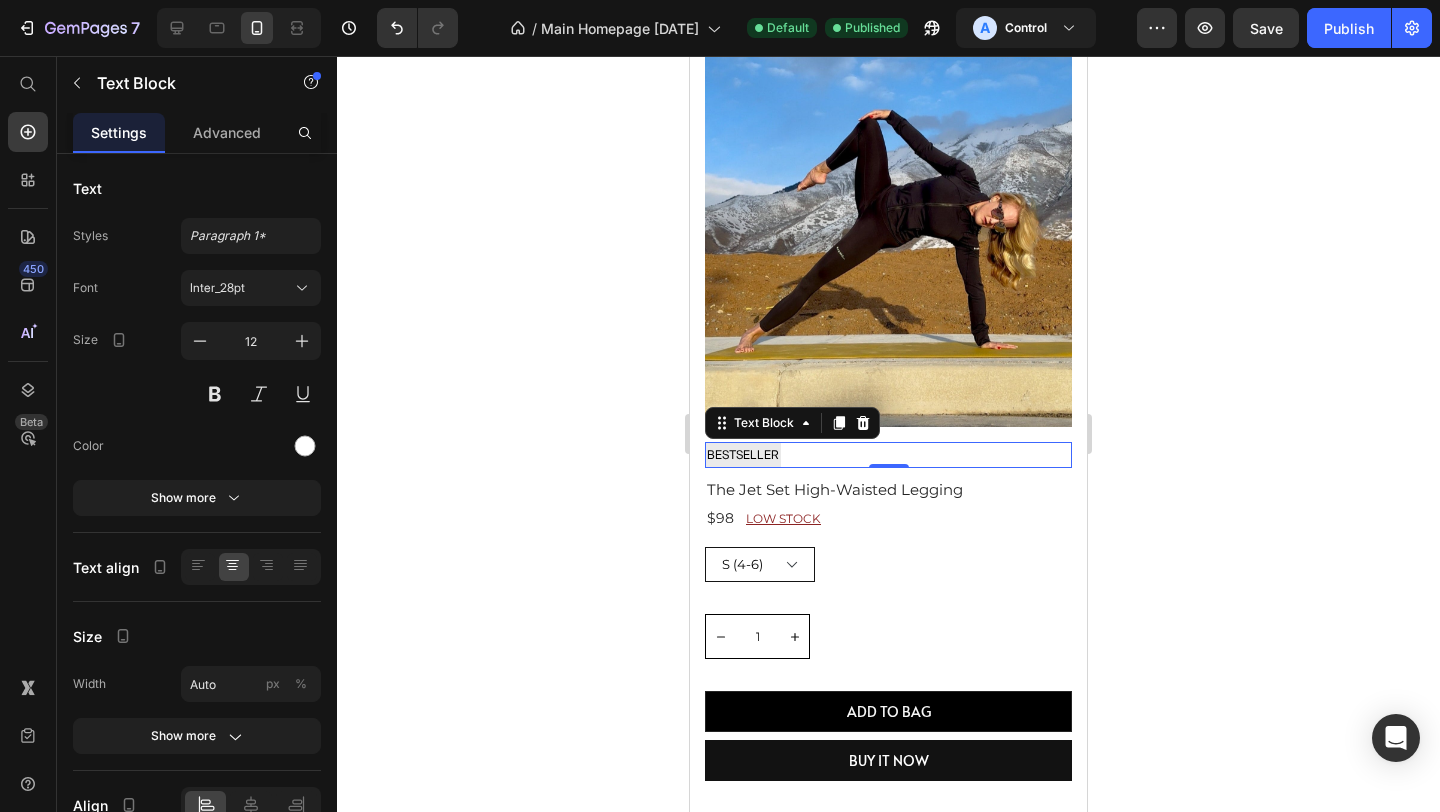 click 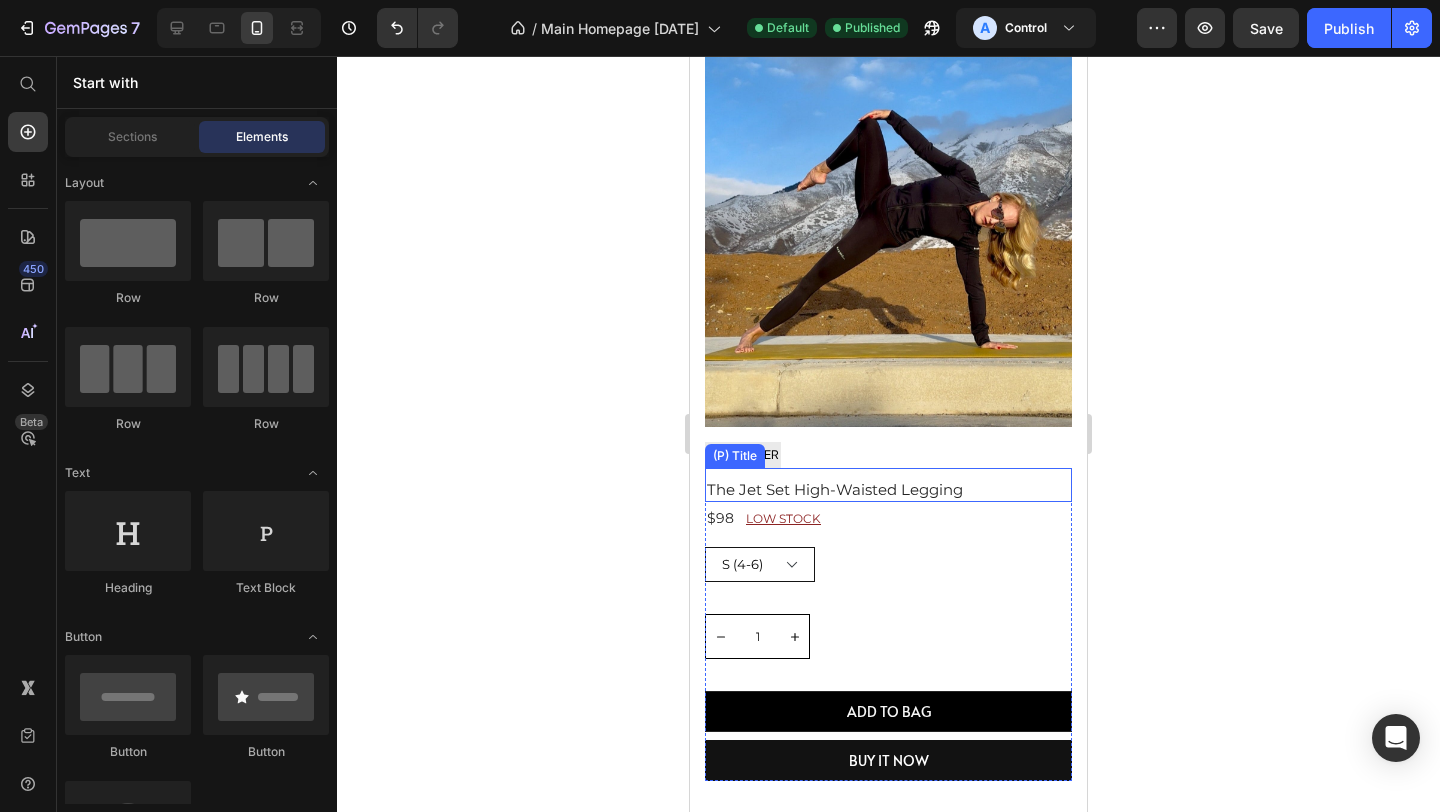 click on "The Jet Set High-Waisted Legging" at bounding box center (888, 490) 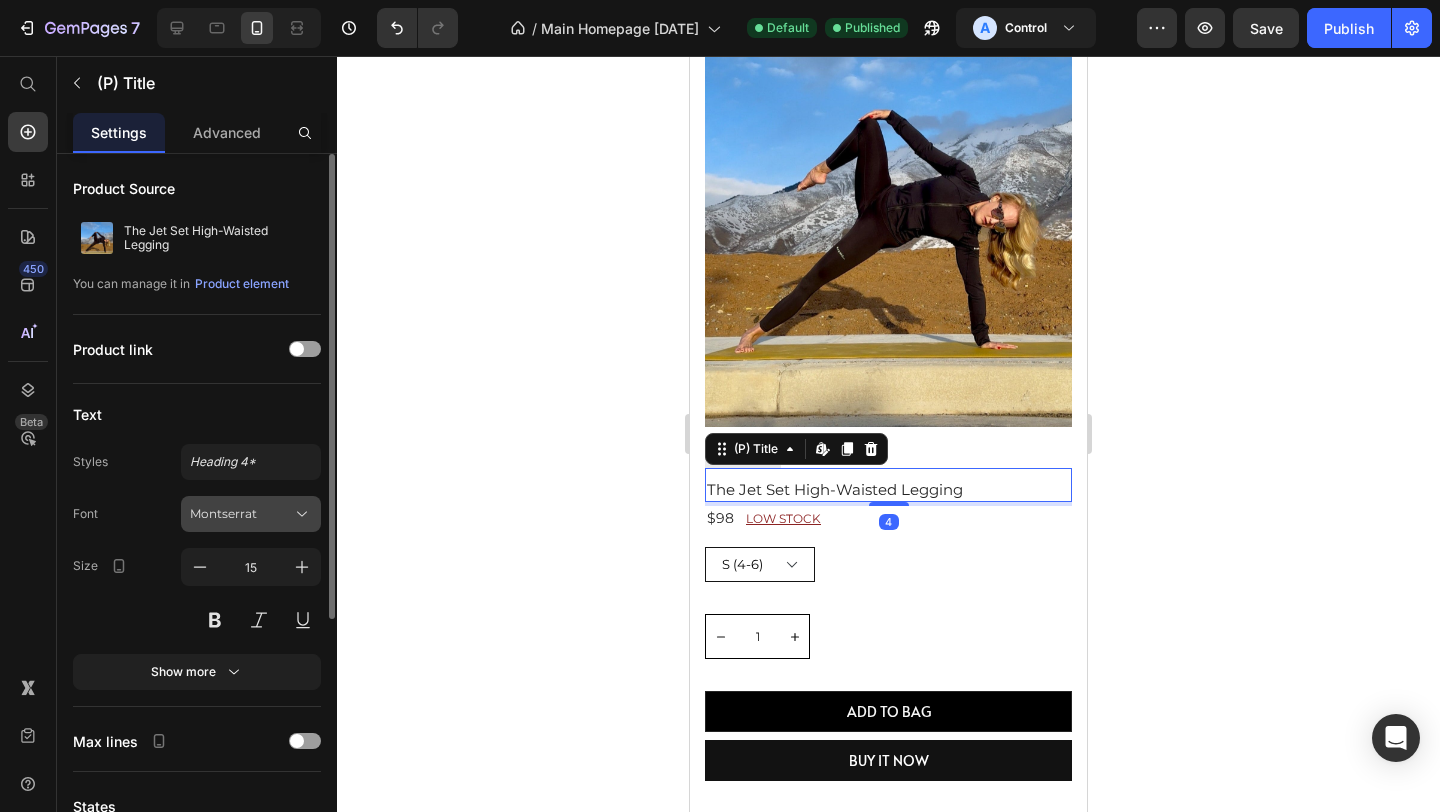 click on "Montserrat" at bounding box center (241, 514) 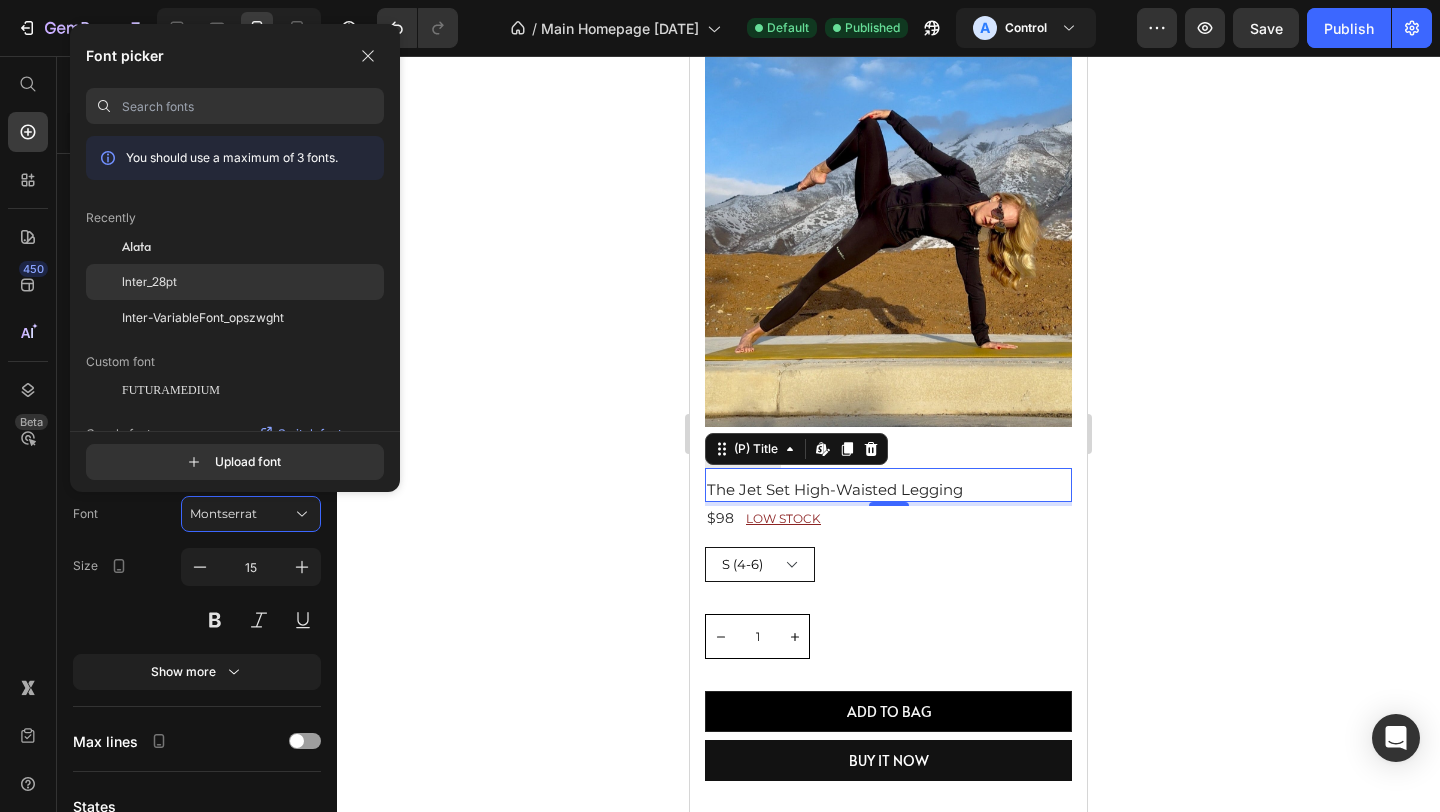 click on "Inter_28pt" 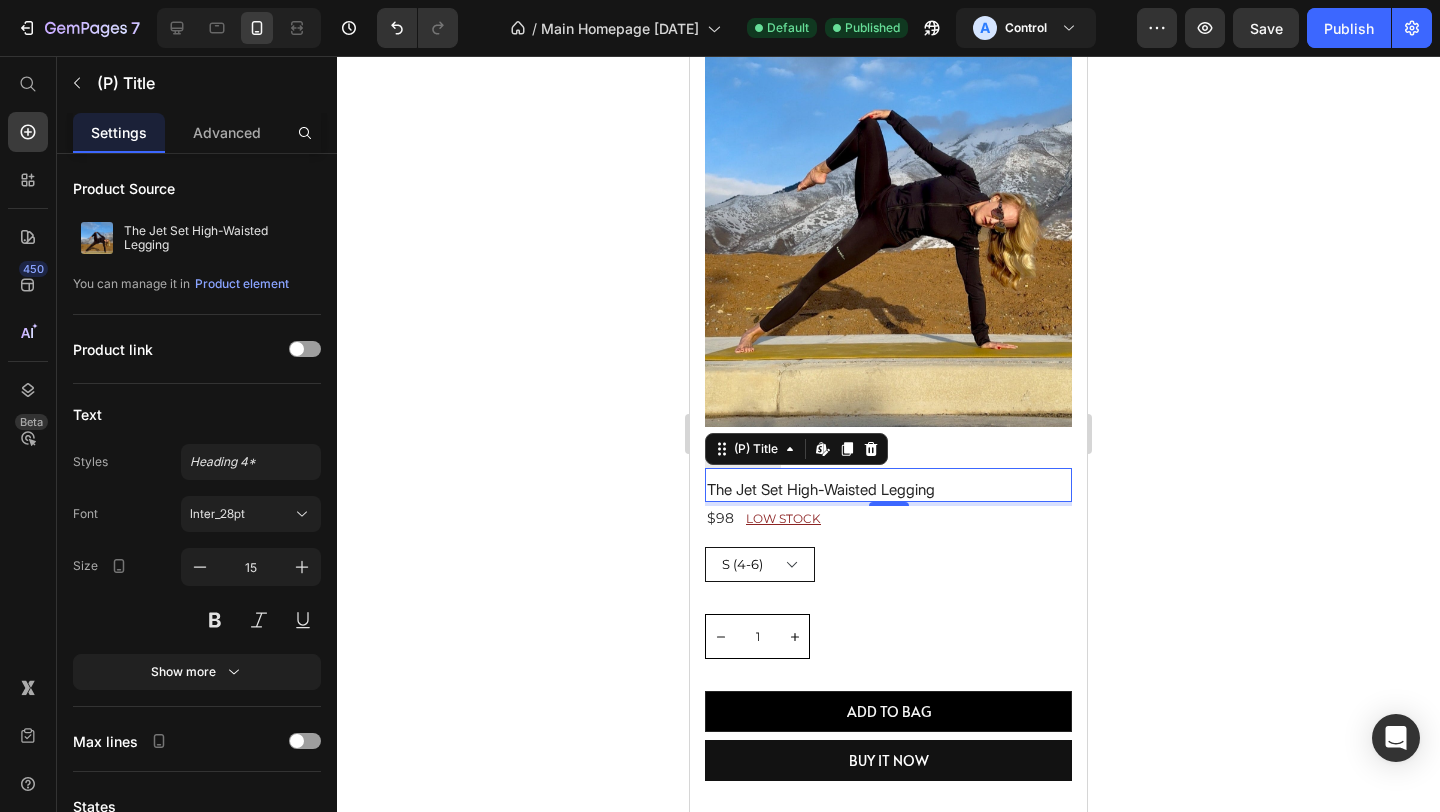 click 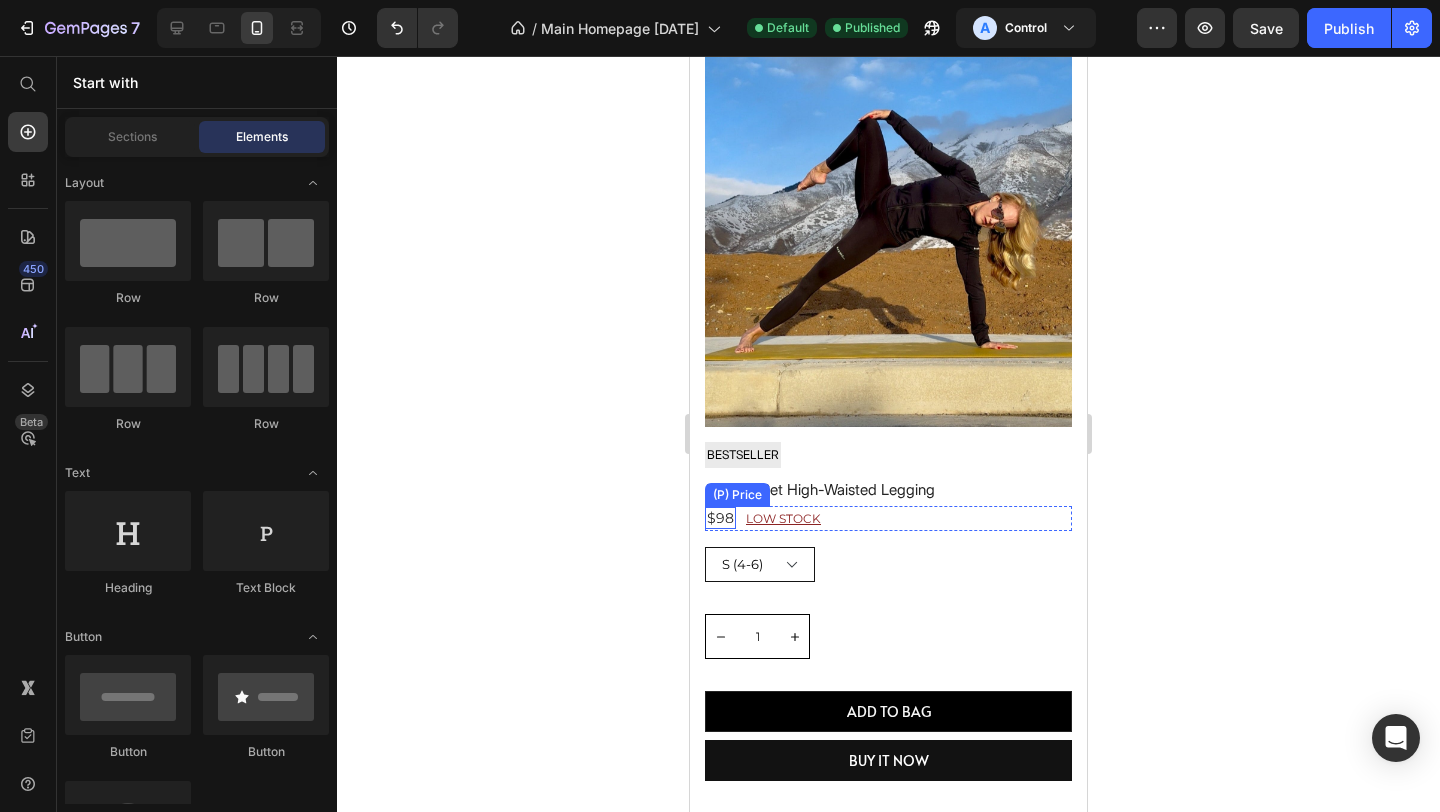 click on "$98" at bounding box center (720, 518) 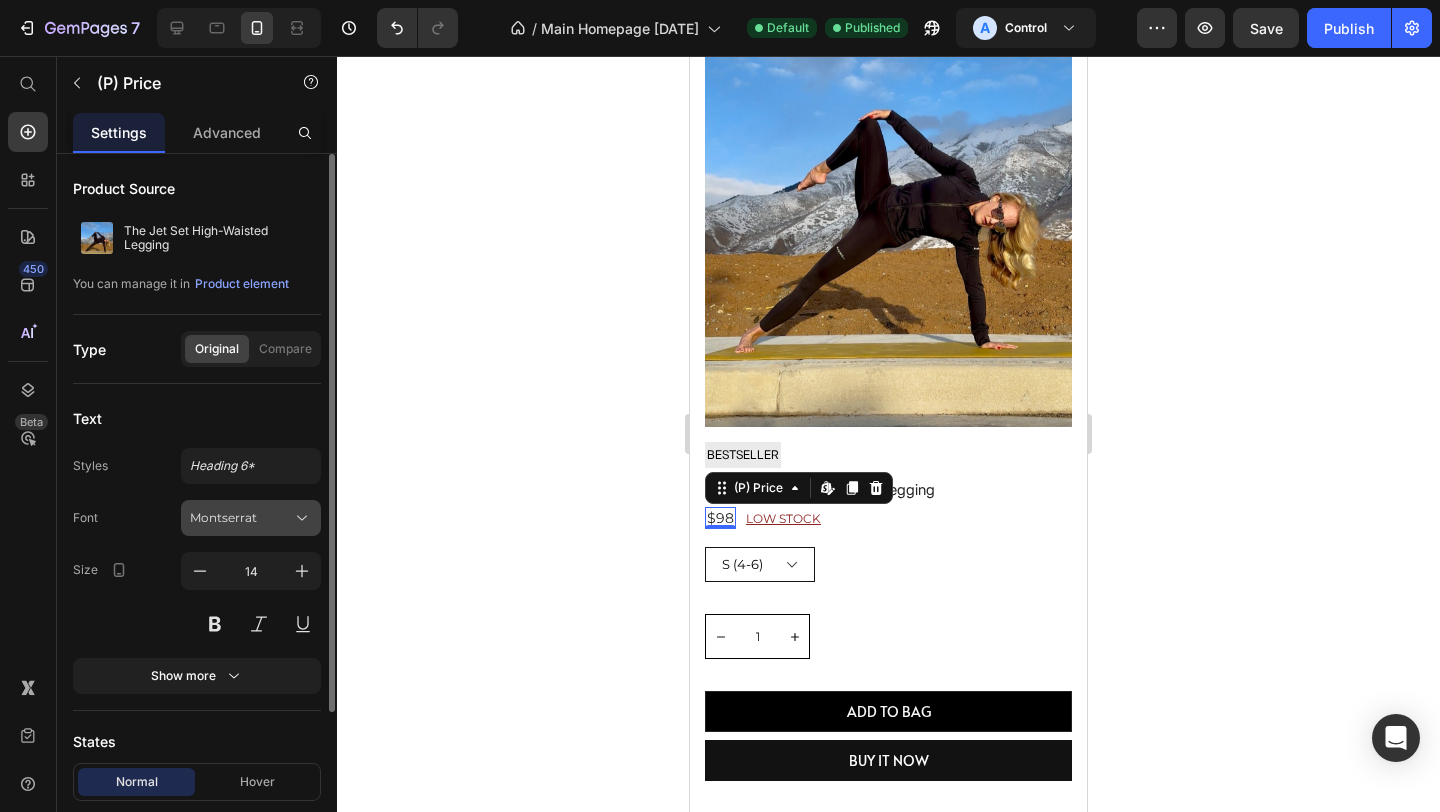 click on "Montserrat" at bounding box center [241, 518] 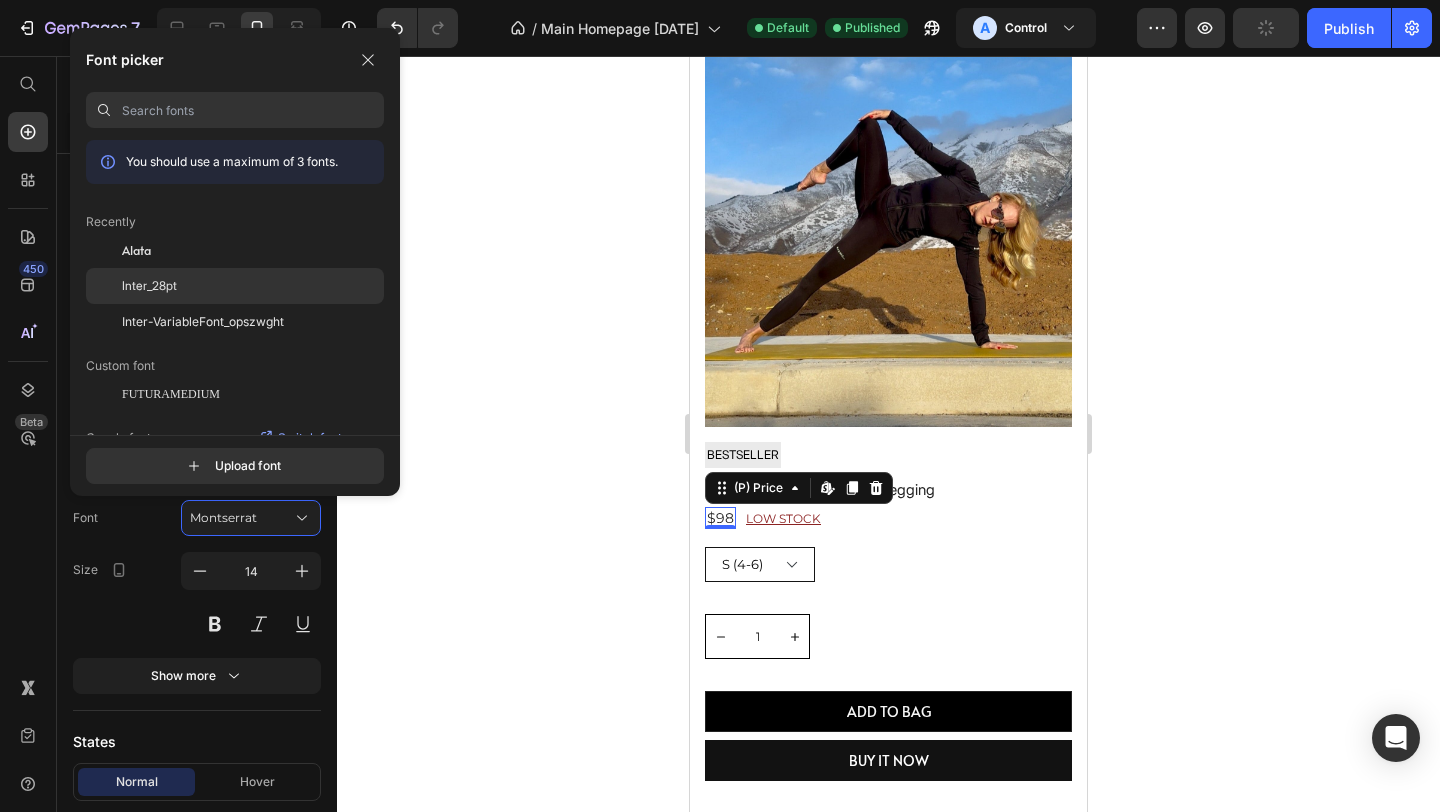 click on "Inter_28pt" 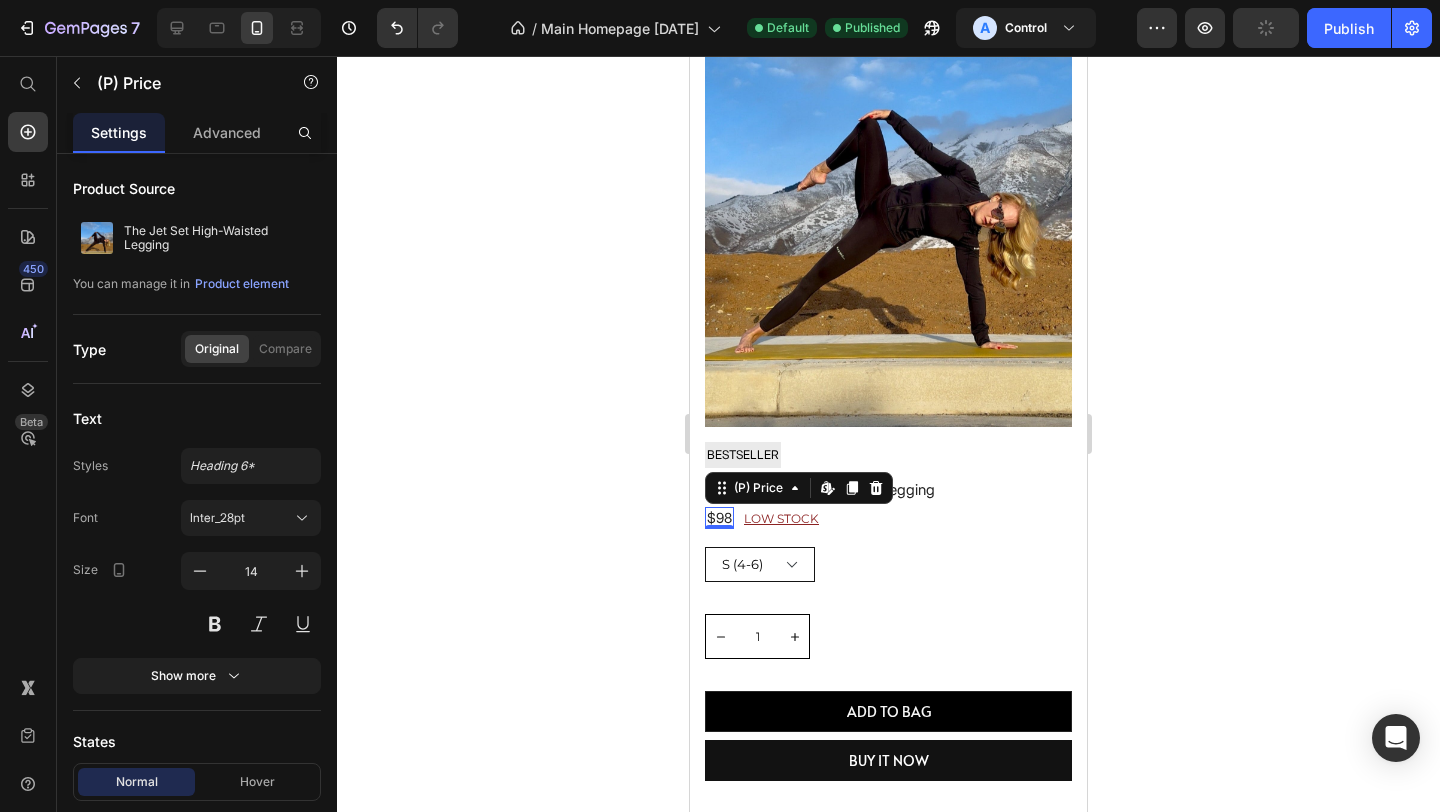 click 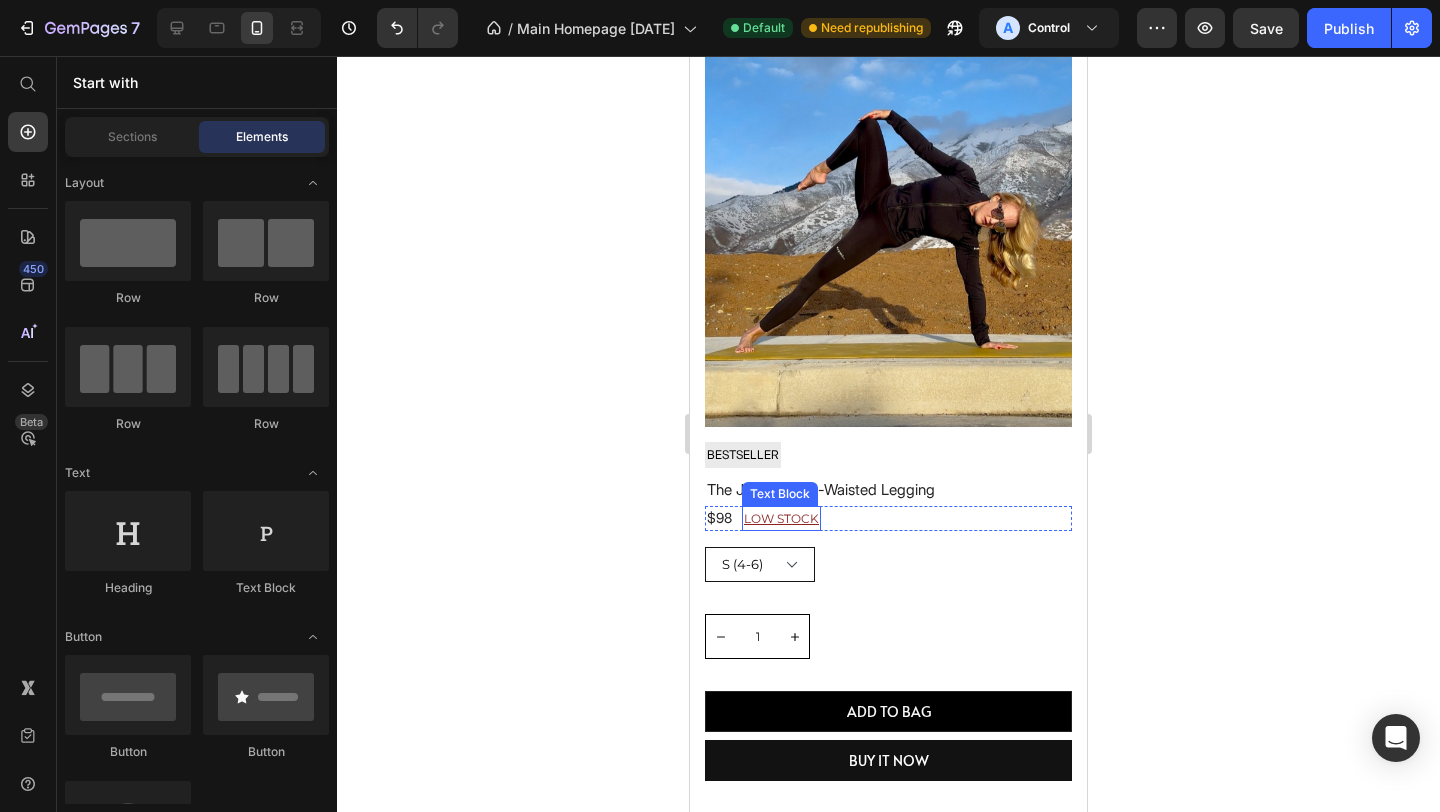 click on "LOW STOCK" at bounding box center [781, 518] 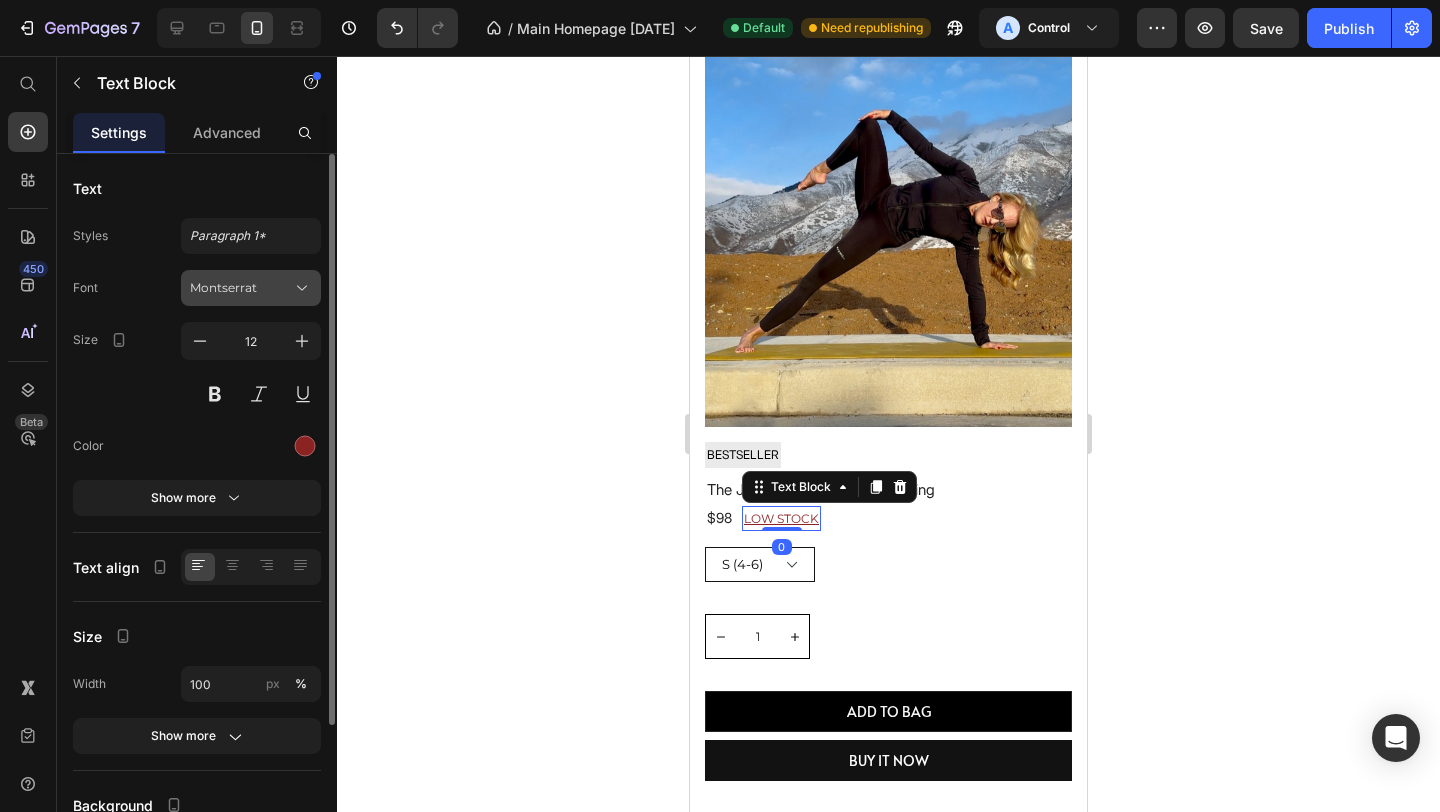 click on "Montserrat" at bounding box center (241, 288) 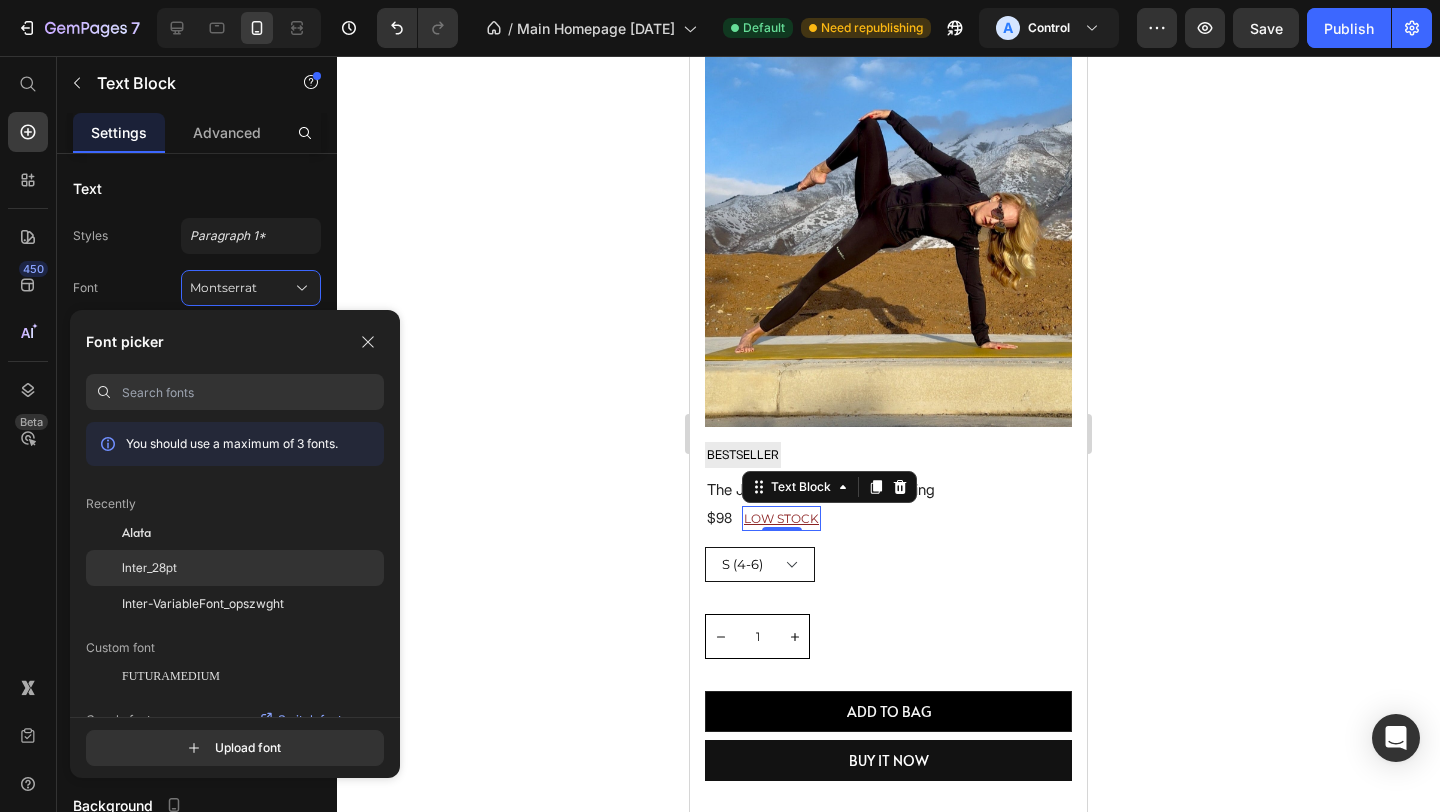 click on "Inter_28pt" 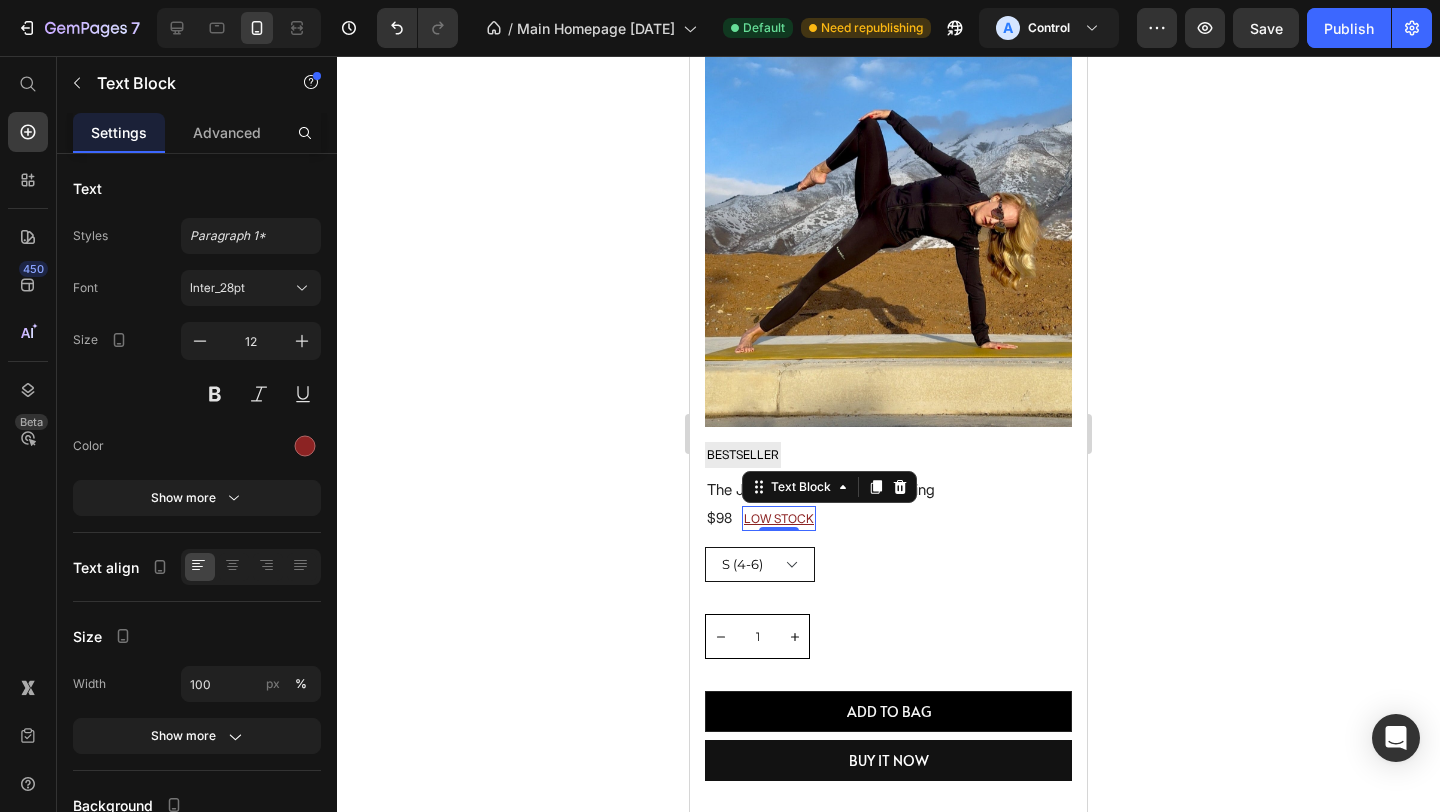 click 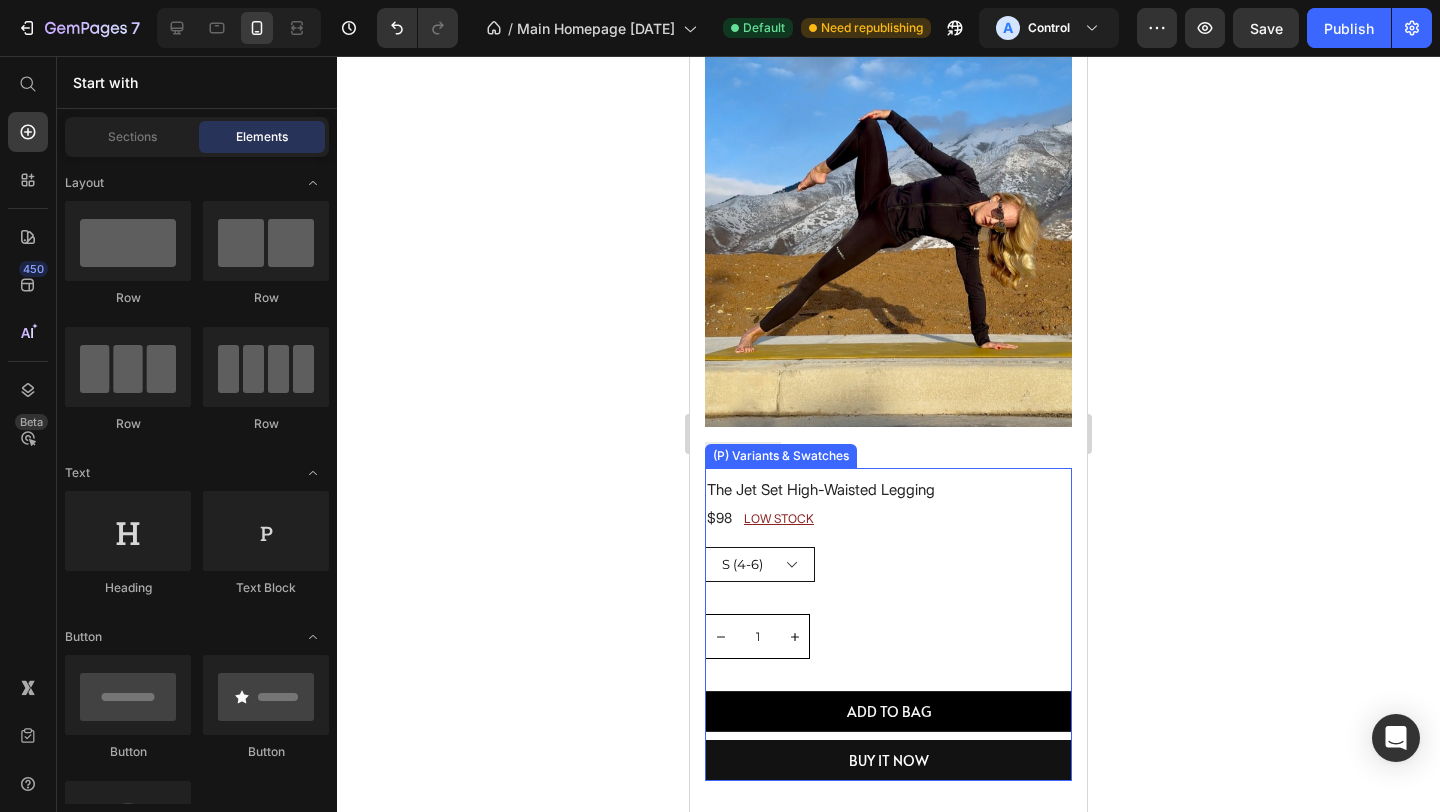 click on "S (4-6) M (8-10) L (12-14) XL (16–18) (P) Variants & Swatches" at bounding box center (888, 564) 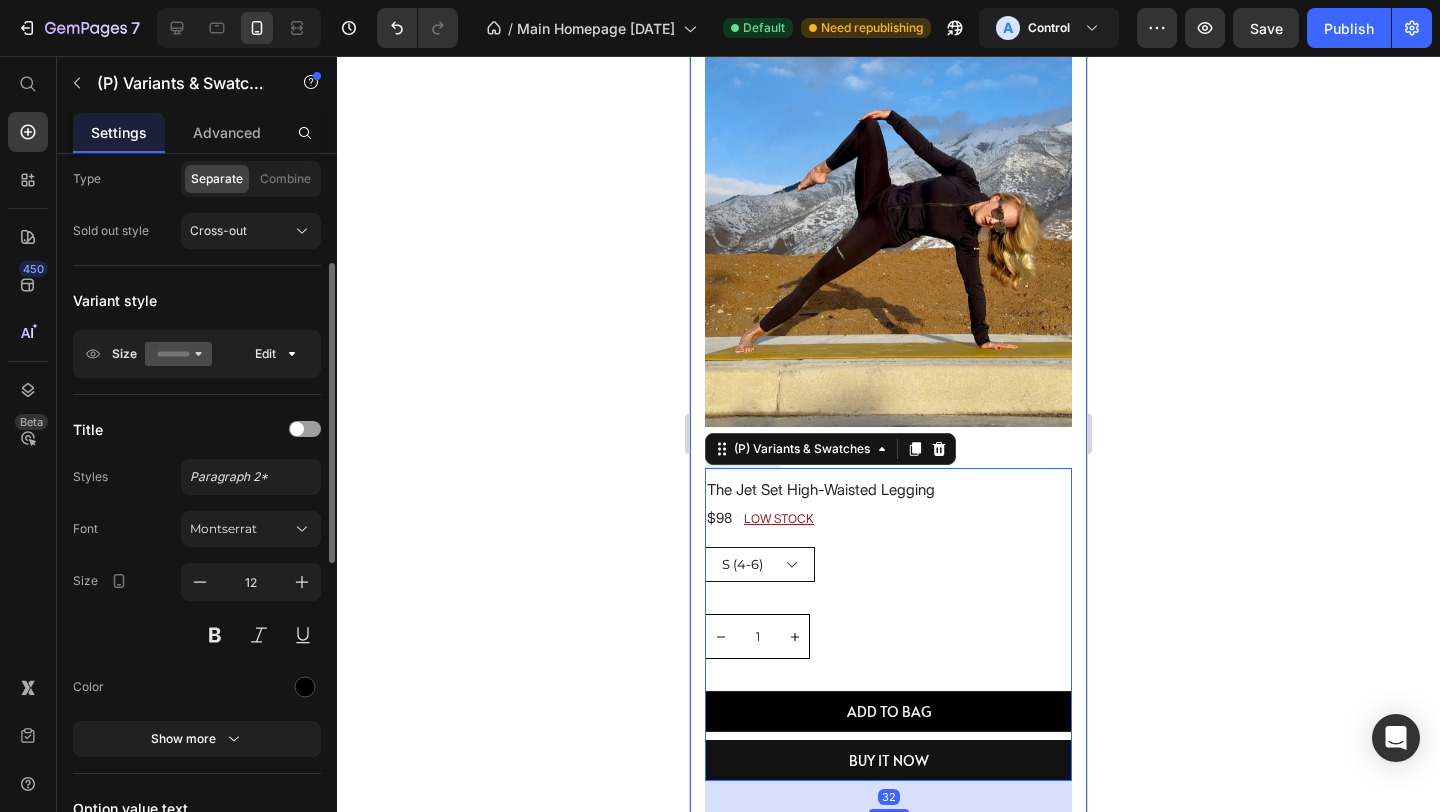 scroll, scrollTop: 230, scrollLeft: 0, axis: vertical 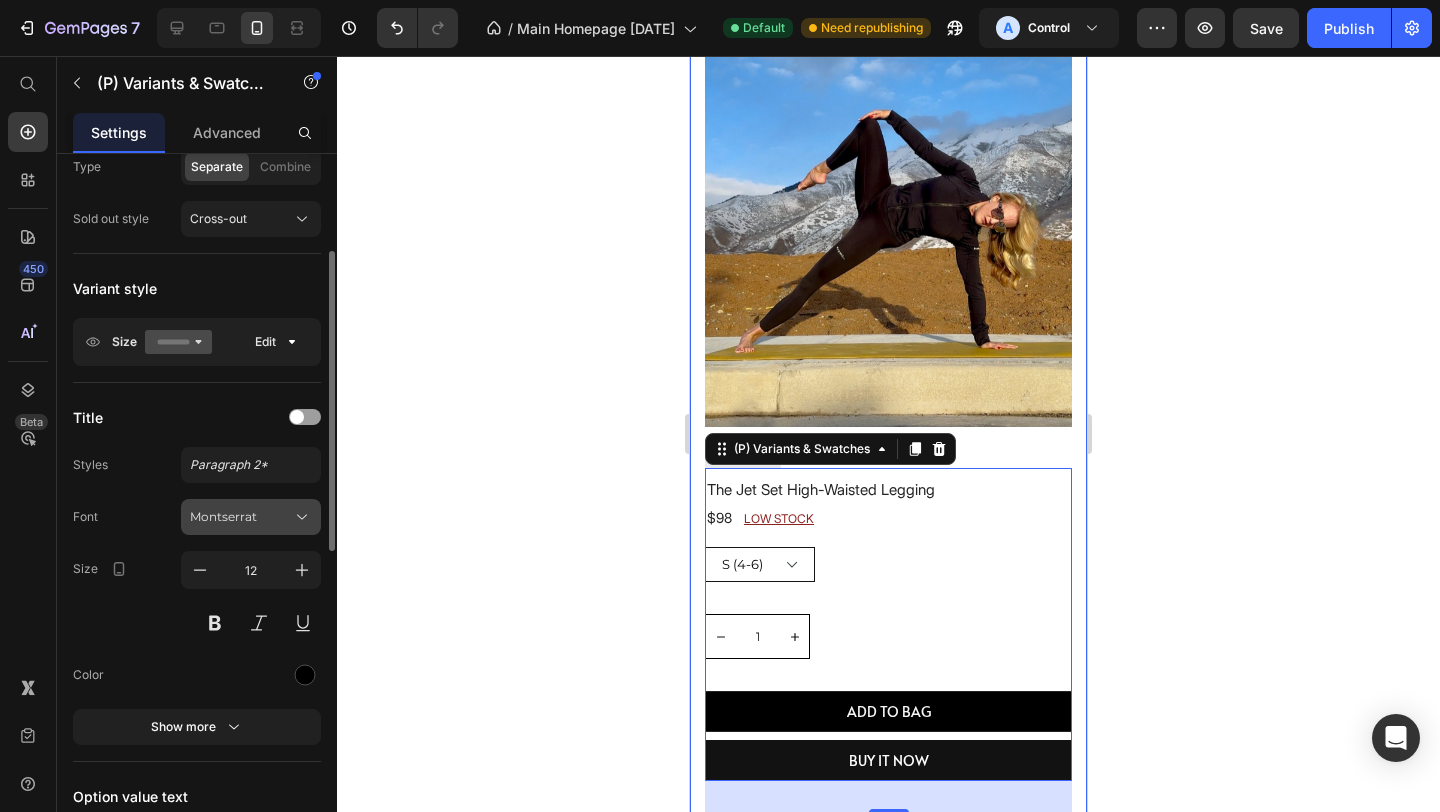 click on "Montserrat" at bounding box center (241, 517) 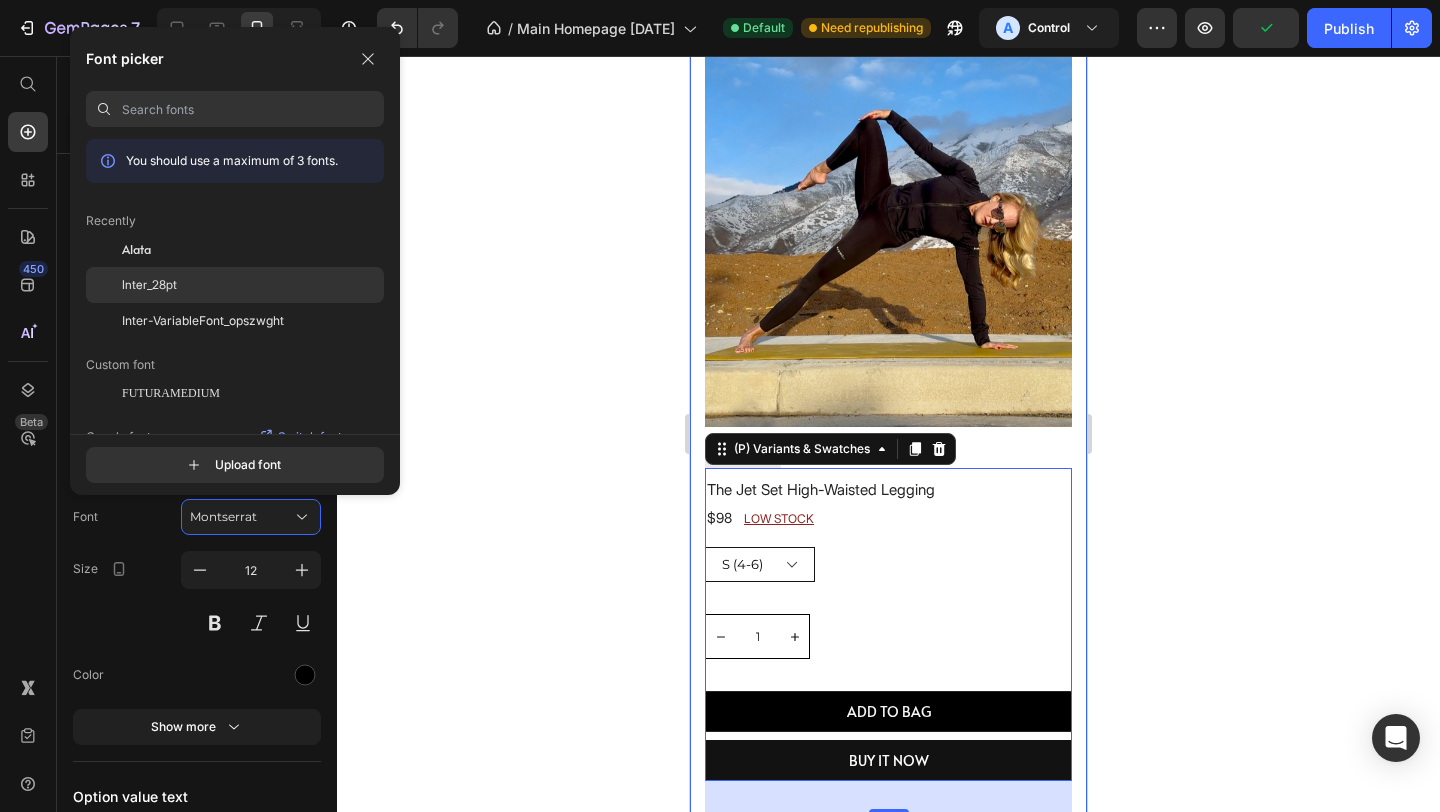click on "Inter_28pt" 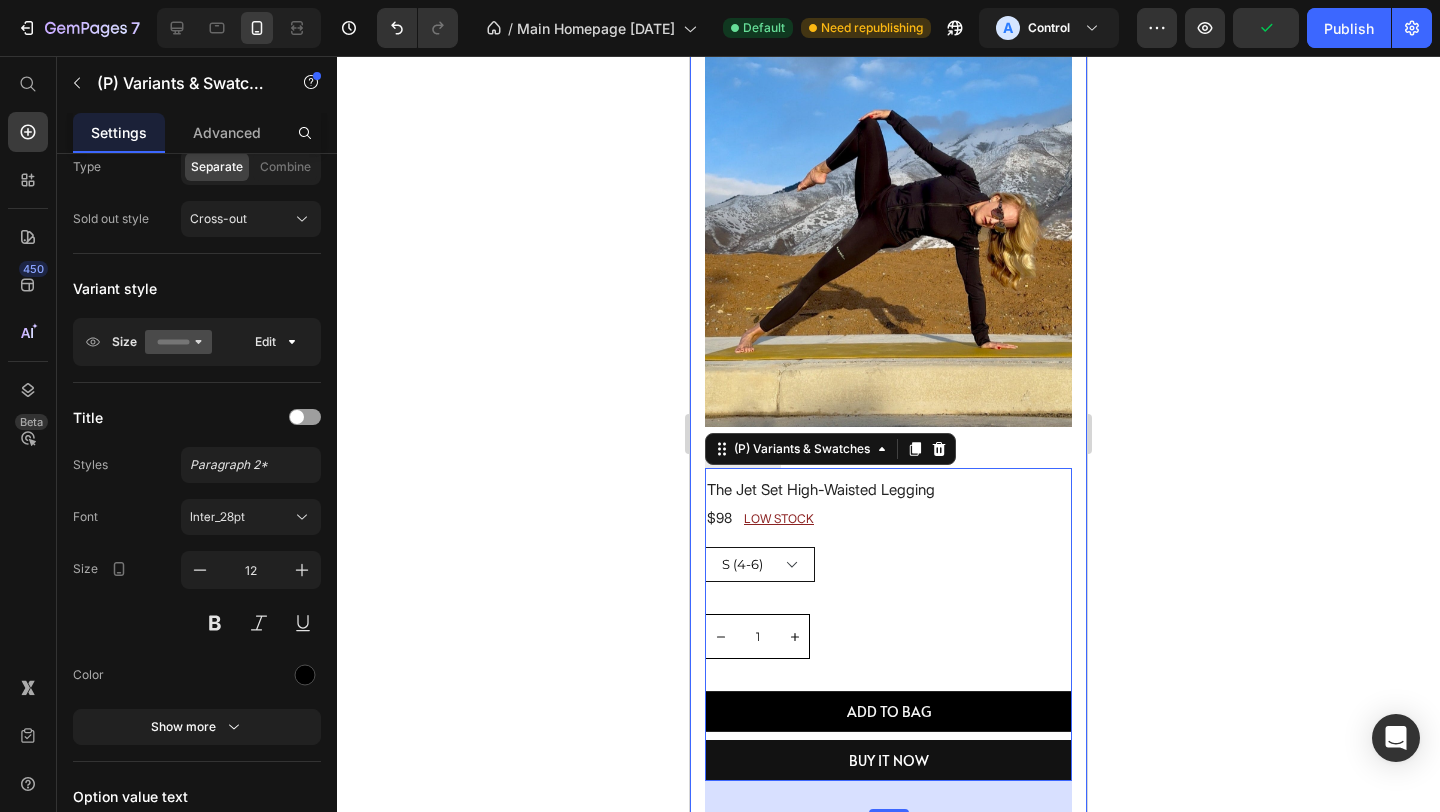 click 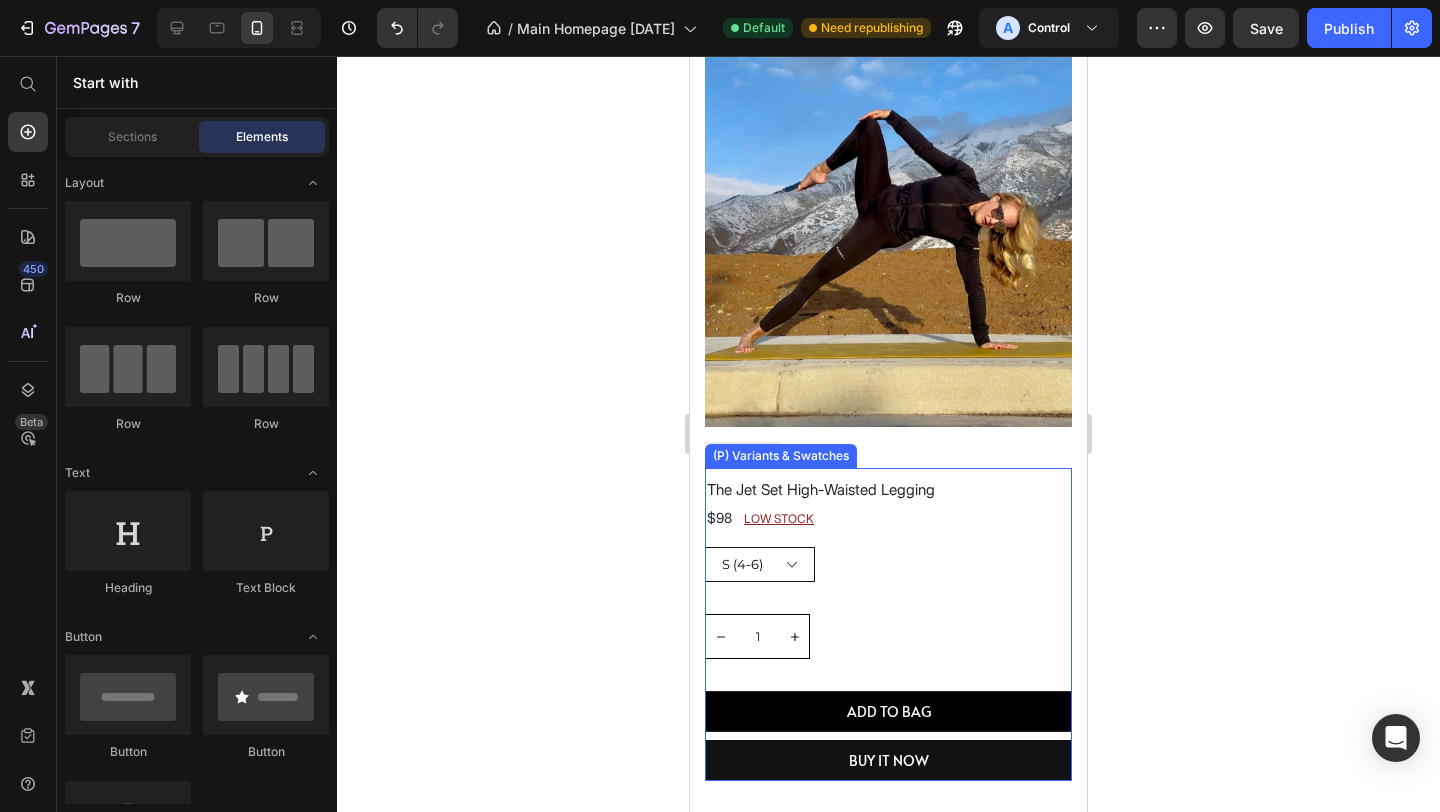 click on "S (4-6) M (8-10) L (12-14) XL (16–18) (P) Variants & Swatches" at bounding box center [888, 564] 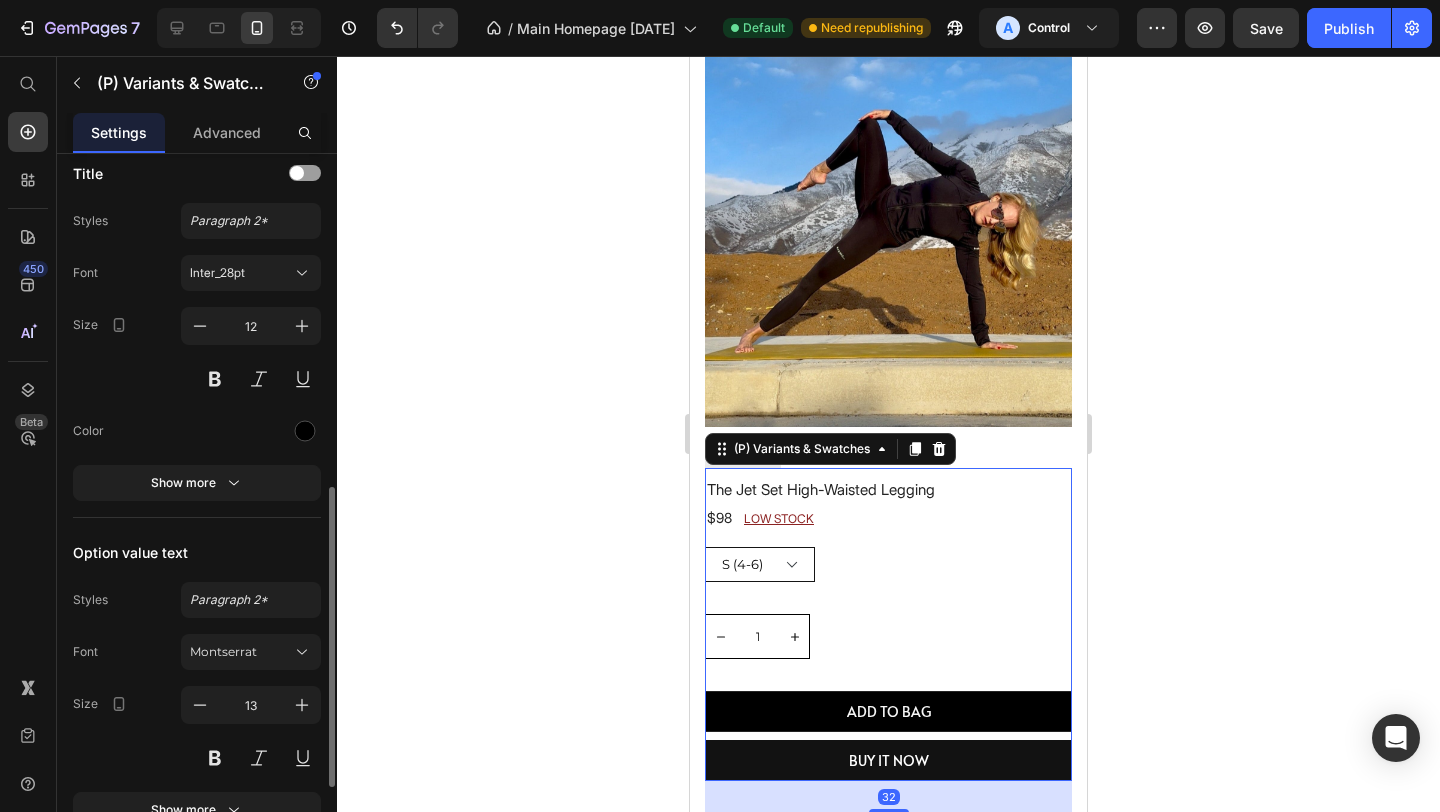scroll, scrollTop: 568, scrollLeft: 0, axis: vertical 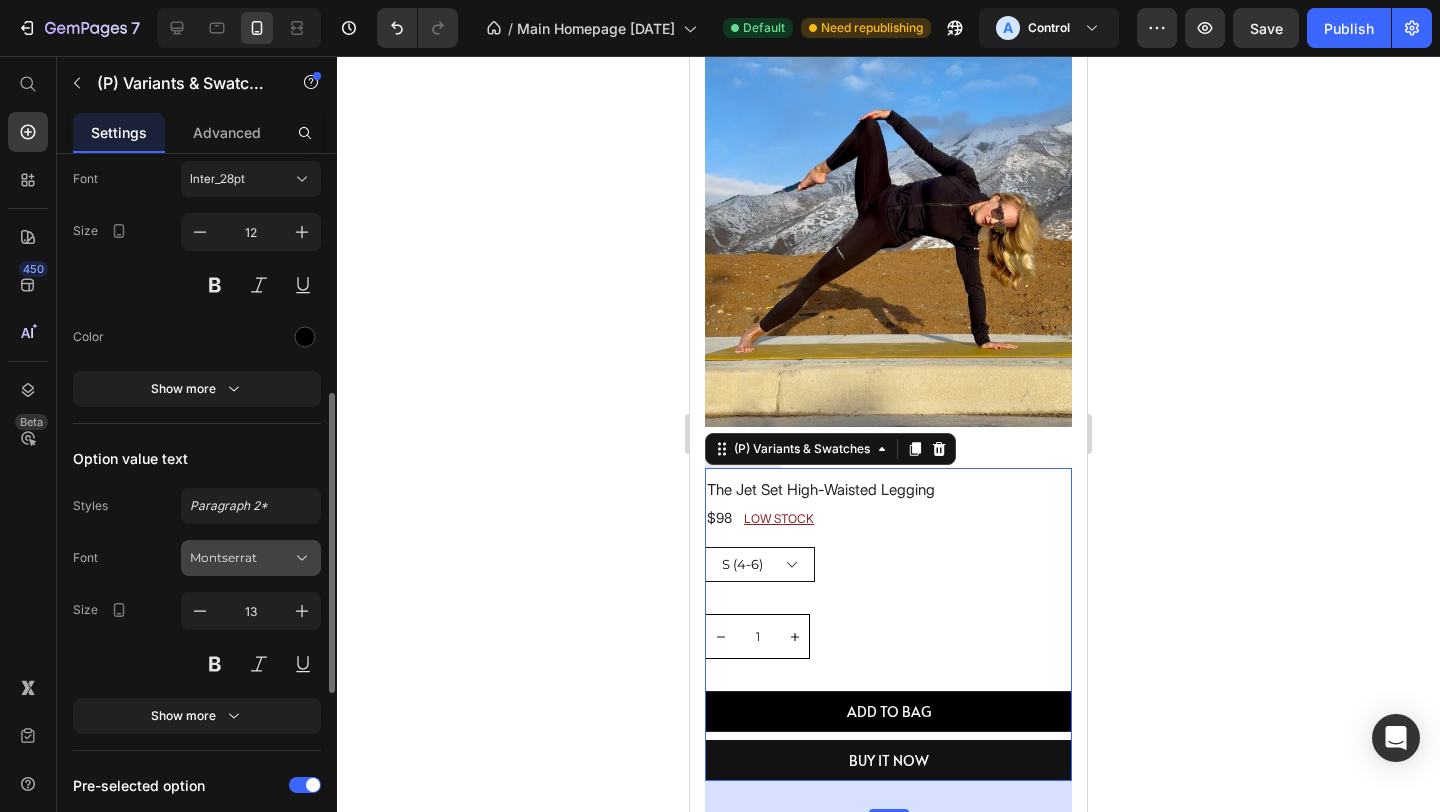 click on "Montserrat" at bounding box center [251, 558] 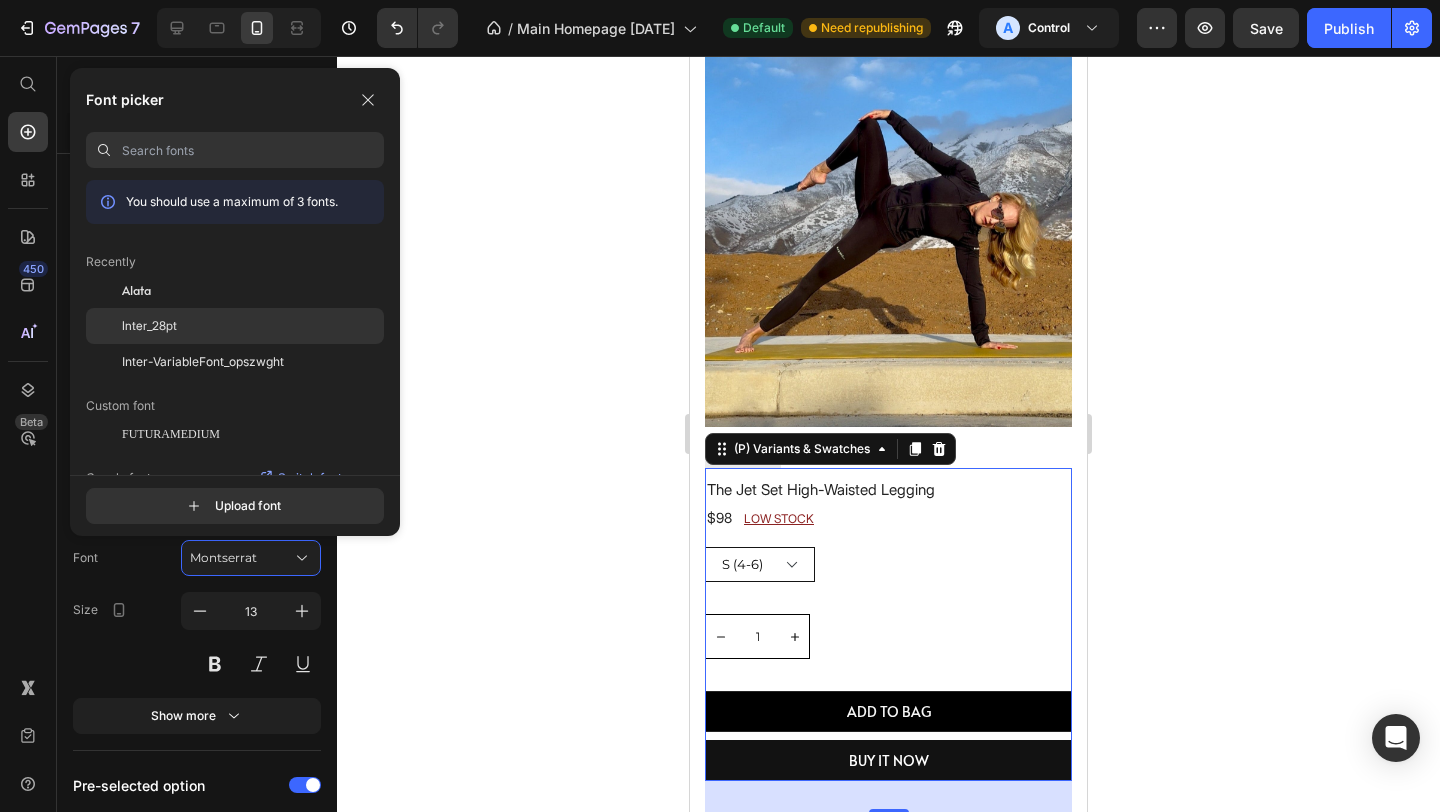 click on "Inter_28pt" 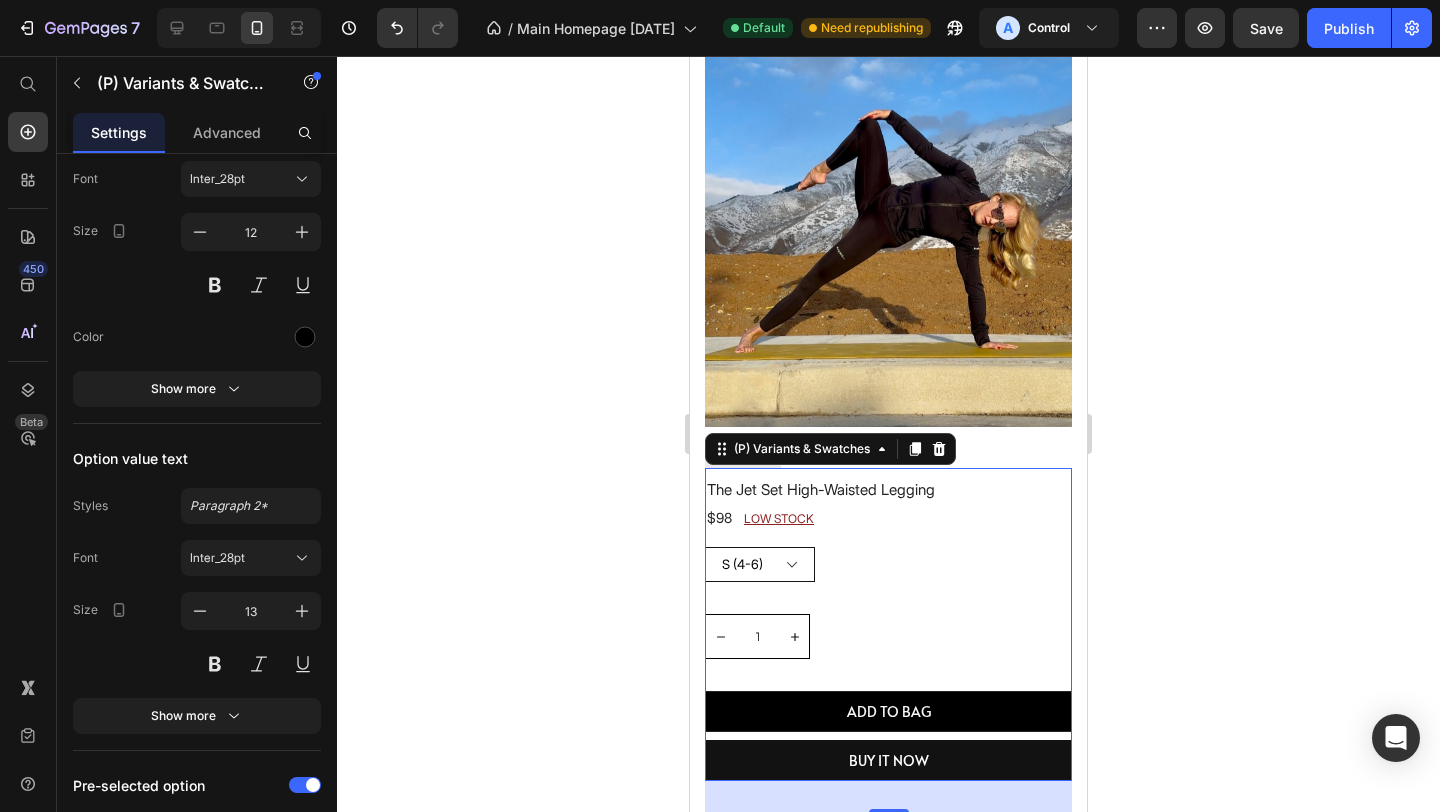 click 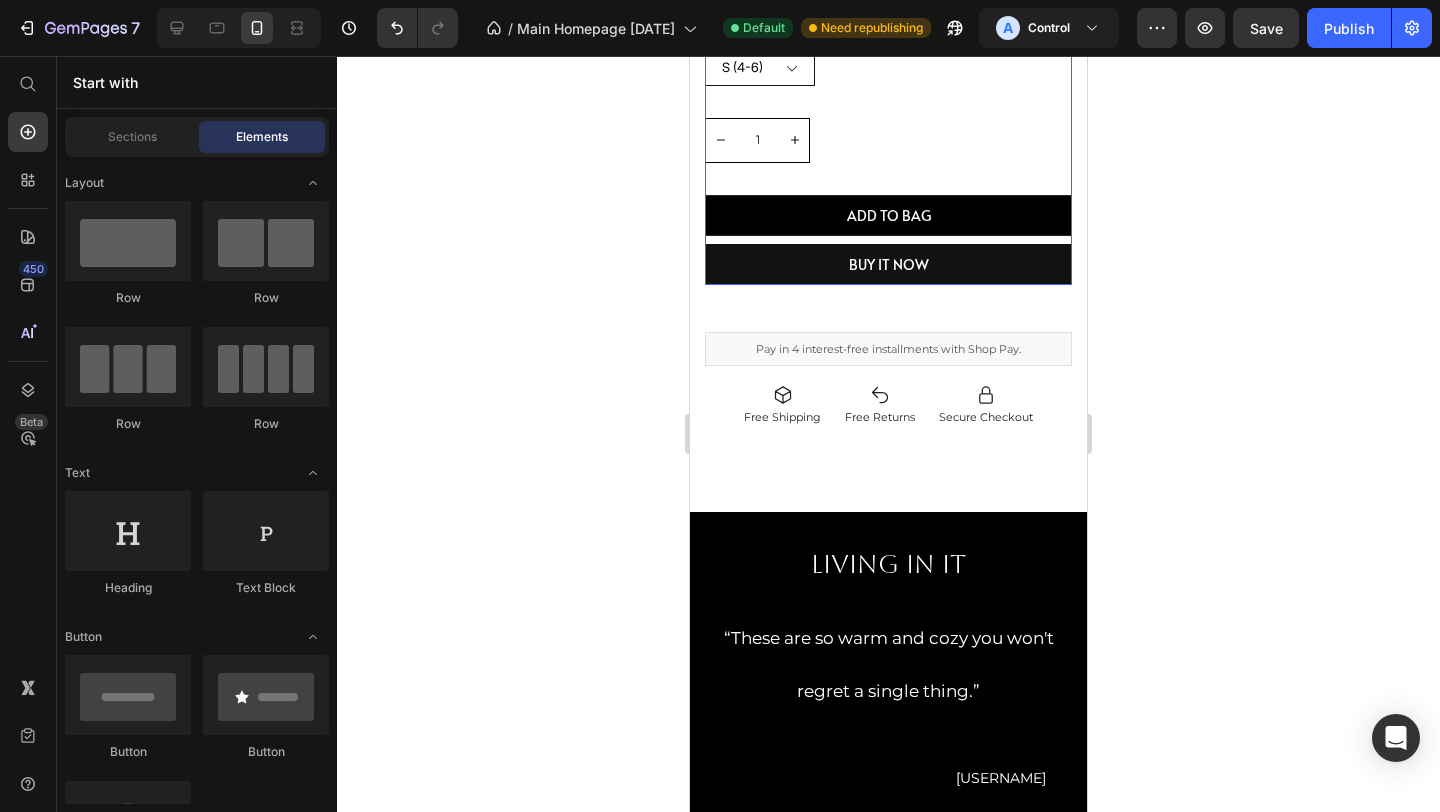 scroll, scrollTop: 2034, scrollLeft: 0, axis: vertical 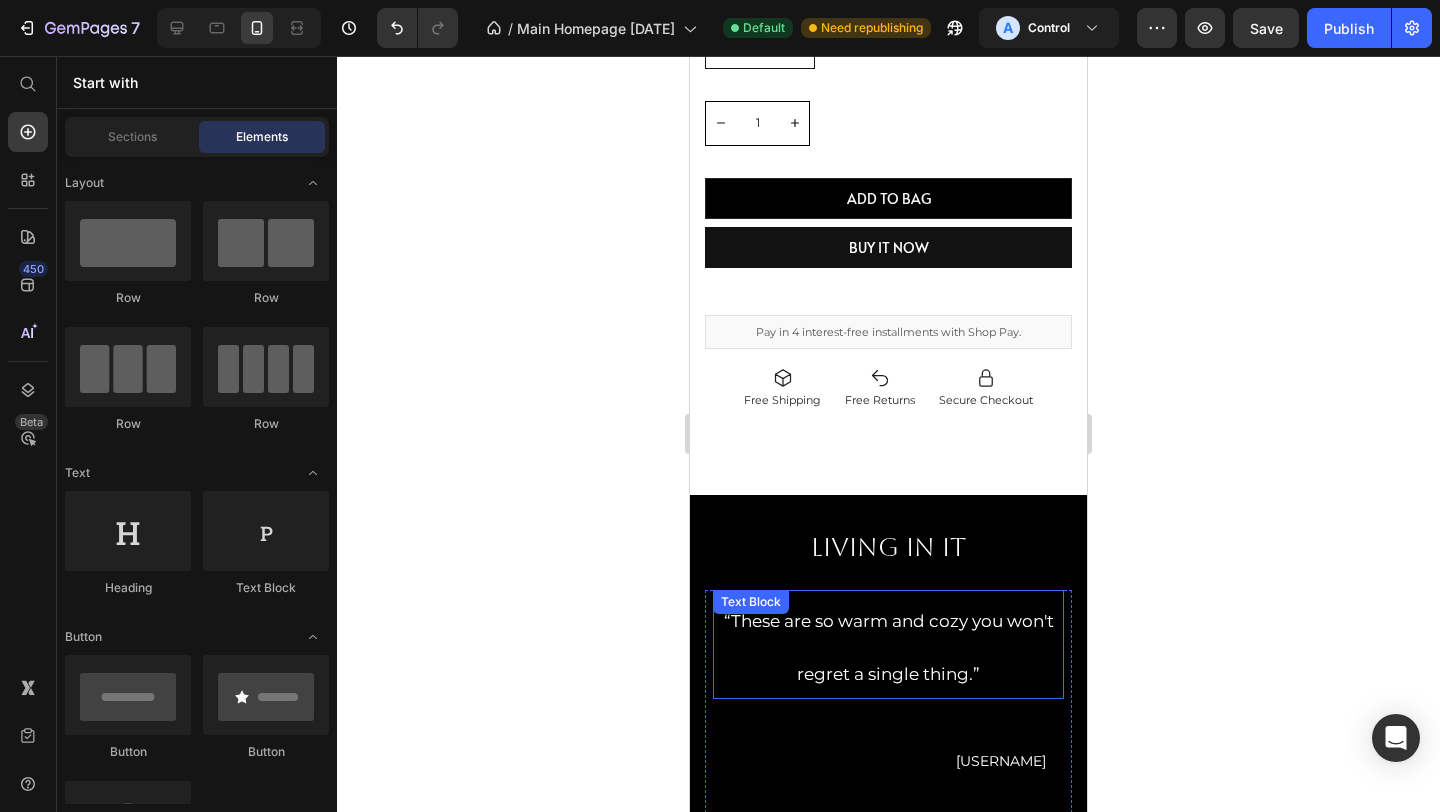 click on "“These are so warm and cozy you won't regret a single thing.”" at bounding box center [889, 647] 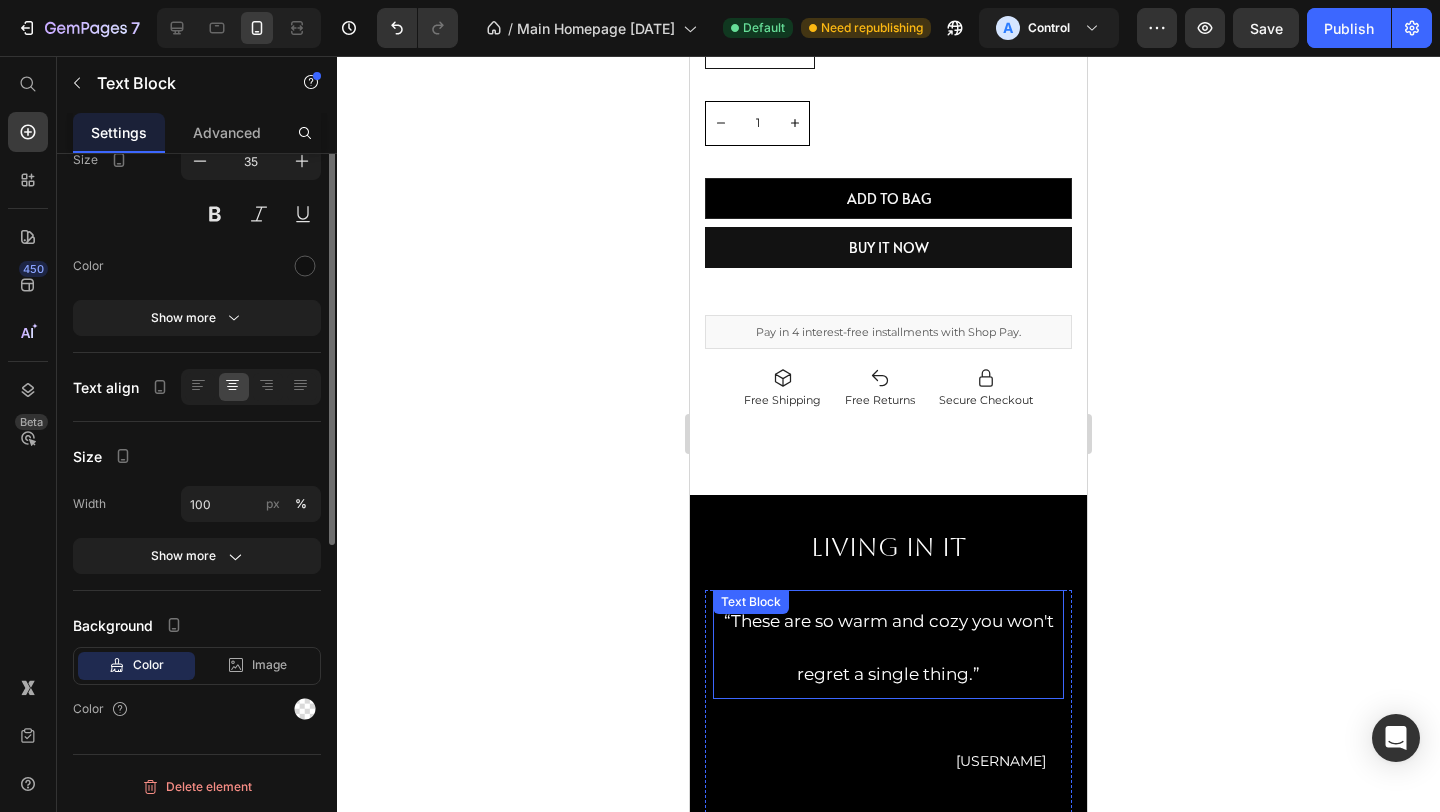scroll, scrollTop: 0, scrollLeft: 0, axis: both 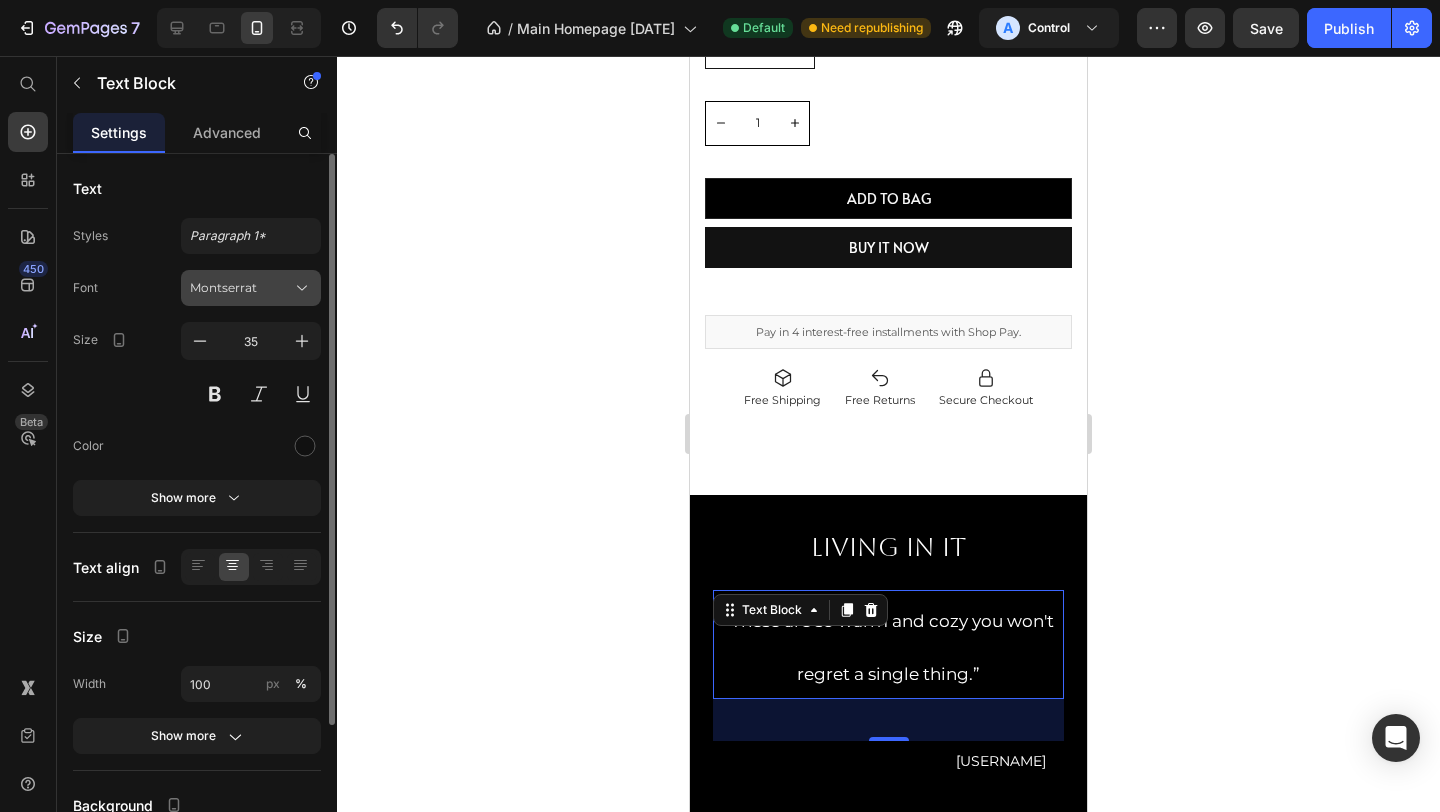 click on "Montserrat" at bounding box center (241, 288) 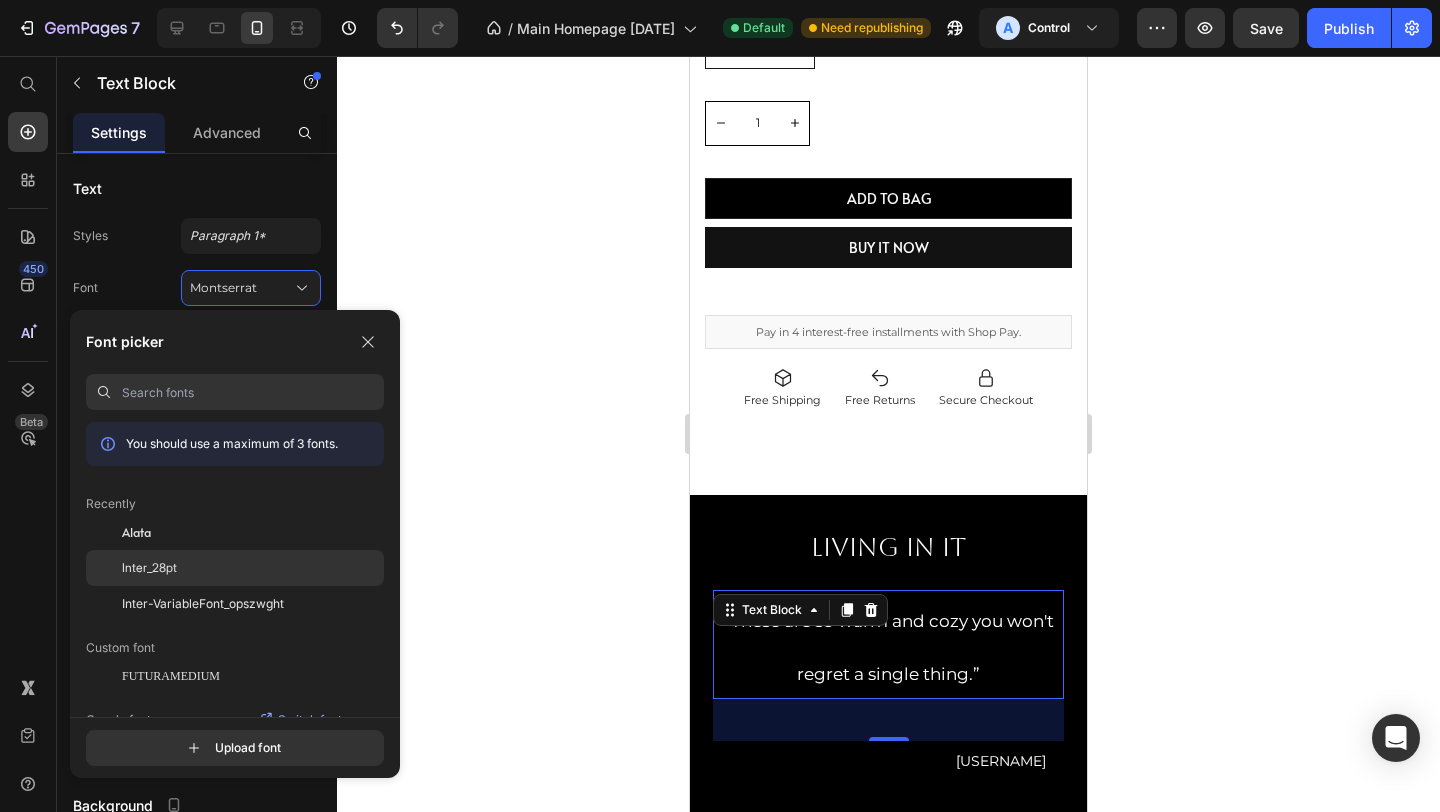 click on "Inter_28pt" 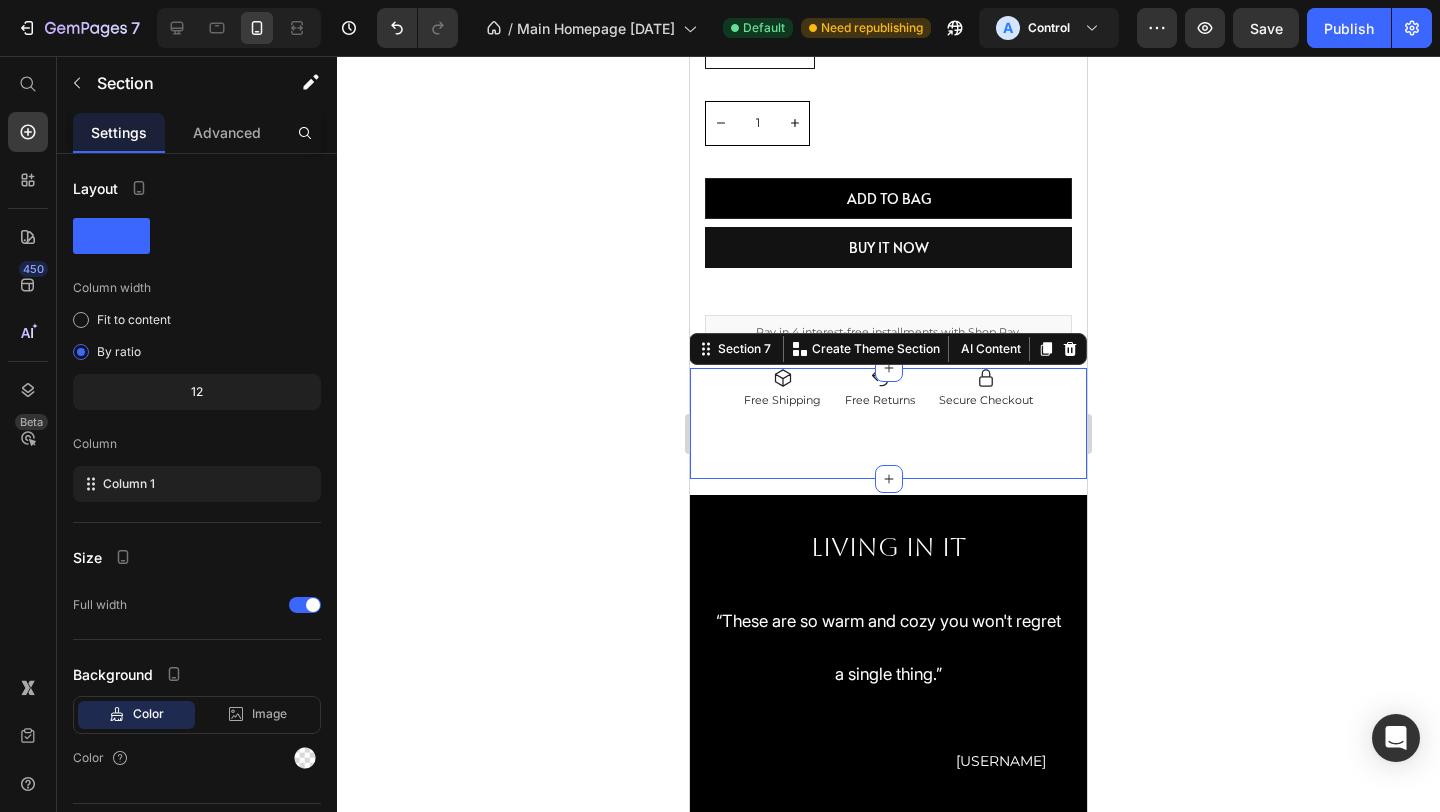click on "Free Shipping
Free Returns
Secure Checkout
Custom Code Section 7   You can create reusable sections Create Theme Section AI Content Write with GemAI What would you like to describe here? Tone and Voice Persuasive Product Getting products... Show more Generate" at bounding box center [888, 423] 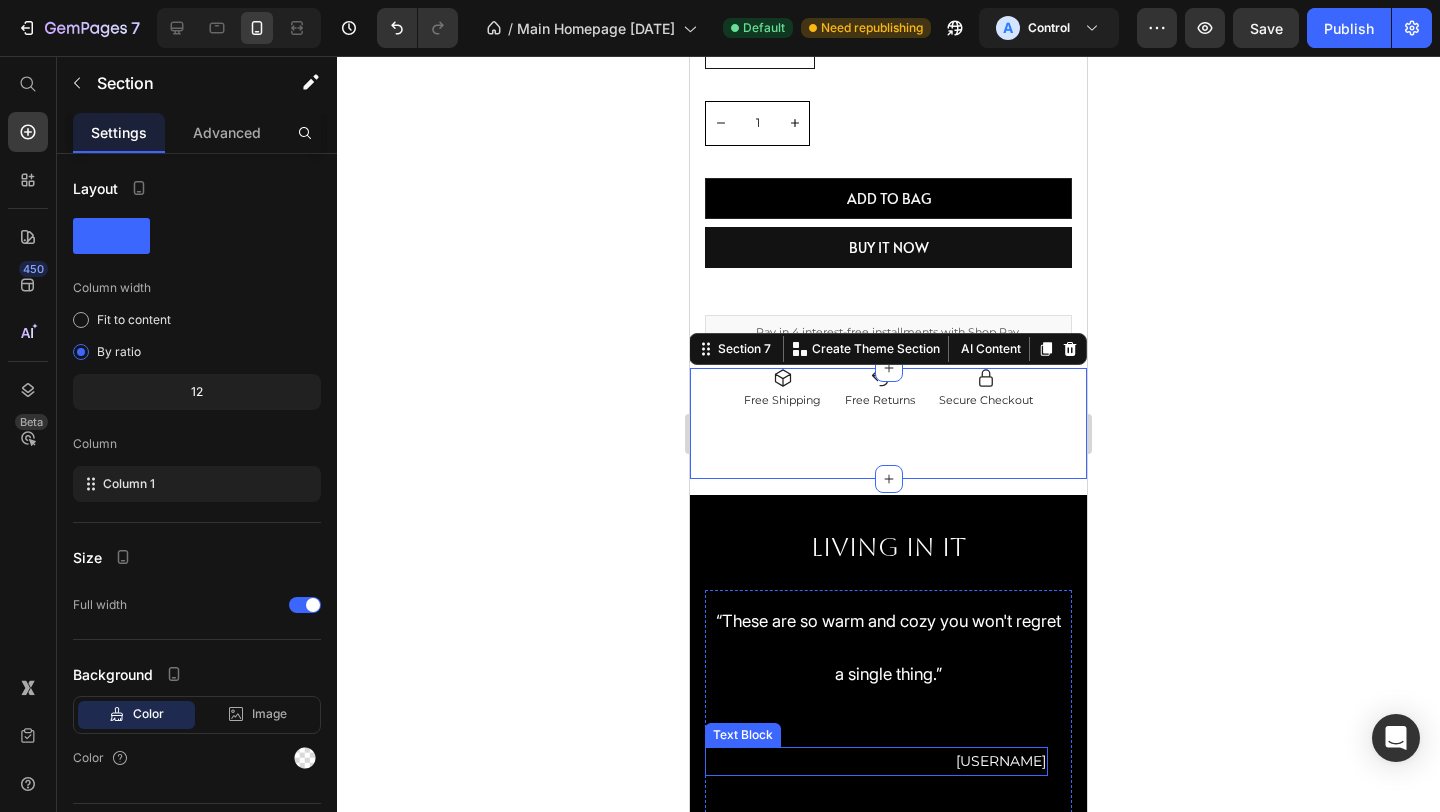 click on "@amandafindingbalance1" at bounding box center (1001, 761) 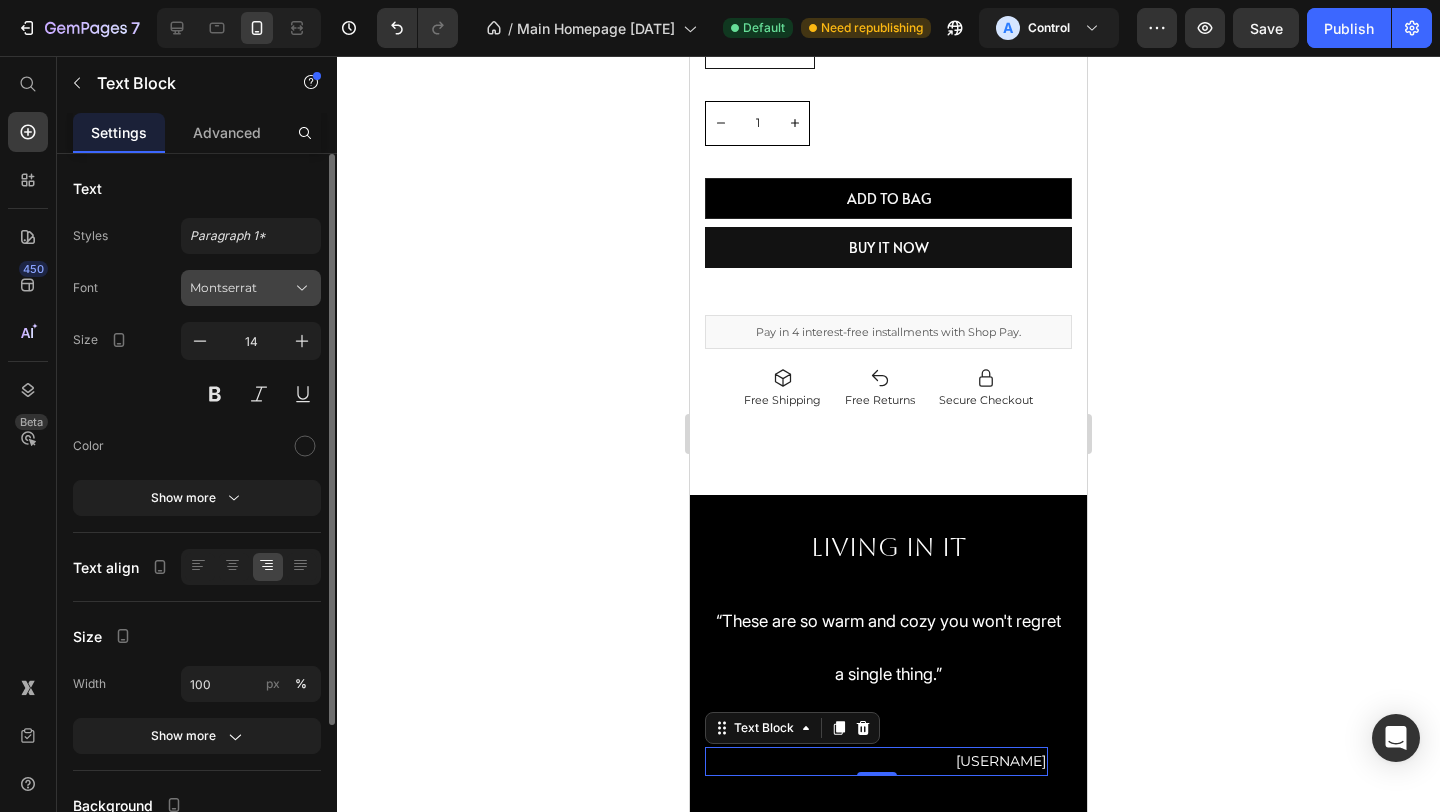 click on "Montserrat" at bounding box center (251, 288) 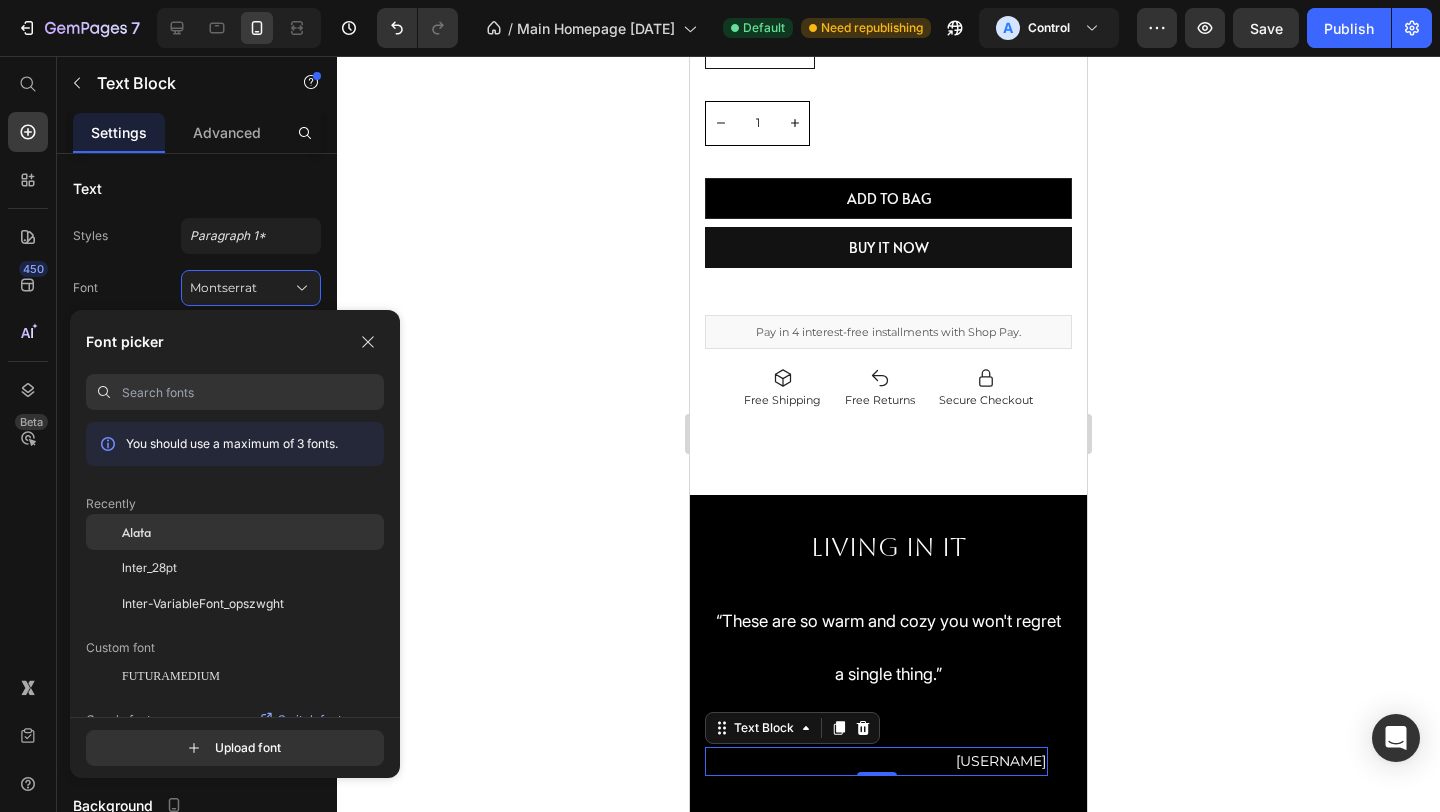 click on "Alata" 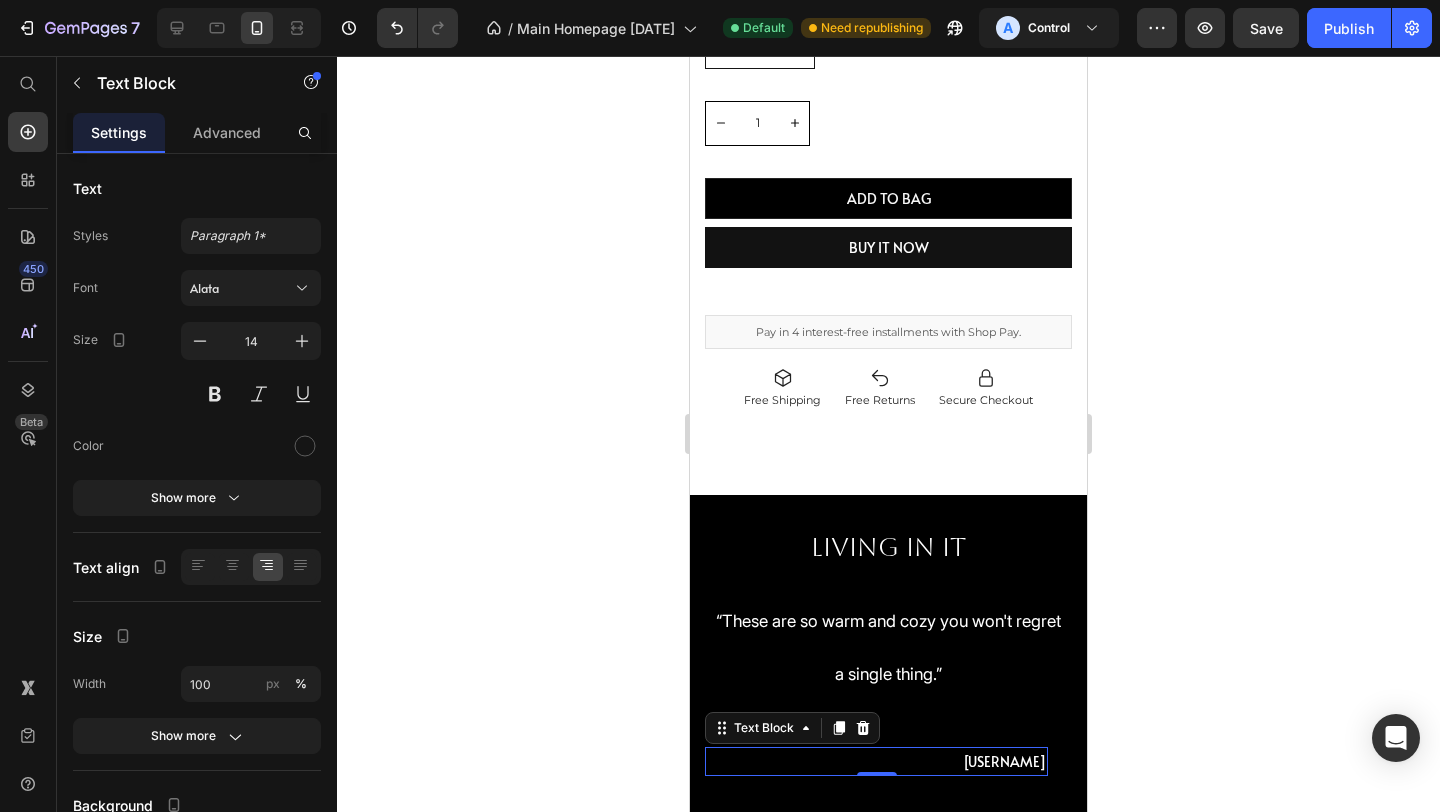 click 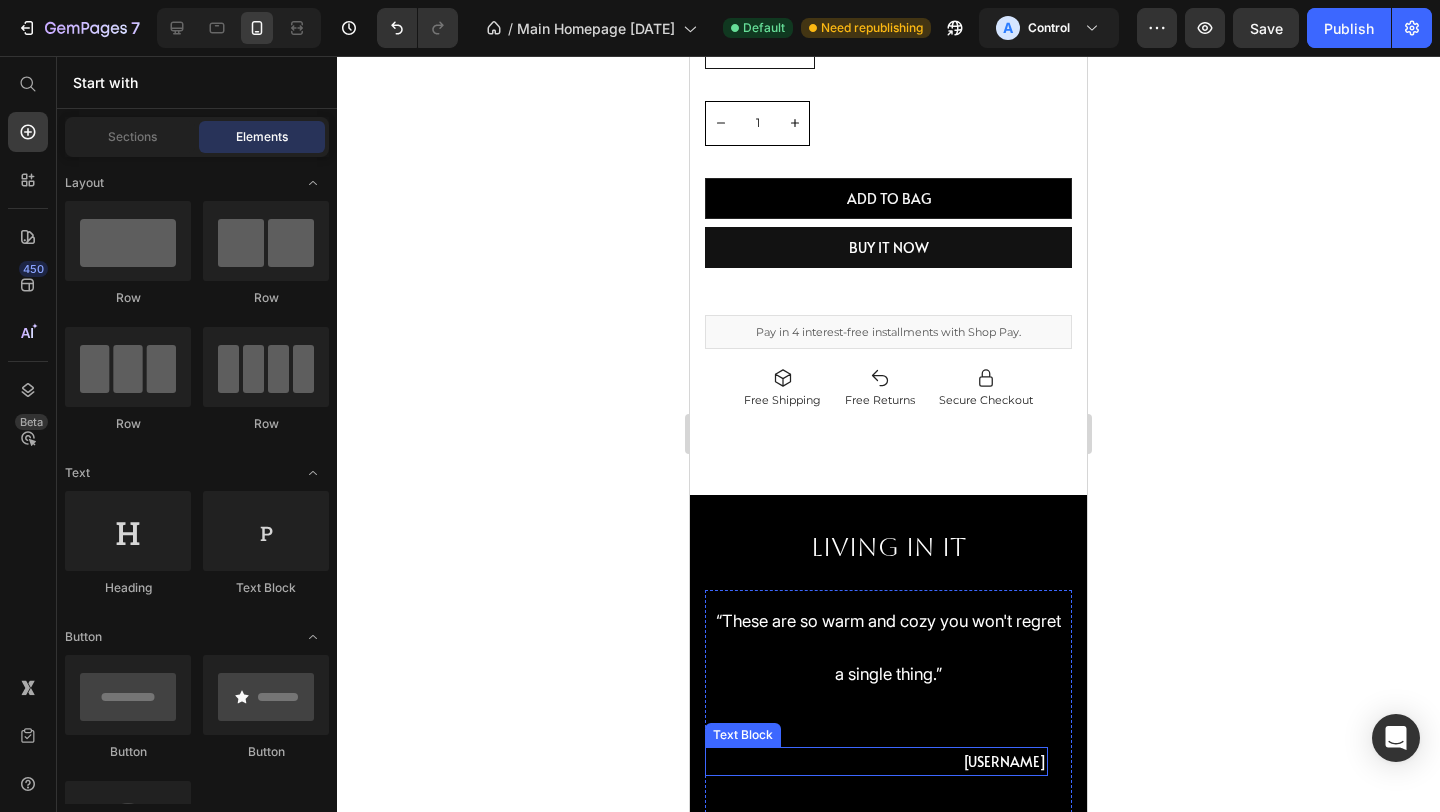 click on "@amandafindingbalance1" at bounding box center (1004, 761) 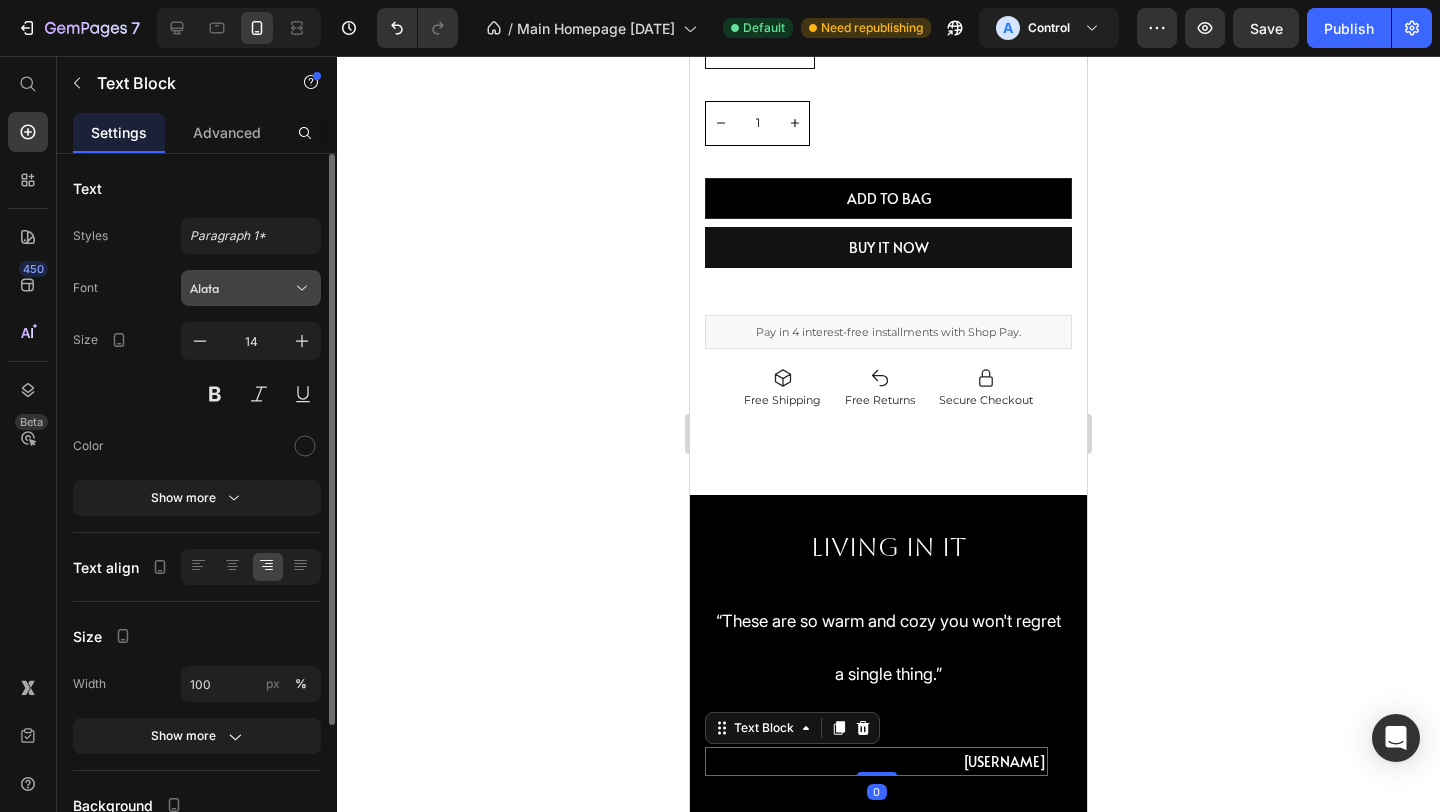 click on "Alata" at bounding box center [241, 288] 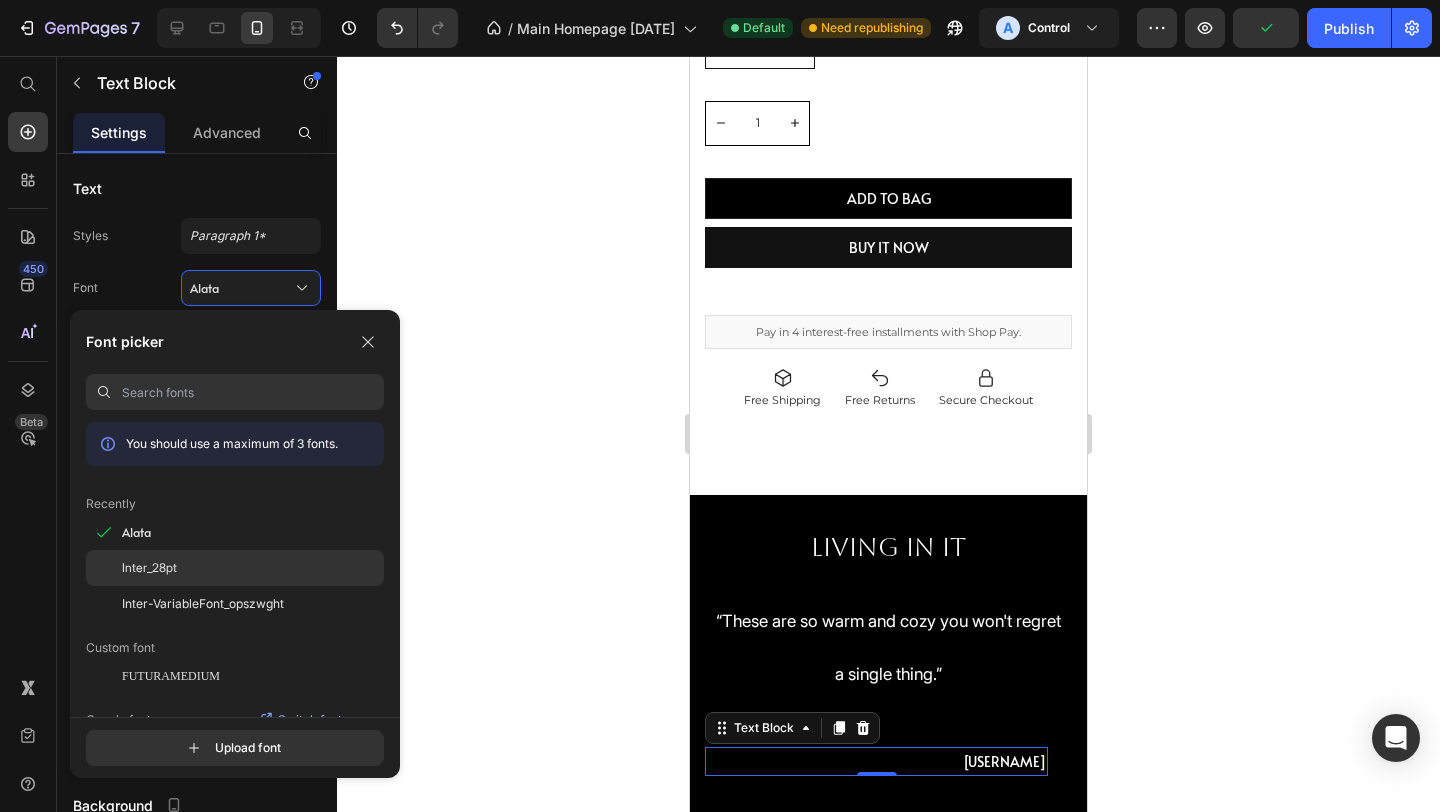 click on "Inter_28pt" 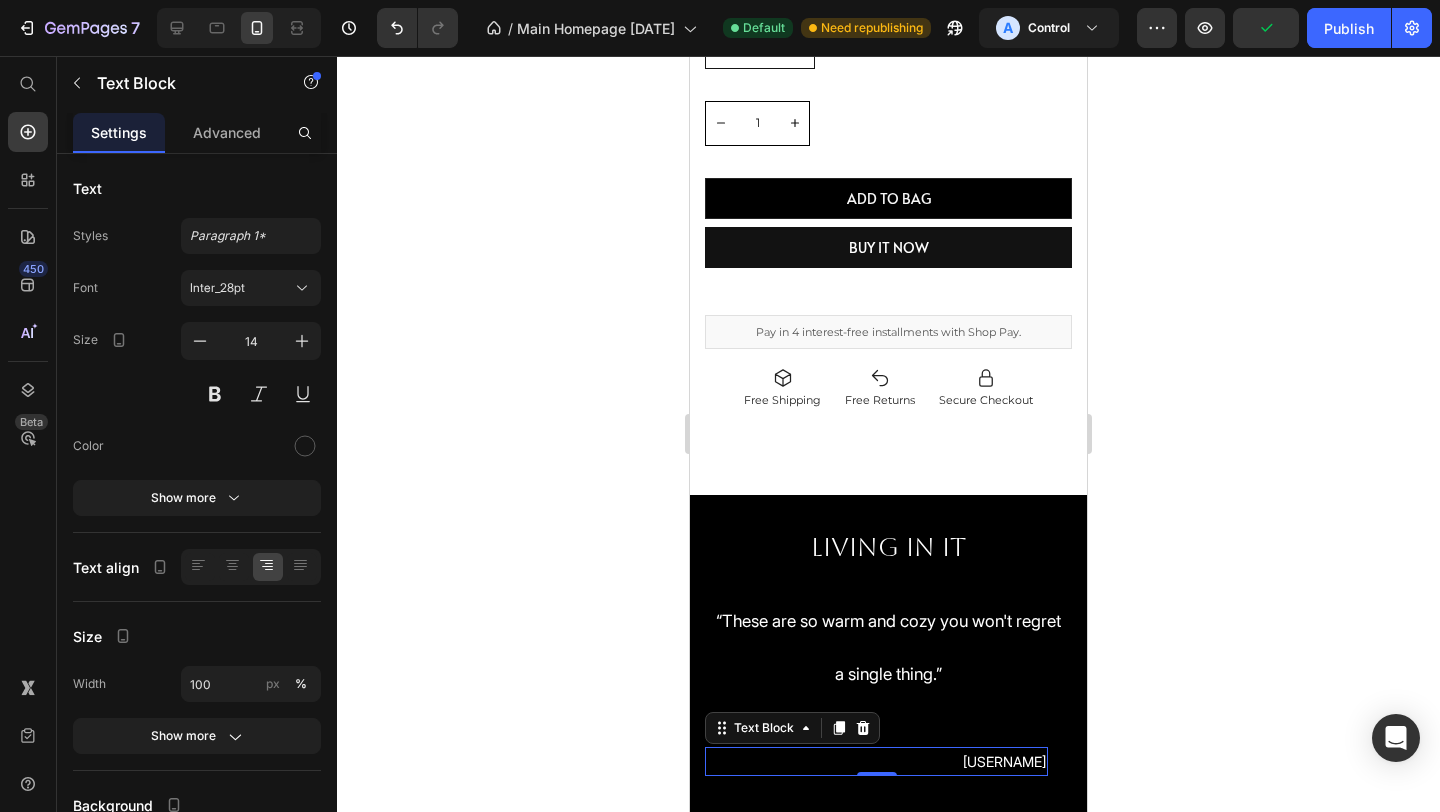 click 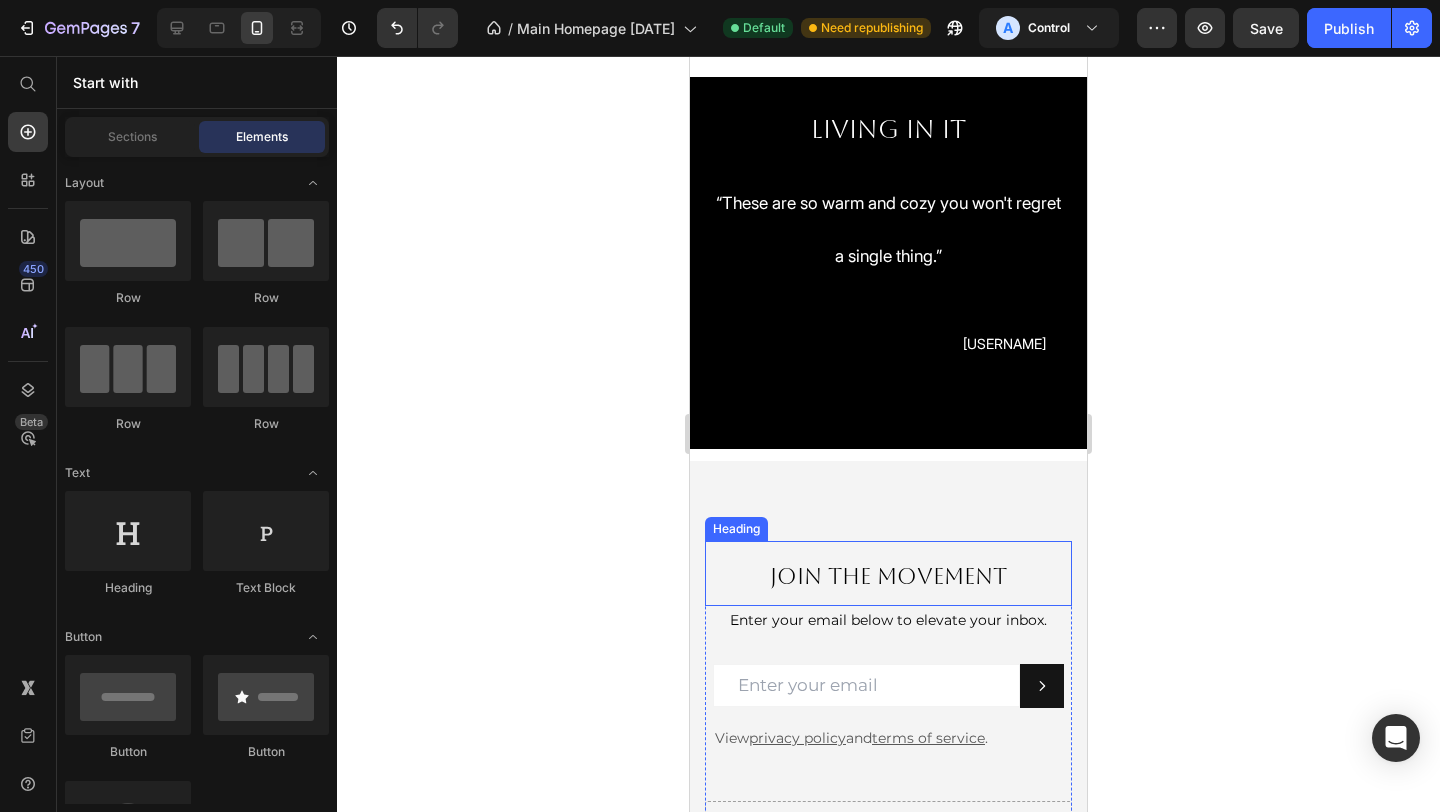 scroll, scrollTop: 2530, scrollLeft: 0, axis: vertical 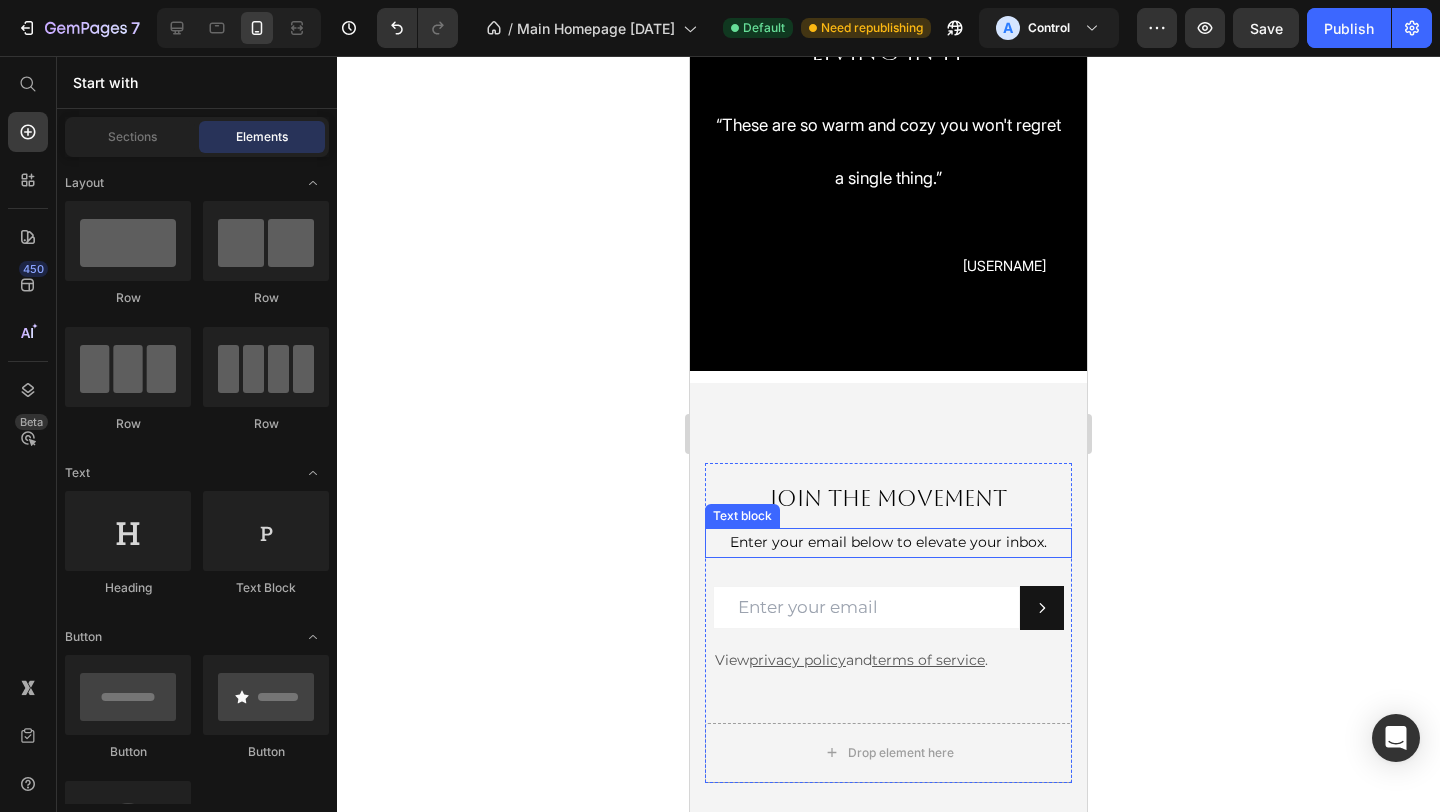 click on "Enter your email below to elevate your inbox." at bounding box center (888, 542) 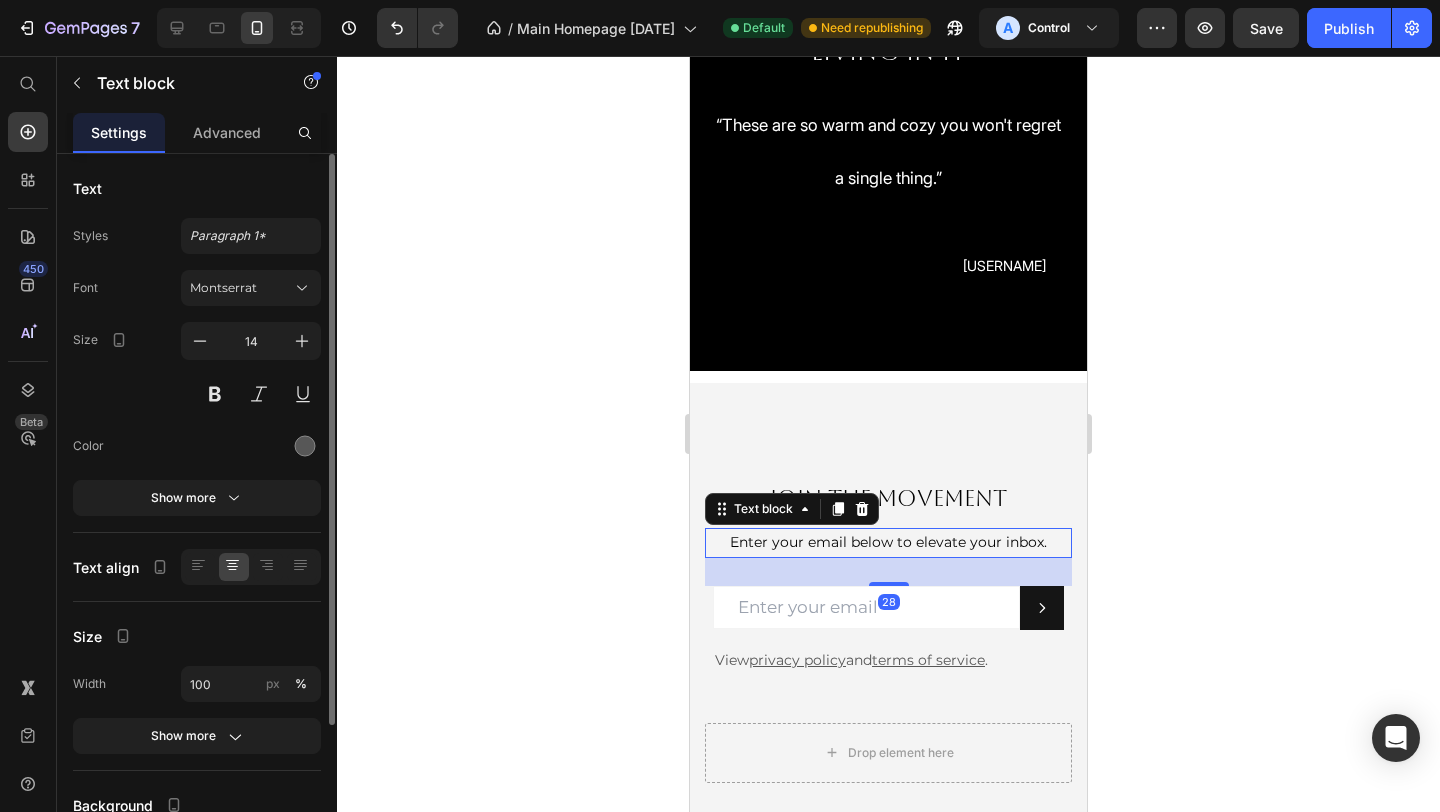 click on "Styles Paragraph 1* Font Montserrat Size 14 Color Show more" 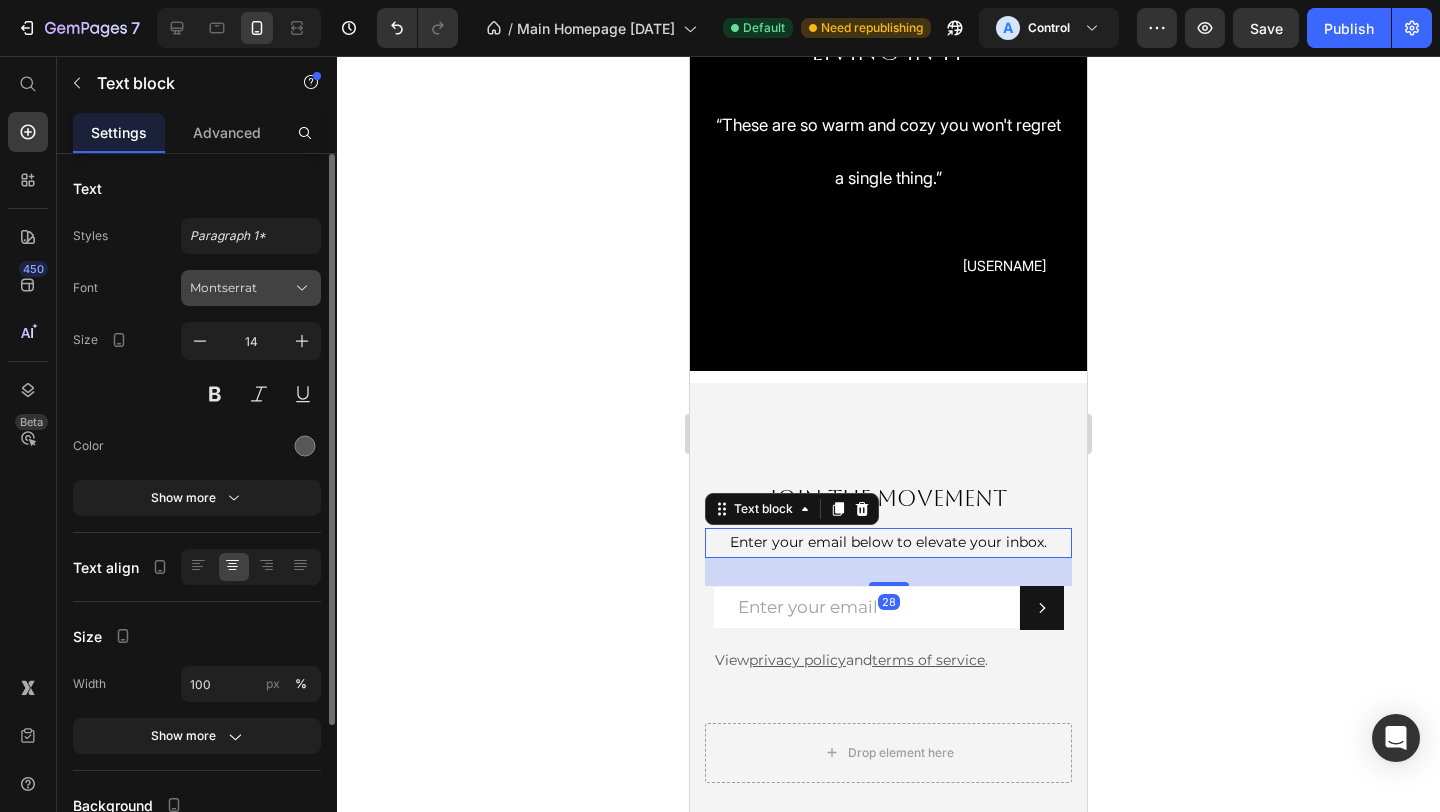 click on "Montserrat" at bounding box center (251, 288) 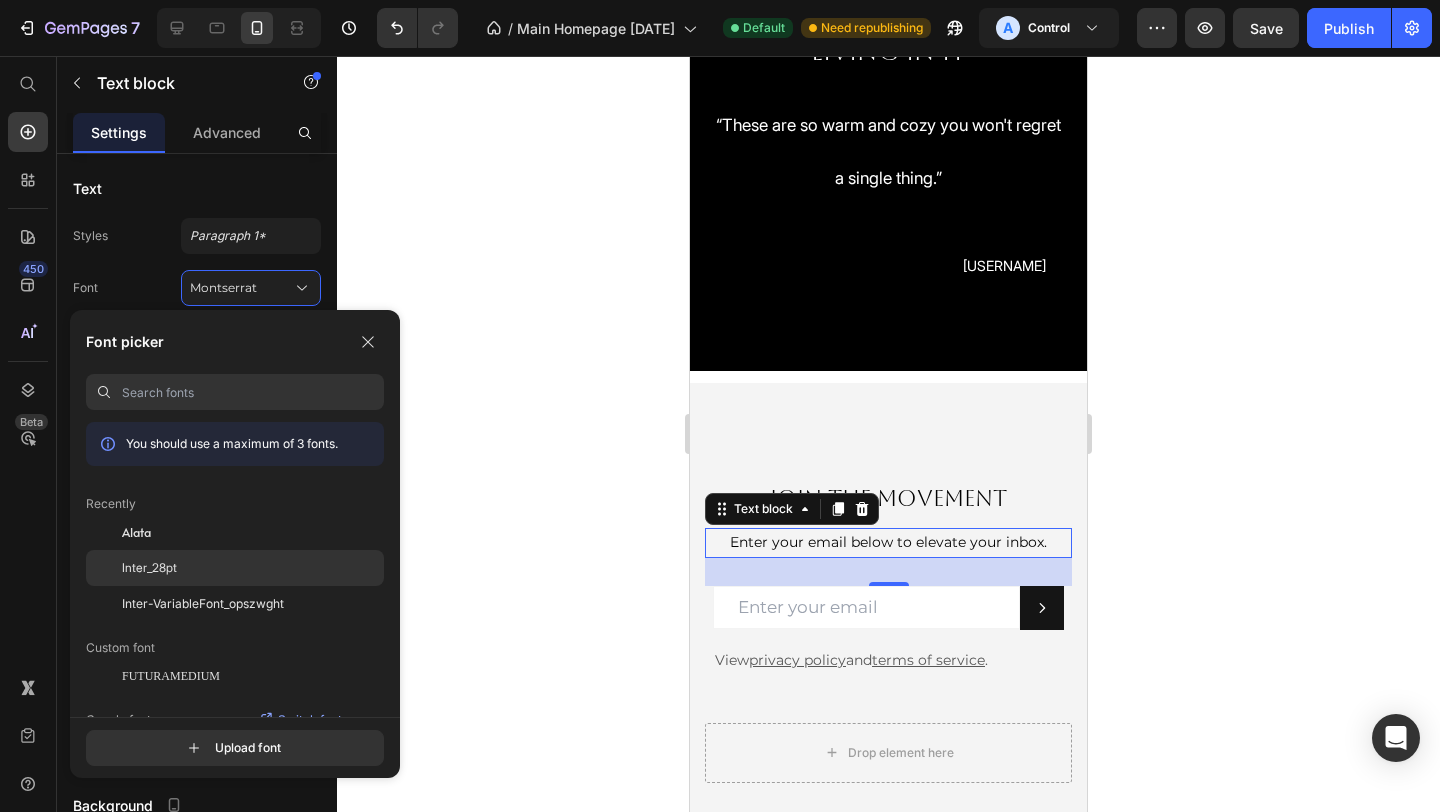 click on "Inter_28pt" 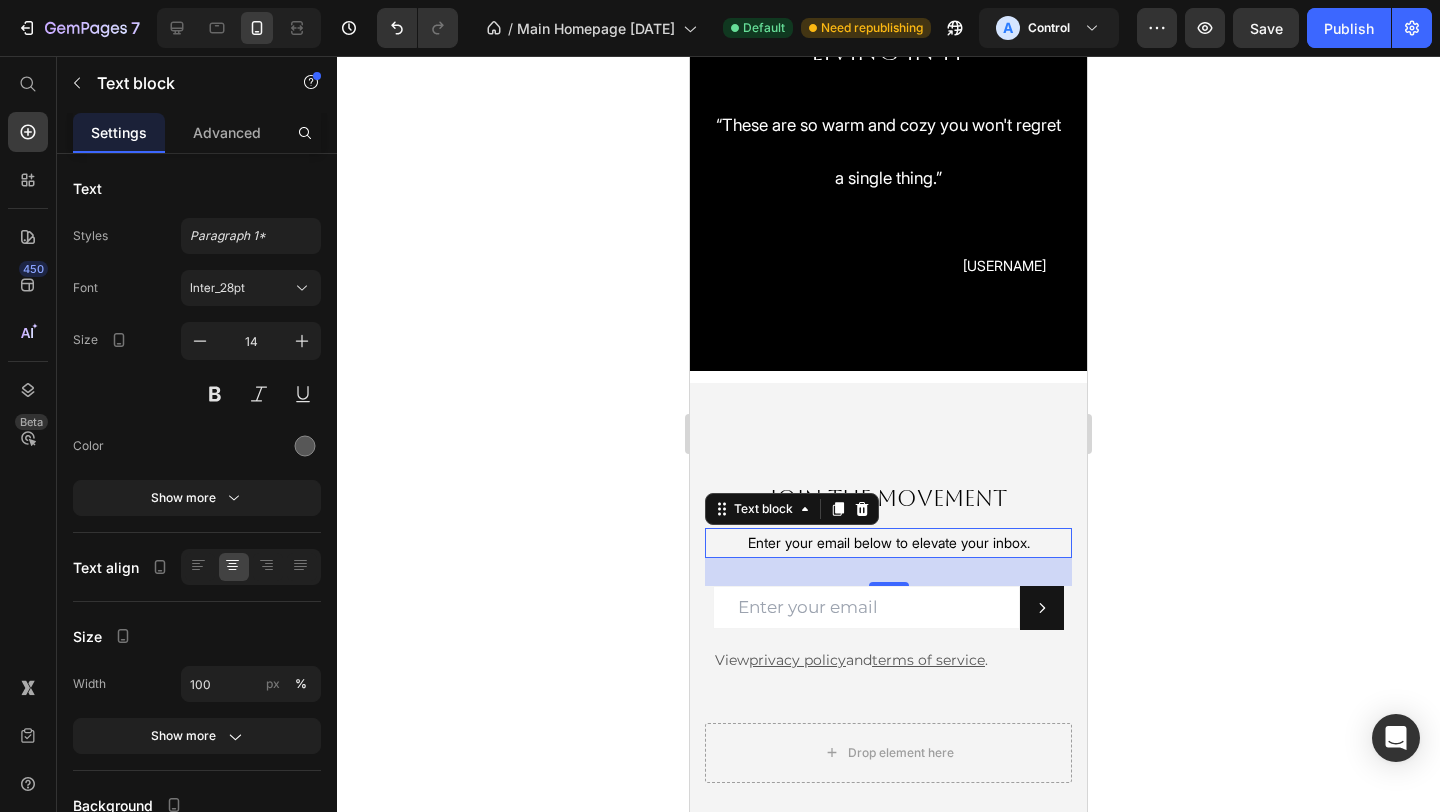 click 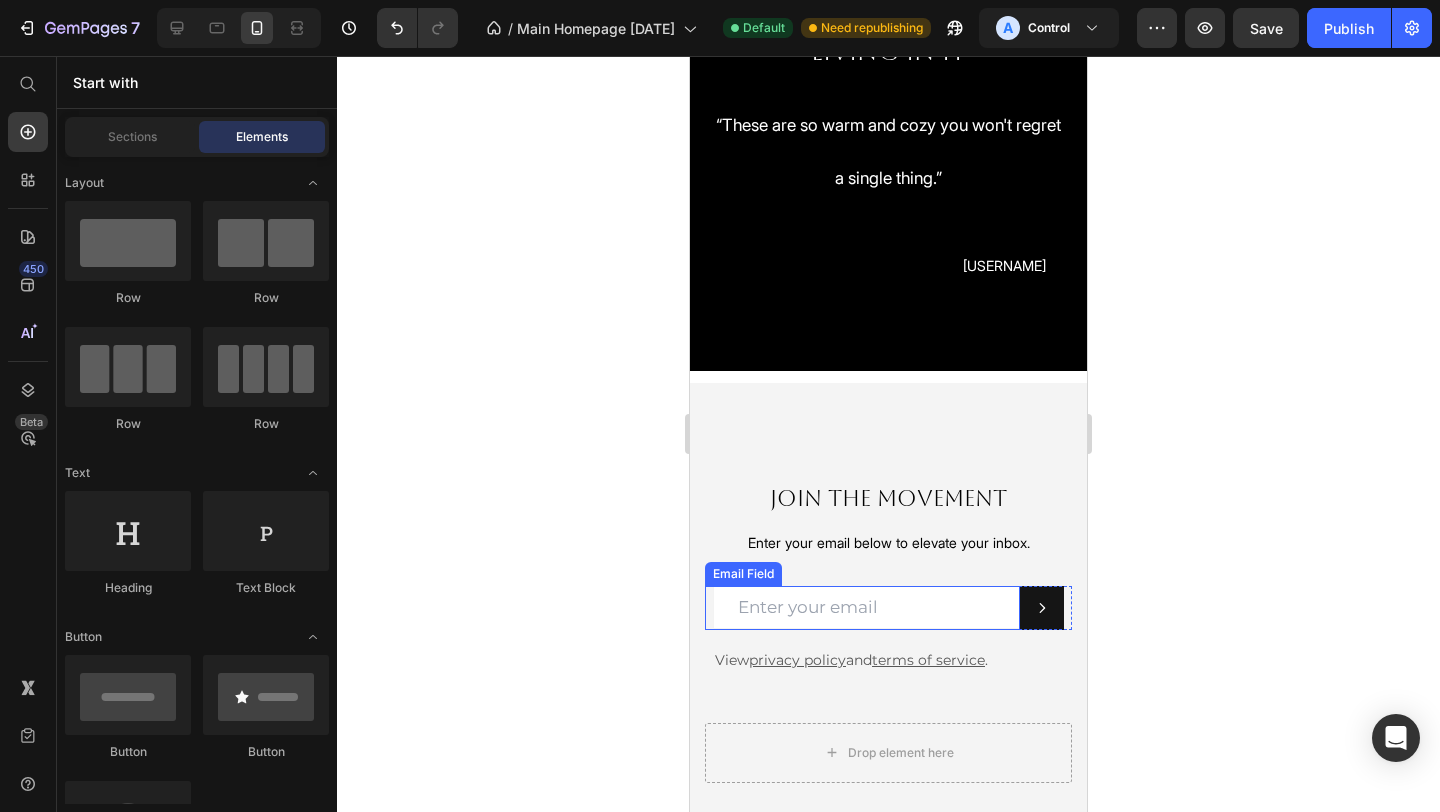 click at bounding box center (866, 608) 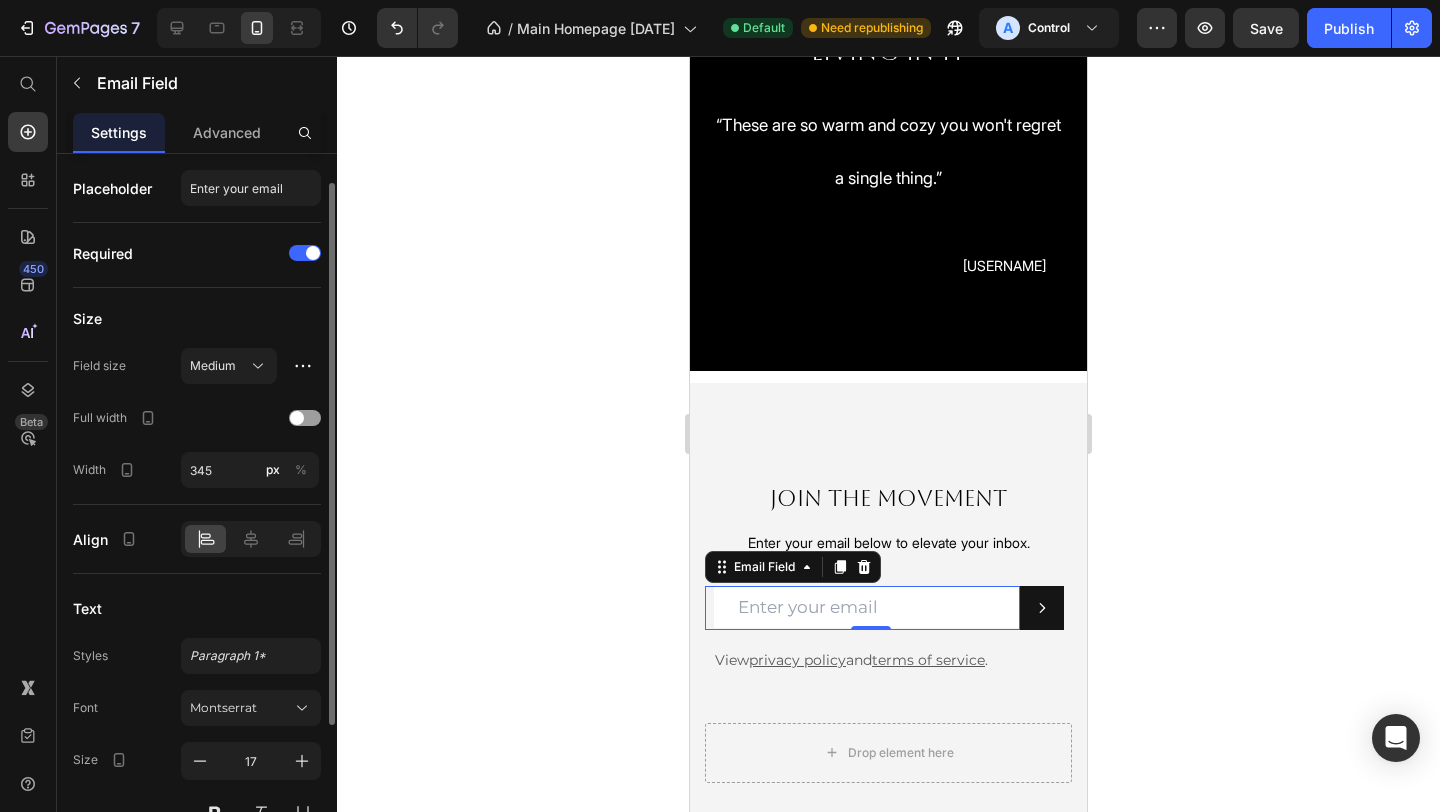 scroll, scrollTop: 228, scrollLeft: 0, axis: vertical 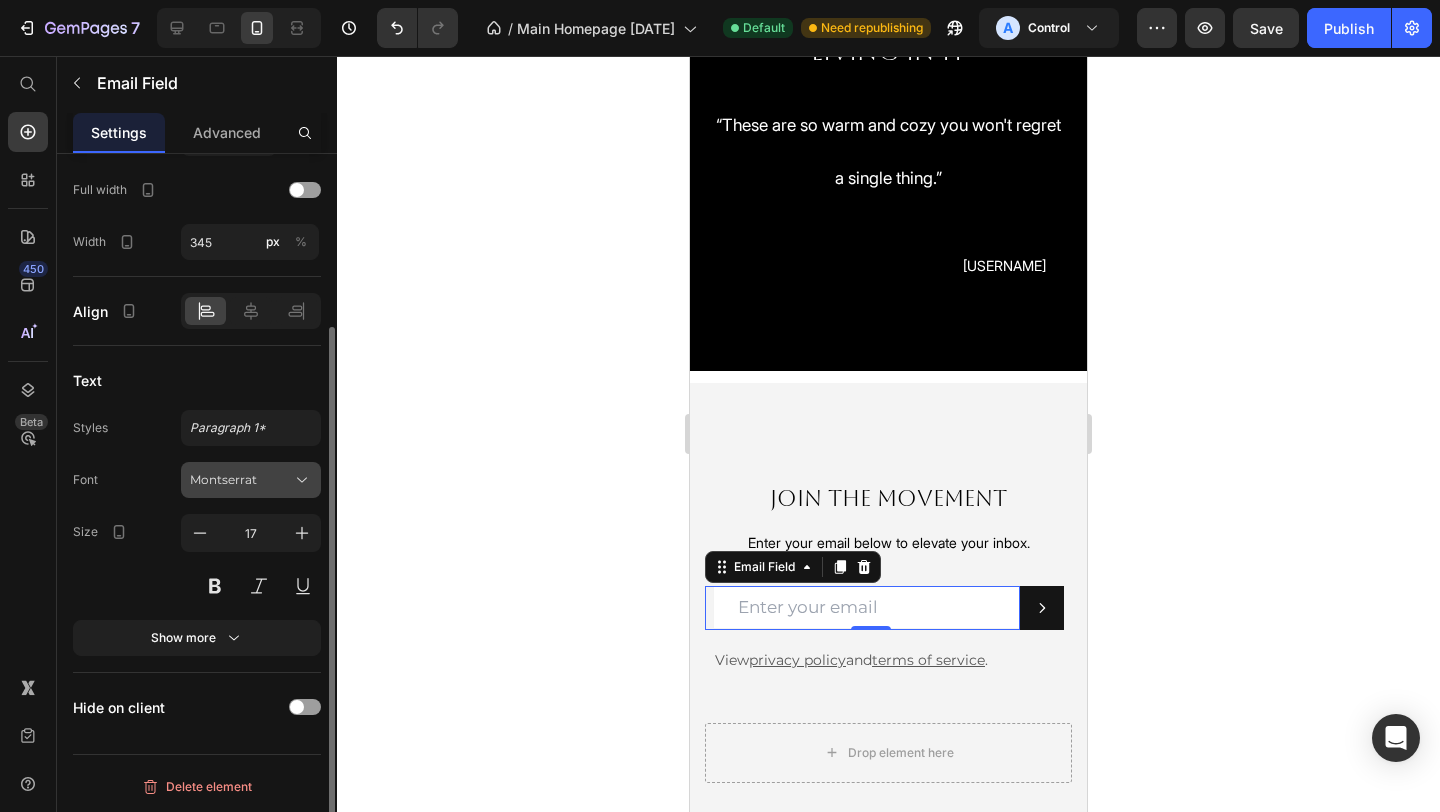 click on "Montserrat" at bounding box center [241, 480] 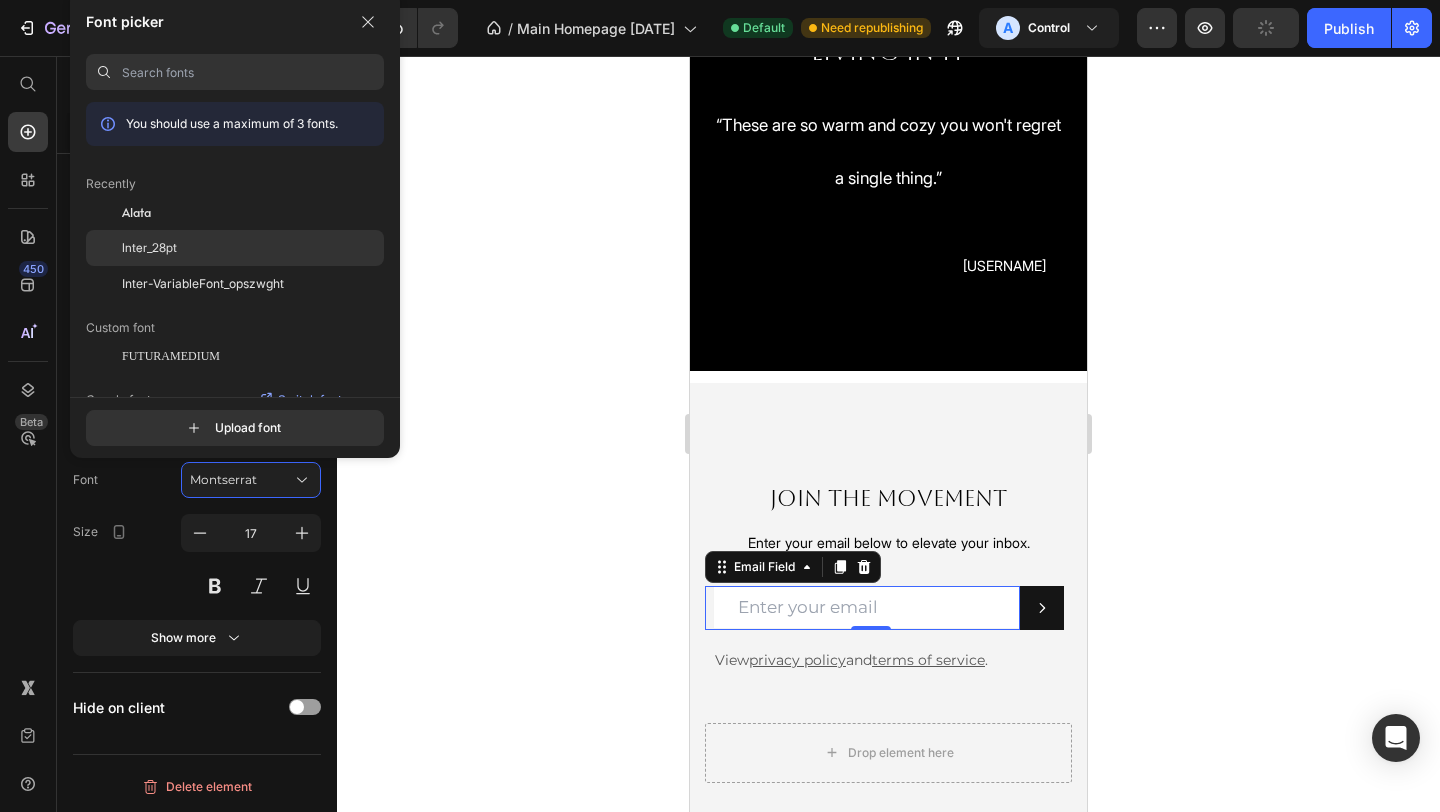 click on "Inter_28pt" 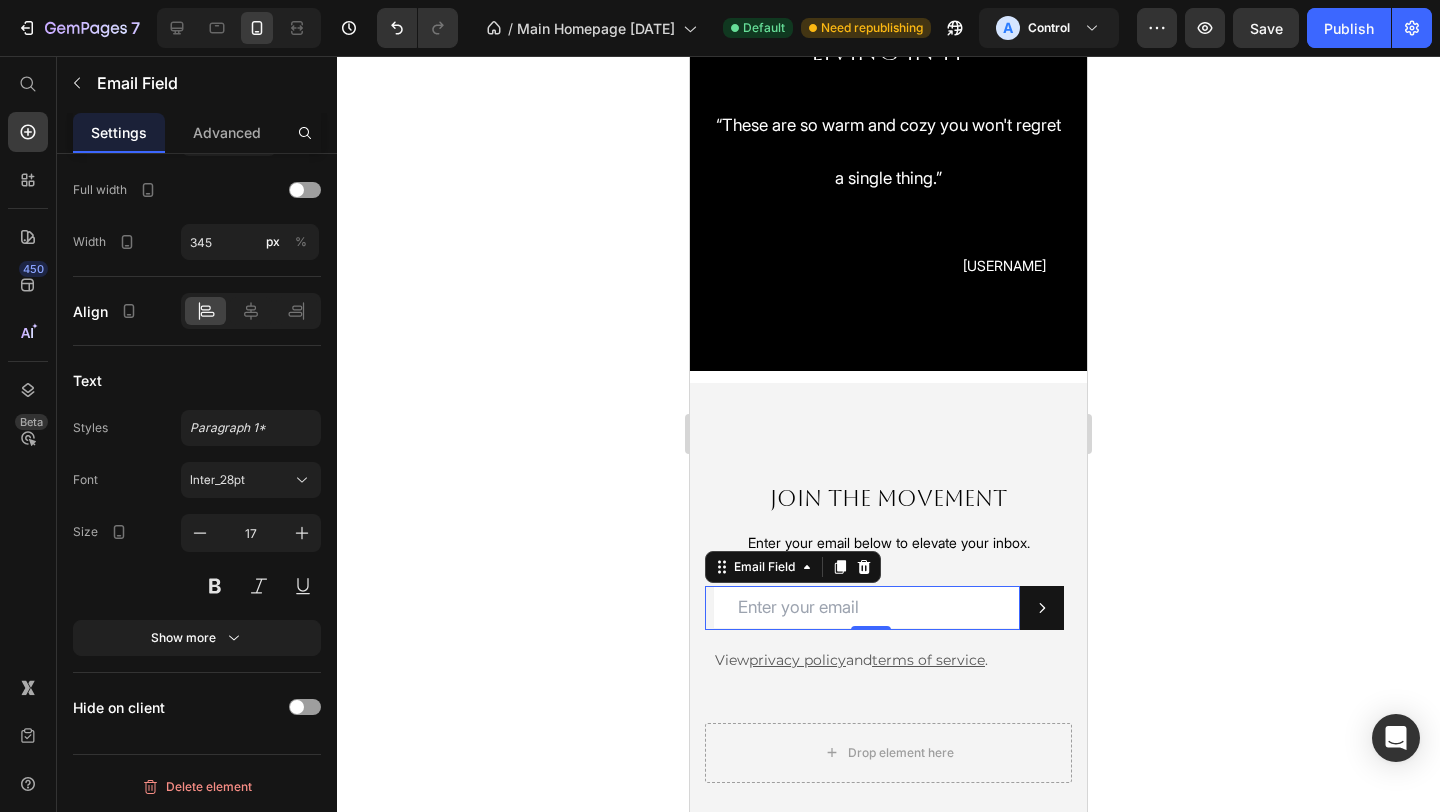 click 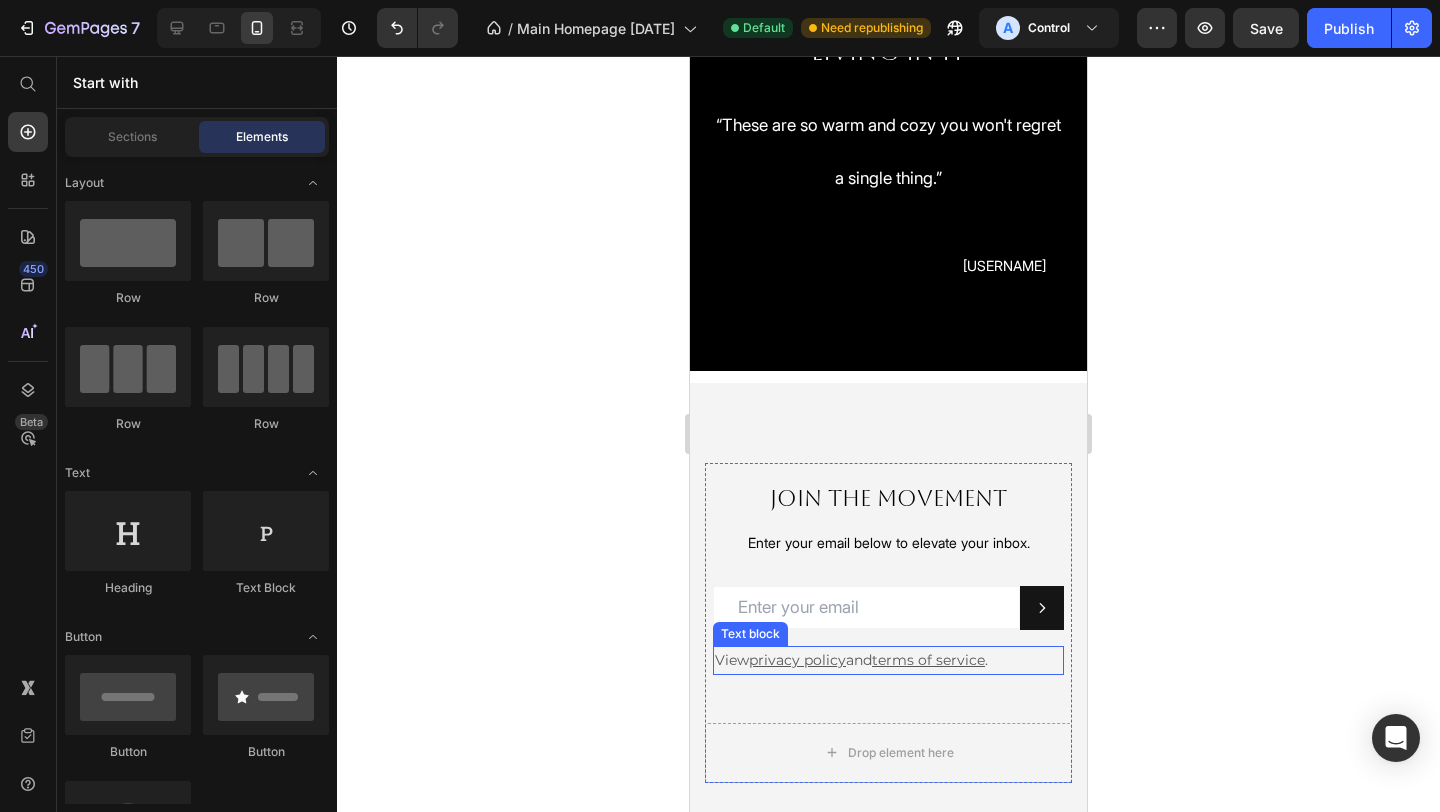 click on "View  privacy policy  and  terms of service ." at bounding box center [888, 660] 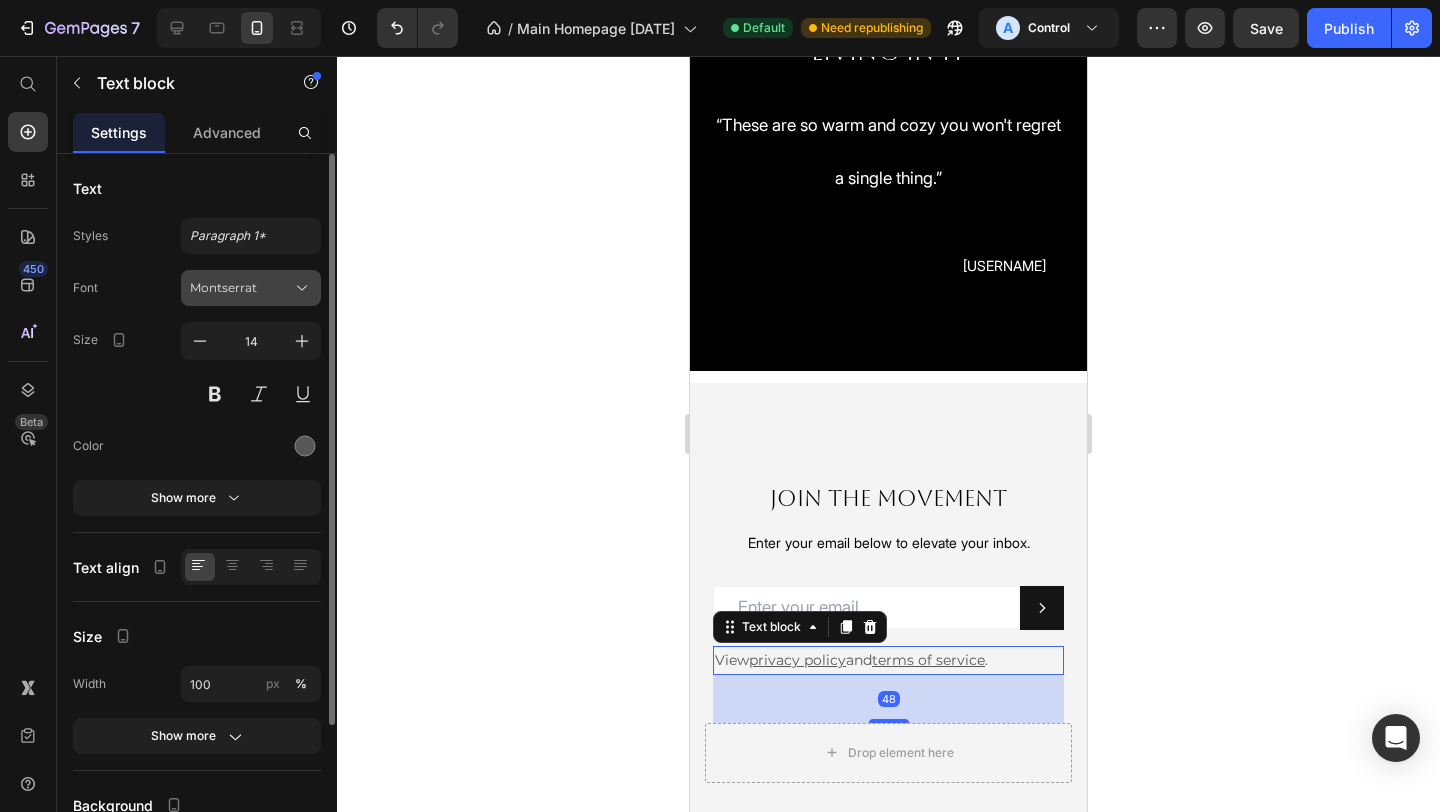 click on "Montserrat" at bounding box center [241, 288] 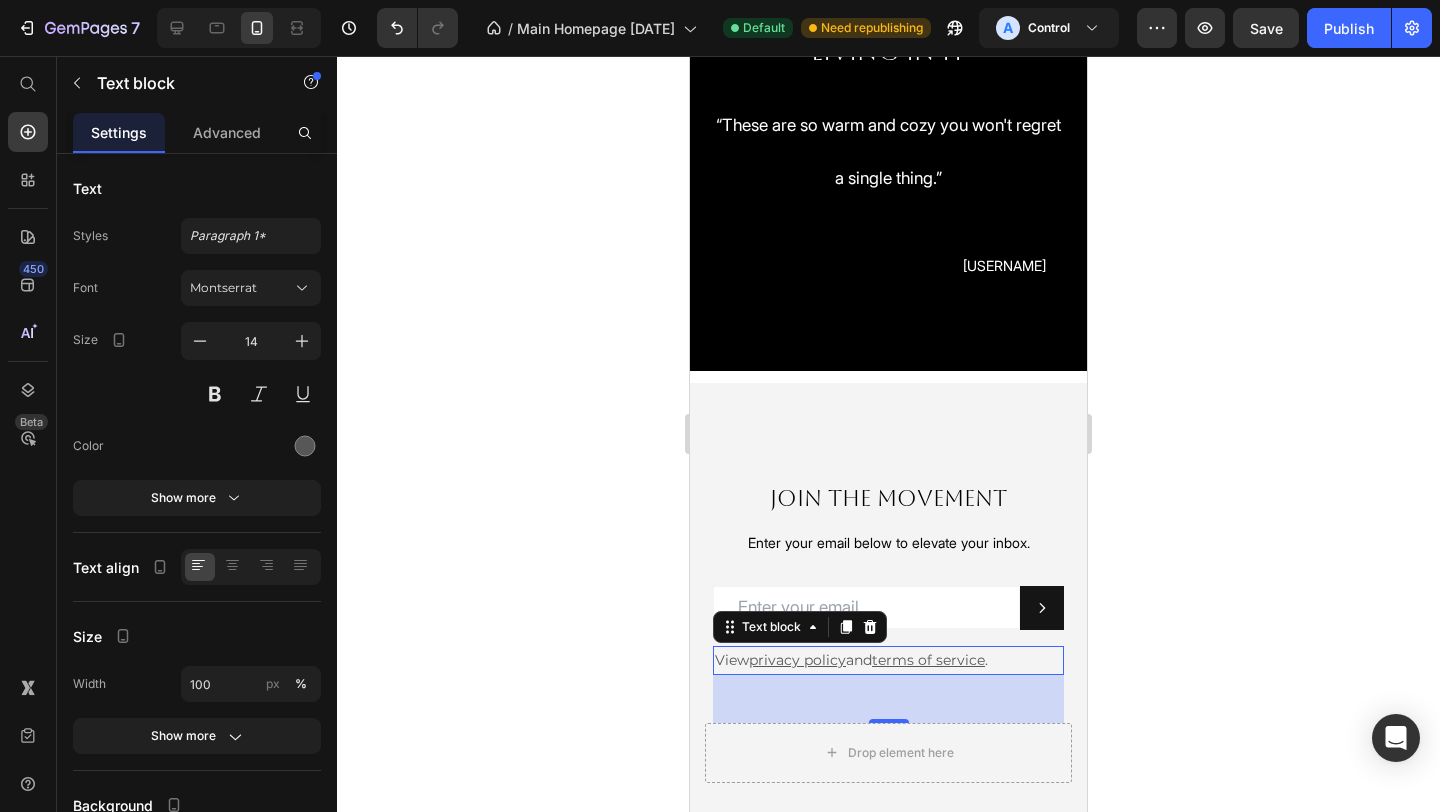 click 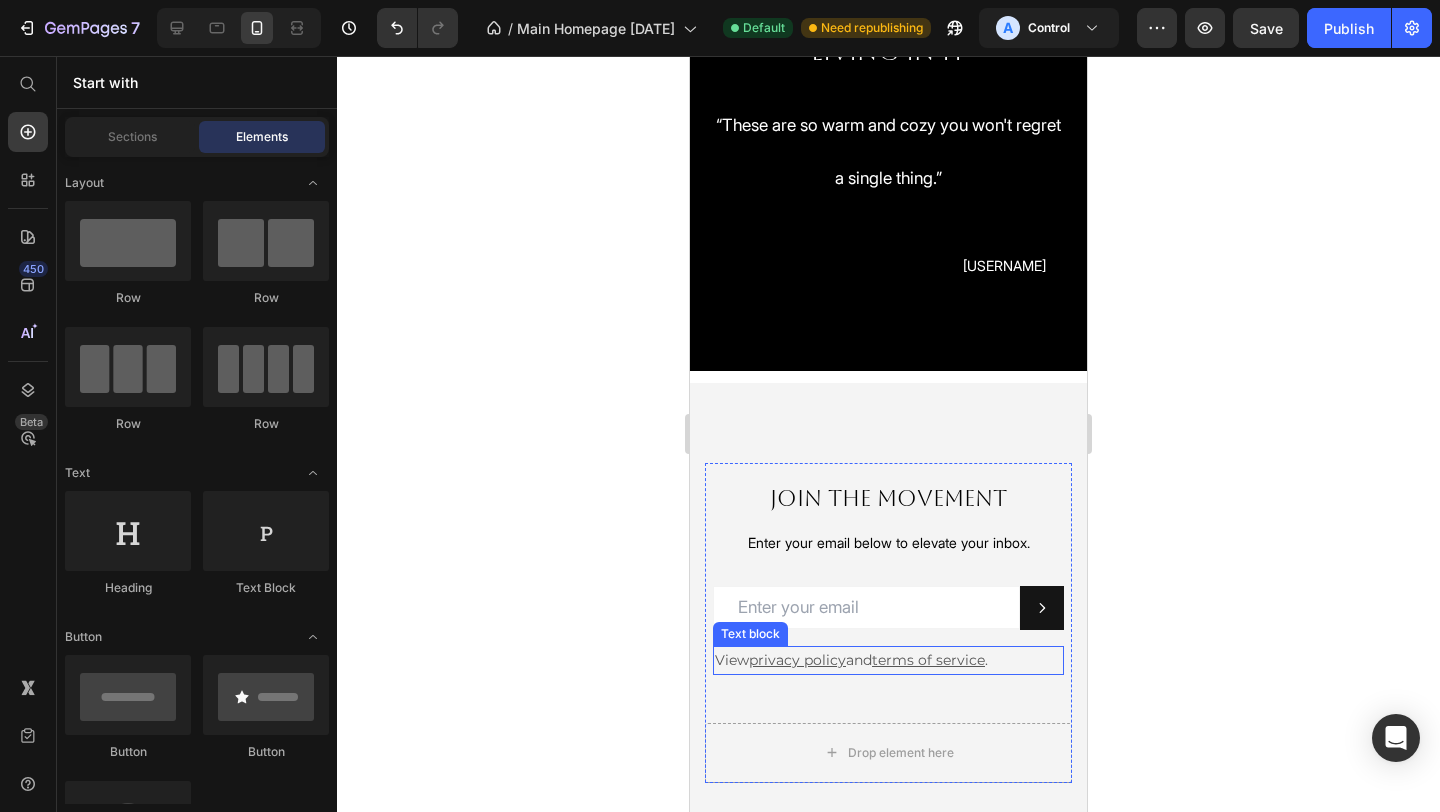 click on "View  privacy policy  and  terms of service ." at bounding box center [888, 660] 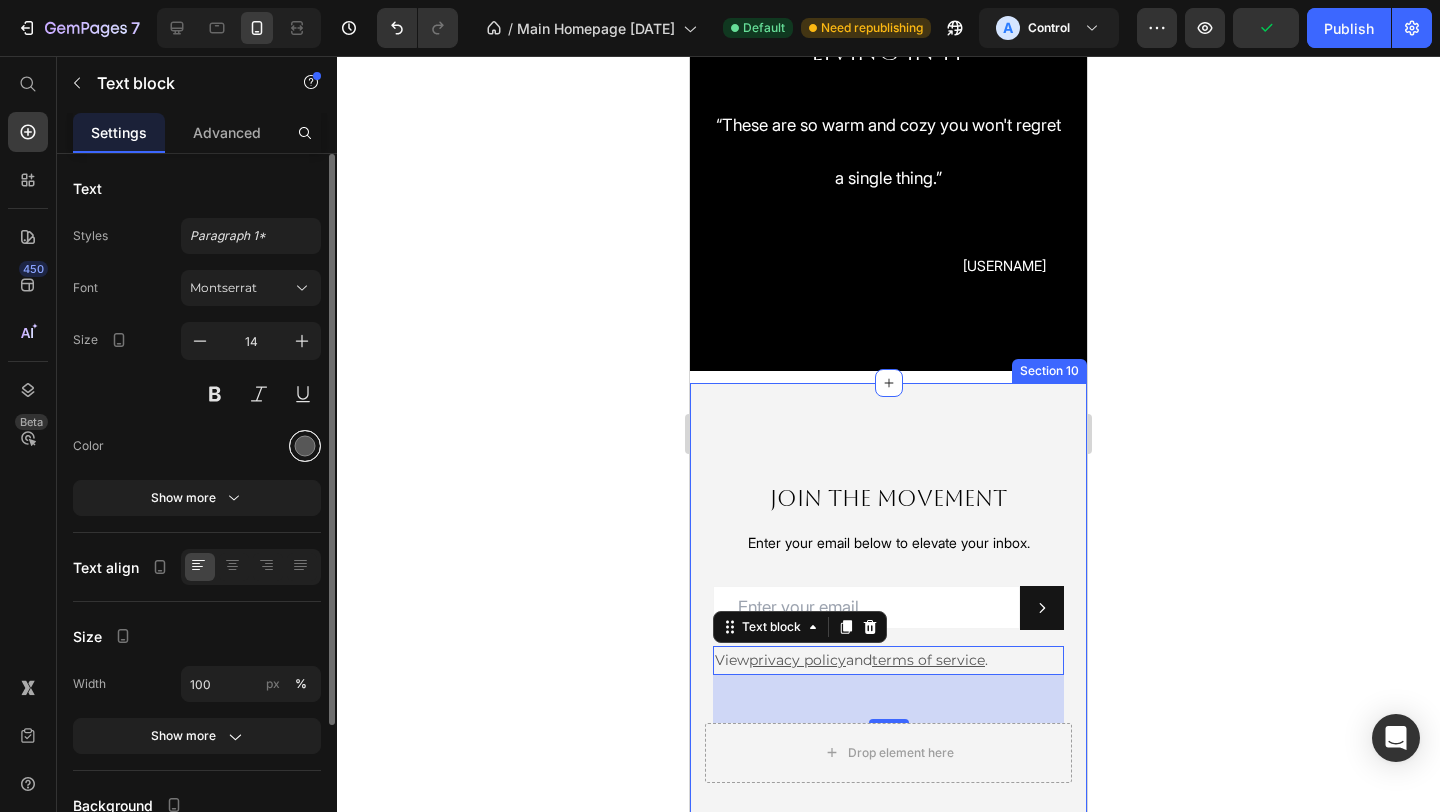 click at bounding box center [305, 446] 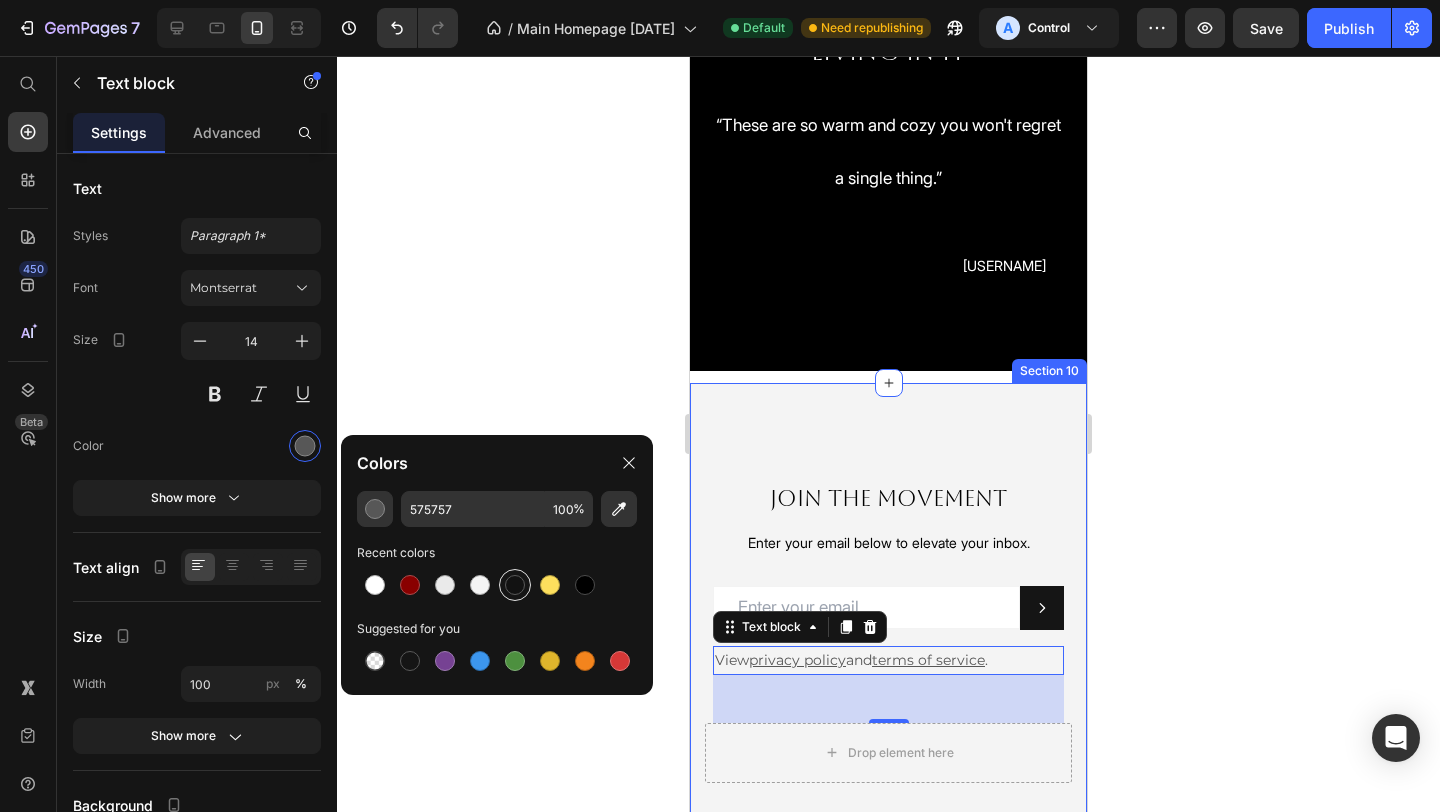 click at bounding box center (515, 585) 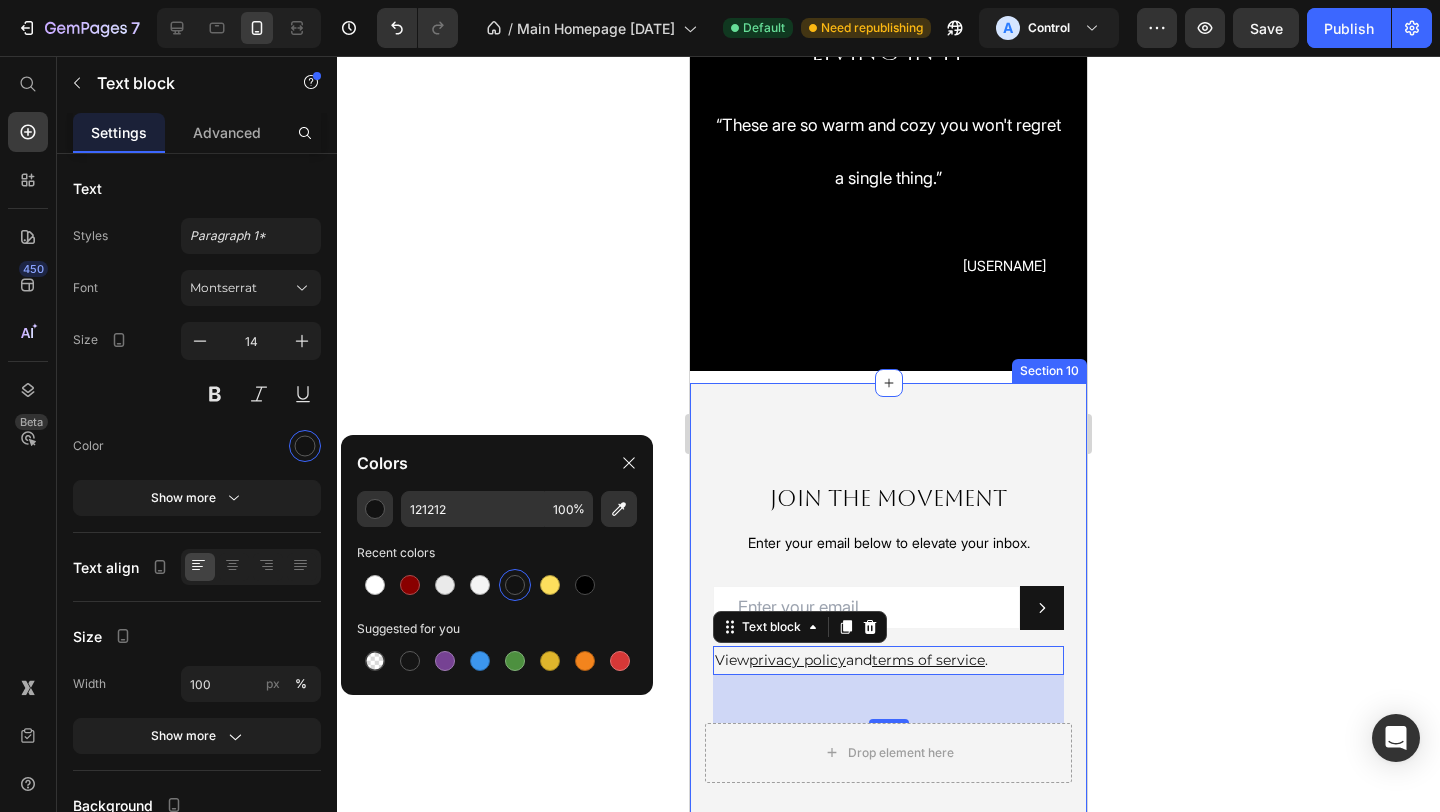 click 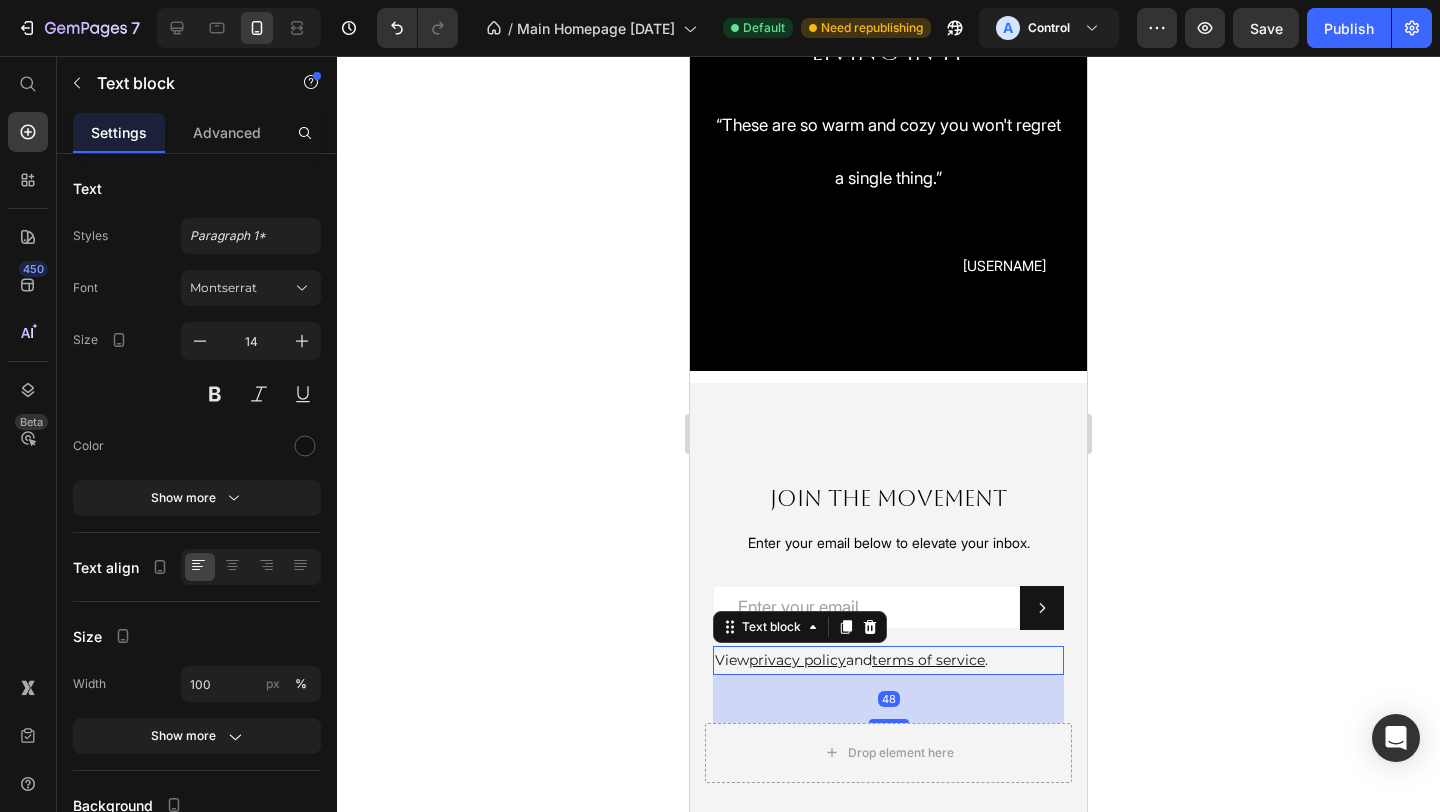 click on "View  privacy policy  and  terms of service ." at bounding box center (888, 660) 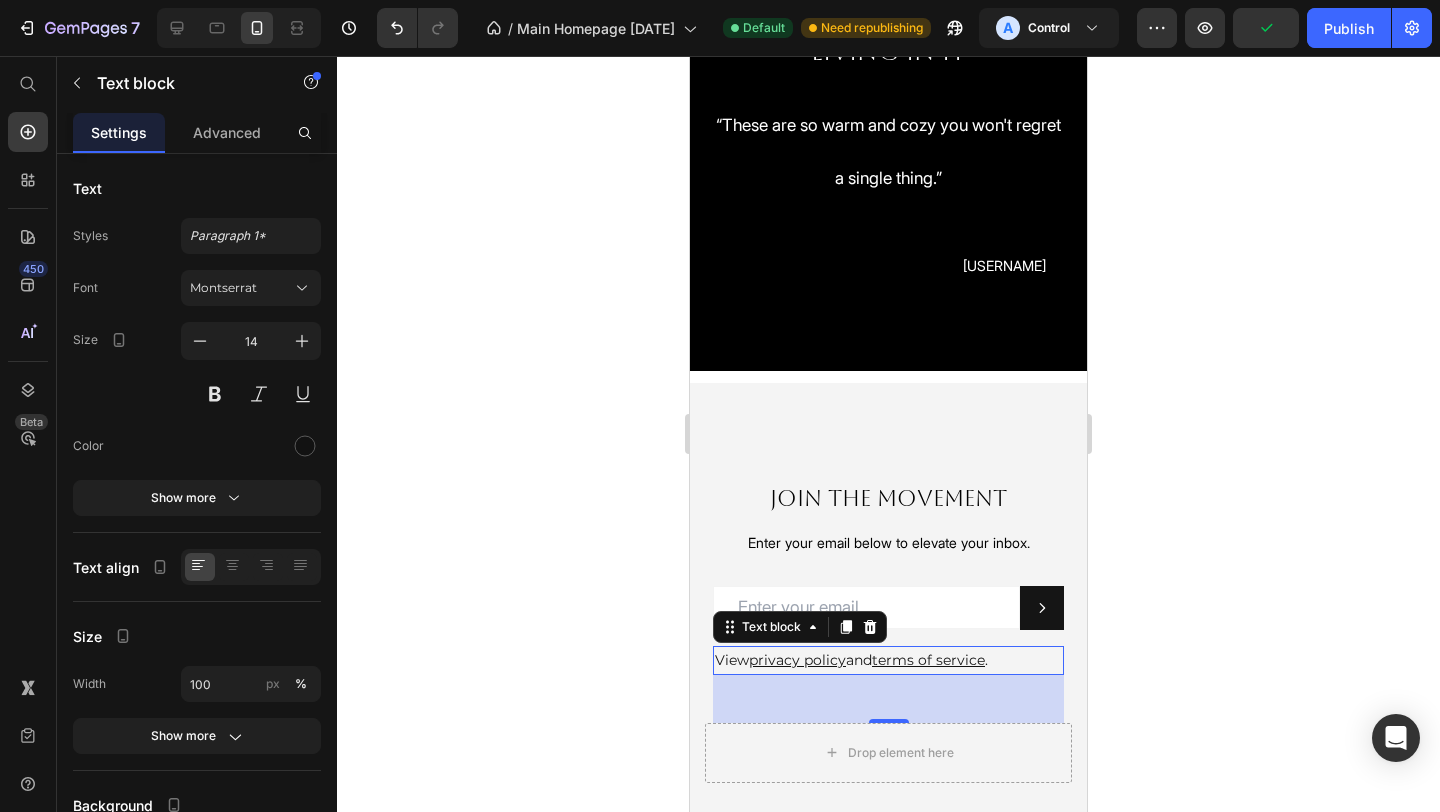 click on "View  privacy policy  and  terms of service ." at bounding box center [888, 660] 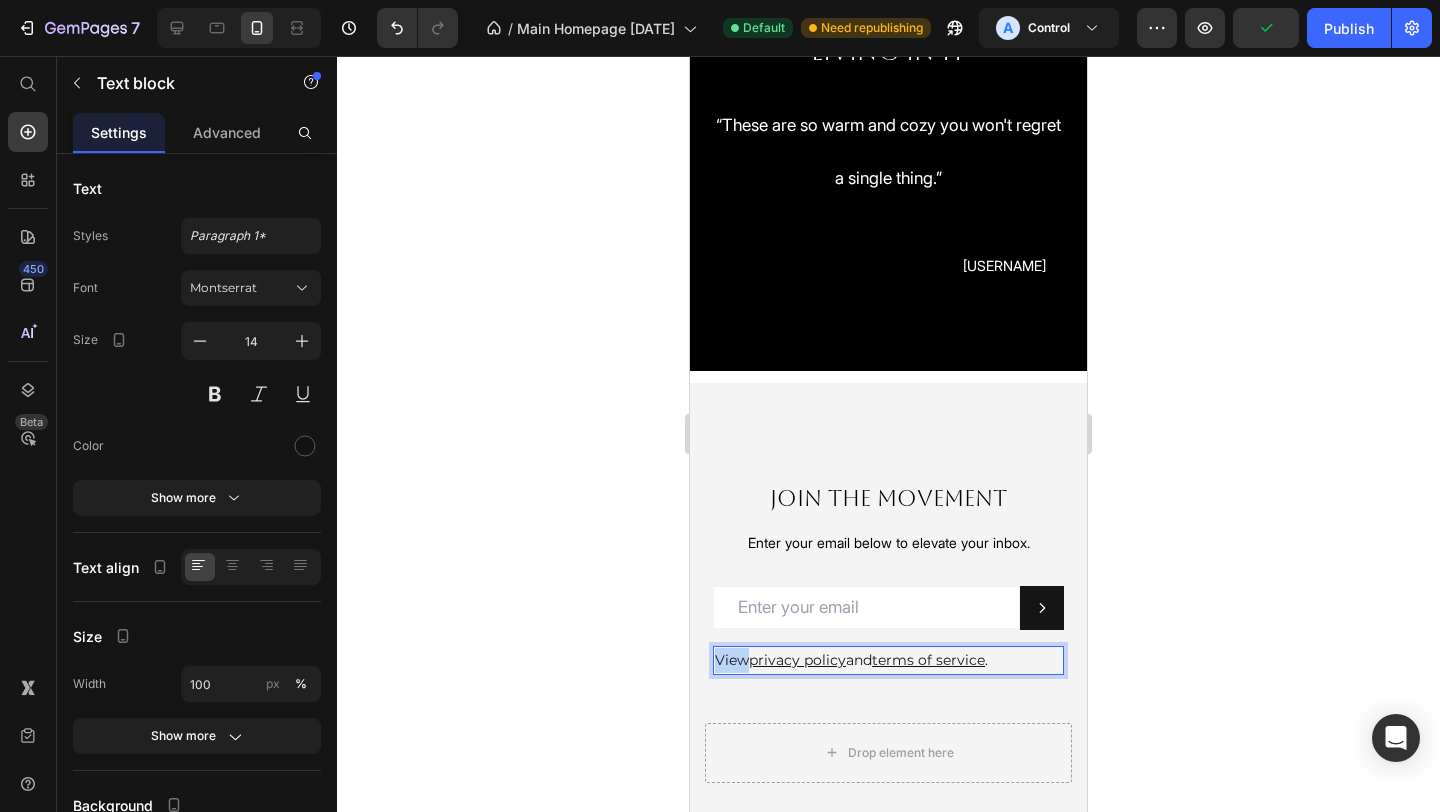 click on "View  privacy policy  and  terms of service ." at bounding box center [888, 660] 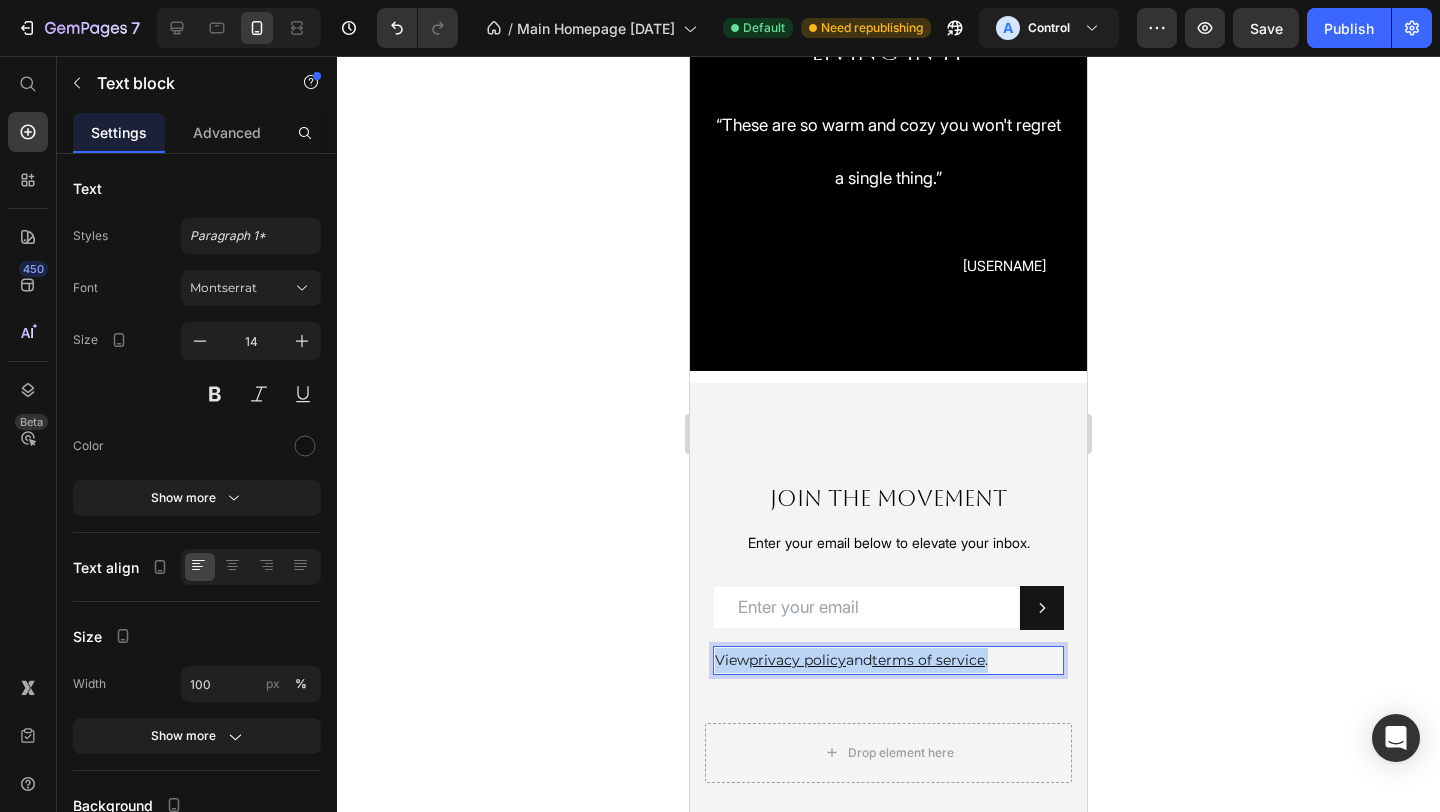 click on "View  privacy policy  and  terms of service ." at bounding box center (888, 660) 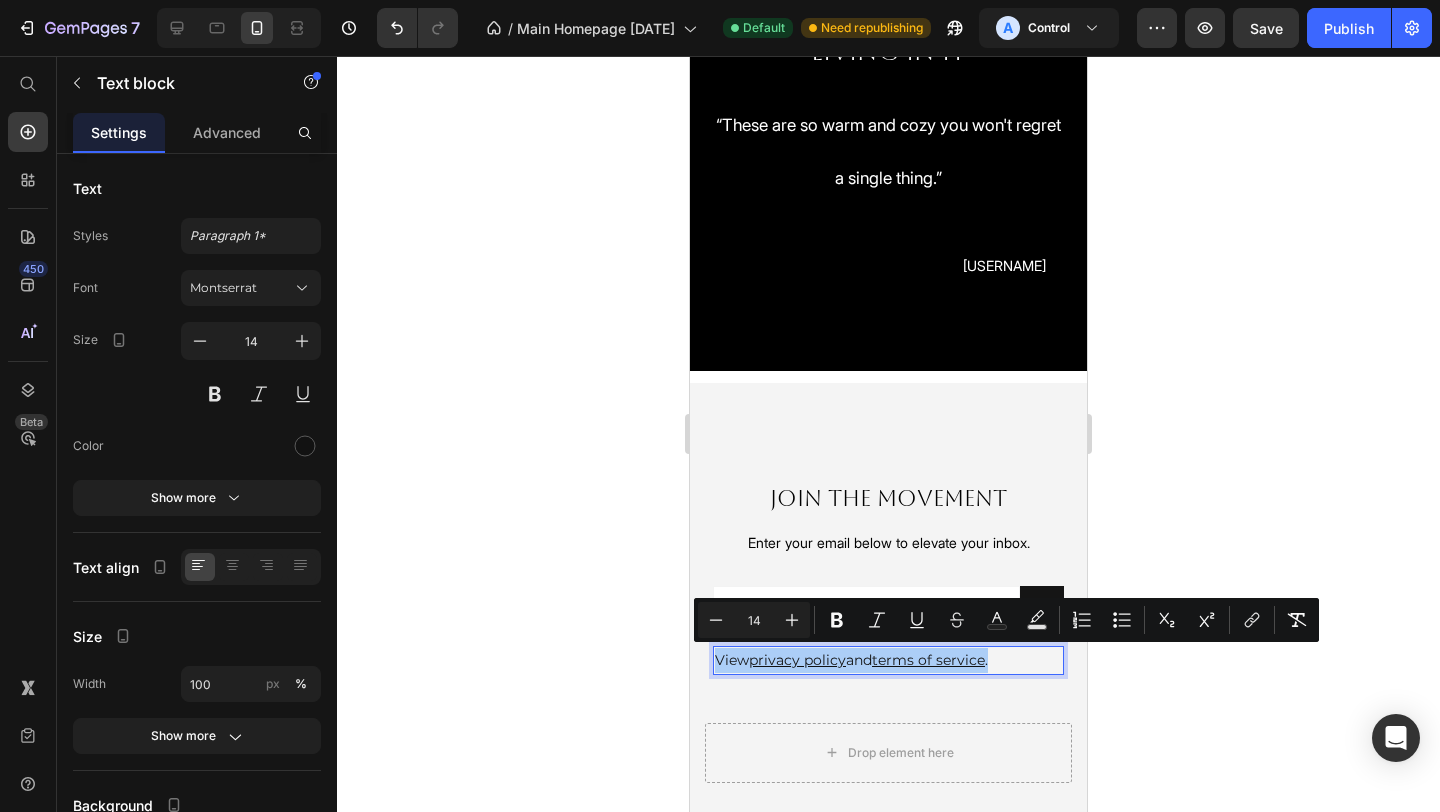 click 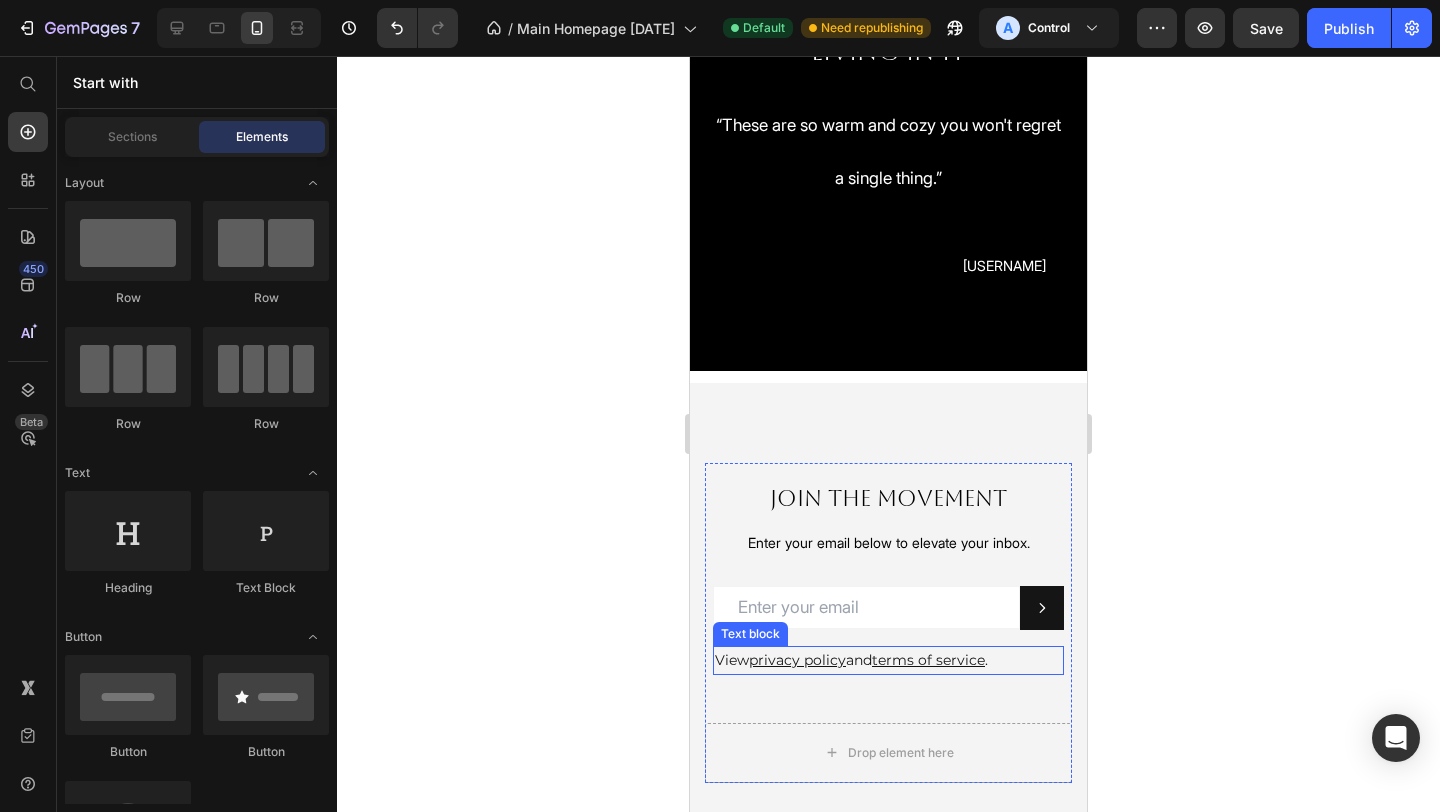 click on "View  privacy policy  and  terms of service ." at bounding box center [888, 660] 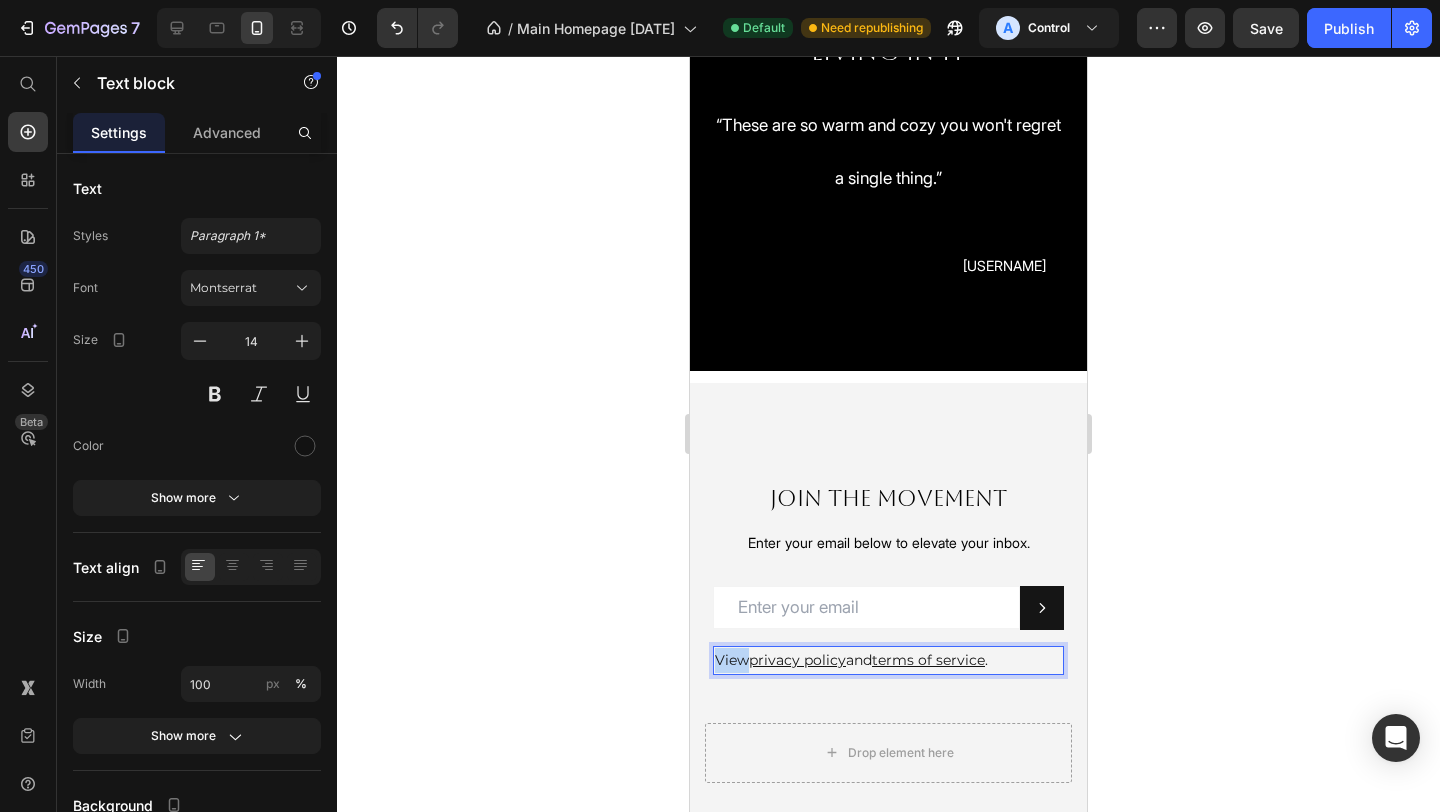 click on "View  privacy policy  and  terms of service ." at bounding box center [888, 660] 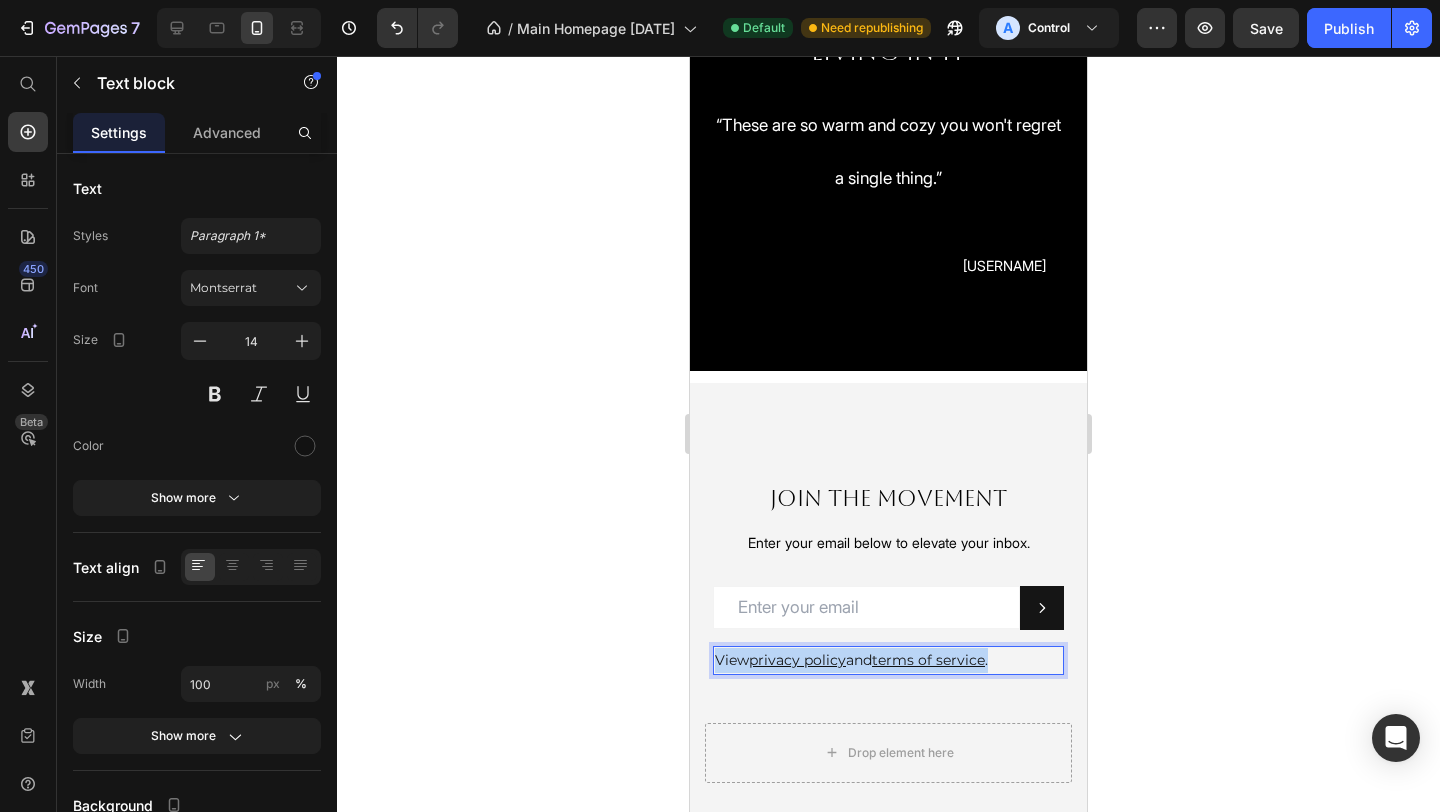 click on "View  privacy policy  and  terms of service ." at bounding box center [888, 660] 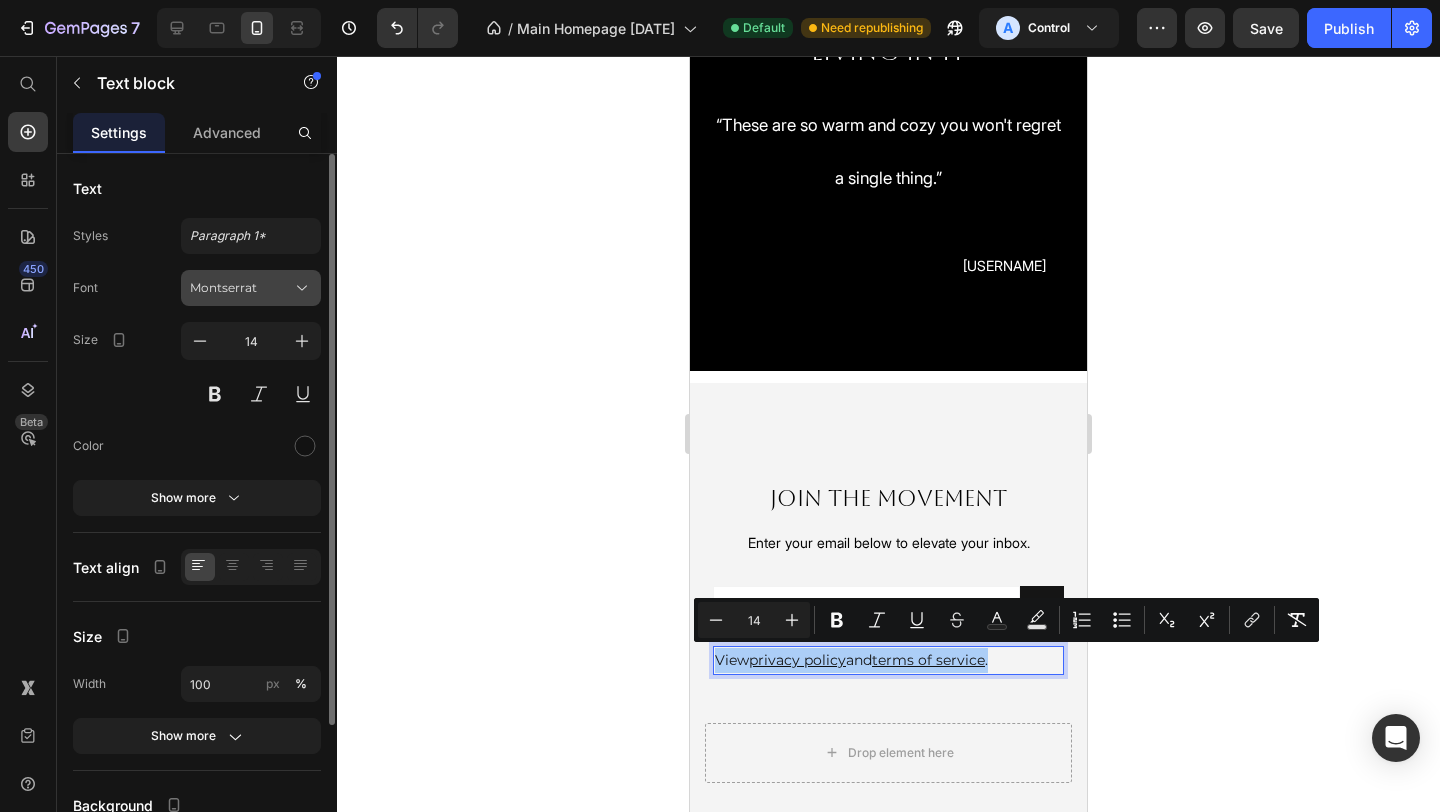 click on "Montserrat" at bounding box center (241, 288) 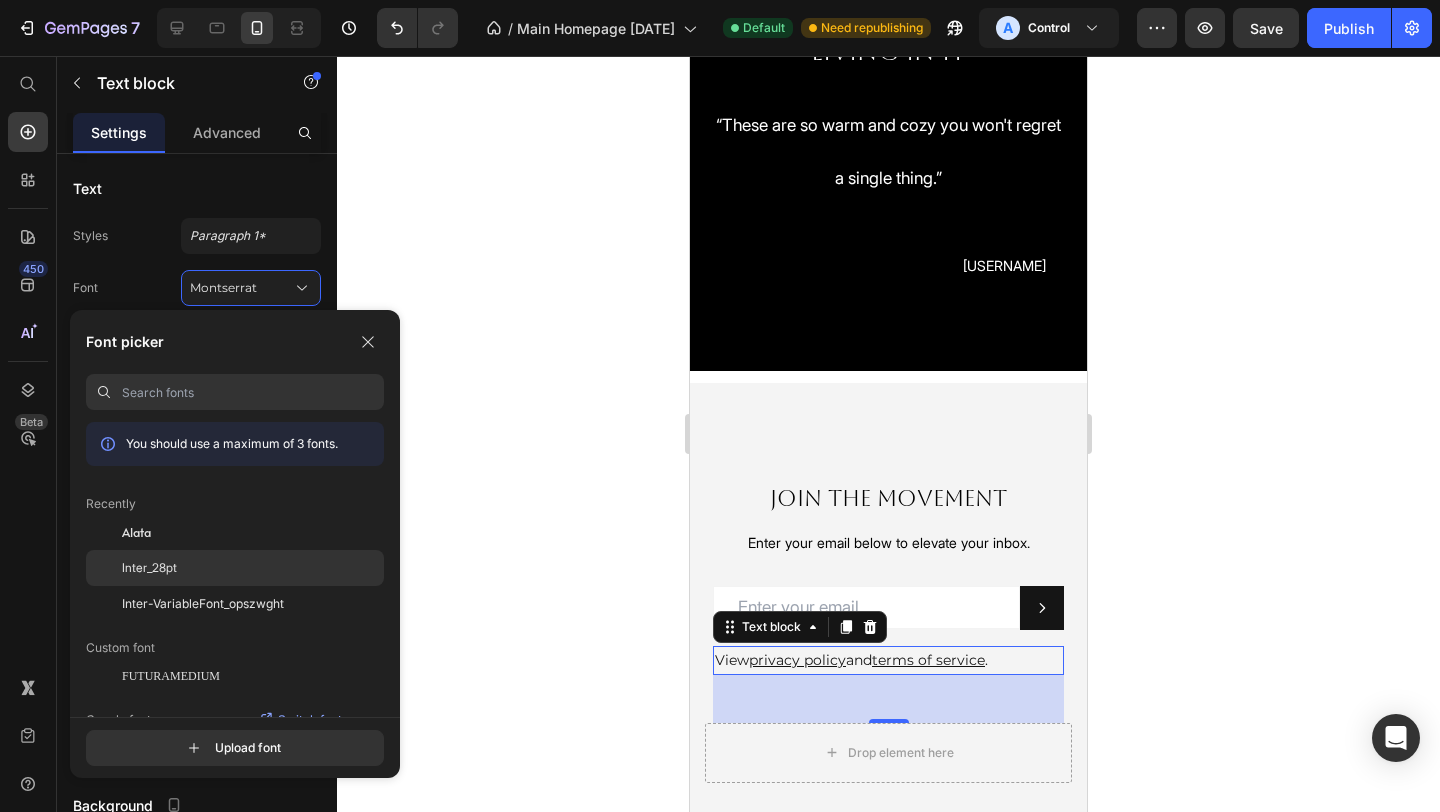 click on "Inter_28pt" 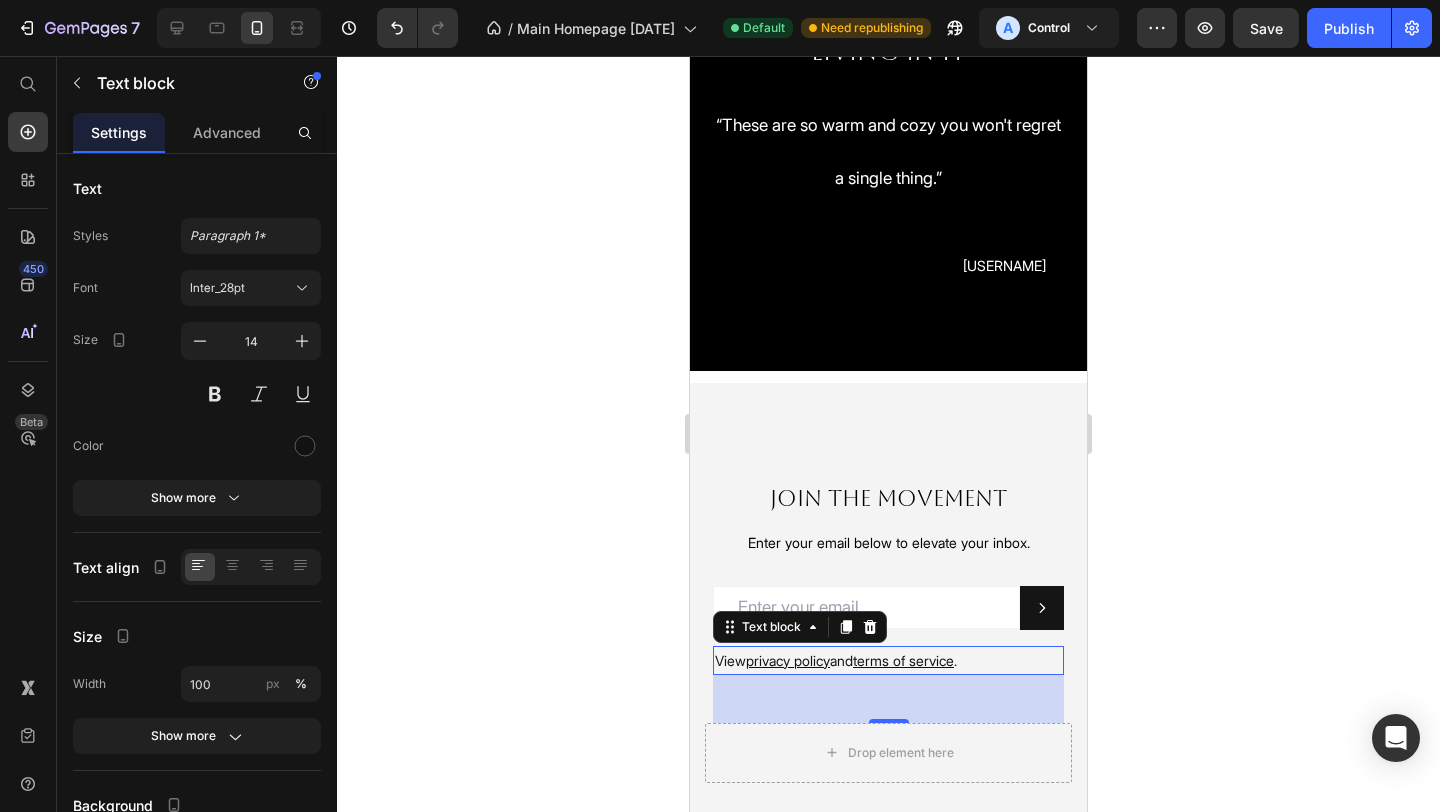 click 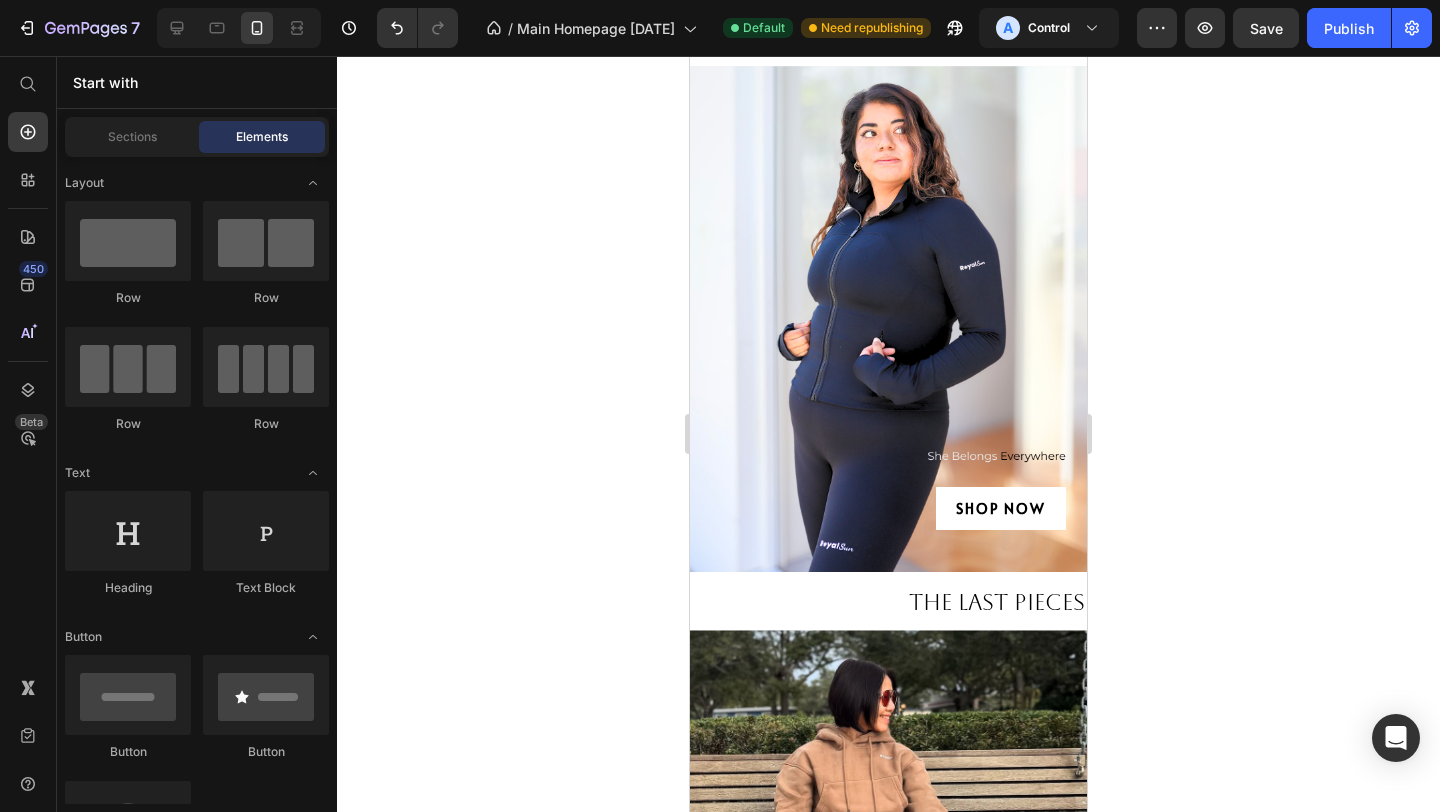 scroll, scrollTop: 0, scrollLeft: 0, axis: both 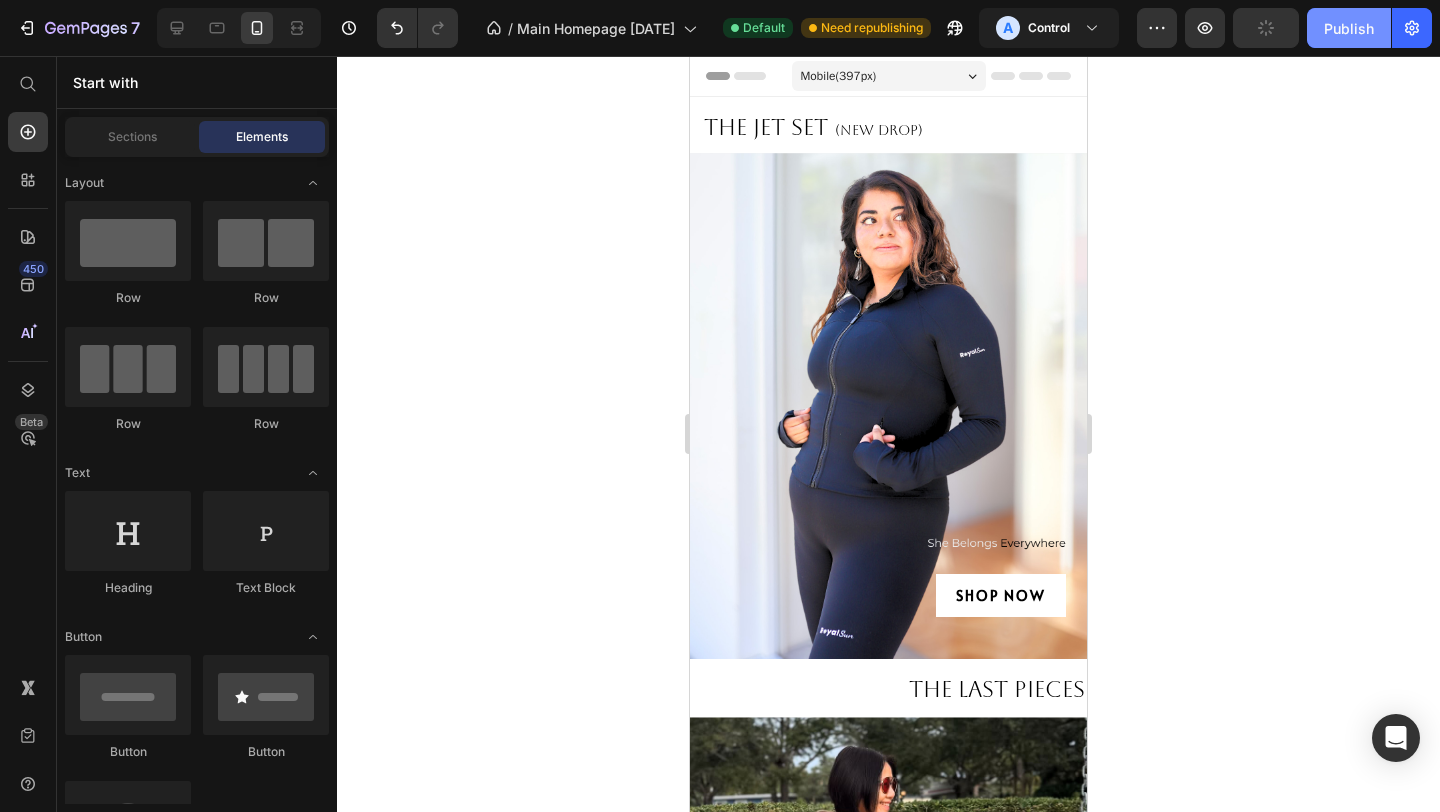 click on "Publish" 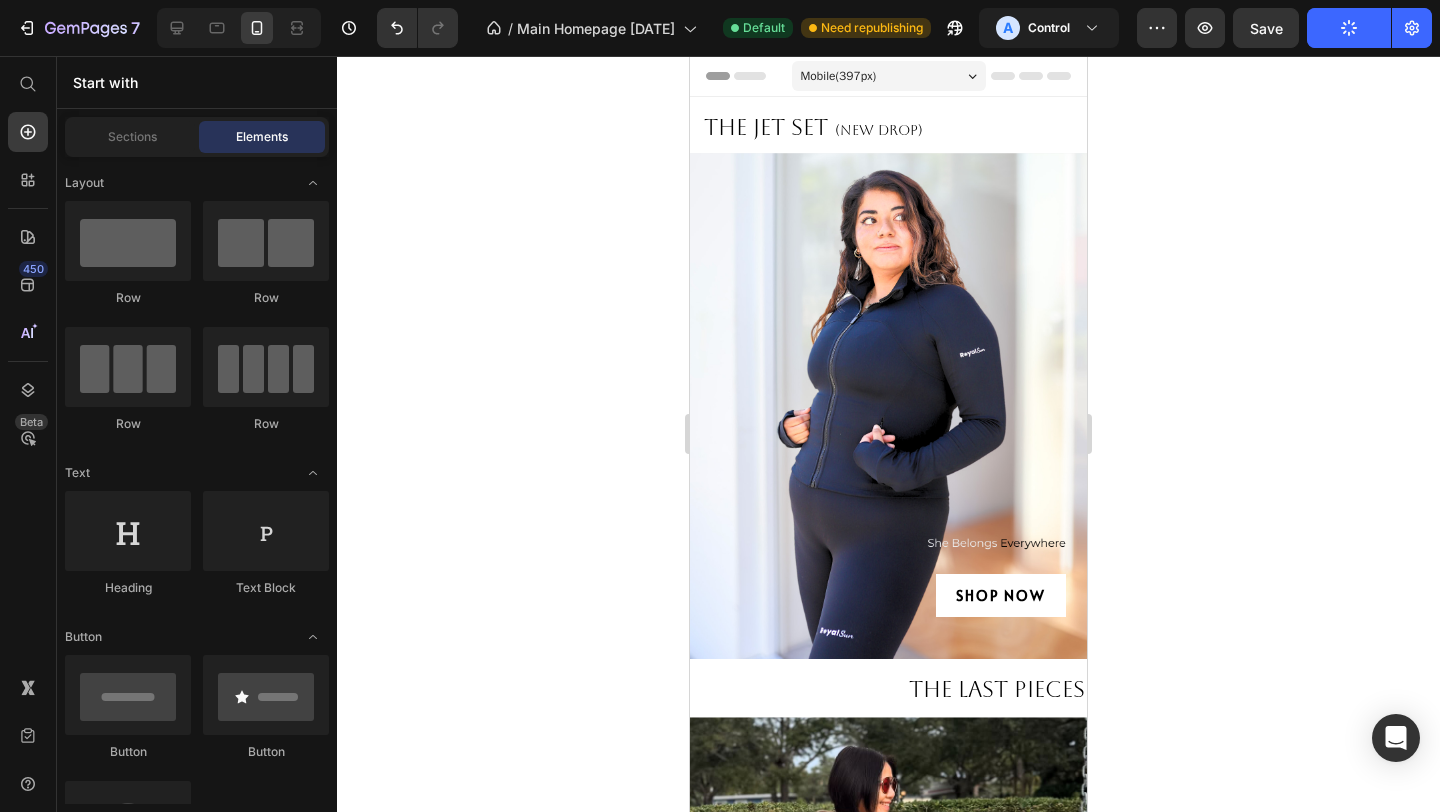 click on "Publish" 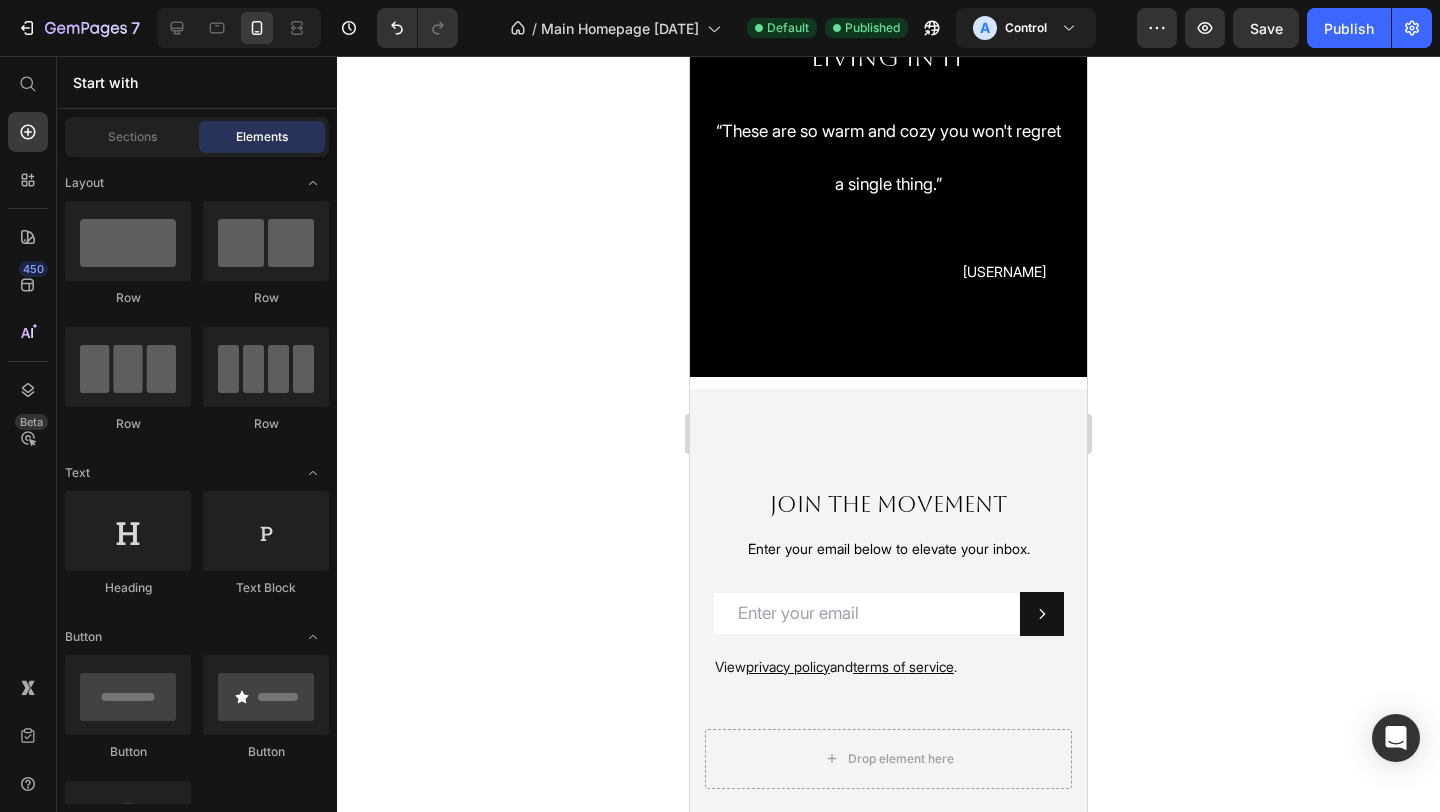 scroll, scrollTop: 2531, scrollLeft: 0, axis: vertical 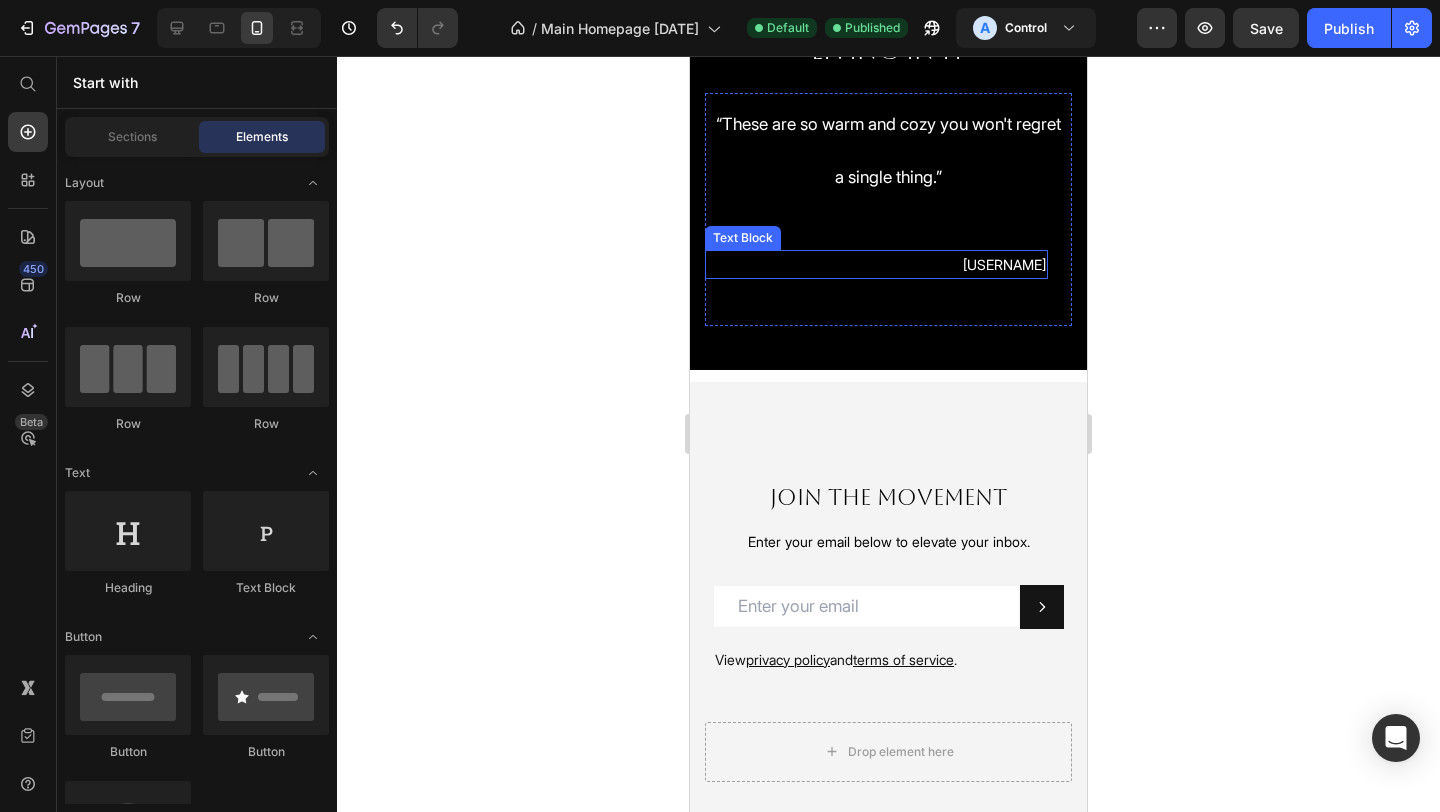 click on "@amandafindingbalance1" at bounding box center (1004, 264) 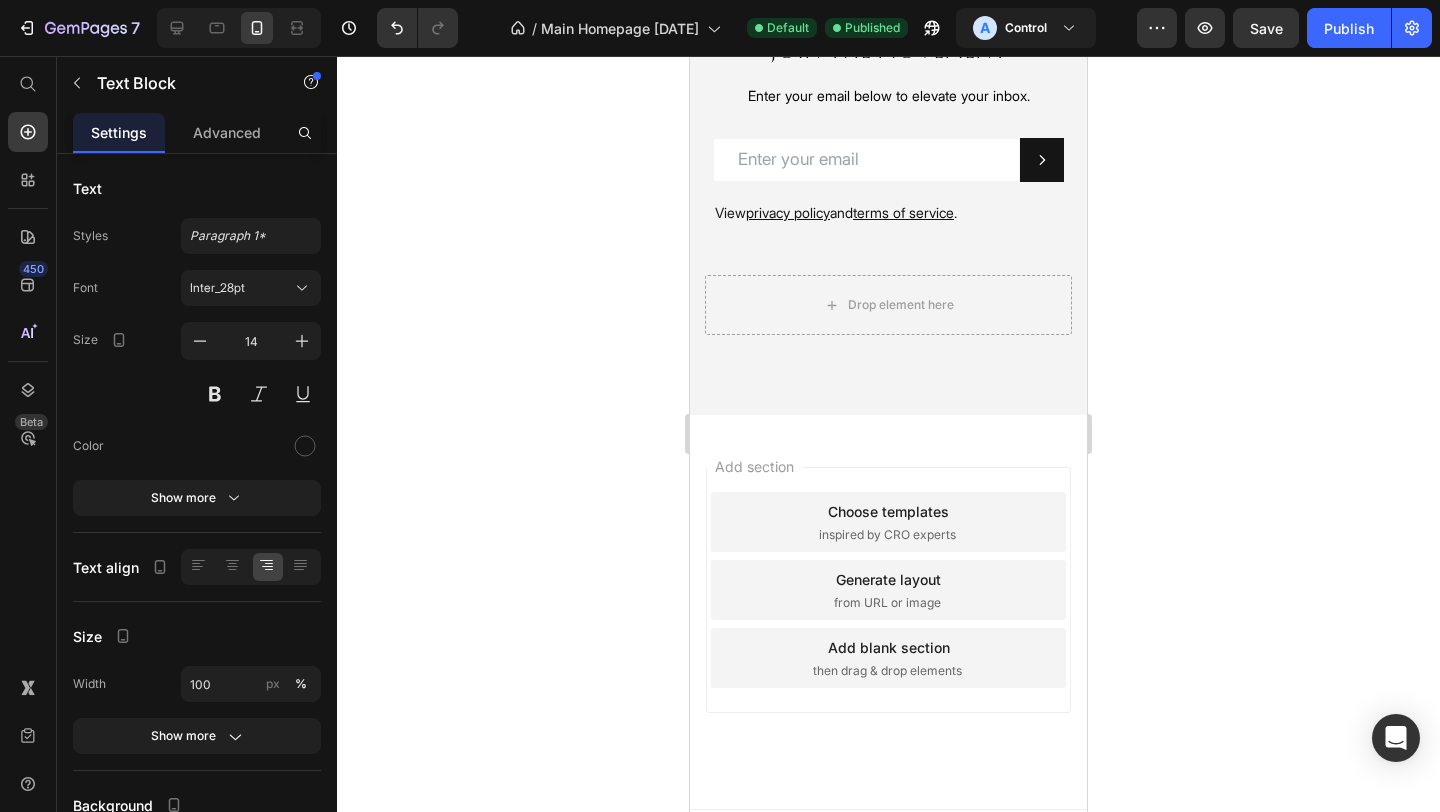 scroll, scrollTop: 3015, scrollLeft: 0, axis: vertical 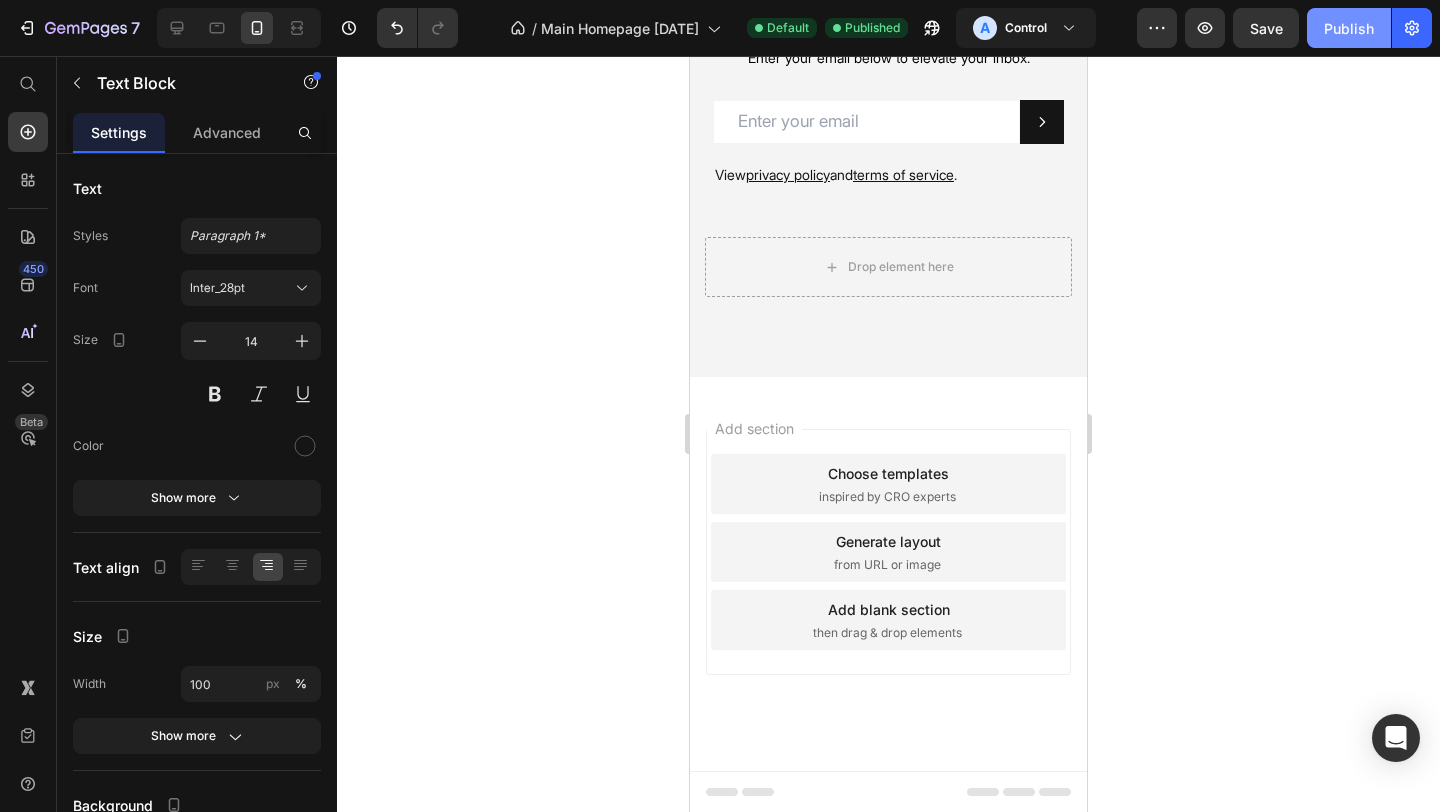 click on "Publish" at bounding box center [1349, 28] 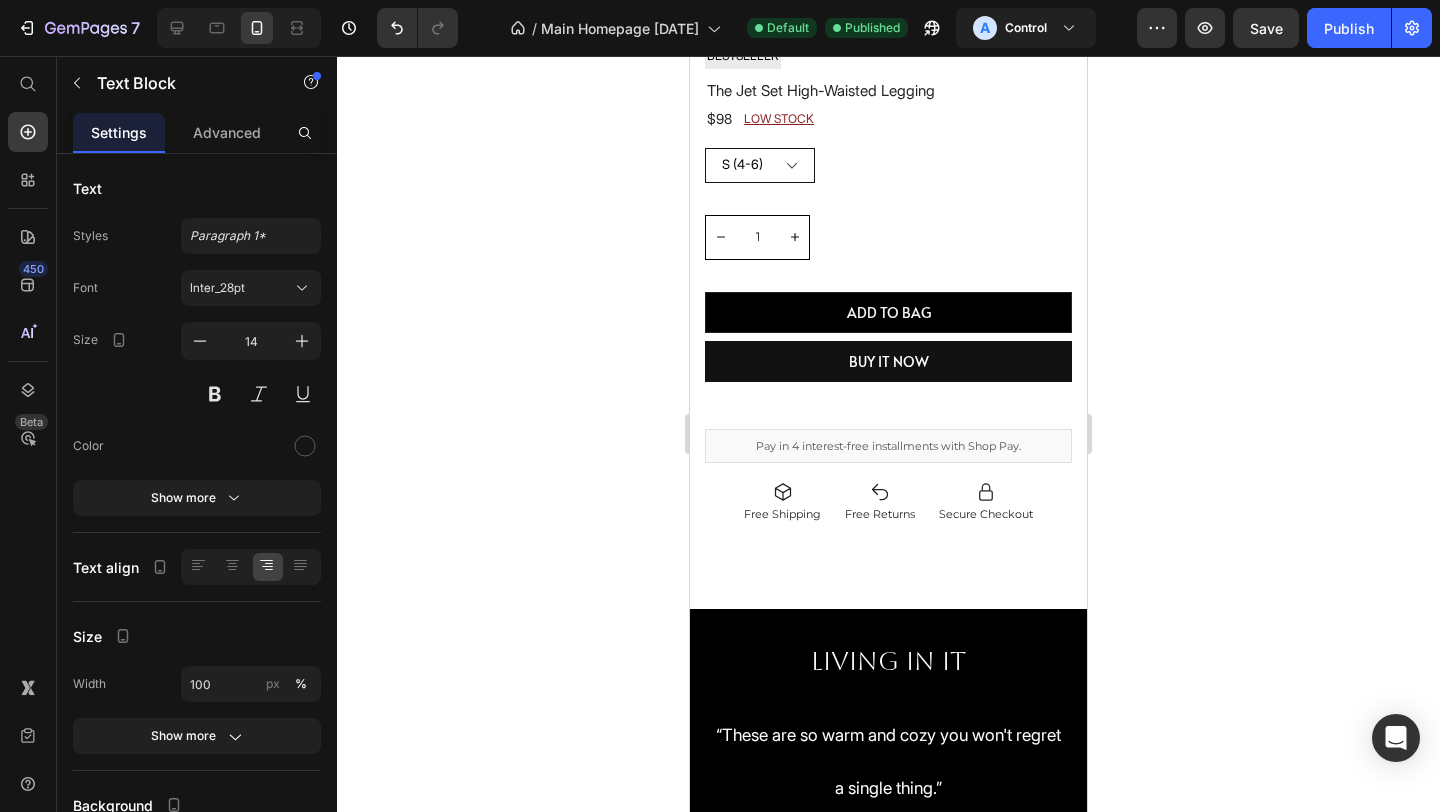 scroll, scrollTop: 1928, scrollLeft: 0, axis: vertical 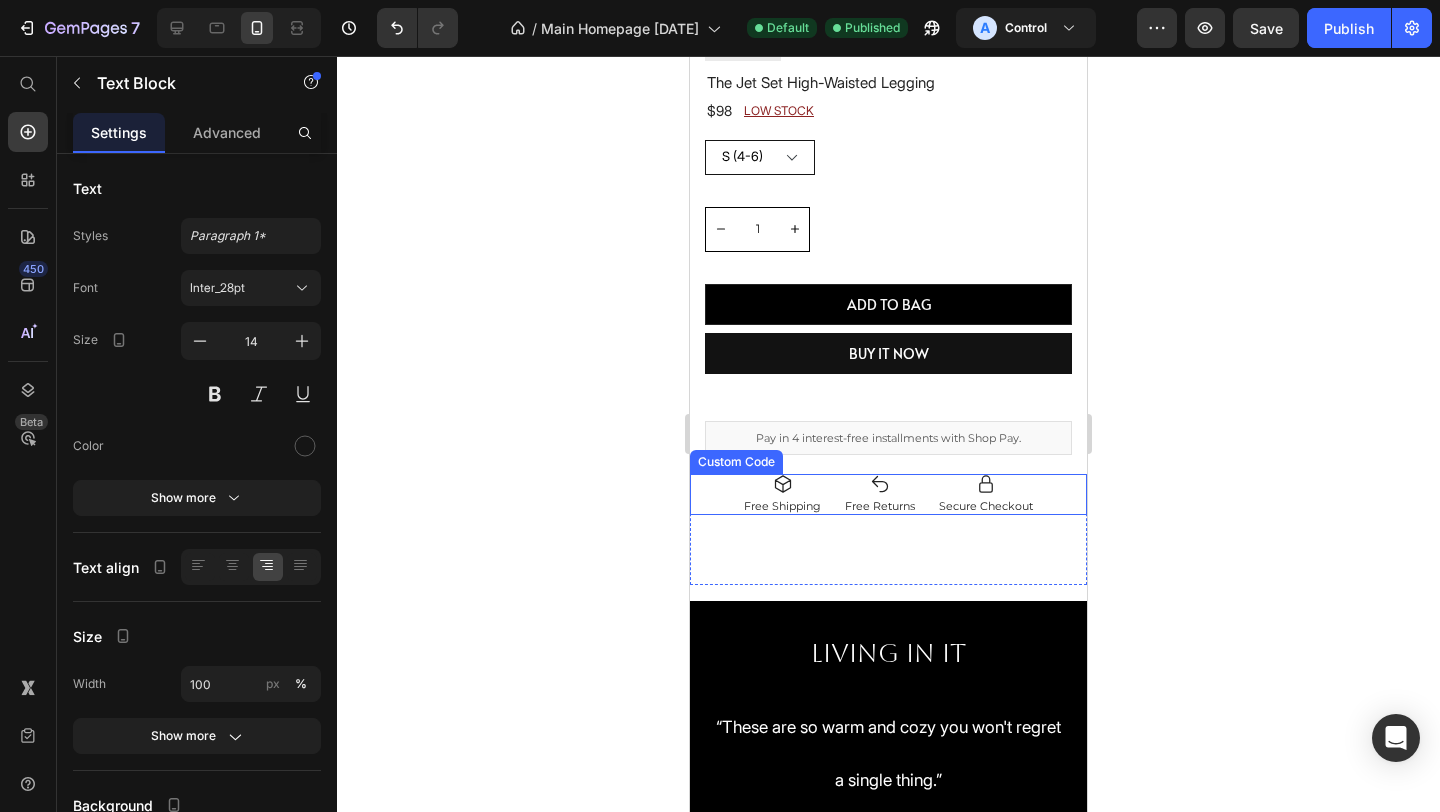 click on "Free Shipping
Free Returns
Secure Checkout" at bounding box center (888, 494) 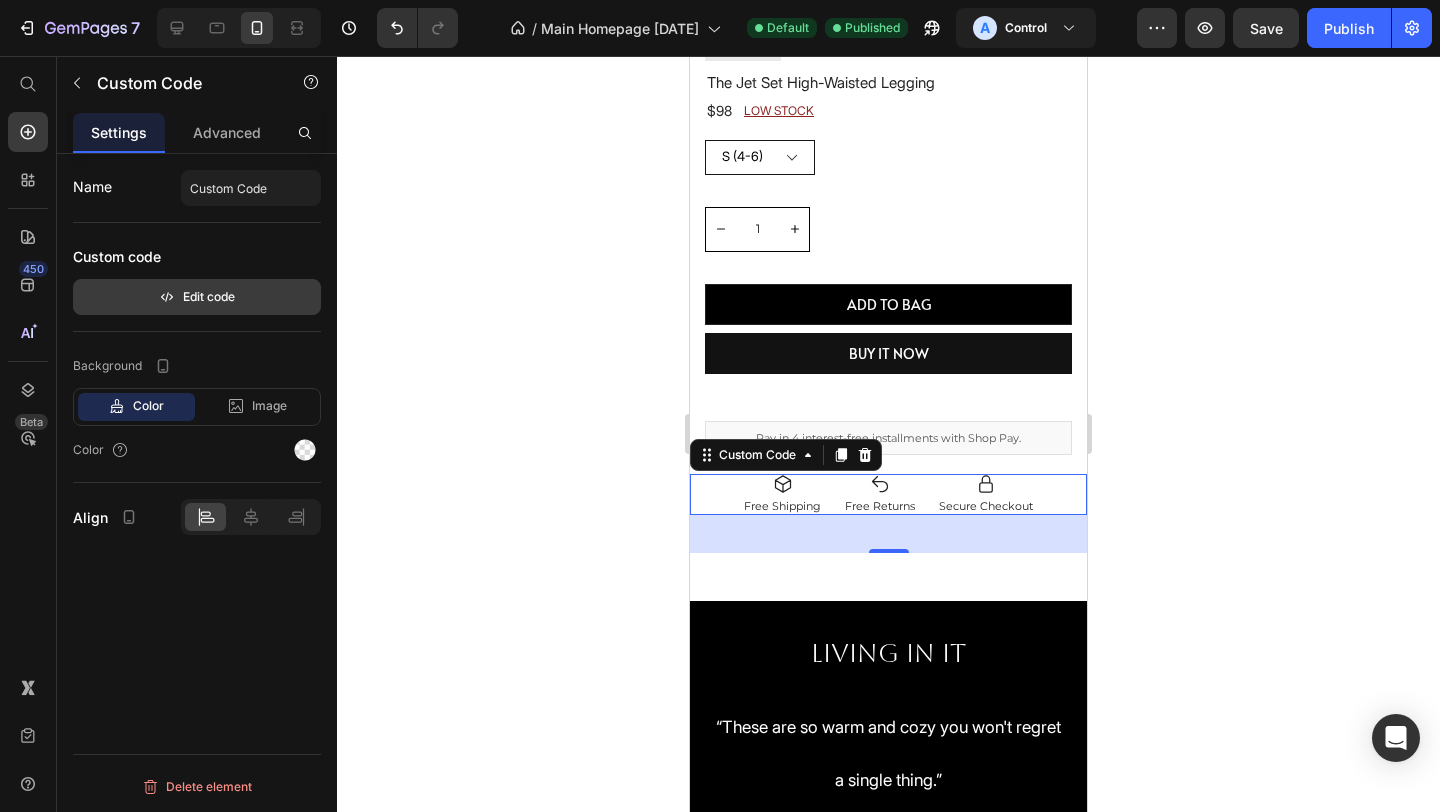 click on "Edit code" at bounding box center [197, 297] 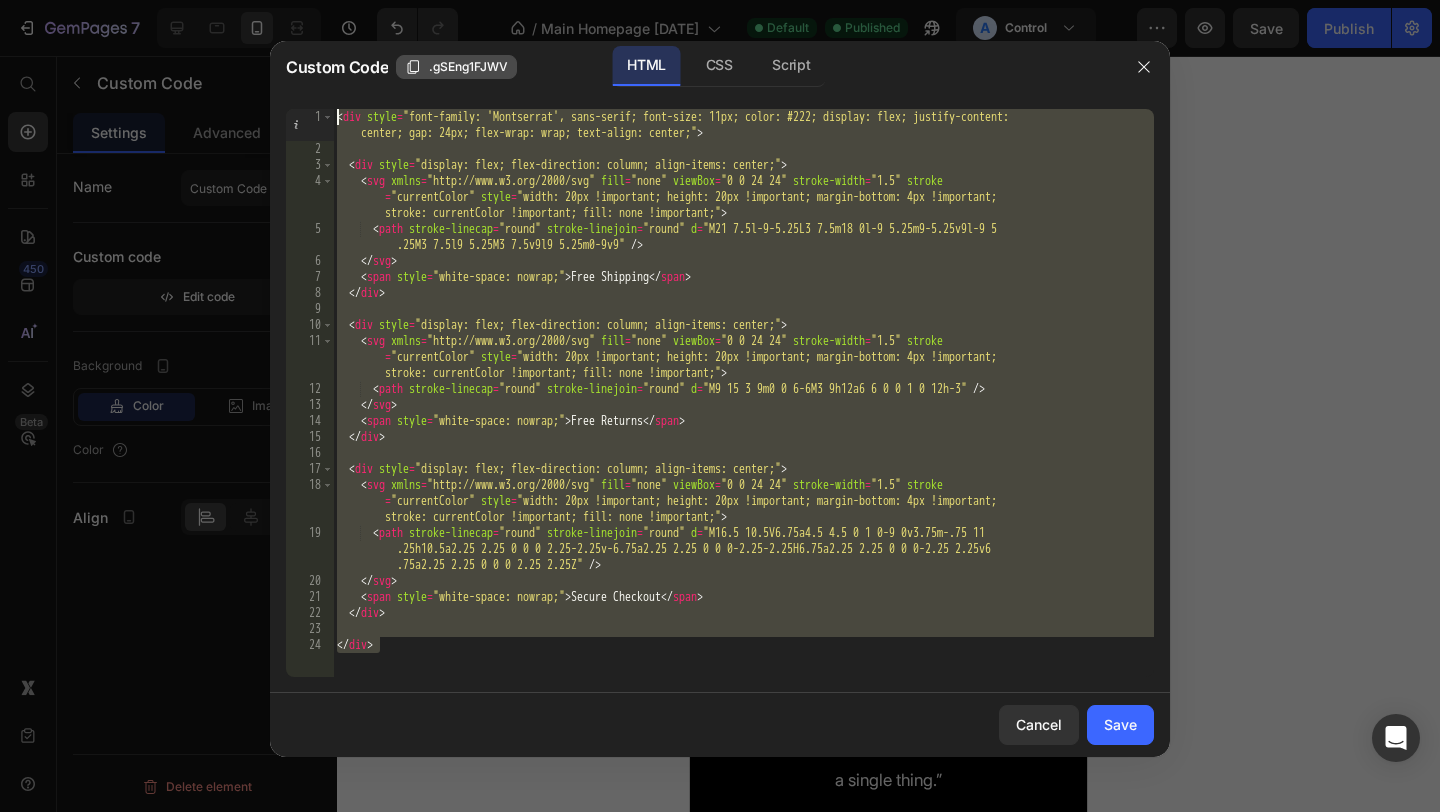 drag, startPoint x: 459, startPoint y: 647, endPoint x: 422, endPoint y: 64, distance: 584.1729 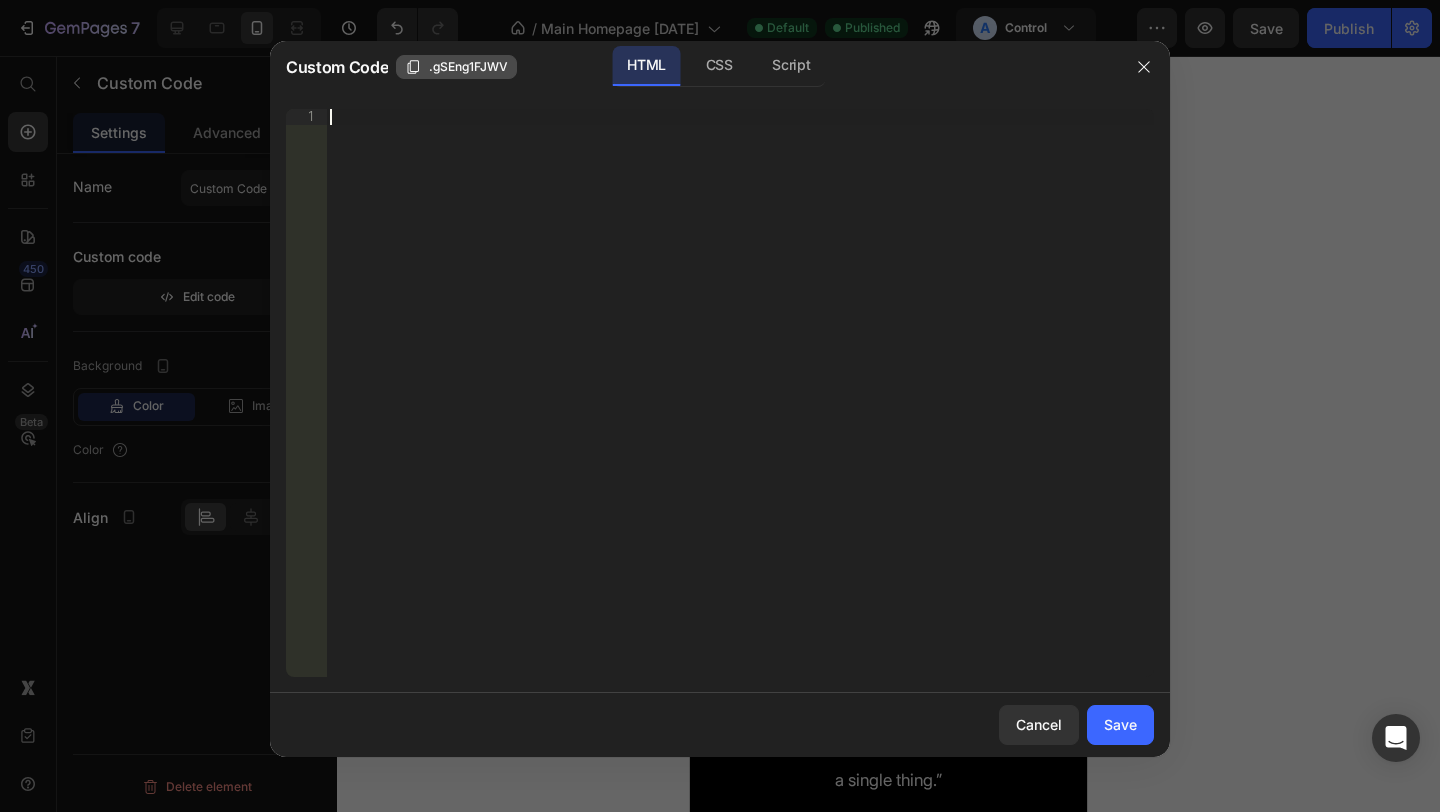paste on "Copy element from Gempages!" 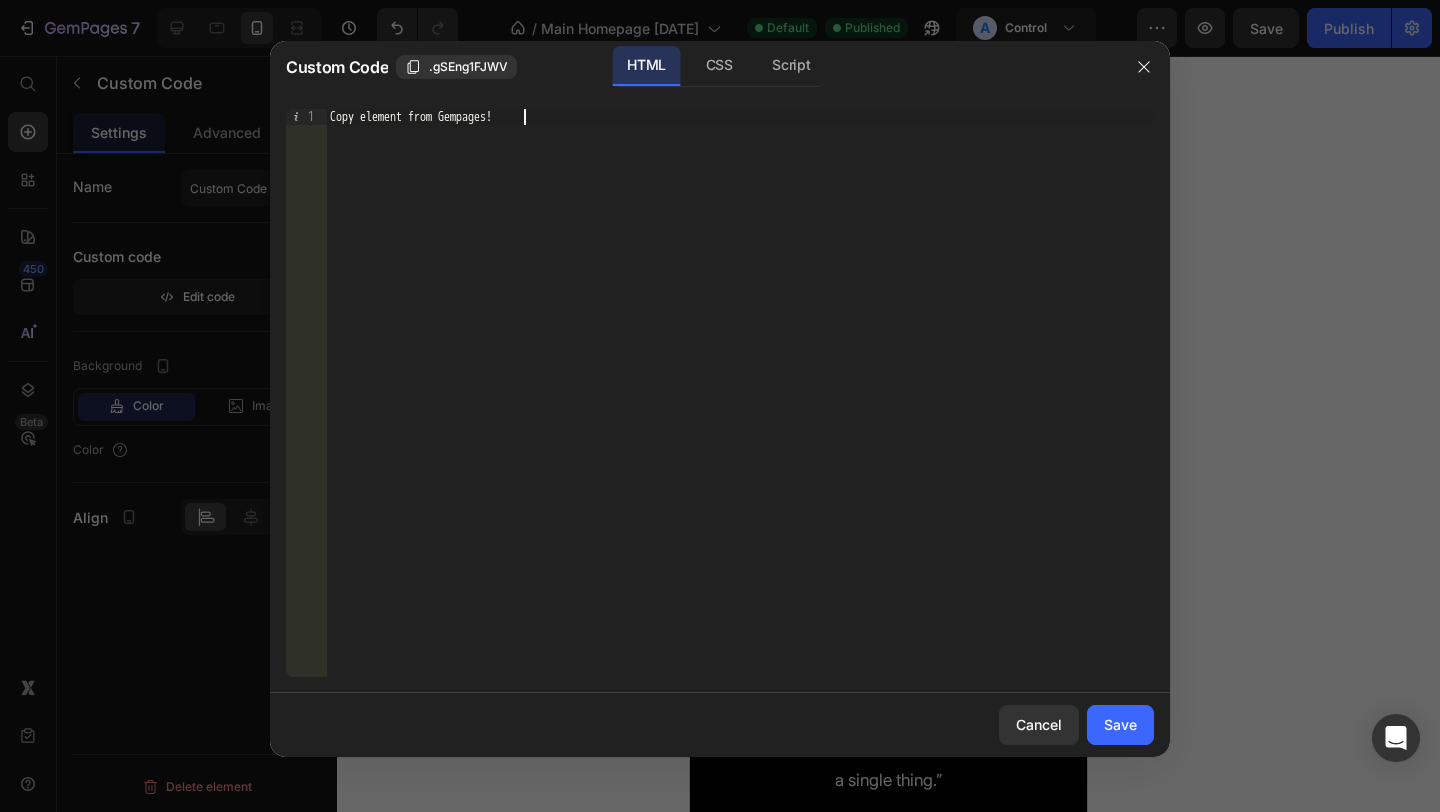 click on "Copy element from Gempages!" at bounding box center [740, 409] 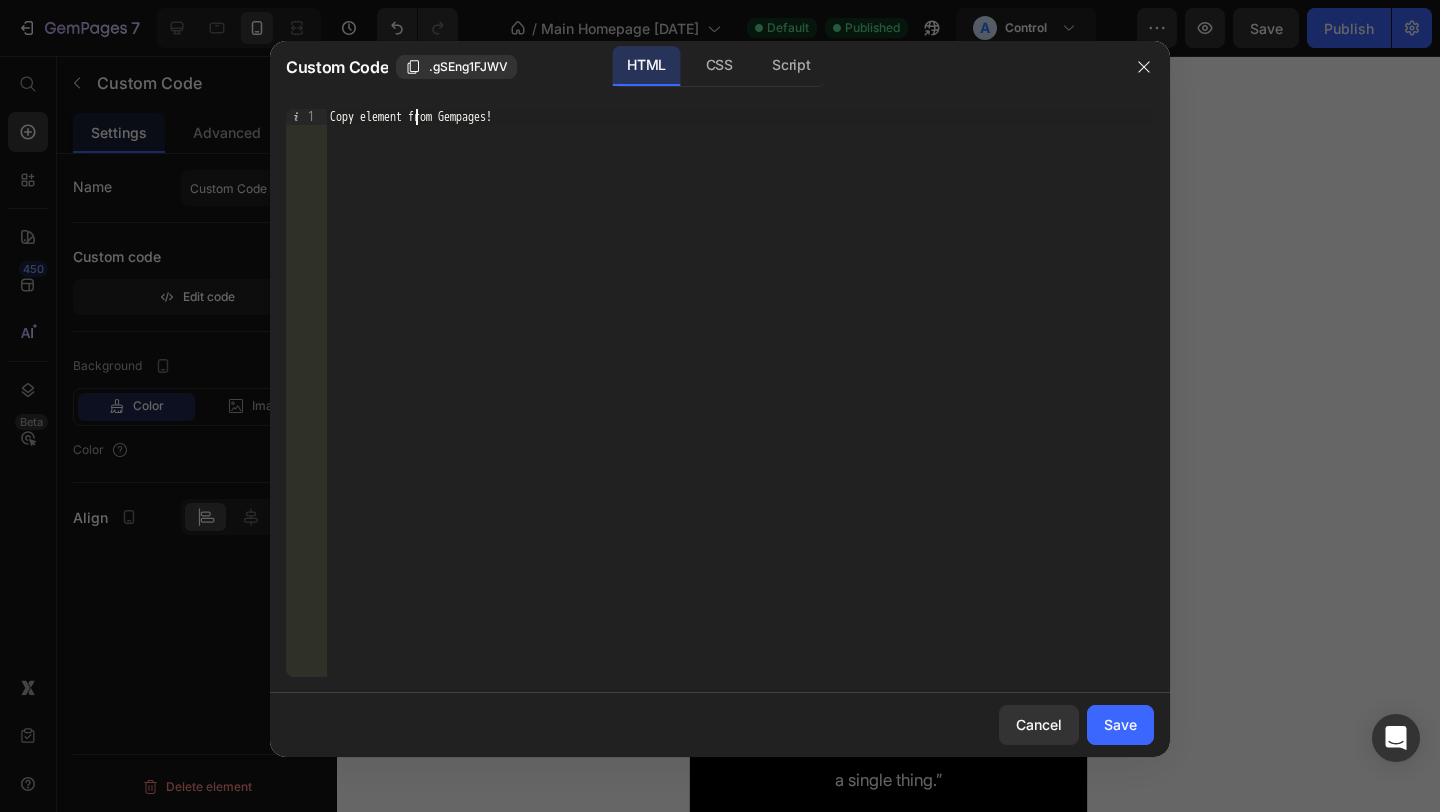 click on "Copy element from Gempages!" at bounding box center (740, 409) 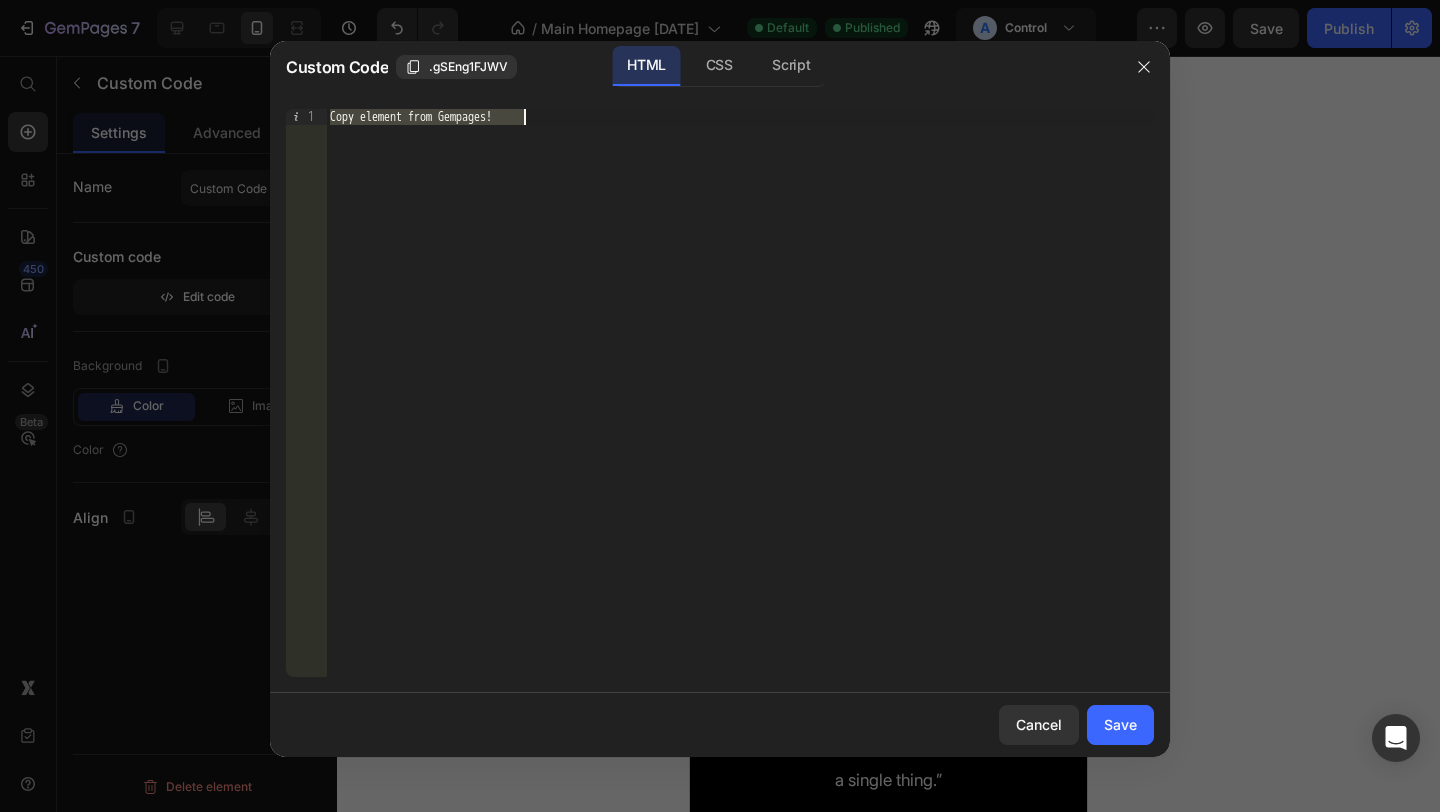 click on "Copy element from Gempages!" at bounding box center (740, 409) 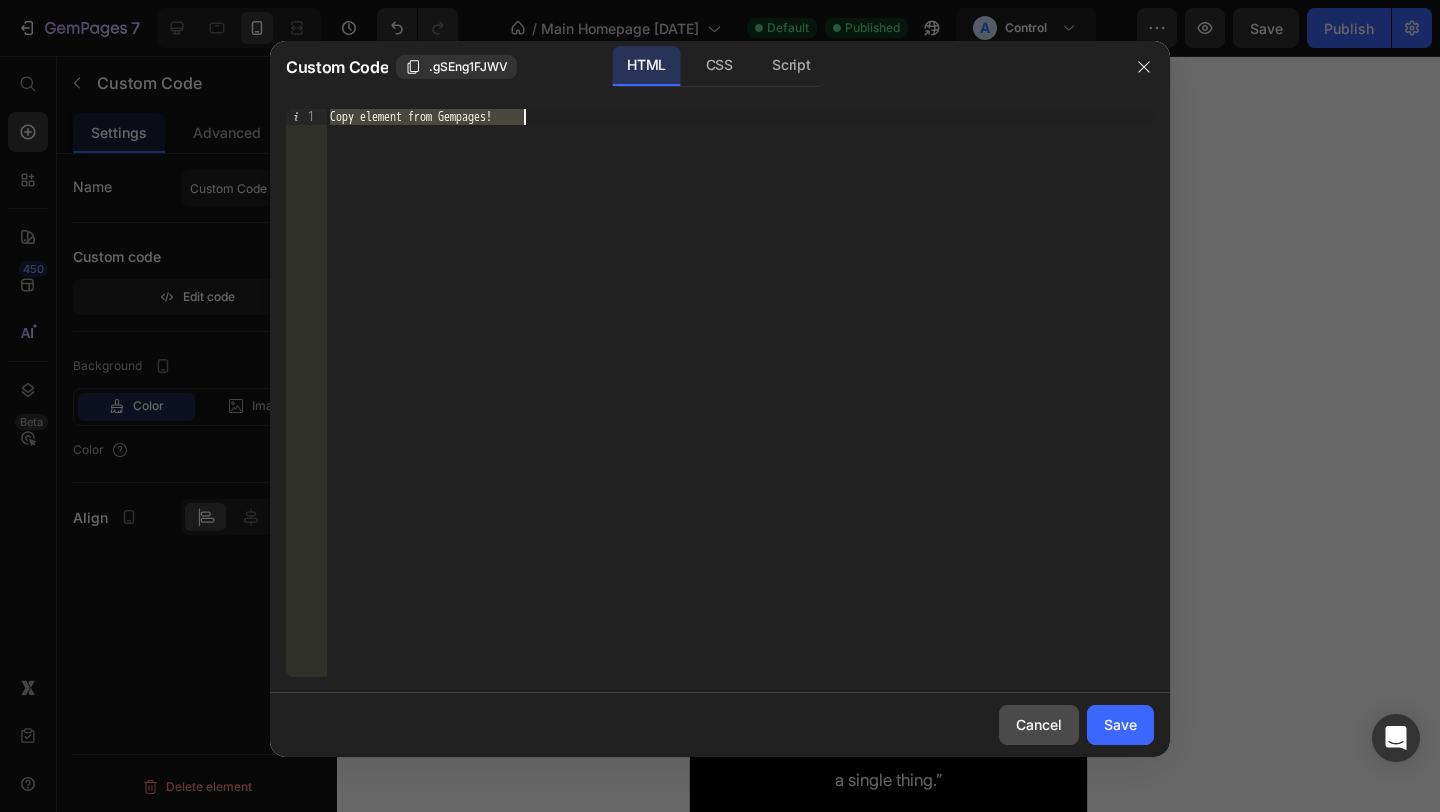 click on "Cancel" at bounding box center (1039, 724) 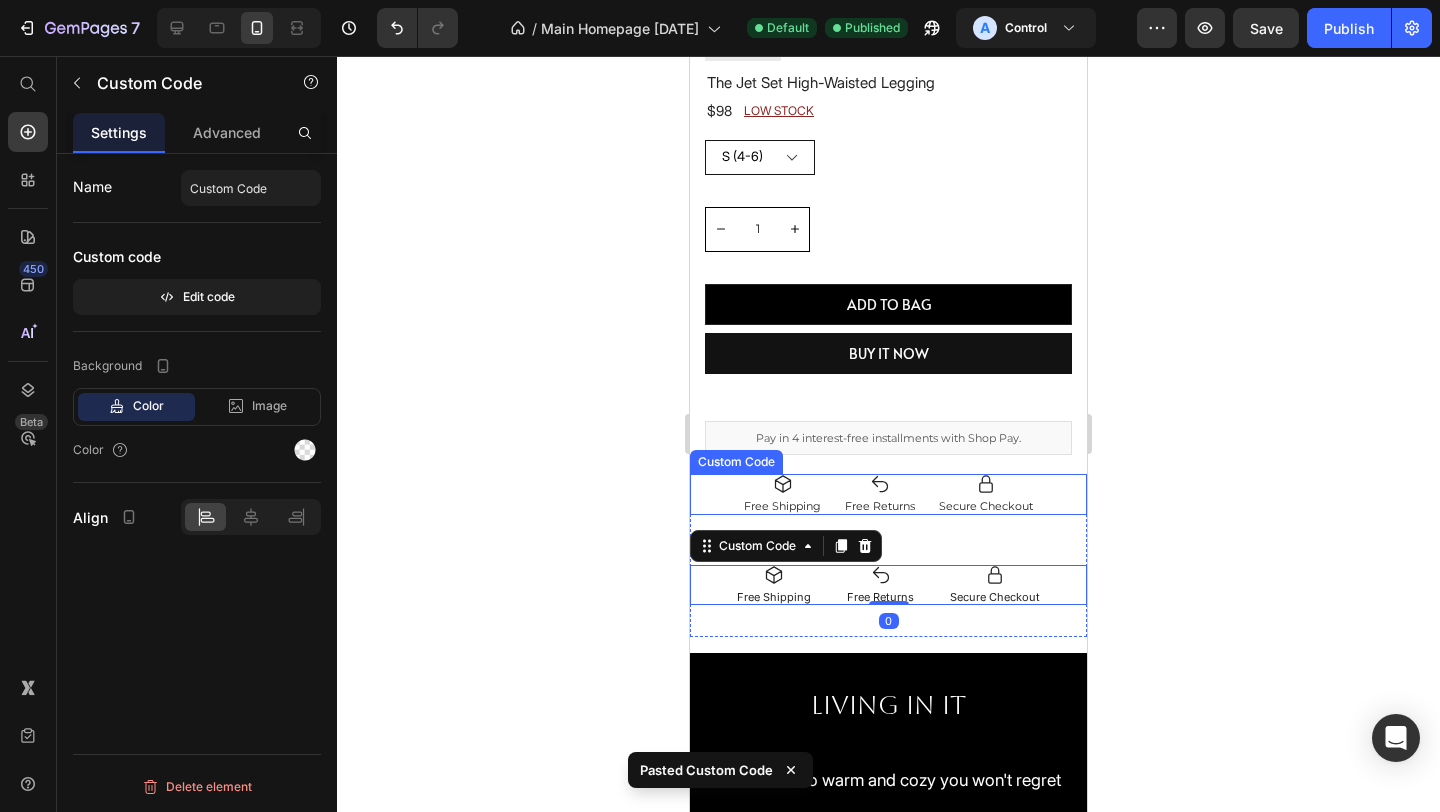 click on "Secure Checkout" at bounding box center [986, 494] 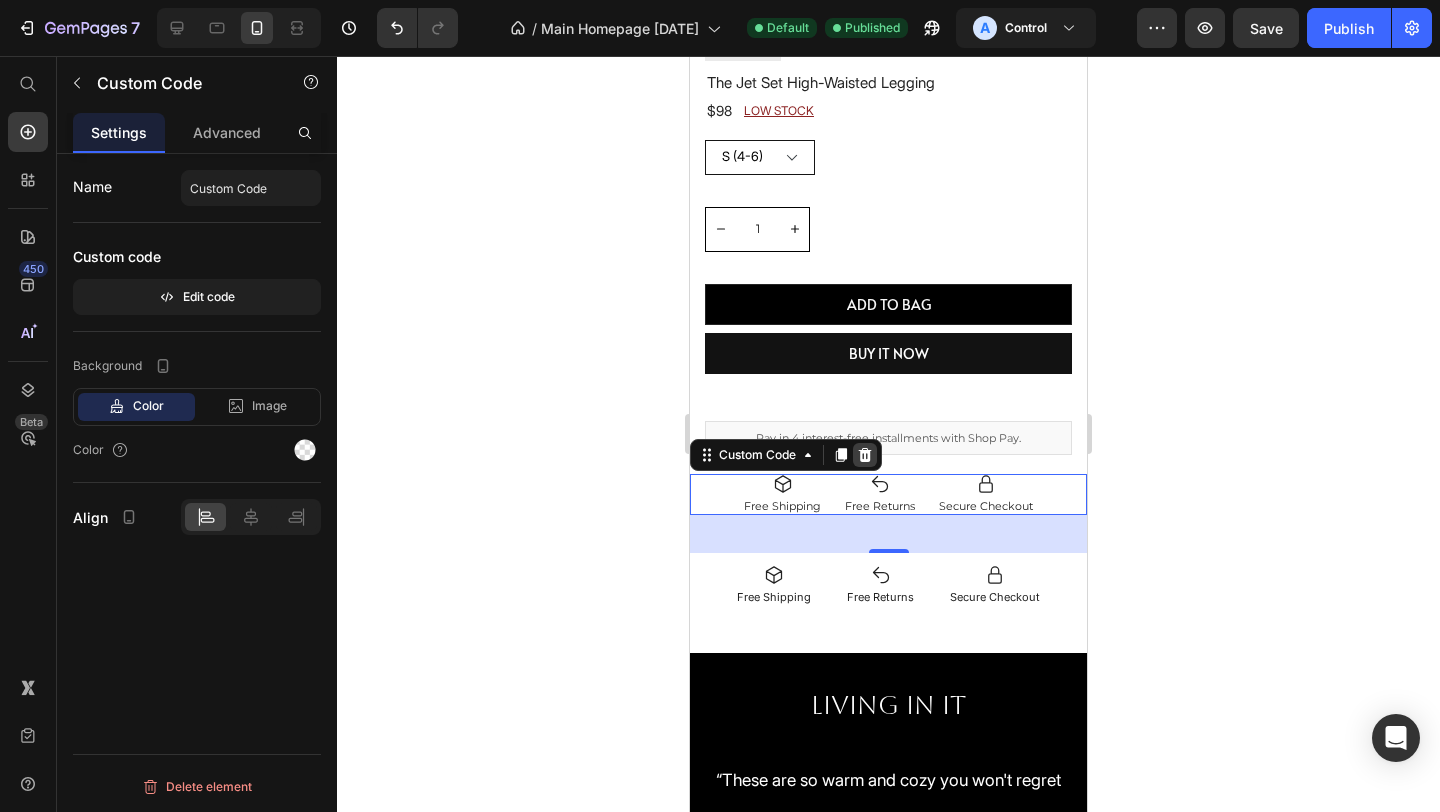 click 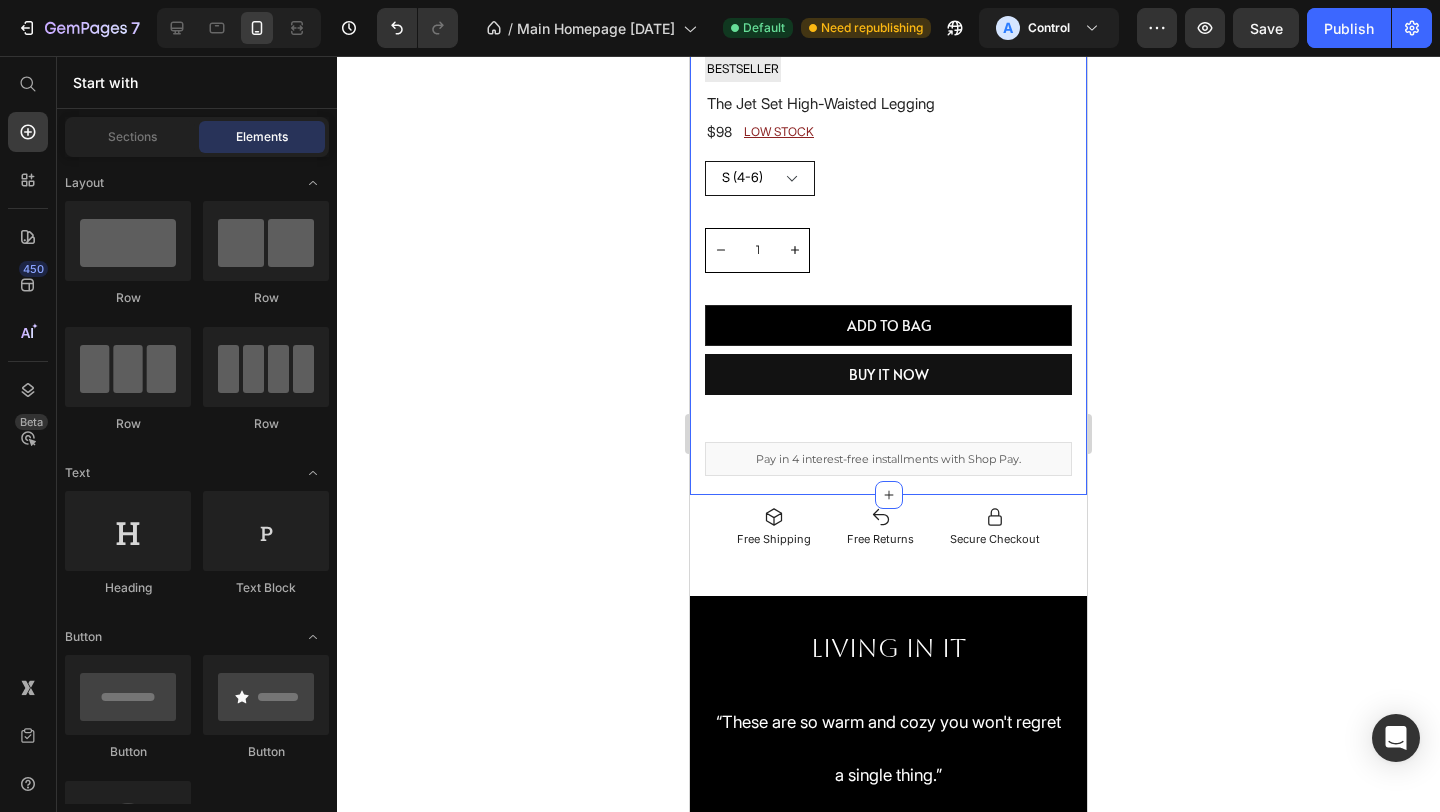 scroll, scrollTop: 1904, scrollLeft: 0, axis: vertical 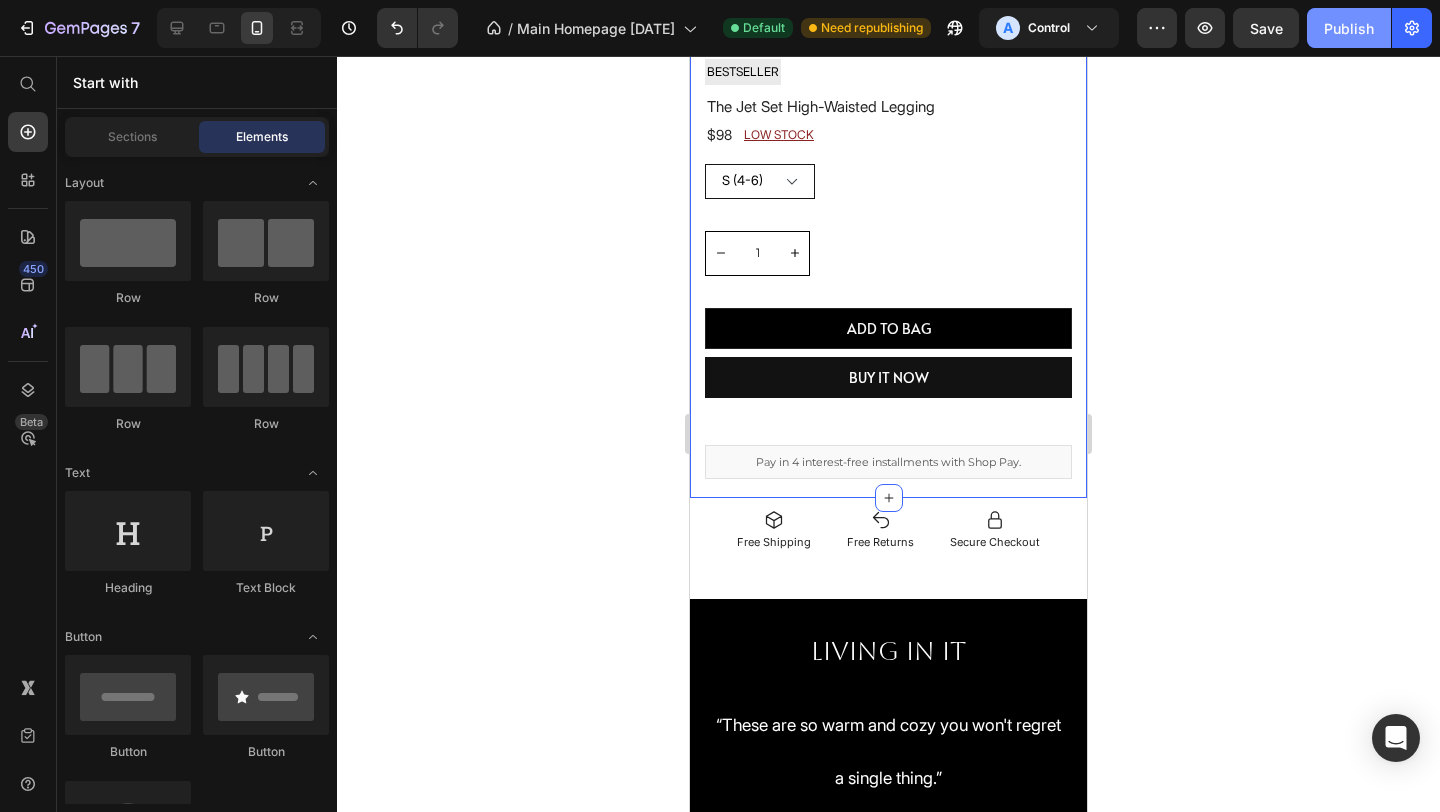 click on "Publish" 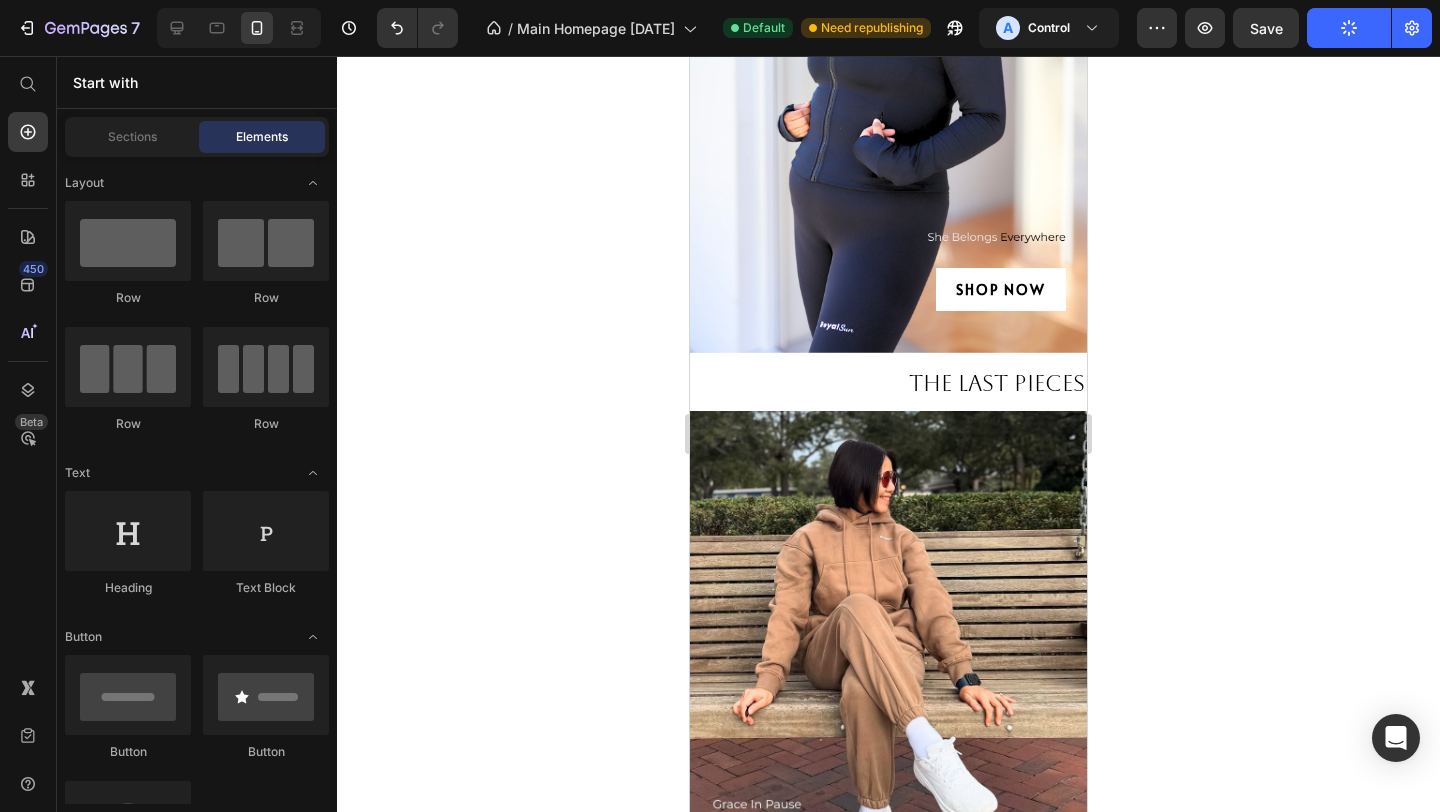 scroll, scrollTop: 0, scrollLeft: 0, axis: both 